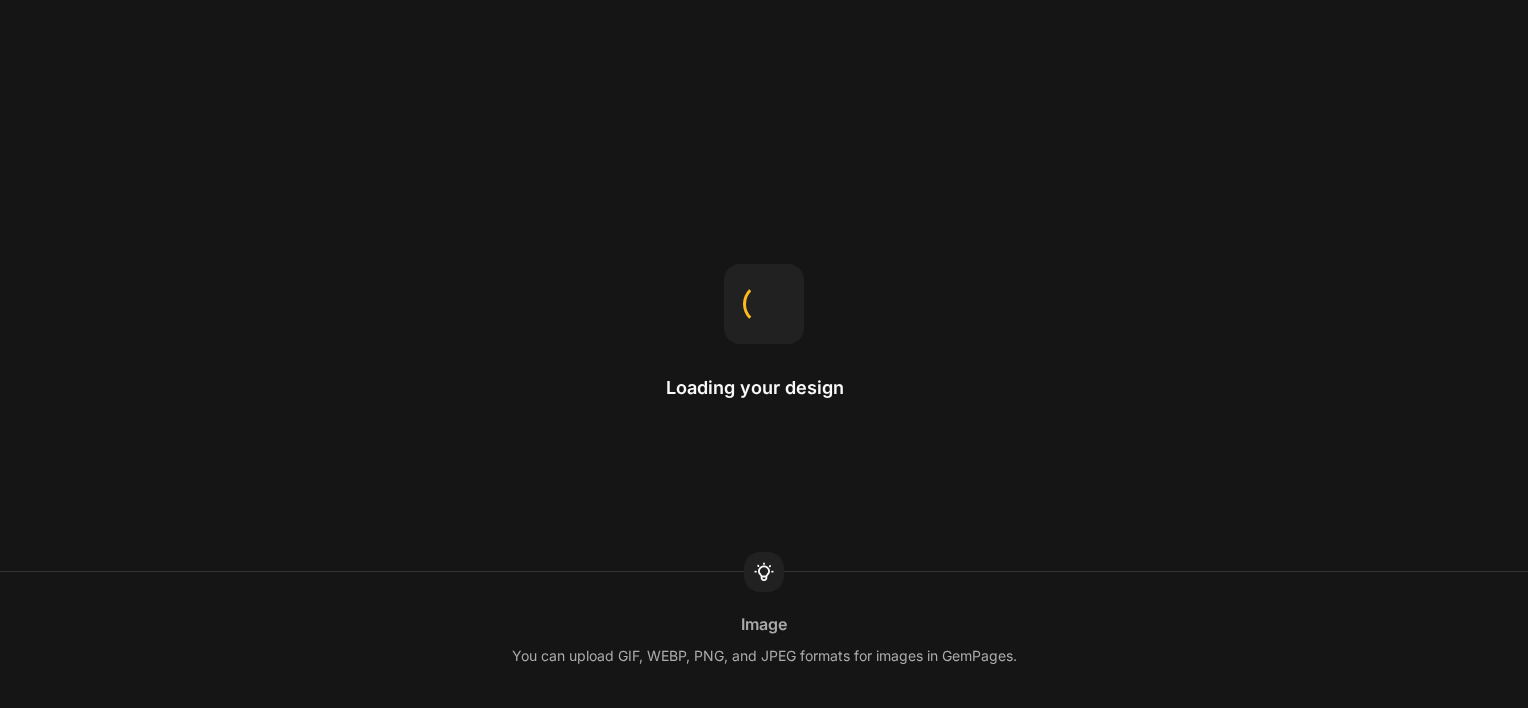 scroll, scrollTop: 0, scrollLeft: 0, axis: both 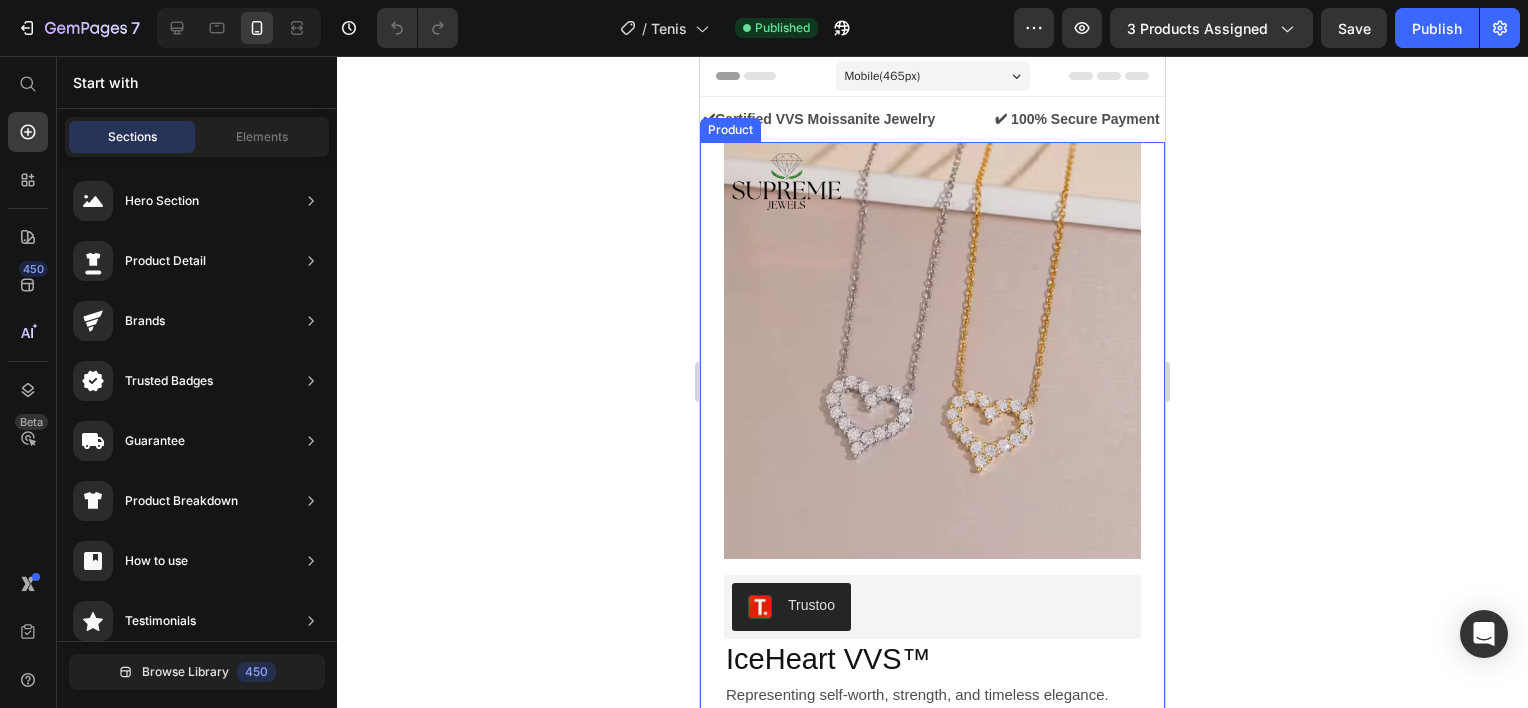 click on "Product Images Trustoo Trustoo IceHeart VVS™ Product Title Representing self-worth, strength, and timeless elegance. Text Block Row Row $89,99 Product Price $119,99 Product Price Row Color: Gold Gold Gold Silver Silver Product Variants & Swatches Comprar ahora Dynamic Checkout
Agg a Carrito Add to Cart The  IceHeart VVS™ Necklace  was crafted to make a bold yet refined statement. Featuring a shimmering heart-shaped pendant adorned with VVS moissanite stones, it reflects light with brilliance that rivals natural diamonds.
Each piece is made from  solid 925 sterling silver , offering durability, sophistication, and hypoallergenic comfort — perfect for everyday wear or unforgettable occasions.
The open-heart design evokes love, confidence, and style. Whether you're treating yourself or gifting it to someone who deserves to shine, this necklace is more than jewelry — it’s a declaration.
Show more Product Description Row
Icon Shopping in 5-8 Text Block Row Icon" at bounding box center (932, 864) 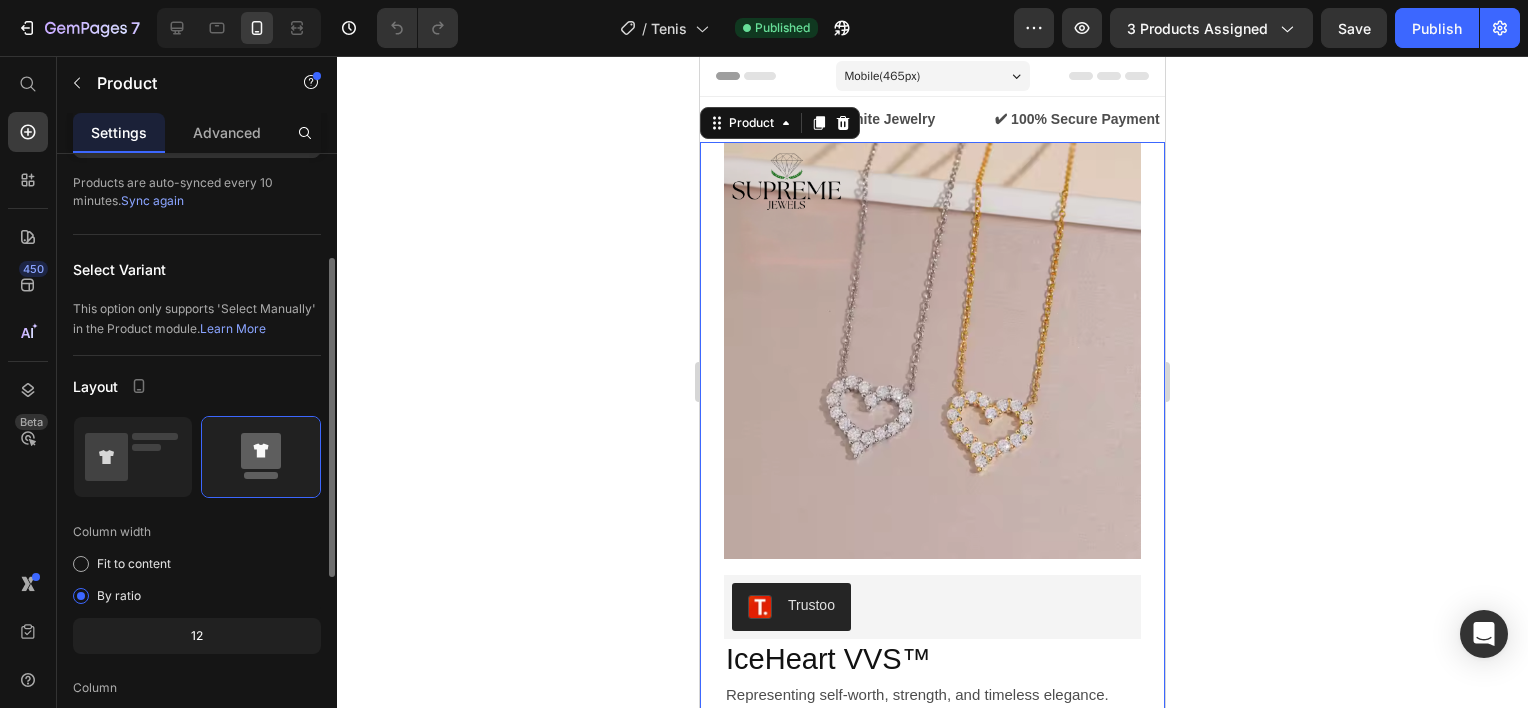 scroll, scrollTop: 500, scrollLeft: 0, axis: vertical 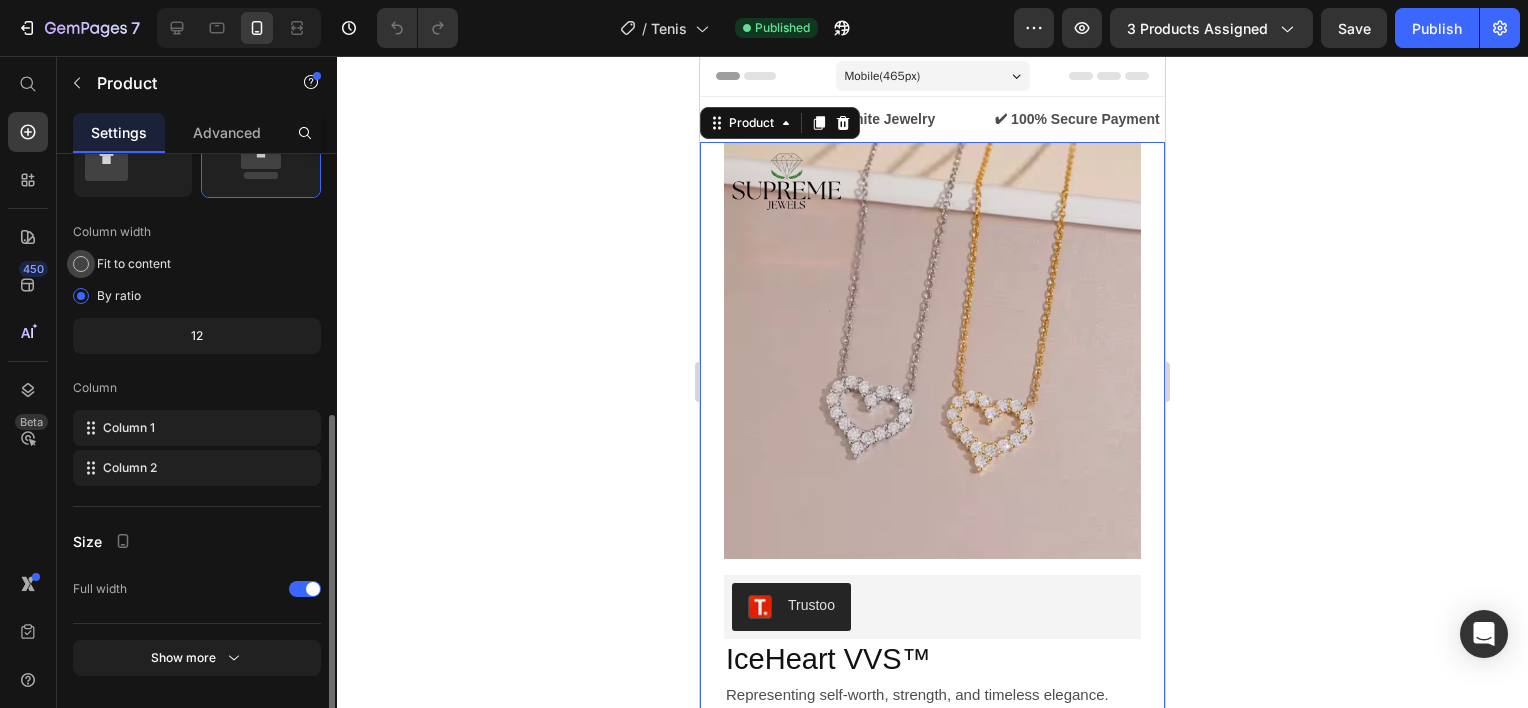 click on "Fit to content" at bounding box center (134, 264) 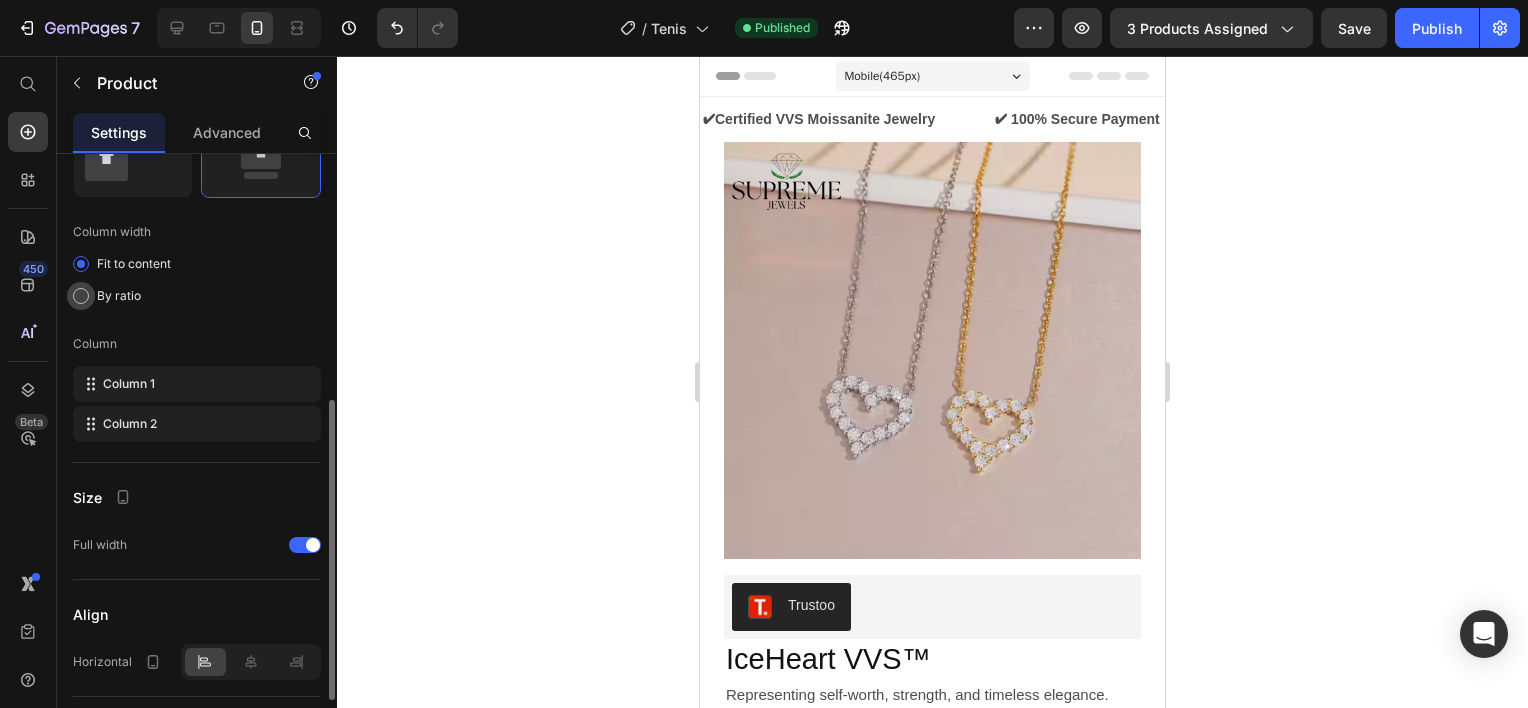 click on "By ratio" 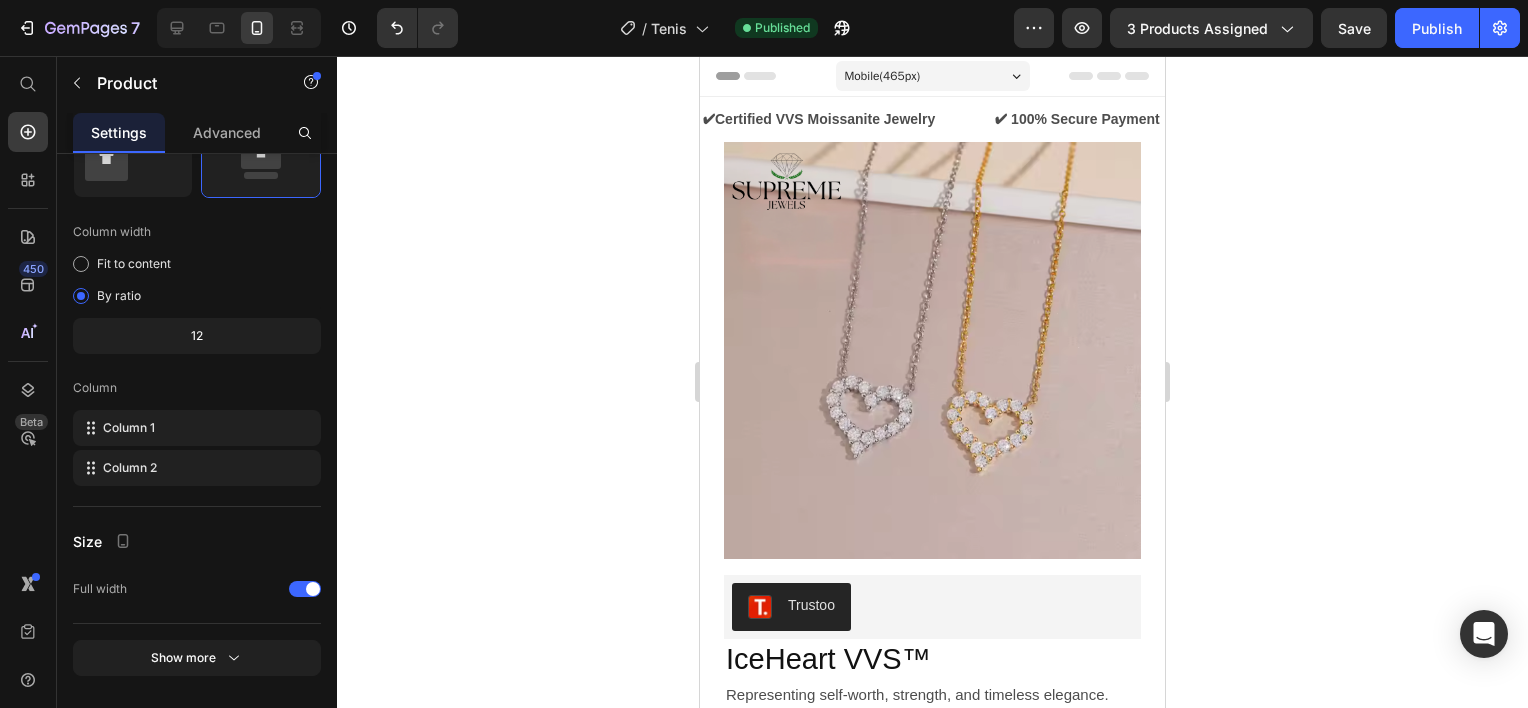click on "Product Images Trustoo Trustoo IceHeart VVS™ Product Title Representing self-worth, strength, and timeless elegance. Text Block Row Row $89,99 Product Price $119,99 Product Price Row Color: Gold Gold Gold Silver Silver Product Variants & Swatches Comprar ahora Dynamic Checkout
Agg a Carrito Add to Cart The  IceHeart VVS™ Necklace  was crafted to make a bold yet refined statement. Featuring a shimmering heart-shaped pendant adorned with VVS moissanite stones, it reflects light with brilliance that rivals natural diamonds.
Each piece is made from  solid 925 sterling silver , offering durability, sophistication, and hypoallergenic comfort — perfect for everyday wear or unforgettable occasions.
The open-heart design evokes love, confidence, and style. Whether you're treating yourself or gifting it to someone who deserves to shine, this necklace is more than jewelry — it’s a declaration.
Show more Product Description Row
Icon Shopping in 5-8 Text Block Row Icon" at bounding box center [932, 864] 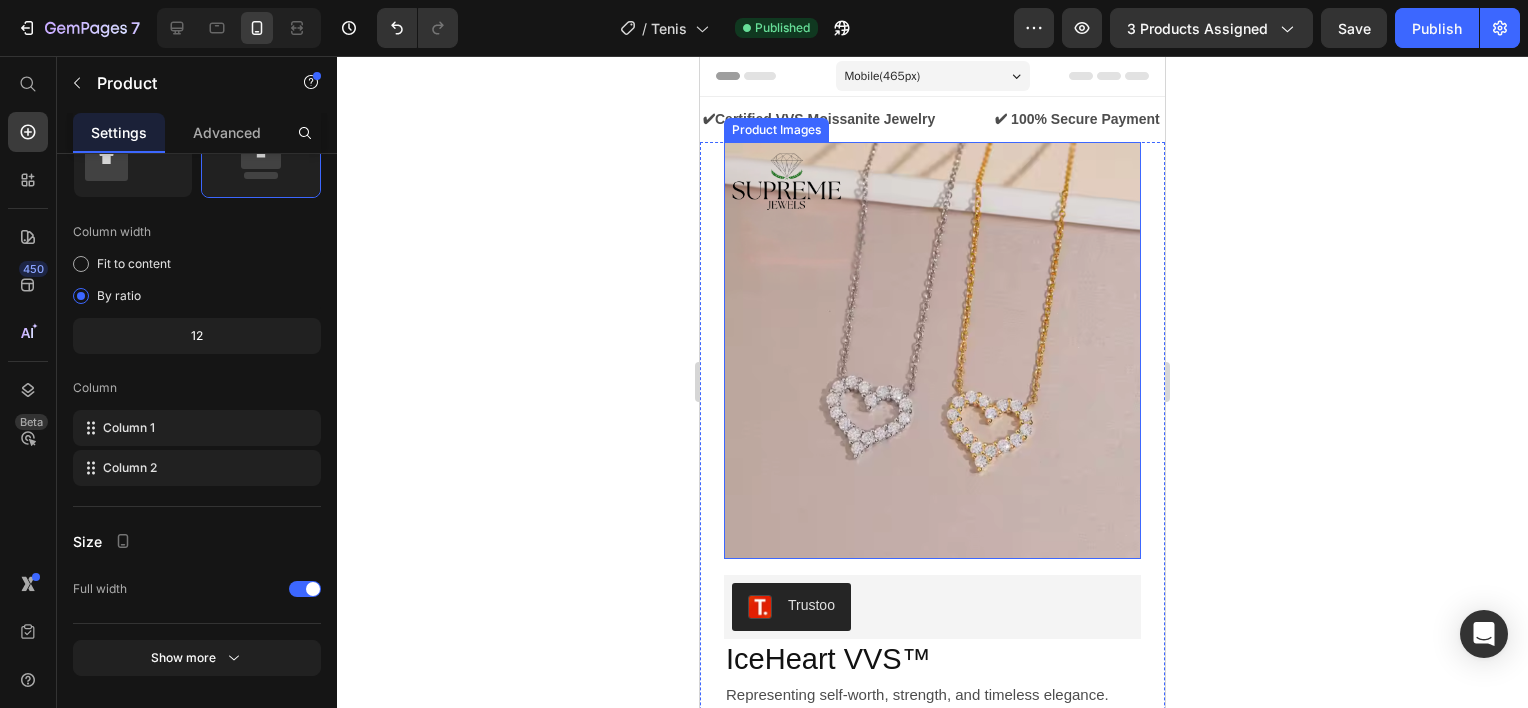 click at bounding box center [932, 350] 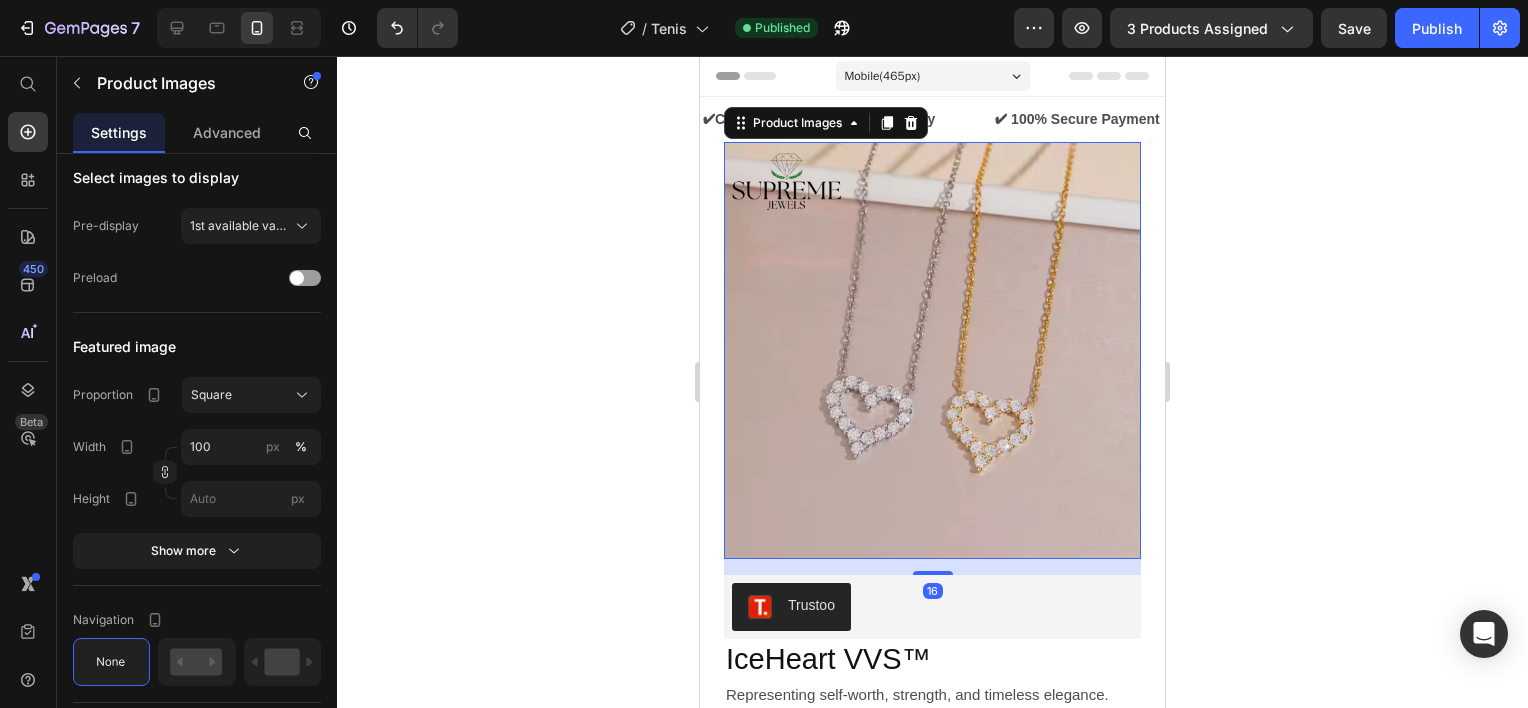 scroll, scrollTop: 0, scrollLeft: 0, axis: both 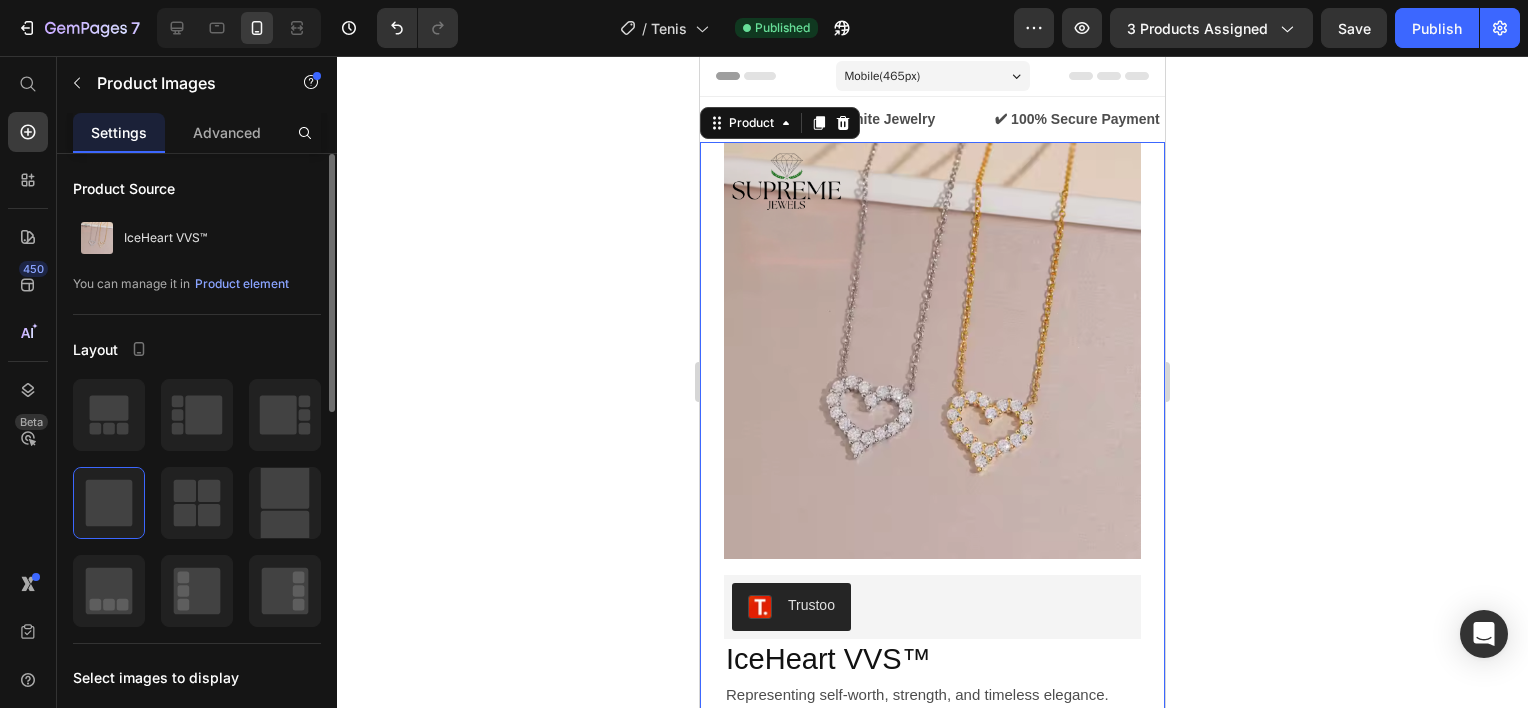 click on "Product Images Trustoo Trustoo IceHeart VVS™ Product Title Representing self-worth, strength, and timeless elegance. Text Block Row Row $89,99 Product Price $119,99 Product Price Row Color: Gold Gold Gold Silver Silver Product Variants & Swatches Comprar ahora Dynamic Checkout
Agg a Carrito Add to Cart The  IceHeart VVS™ Necklace  was crafted to make a bold yet refined statement. Featuring a shimmering heart-shaped pendant adorned with VVS moissanite stones, it reflects light with brilliance that rivals natural diamonds.
Each piece is made from  solid 925 sterling silver , offering durability, sophistication, and hypoallergenic comfort — perfect for everyday wear or unforgettable occasions.
The open-heart design evokes love, confidence, and style. Whether you're treating yourself or gifting it to someone who deserves to shine, this necklace is more than jewelry — it’s a declaration.
Show more Product Description Row
Icon Shopping in 5-8 Text Block Row Icon" at bounding box center [932, 864] 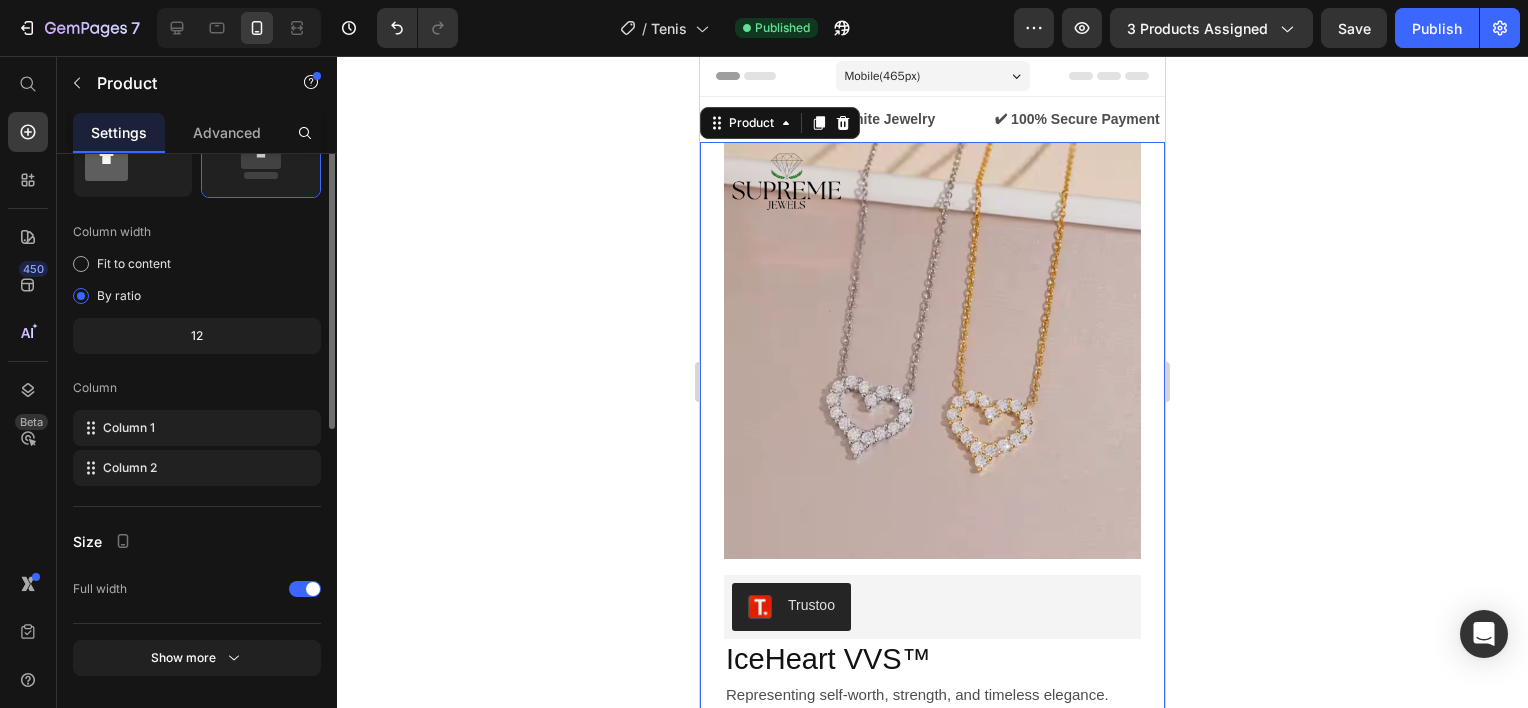 scroll, scrollTop: 557, scrollLeft: 0, axis: vertical 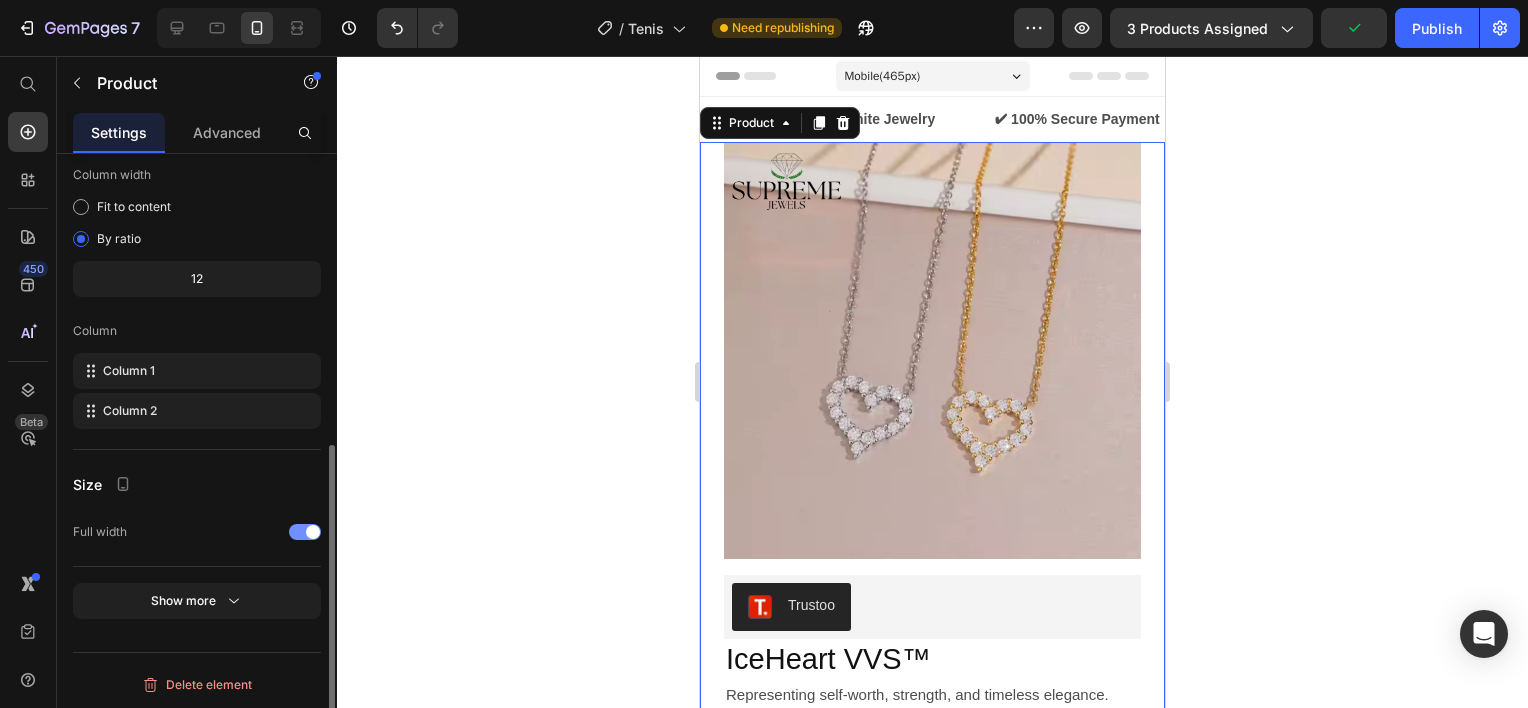 click at bounding box center (313, 532) 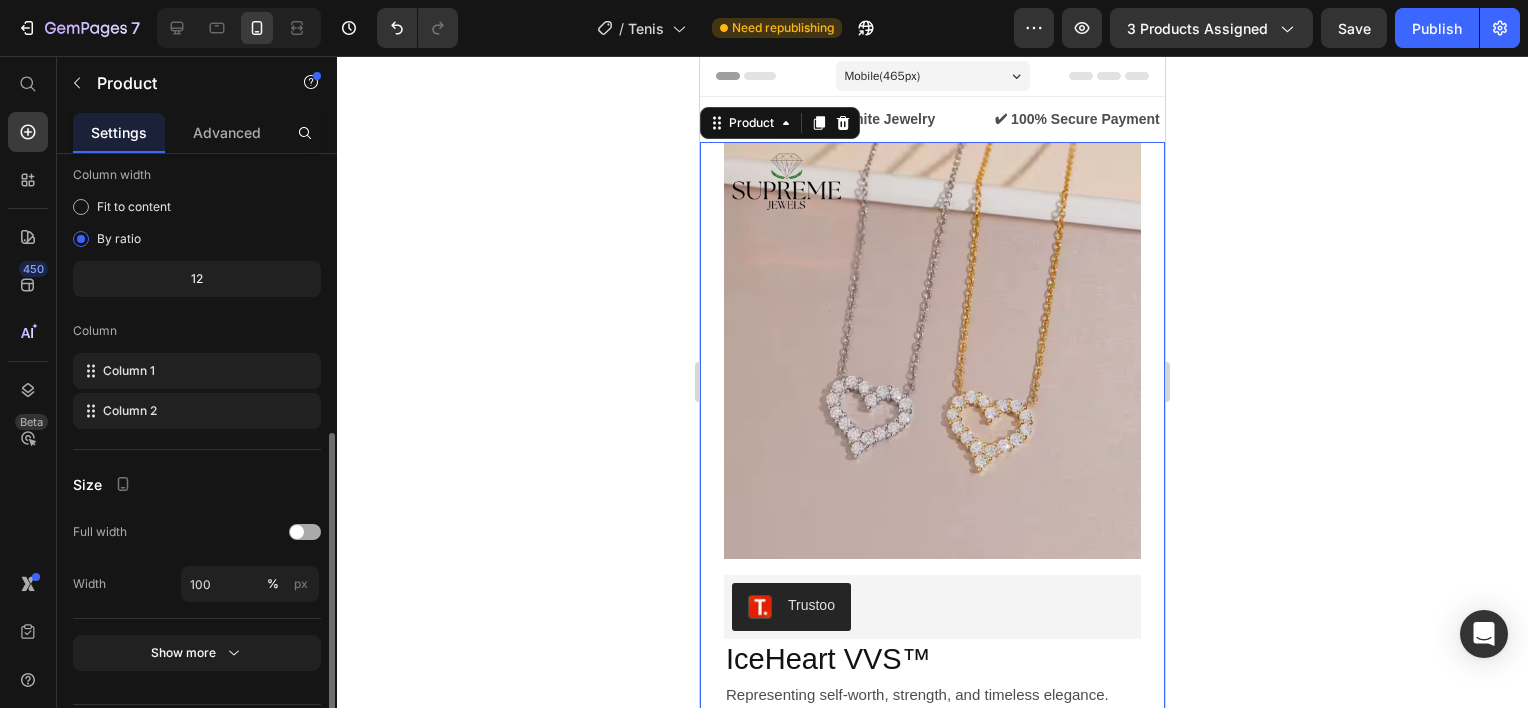 click at bounding box center [305, 532] 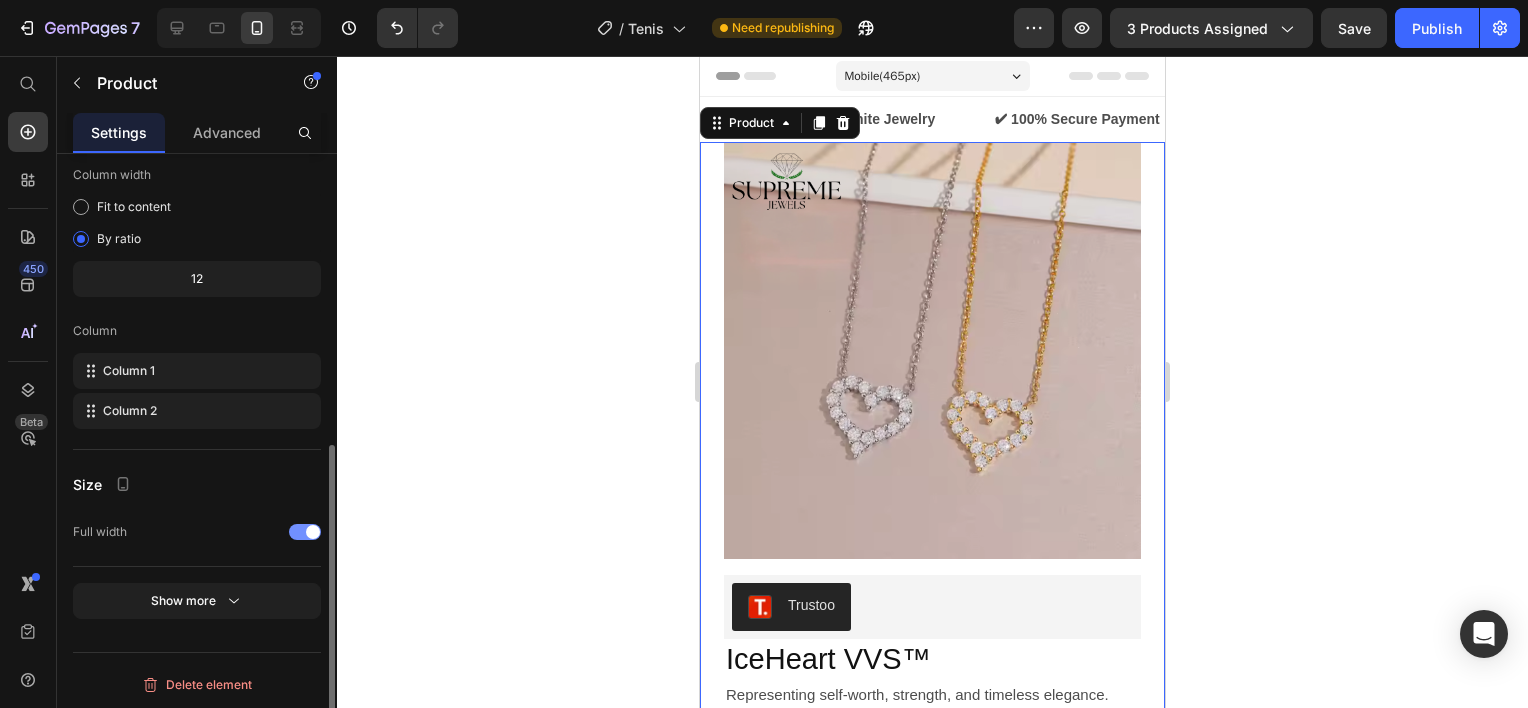 click at bounding box center [313, 532] 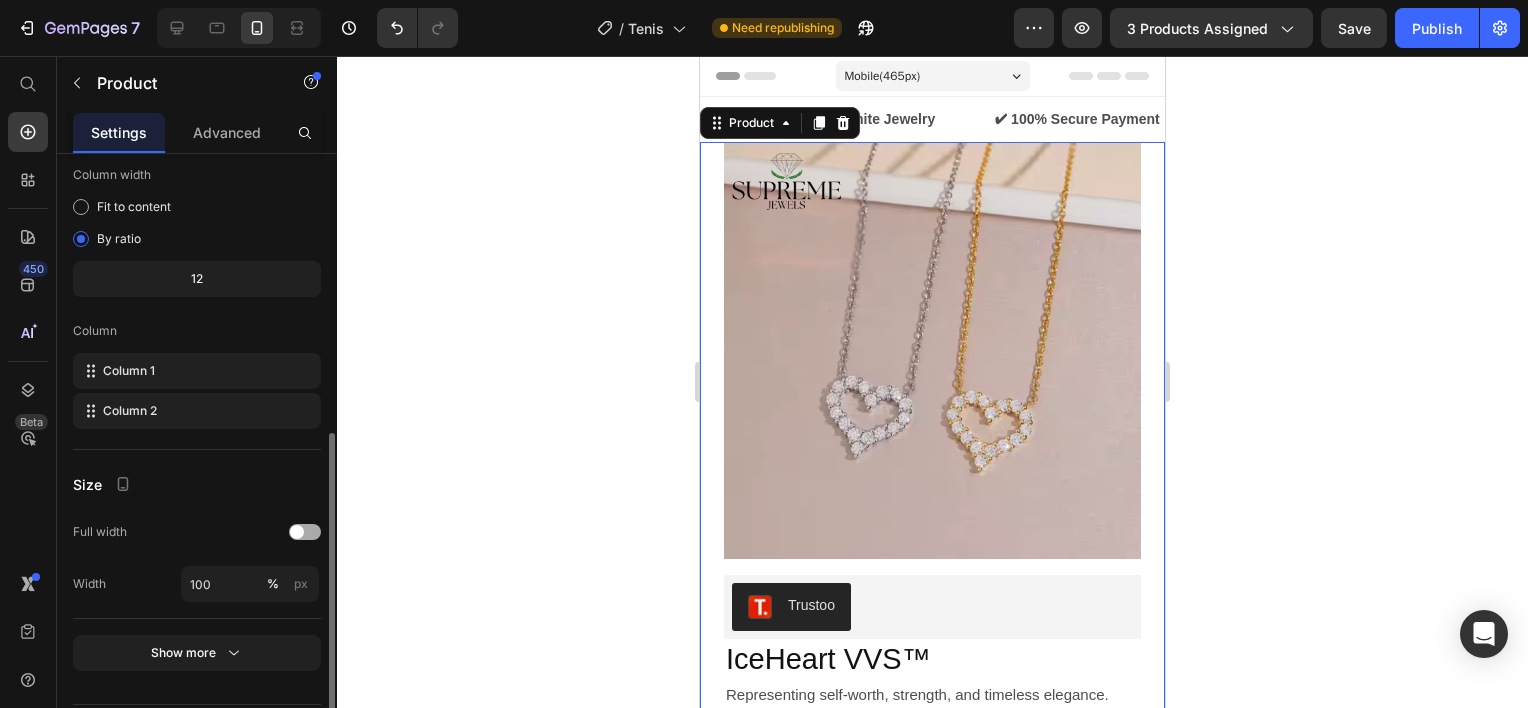 click at bounding box center (305, 532) 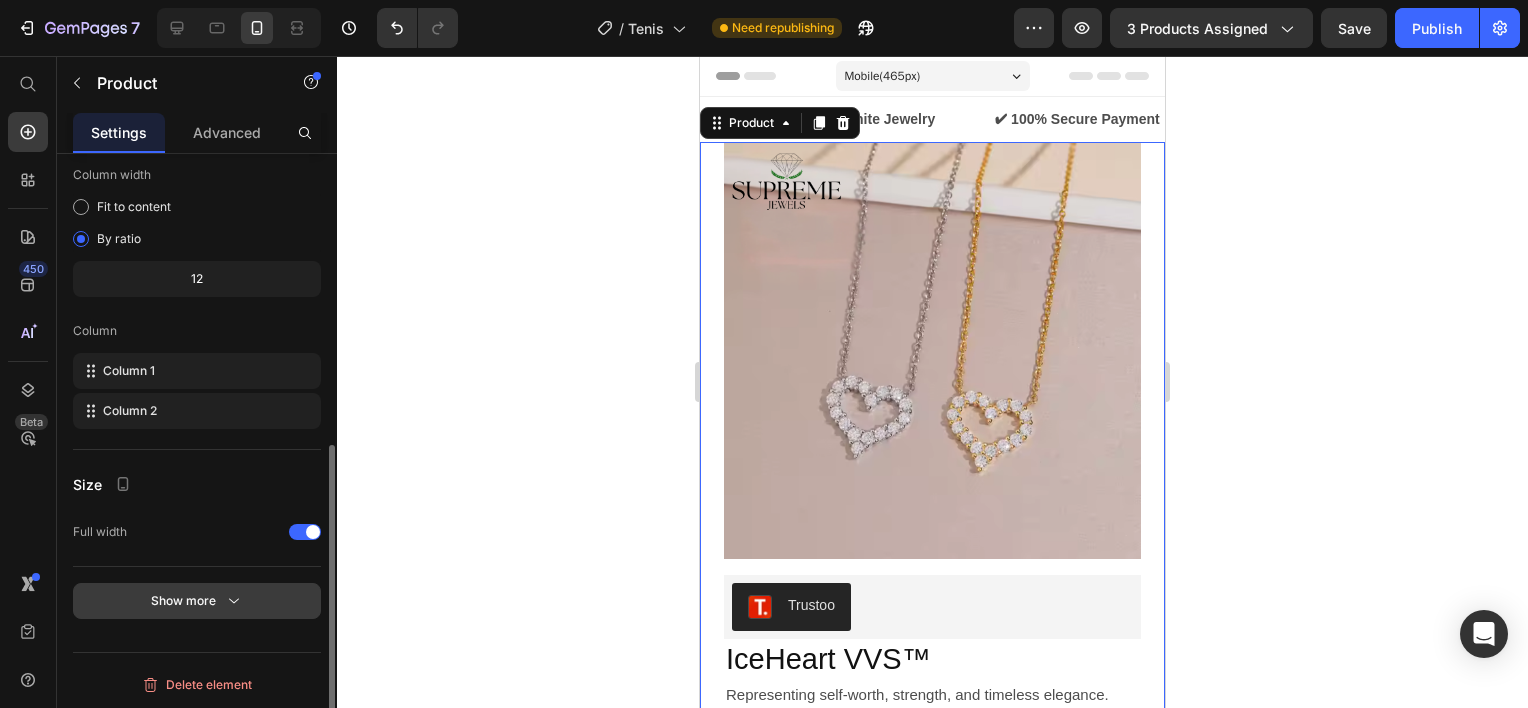 click 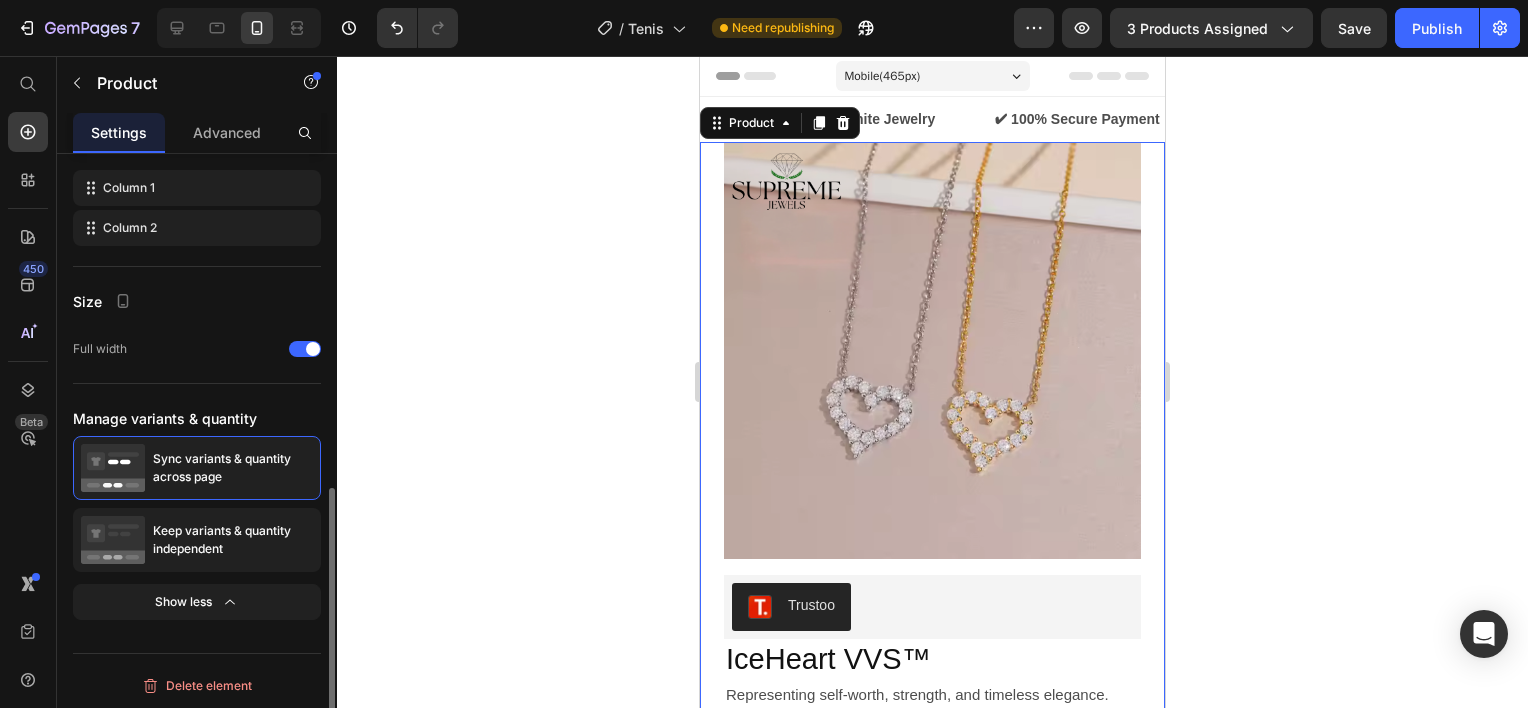 scroll, scrollTop: 540, scrollLeft: 0, axis: vertical 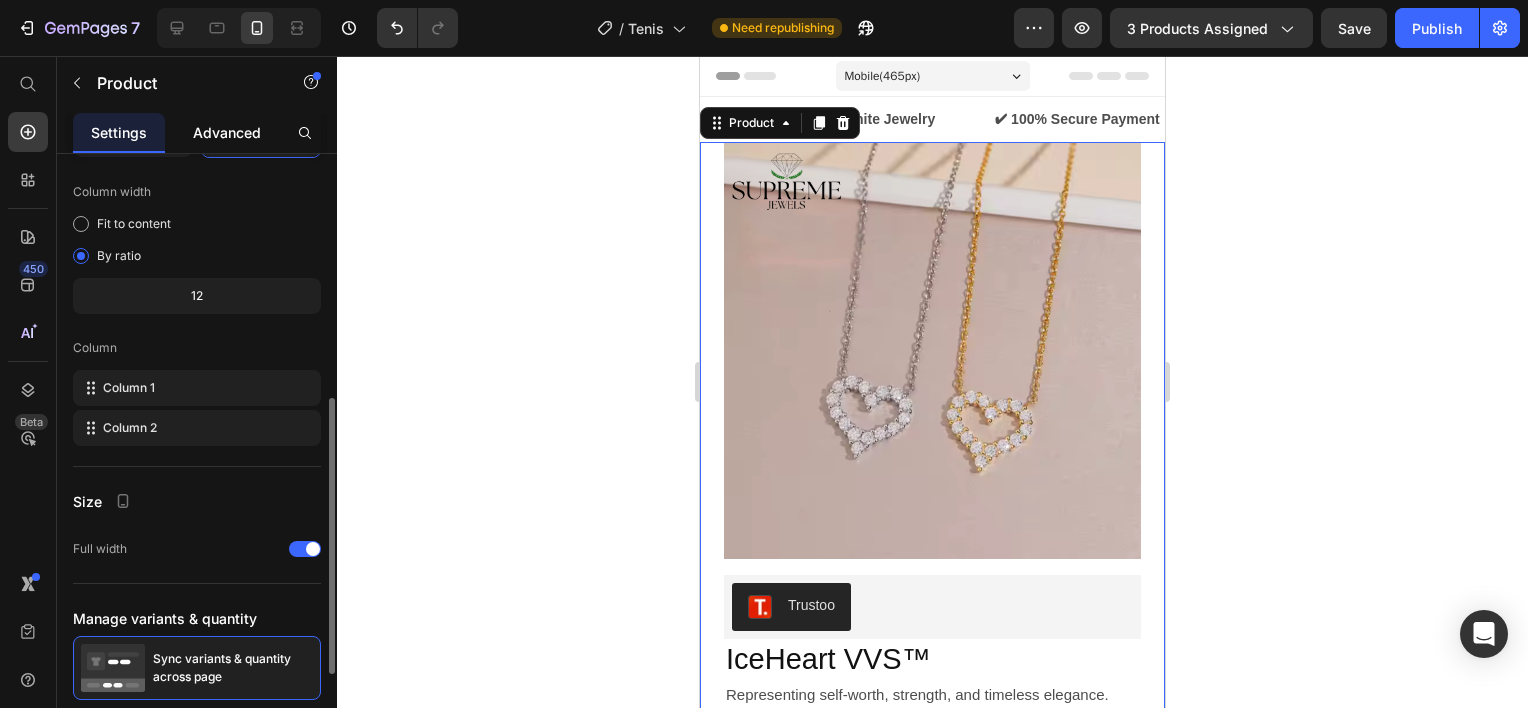 click on "Advanced" 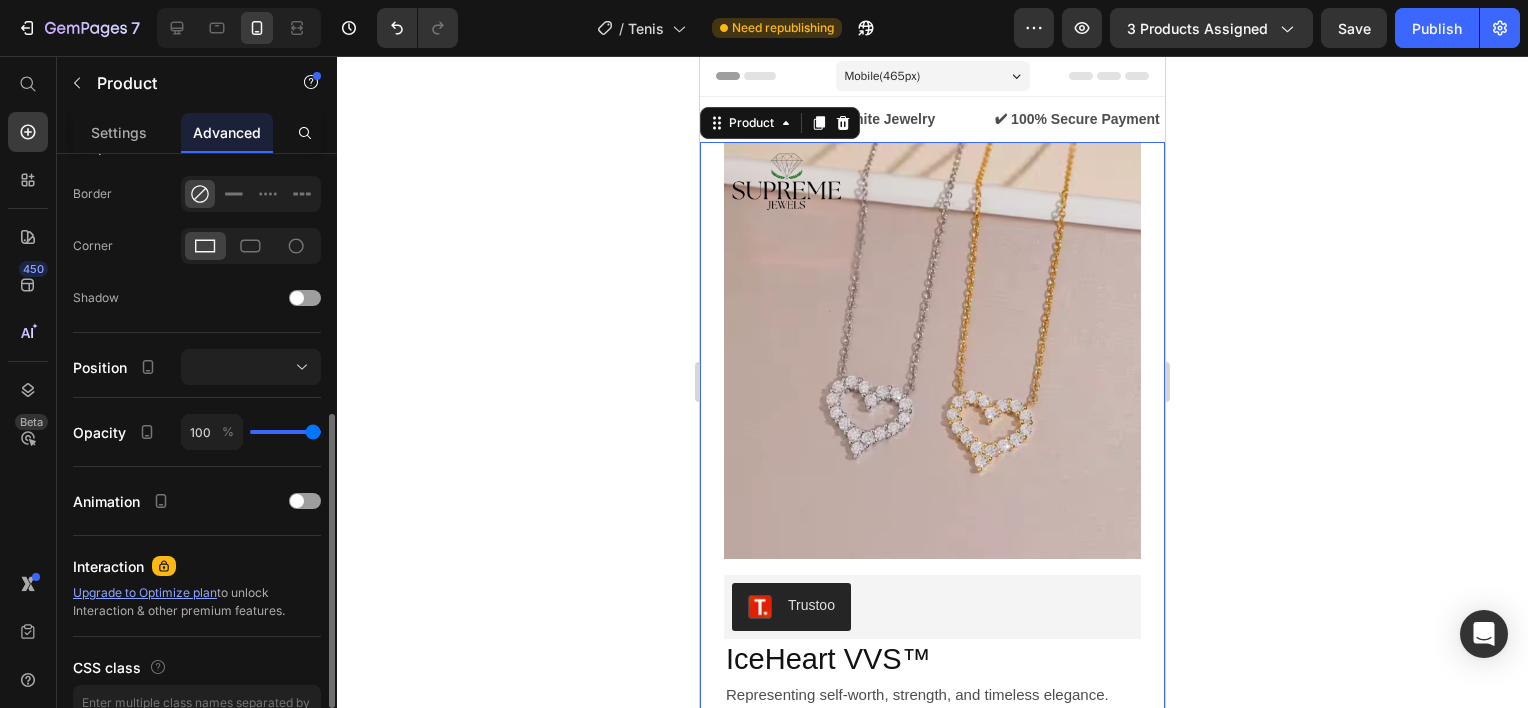 scroll, scrollTop: 0, scrollLeft: 0, axis: both 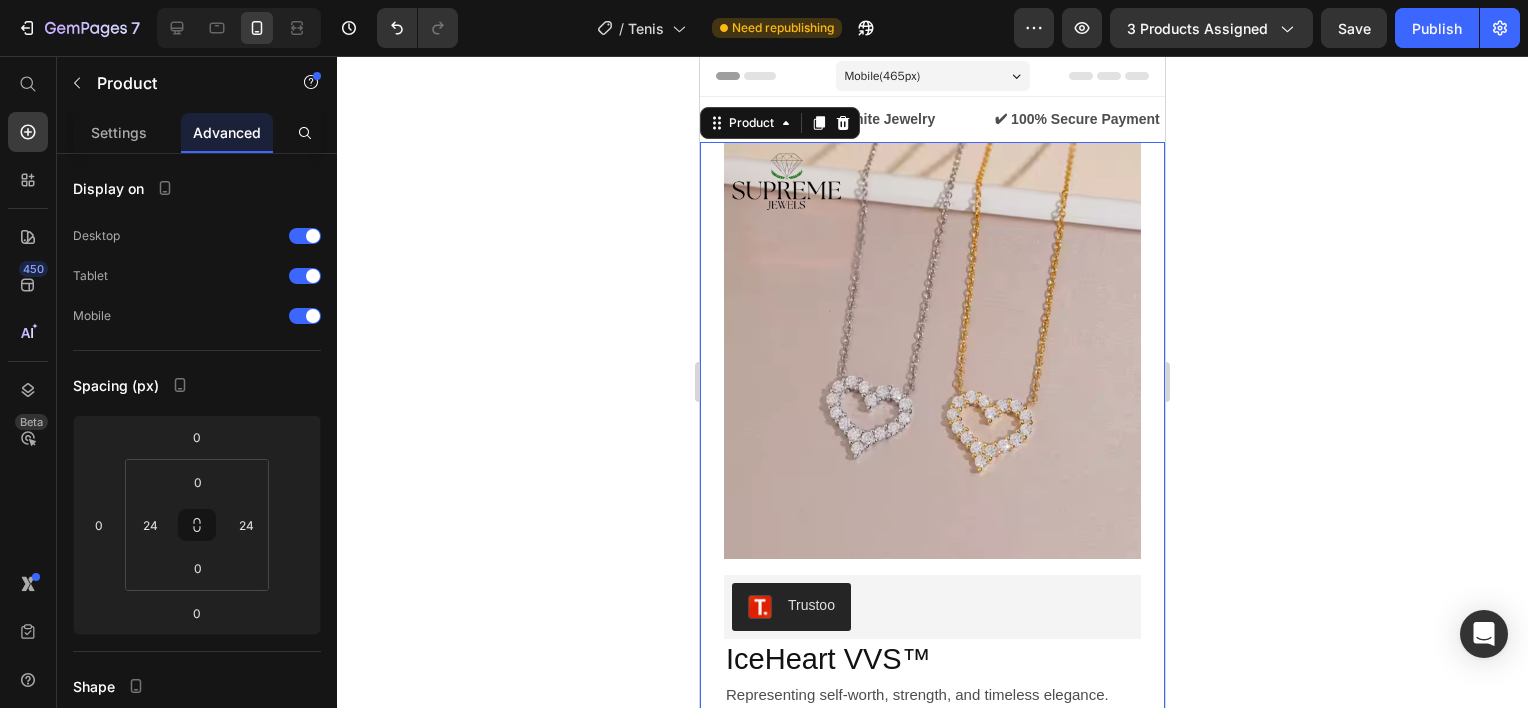 click on "✔Certified VVS Moissanite Jewelry Text ✔ 100% Secure Payment Text ✔ Fast Shipping Nationwide Text" at bounding box center (1083, 119) 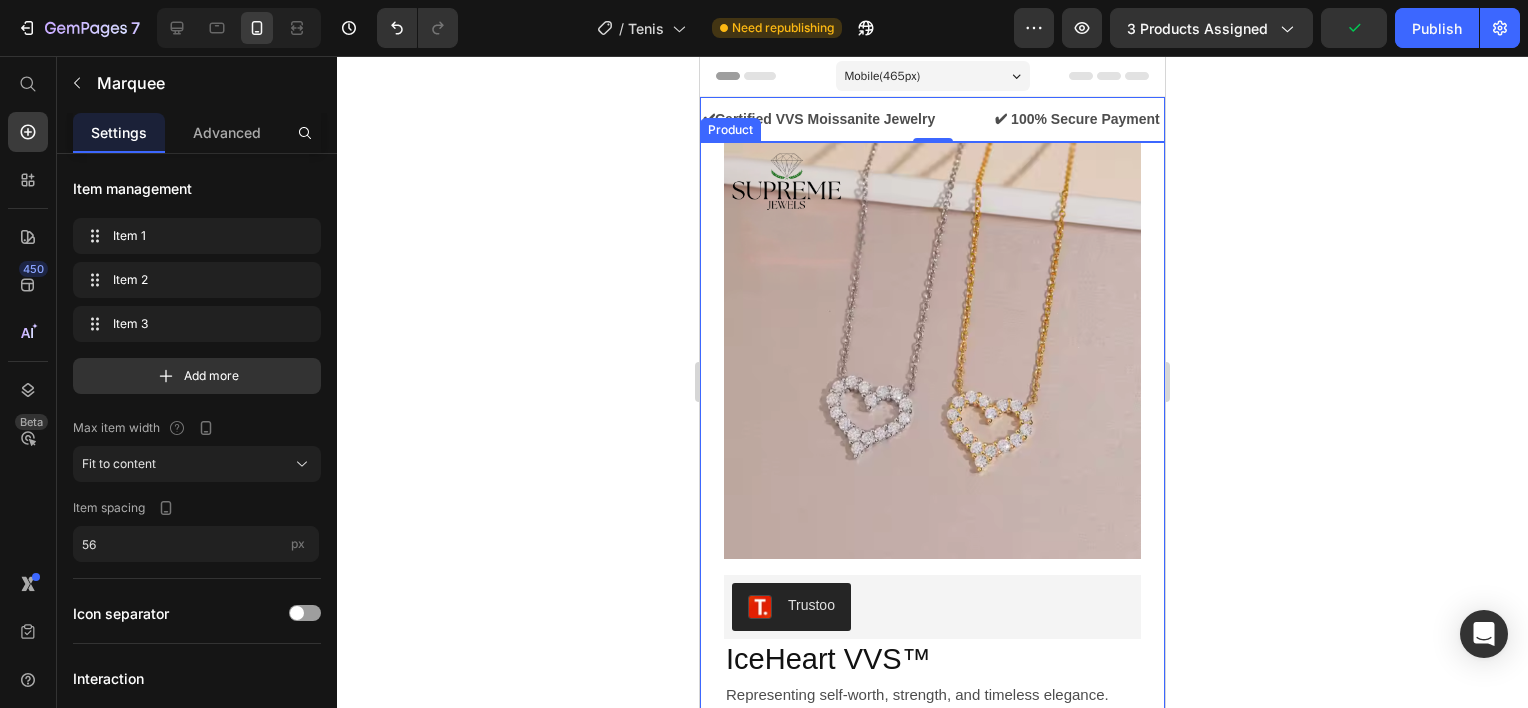 click on "Product Images Trustoo Trustoo IceHeart VVS™ Product Title Representing self-worth, strength, and timeless elegance. Text Block Row Row $89,99 Product Price $119,99 Product Price Row Color: Gold Gold Gold Silver Silver Product Variants & Swatches Comprar ahora Dynamic Checkout
Agg a Carrito Add to Cart The  IceHeart VVS™ Necklace  was crafted to make a bold yet refined statement. Featuring a shimmering heart-shaped pendant adorned with VVS moissanite stones, it reflects light with brilliance that rivals natural diamonds.
Each piece is made from  solid 925 sterling silver , offering durability, sophistication, and hypoallergenic comfort — perfect for everyday wear or unforgettable occasions.
The open-heart design evokes love, confidence, and style. Whether you're treating yourself or gifting it to someone who deserves to shine, this necklace is more than jewelry — it’s a declaration.
Show more Product Description Row
Icon Shopping in 5-8 Text Block Row Icon" at bounding box center [932, 864] 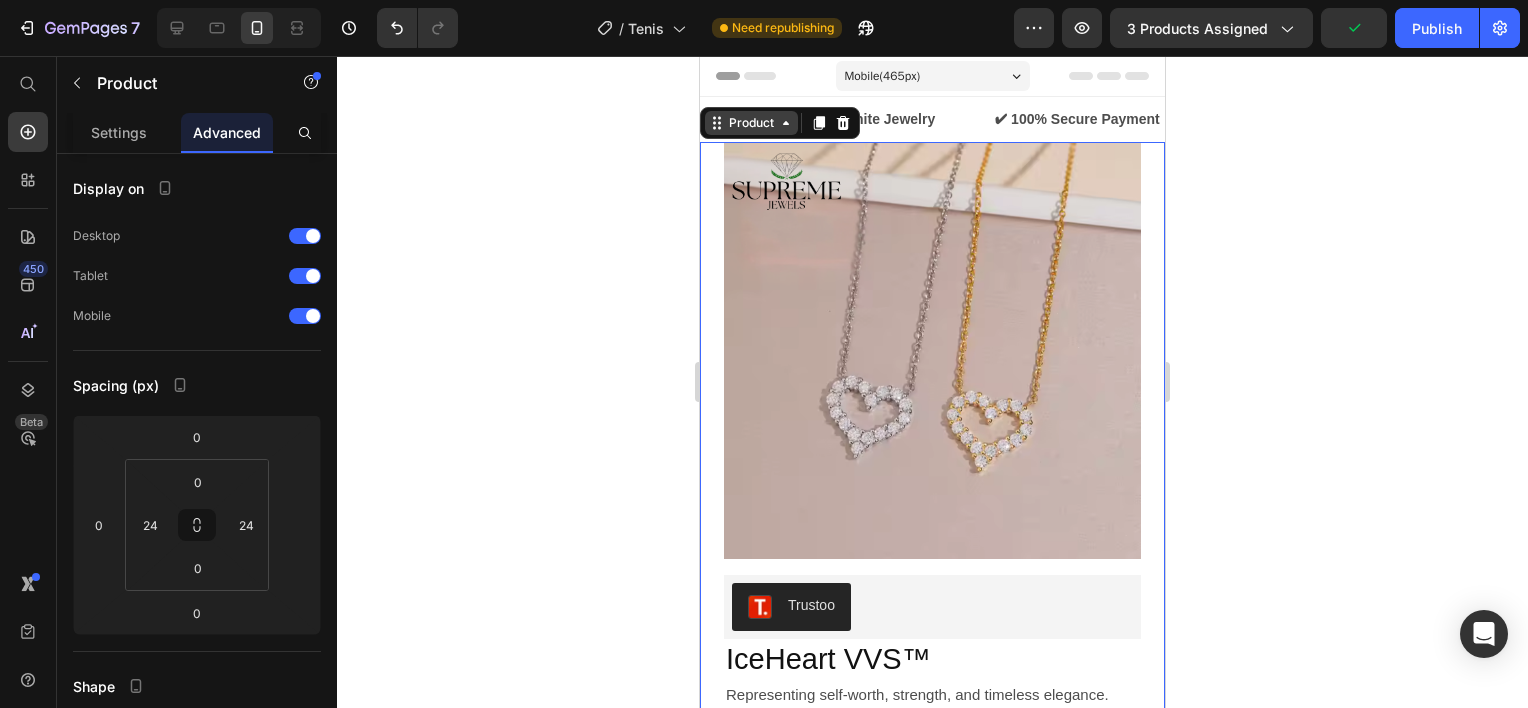 drag, startPoint x: 776, startPoint y: 106, endPoint x: 776, endPoint y: 121, distance: 15 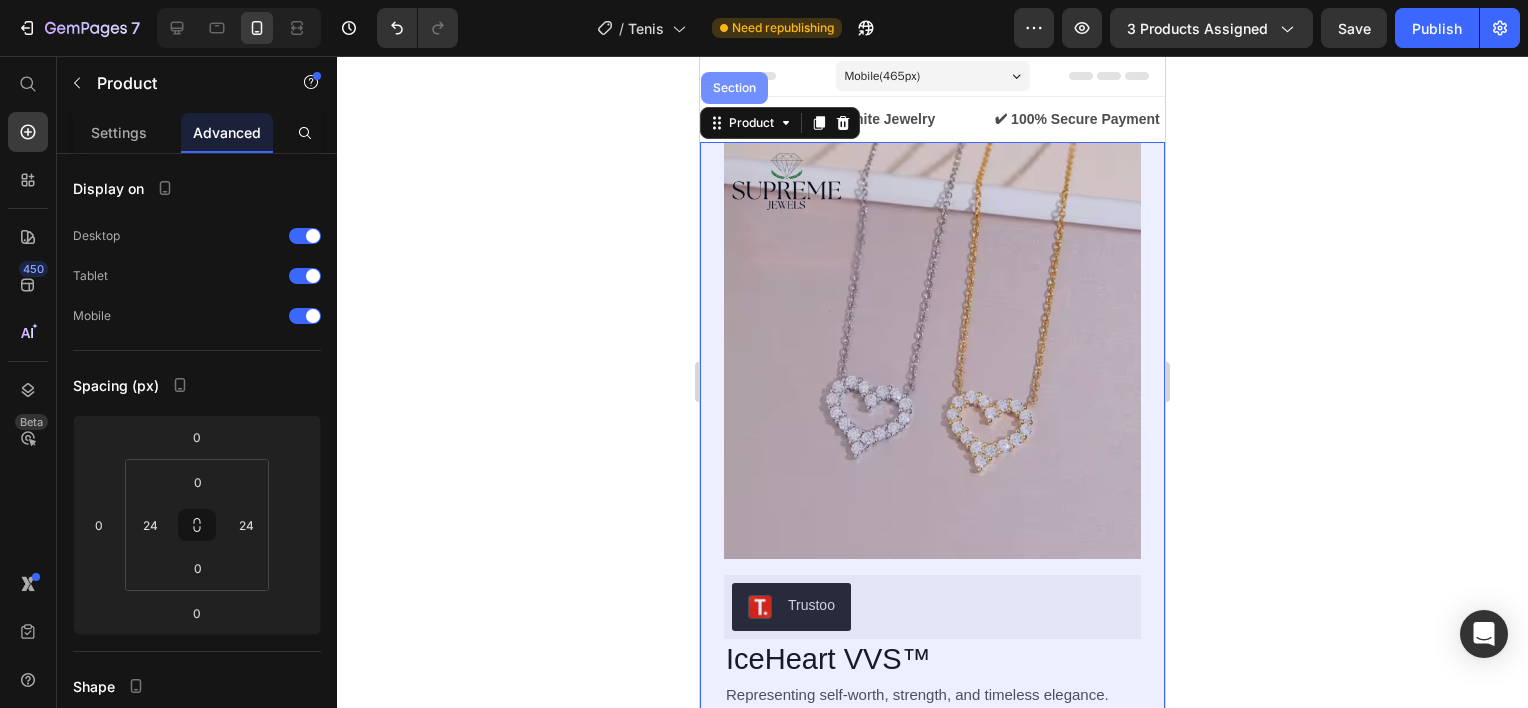 click on "Section" at bounding box center [734, 88] 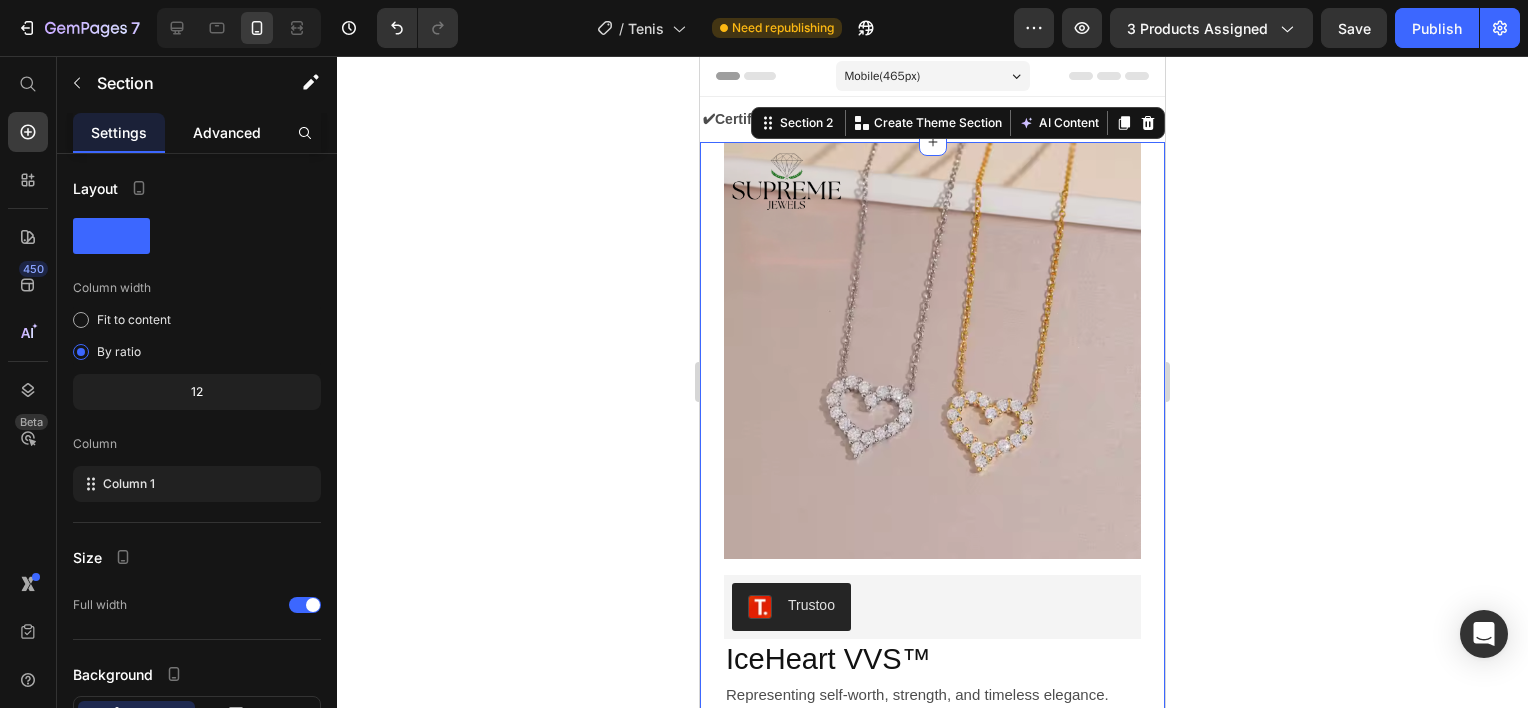 click on "Advanced" at bounding box center (227, 132) 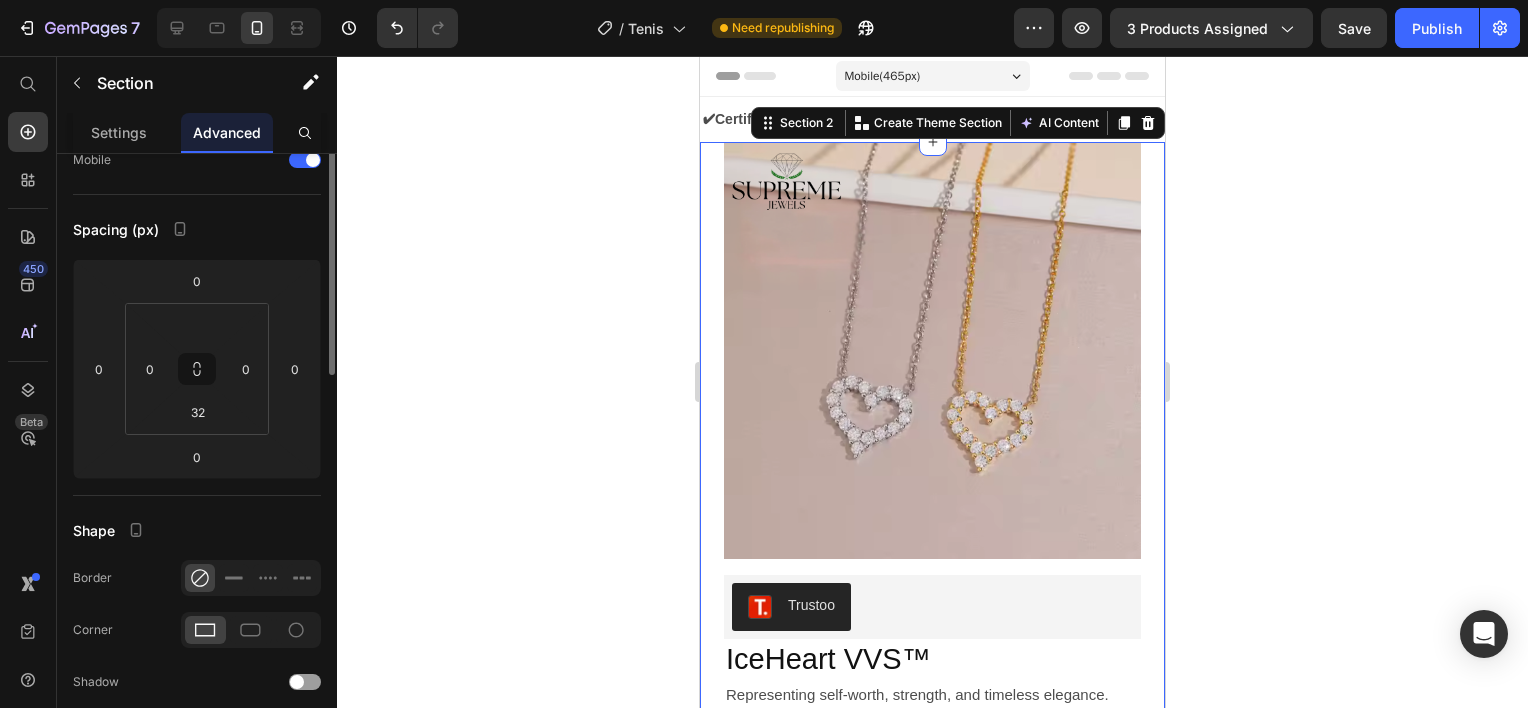 scroll, scrollTop: 0, scrollLeft: 0, axis: both 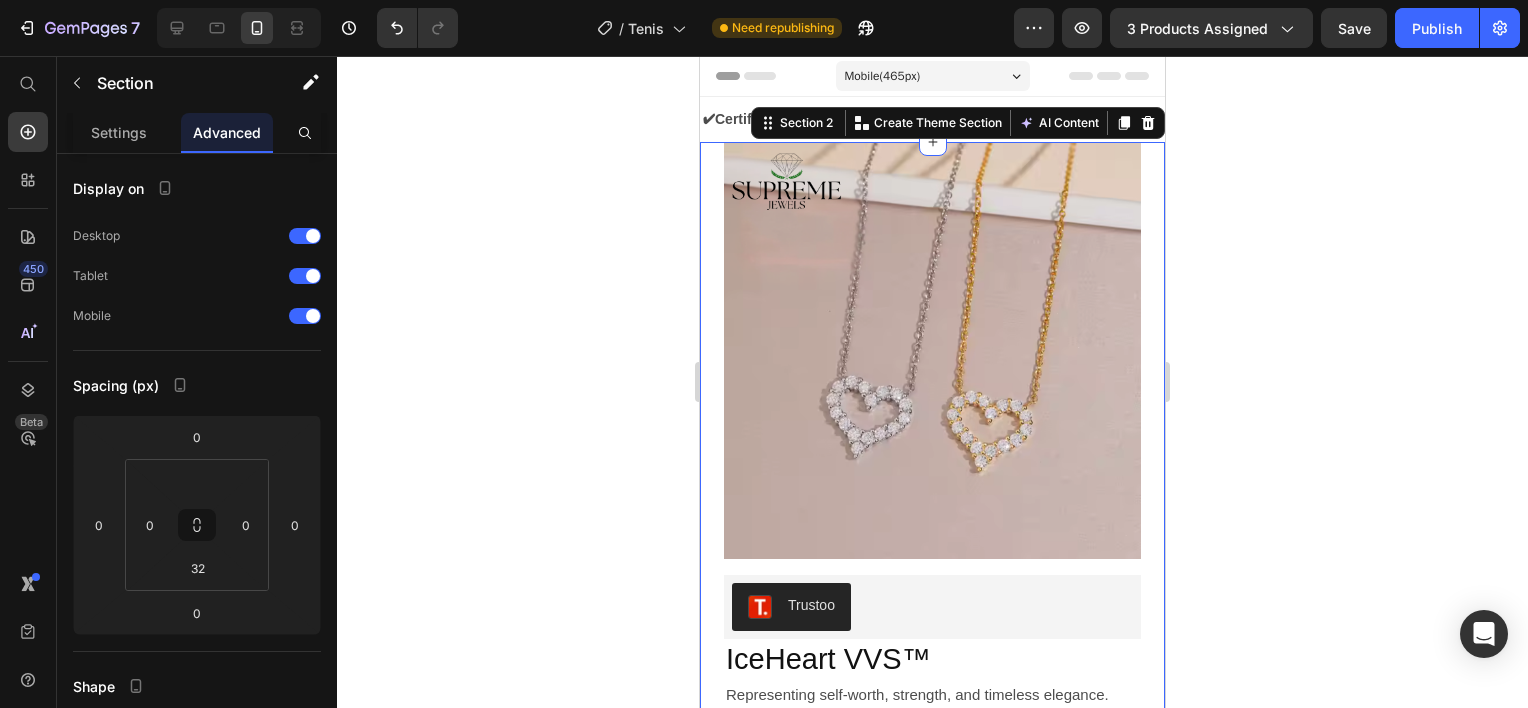 click 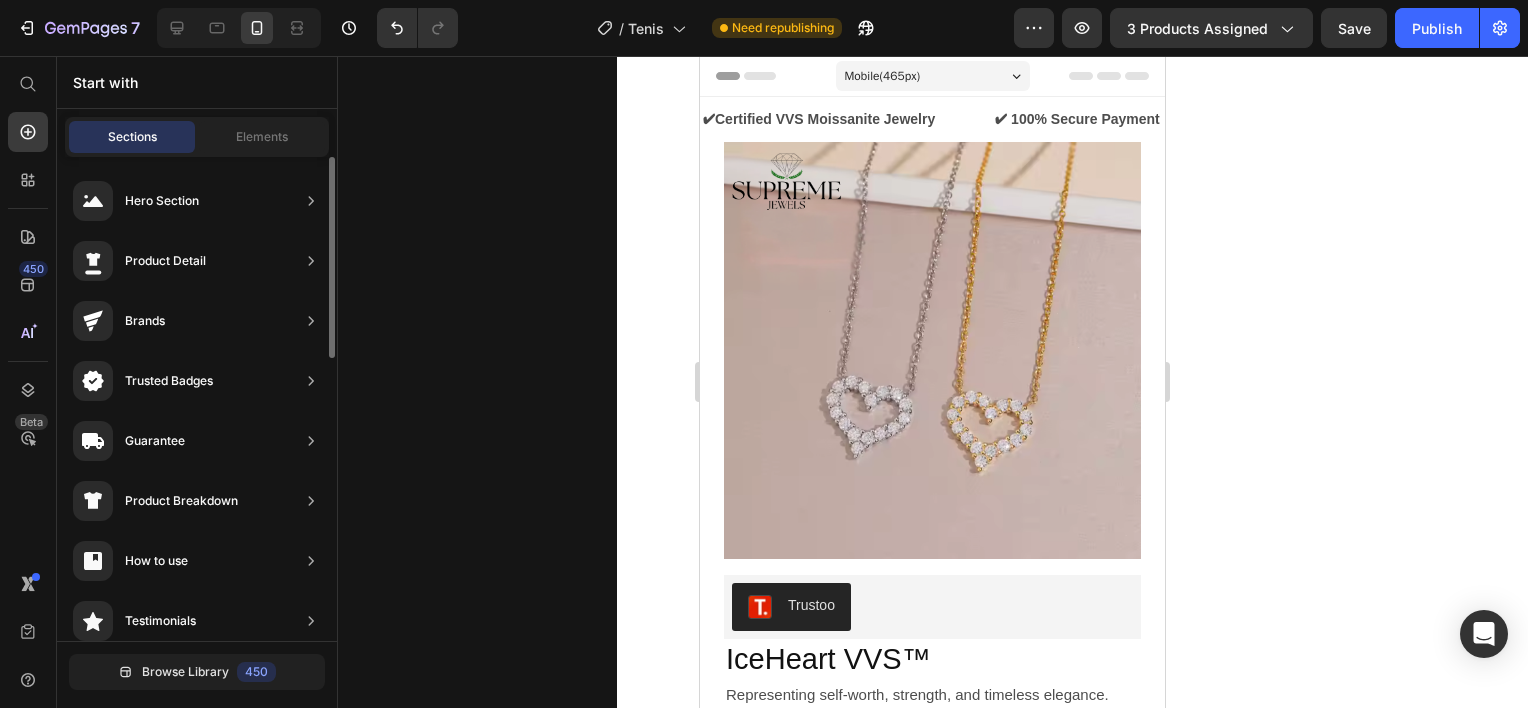 scroll, scrollTop: 676, scrollLeft: 0, axis: vertical 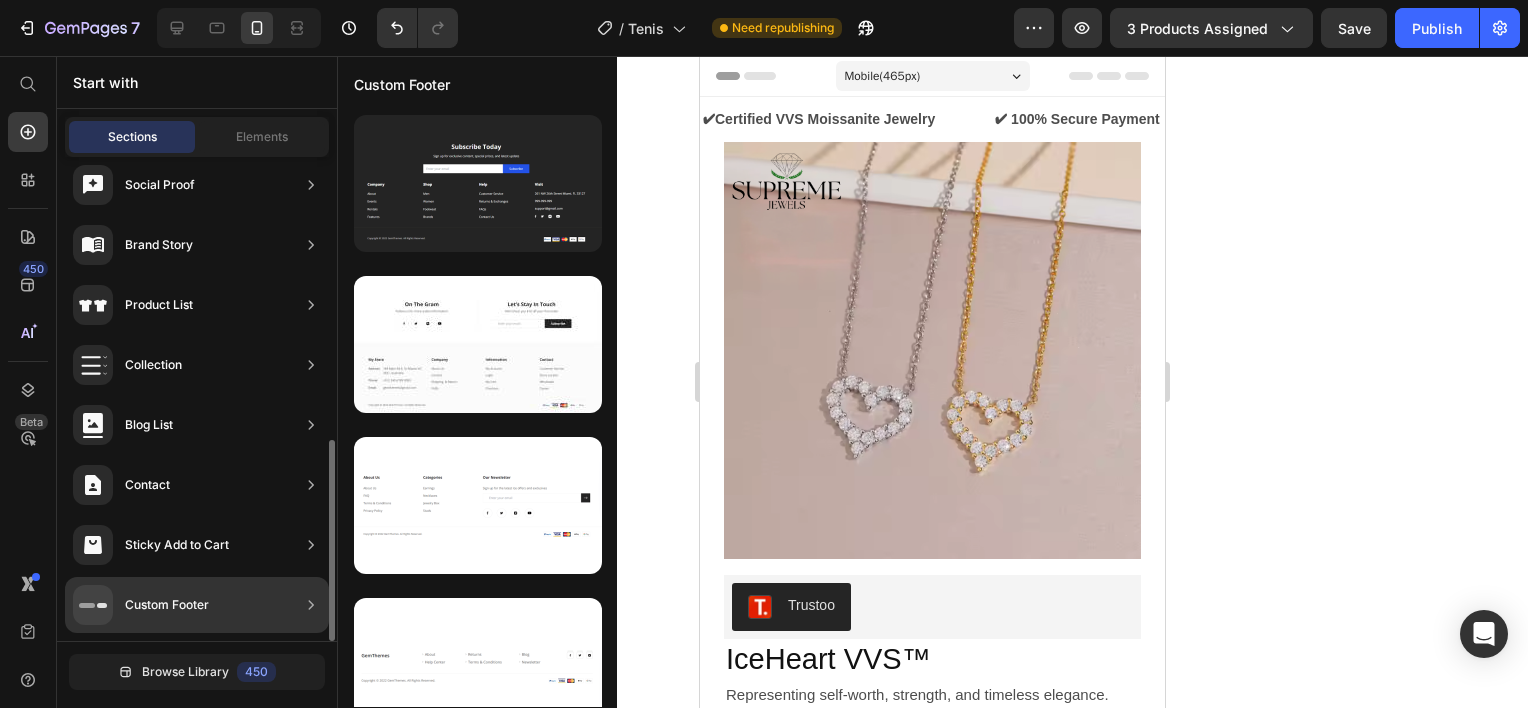 click on "Custom Footer" 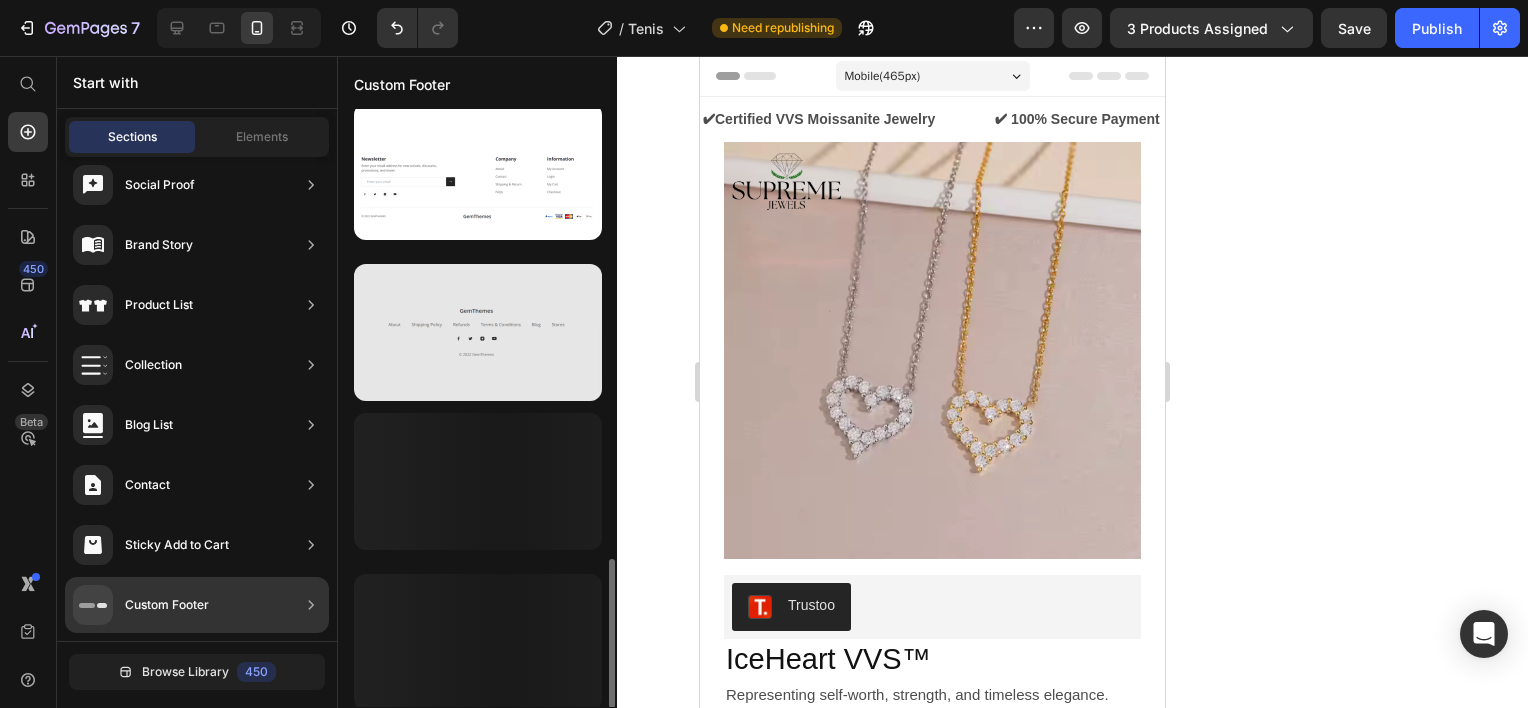 scroll, scrollTop: 1400, scrollLeft: 0, axis: vertical 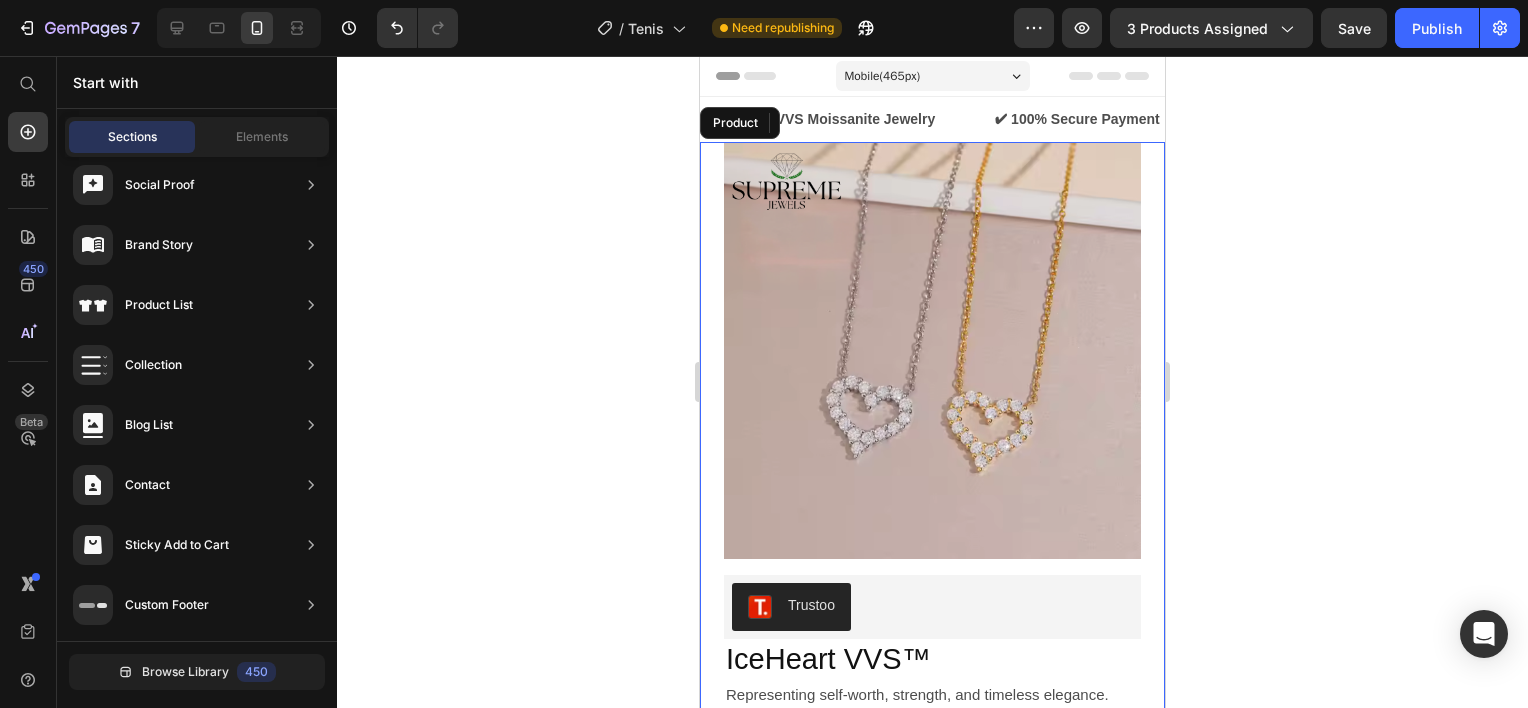 click on "Product Images Trustoo Trustoo IceHeart VVS™ Product Title Representing self-worth, strength, and timeless elegance. Text Block Row Row $89,99 Product Price $119,99 Product Price Row Color: Gold Gold Gold Silver Silver Product Variants & Swatches Comprar ahora Dynamic Checkout
Agg a Carrito Add to Cart The  IceHeart VVS™ Necklace  was crafted to make a bold yet refined statement. Featuring a shimmering heart-shaped pendant adorned with VVS moissanite stones, it reflects light with brilliance that rivals natural diamonds.
Each piece is made from  solid 925 sterling silver , offering durability, sophistication, and hypoallergenic comfort — perfect for everyday wear or unforgettable occasions.
The open-heart design evokes love, confidence, and style. Whether you're treating yourself or gifting it to someone who deserves to shine, this necklace is more than jewelry — it’s a declaration.
Show more Product Description Row
Icon Shopping in 5-8 Text Block Row Icon" at bounding box center (932, 864) 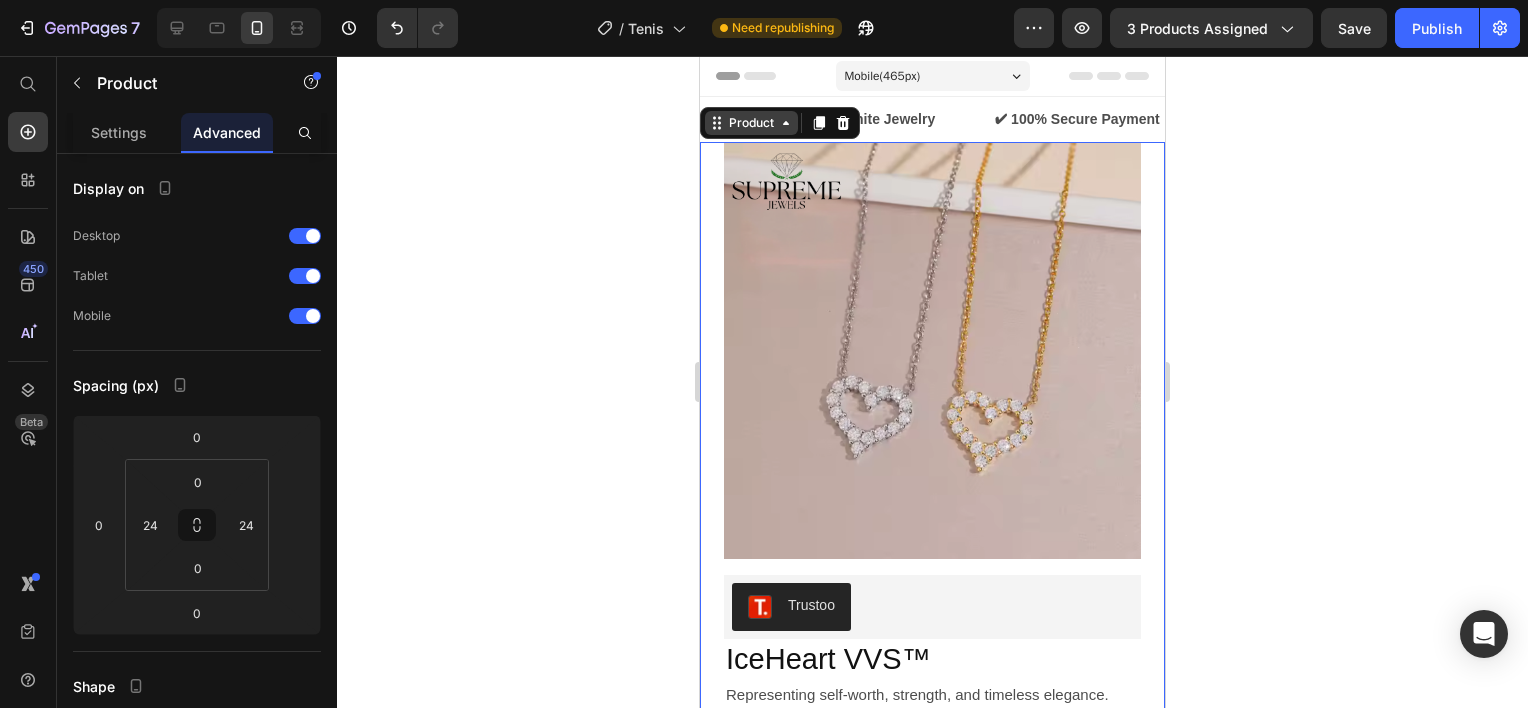 click on "Product" at bounding box center [751, 123] 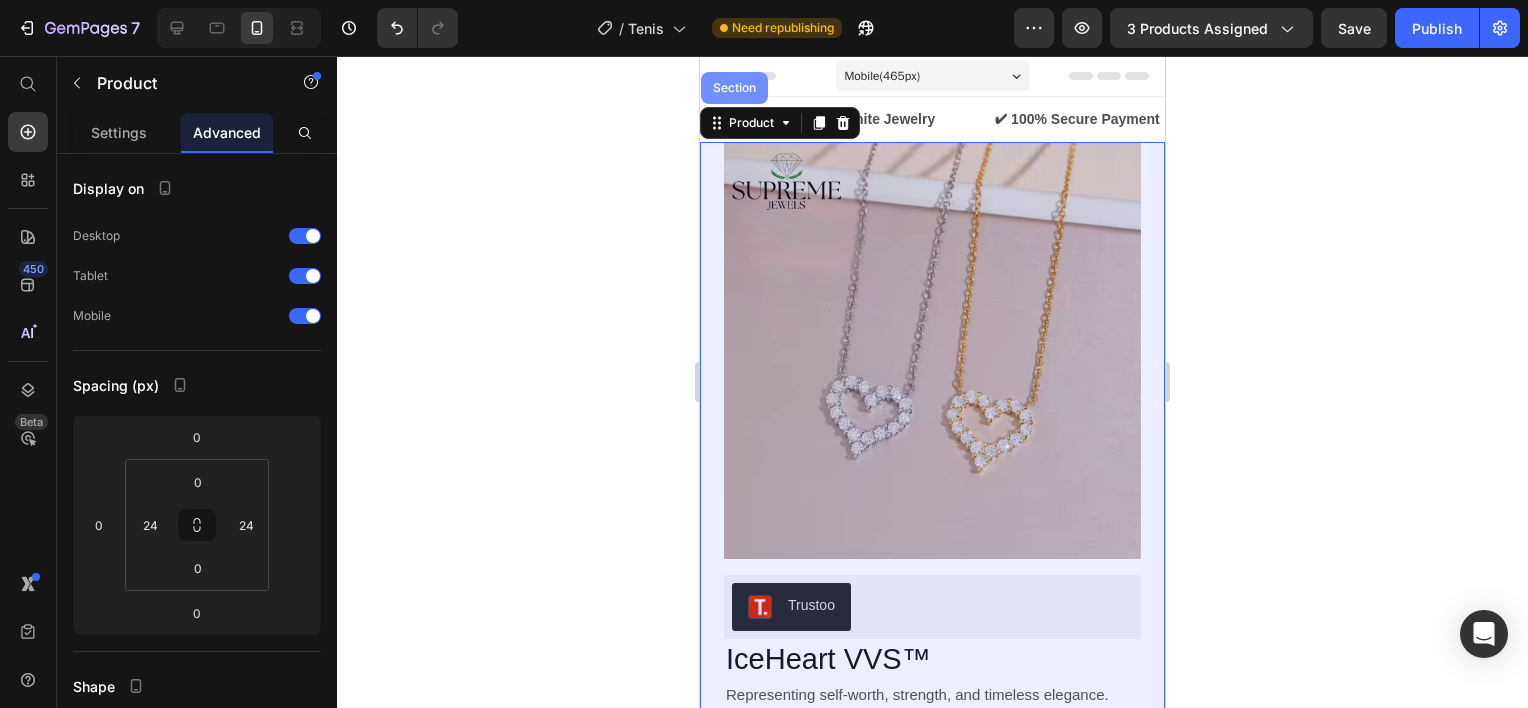 click on "Section" at bounding box center (734, 88) 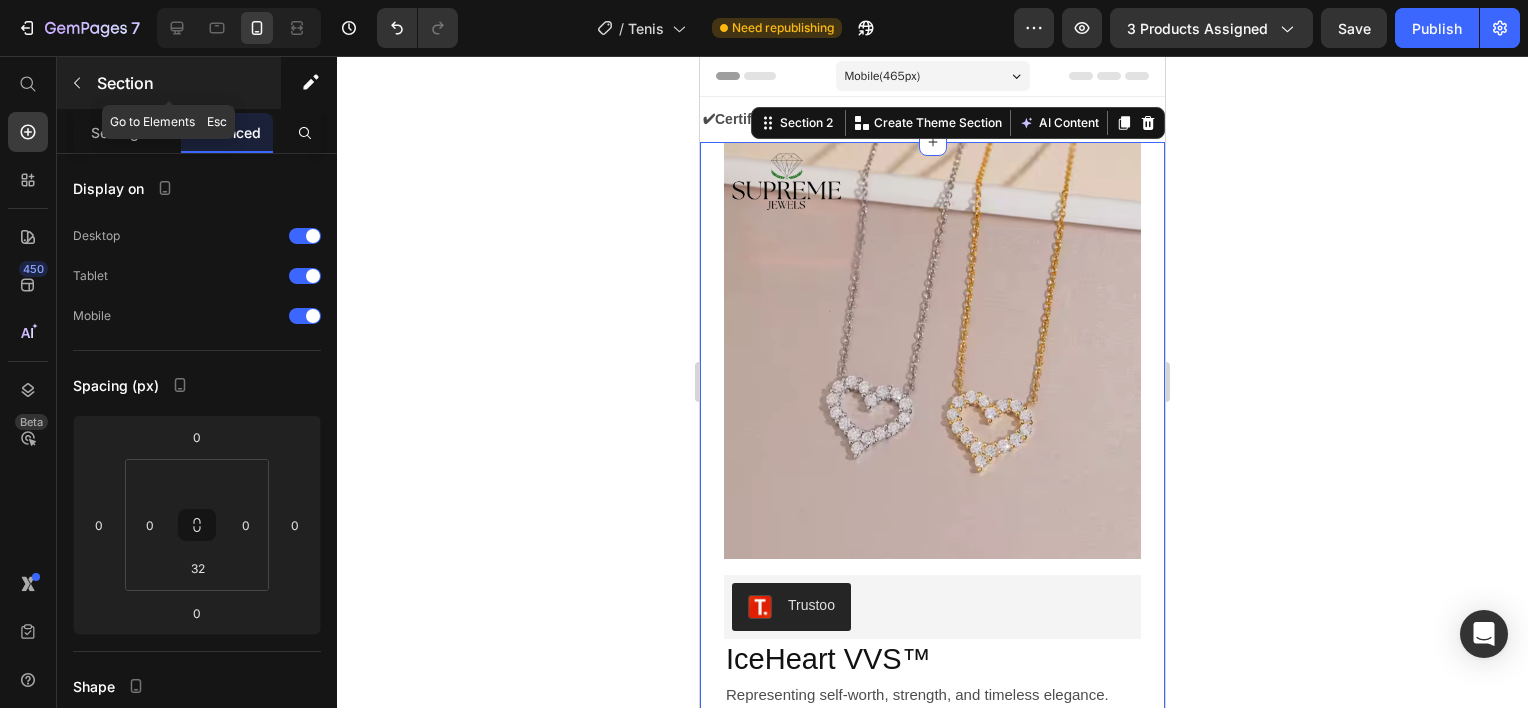 click on "Section" at bounding box center (187, 83) 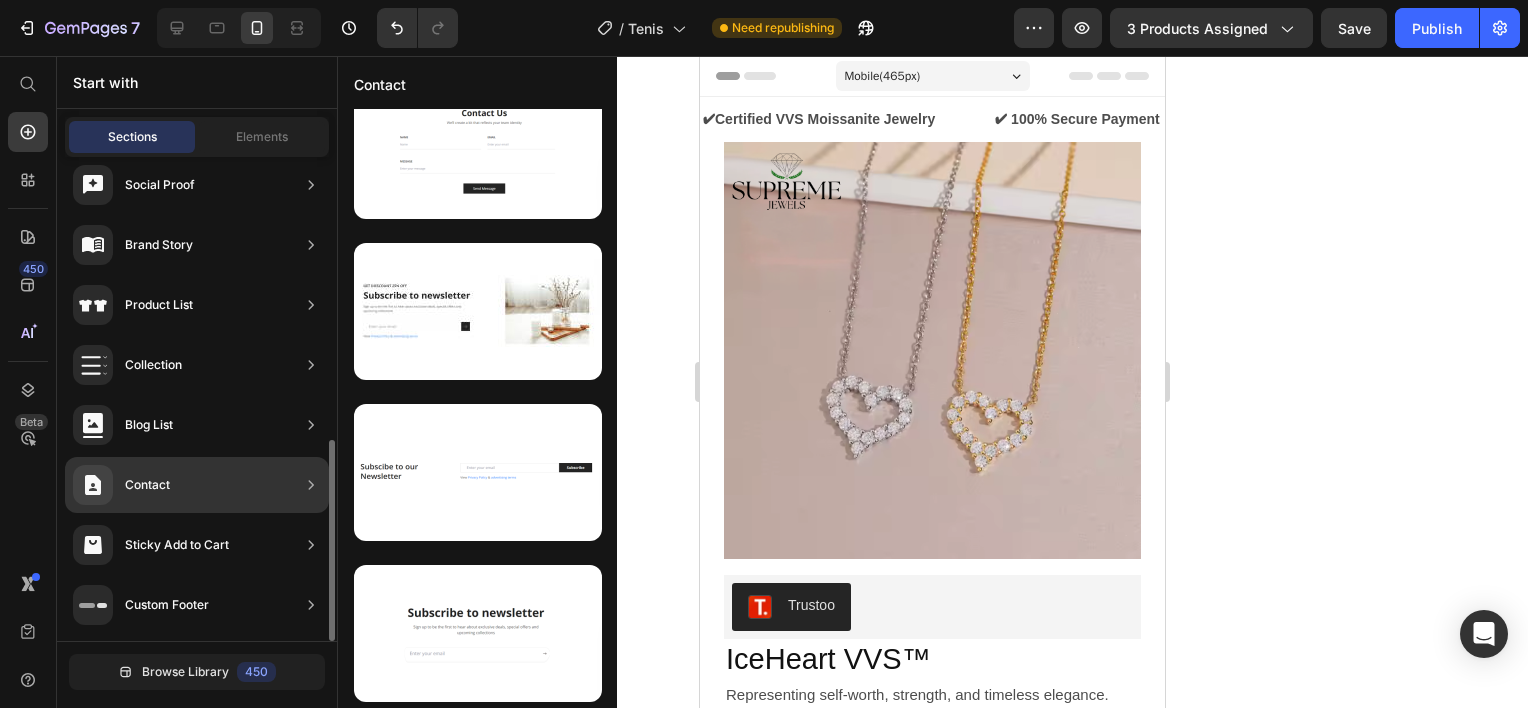 scroll, scrollTop: 0, scrollLeft: 0, axis: both 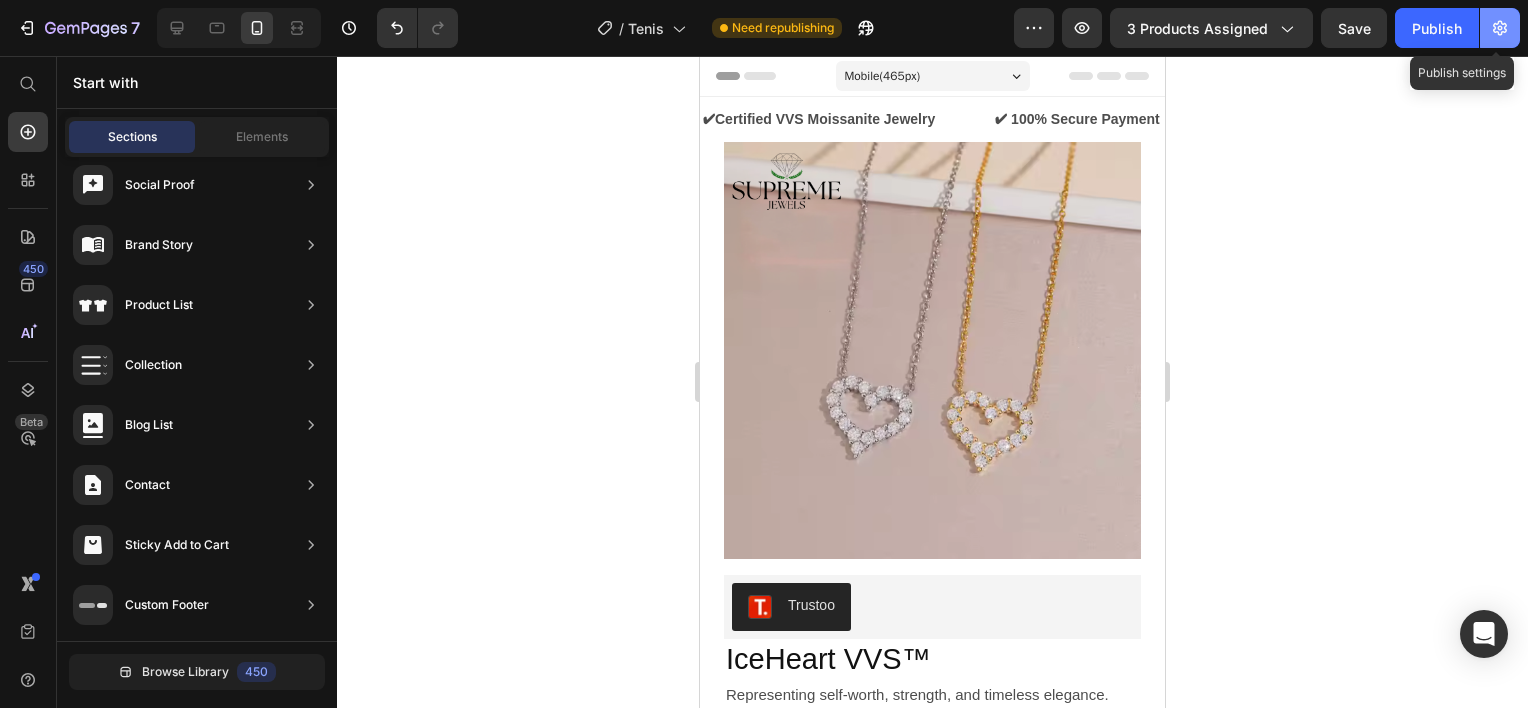click 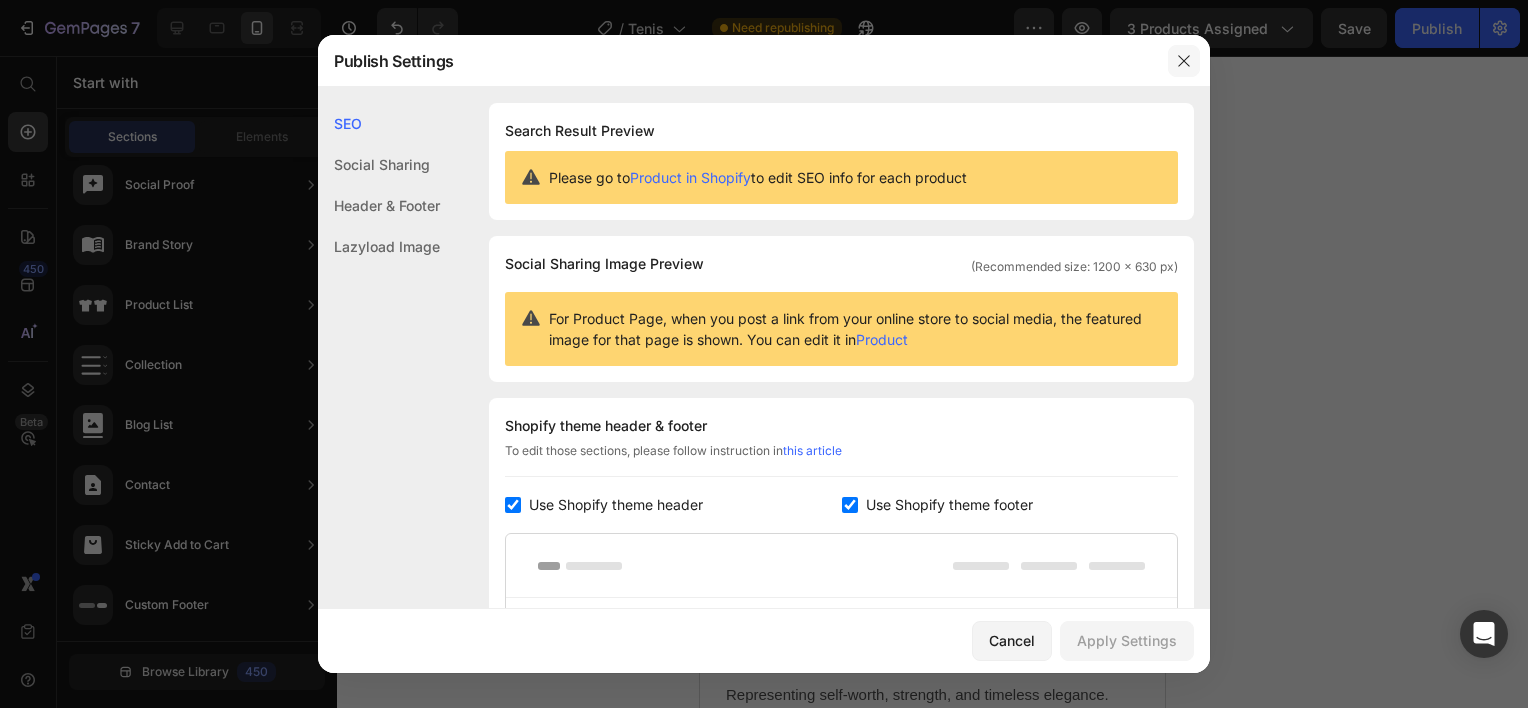 click at bounding box center [1184, 61] 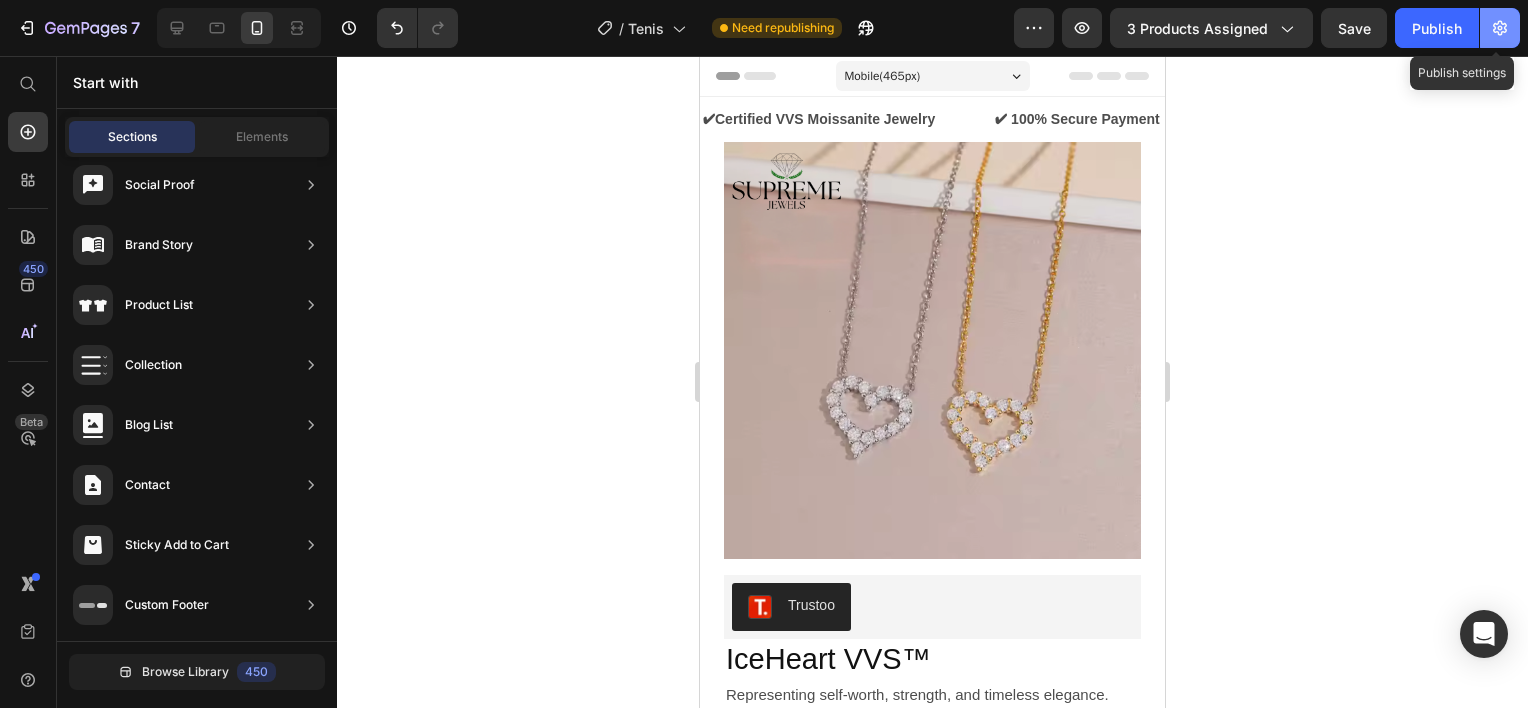 click 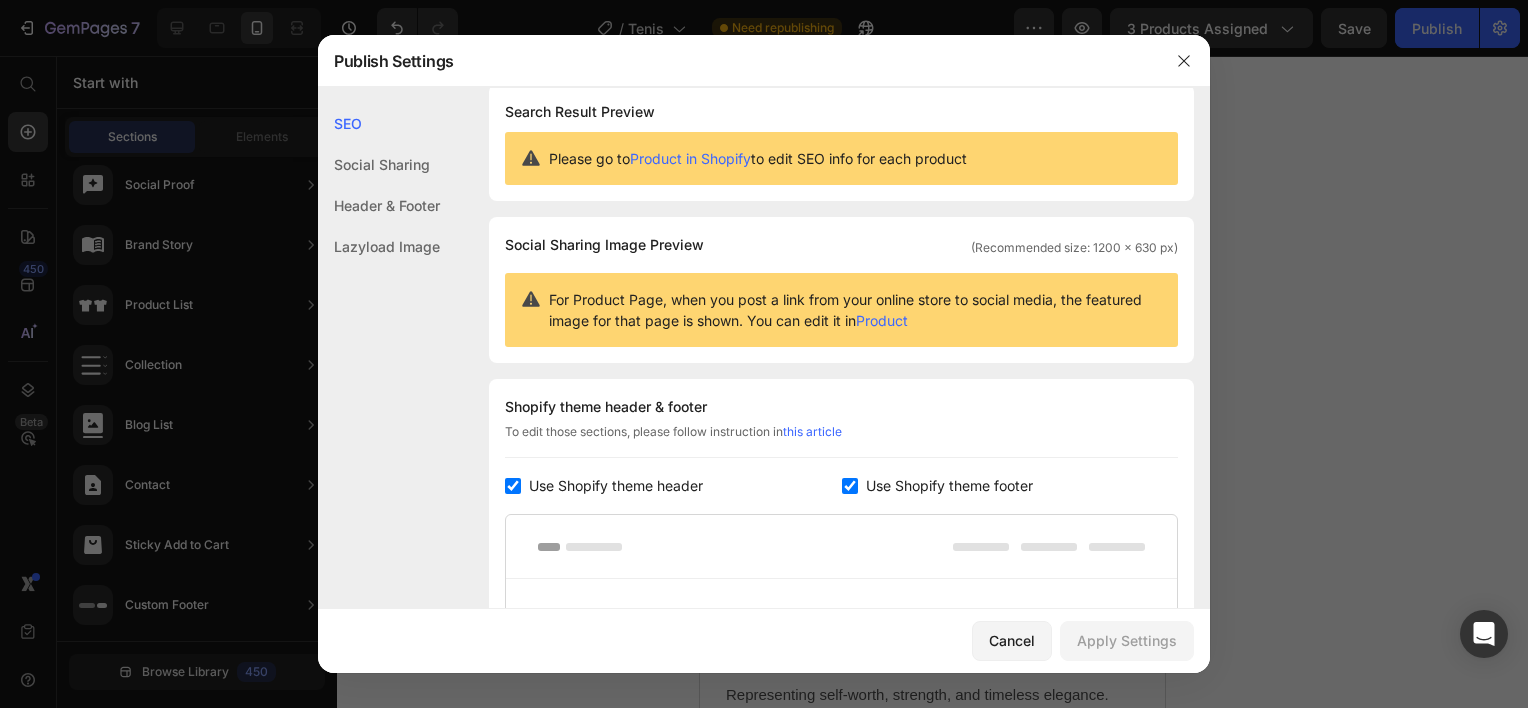 scroll, scrollTop: 0, scrollLeft: 0, axis: both 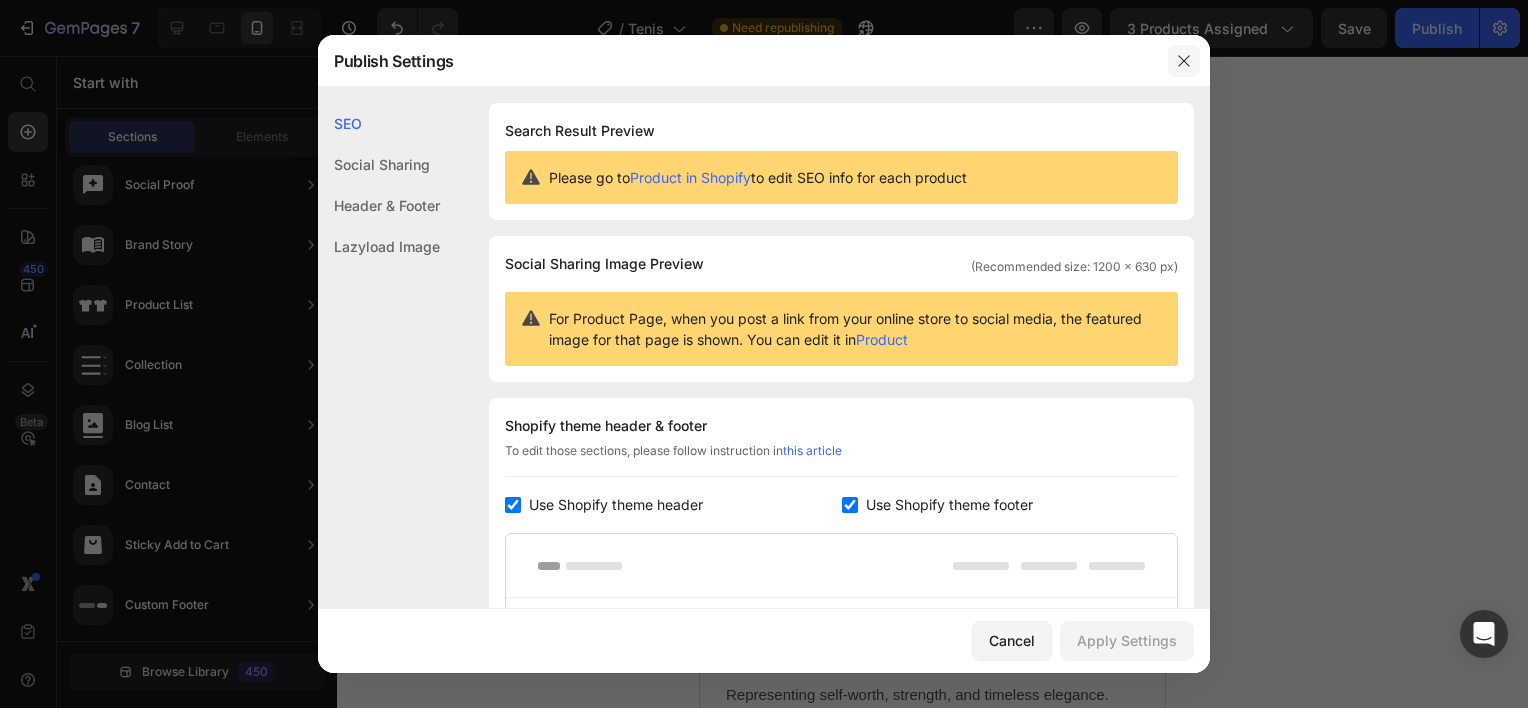 click 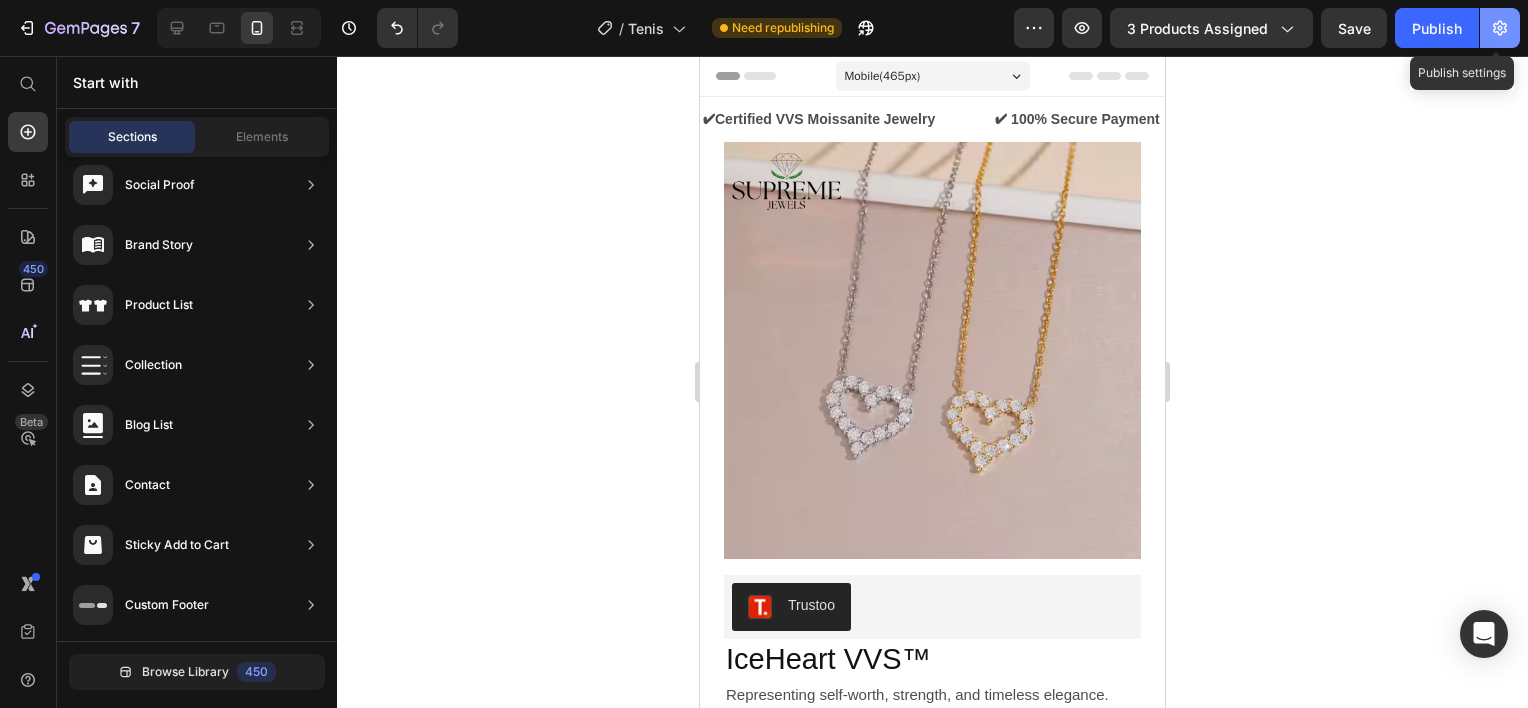 click 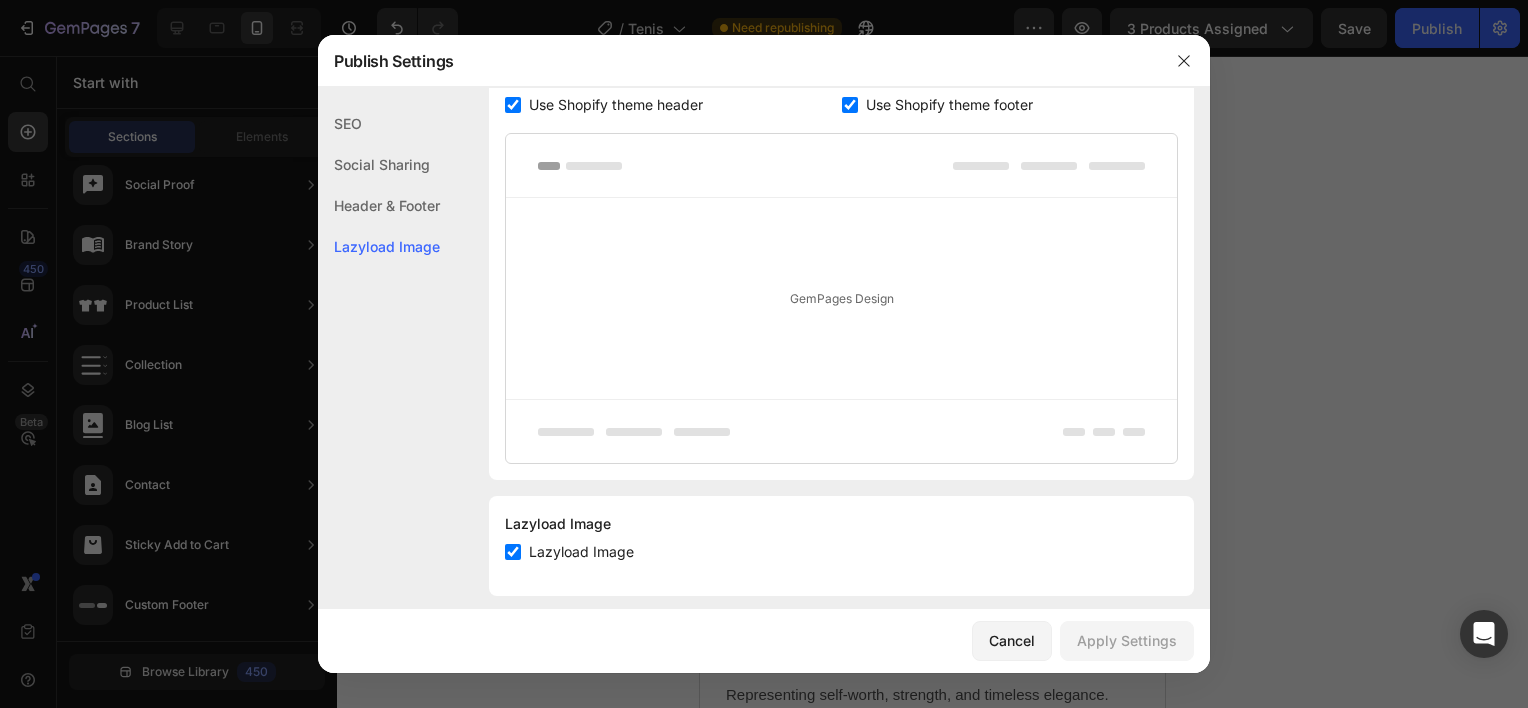 scroll, scrollTop: 419, scrollLeft: 0, axis: vertical 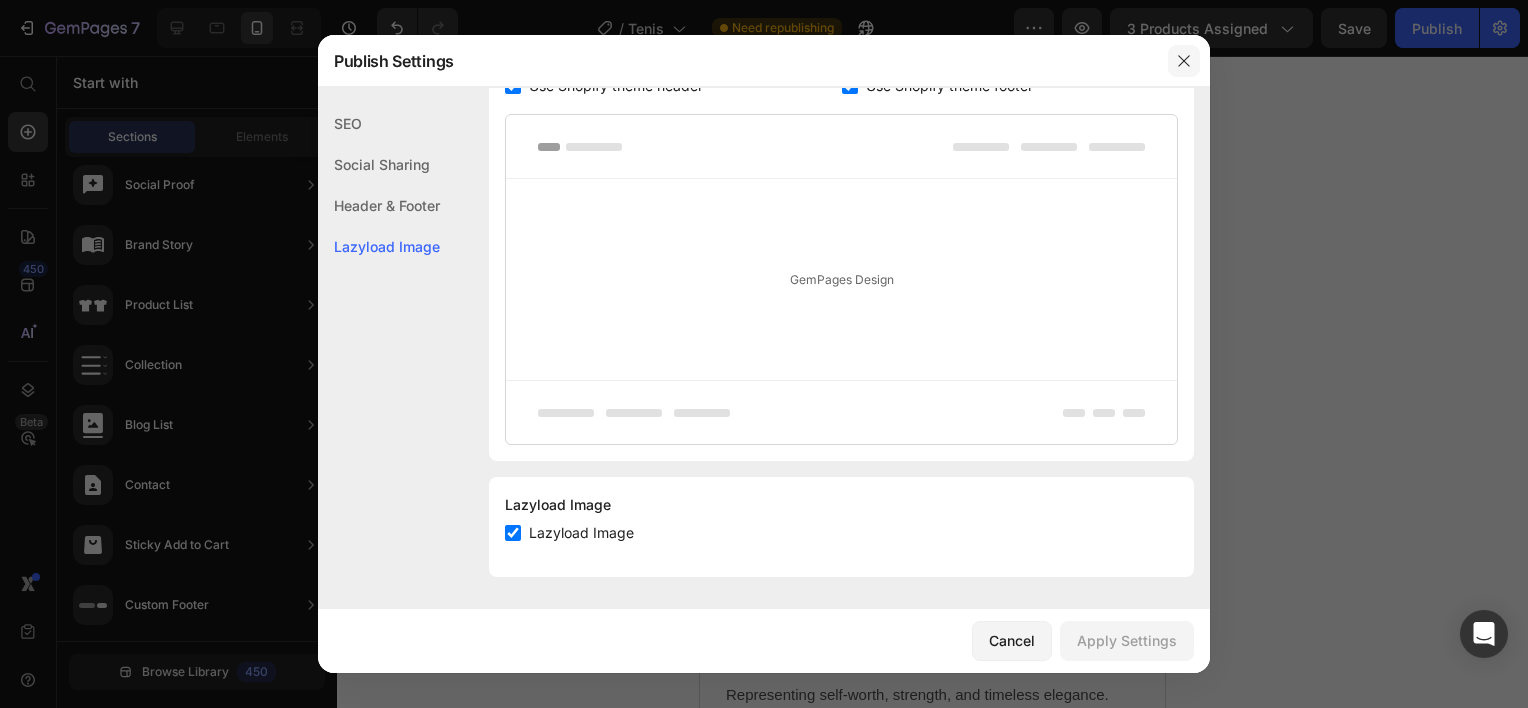 click at bounding box center [1184, 61] 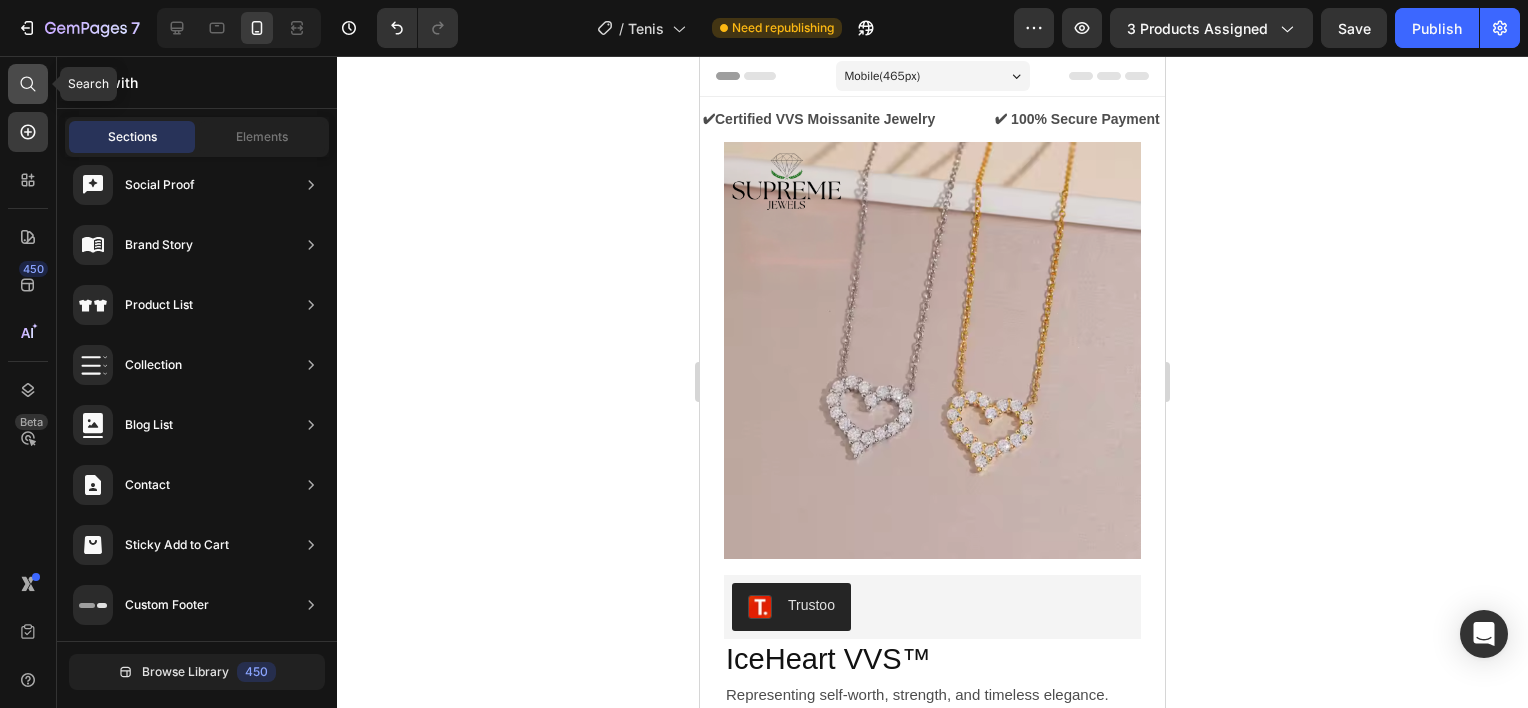 click 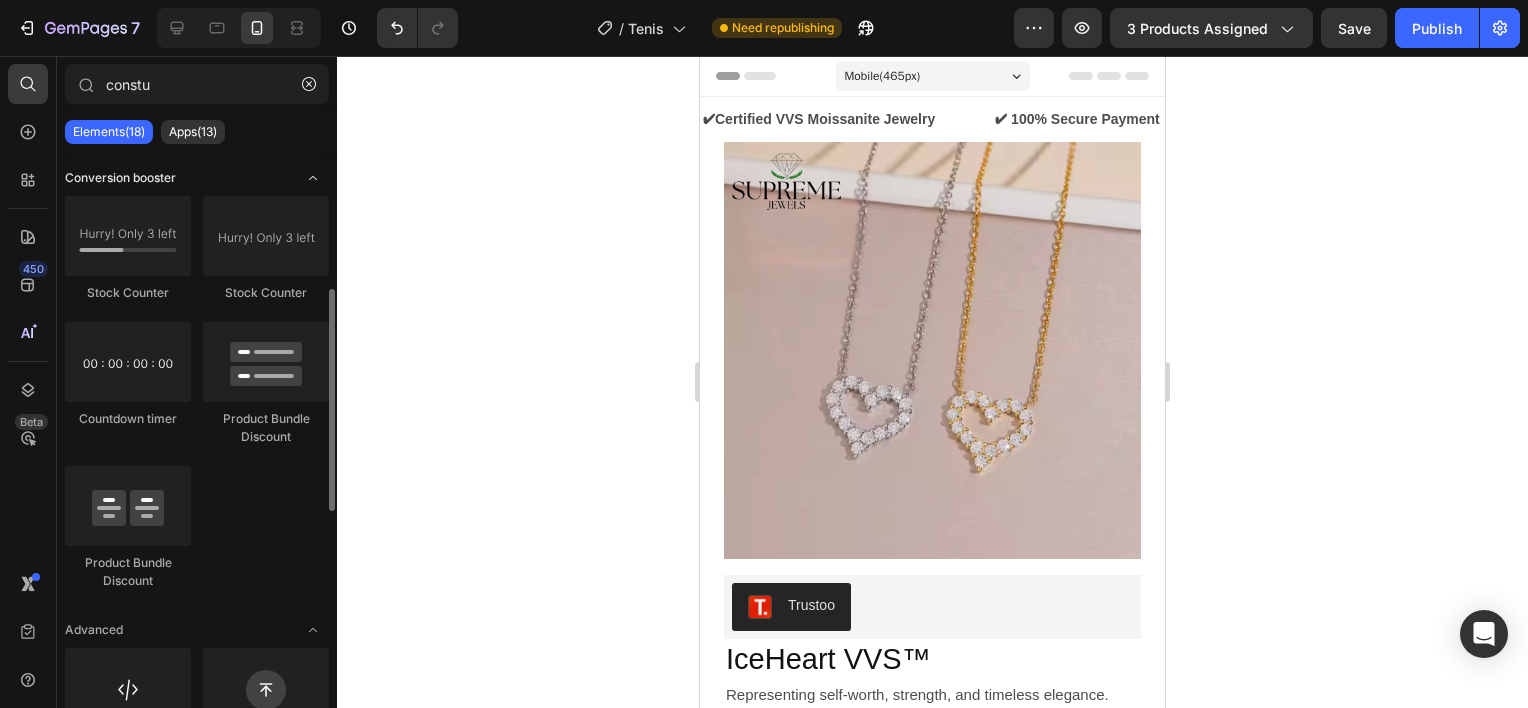 scroll, scrollTop: 400, scrollLeft: 0, axis: vertical 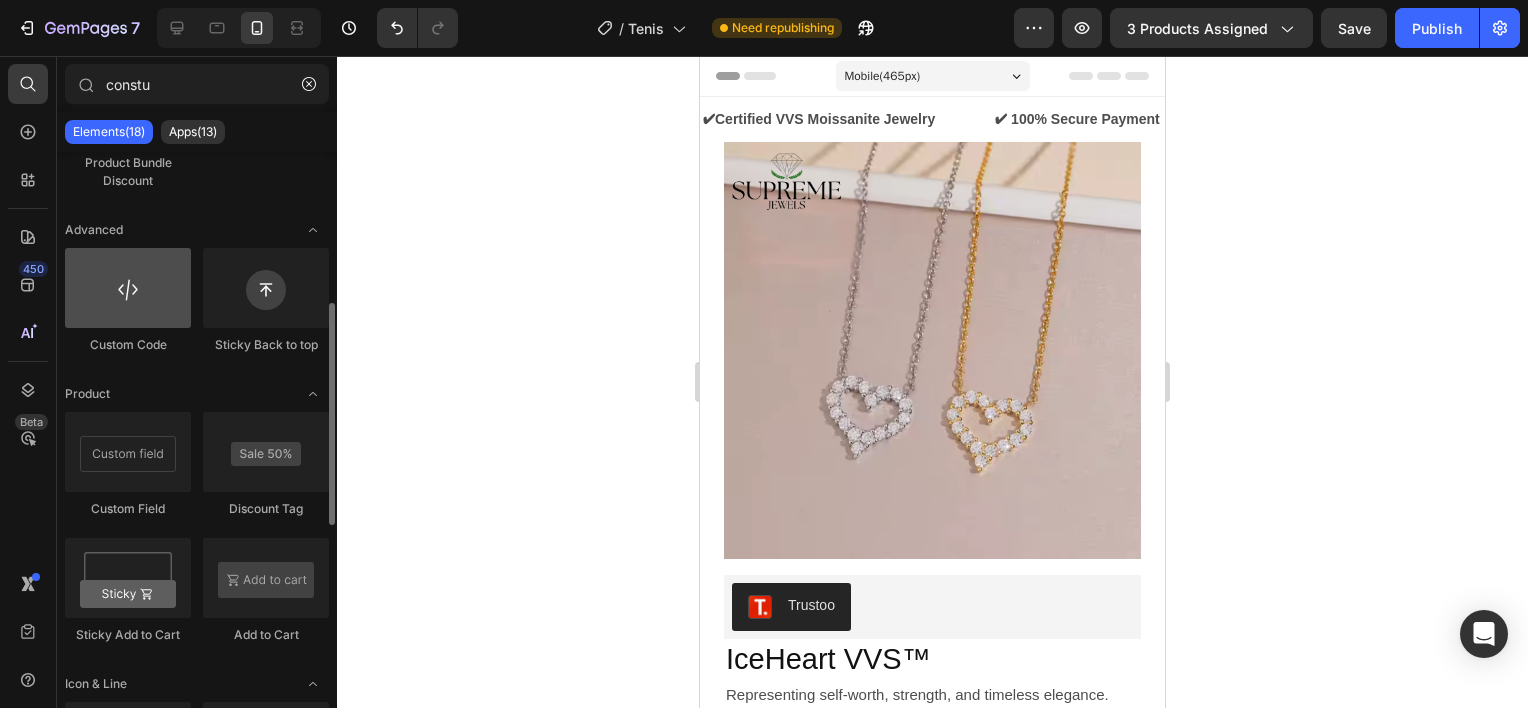 type on "constu" 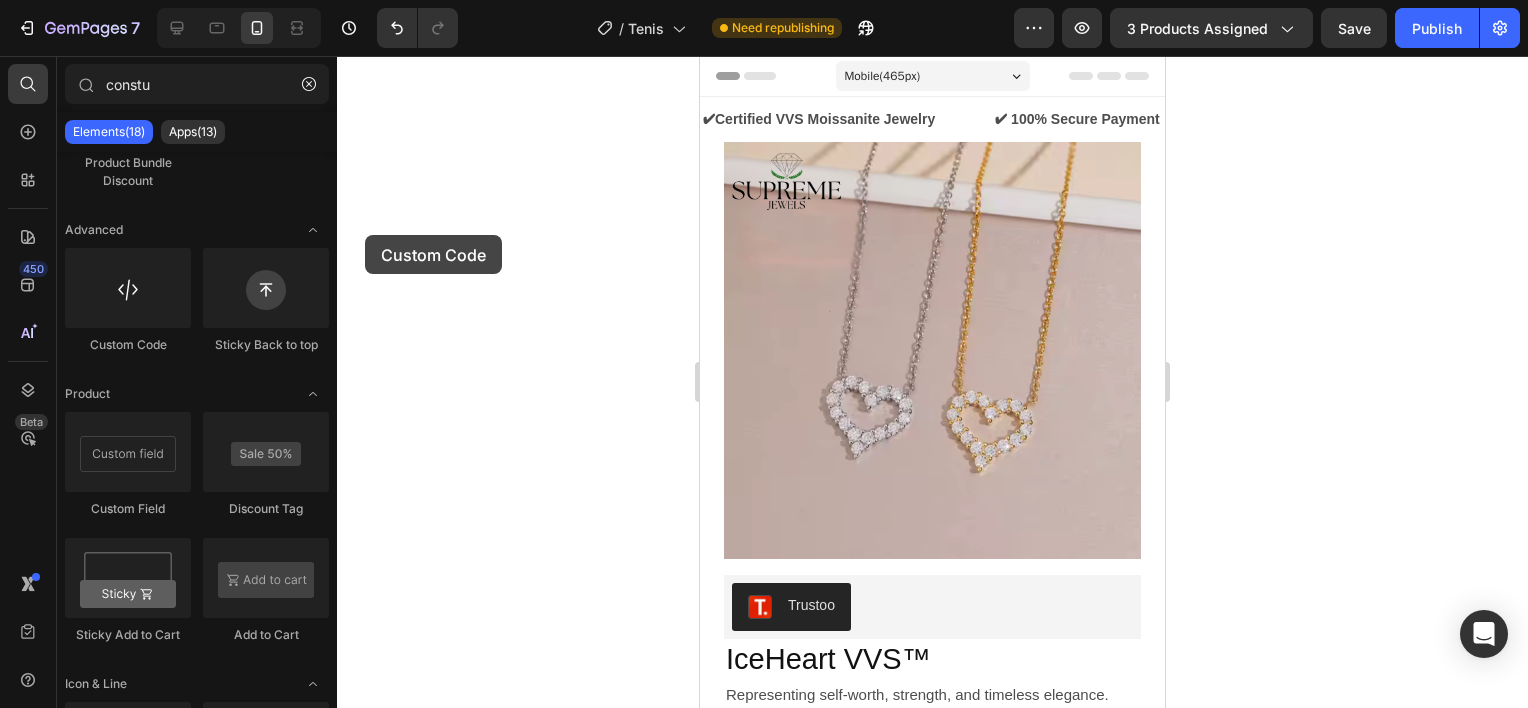 drag, startPoint x: 129, startPoint y: 303, endPoint x: 346, endPoint y: 244, distance: 224.87775 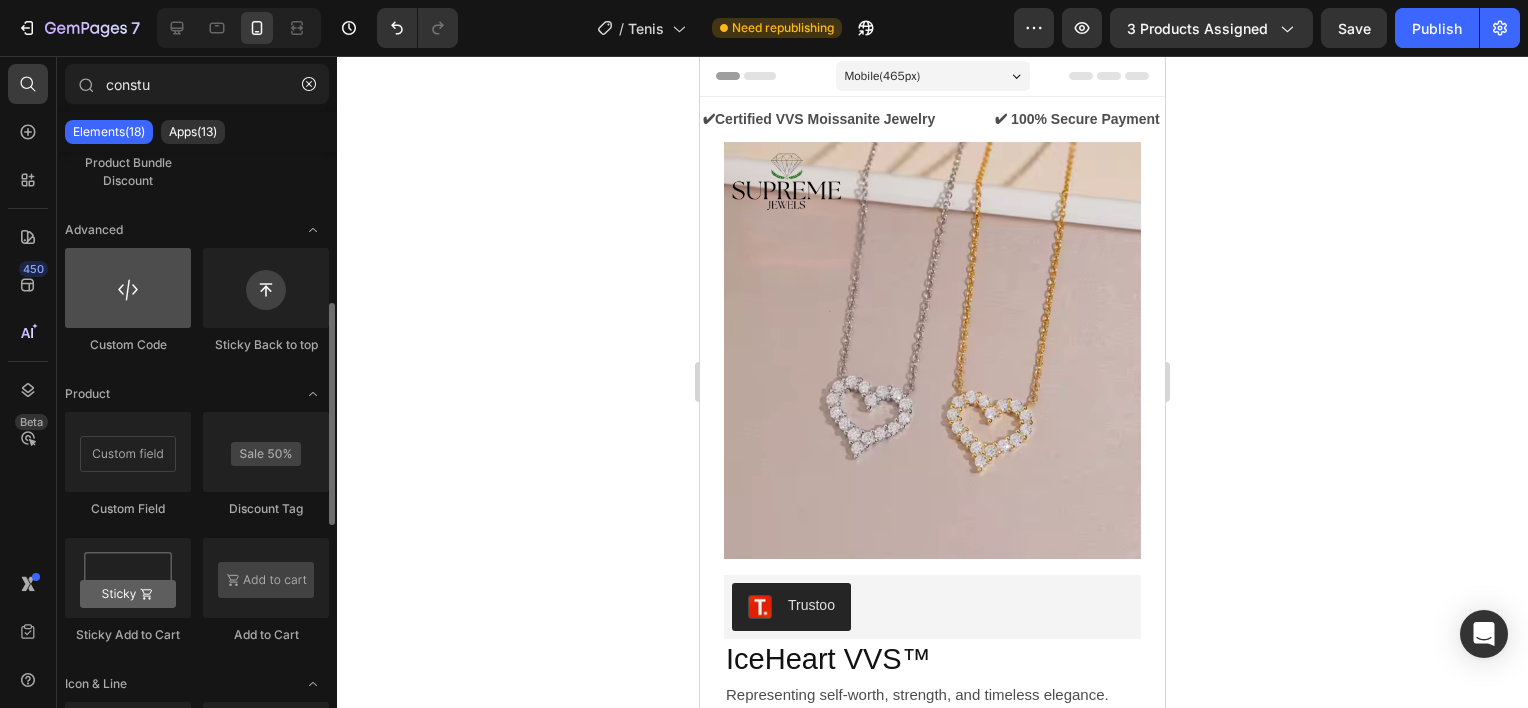 click at bounding box center [128, 288] 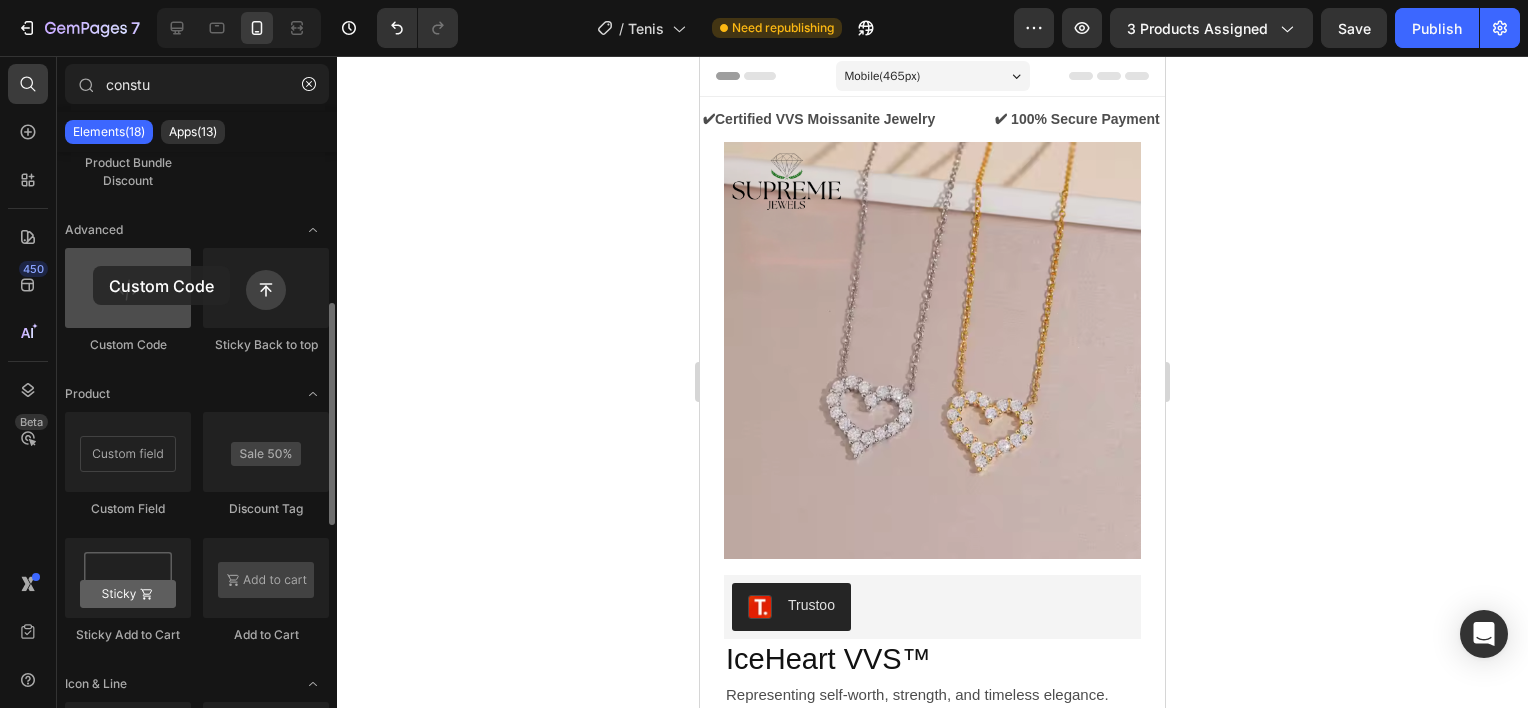 drag, startPoint x: 153, startPoint y: 293, endPoint x: 93, endPoint y: 266, distance: 65.795135 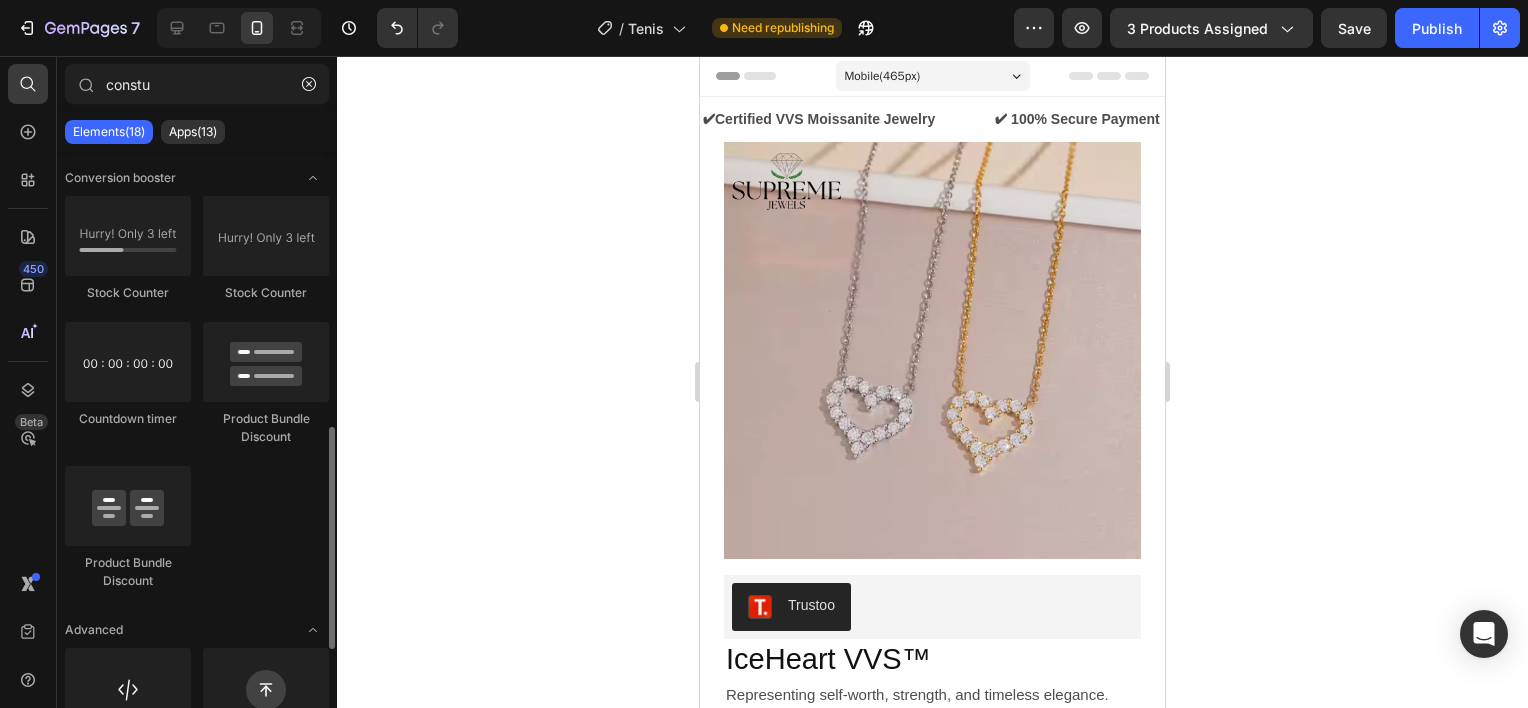 scroll, scrollTop: 300, scrollLeft: 0, axis: vertical 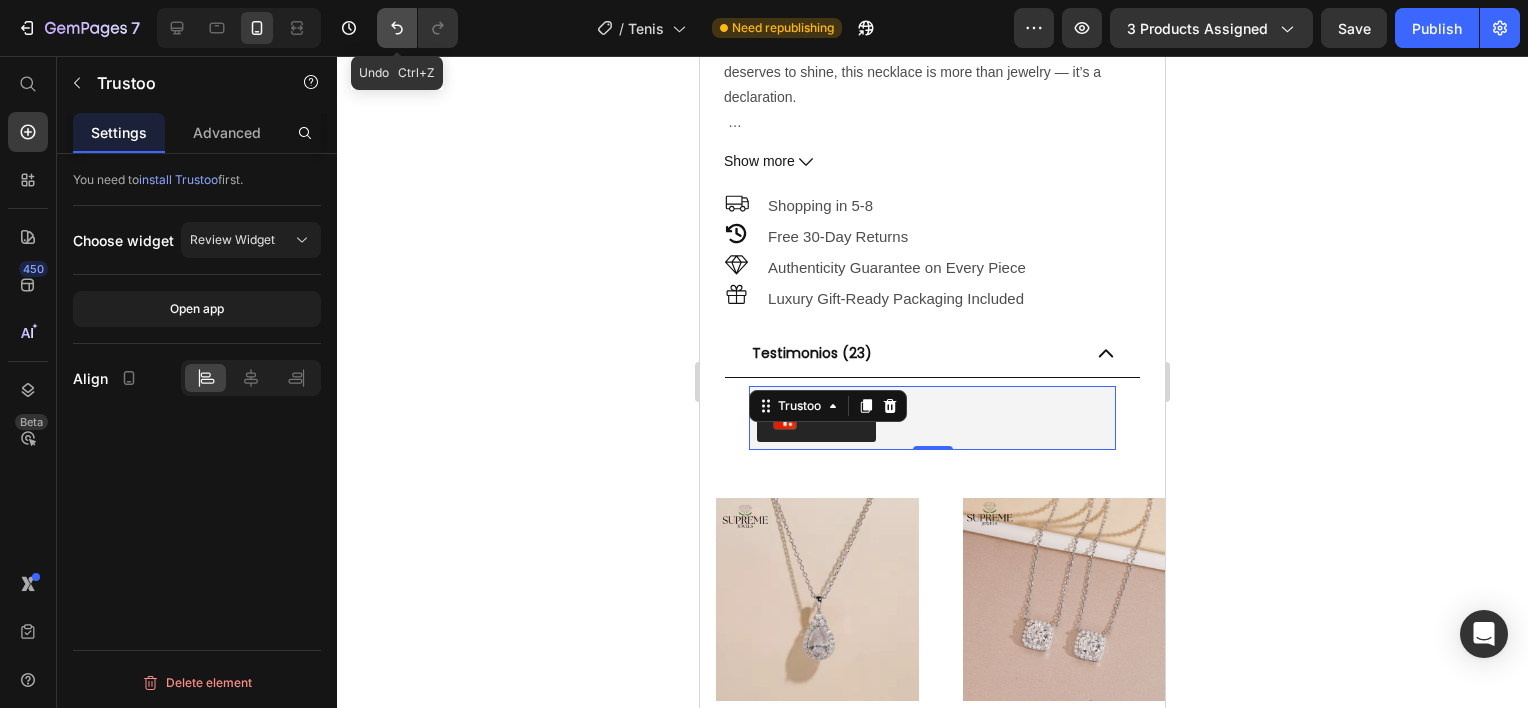 click 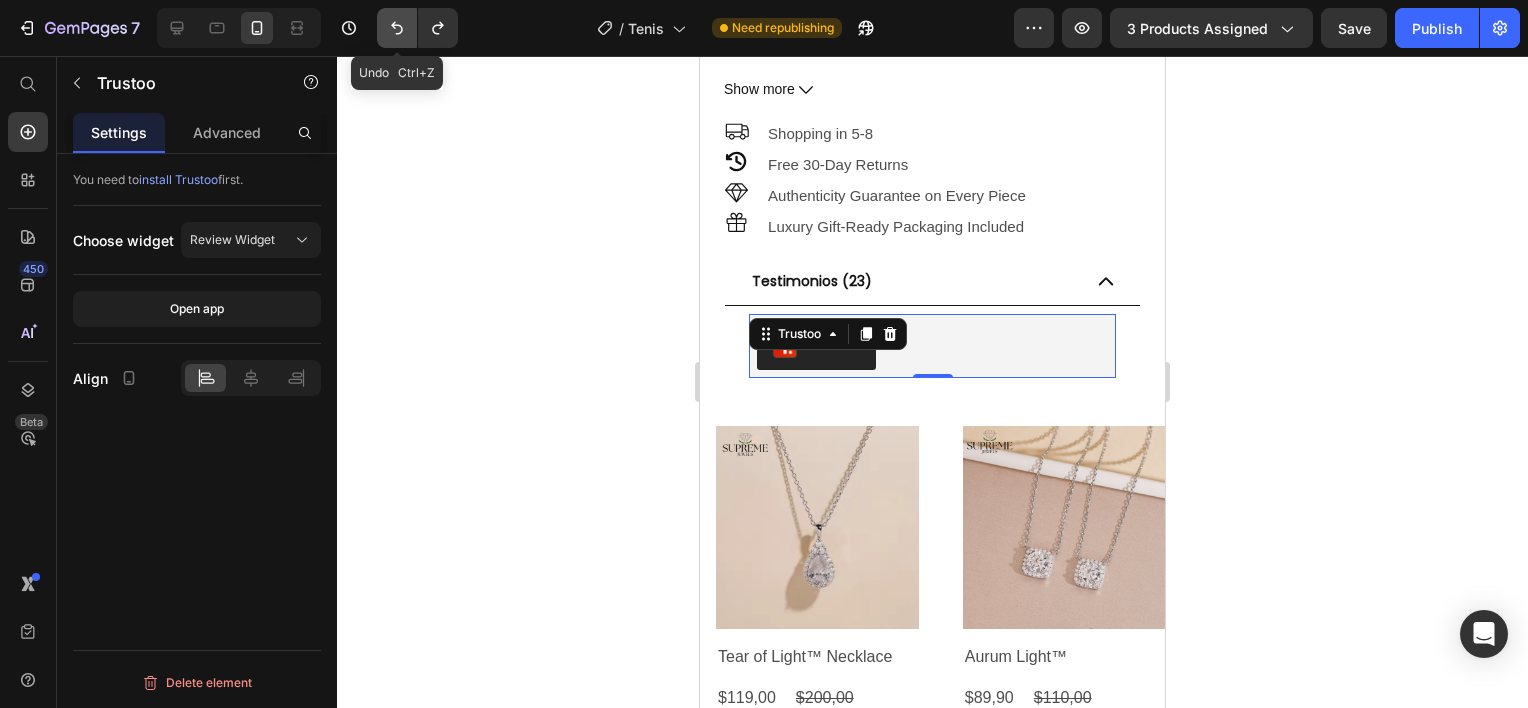scroll, scrollTop: 1128, scrollLeft: 0, axis: vertical 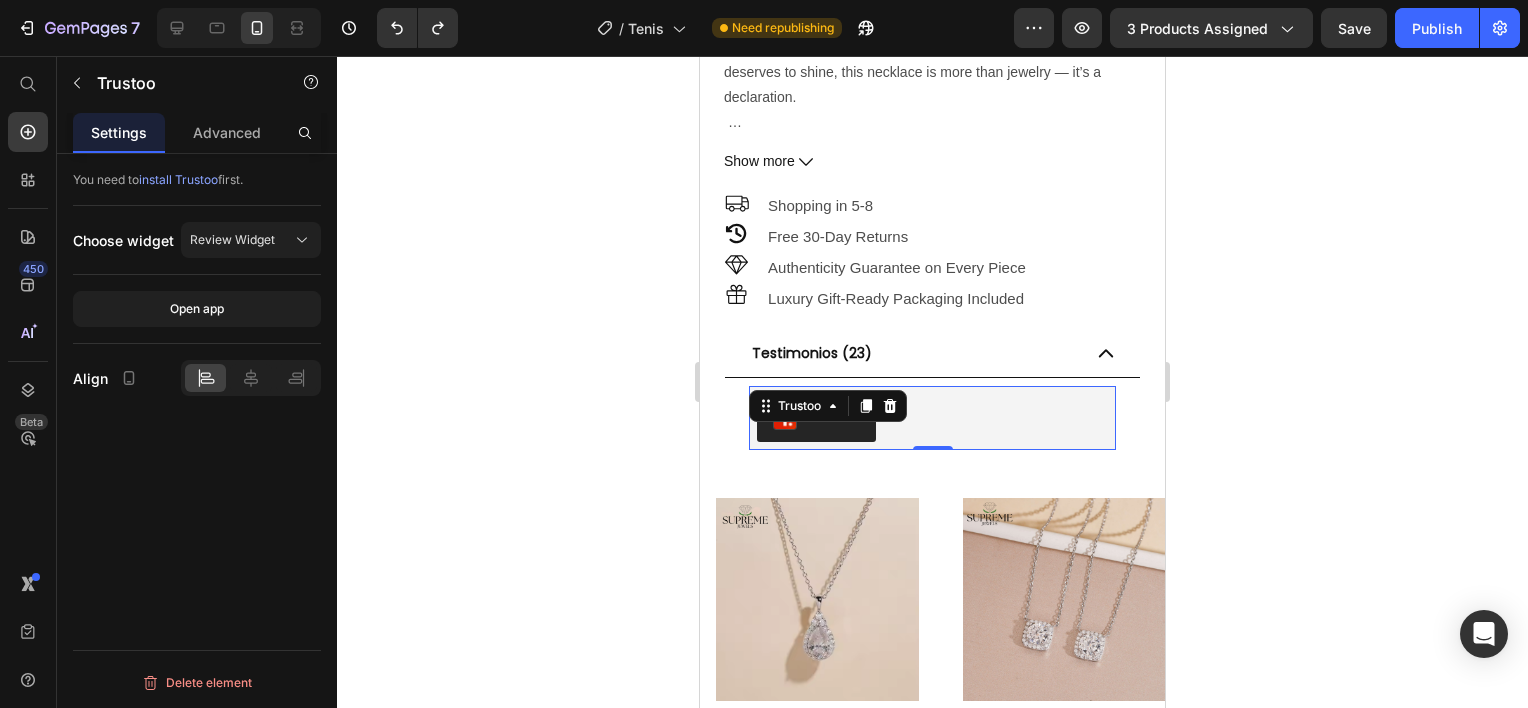 click 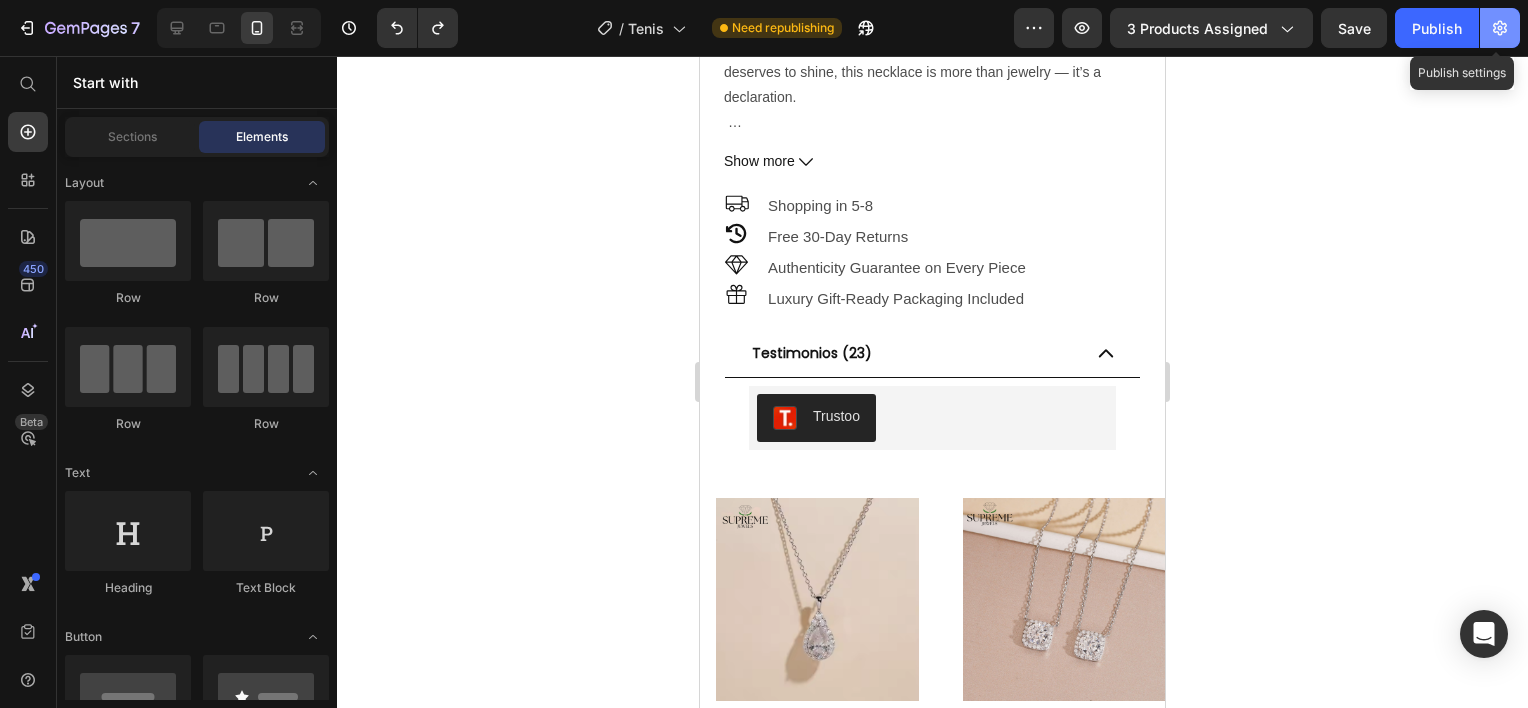 click 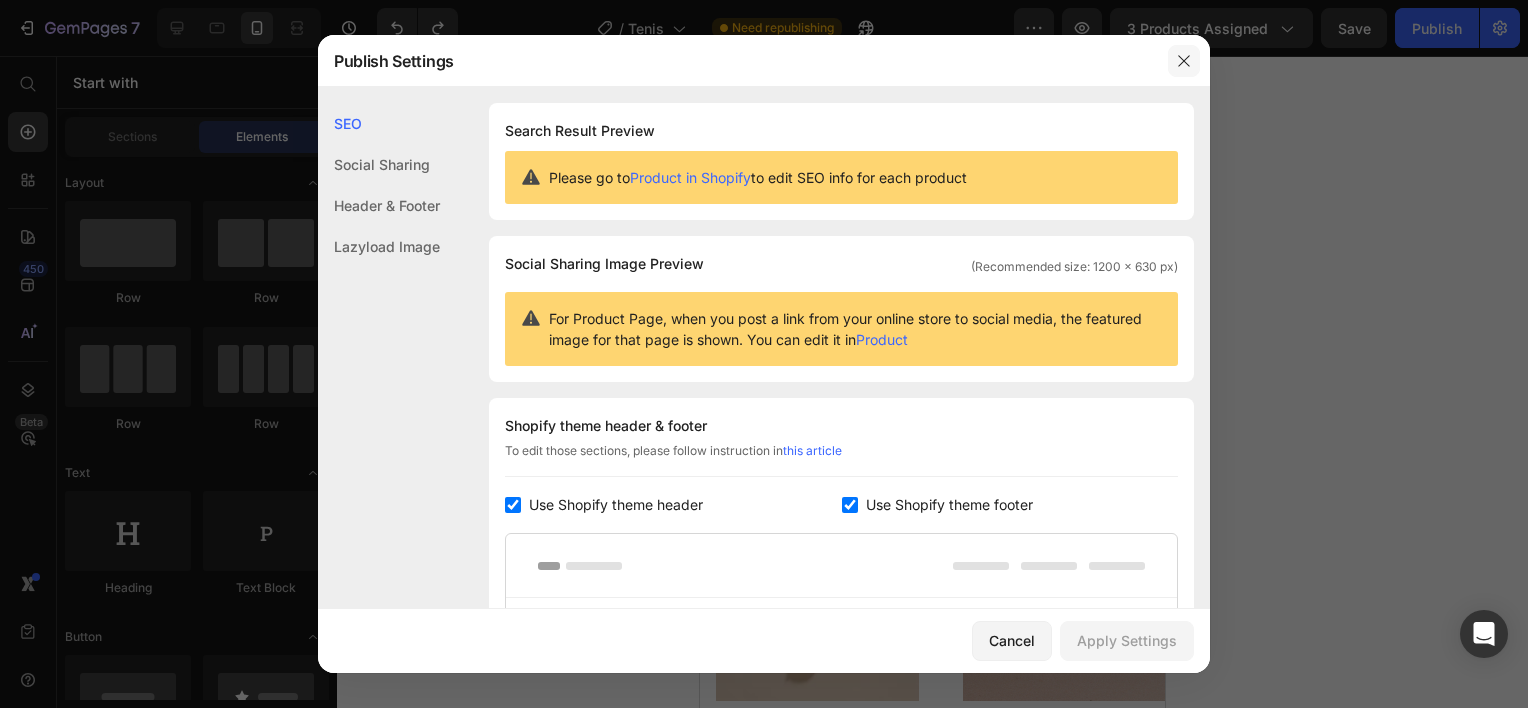 click at bounding box center [1184, 61] 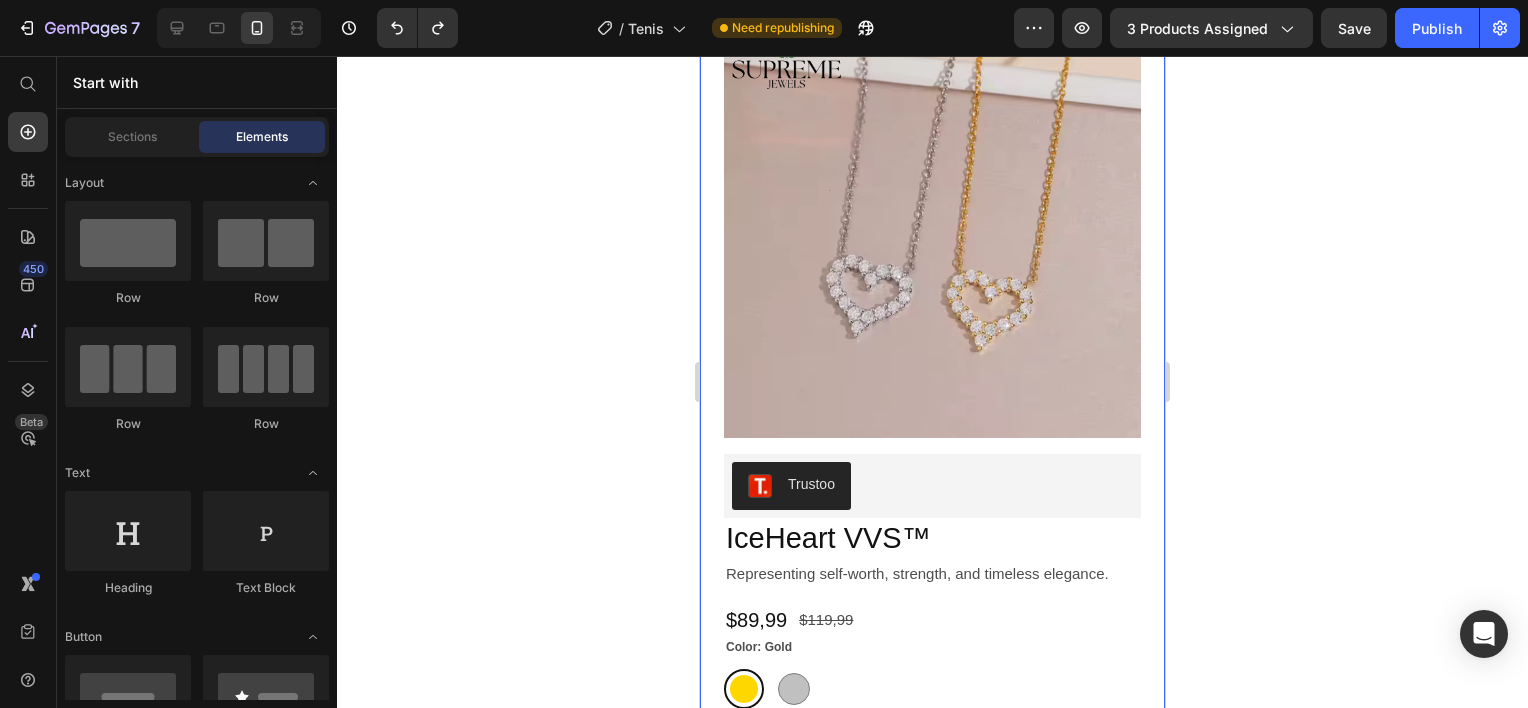 scroll, scrollTop: 0, scrollLeft: 0, axis: both 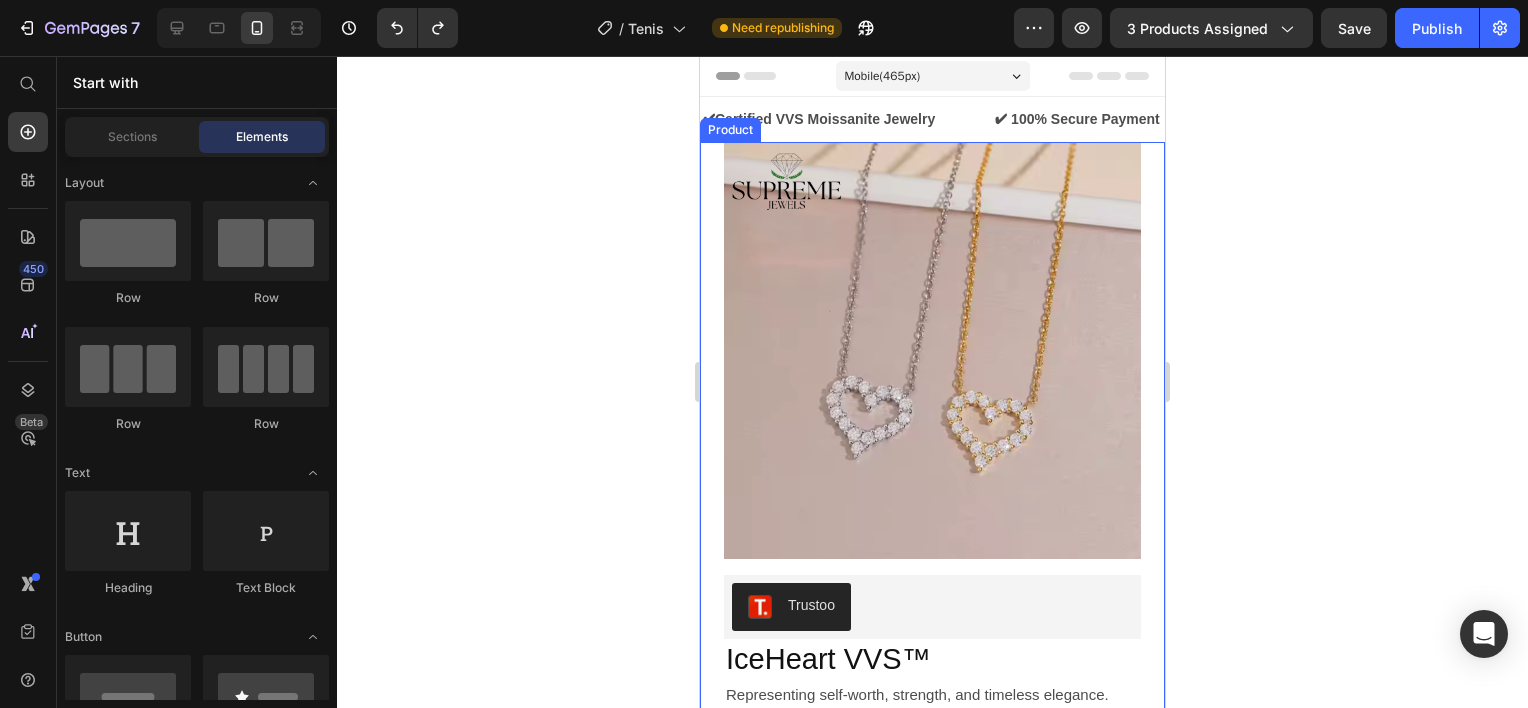 click on "Product Images Trustoo Trustoo IceHeart VVS™ Product Title Representing self-worth, strength, and timeless elegance. Text Block Row Row $89,99 Product Price $119,99 Product Price Row Color: Gold Gold Gold Silver Silver Product Variants & Swatches Comprar ahora Dynamic Checkout
Agg a Carrito Add to Cart The  IceHeart VVS™ Necklace  was crafted to make a bold yet refined statement. Featuring a shimmering heart-shaped pendant adorned with VVS moissanite stones, it reflects light with brilliance that rivals natural diamonds.
Each piece is made from  solid 925 sterling silver , offering durability, sophistication, and hypoallergenic comfort — perfect for everyday wear or unforgettable occasions.
The open-heart design evokes love, confidence, and style. Whether you're treating yourself or gifting it to someone who deserves to shine, this necklace is more than jewelry — it’s a declaration.
Show more Product Description Row
Icon Shopping in 5-8 Text Block Row Icon" at bounding box center (932, 864) 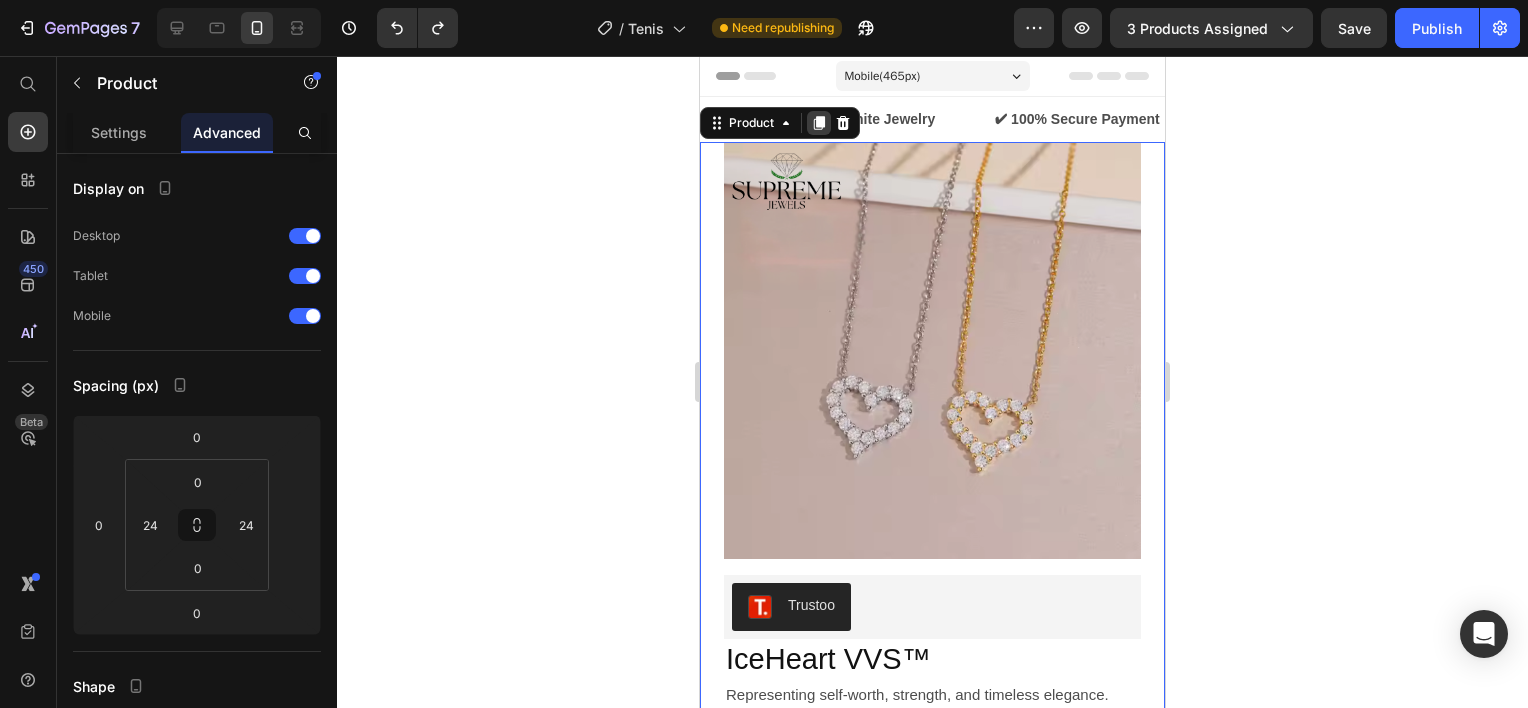 click at bounding box center (819, 123) 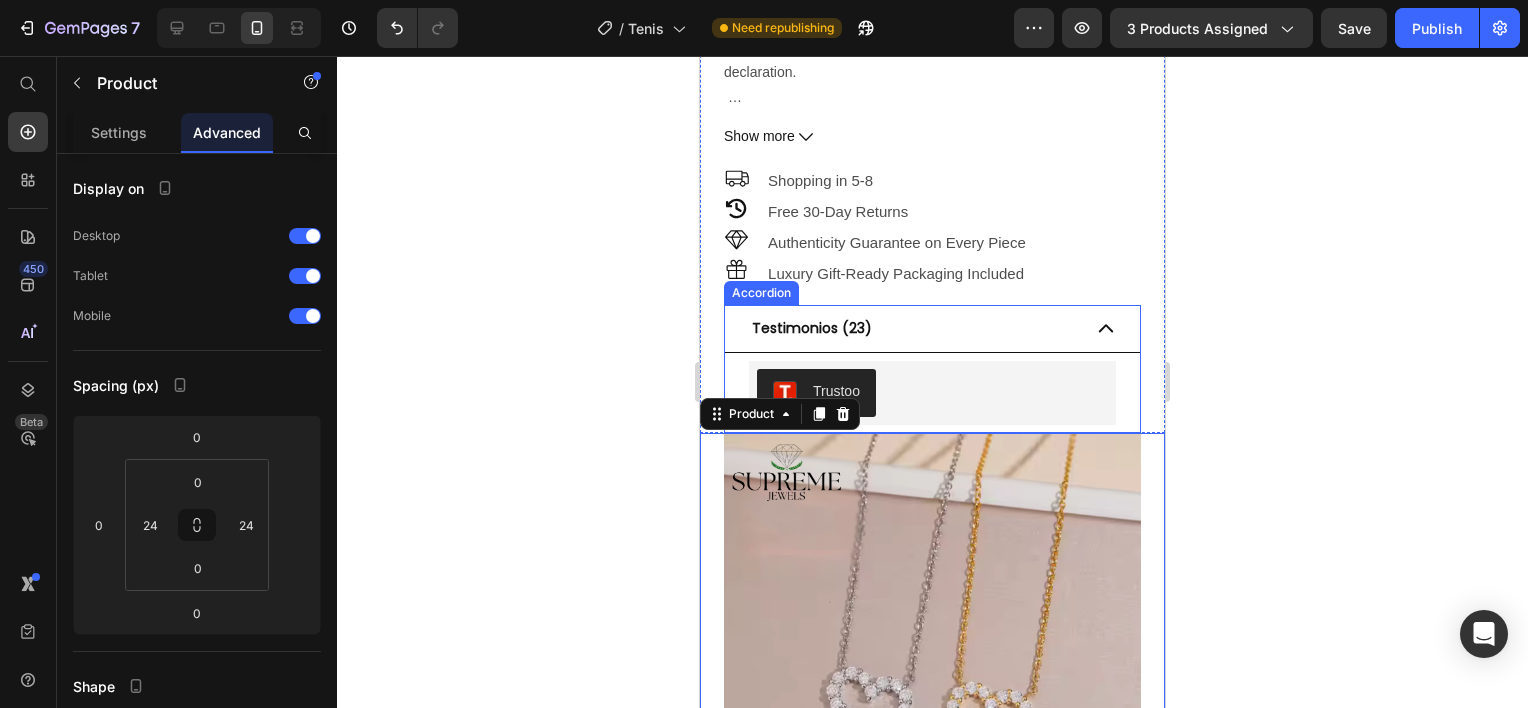scroll, scrollTop: 1444, scrollLeft: 0, axis: vertical 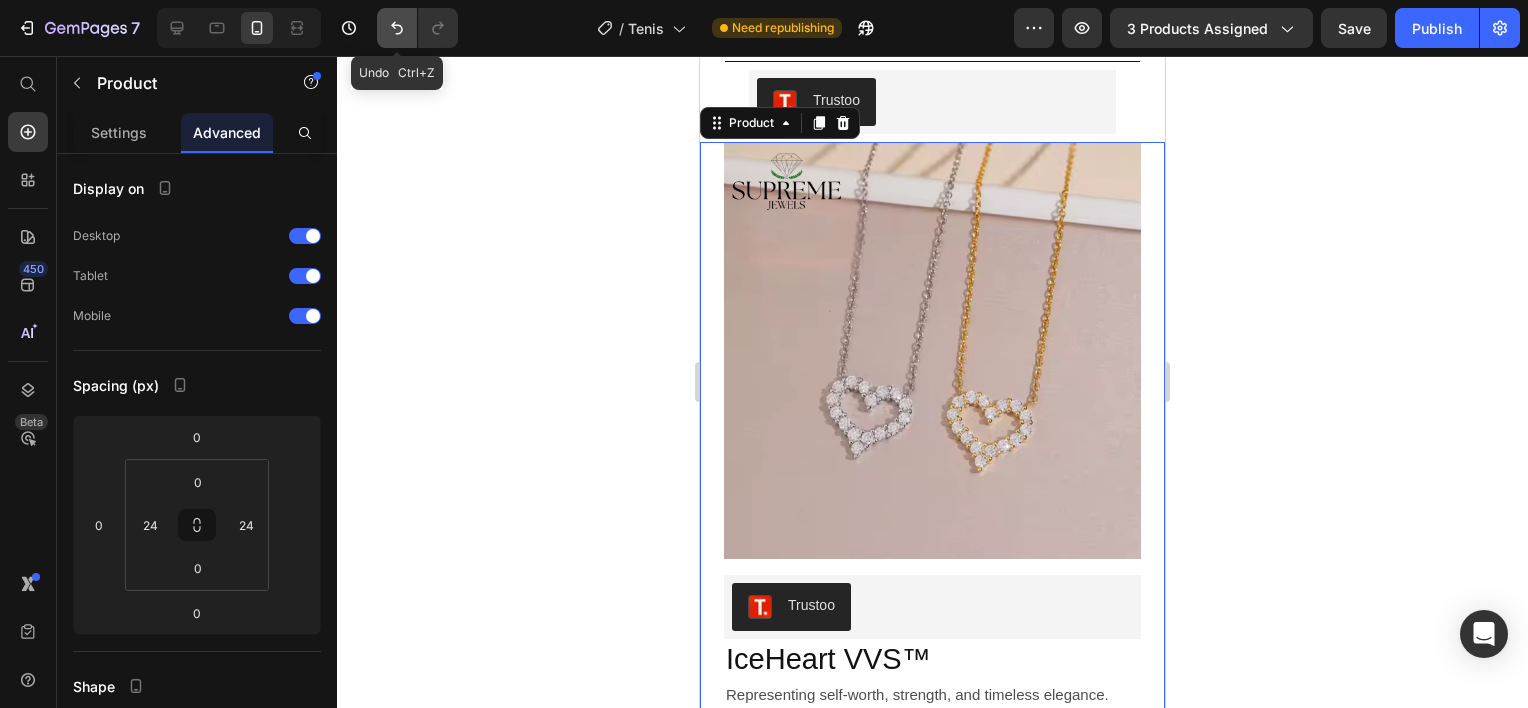click 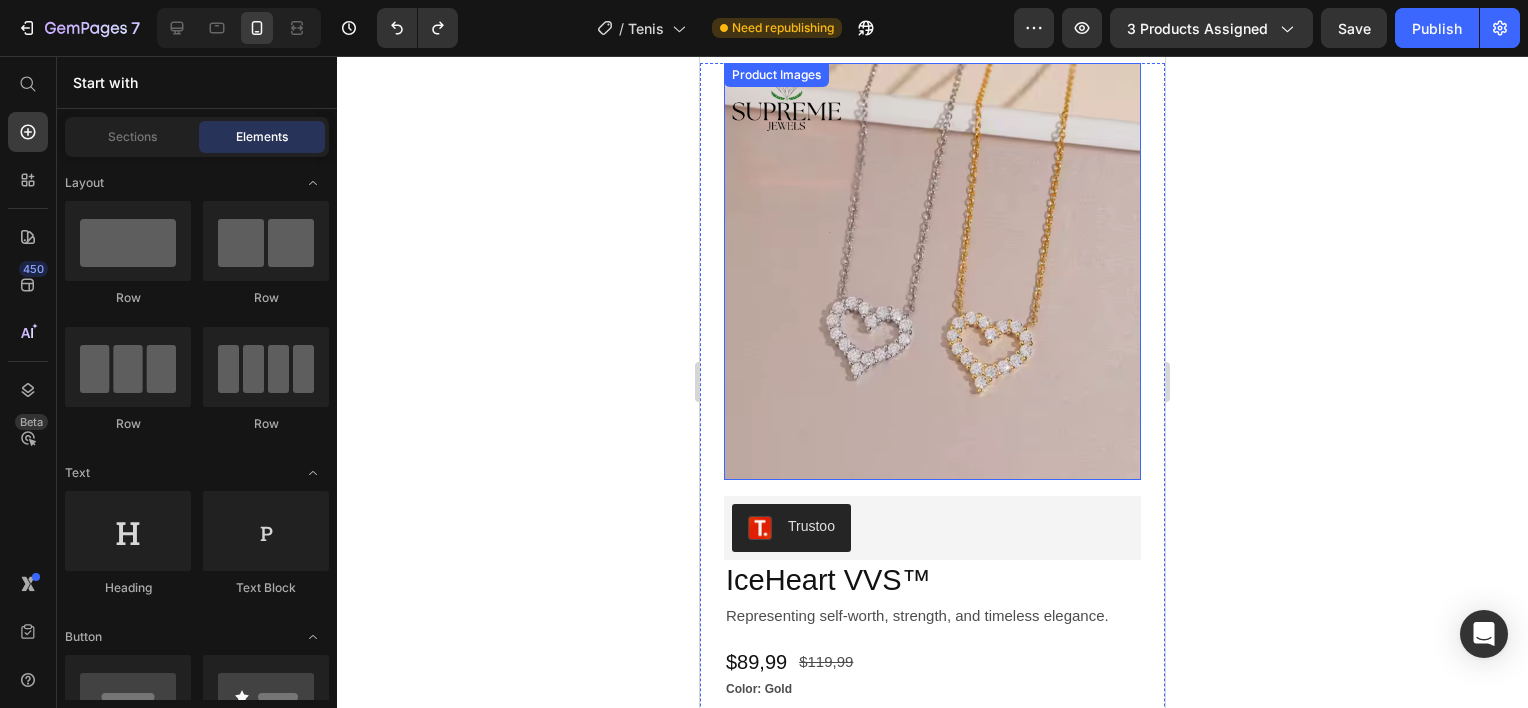 scroll, scrollTop: 0, scrollLeft: 0, axis: both 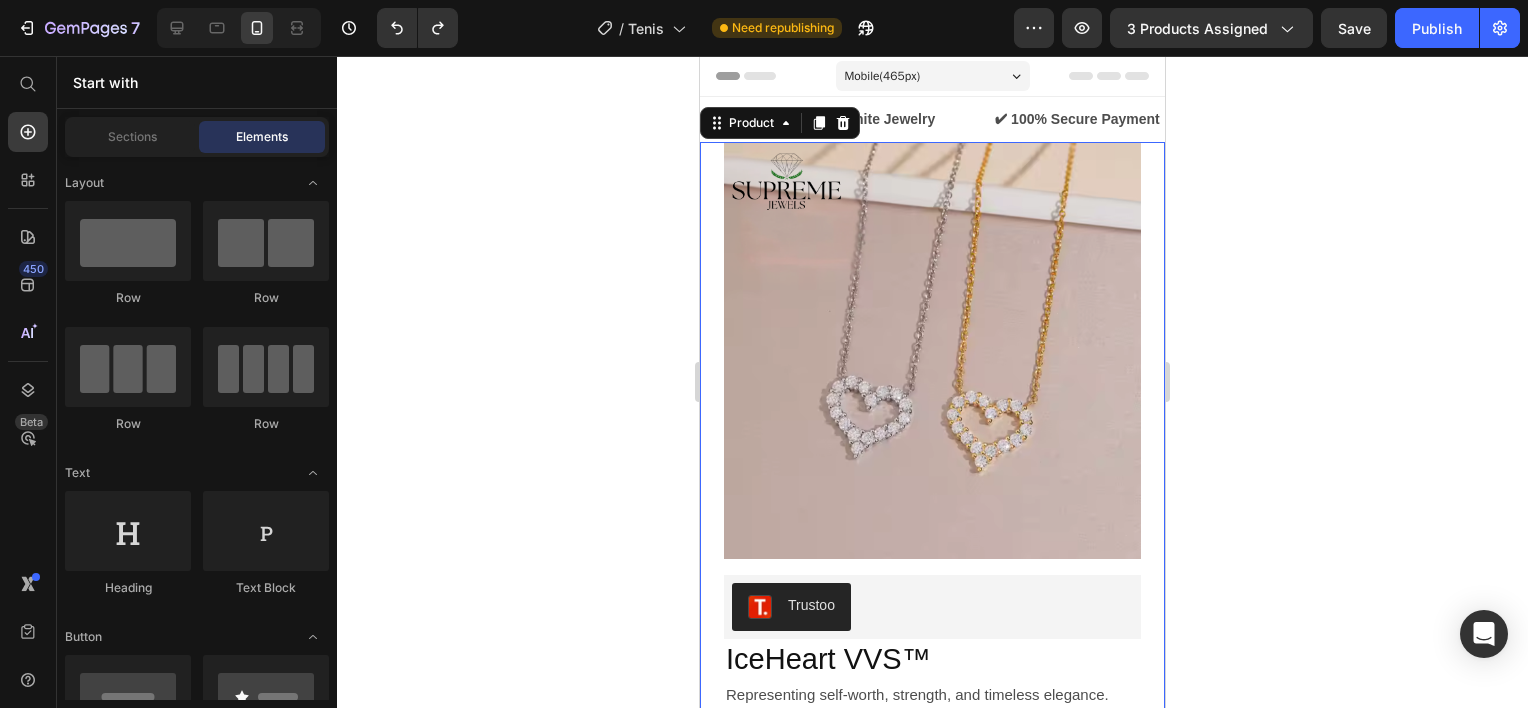 click on "Product Images Trustoo Trustoo IceHeart VVS™ Product Title Representing self-worth, strength, and timeless elegance. Text Block Row Row $89,99 Product Price $119,99 Product Price Row Color: Gold Gold Gold Silver Silver Product Variants & Swatches Comprar ahora Dynamic Checkout
Agg a Carrito Add to Cart The  IceHeart VVS™ Necklace  was crafted to make a bold yet refined statement. Featuring a shimmering heart-shaped pendant adorned with VVS moissanite stones, it reflects light with brilliance that rivals natural diamonds.
Each piece is made from  solid 925 sterling silver , offering durability, sophistication, and hypoallergenic comfort — perfect for everyday wear or unforgettable occasions.
The open-heart design evokes love, confidence, and style. Whether you're treating yourself or gifting it to someone who deserves to shine, this necklace is more than jewelry — it’s a declaration.
Show more Product Description Row
Icon Shopping in 5-8 Text Block Row Icon" at bounding box center (932, 864) 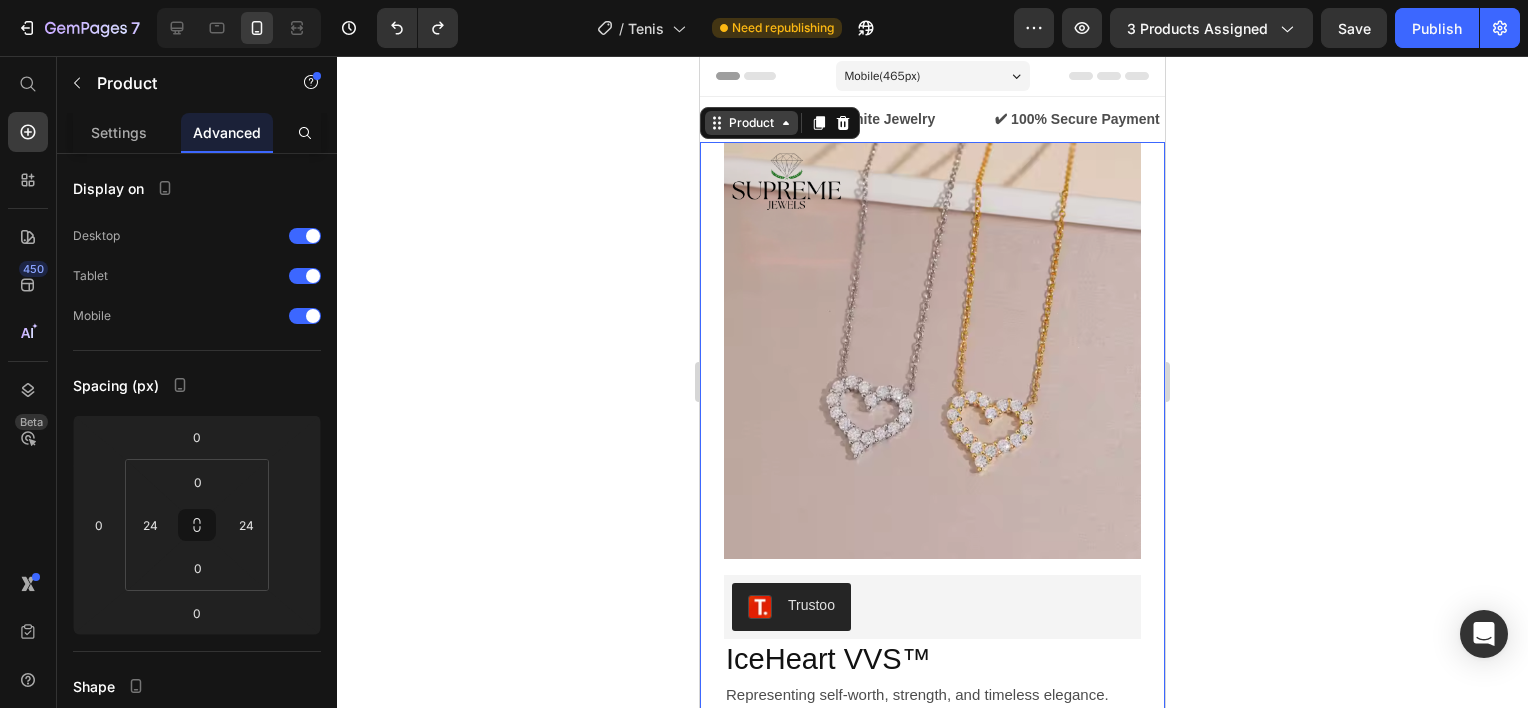 click on "Product" at bounding box center [751, 123] 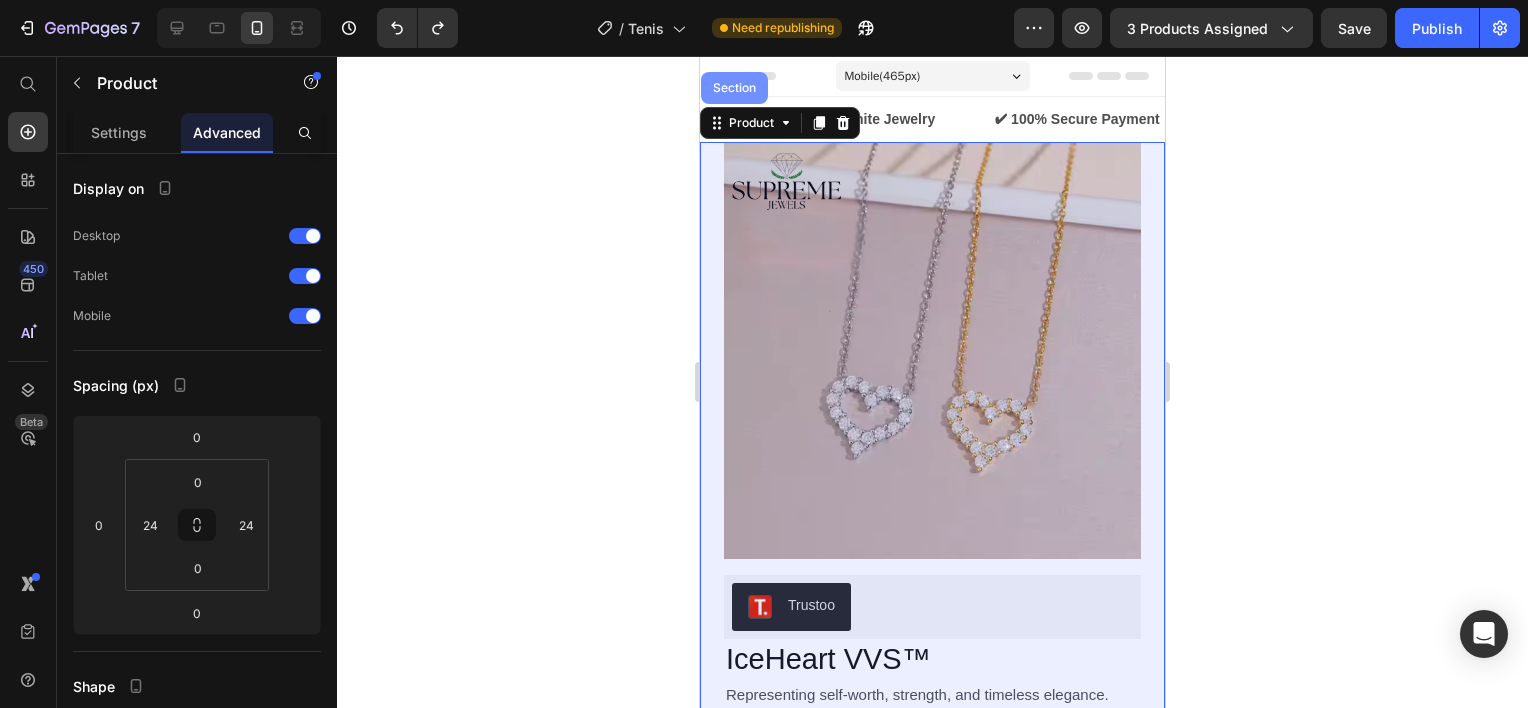 click on "Section" at bounding box center (734, 88) 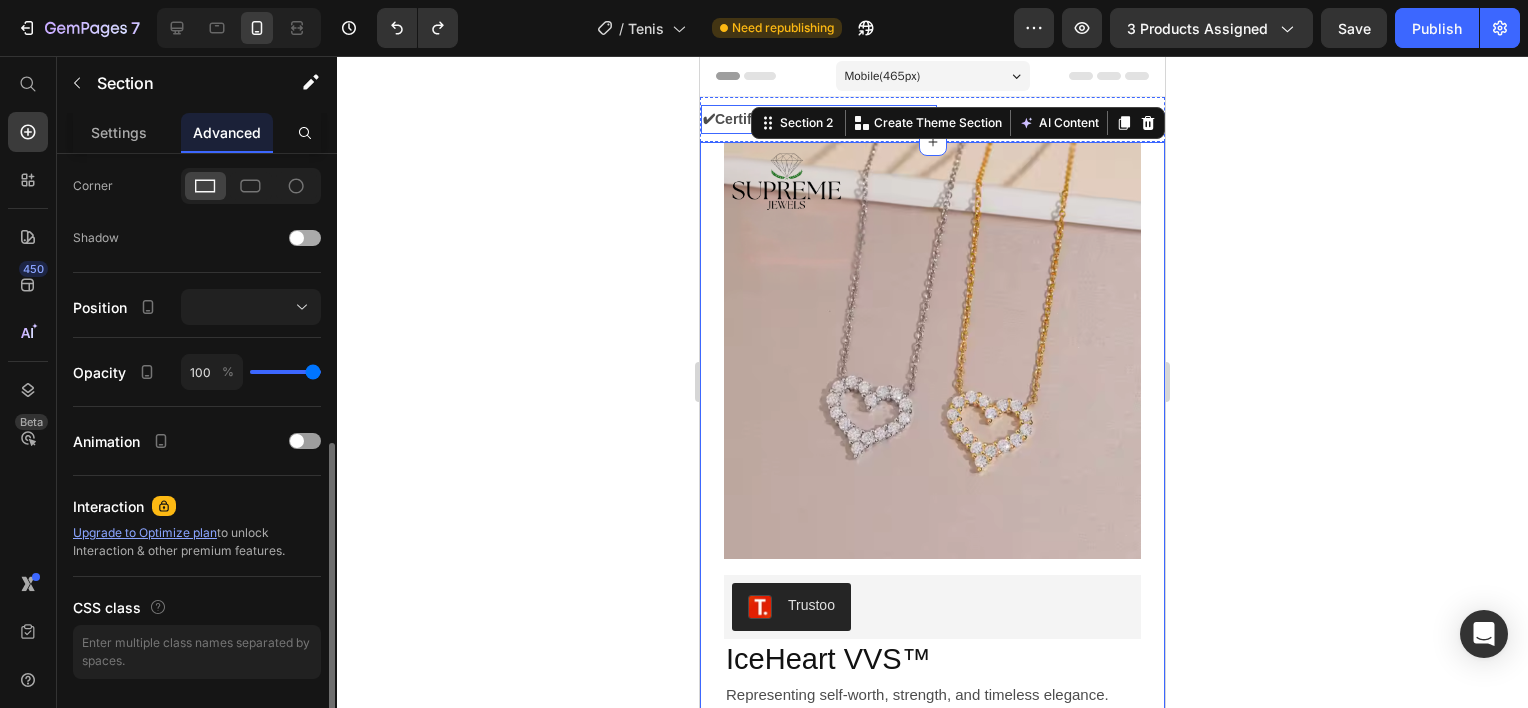 scroll, scrollTop: 656, scrollLeft: 0, axis: vertical 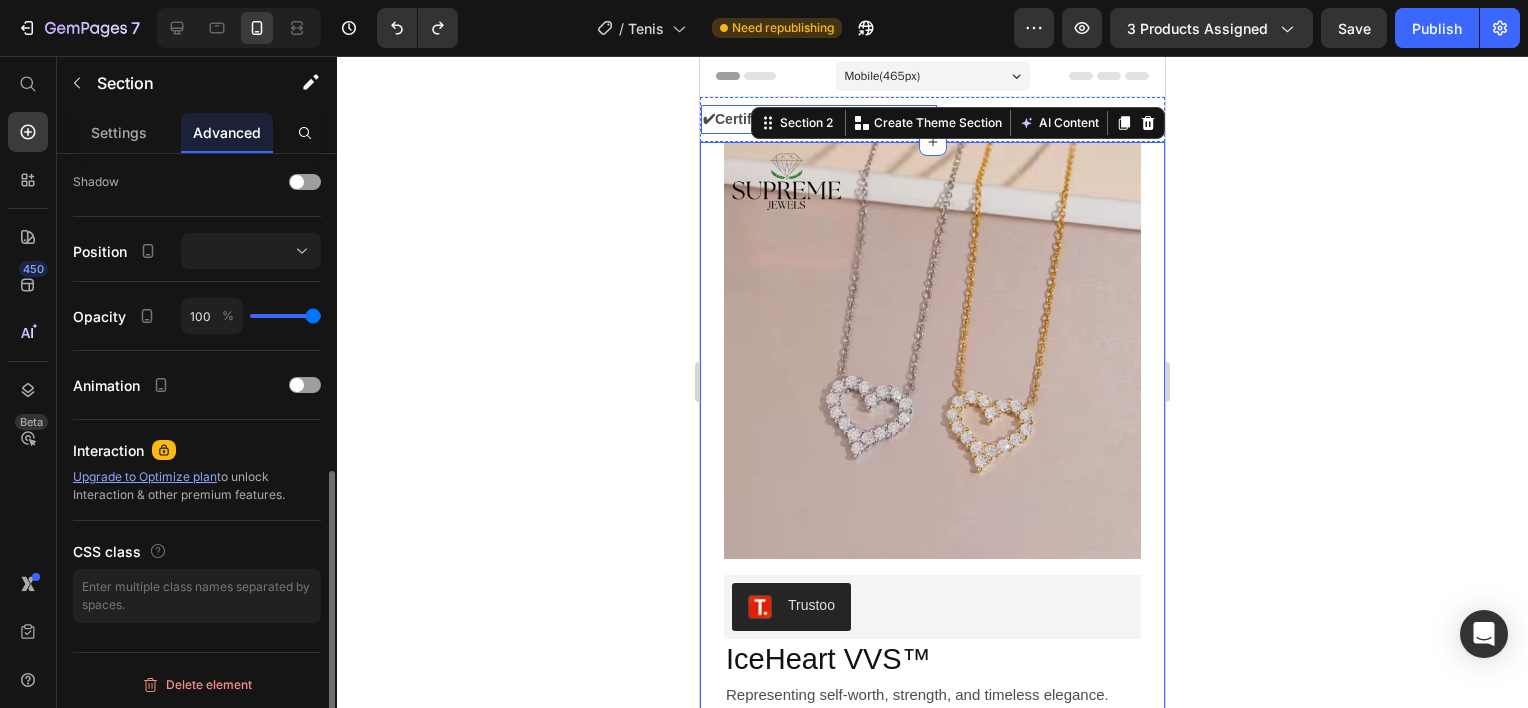 type on "94" 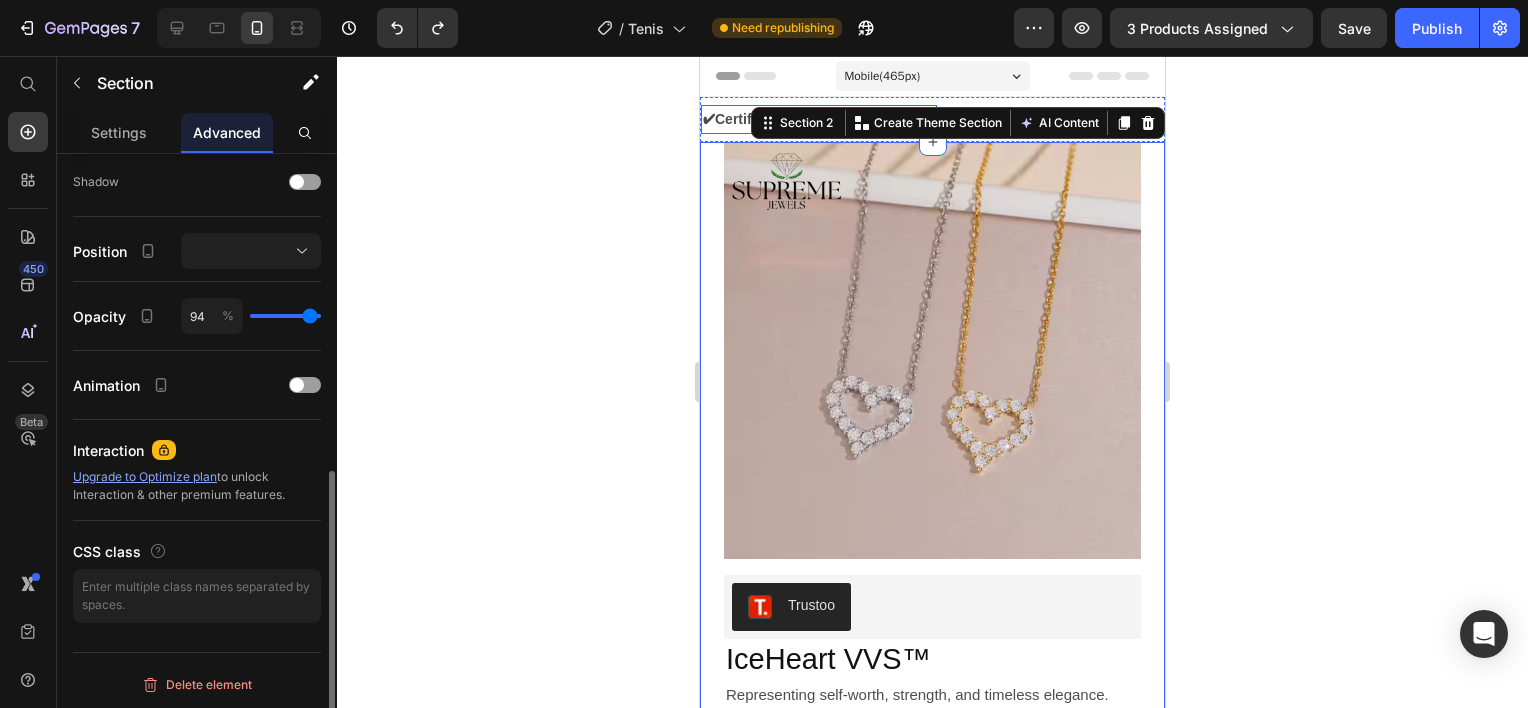 type on "62" 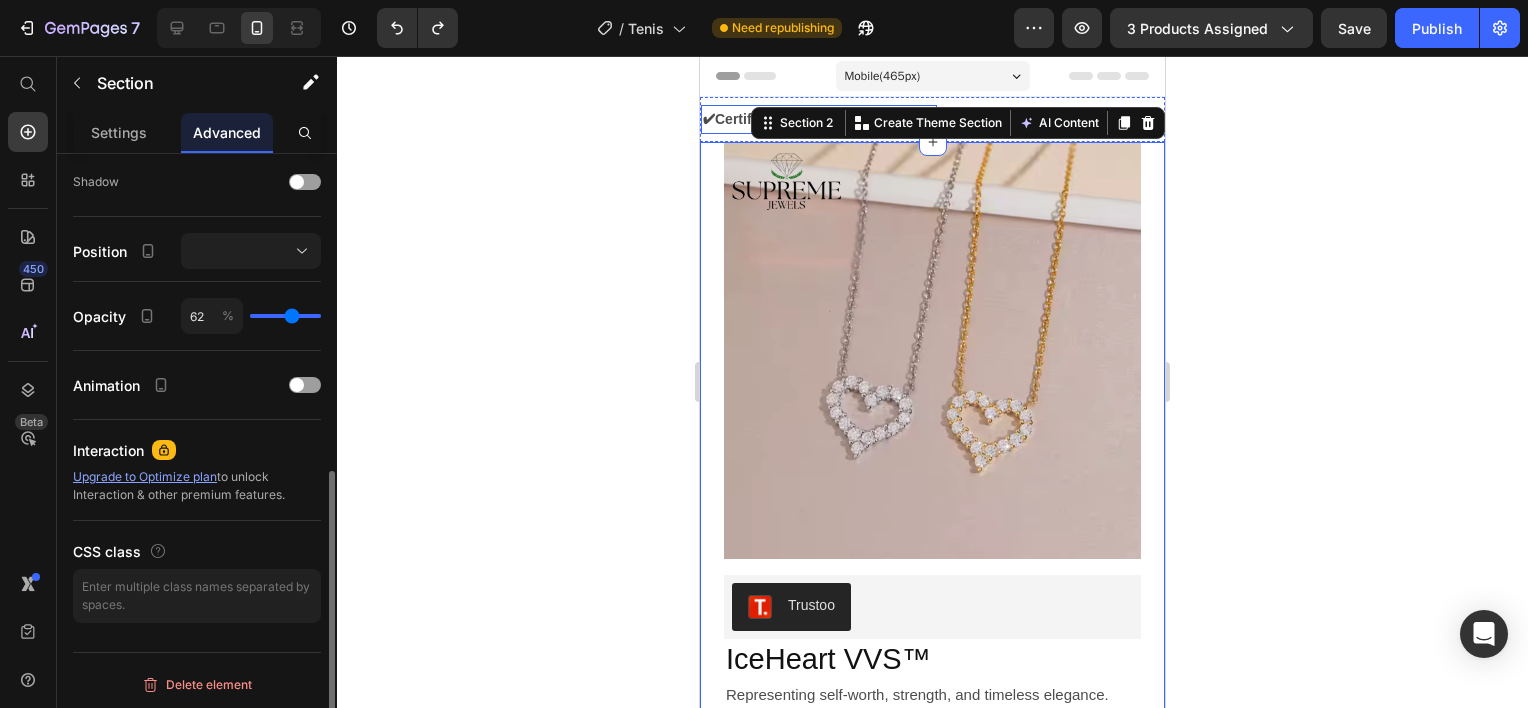type on "15" 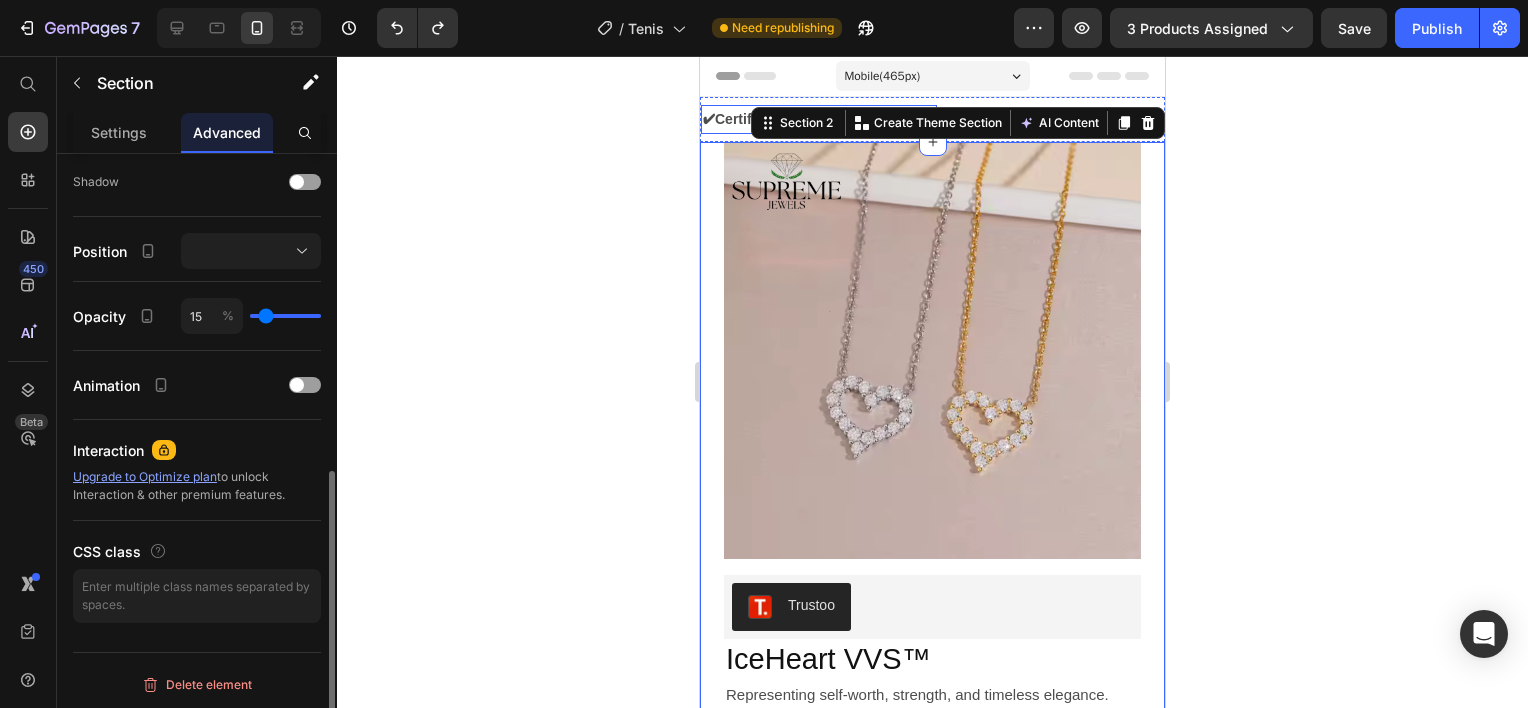 type on "0" 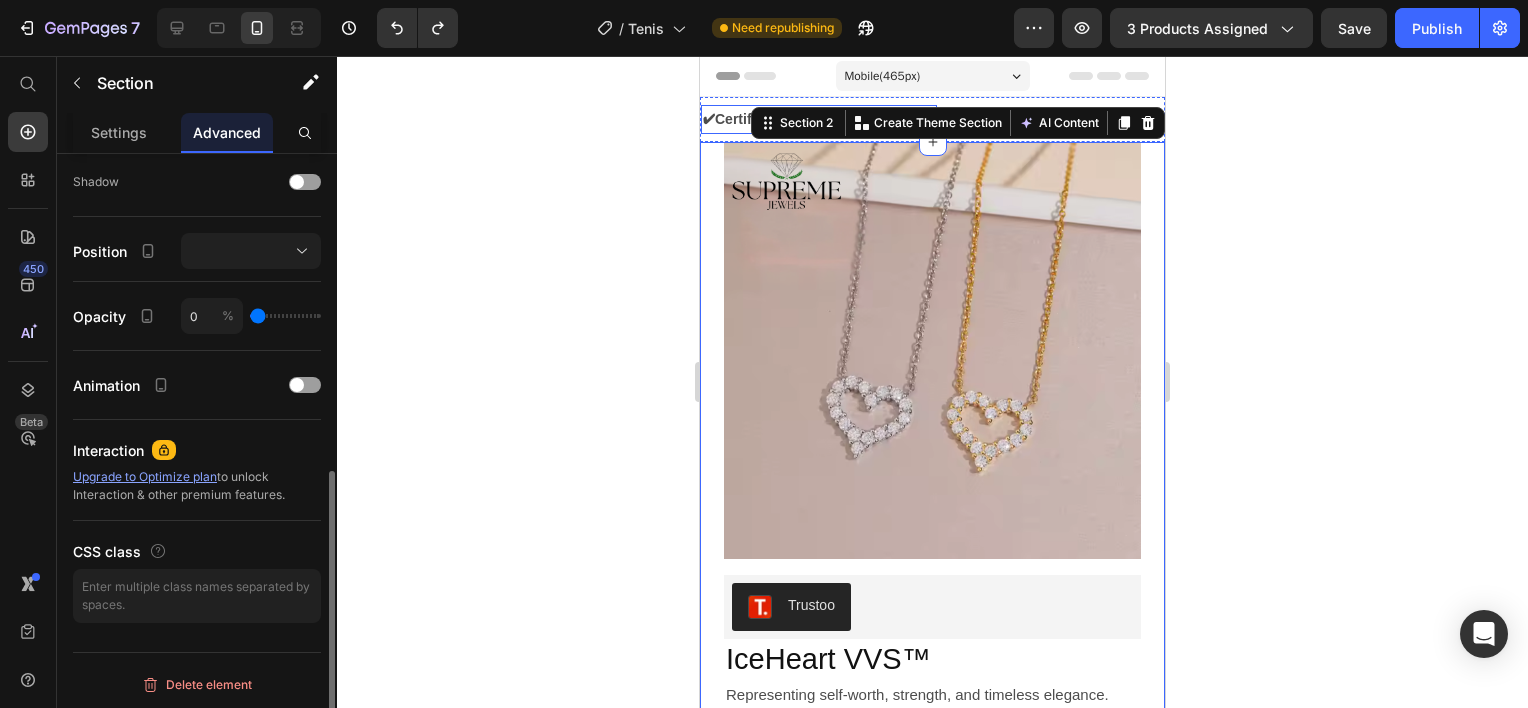 drag, startPoint x: 315, startPoint y: 312, endPoint x: 160, endPoint y: 340, distance: 157.50873 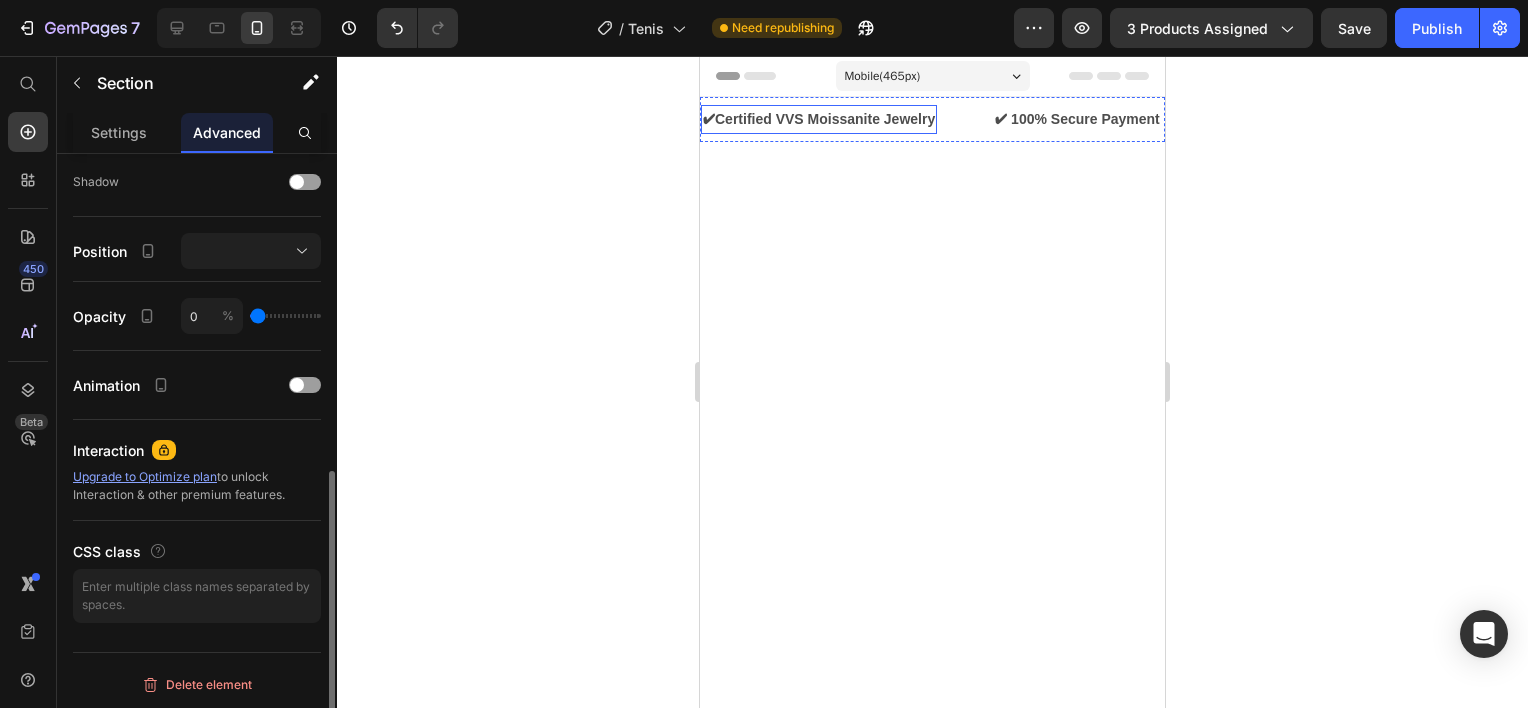drag, startPoint x: 275, startPoint y: 318, endPoint x: 298, endPoint y: 318, distance: 23 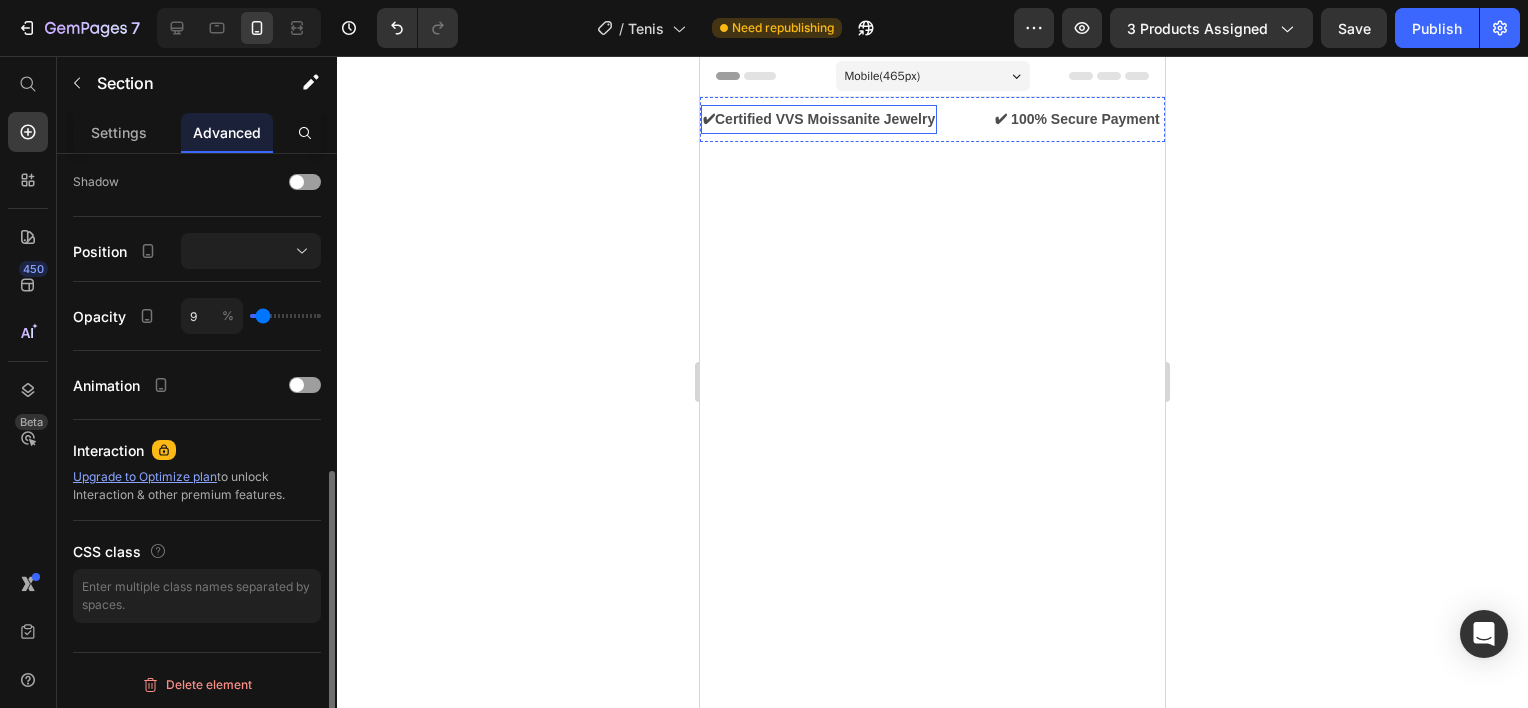 type on "25" 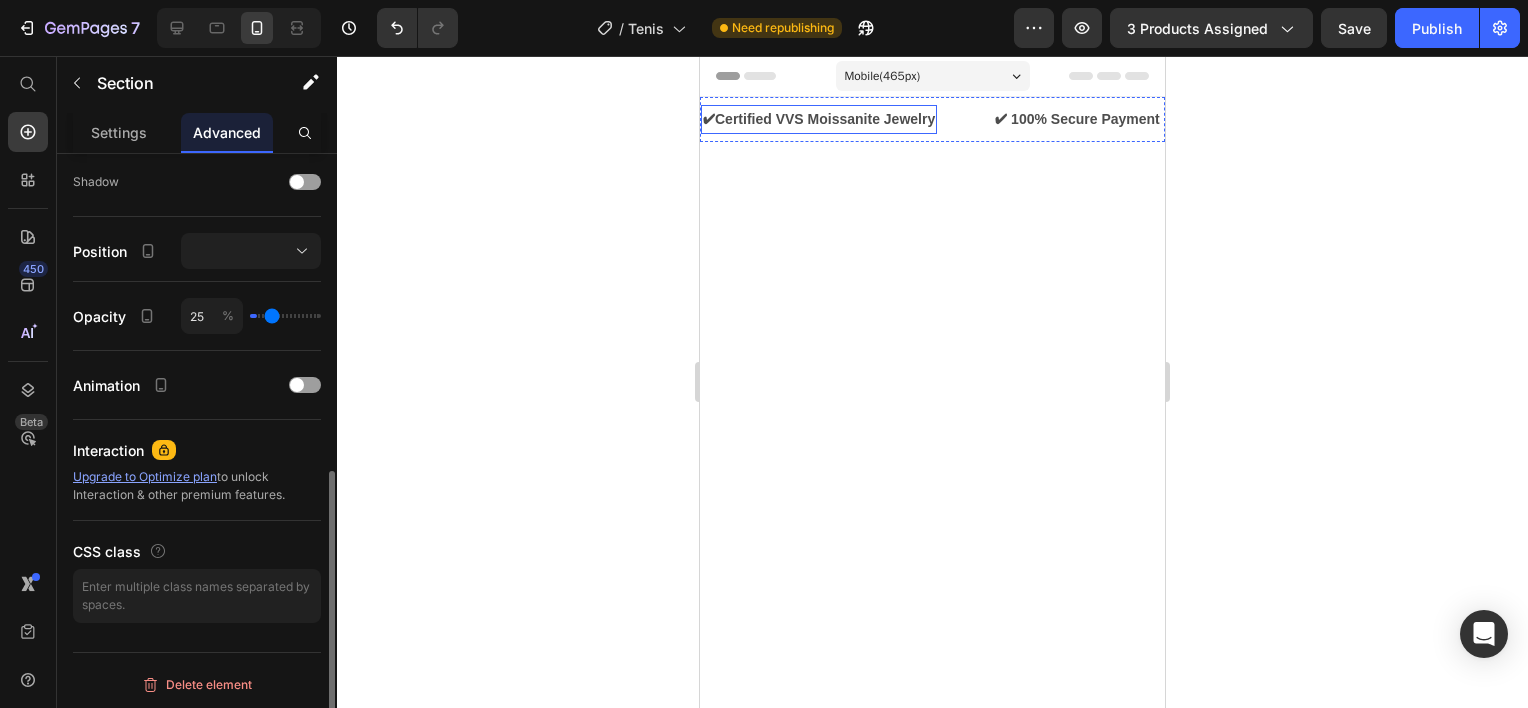 type on "37" 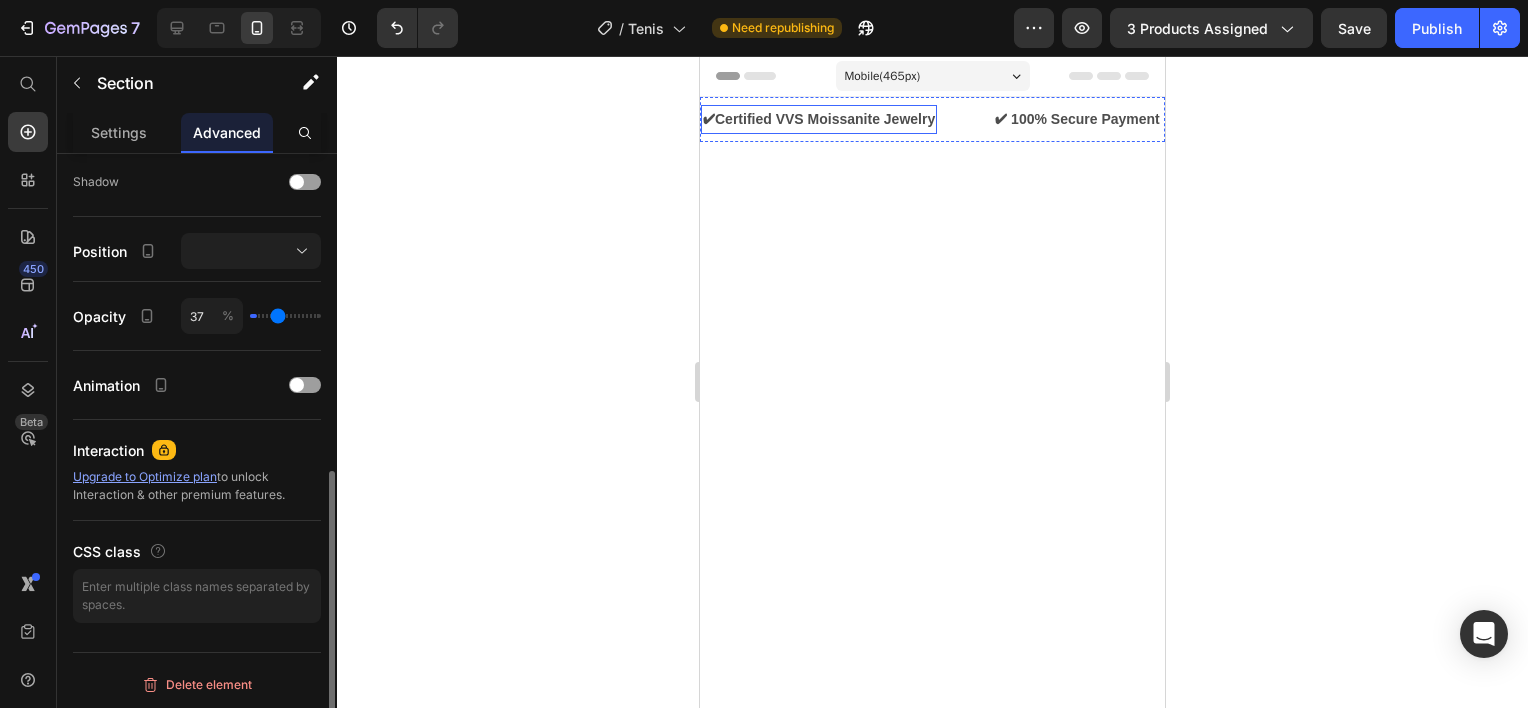 type on "57" 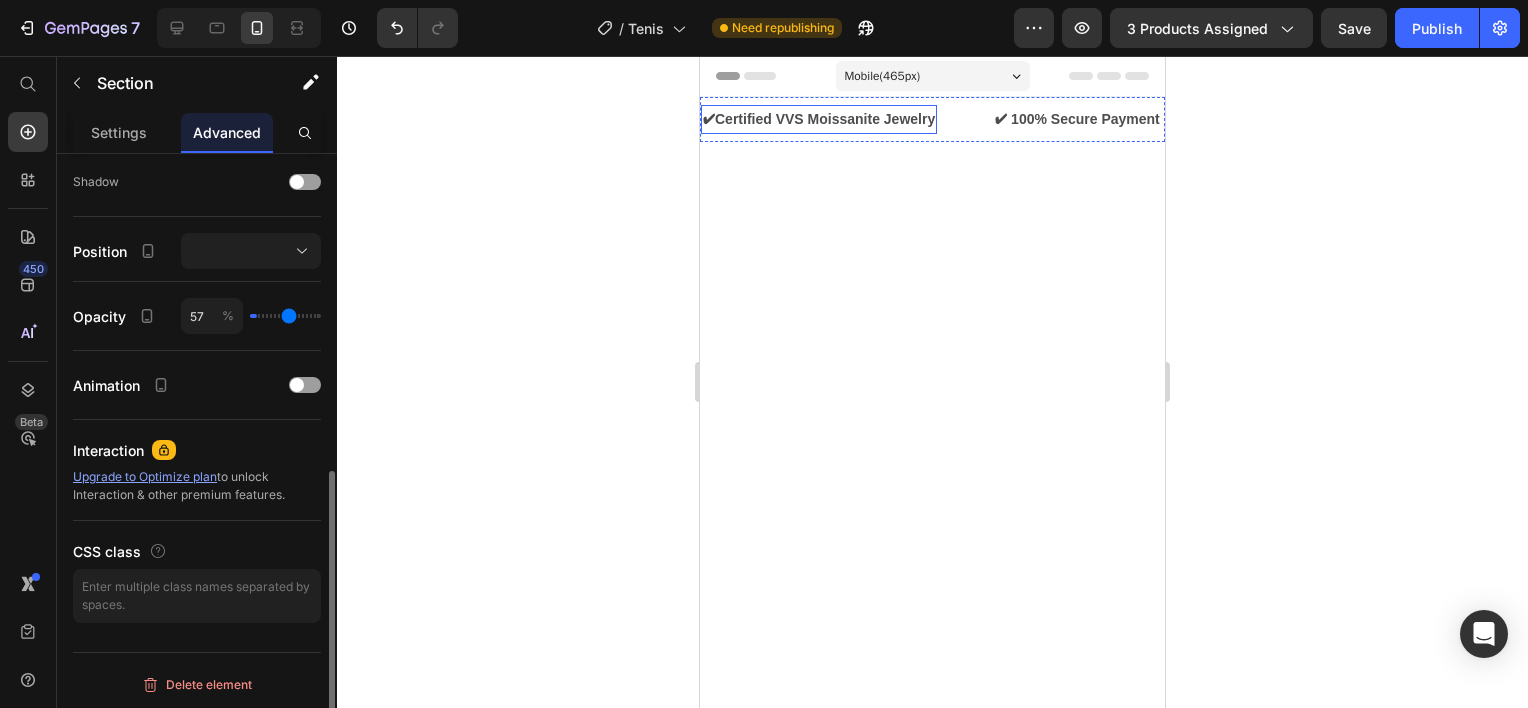 type on "72" 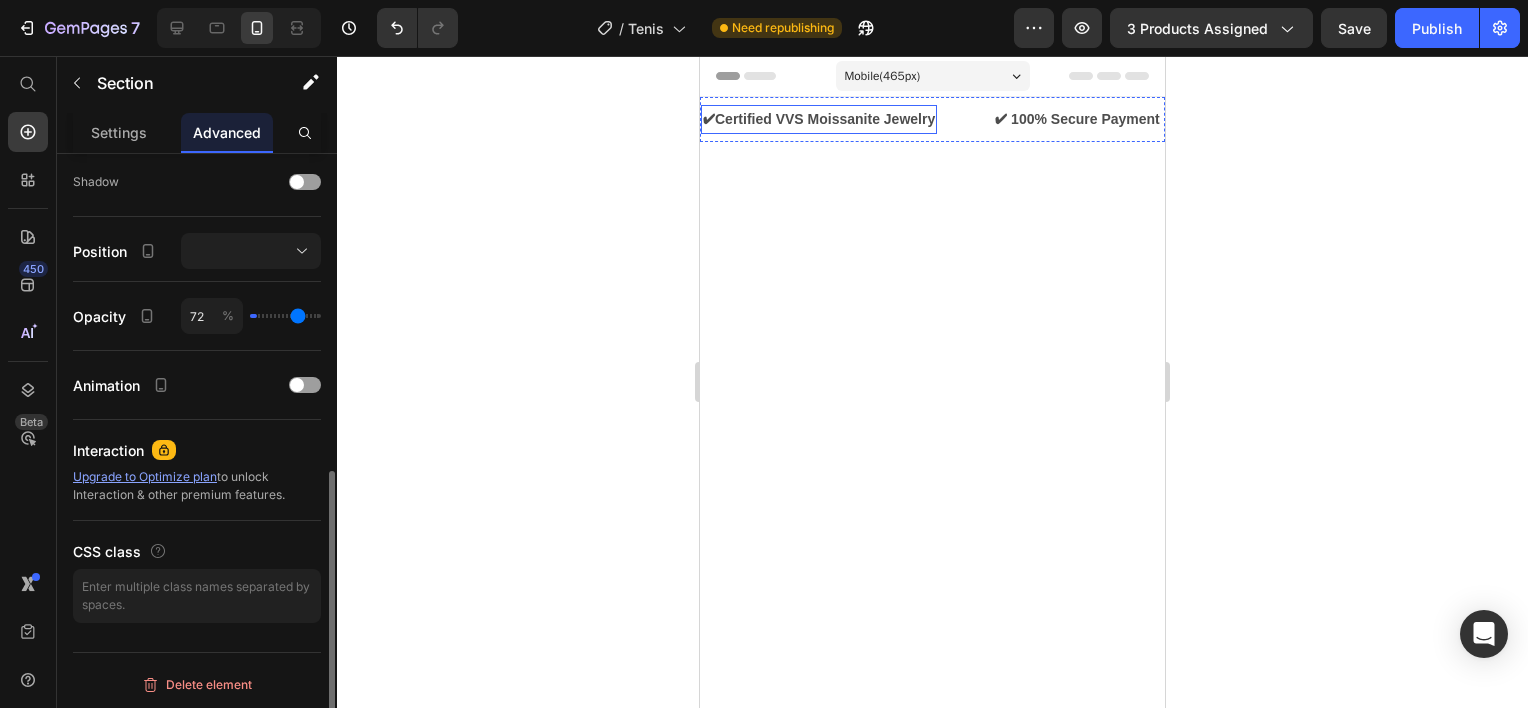 type on "79" 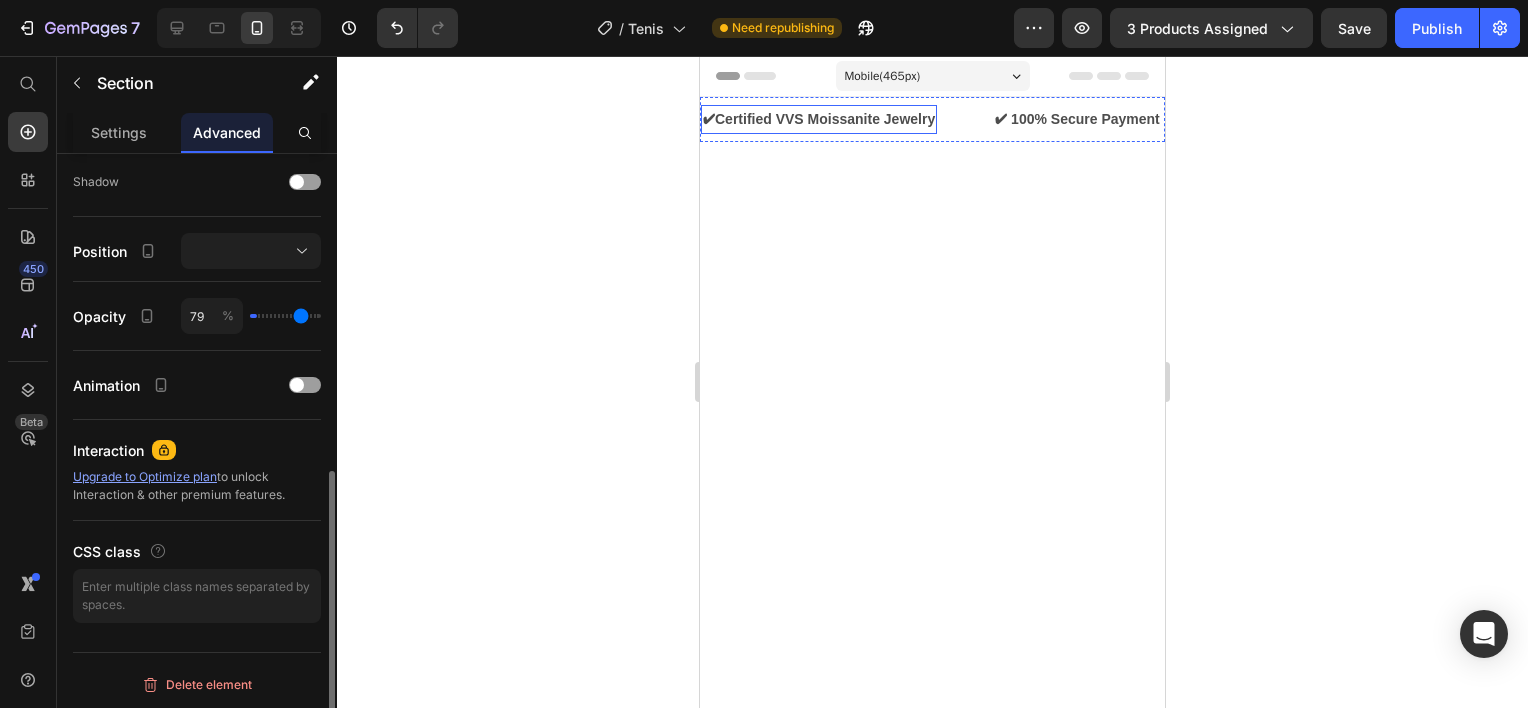 drag, startPoint x: 260, startPoint y: 319, endPoint x: 301, endPoint y: 319, distance: 41 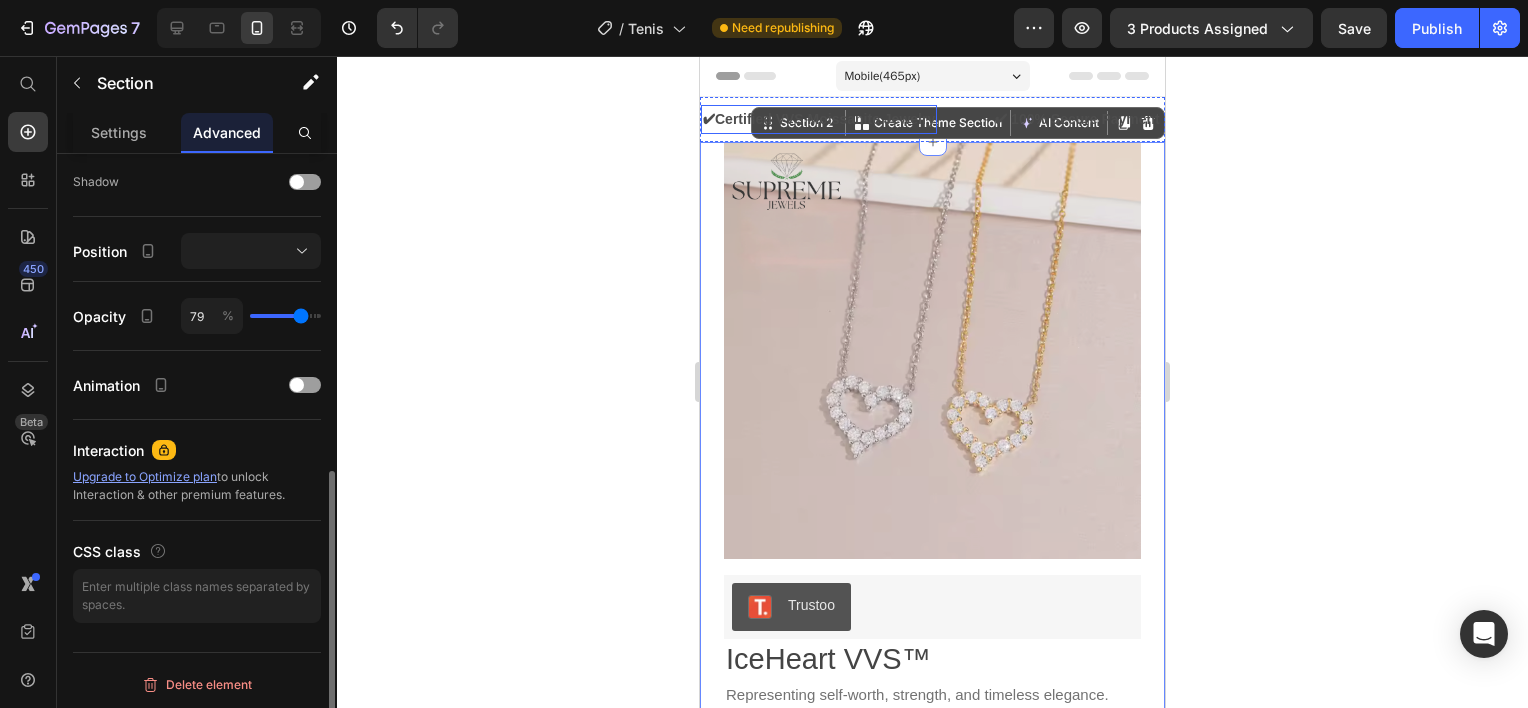 type on "76" 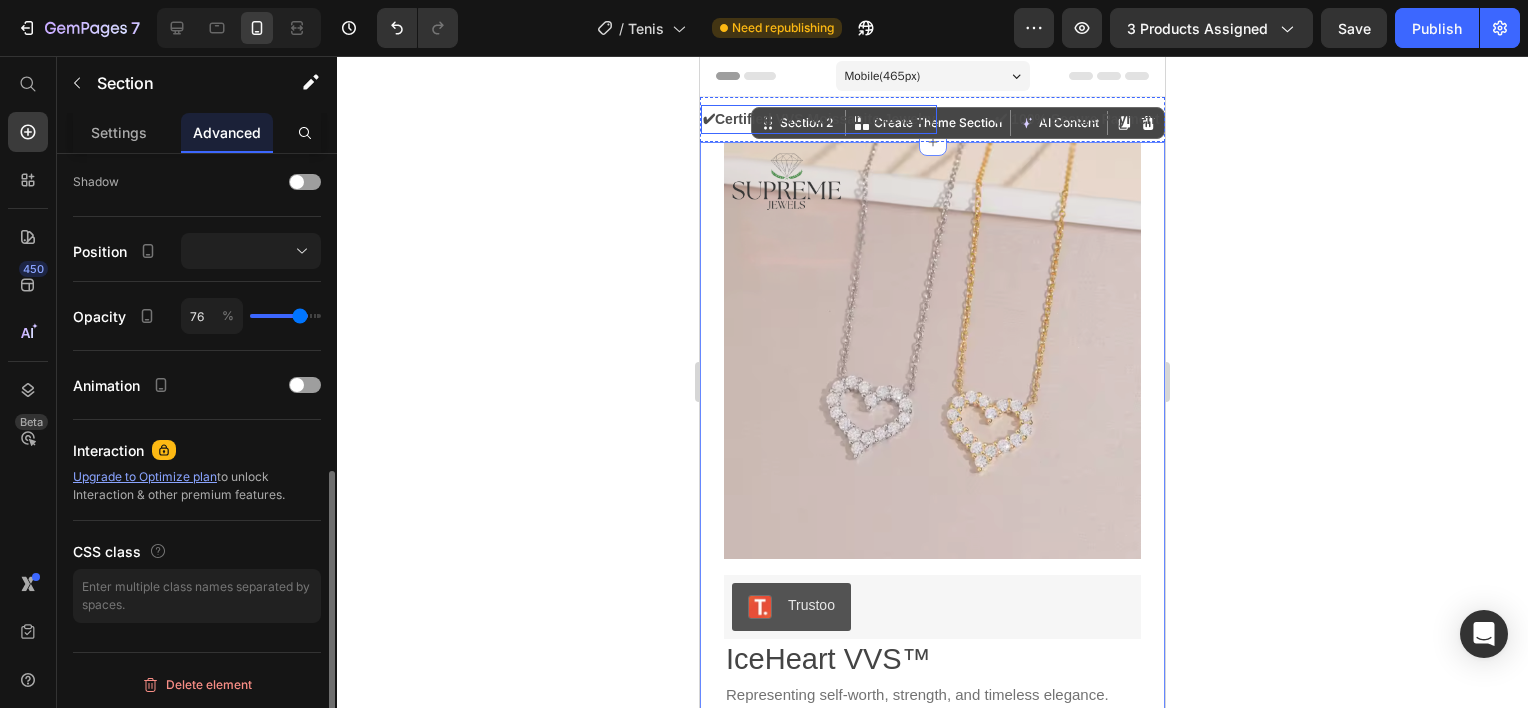 type on "79" 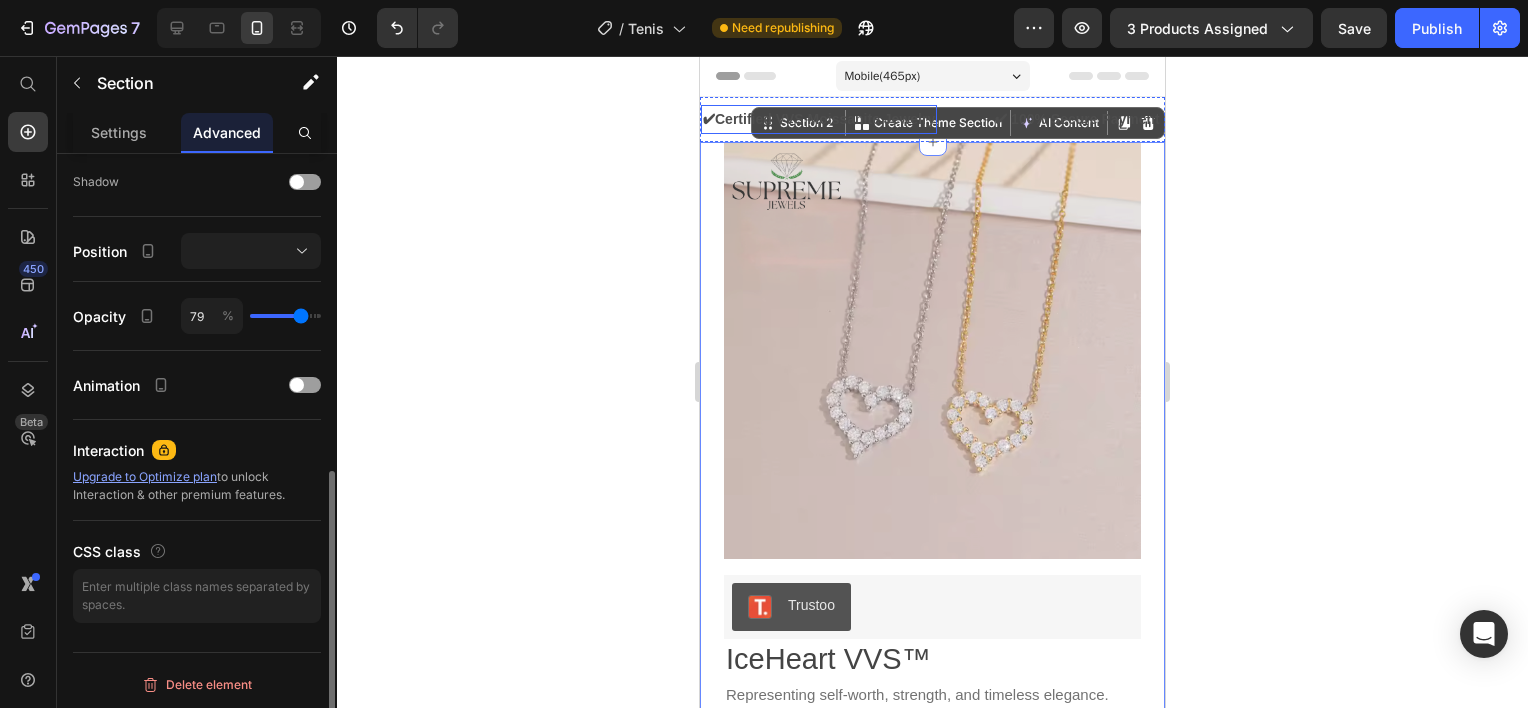 type on "81" 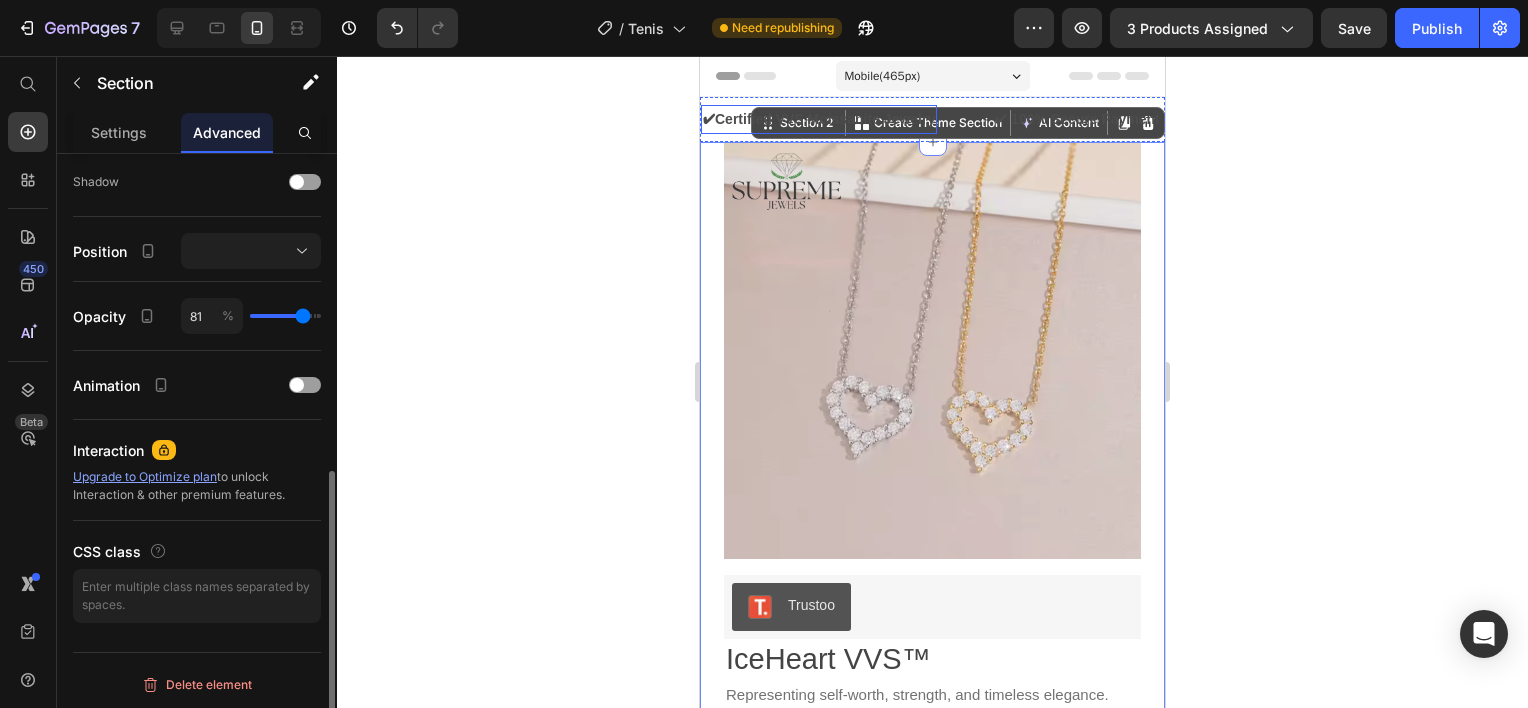 type on "84" 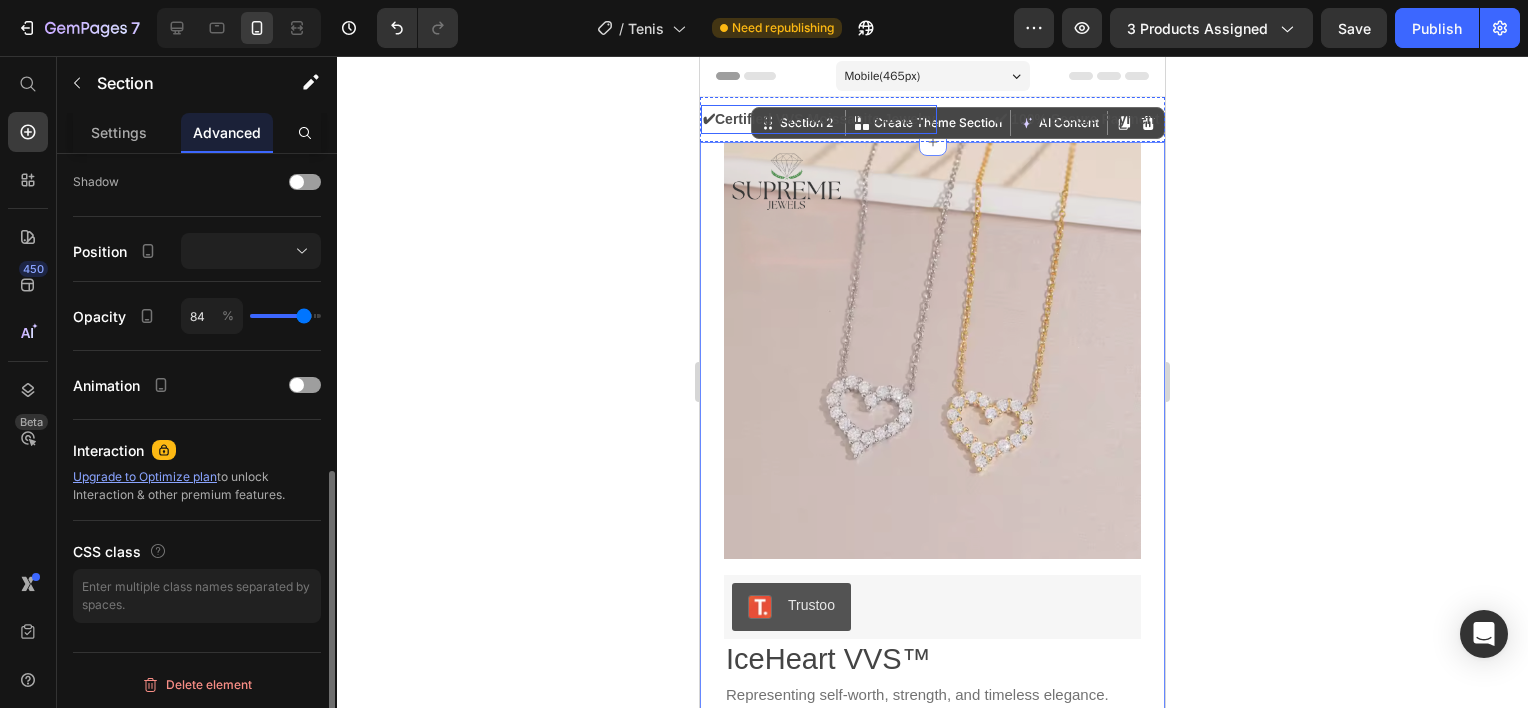 type on "87" 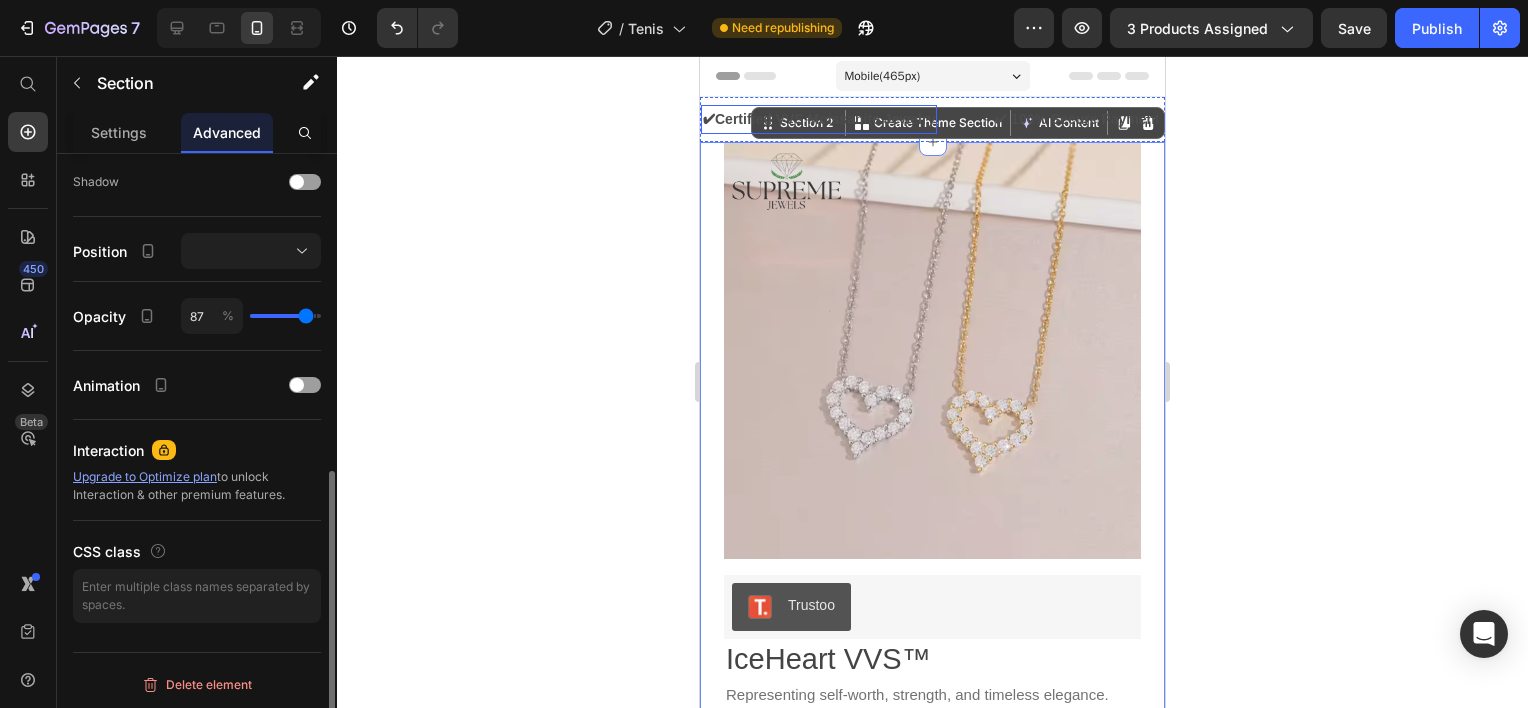type on "88" 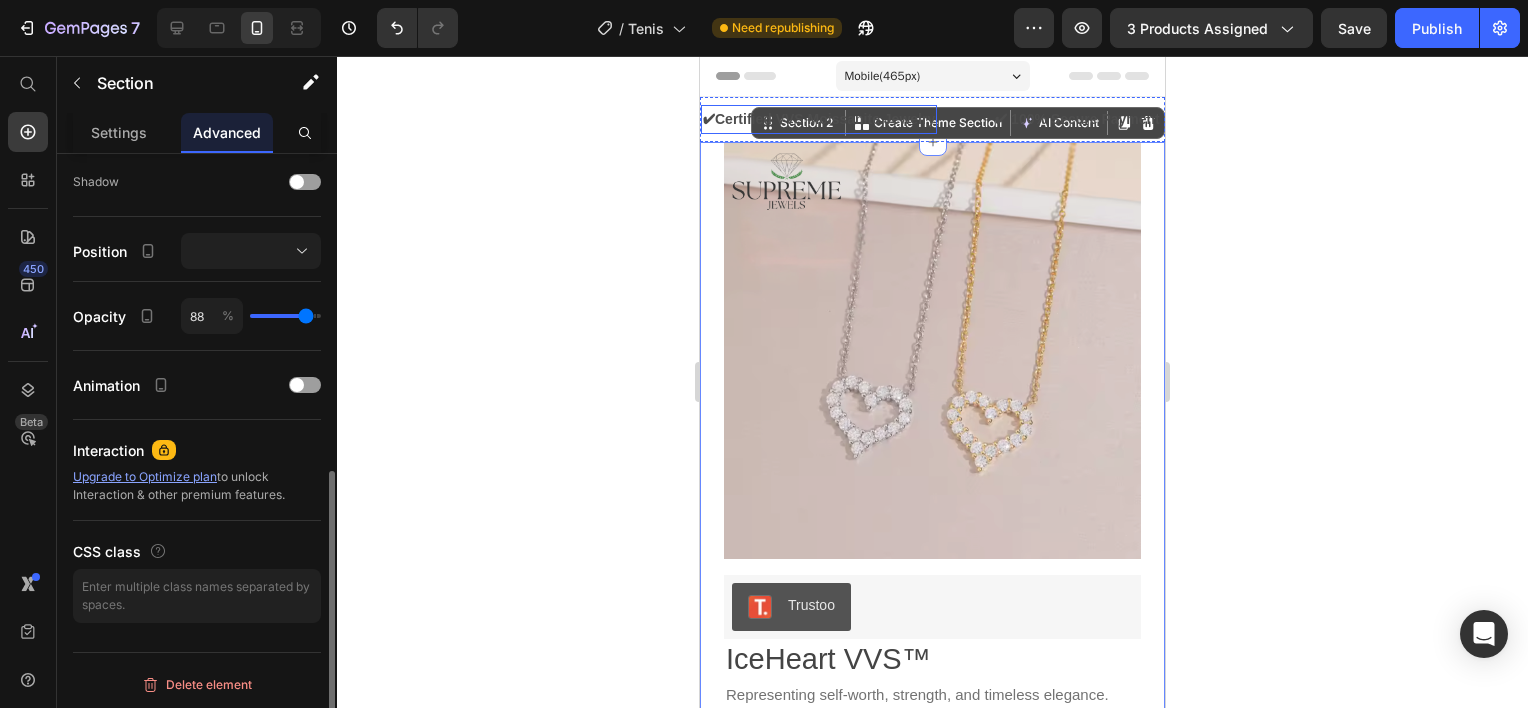 type on "89" 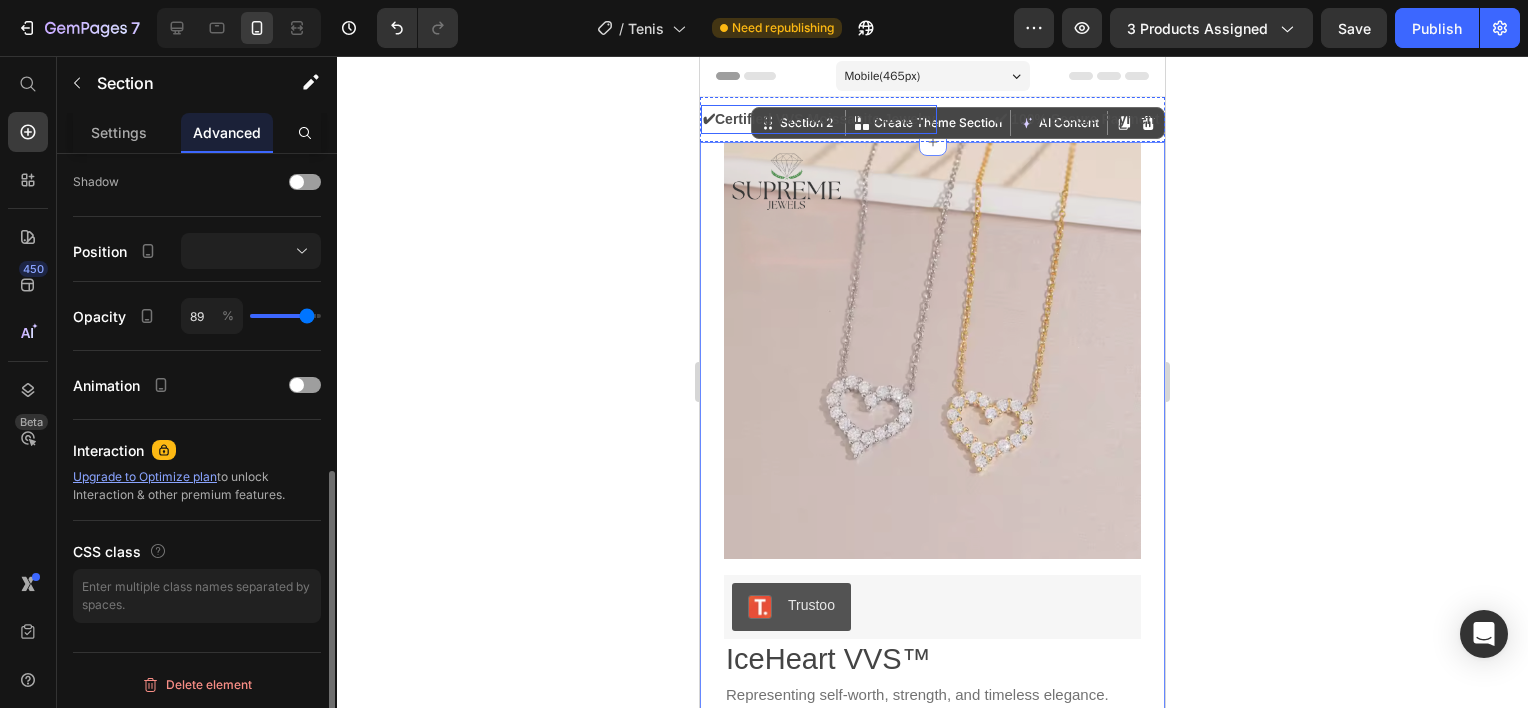 type on "89" 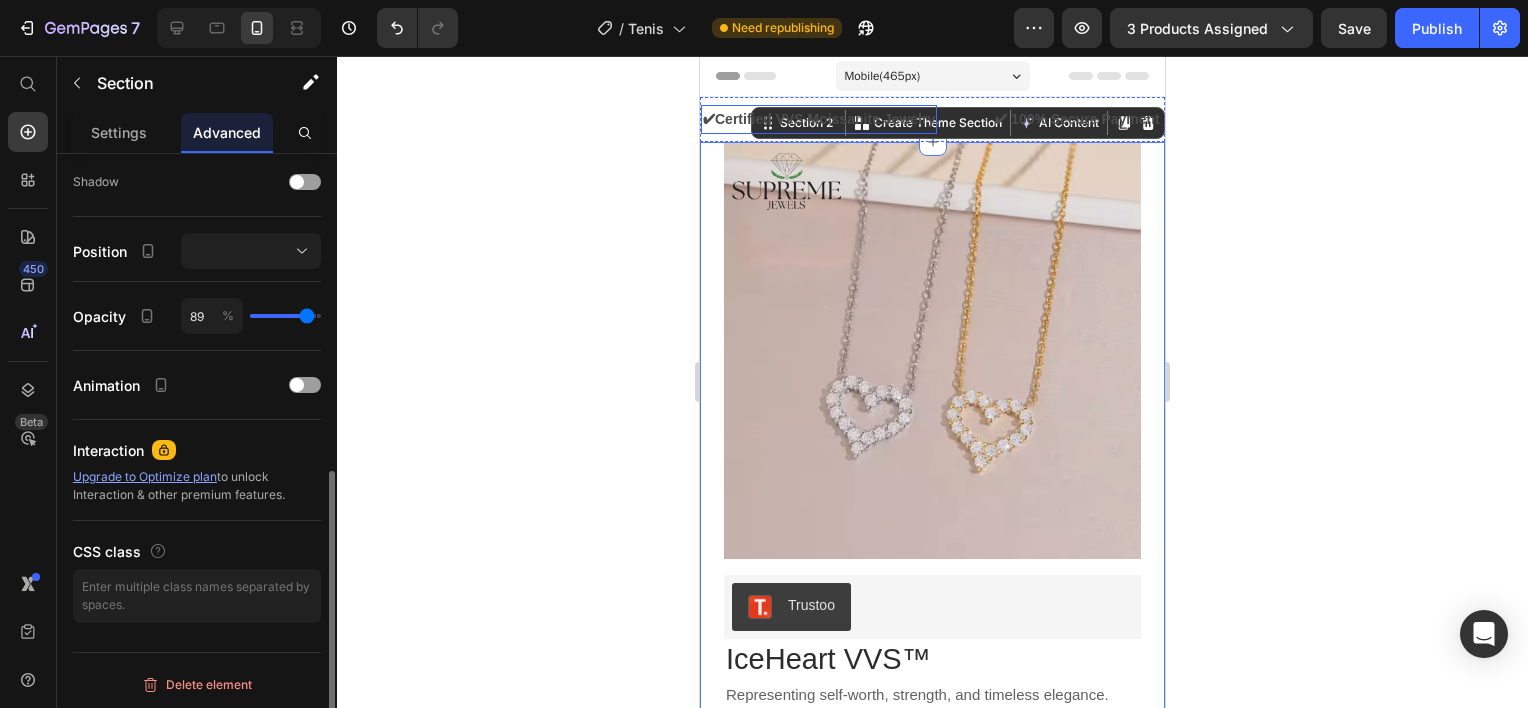 type on "91" 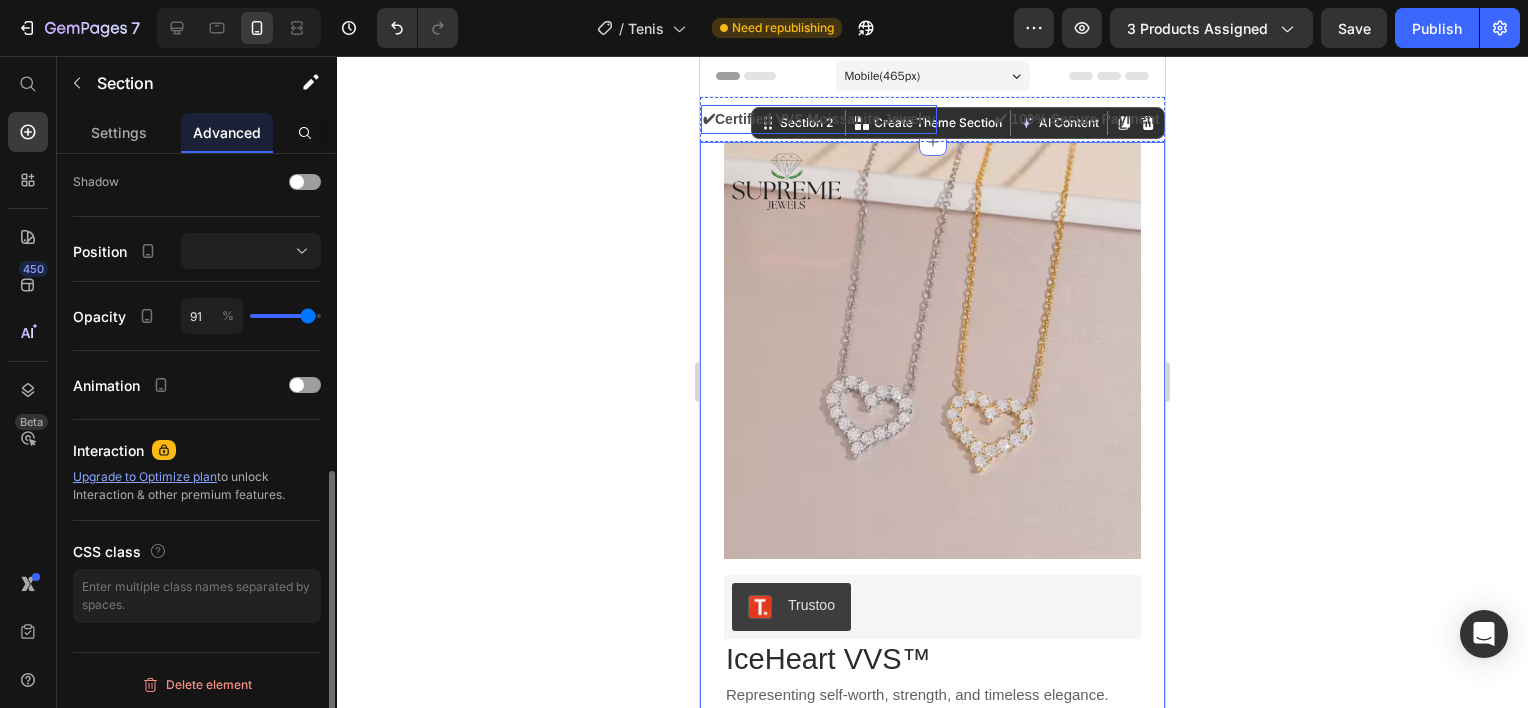 type on "94" 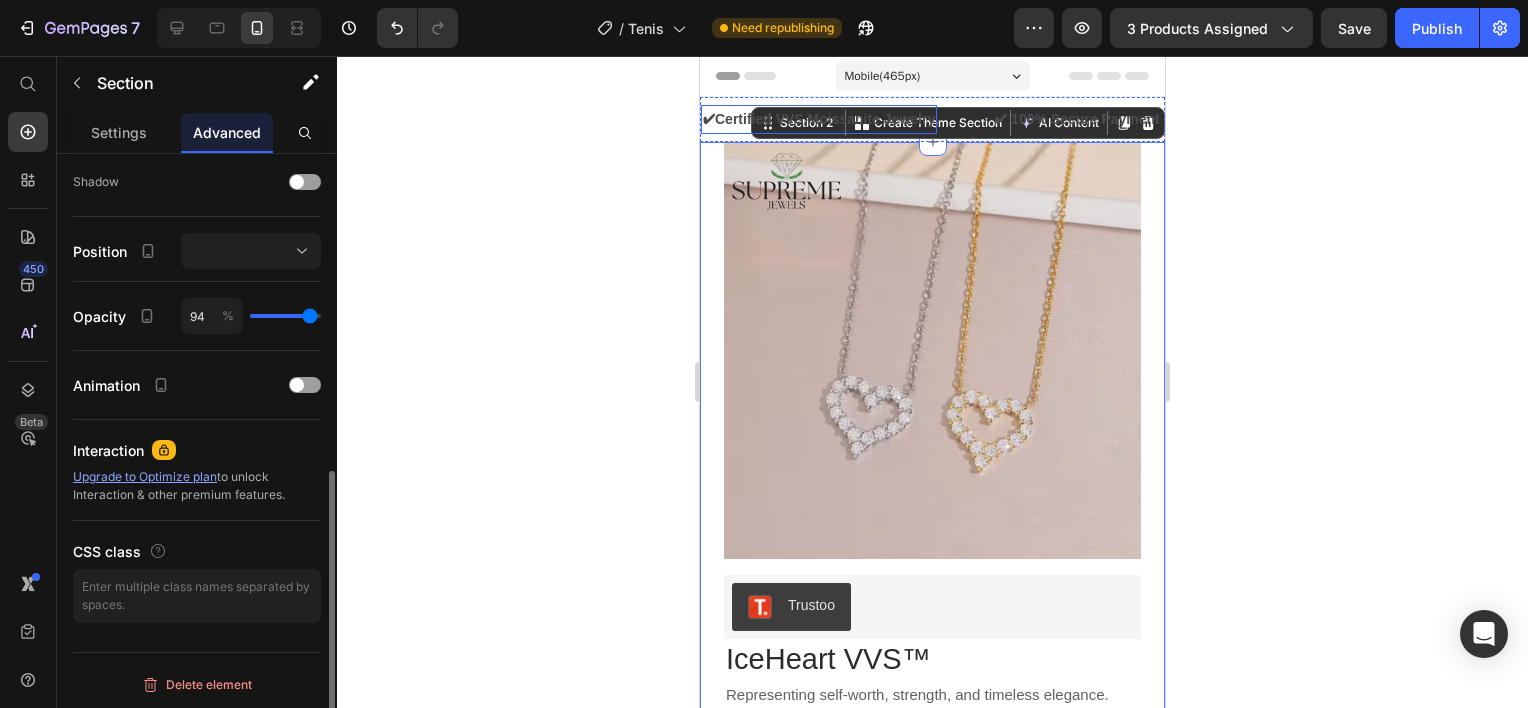 type on "95" 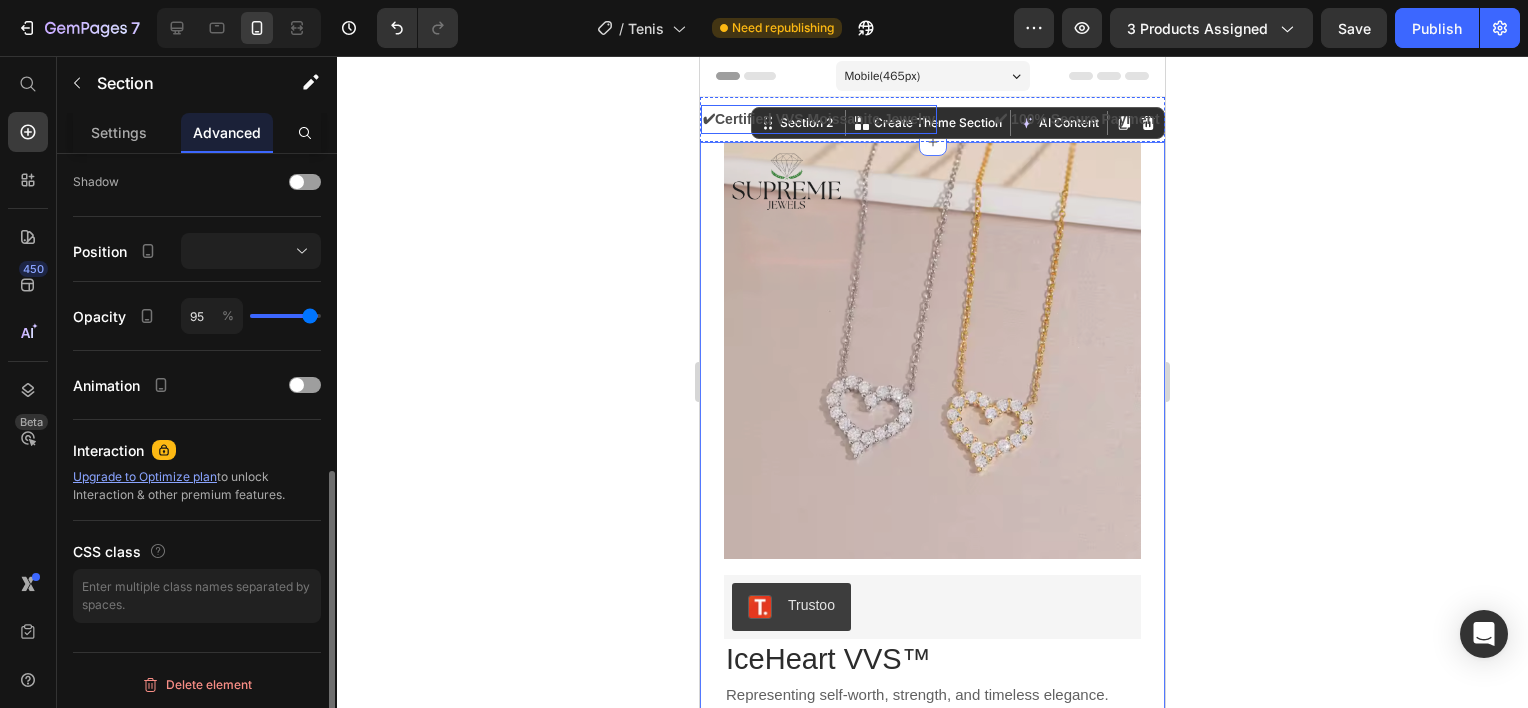 type on "97" 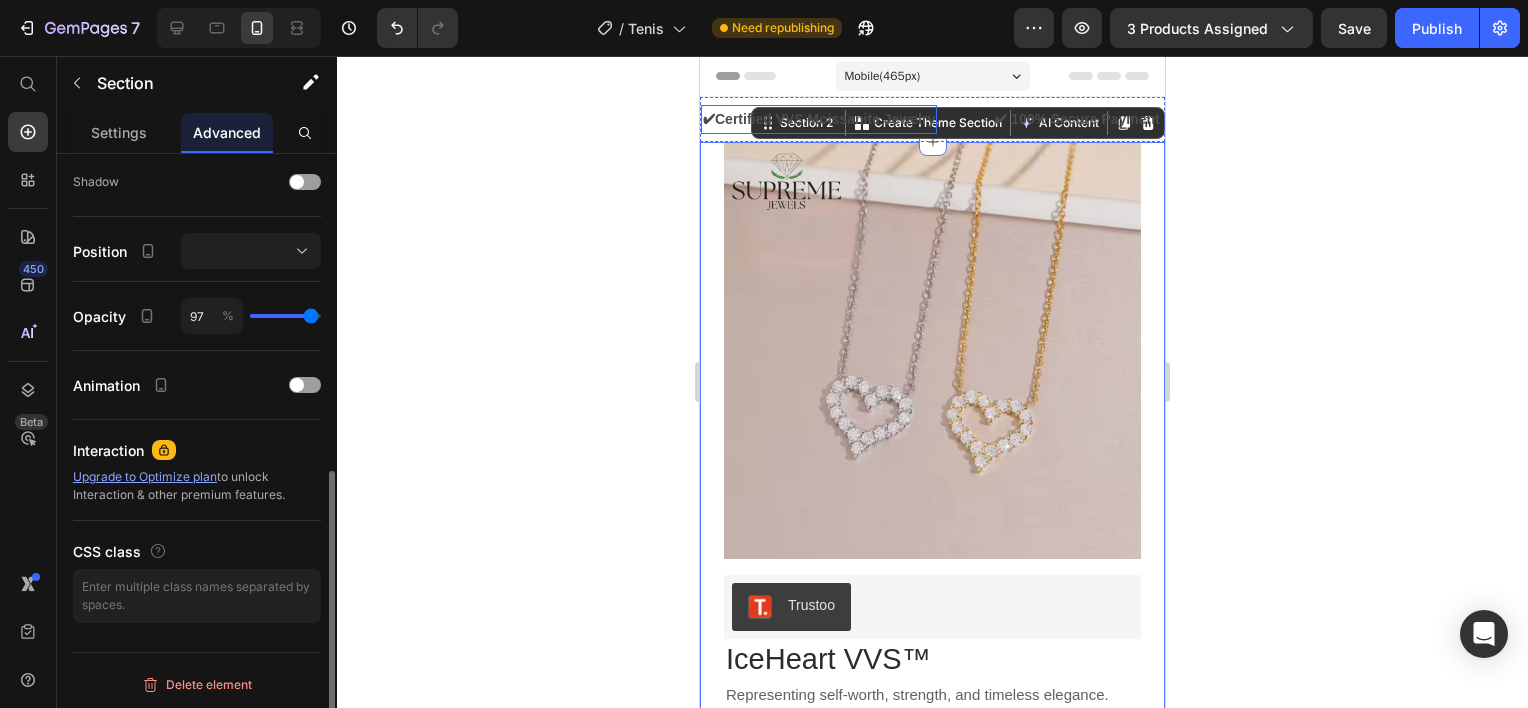 type on "100" 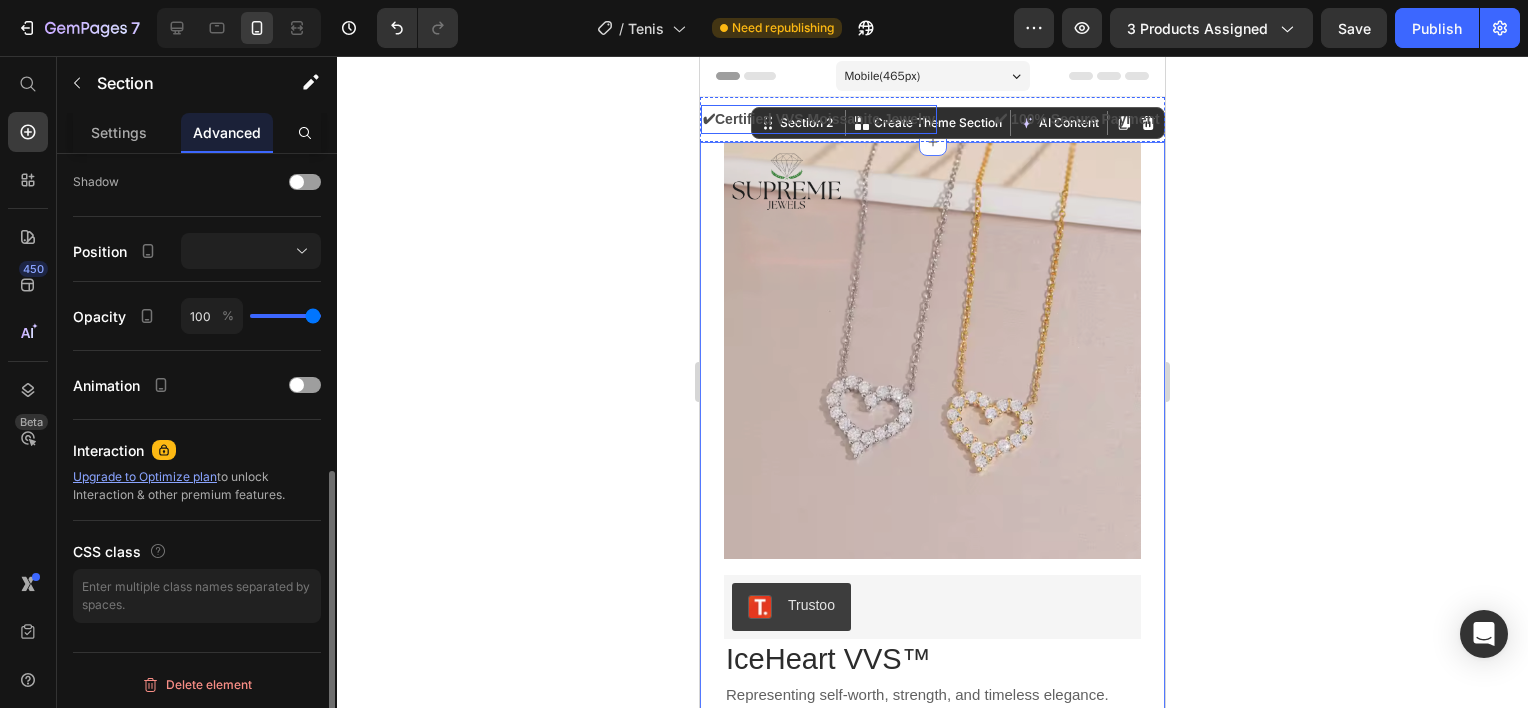 drag, startPoint x: 307, startPoint y: 318, endPoint x: 336, endPoint y: 317, distance: 29.017237 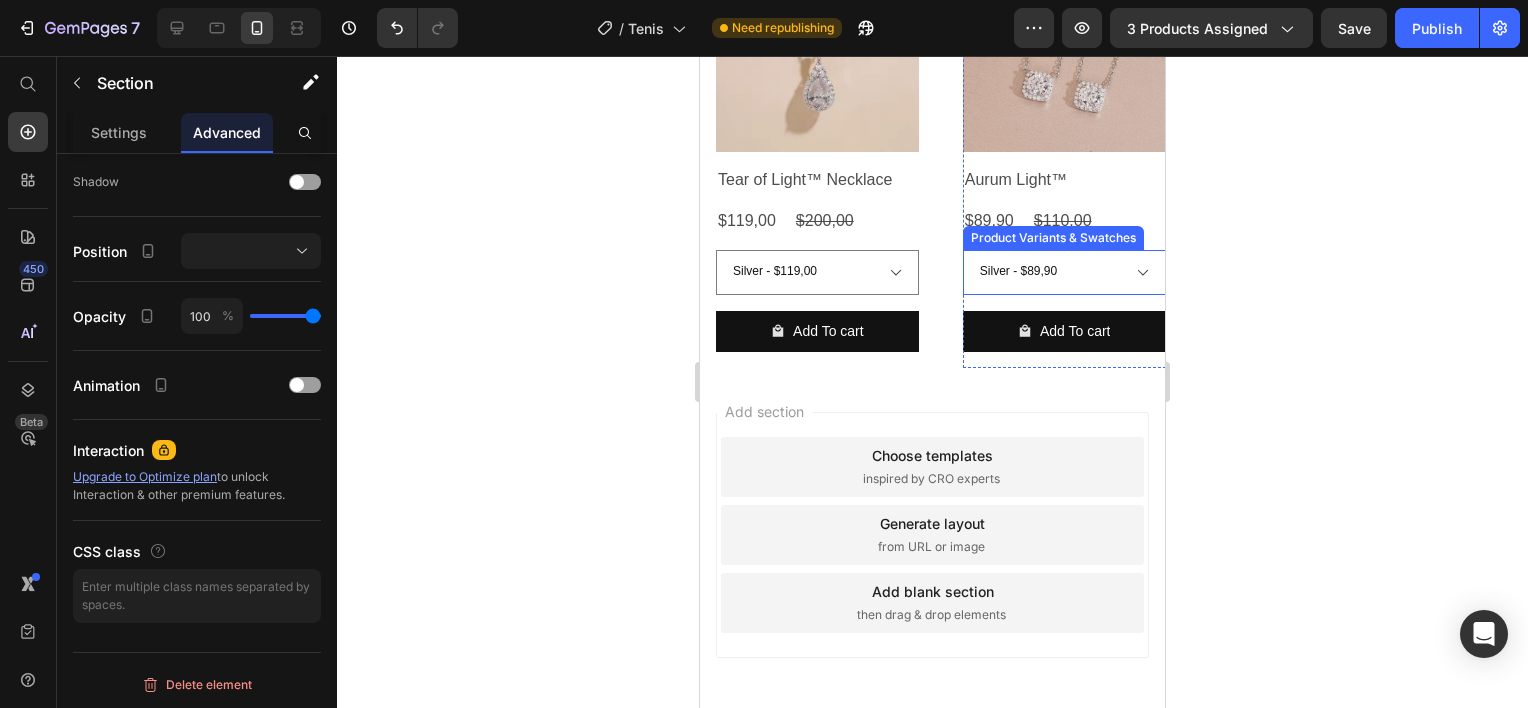 scroll, scrollTop: 1748, scrollLeft: 0, axis: vertical 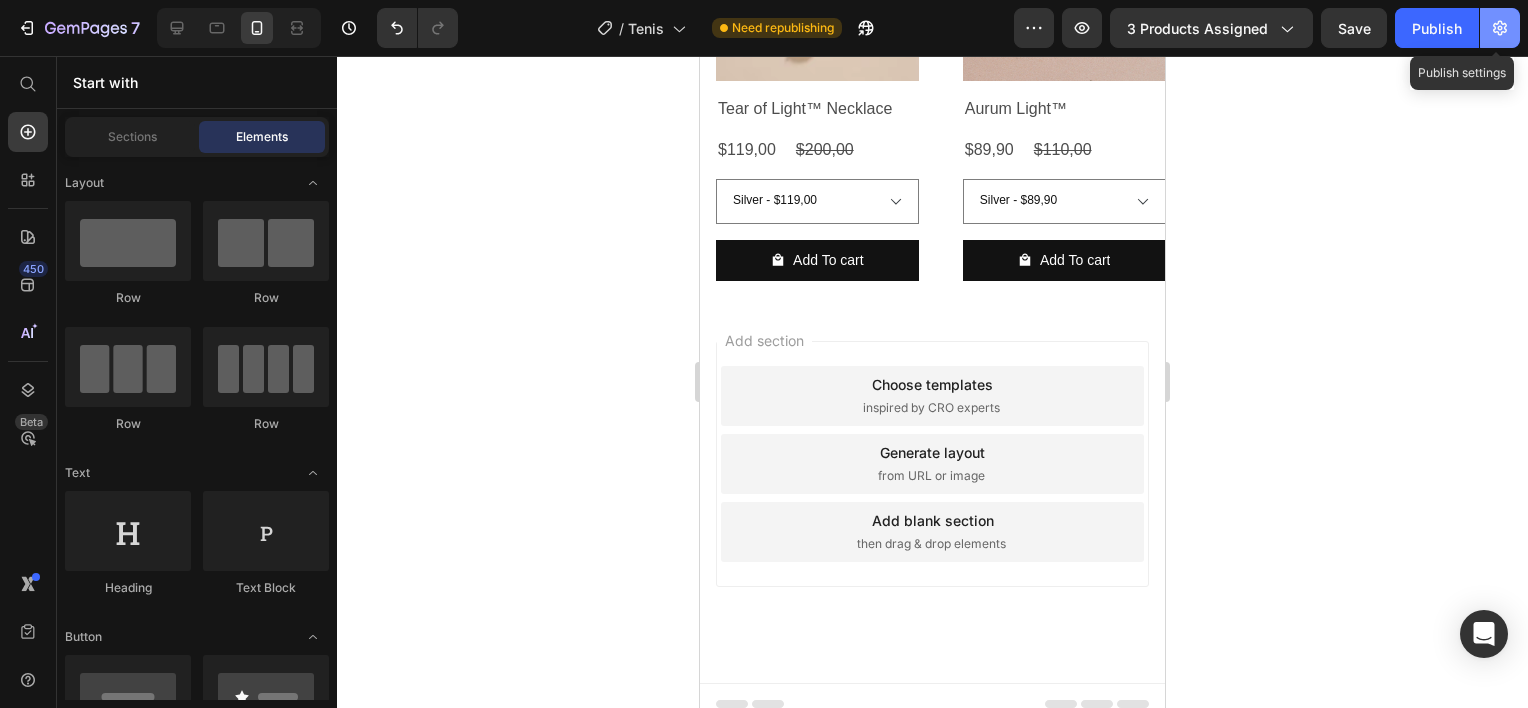 click 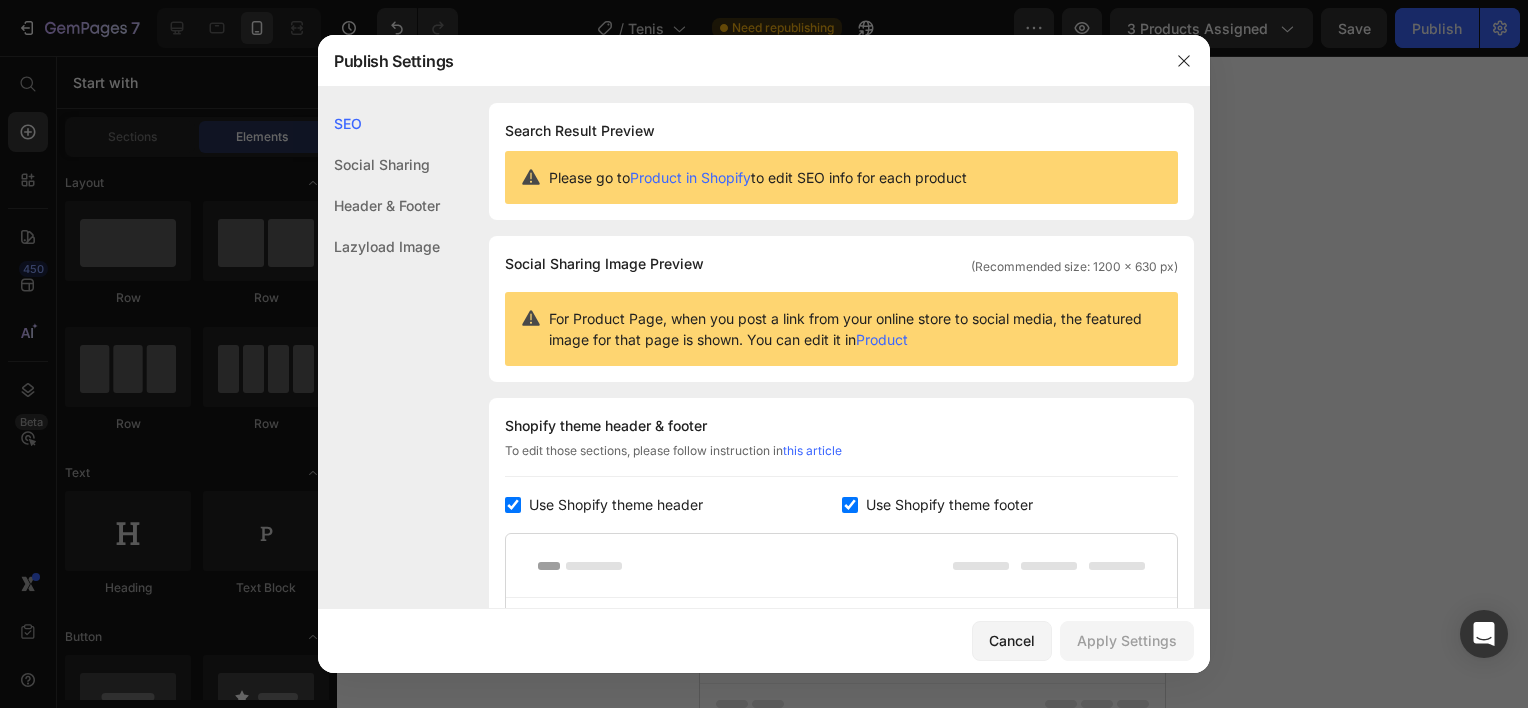 click on "Product" at bounding box center [882, 339] 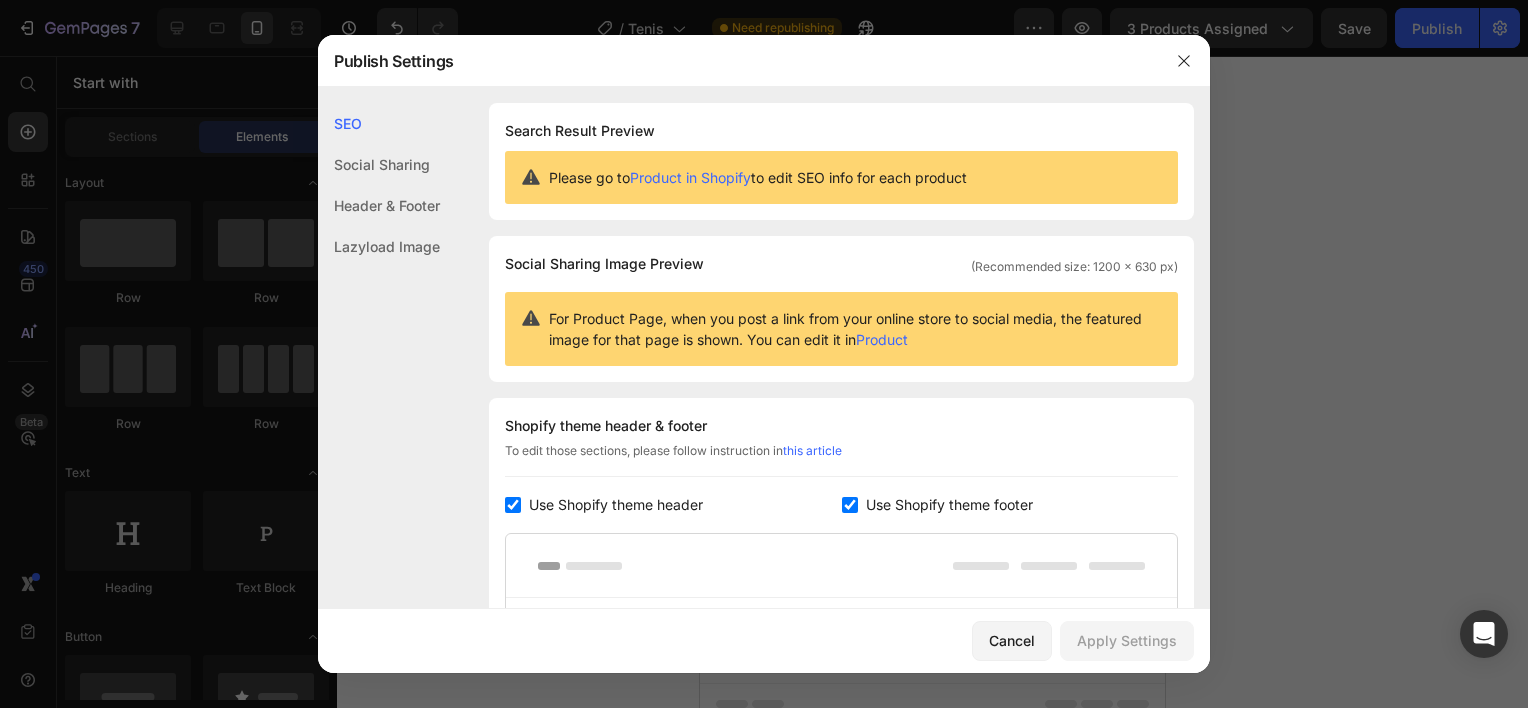 click on "Product in Shopify" at bounding box center [690, 177] 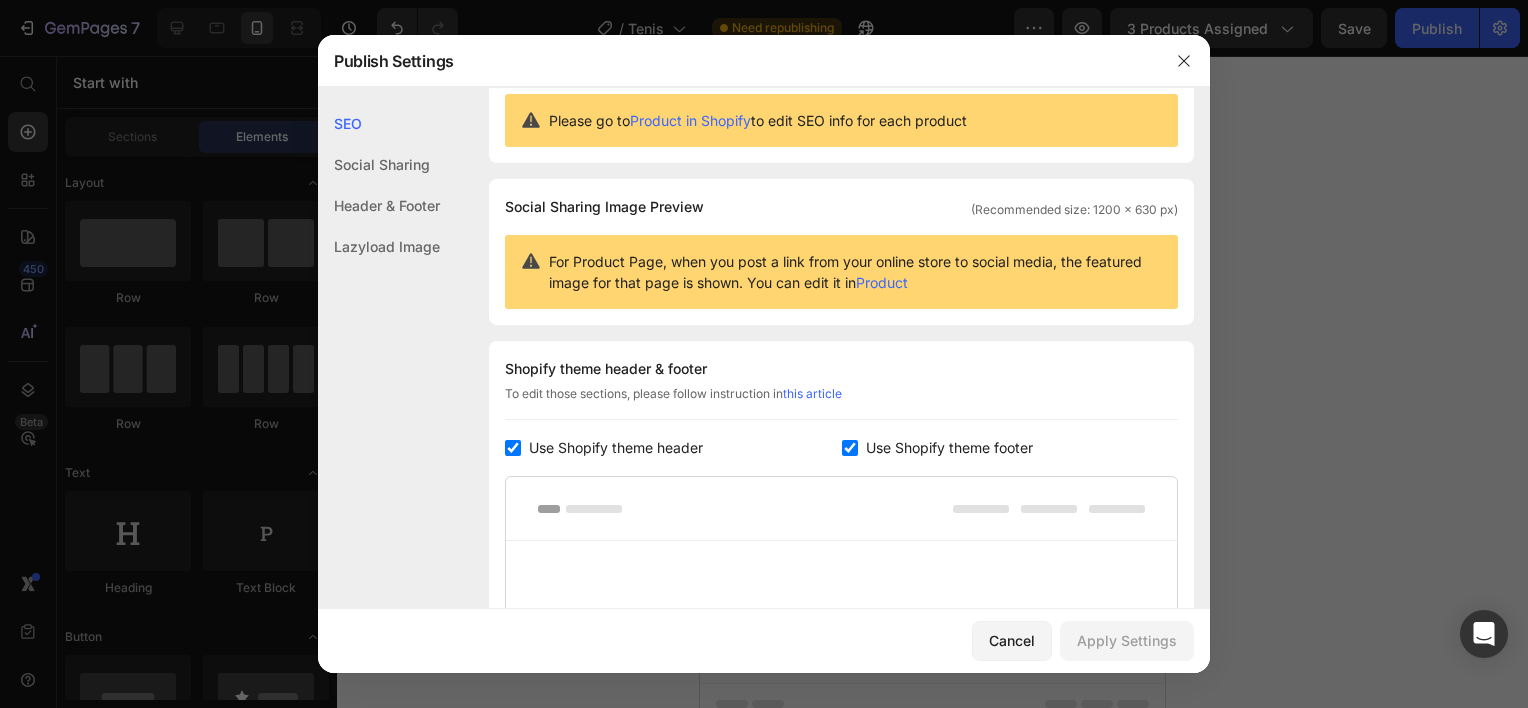 scroll, scrollTop: 19, scrollLeft: 0, axis: vertical 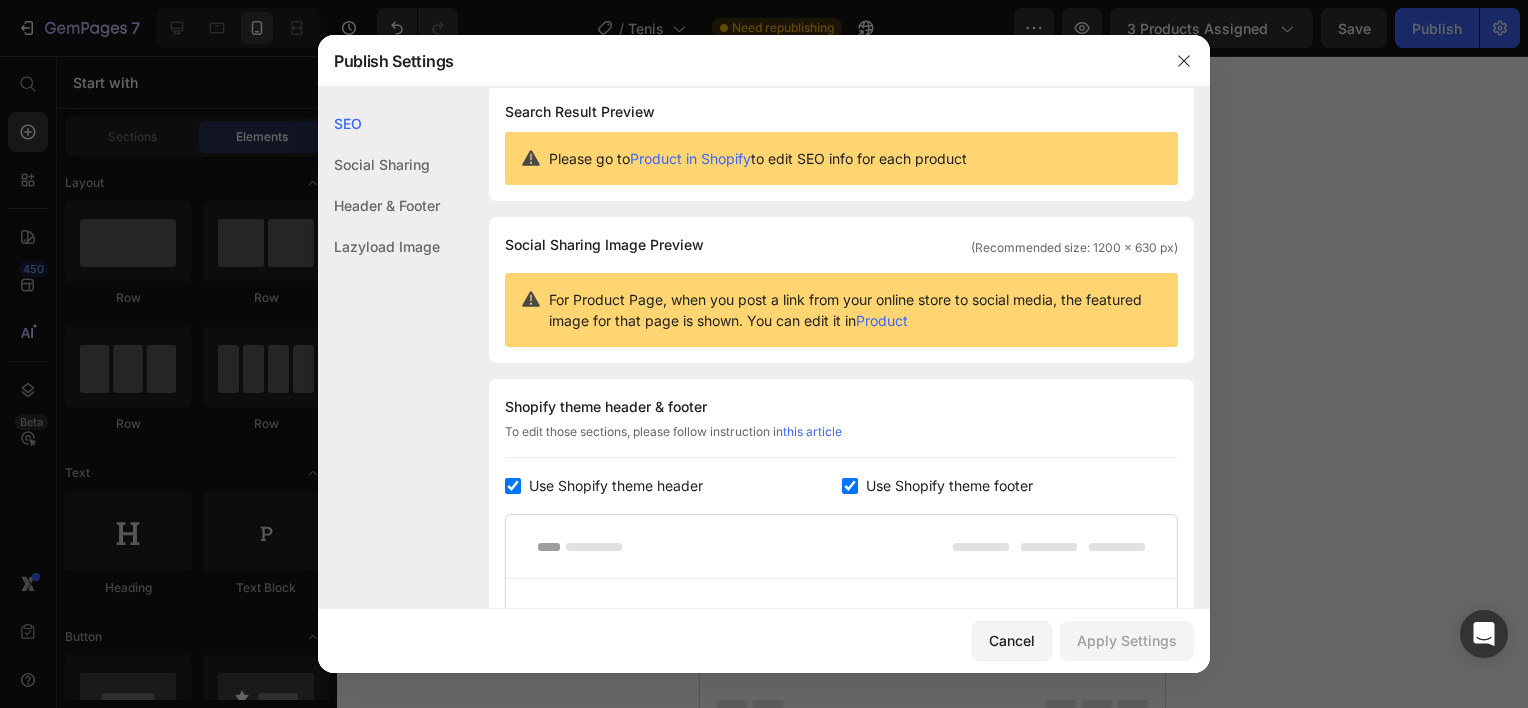 click on "SEO" 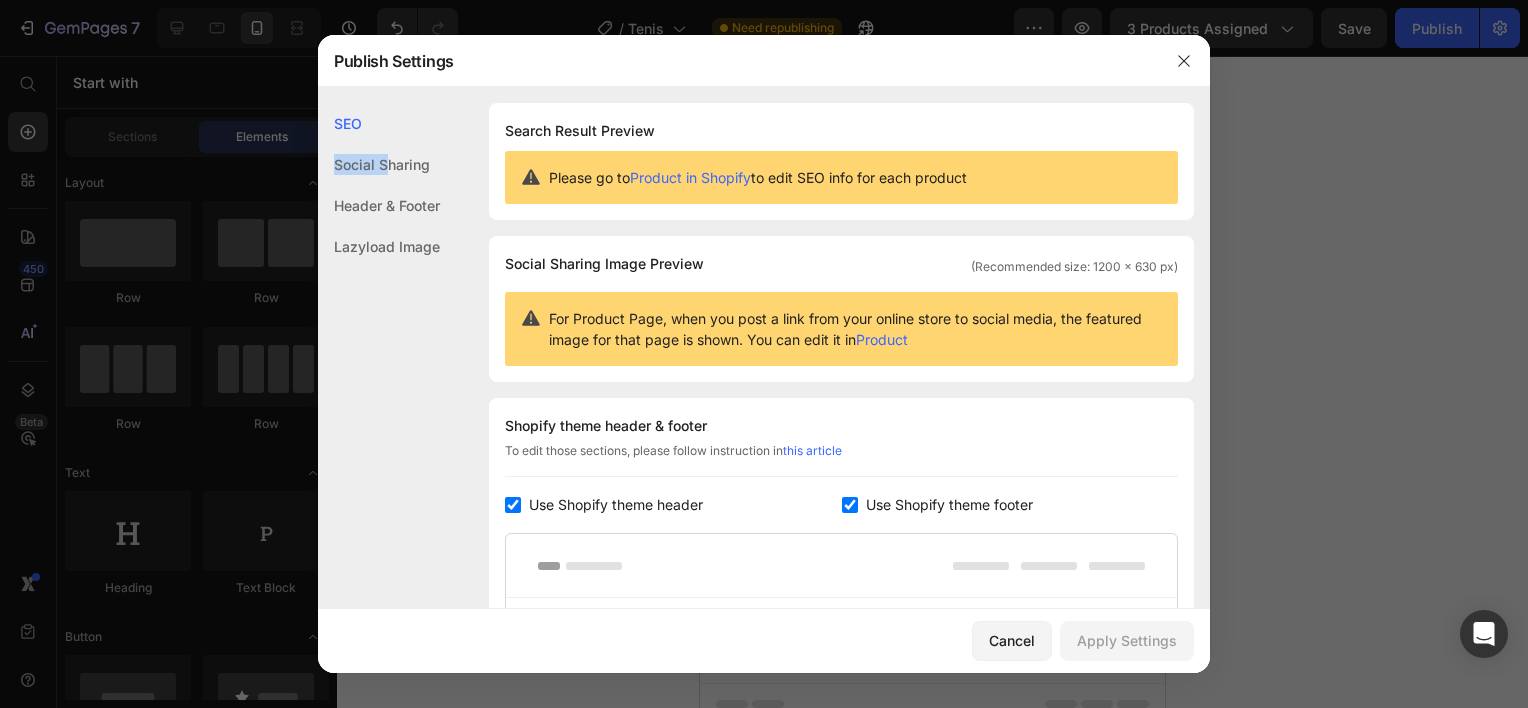 click on "SEO Social Sharing Header & Footer Lazyload Image" at bounding box center [379, 421] 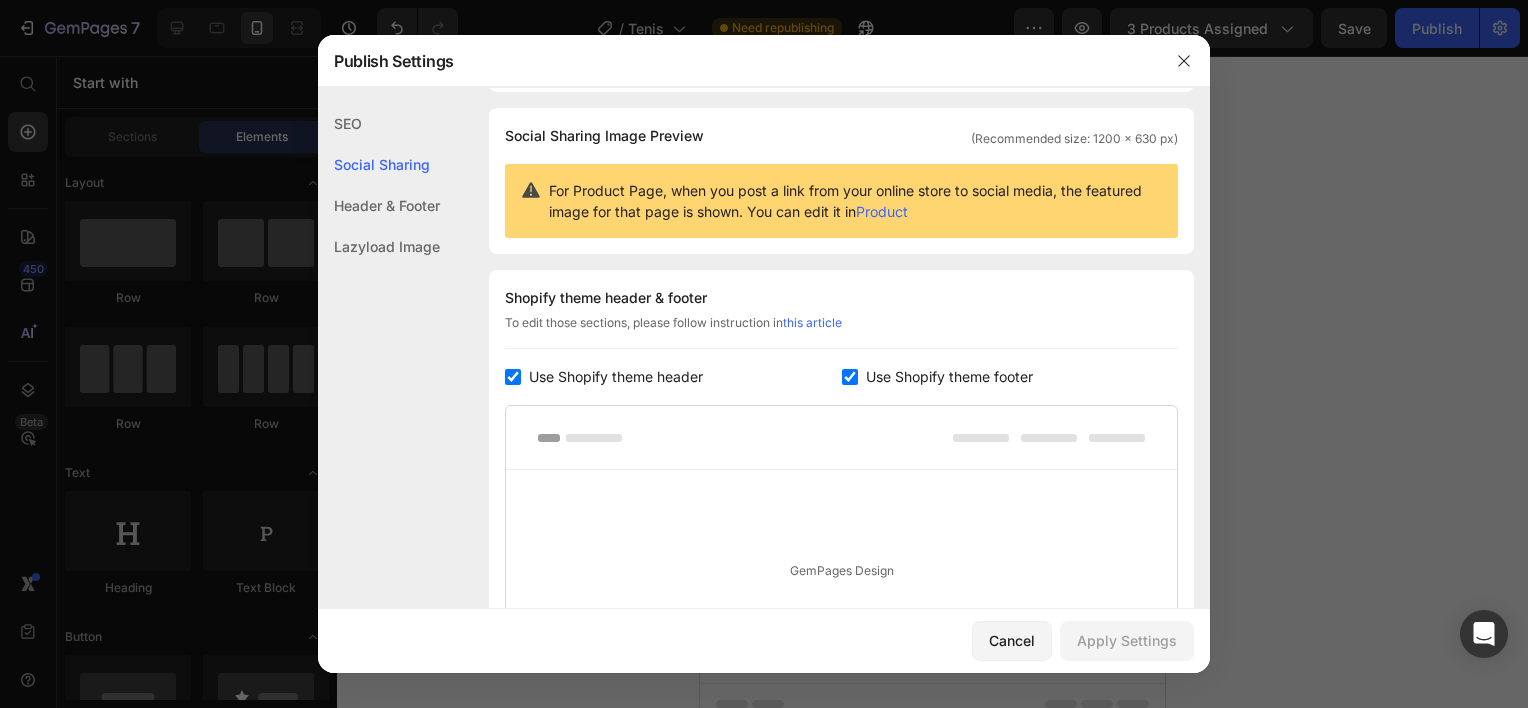 click on "Header & Footer" 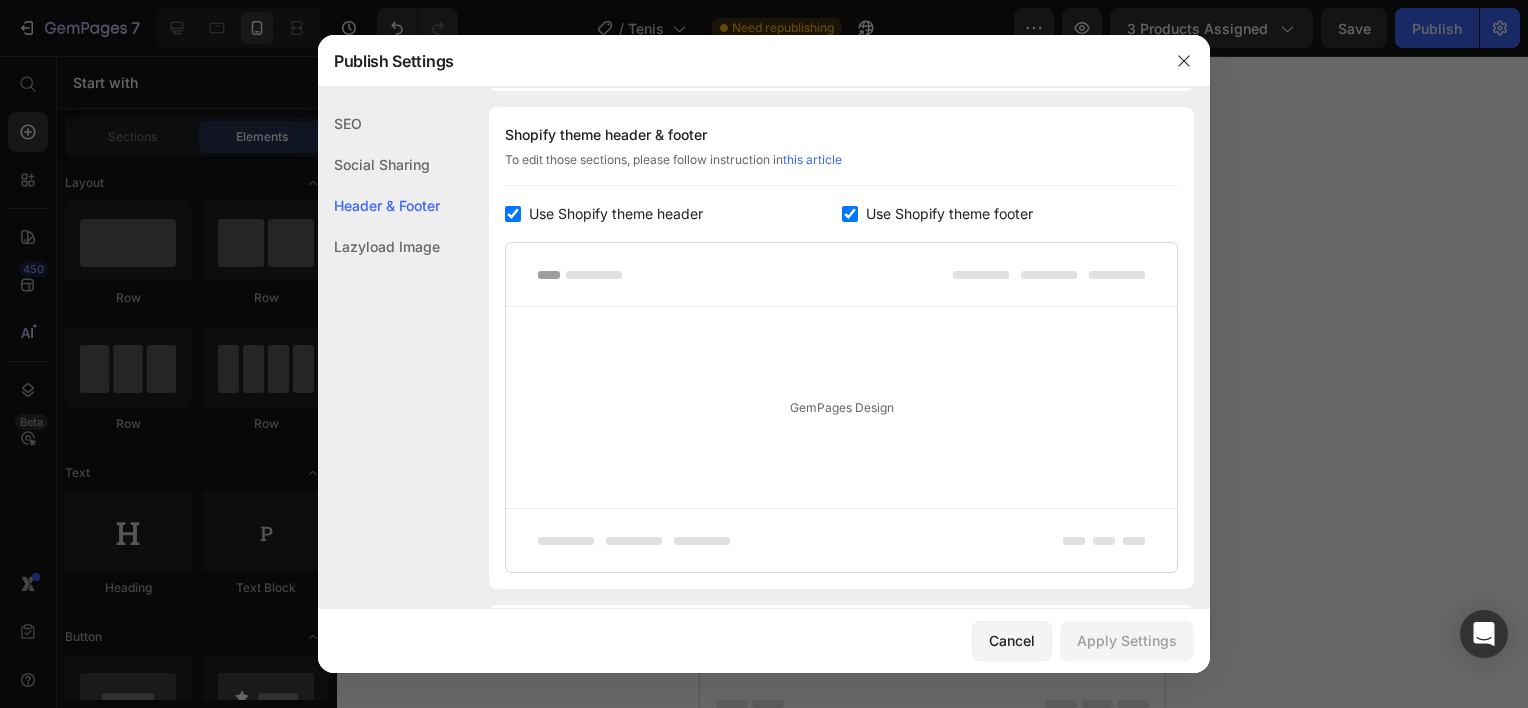 click on "Lazyload Image" 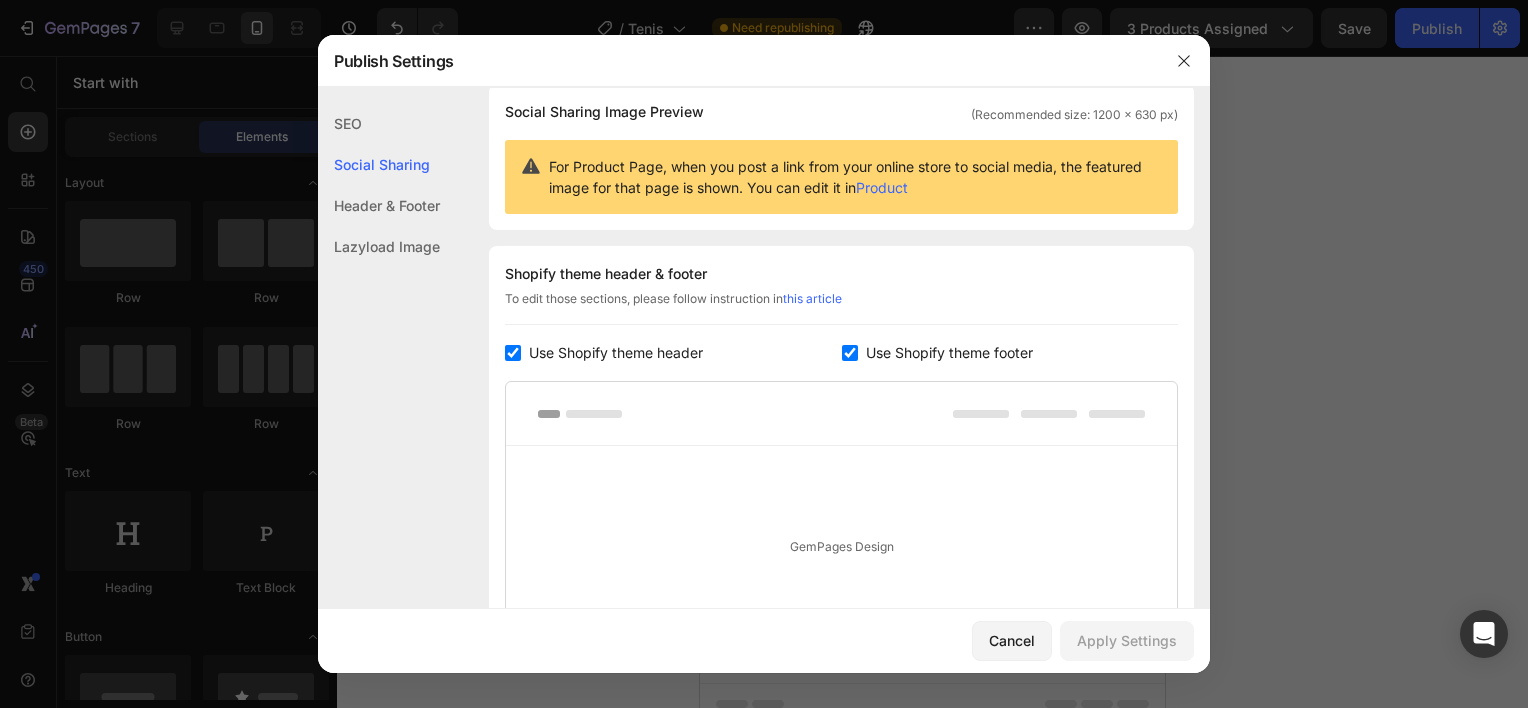 scroll, scrollTop: 119, scrollLeft: 0, axis: vertical 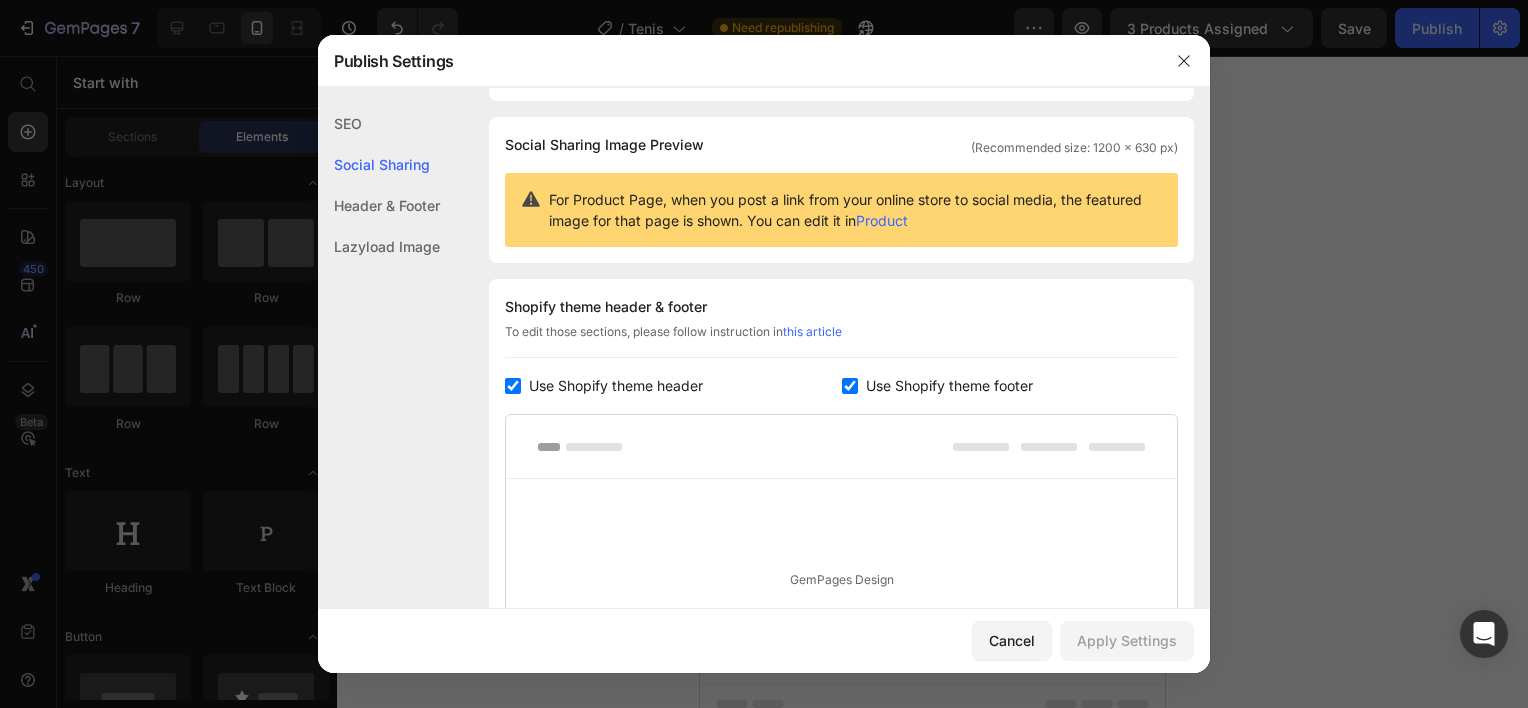 click at bounding box center [764, 354] 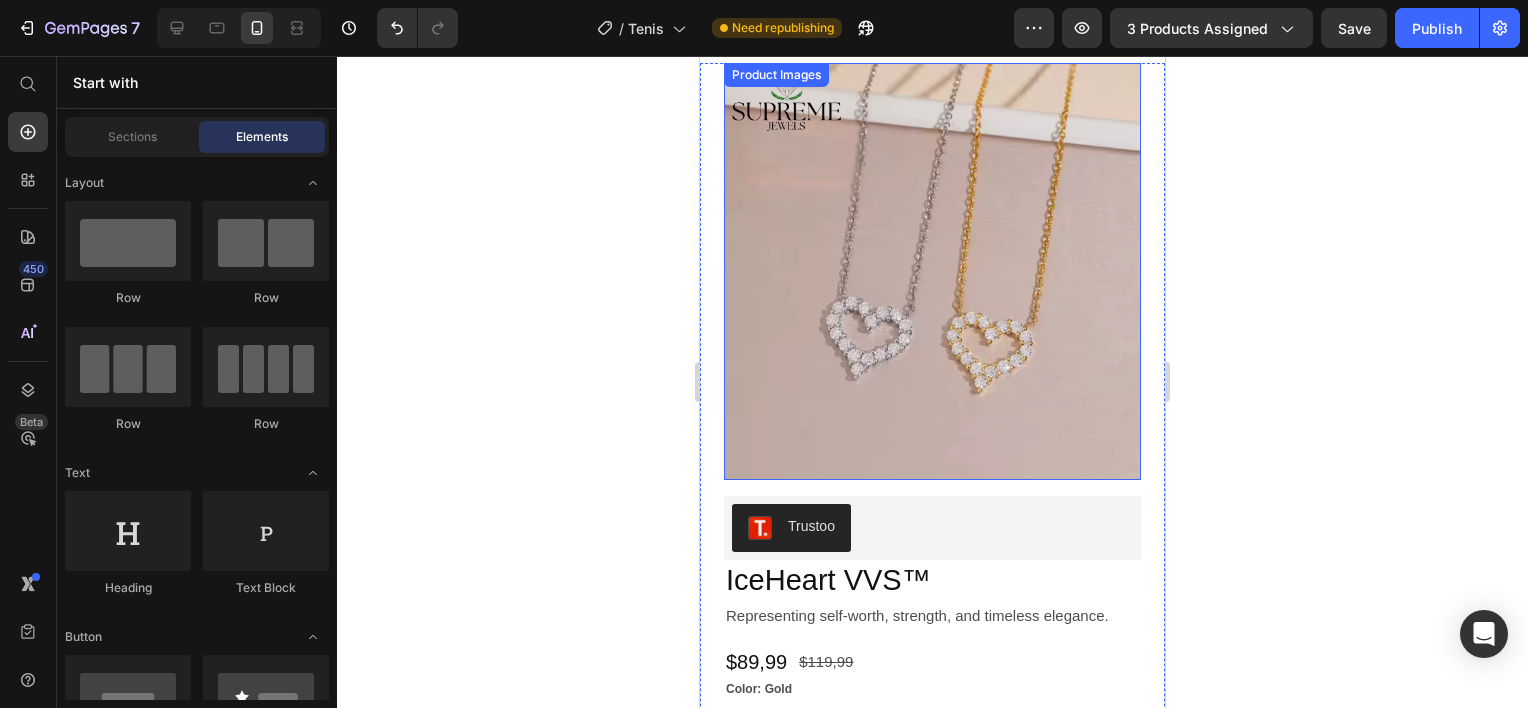 scroll, scrollTop: 0, scrollLeft: 0, axis: both 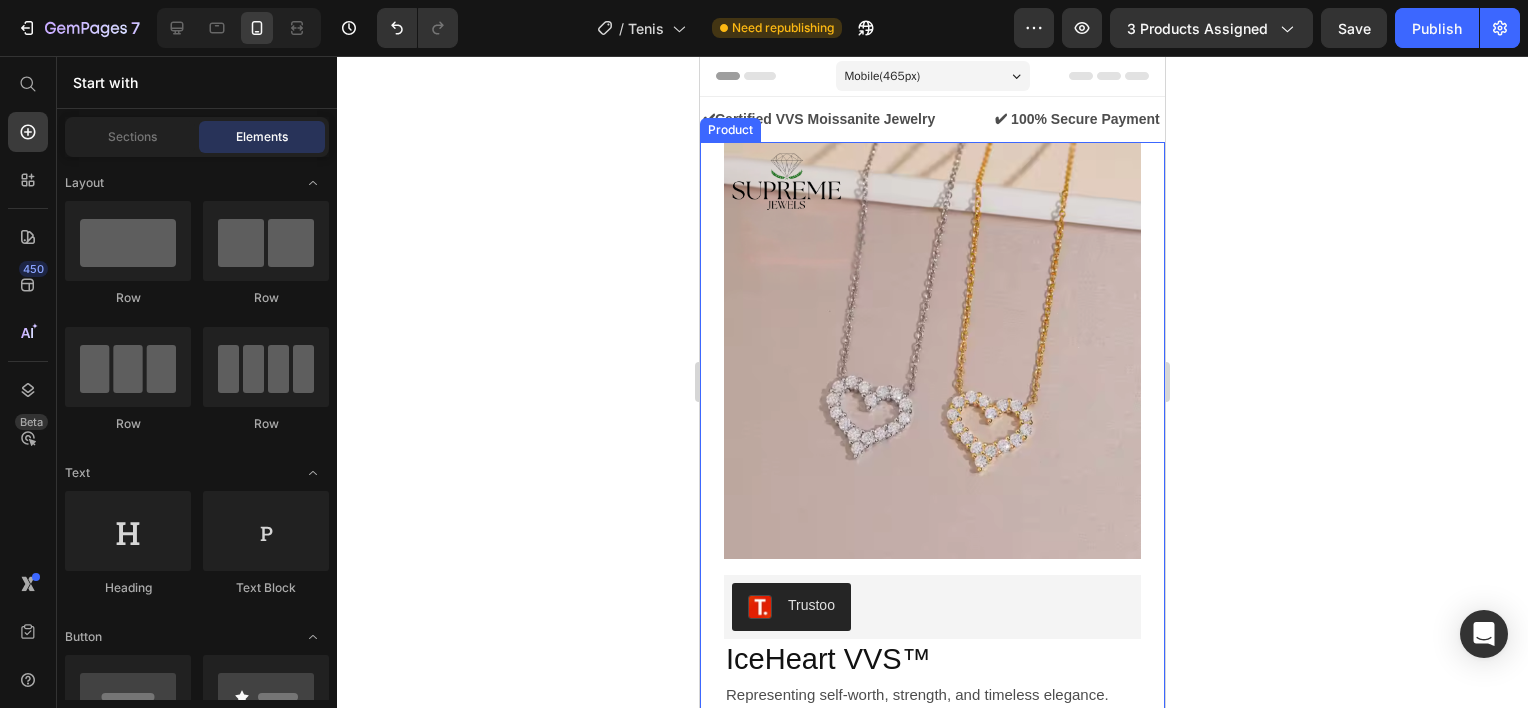 click on "Product Images Trustoo Trustoo IceHeart VVS™ Product Title Representing self-worth, strength, and timeless elegance. Text Block Row Row $89,99 Product Price $119,99 Product Price Row Color: Gold Gold Gold Silver Silver Product Variants & Swatches Comprar ahora Dynamic Checkout
Agg a Carrito Add to Cart The  IceHeart VVS™ Necklace  was crafted to make a bold yet refined statement. Featuring a shimmering heart-shaped pendant adorned with VVS moissanite stones, it reflects light with brilliance that rivals natural diamonds.
Each piece is made from  solid 925 sterling silver , offering durability, sophistication, and hypoallergenic comfort — perfect for everyday wear or unforgettable occasions.
The open-heart design evokes love, confidence, and style. Whether you're treating yourself or gifting it to someone who deserves to shine, this necklace is more than jewelry — it’s a declaration.
Show more Product Description Row
Icon Shopping in 5-8 Text Block Row Icon" at bounding box center [932, 864] 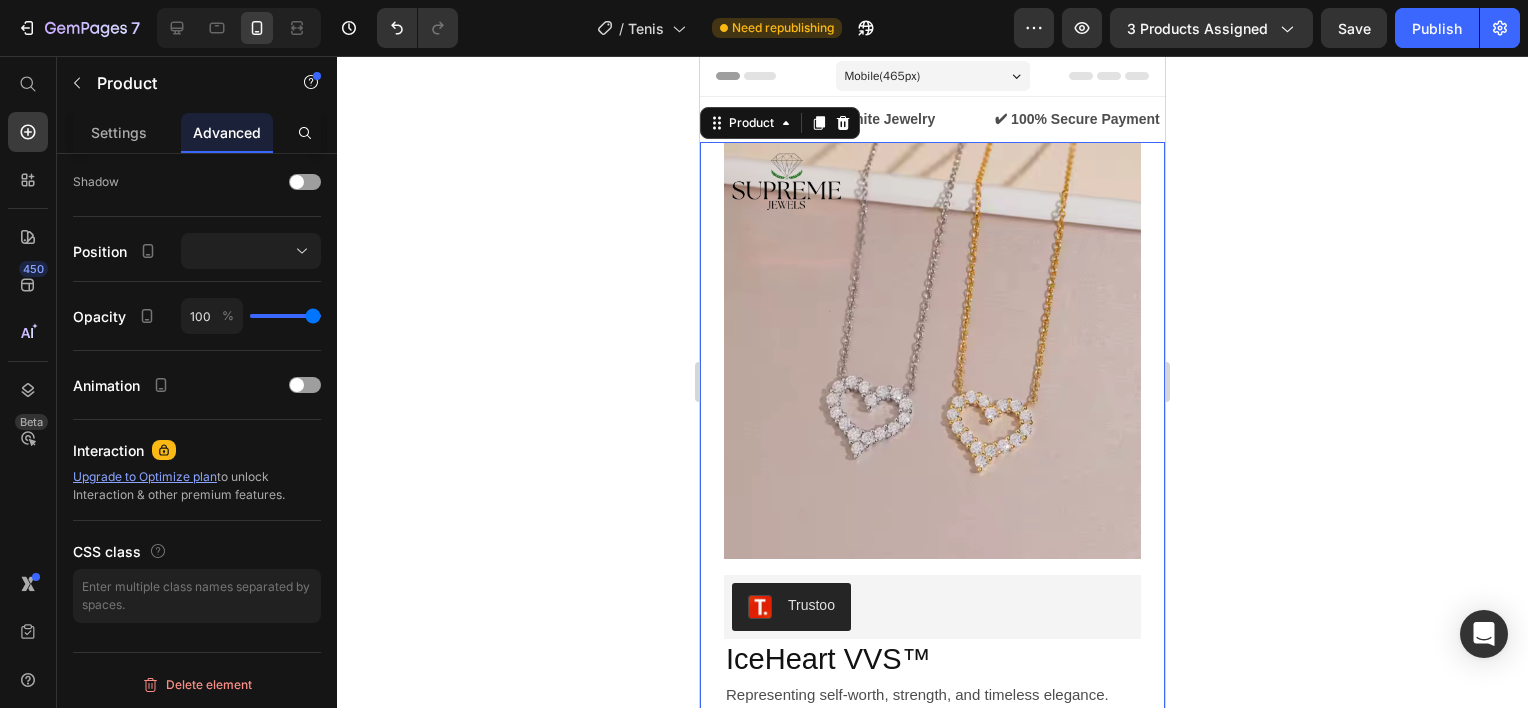 scroll, scrollTop: 0, scrollLeft: 0, axis: both 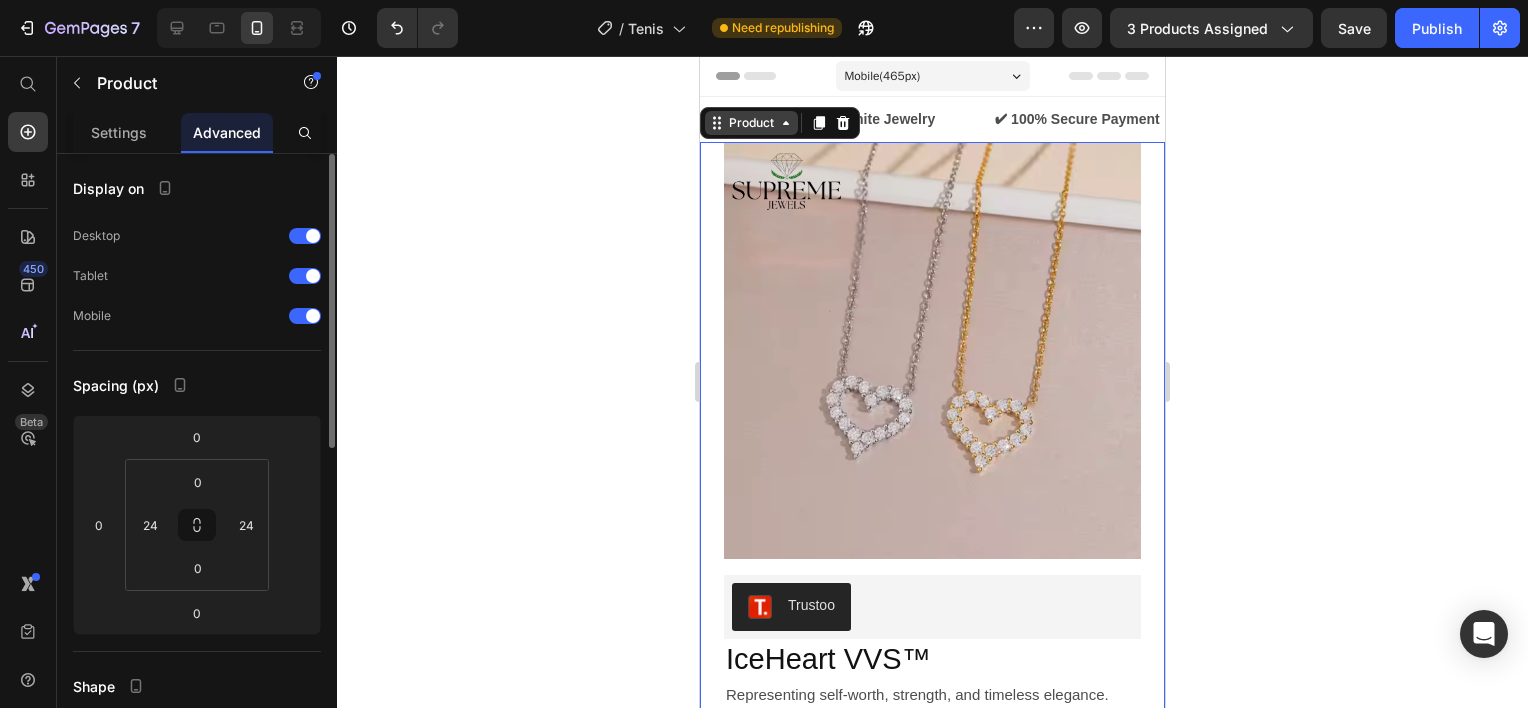 click on "Product" at bounding box center [751, 123] 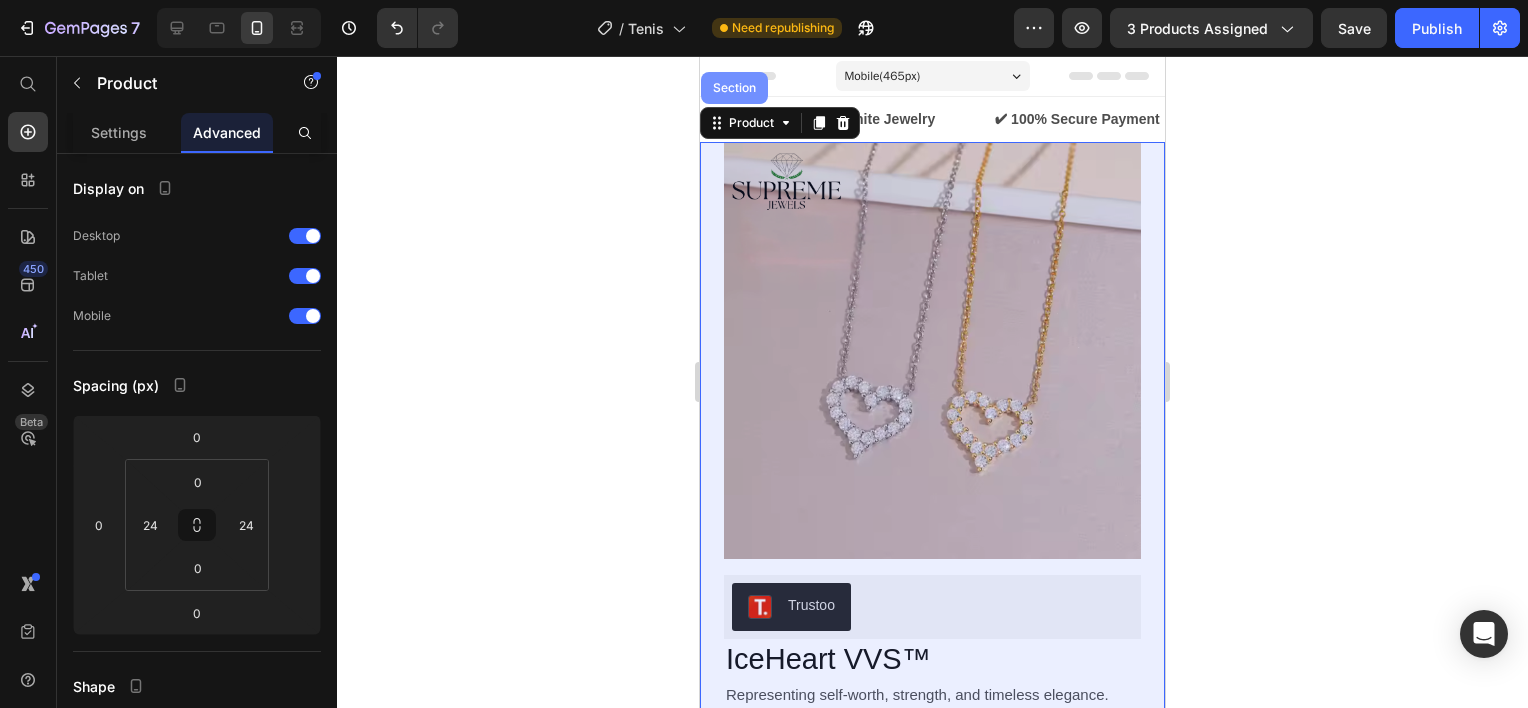 click on "Section" at bounding box center [734, 88] 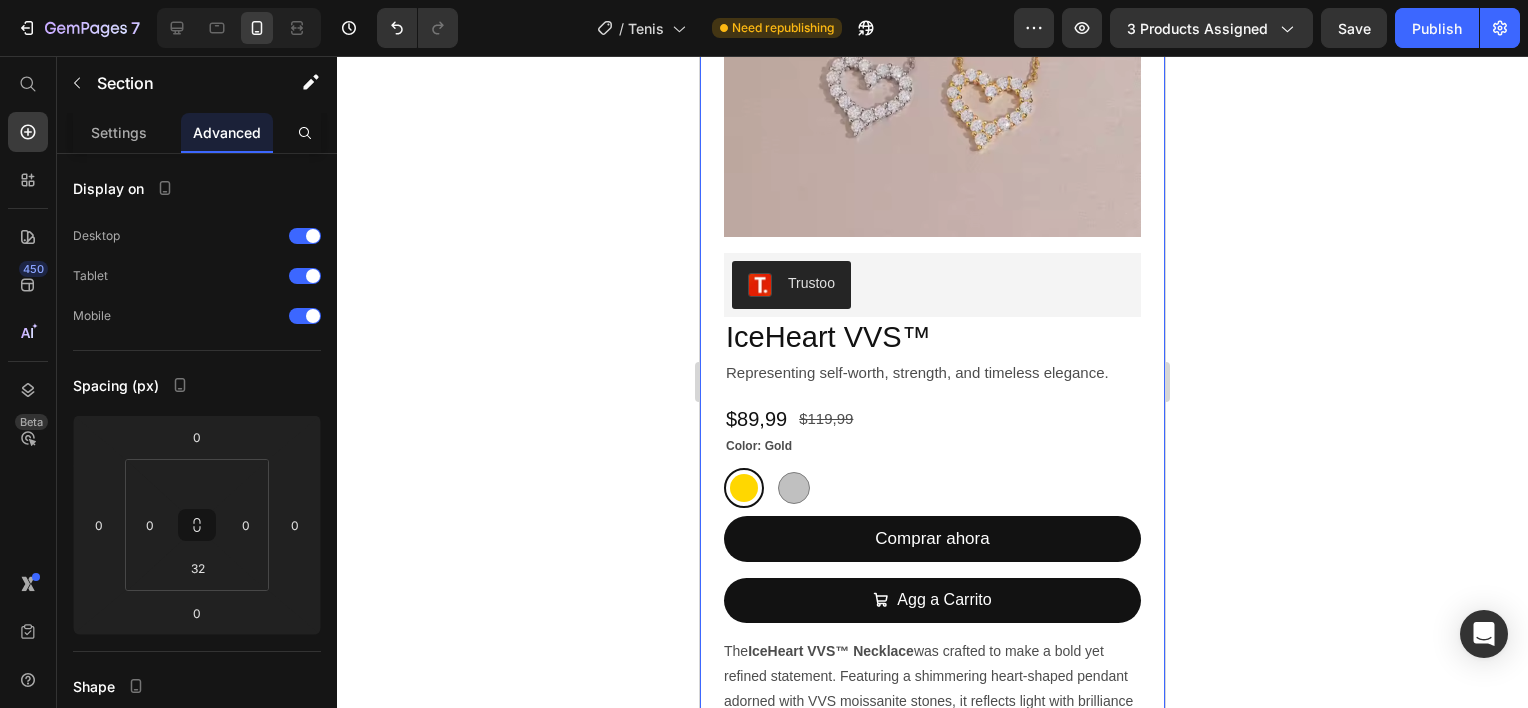 scroll, scrollTop: 600, scrollLeft: 0, axis: vertical 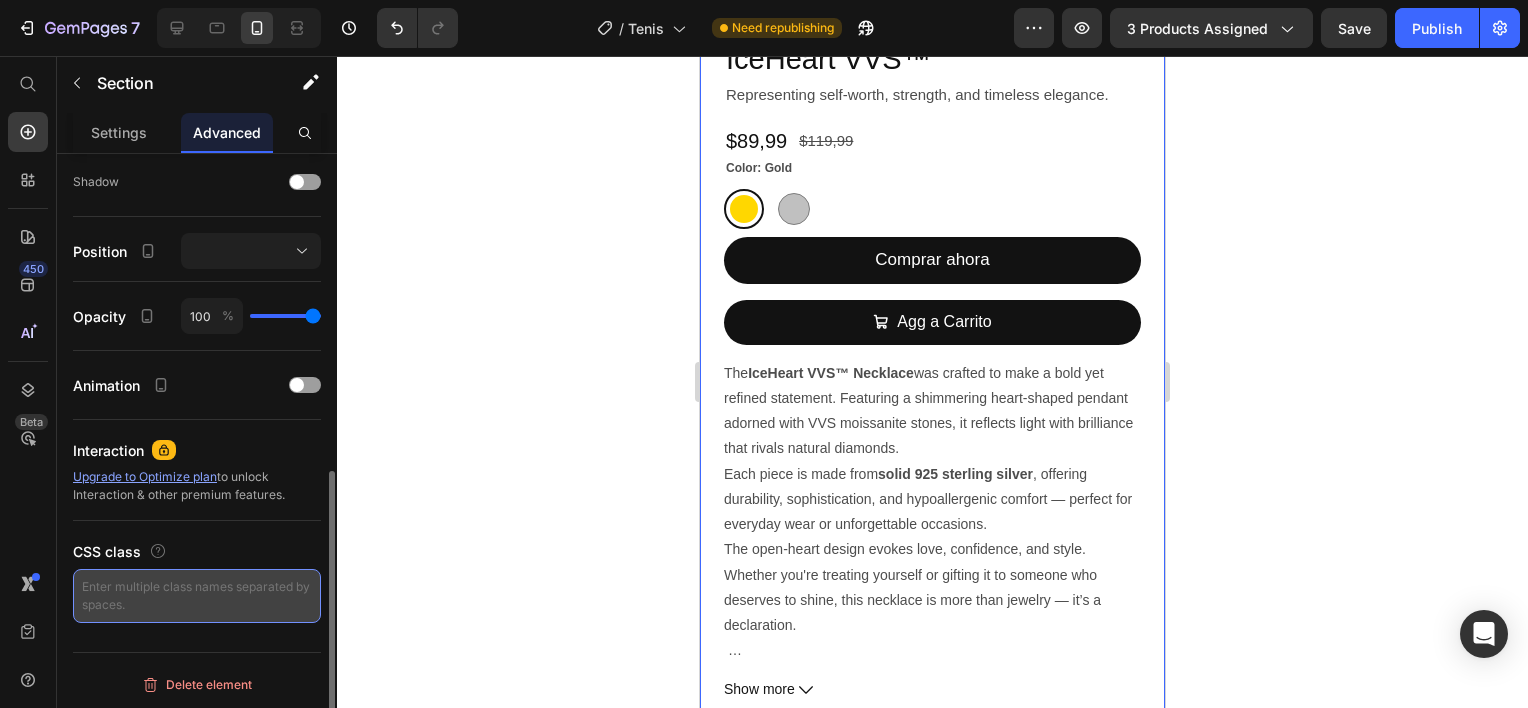paste on "body.gempages-template {
overflow-x: hidden !important;
}
.gem-page {
max-width: 100vw !important;
overflow-x: hidden !important;
}
.gem-section, .gem-column, .gem-inner {
overflow-x: hidden !important;
}" 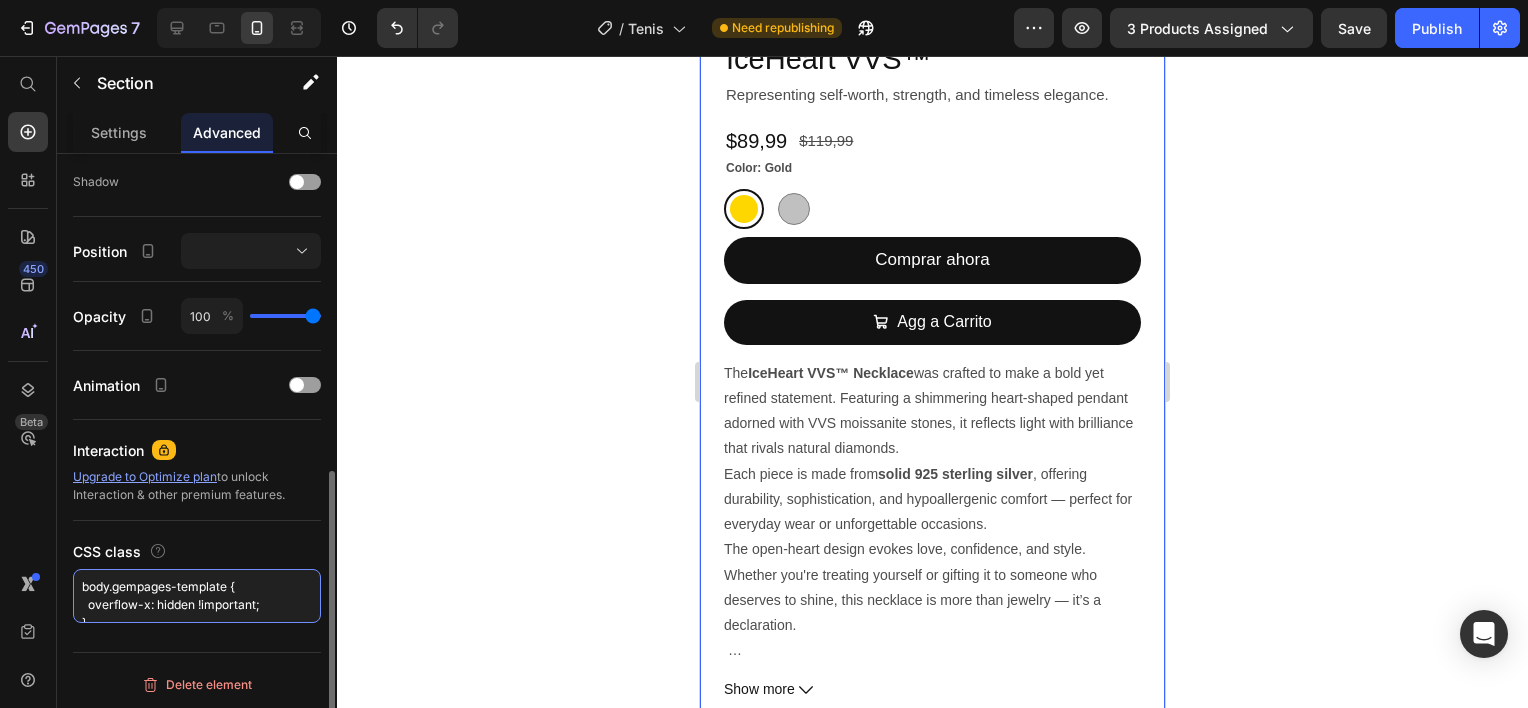 scroll, scrollTop: 206, scrollLeft: 0, axis: vertical 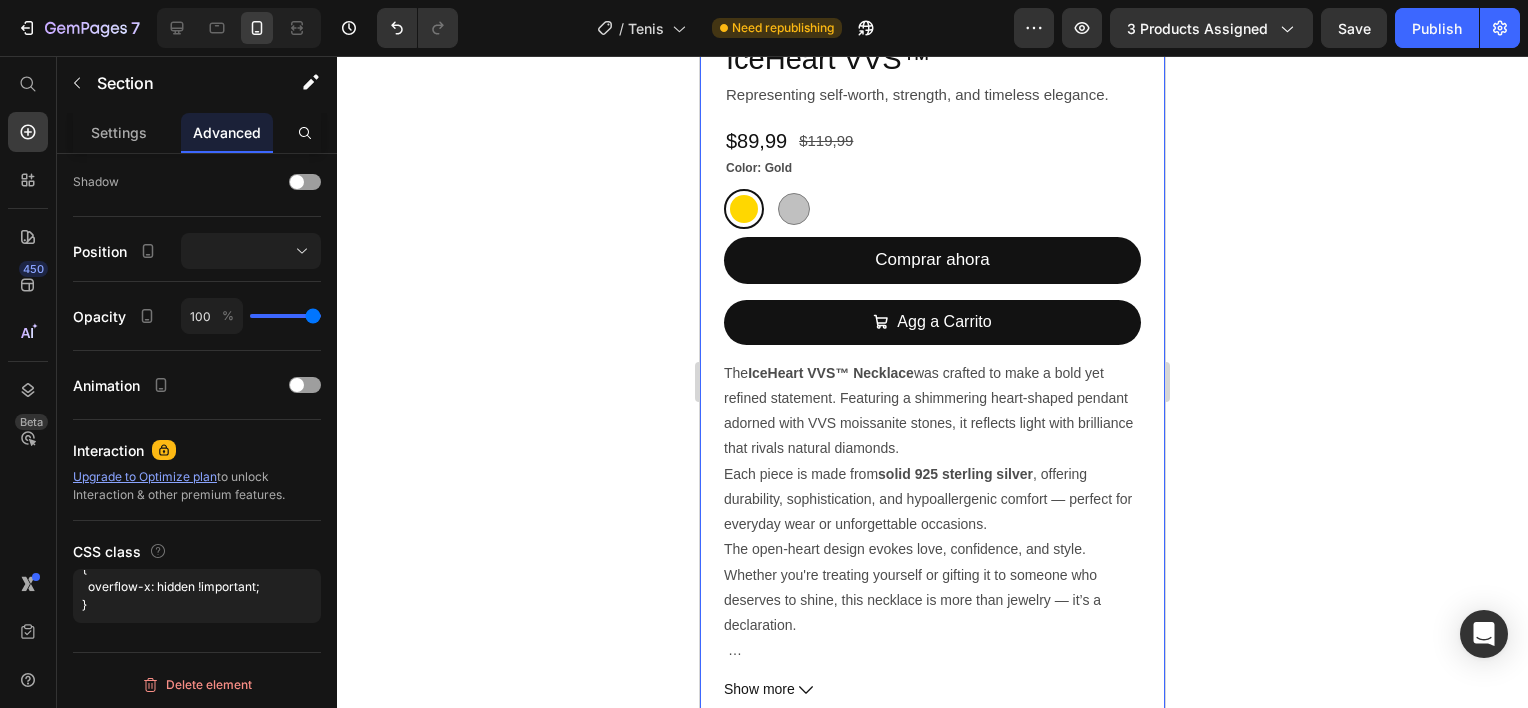 type on "body.gempages-template {   overflow-x: hidden !important; } .gem-page {   max-width: 100vw !important;   overflow-x: hidden !important; } .gem-section, .gem-column, .gem-inner {   overflow-x: hidden !important; }" 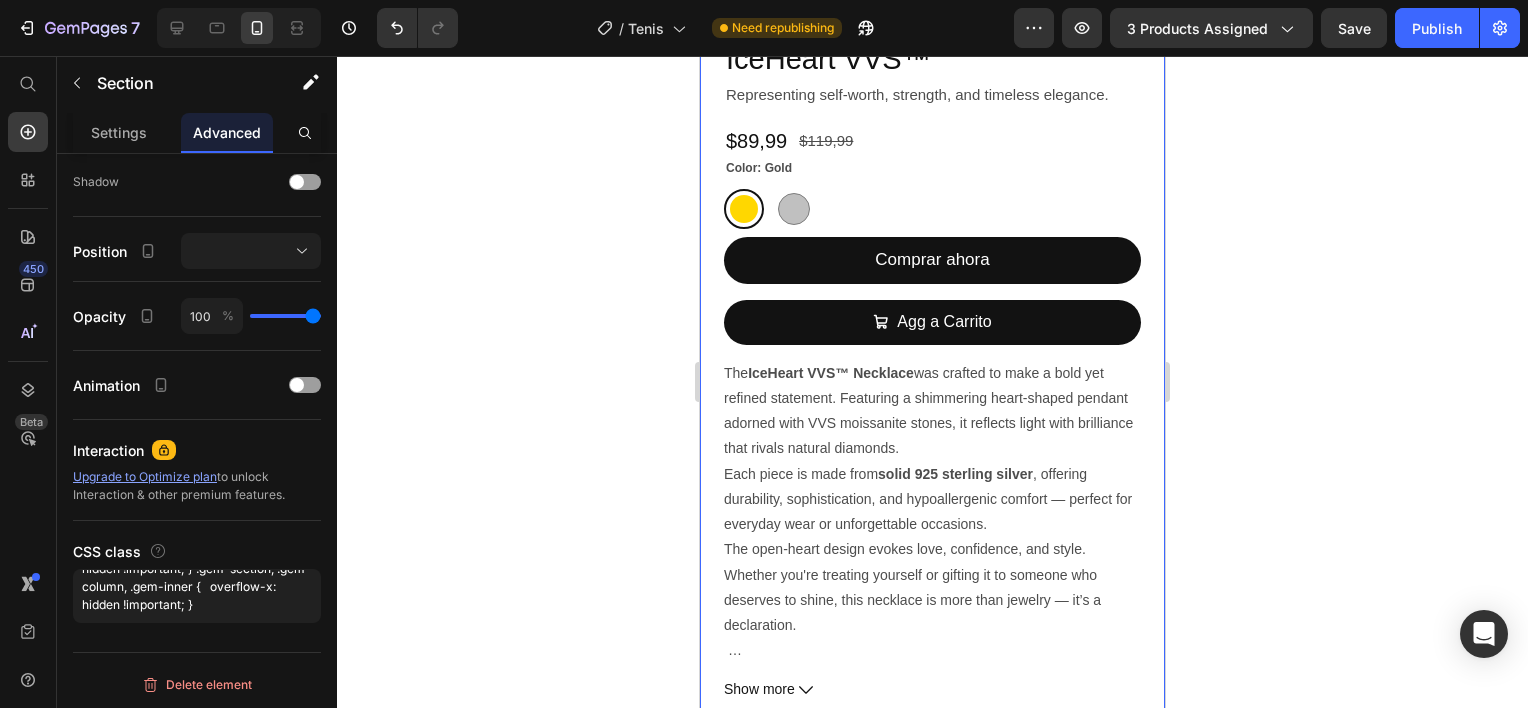 click 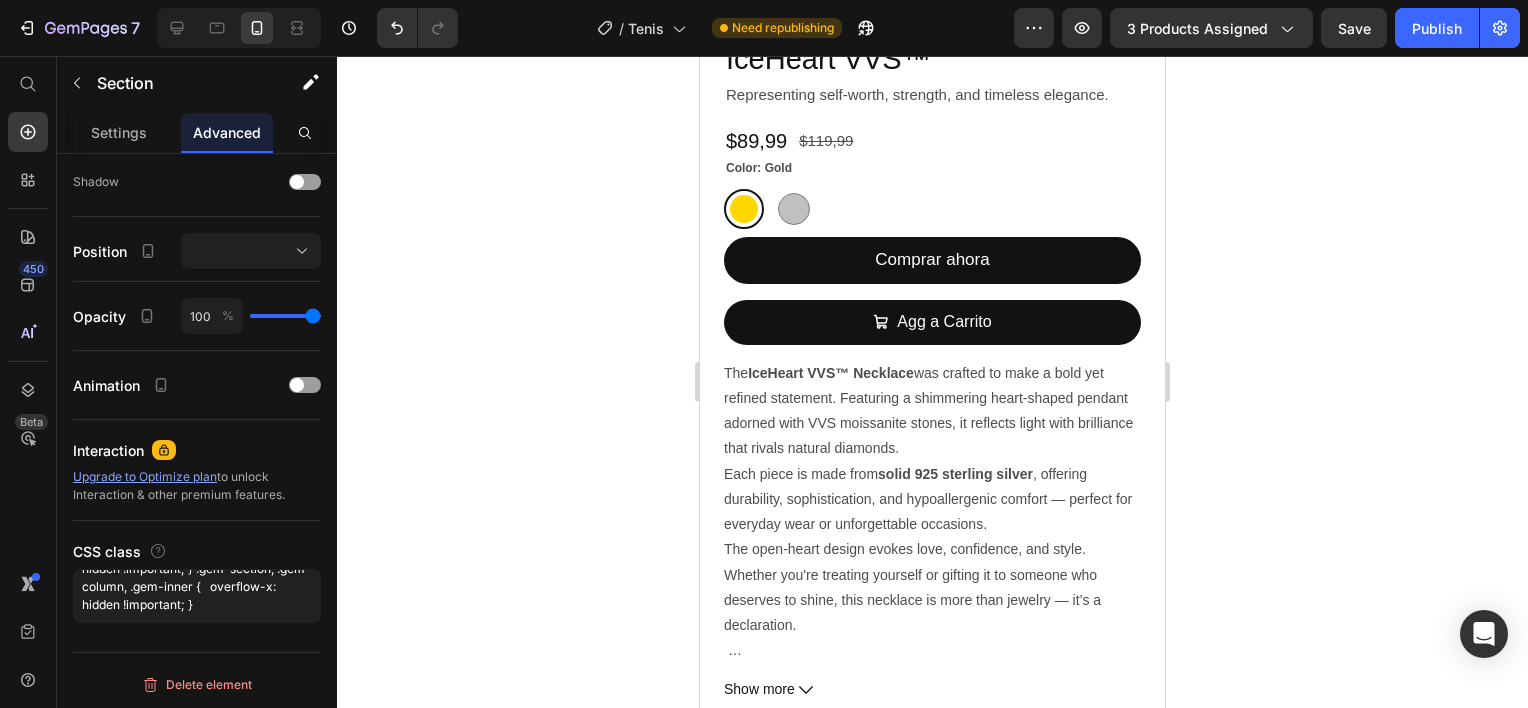 scroll, scrollTop: 0, scrollLeft: 0, axis: both 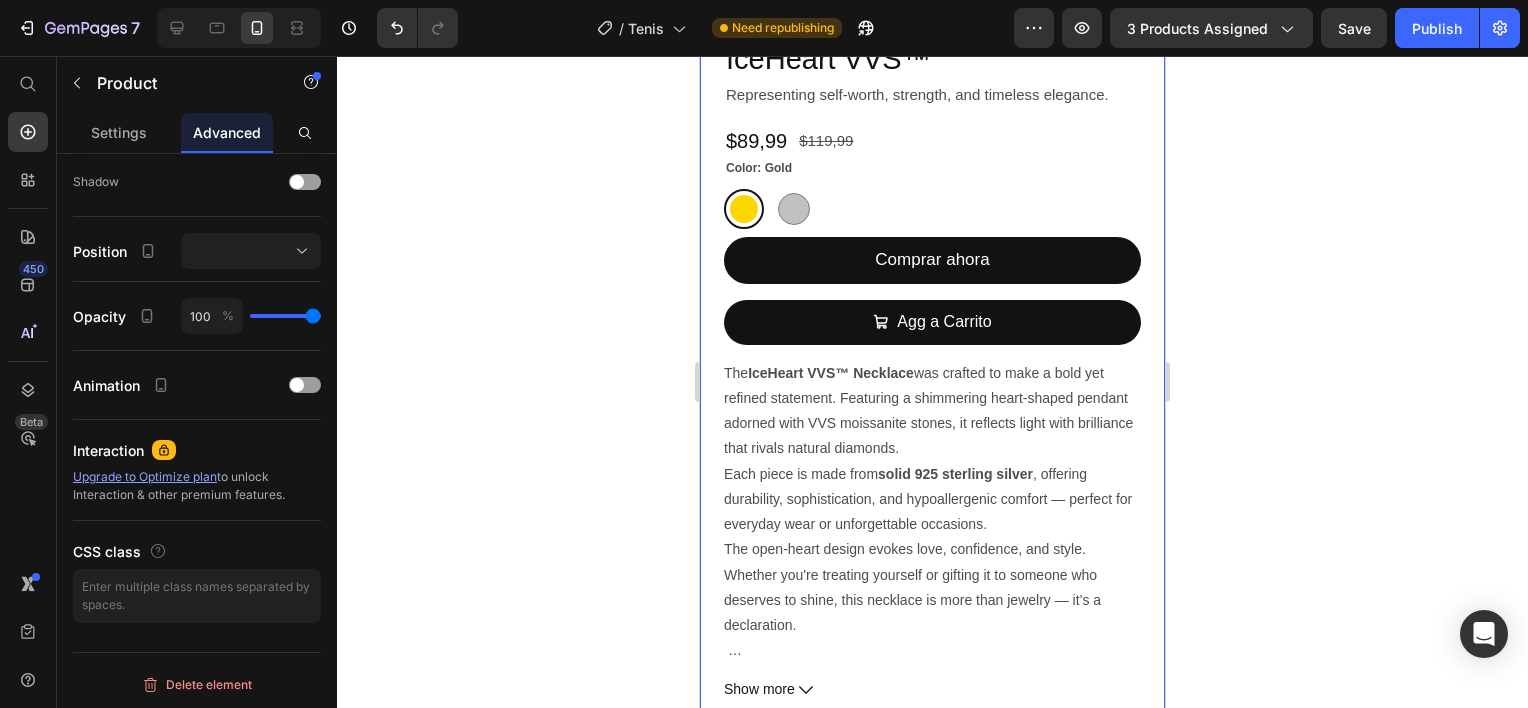 click on "Product Images Trustoo Trustoo IceHeart VVS™ Product Title Representing self-worth, strength, and timeless elegance. Text Block Row Row $89,99 Product Price $119,99 Product Price Row Color: Gold Gold Gold Silver Silver Product Variants & Swatches Comprar ahora Dynamic Checkout
Agg a Carrito Add to Cart The  IceHeart VVS™ Necklace  was crafted to make a bold yet refined statement. Featuring a shimmering heart-shaped pendant adorned with VVS moissanite stones, it reflects light with brilliance that rivals natural diamonds.
Each piece is made from  solid 925 sterling silver , offering durability, sophistication, and hypoallergenic comfort — perfect for everyday wear or unforgettable occasions.
The open-heart design evokes love, confidence, and style. Whether you're treating yourself or gifting it to someone who deserves to shine, this necklace is more than jewelry — it’s a declaration.
Show more Product Description Row
Icon Shopping in 5-8 Text Block Row Icon" at bounding box center [932, 264] 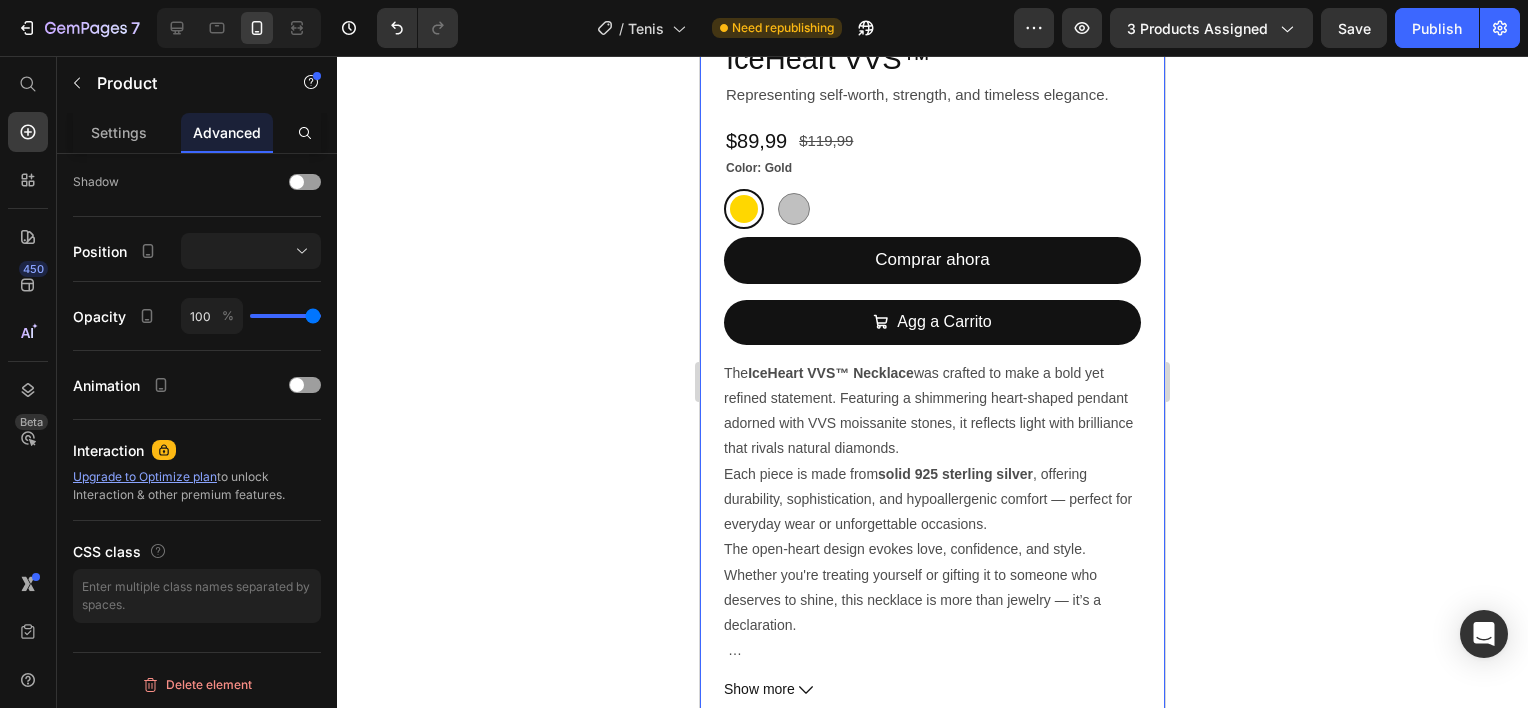 scroll, scrollTop: 0, scrollLeft: 0, axis: both 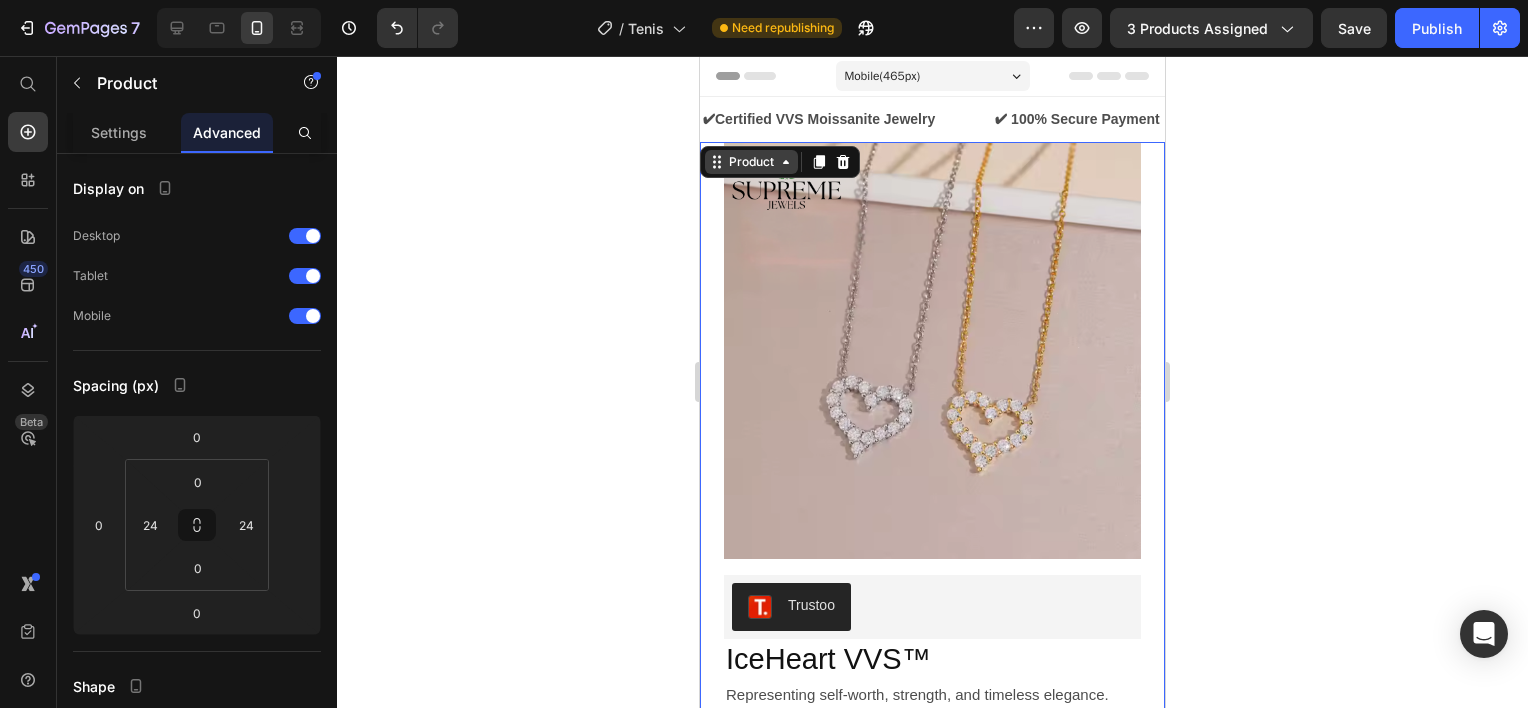 click on "Product" at bounding box center (751, 162) 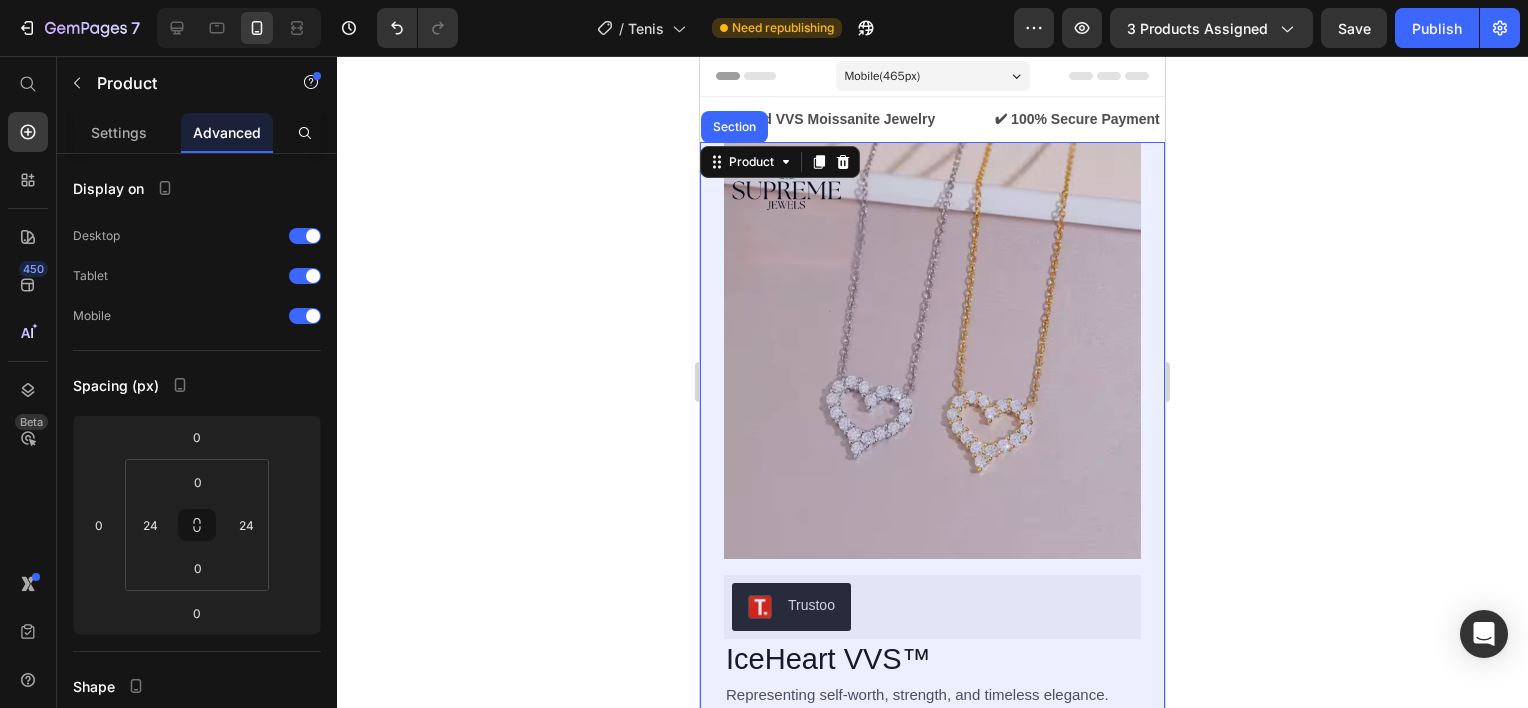 click on "Section" at bounding box center (734, 127) 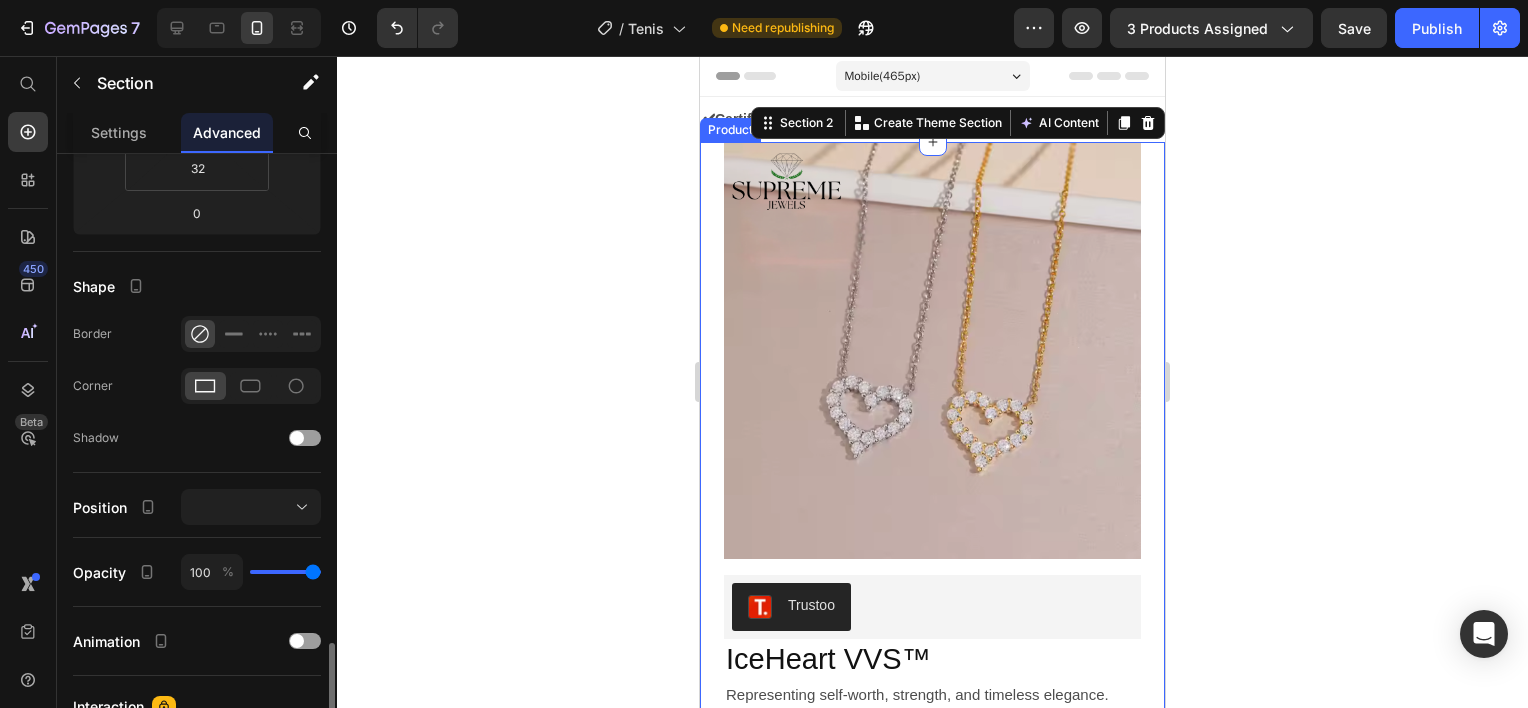 scroll, scrollTop: 656, scrollLeft: 0, axis: vertical 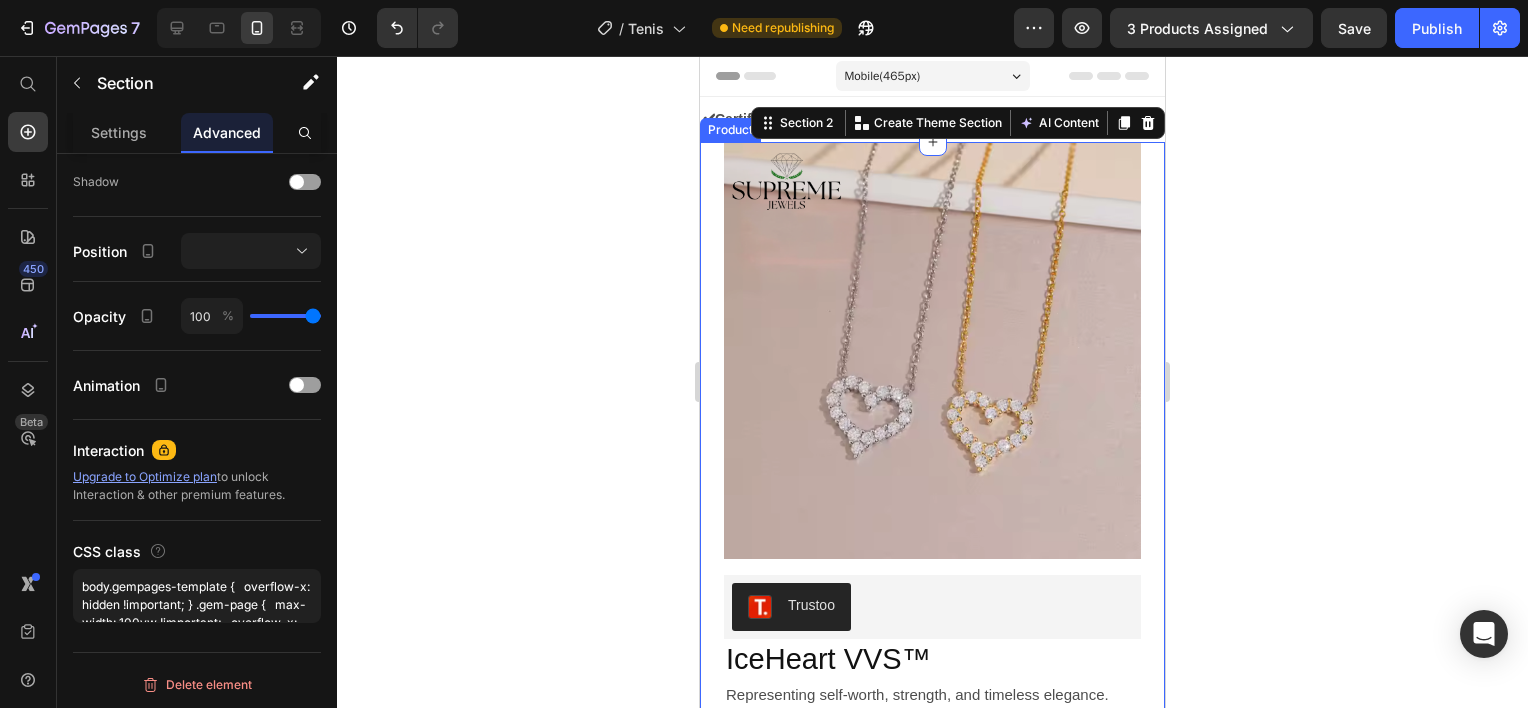 click 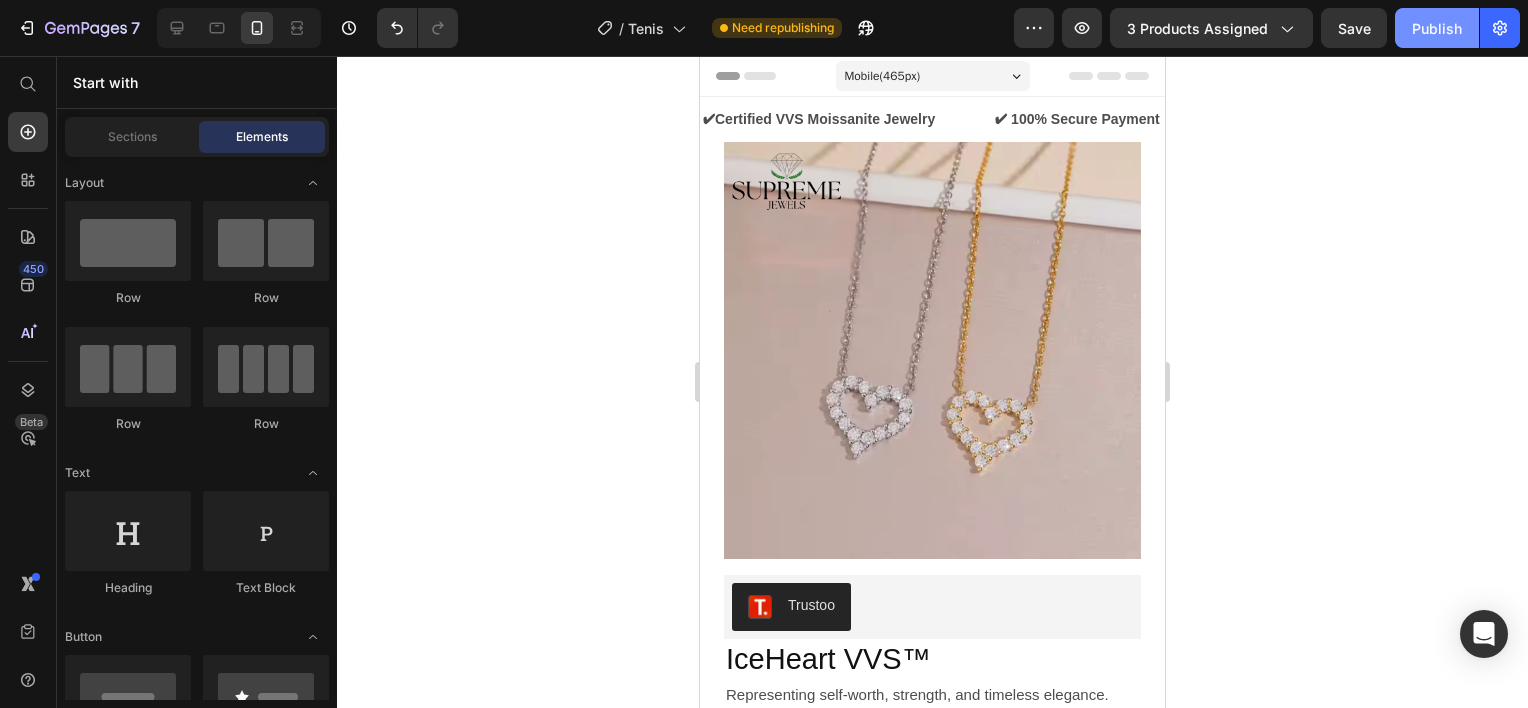 click on "Publish" 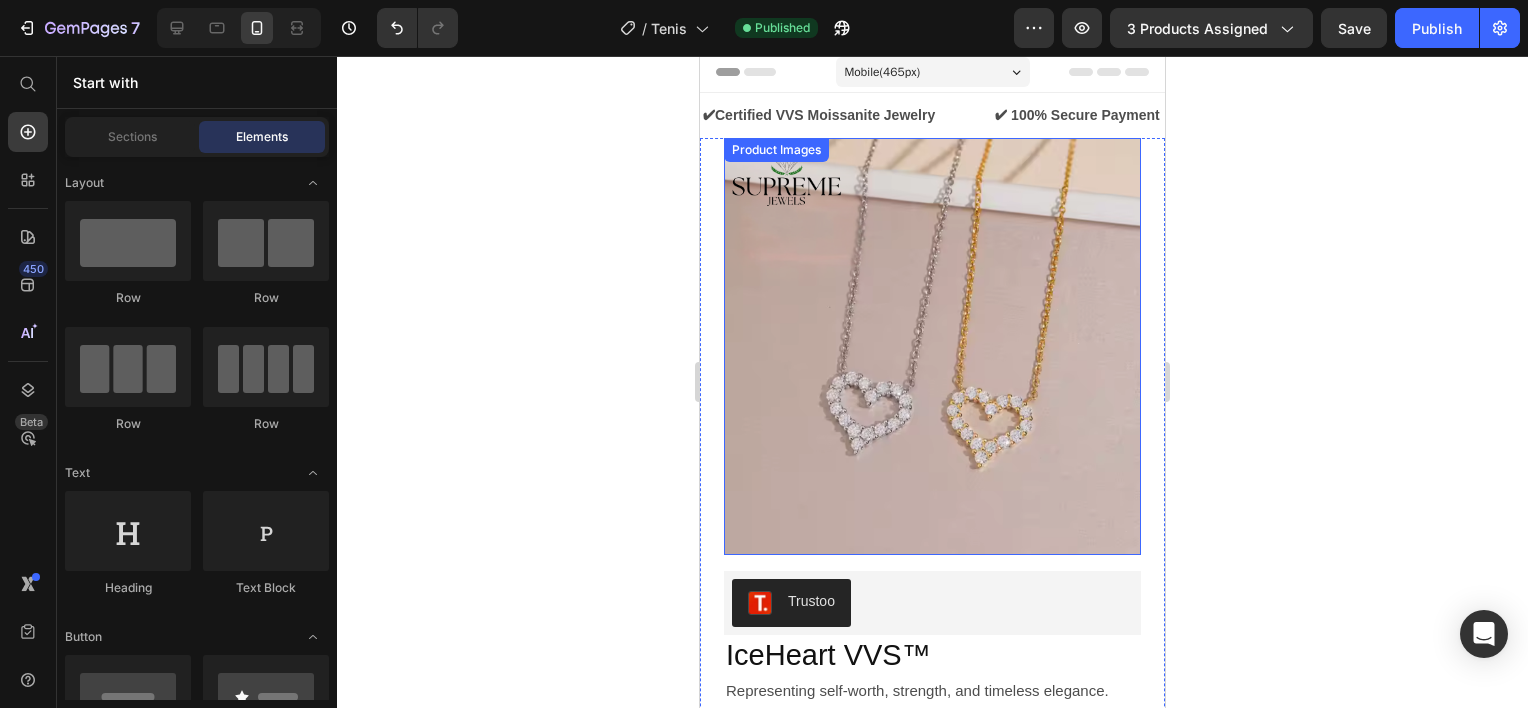 scroll, scrollTop: 0, scrollLeft: 0, axis: both 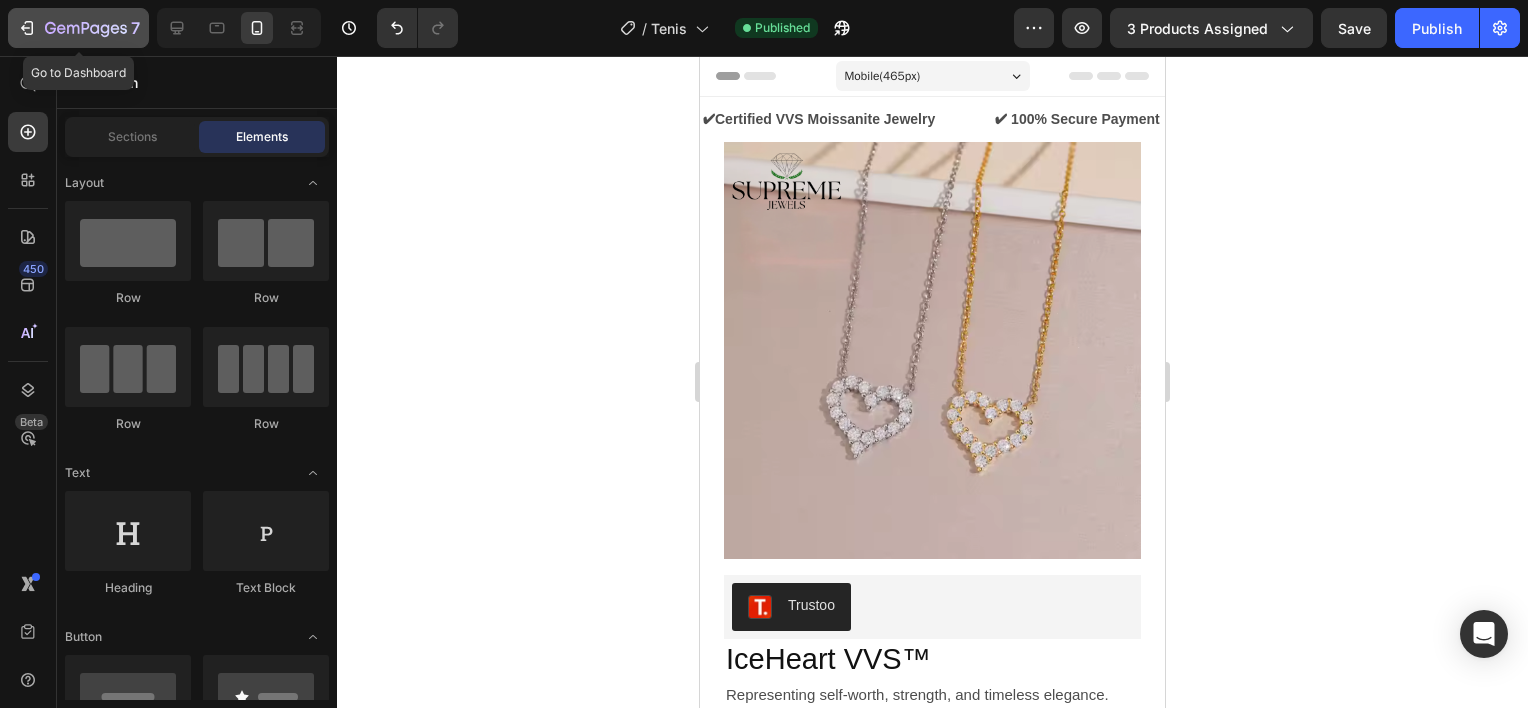 click on "7" at bounding box center (135, 28) 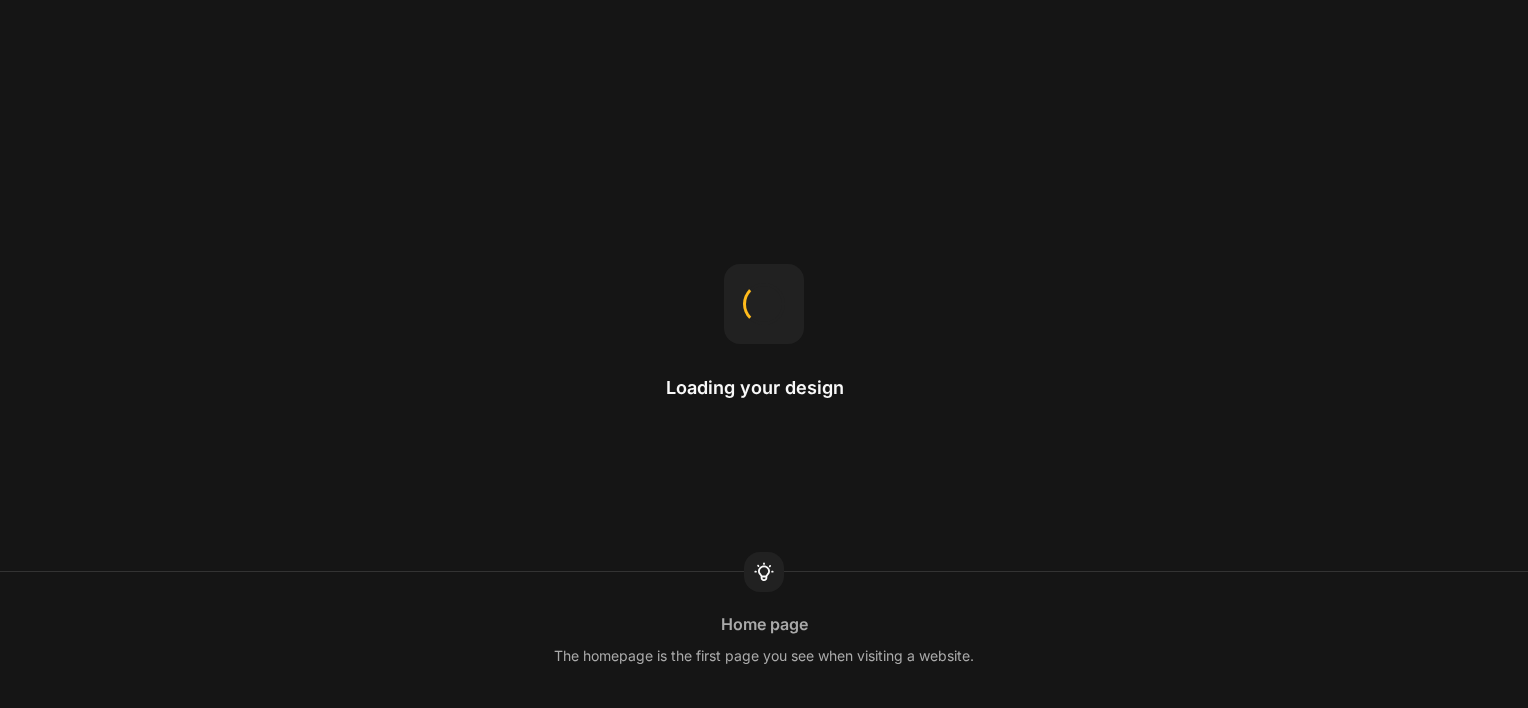 scroll, scrollTop: 0, scrollLeft: 0, axis: both 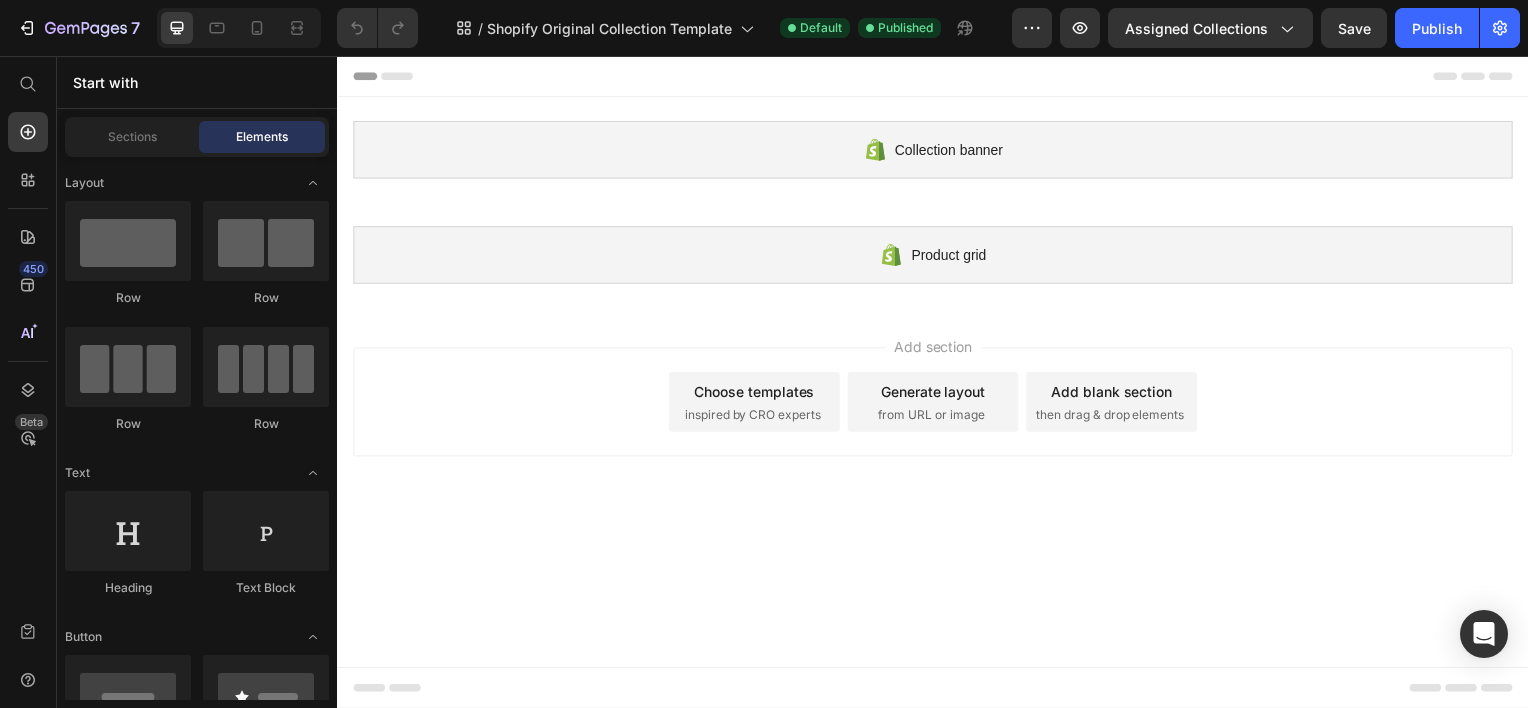 click on "7   /  Shopify Original Collection Template Default Published Preview Assigned Collections  Save   Publish" 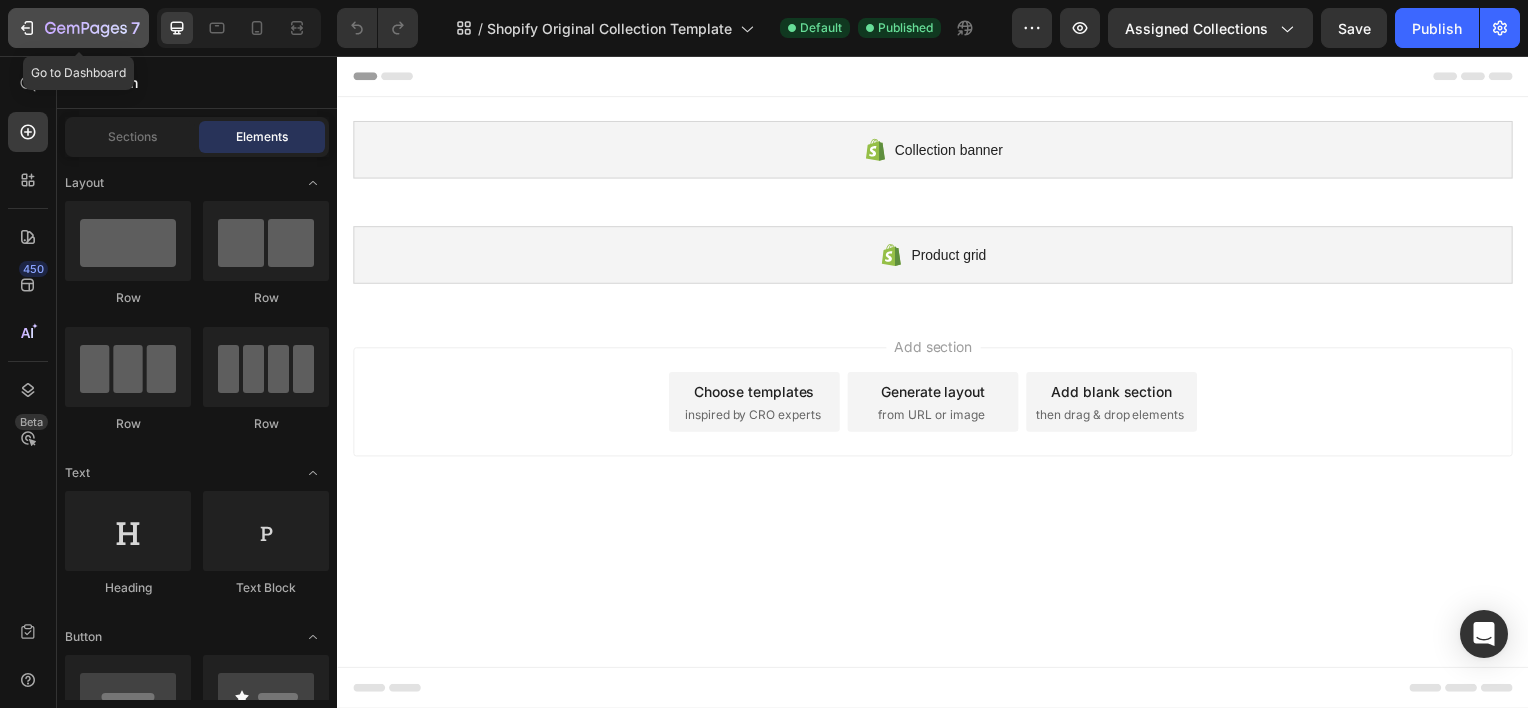 click 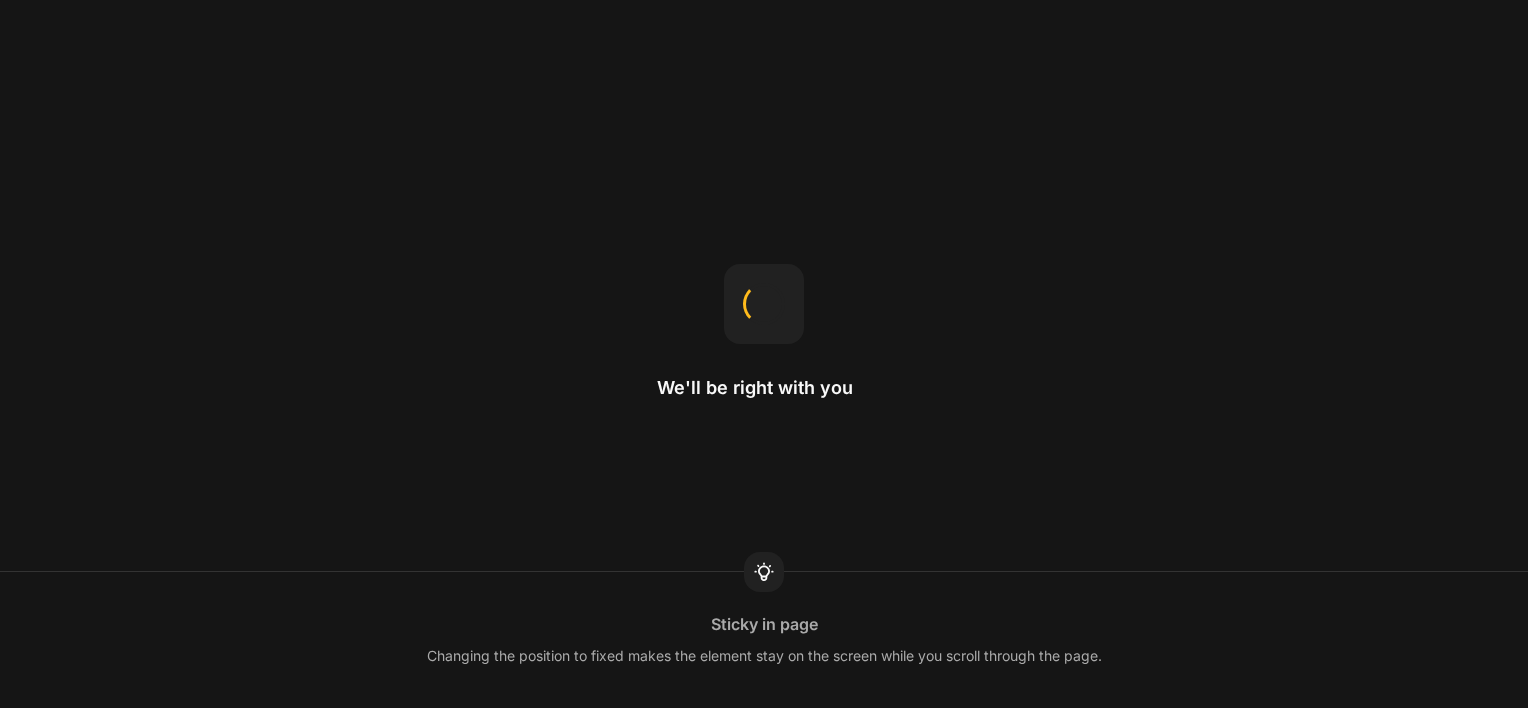 scroll, scrollTop: 0, scrollLeft: 0, axis: both 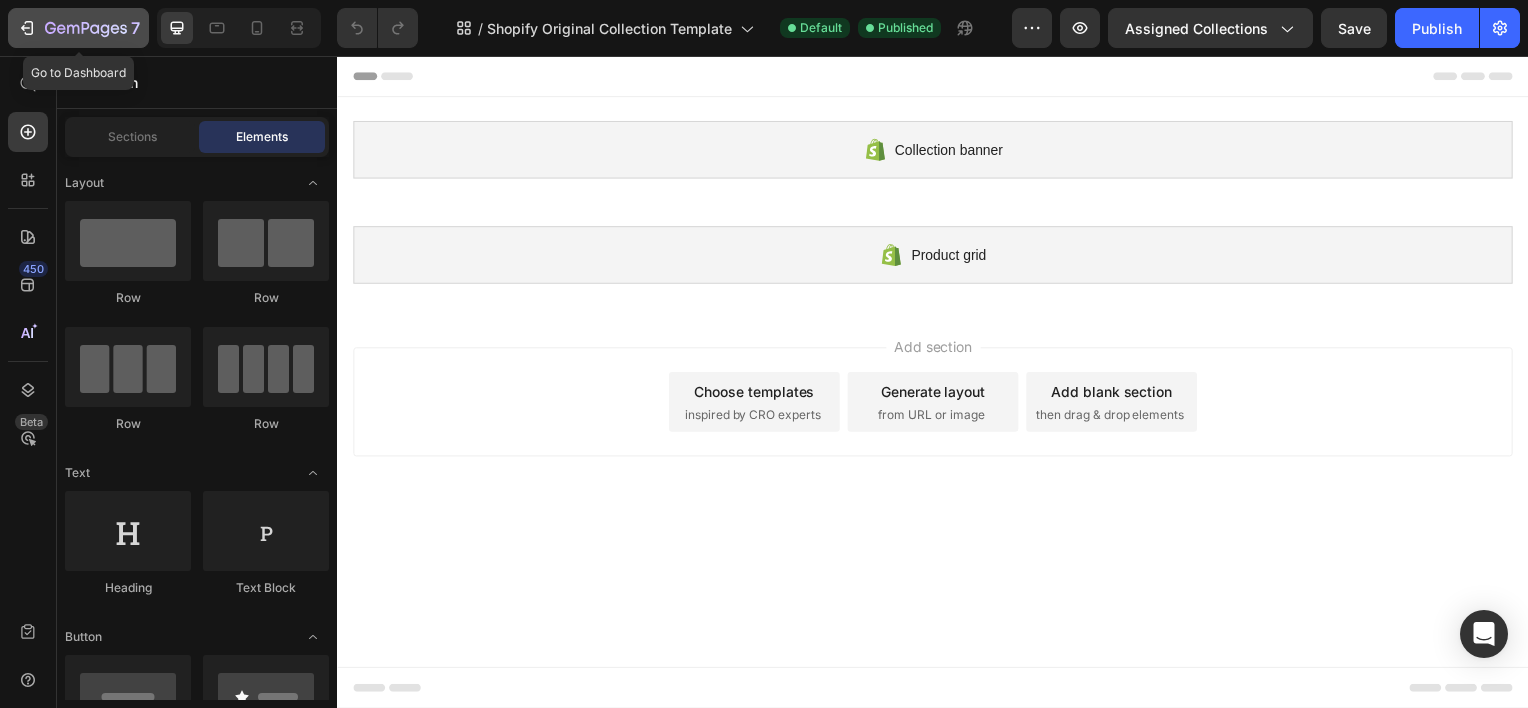 click 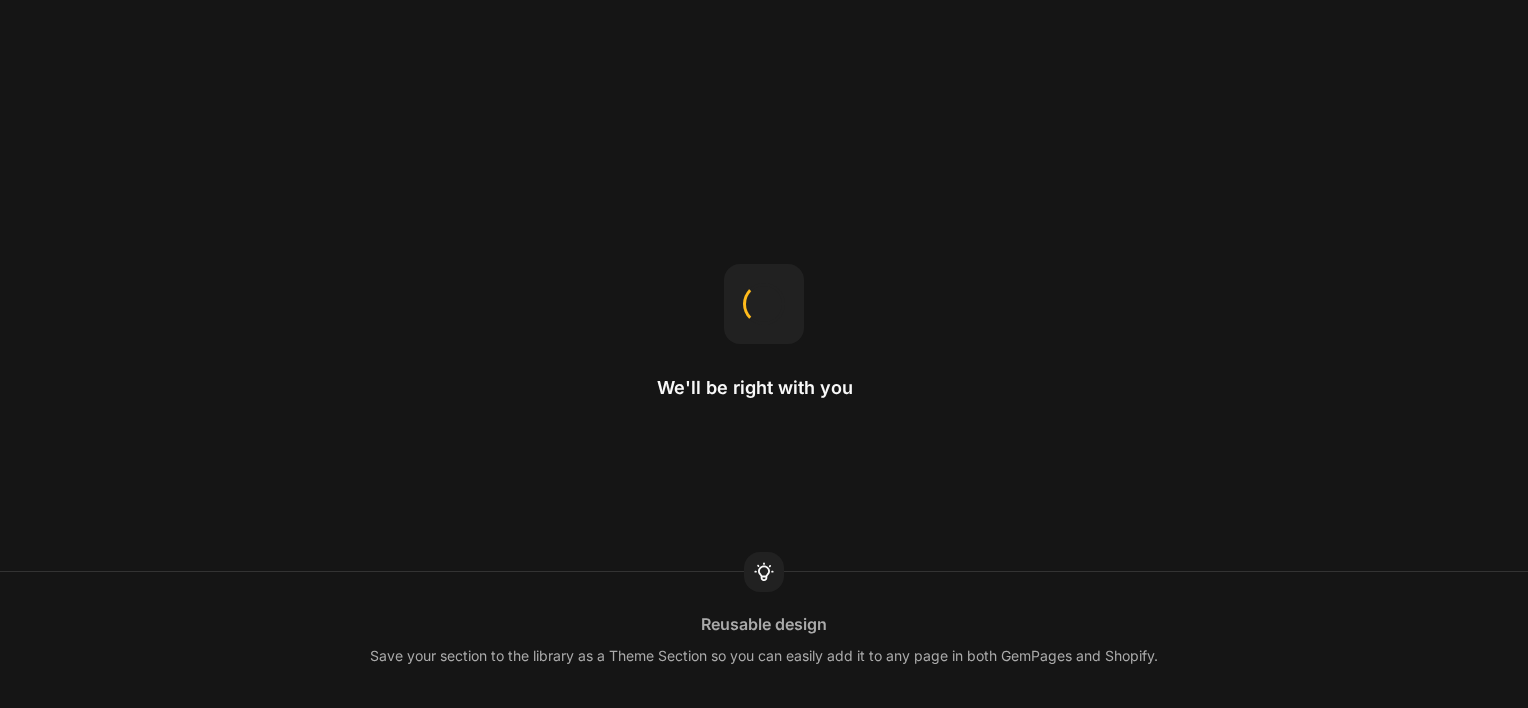 scroll, scrollTop: 0, scrollLeft: 0, axis: both 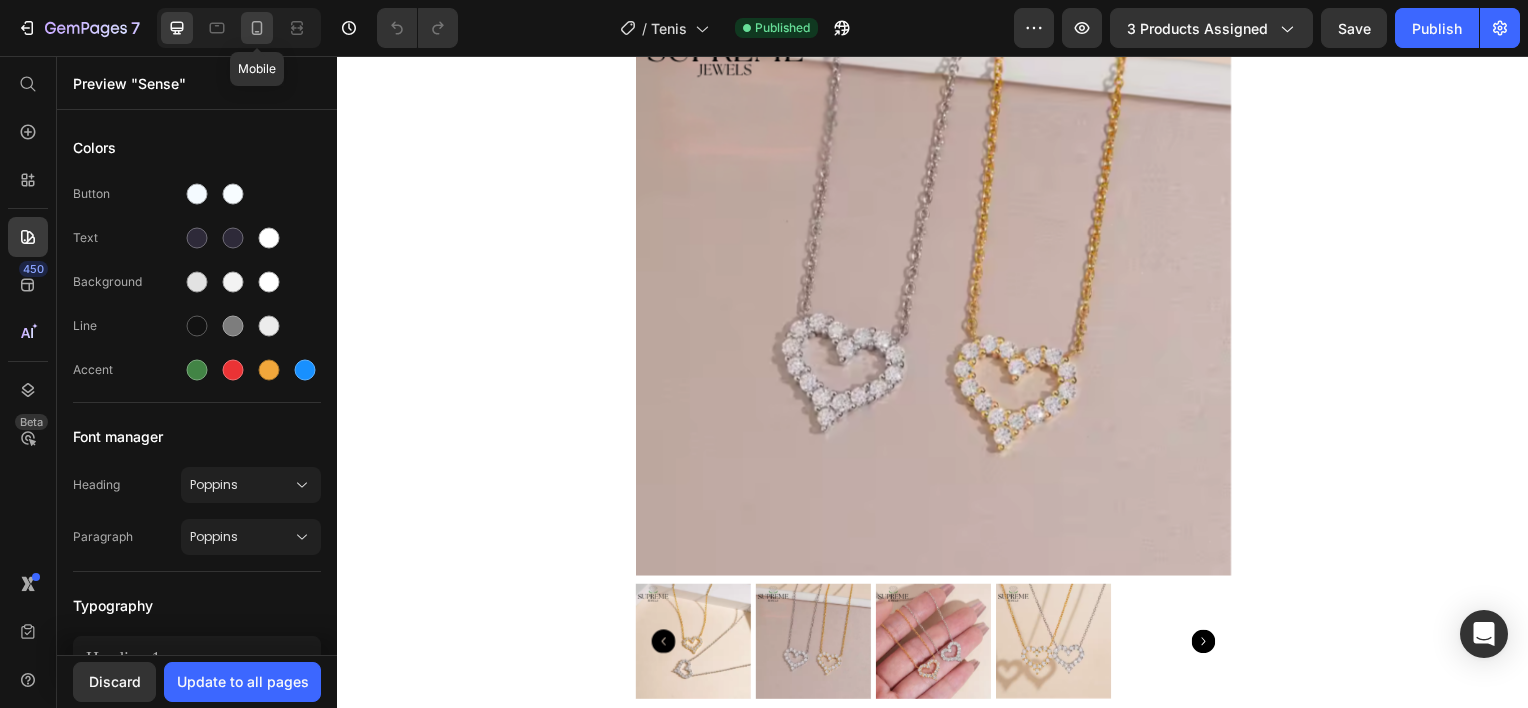 click 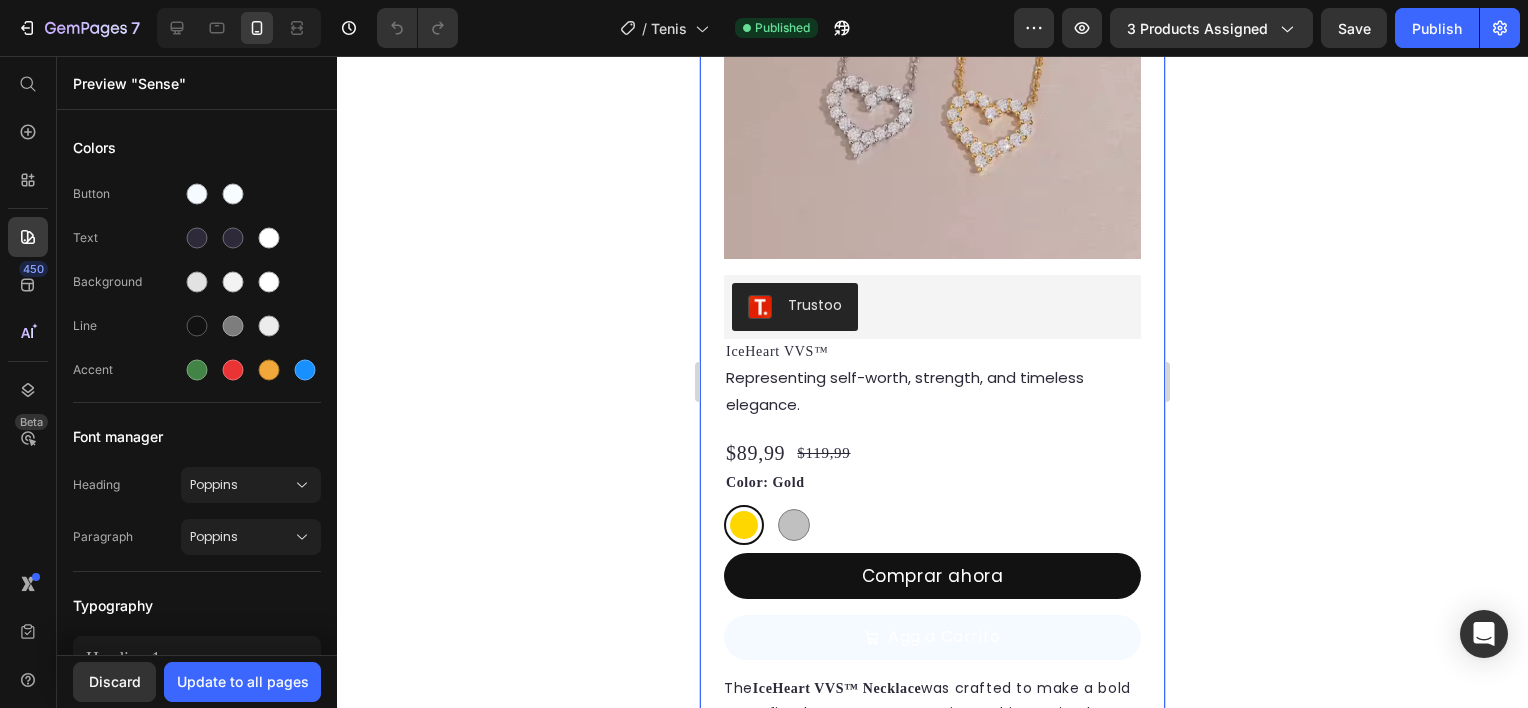 click on "Product Images Trustoo Trustoo IceHeart VVS™ Product Title Representing self-worth, strength, and timeless elegance. Text Block Row Row $89,99 Product Price $119,99 Product Price Row Color: Gold Gold Gold Silver Silver Product Variants & Swatches Comprar ahora Dynamic Checkout
Agg a Carrito Add to Cart The  IceHeart VVS™ Necklace  was crafted to make a bold yet refined statement. Featuring a shimmering heart-shaped pendant adorned with VVS moissanite stones, it reflects light with brilliance that rivals natural diamonds.
Each piece is made from  solid 925 sterling silver , offering durability, sophistication, and hypoallergenic comfort — perfect for everyday wear or unforgettable occasions.
The open-heart design evokes love, confidence, and style. Whether you're treating yourself or gifting it to someone who deserves to shine, this necklace is more than jewelry — it’s a declaration.
Show more Product Description Row
Icon Shopping in 5-8 Text Block Row Icon" at bounding box center (932, 573) 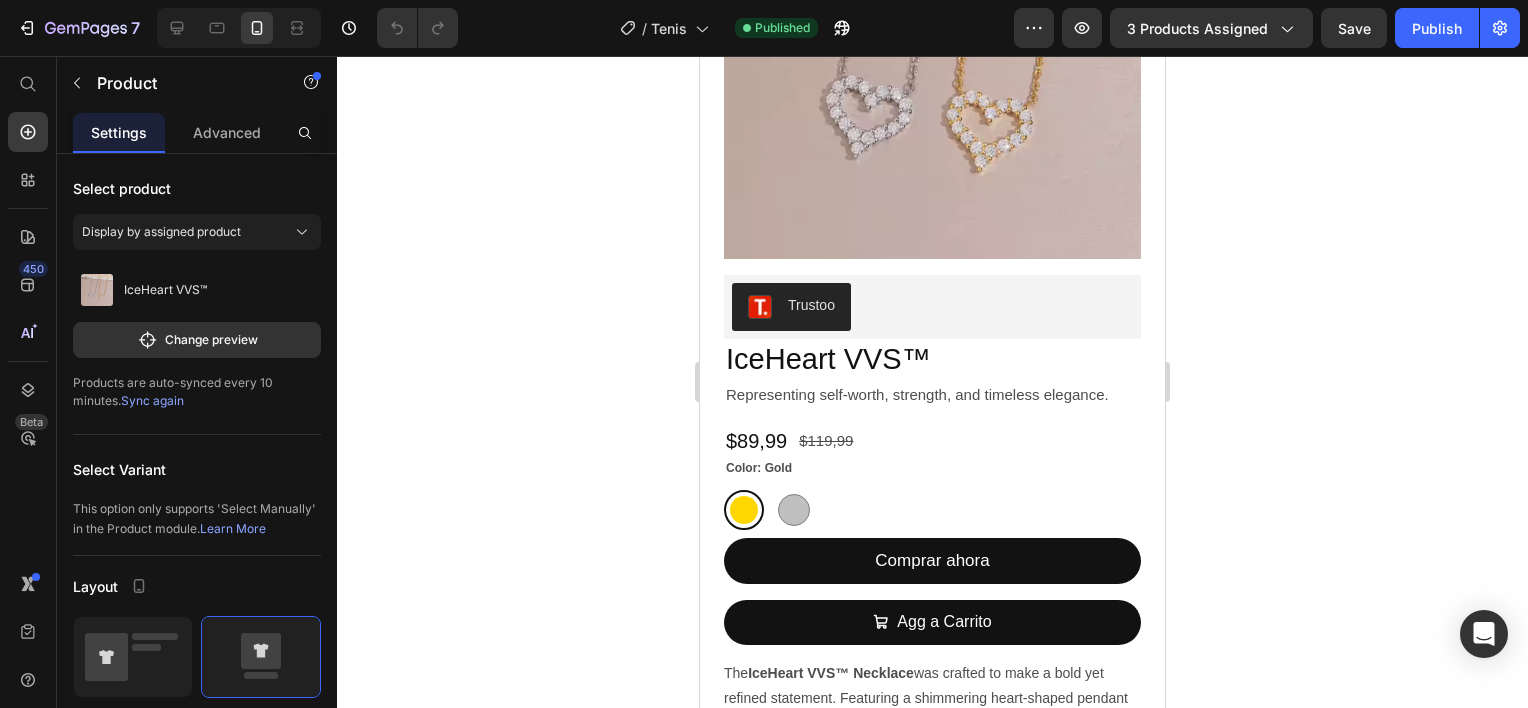 scroll, scrollTop: 0, scrollLeft: 0, axis: both 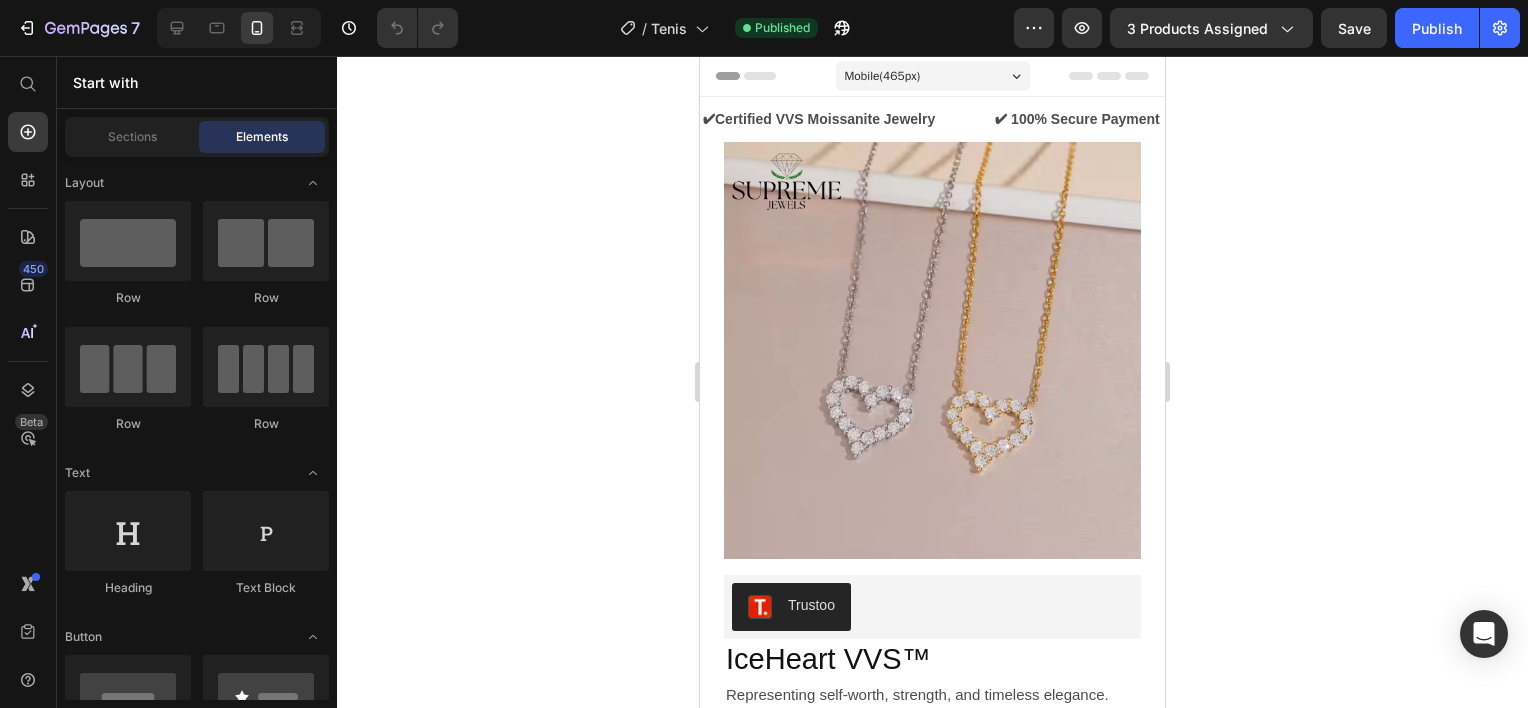 drag, startPoint x: 635, startPoint y: 140, endPoint x: 1356, endPoint y: 400, distance: 766.447 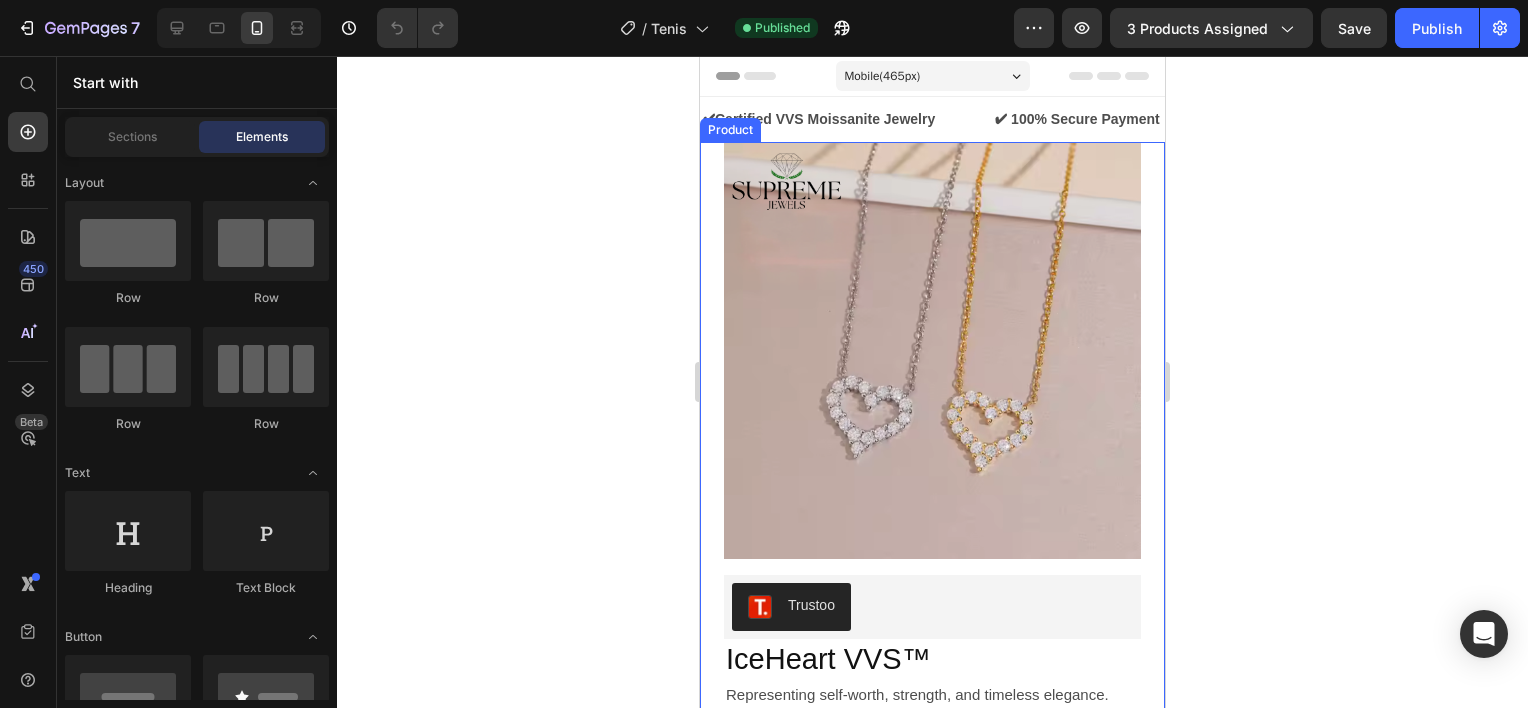 click on "Product Images Trustoo Trustoo IceHeart VVS™ Product Title Representing self-worth, strength, and timeless elegance. Text Block Row Row $89,99 Product Price $119,99 Product Price Row Color: Gold Gold Gold Silver Silver Product Variants & Swatches Comprar ahora Dynamic Checkout
Agg a Carrito Add to Cart The  IceHeart VVS™ Necklace  was crafted to make a bold yet refined statement. Featuring a shimmering heart-shaped pendant adorned with VVS moissanite stones, it reflects light with brilliance that rivals natural diamonds.
Each piece is made from  solid 925 sterling silver , offering durability, sophistication, and hypoallergenic comfort — perfect for everyday wear or unforgettable occasions.
The open-heart design evokes love, confidence, and style. Whether you're treating yourself or gifting it to someone who deserves to shine, this necklace is more than jewelry — it’s a declaration.
Show more Product Description Row
Icon Shopping in 5-8 Text Block Row Icon" at bounding box center [932, 865] 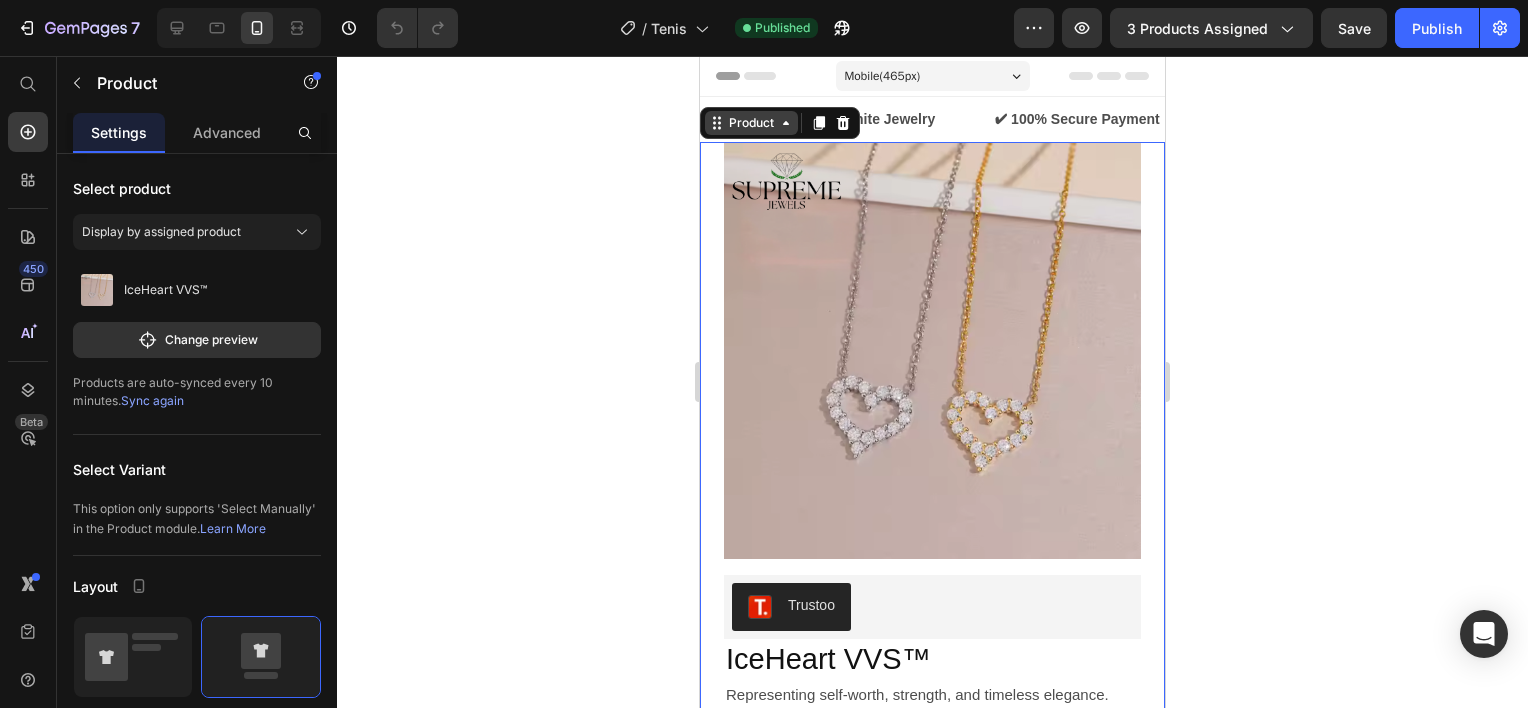 click on "Product" at bounding box center (751, 123) 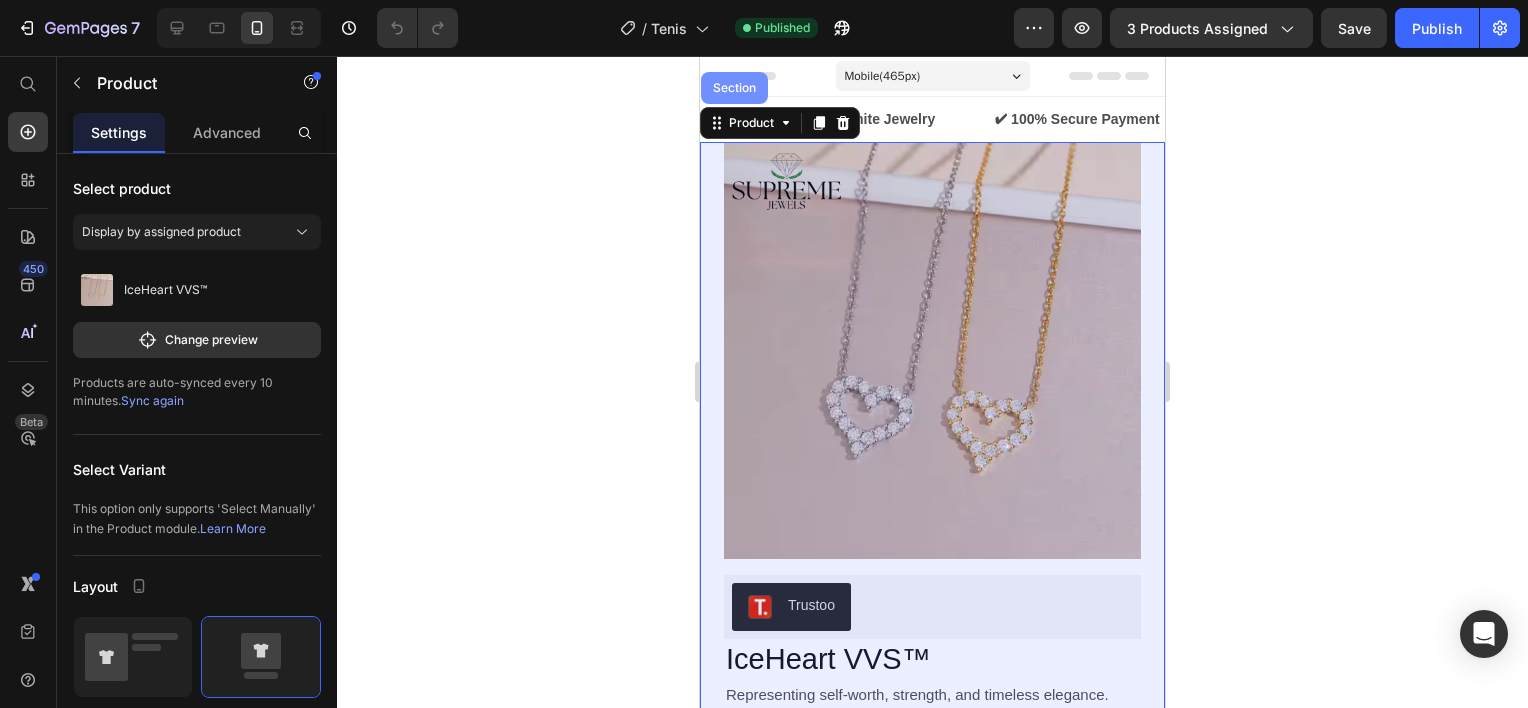 click on "Section" at bounding box center [734, 88] 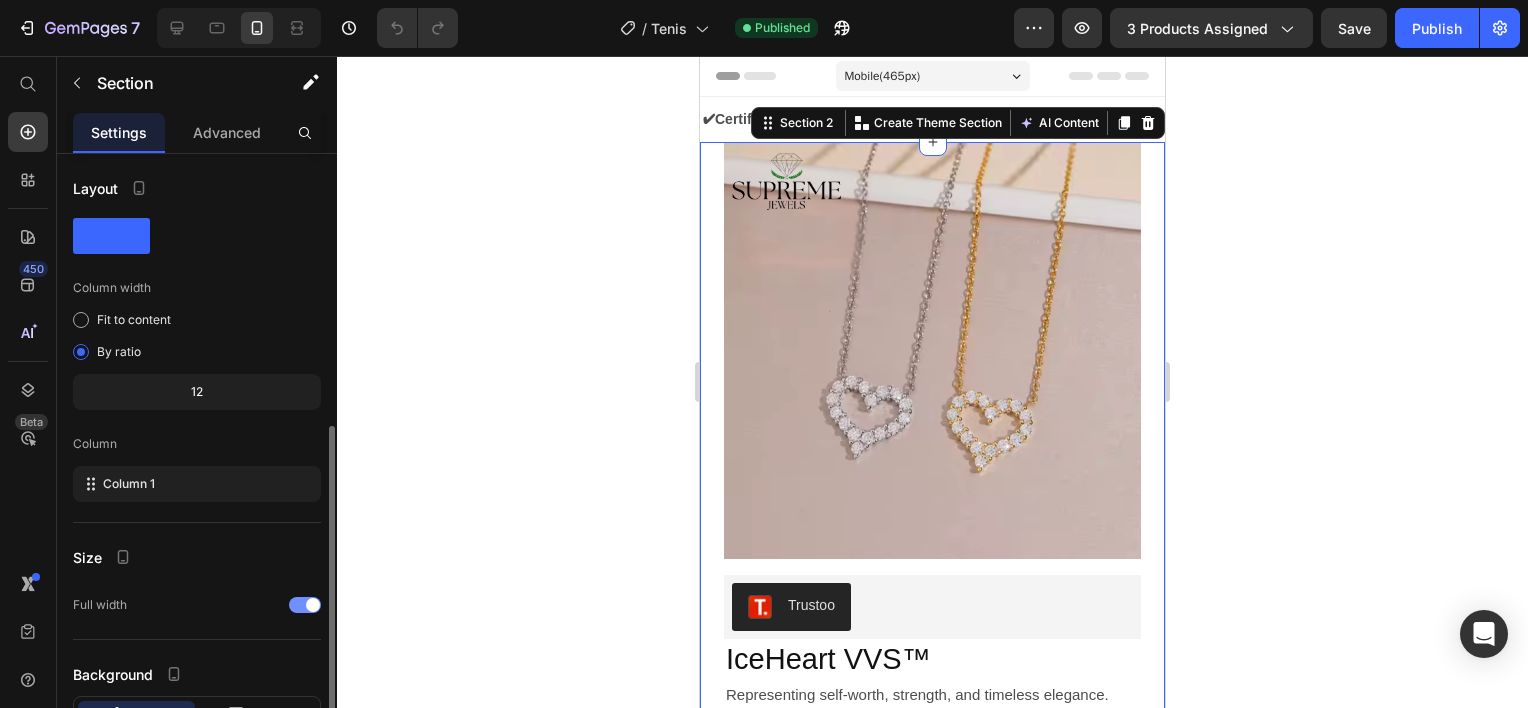 scroll, scrollTop: 151, scrollLeft: 0, axis: vertical 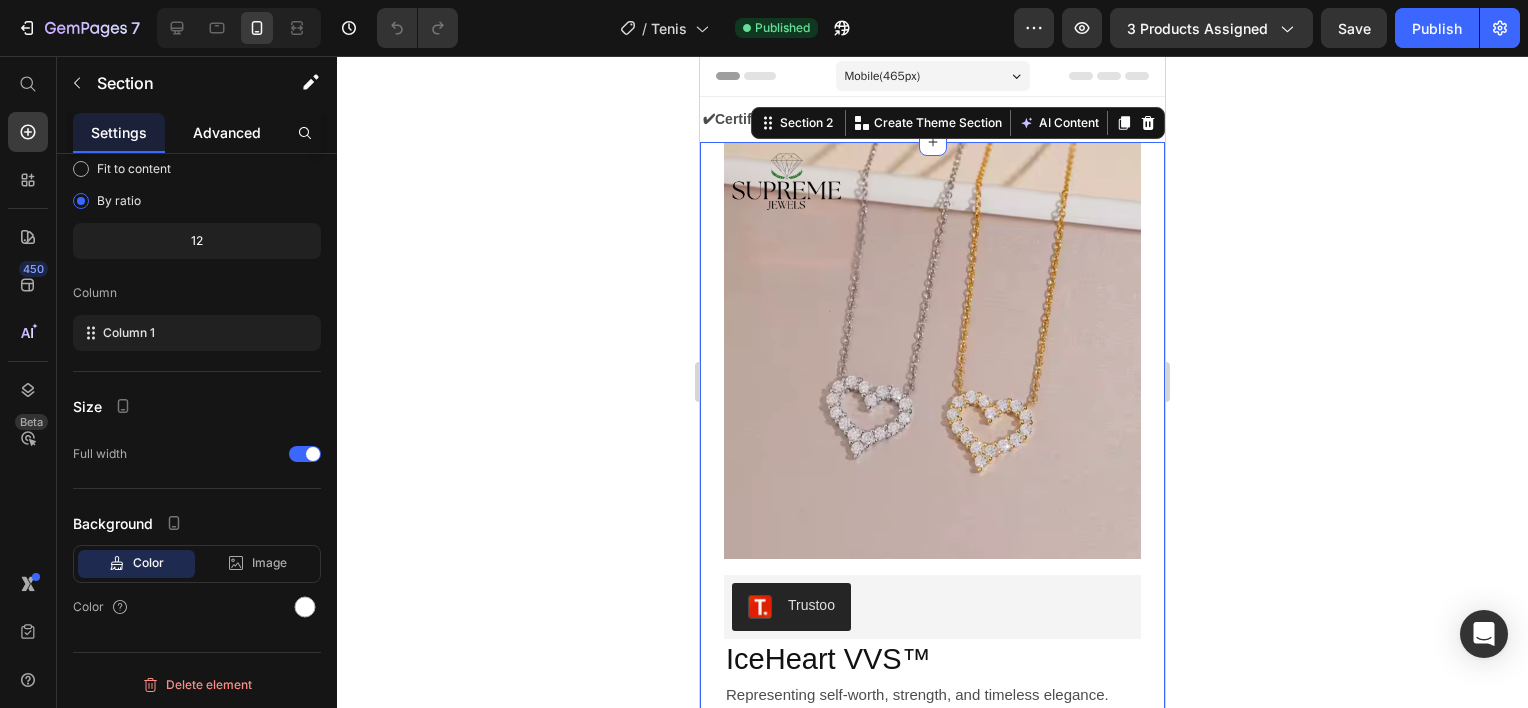 click on "Advanced" at bounding box center [227, 132] 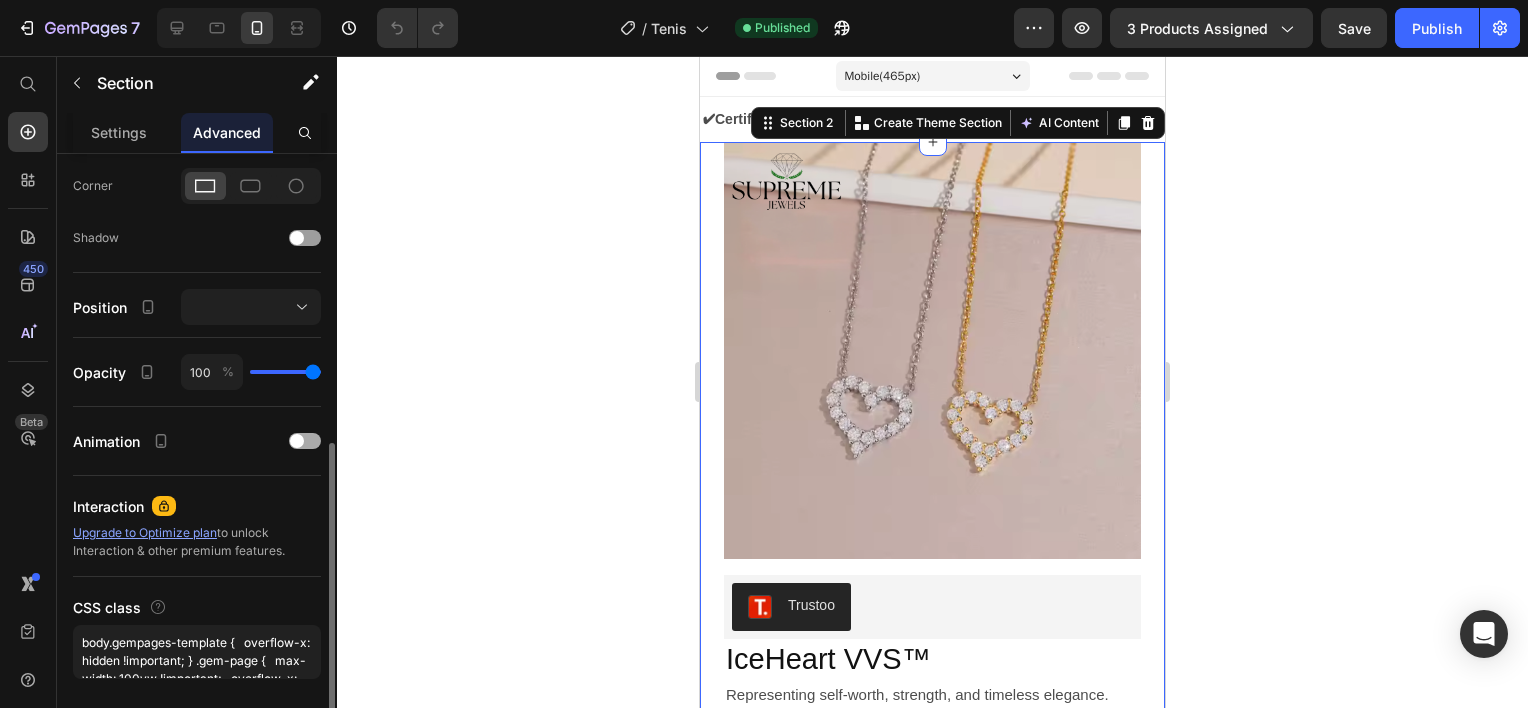 scroll, scrollTop: 656, scrollLeft: 0, axis: vertical 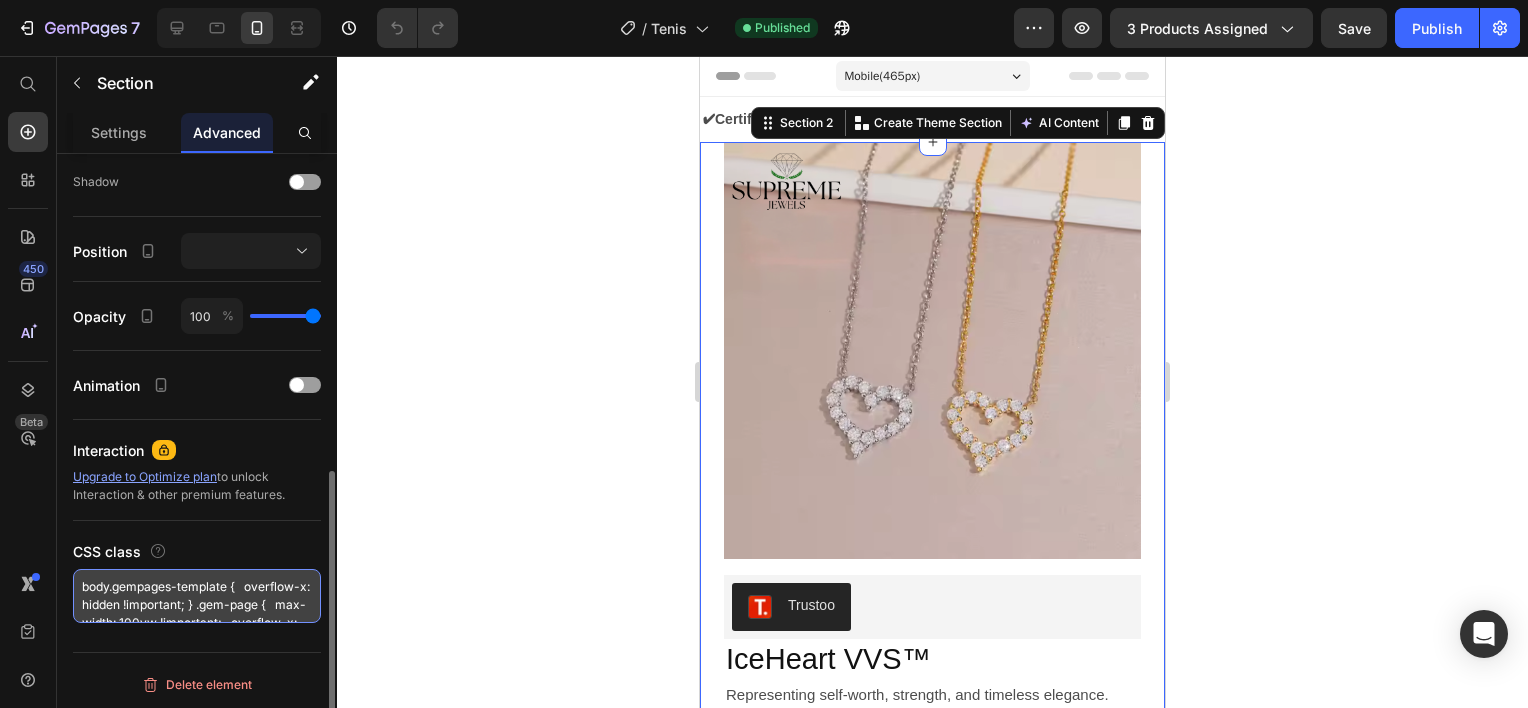 click on "body.gempages-template {   overflow-x: hidden !important; } .gem-page {   max-width: 100vw !important;   overflow-x: hidden !important; } .gem-section, .gem-column, .gem-inner {   overflow-x: hidden !important; }" at bounding box center [197, 596] 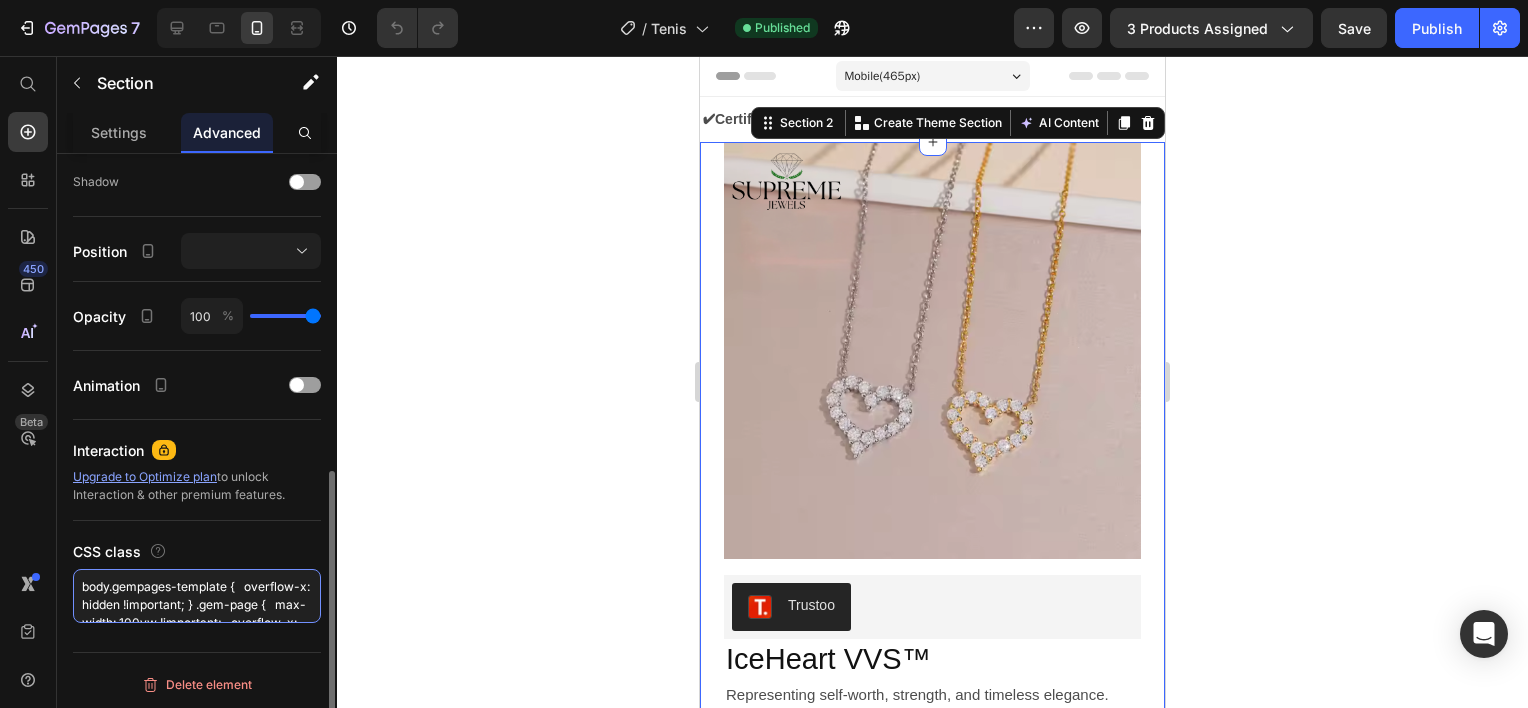 type on "hidden !important; } .gem-section, .gem-column, .gem-inner {   overflow-x: hidden !important; }" 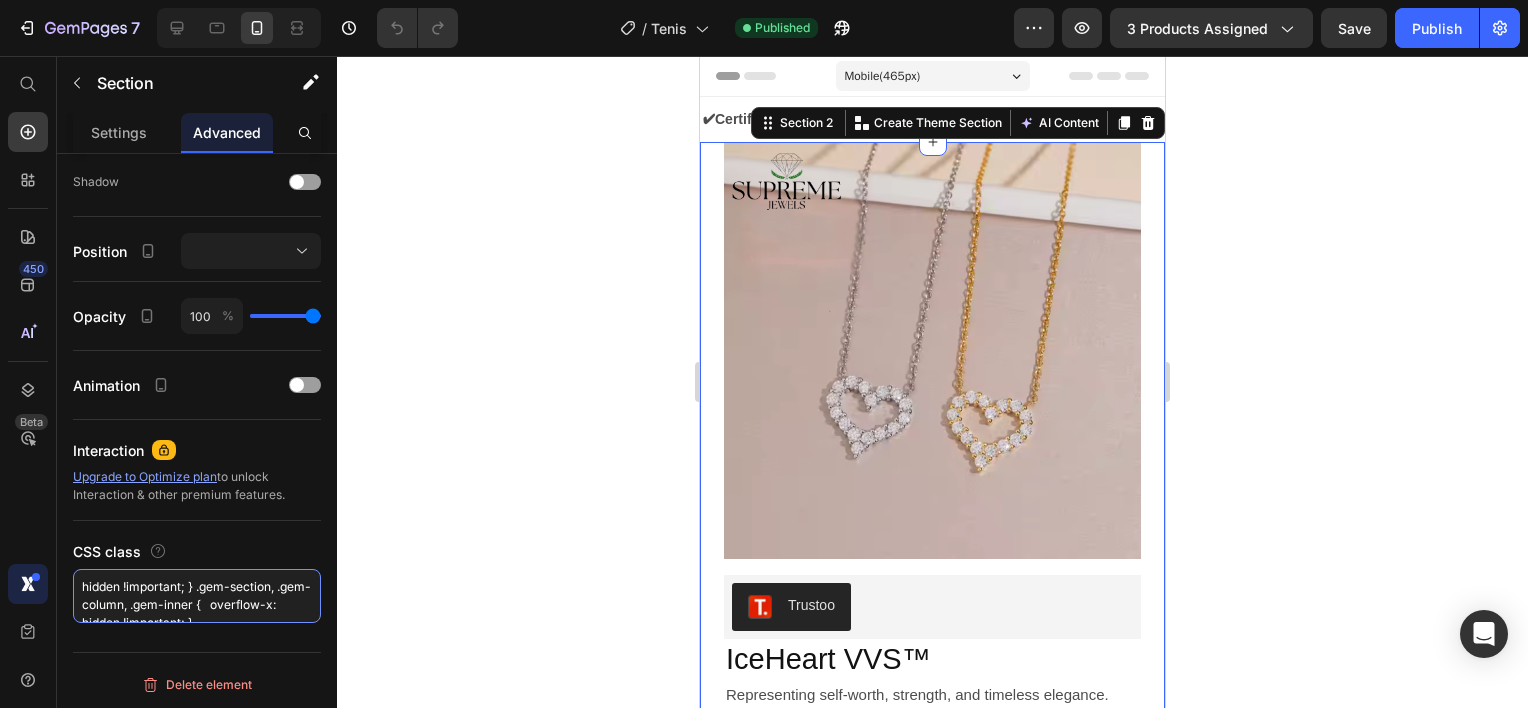 drag, startPoint x: 228, startPoint y: 612, endPoint x: 25, endPoint y: 570, distance: 207.2993 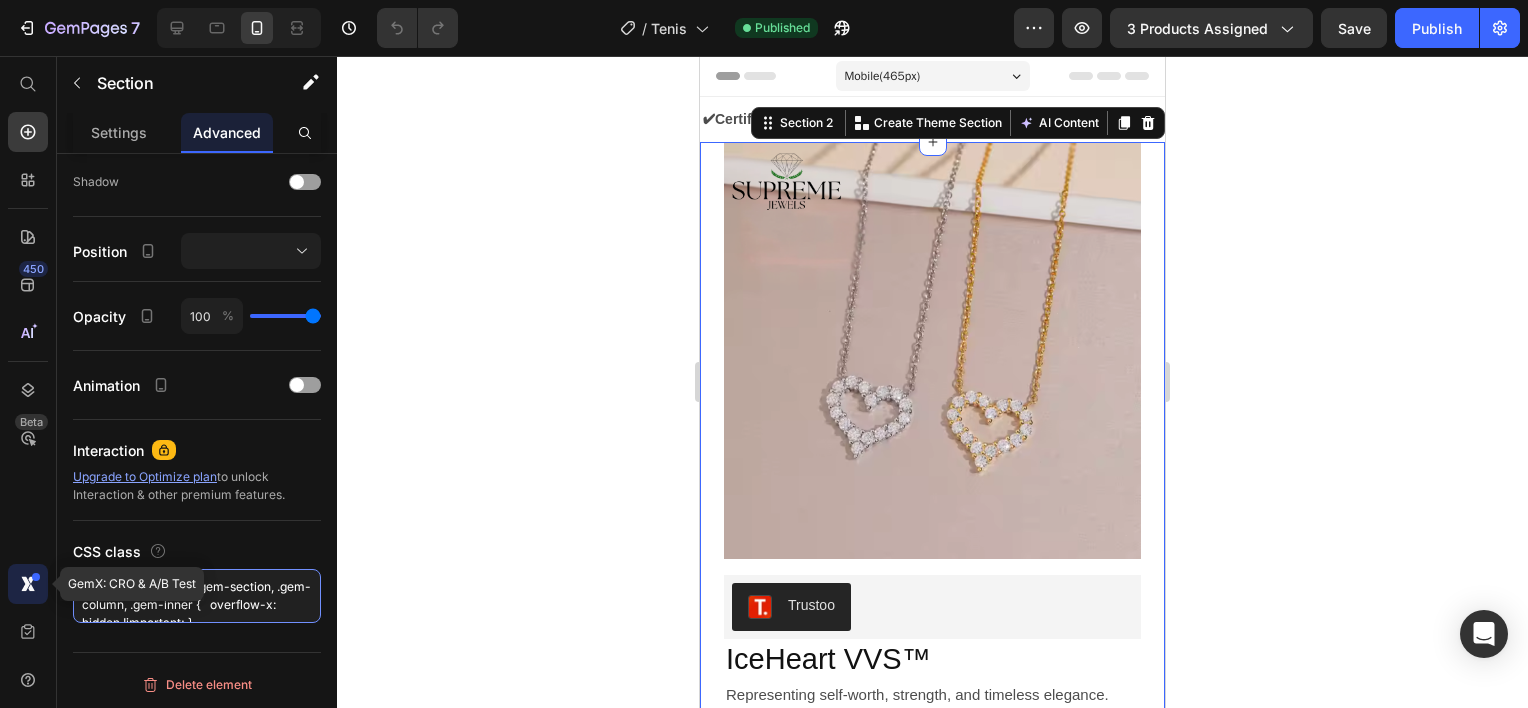 type 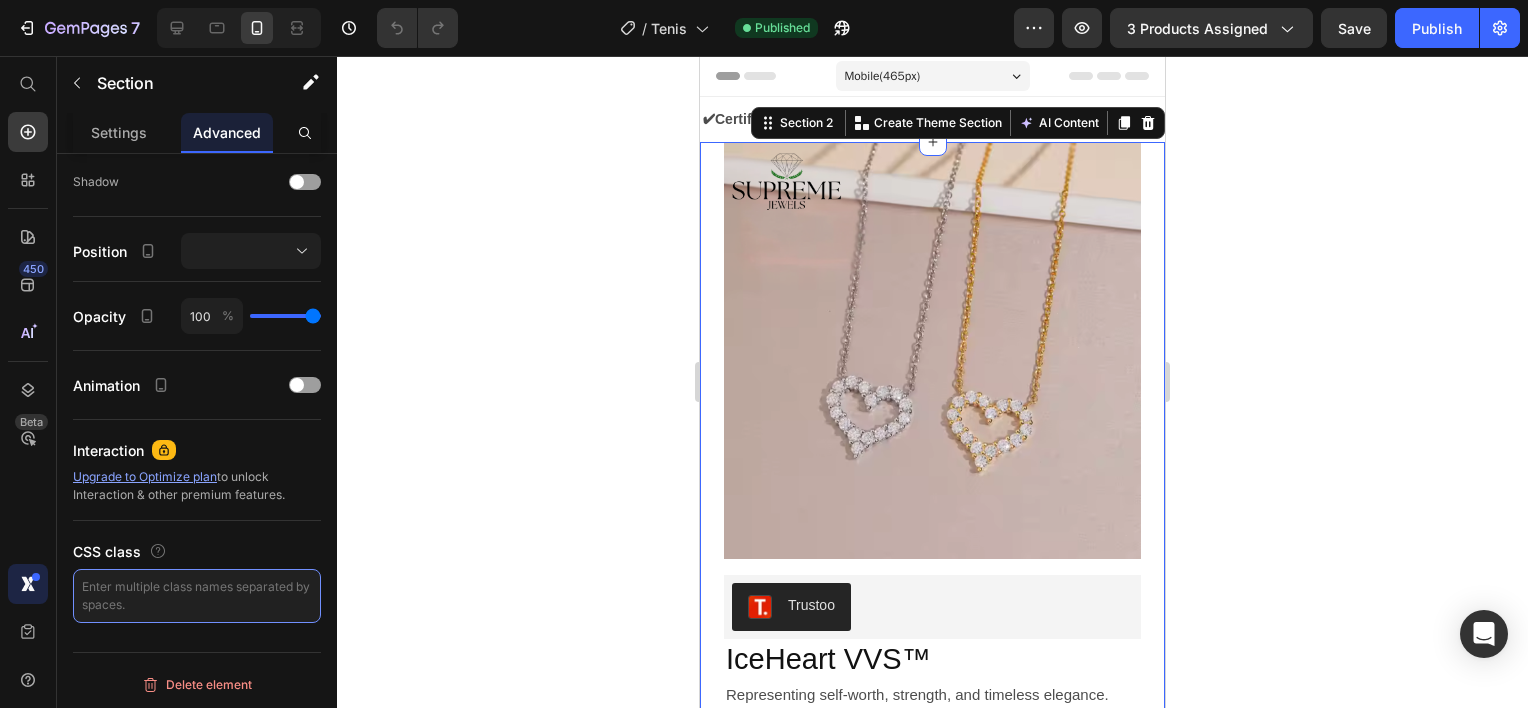 drag, startPoint x: 224, startPoint y: 610, endPoint x: 34, endPoint y: 564, distance: 195.48914 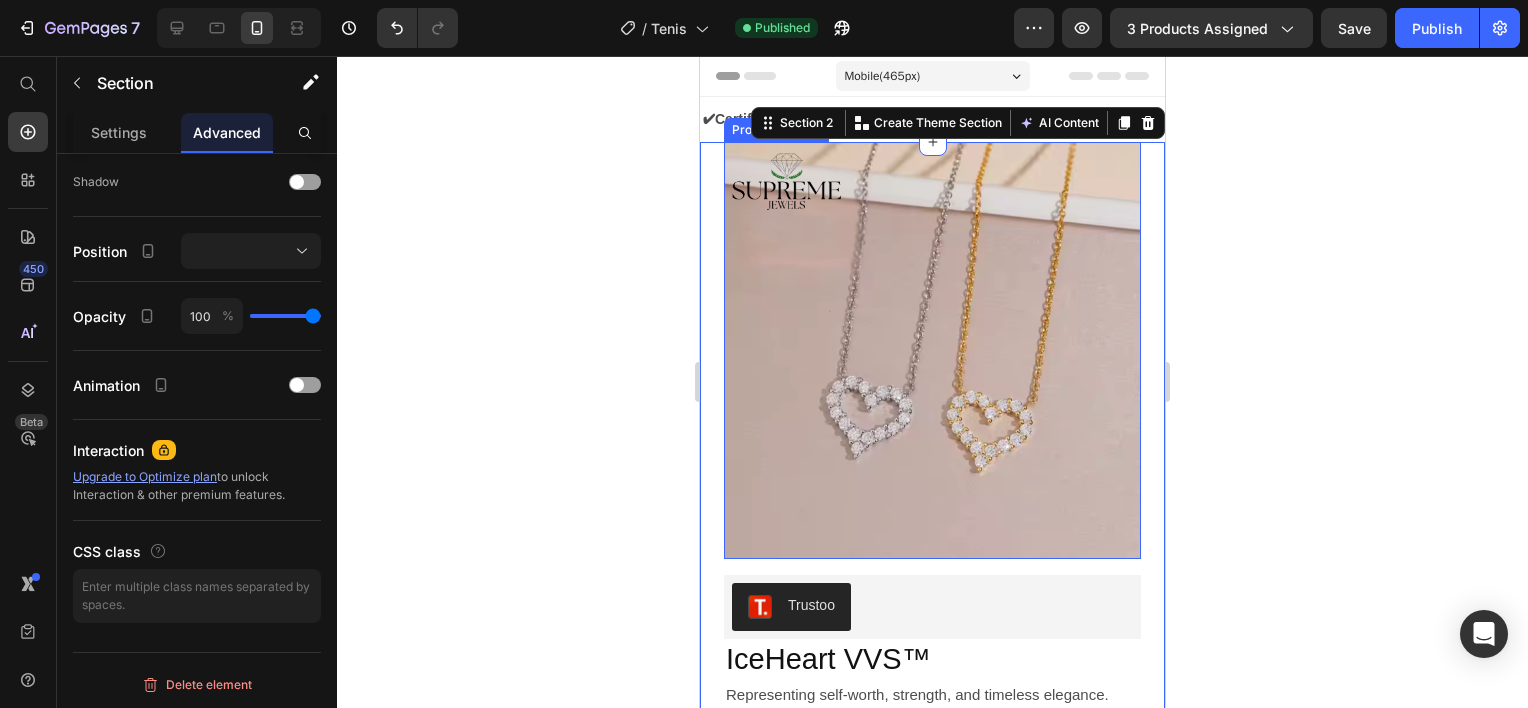 click 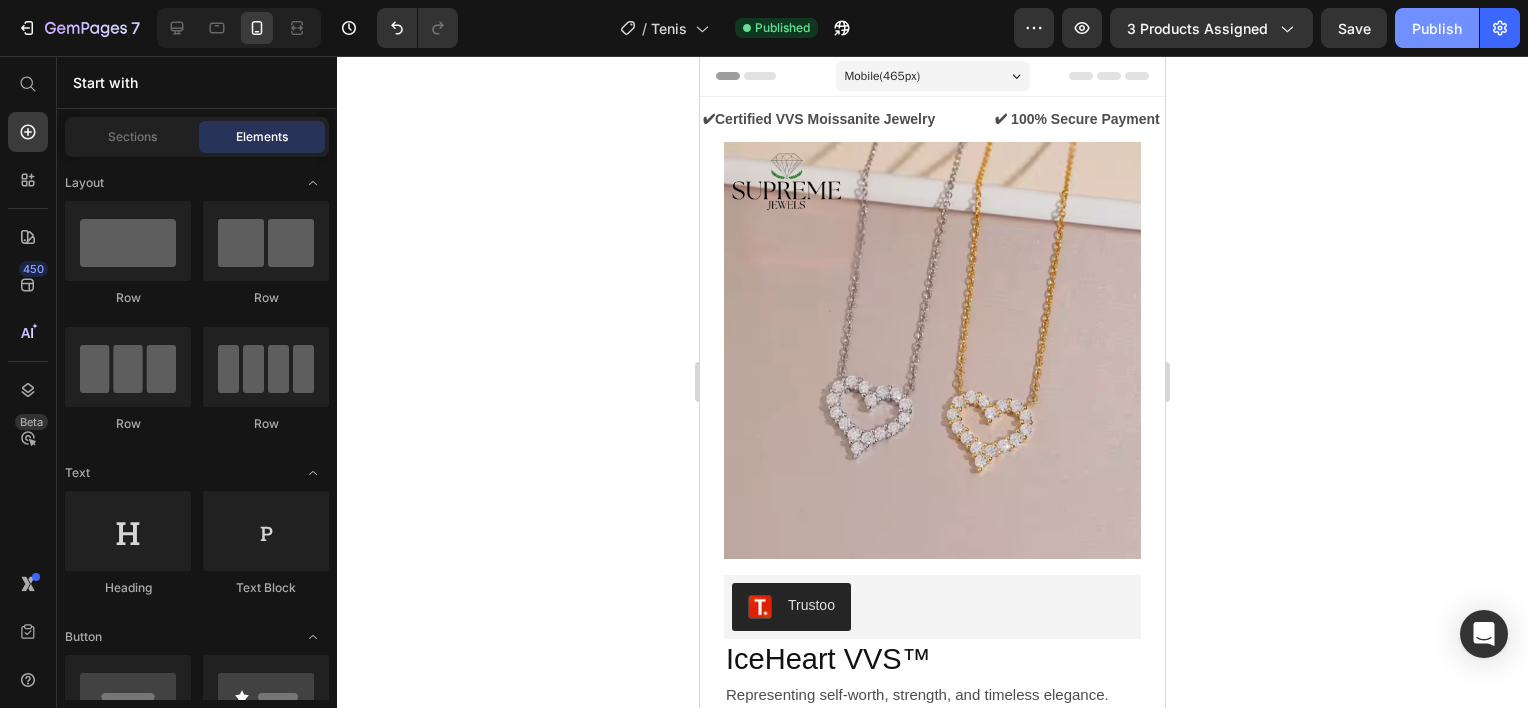 click on "Publish" at bounding box center (1437, 28) 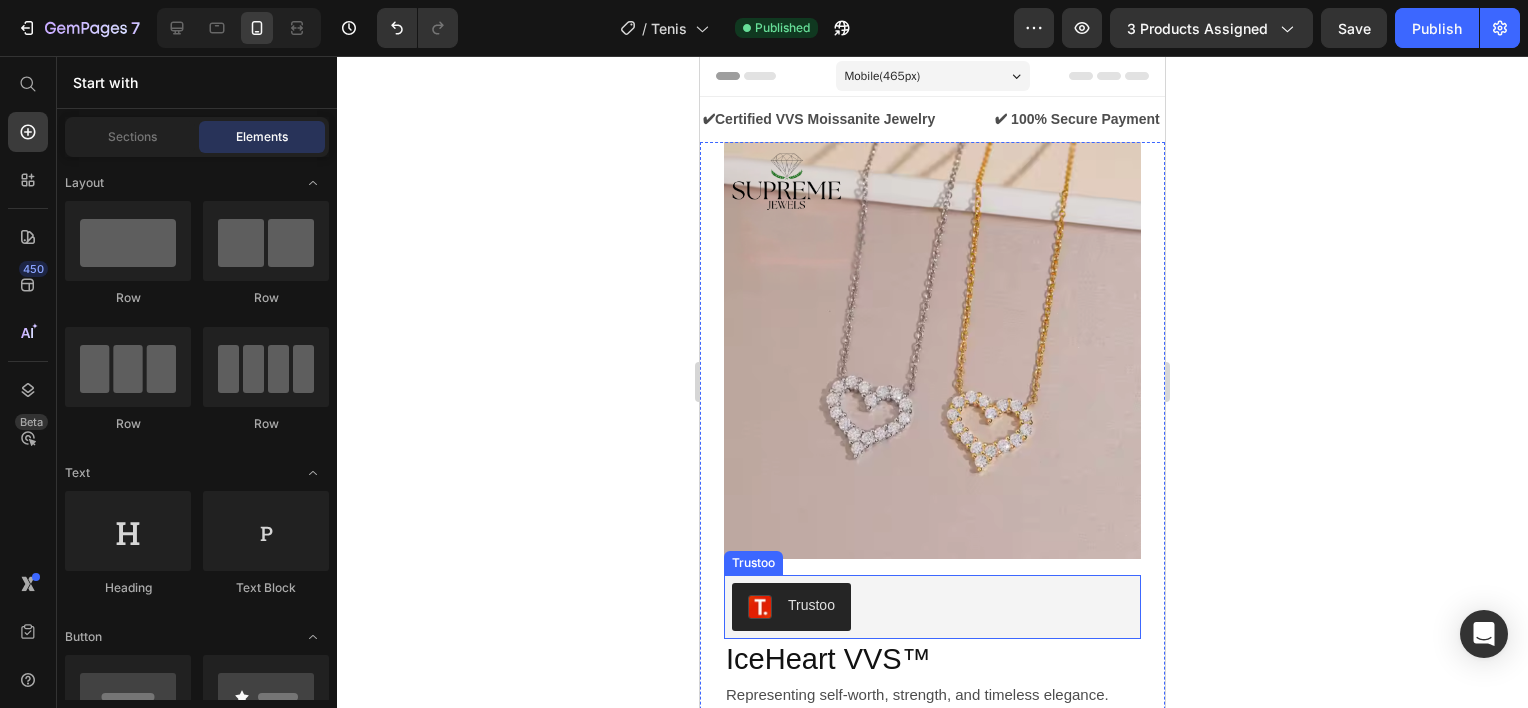 type 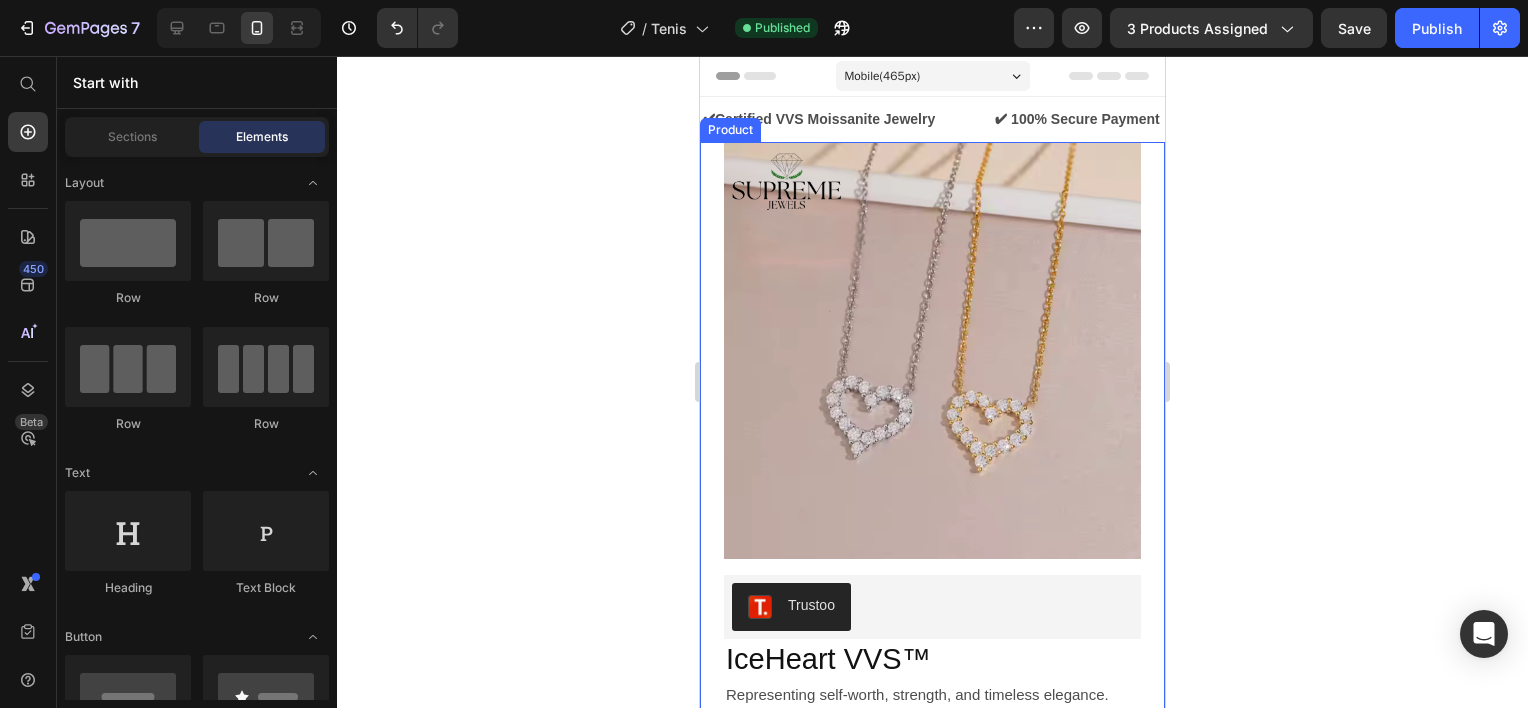 click on "Product Images Trustoo Trustoo IceHeart VVS™ Product Title Representing self-worth, strength, and timeless elegance. Text Block Row Row $89,99 Product Price $119,99 Product Price Row Color: Gold Gold Gold Silver Silver Product Variants & Swatches Comprar ahora Dynamic Checkout
Agg a Carrito Add to Cart The  IceHeart VVS™ Necklace  was crafted to make a bold yet refined statement. Featuring a shimmering heart-shaped pendant adorned with VVS moissanite stones, it reflects light with brilliance that rivals natural diamonds.
Each piece is made from  solid 925 sterling silver , offering durability, sophistication, and hypoallergenic comfort — perfect for everyday wear or unforgettable occasions.
The open-heart design evokes love, confidence, and style. Whether you're treating yourself or gifting it to someone who deserves to shine, this necklace is more than jewelry — it’s a declaration.
Show more Product Description Row
Icon Shopping in 5-8 Text Block Row Icon" at bounding box center [932, 865] 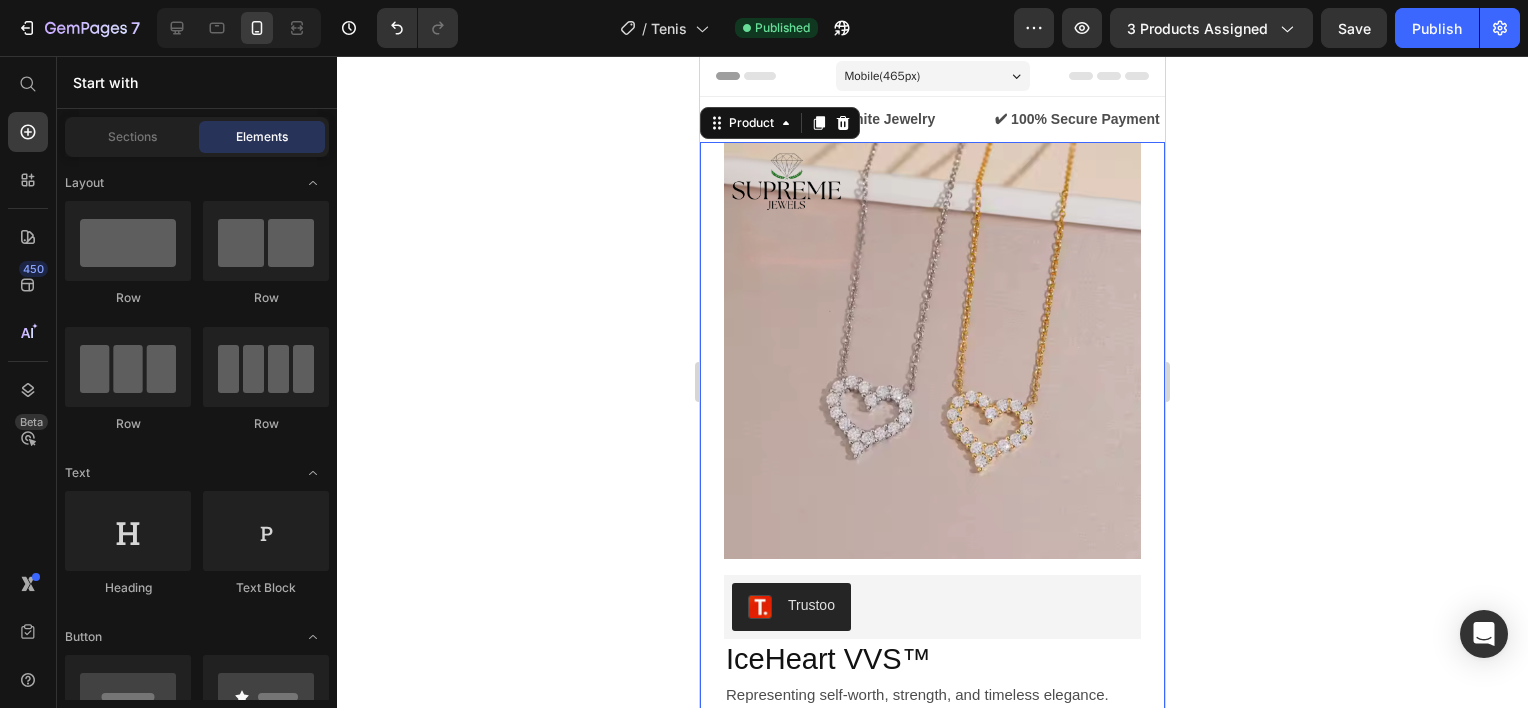 scroll, scrollTop: 0, scrollLeft: 0, axis: both 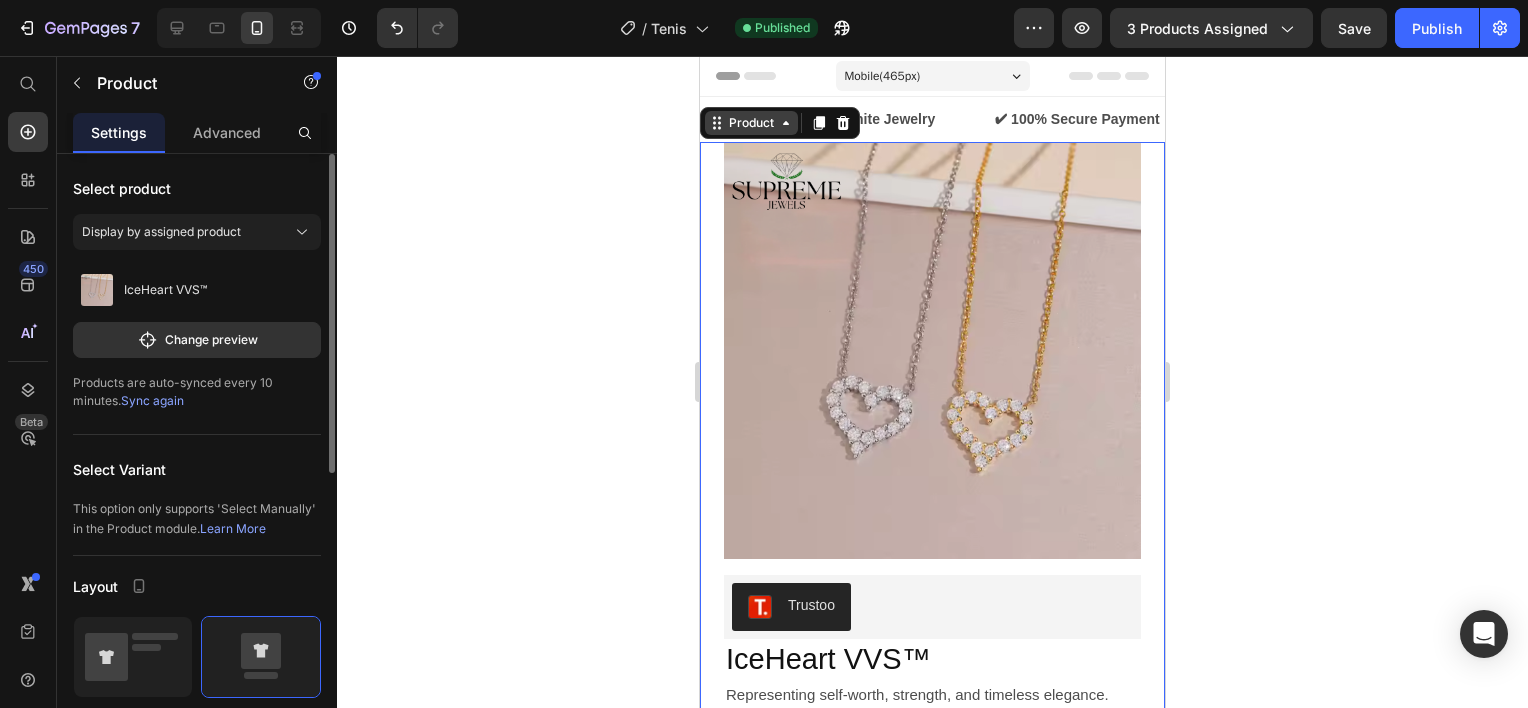 click on "Product" at bounding box center (751, 123) 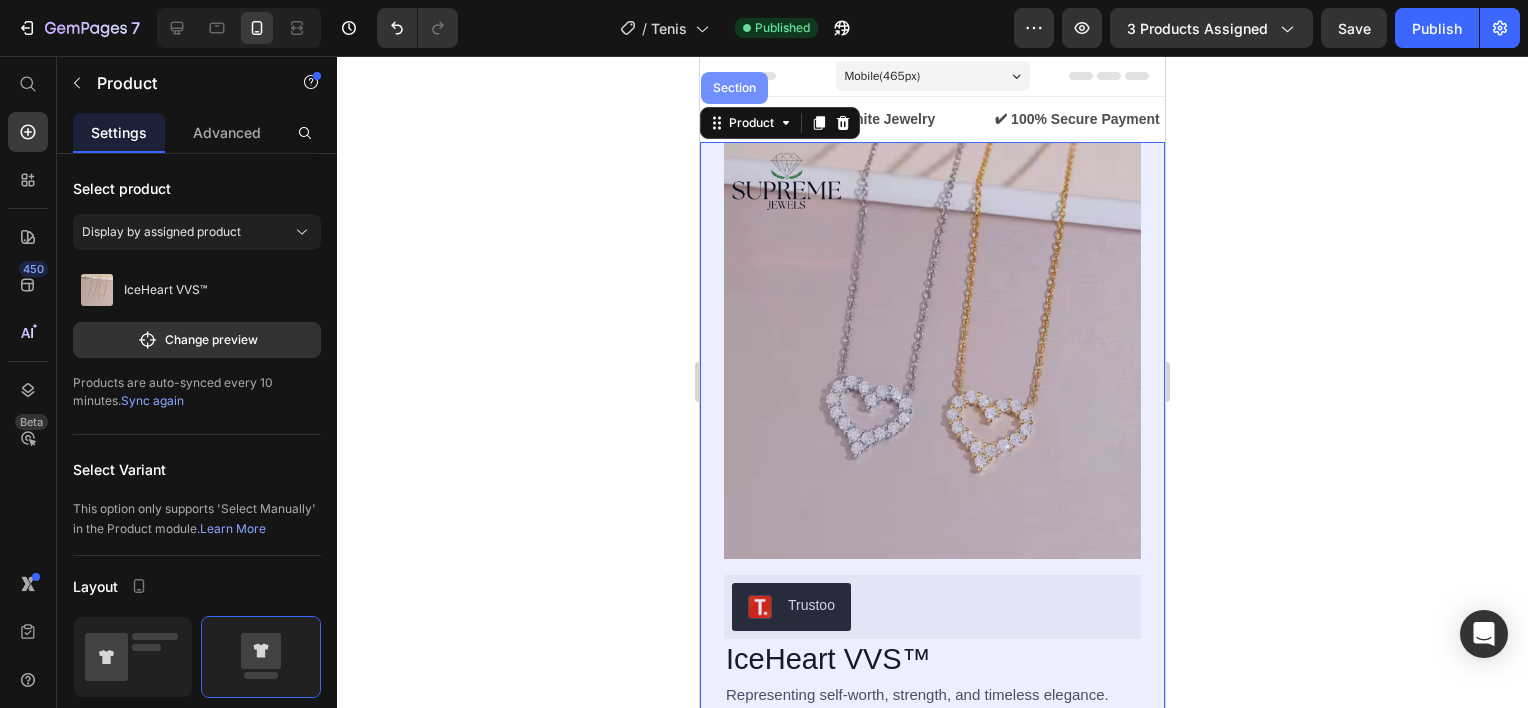 click on "Section" at bounding box center (734, 88) 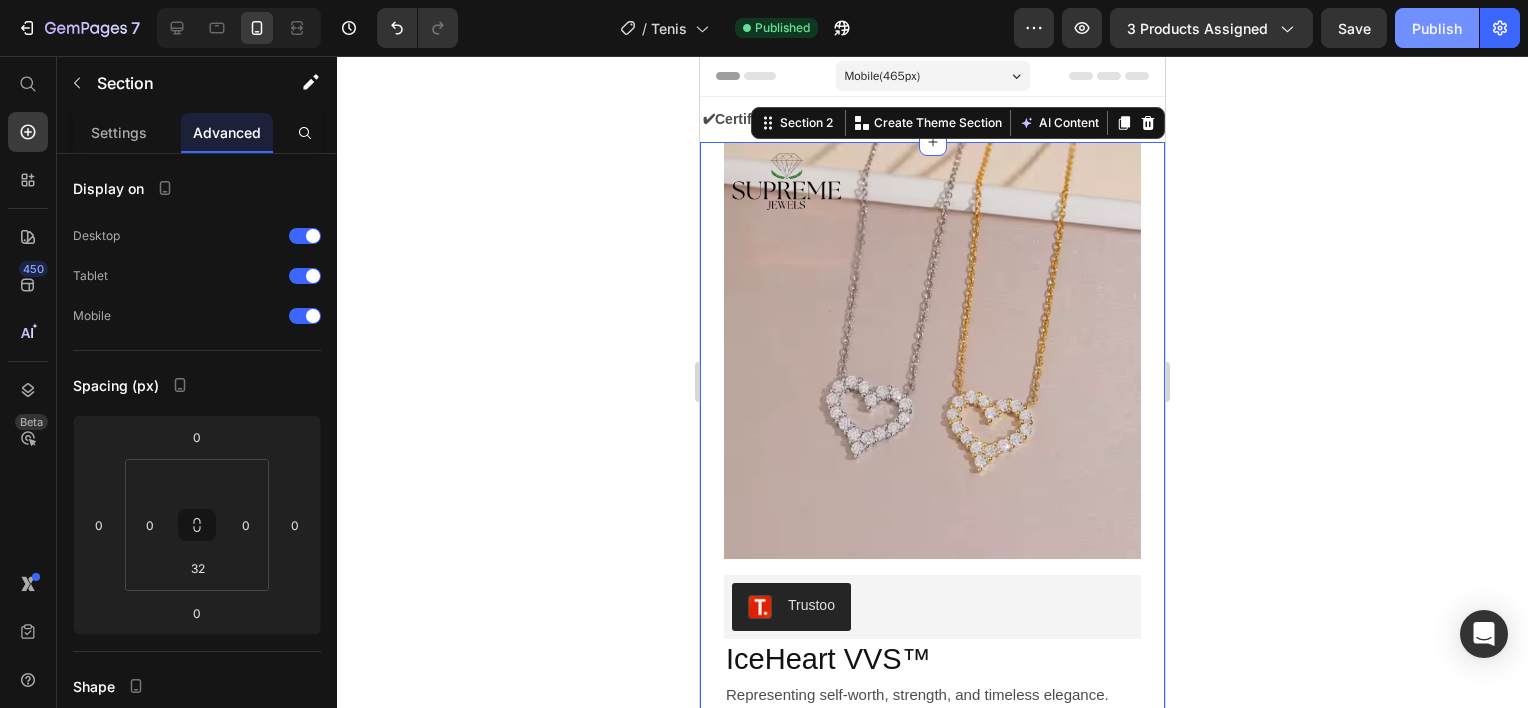click on "Publish" at bounding box center [1437, 28] 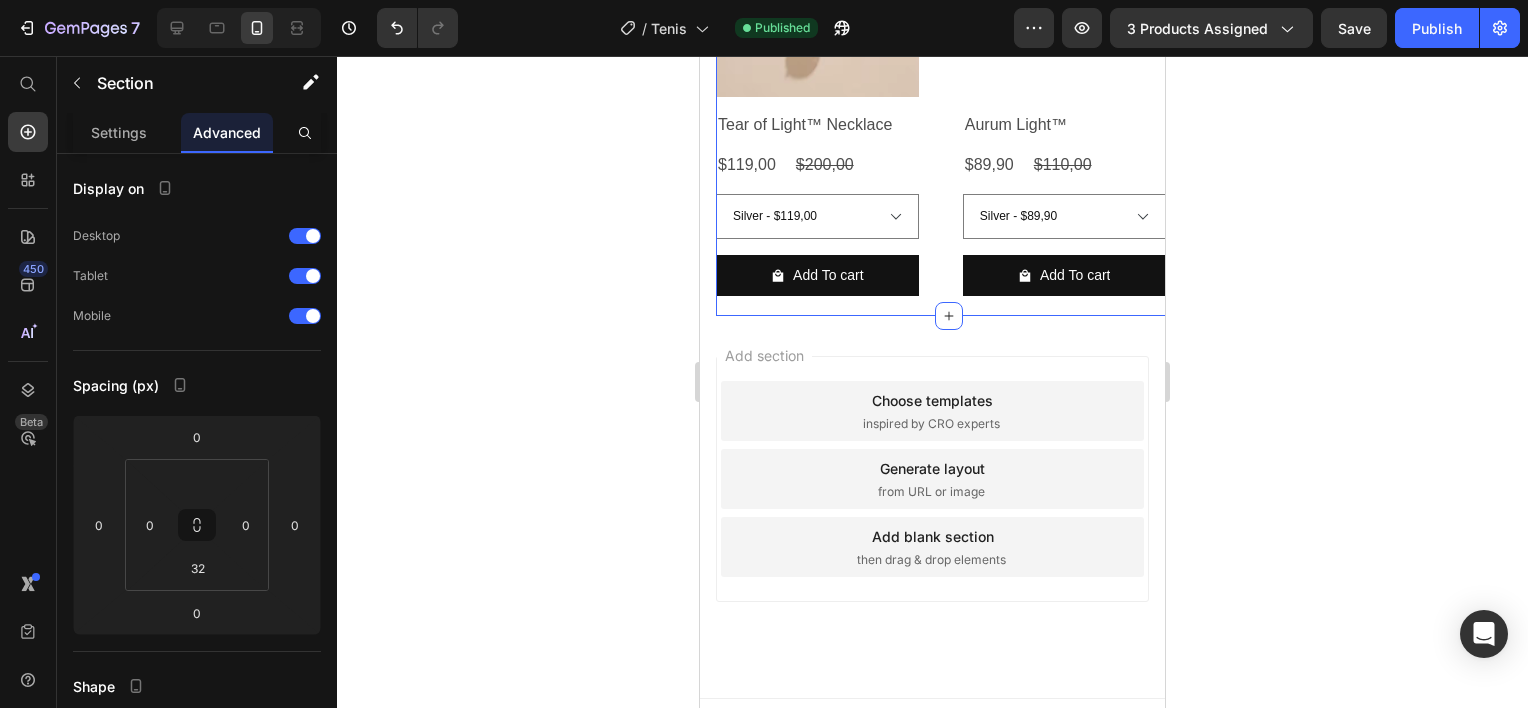 scroll, scrollTop: 1350, scrollLeft: 0, axis: vertical 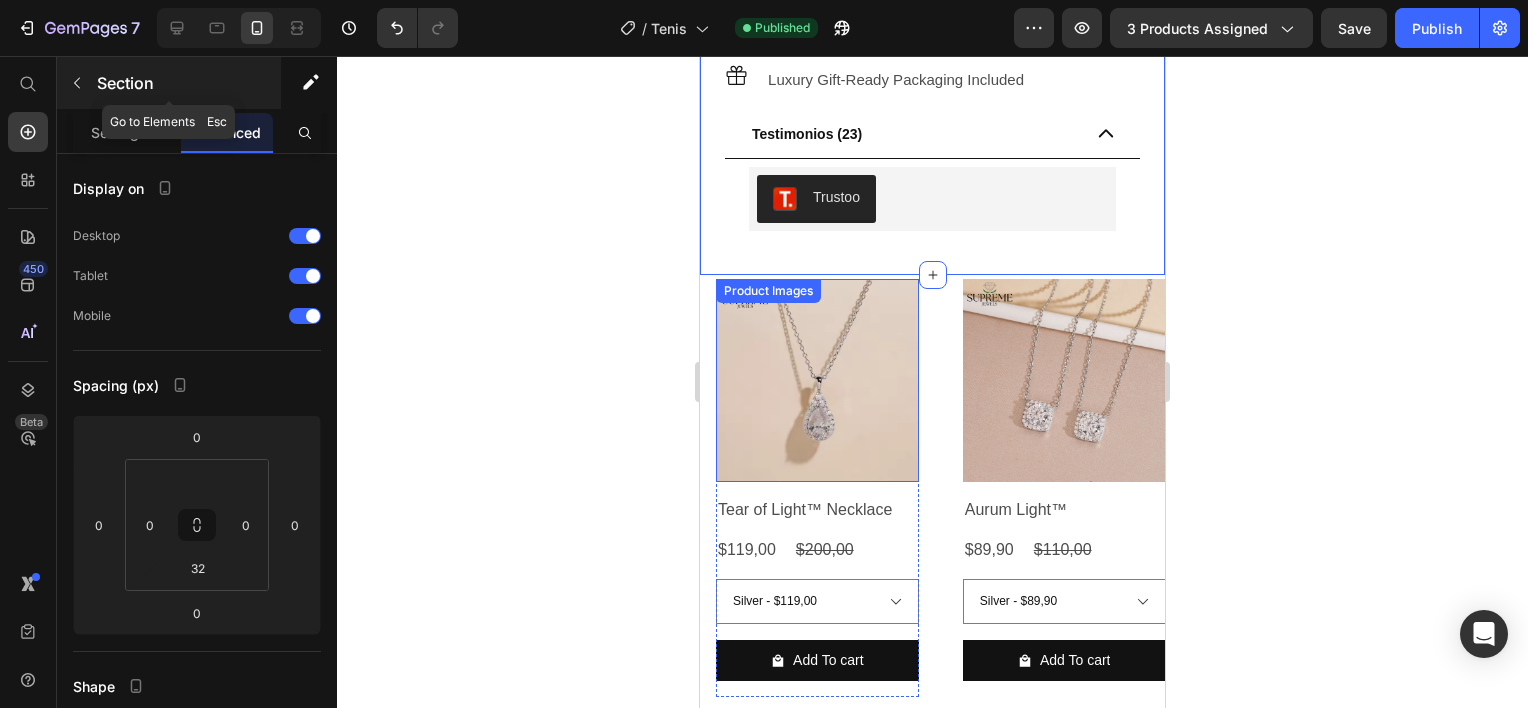 click at bounding box center (77, 83) 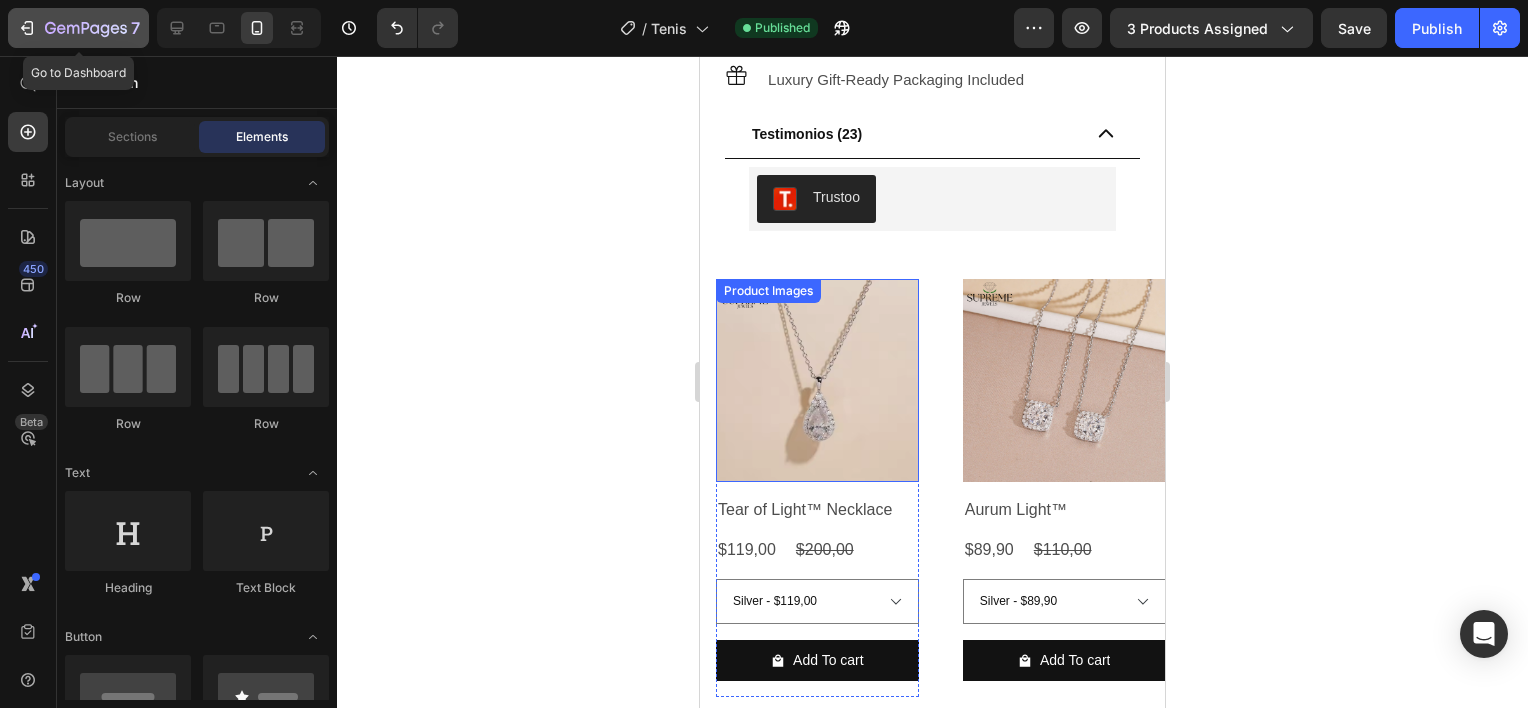 click on "7" 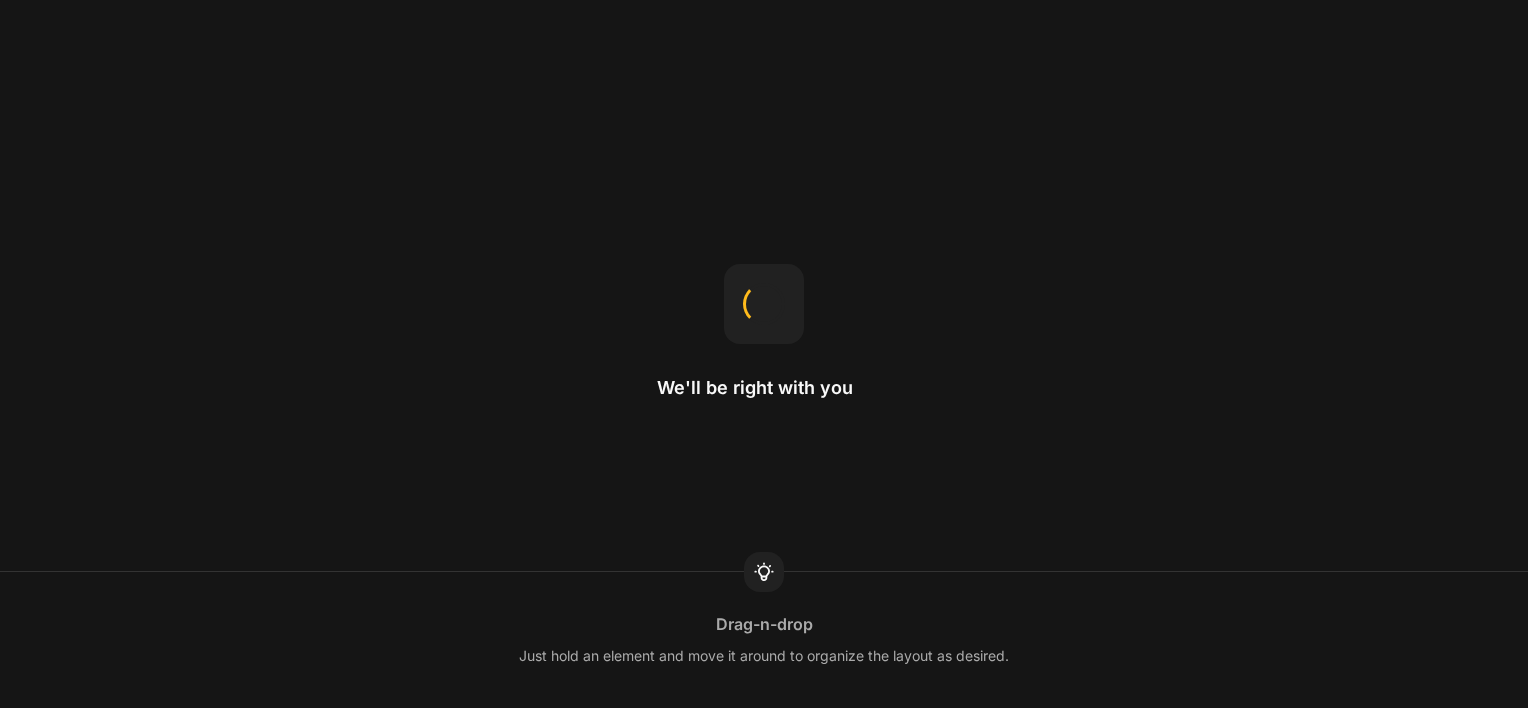 scroll, scrollTop: 0, scrollLeft: 0, axis: both 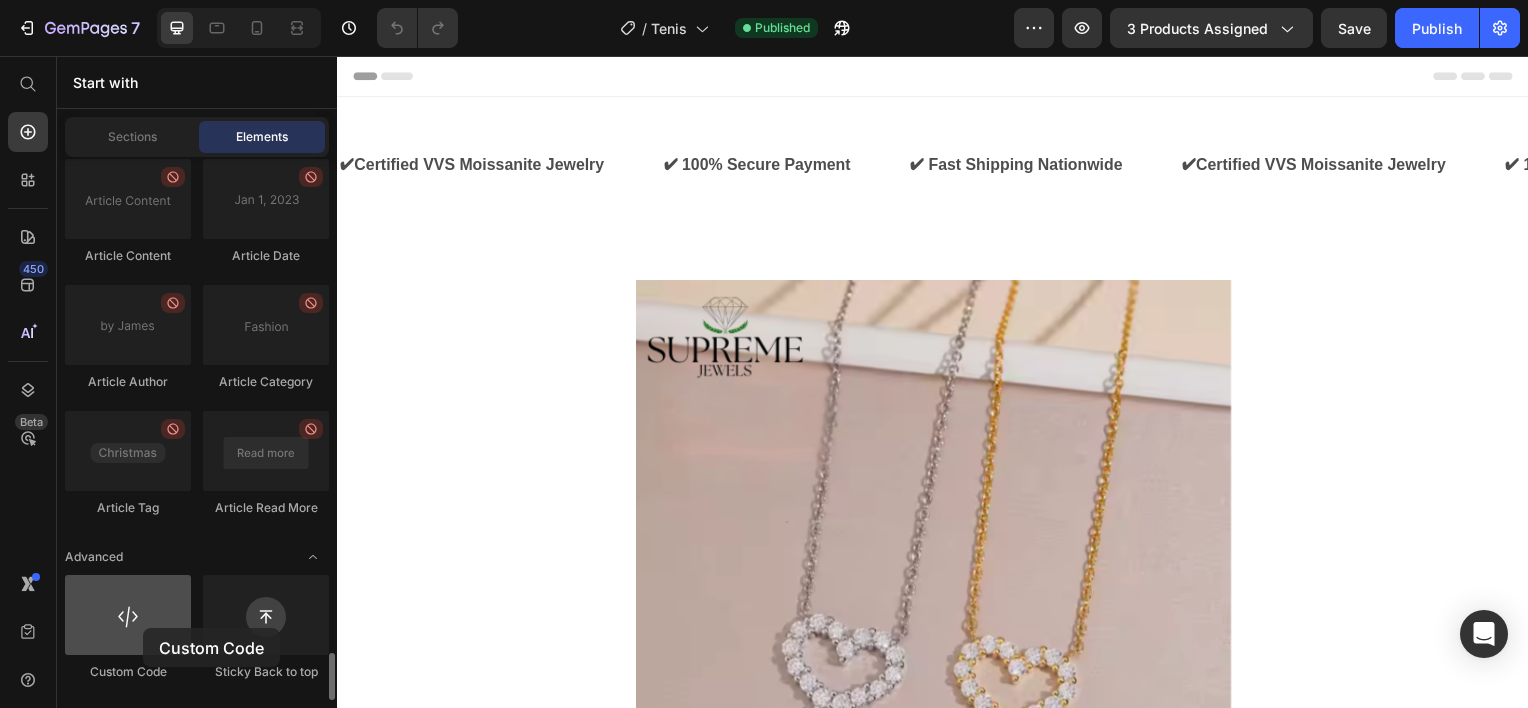 click at bounding box center (128, 615) 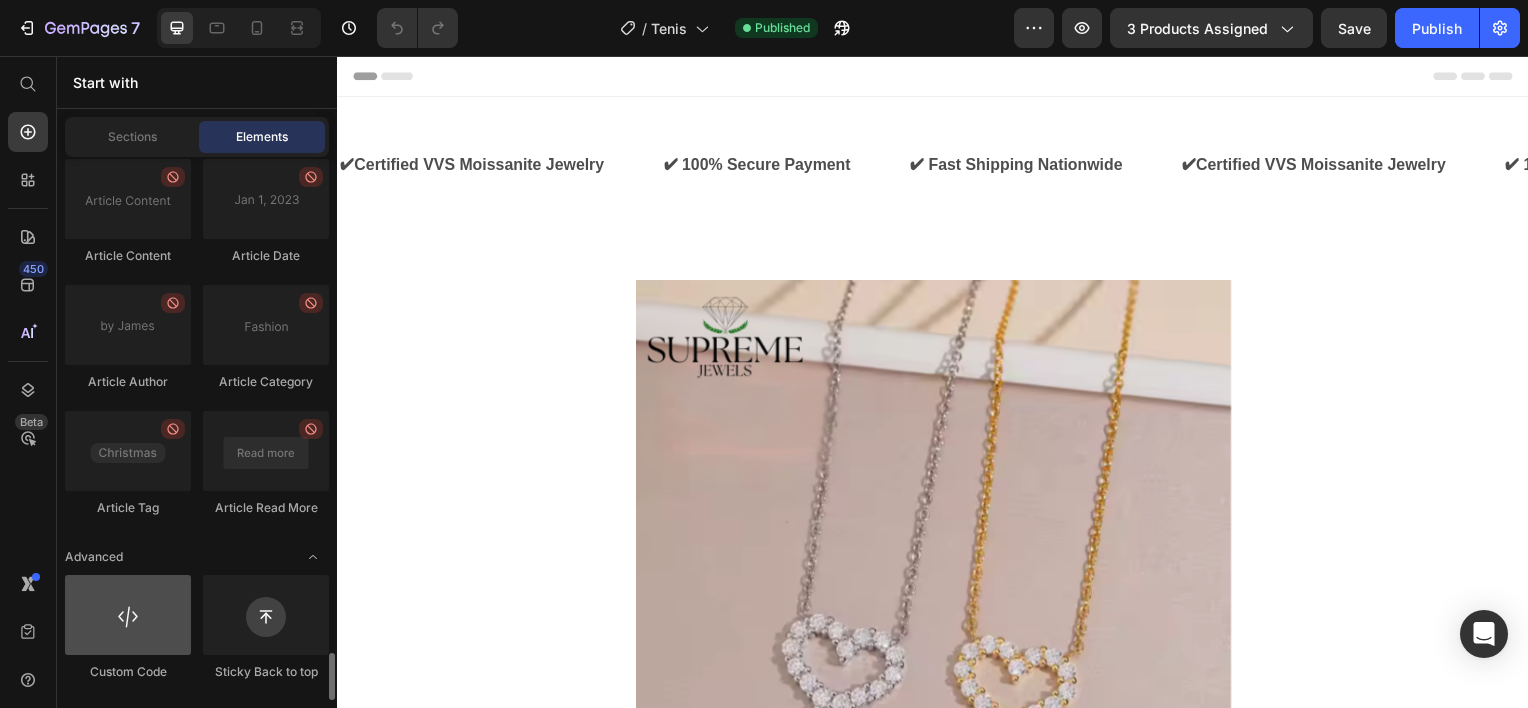 click at bounding box center (128, 615) 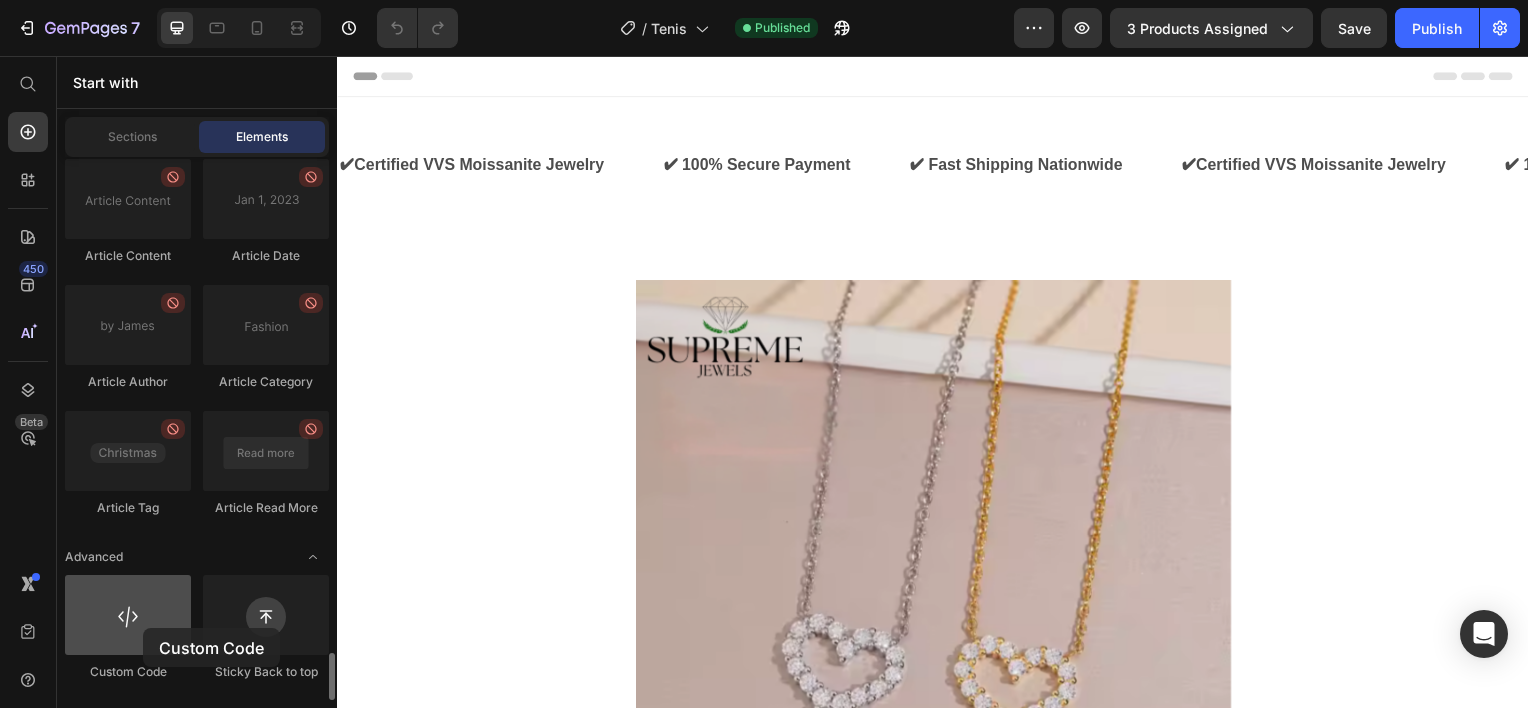 click at bounding box center [128, 615] 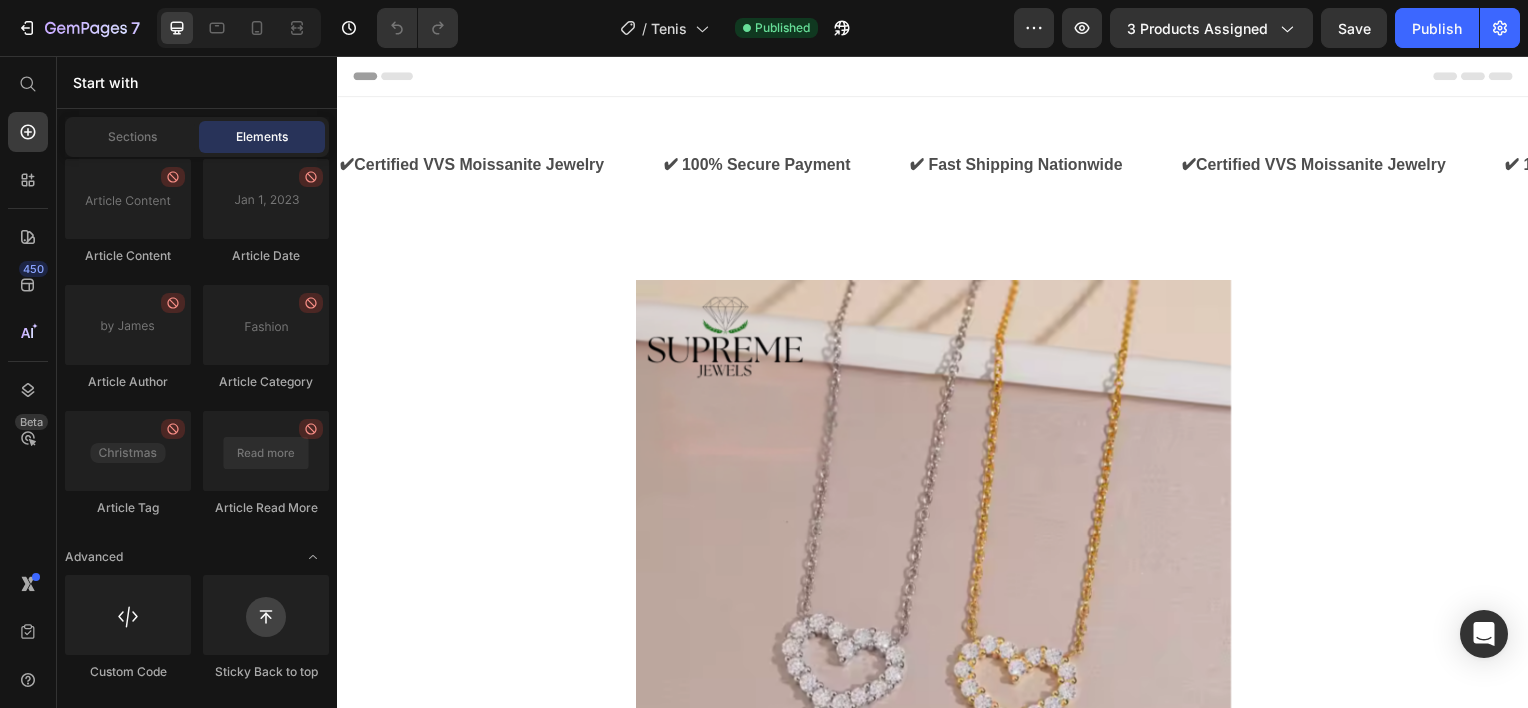 click on "Preview 3 products assigned  Save   Publish" at bounding box center (1267, 28) 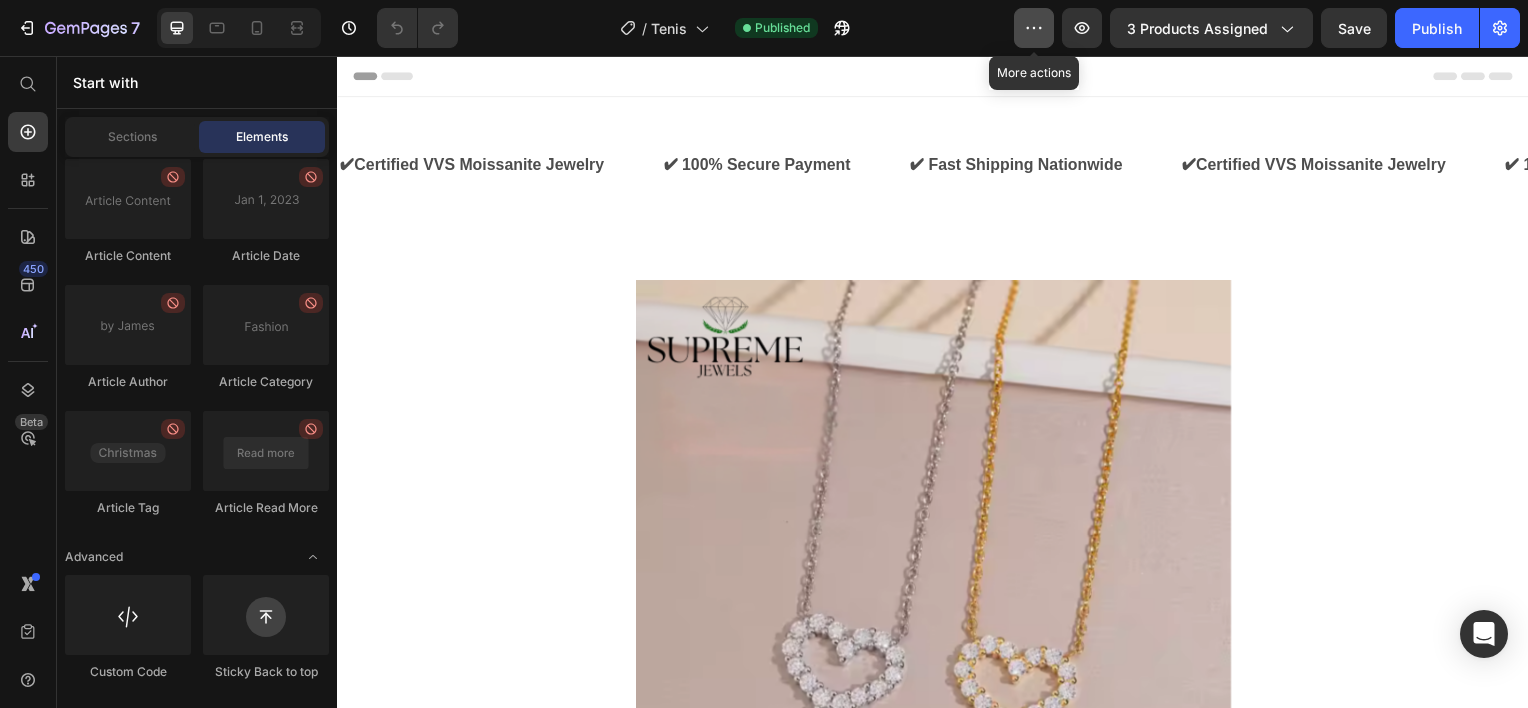 click 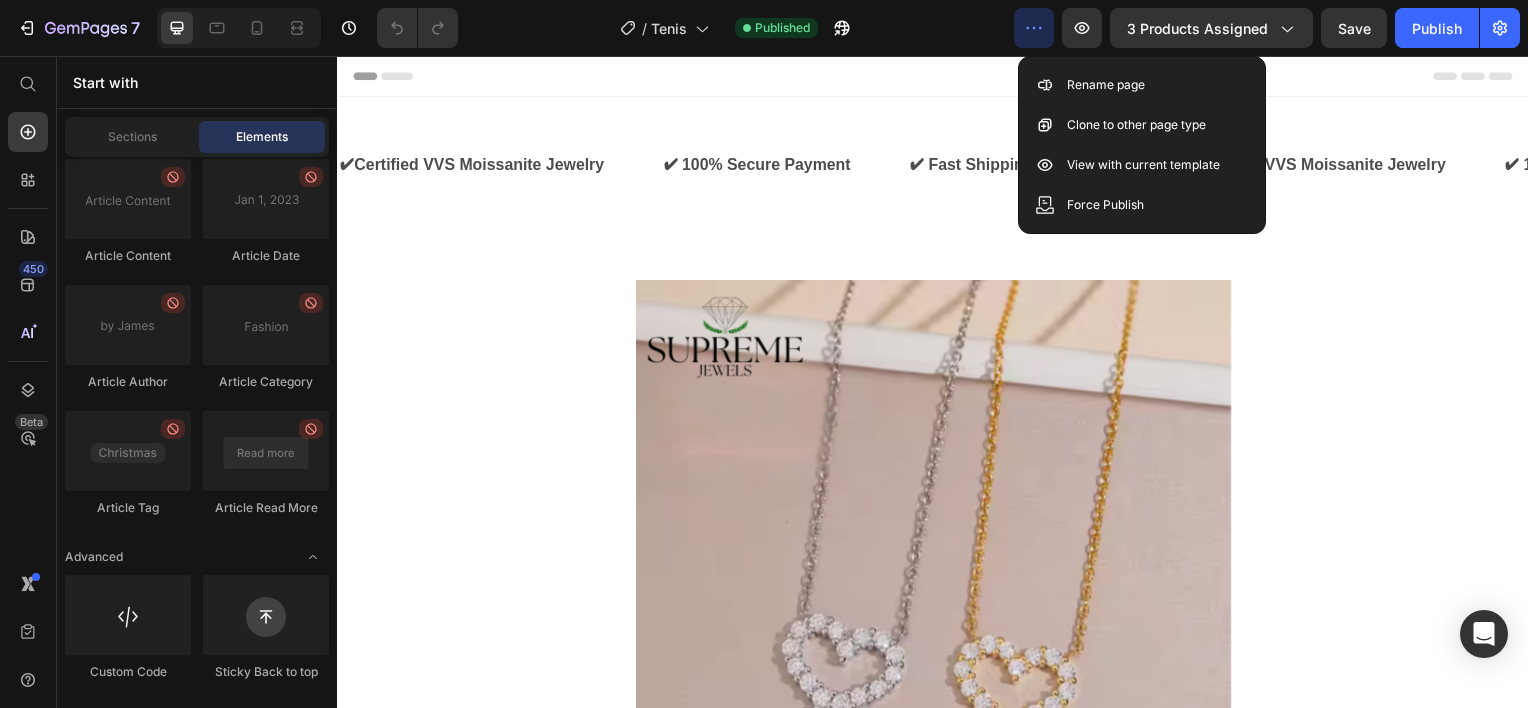 click 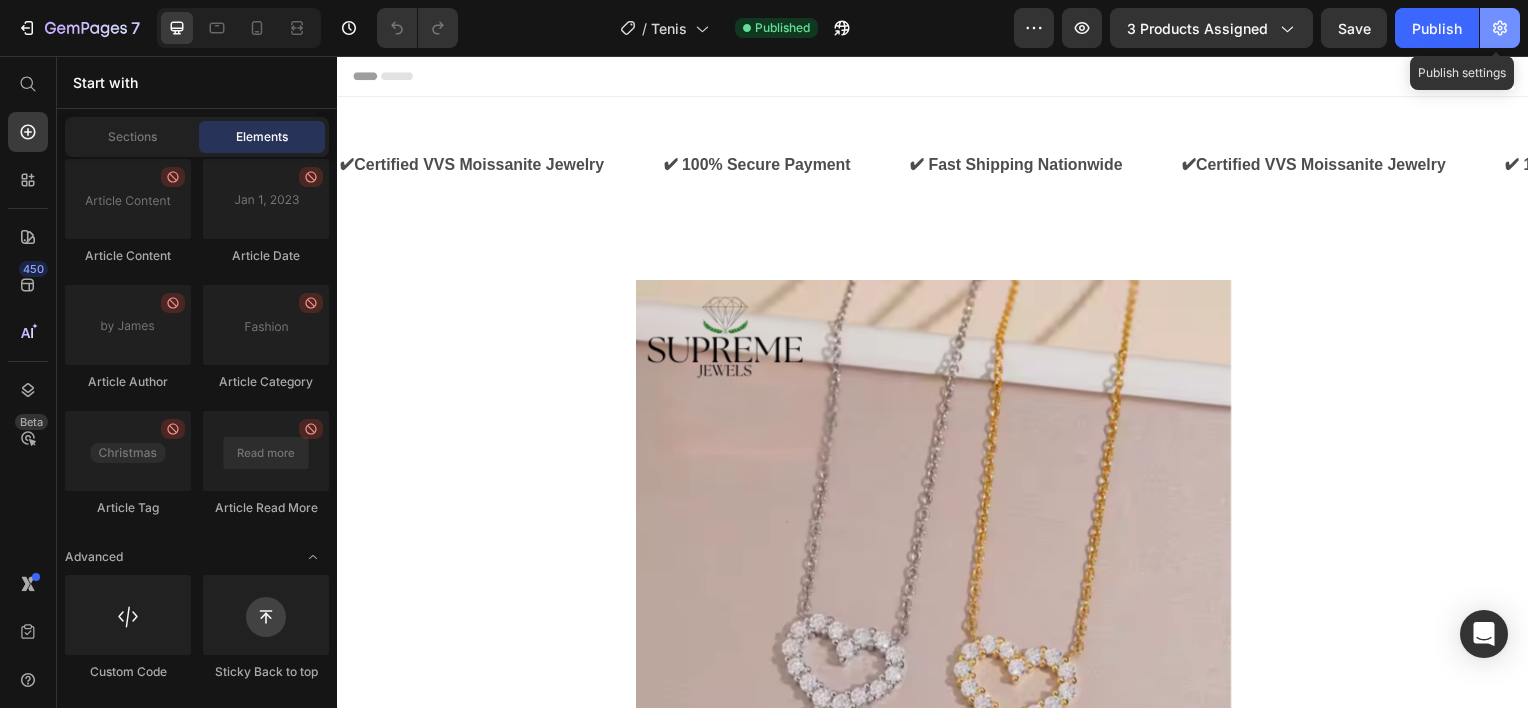 click 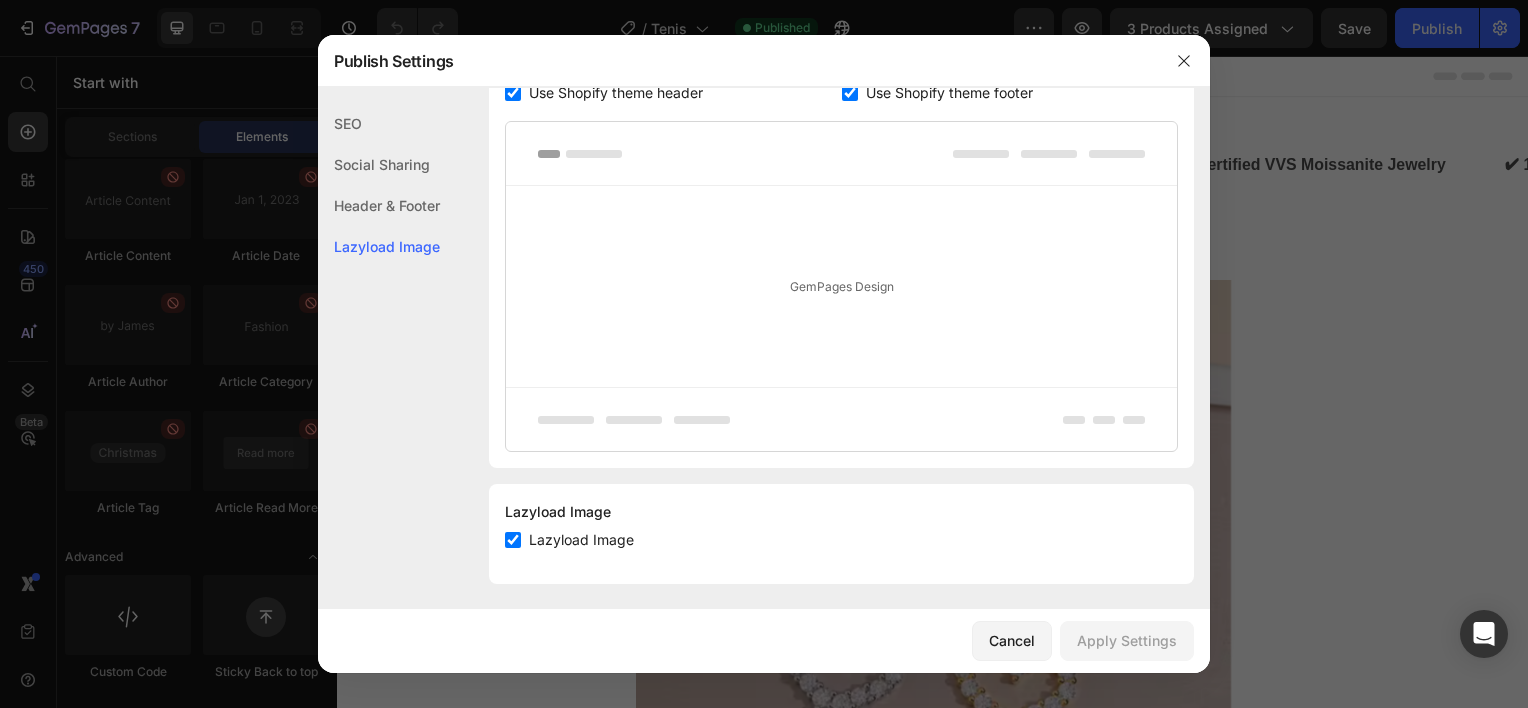 scroll, scrollTop: 419, scrollLeft: 0, axis: vertical 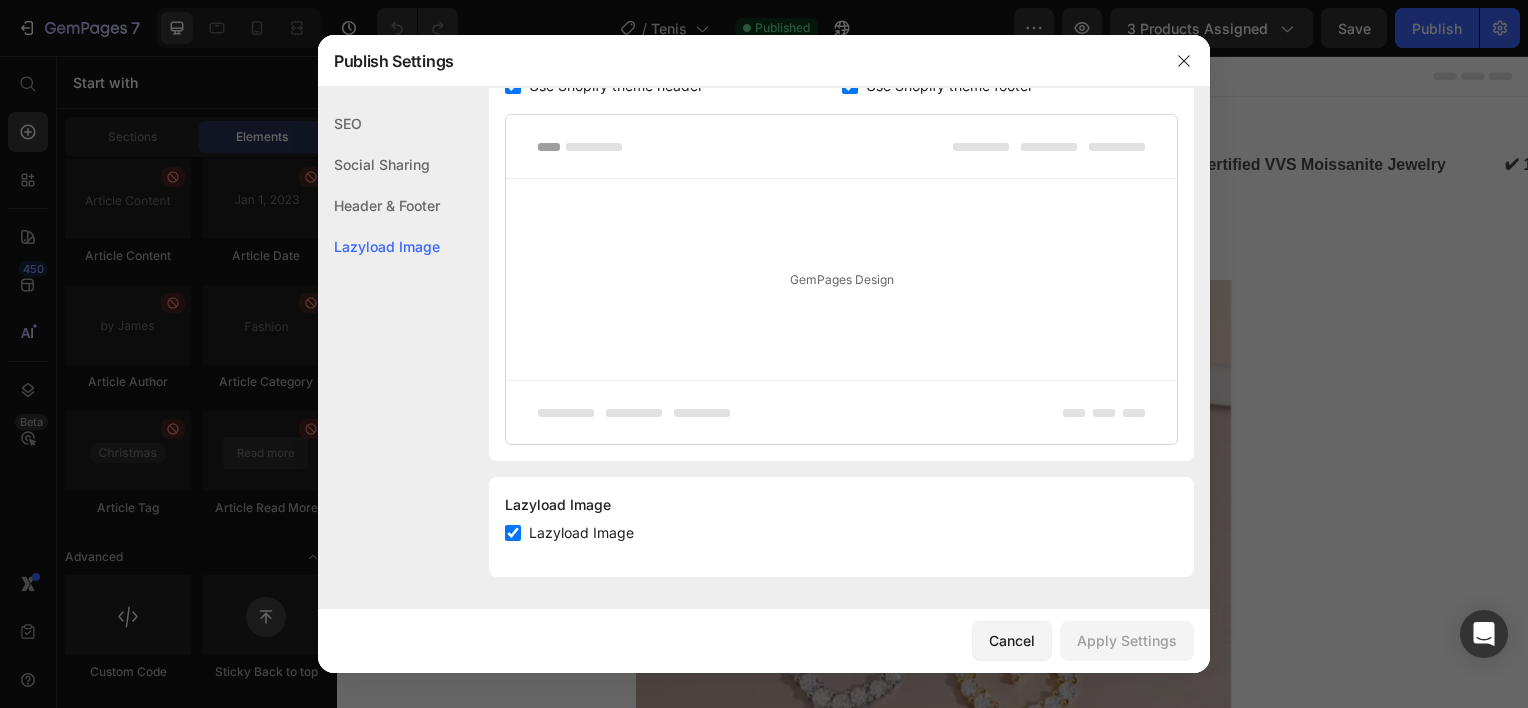 click at bounding box center (764, 354) 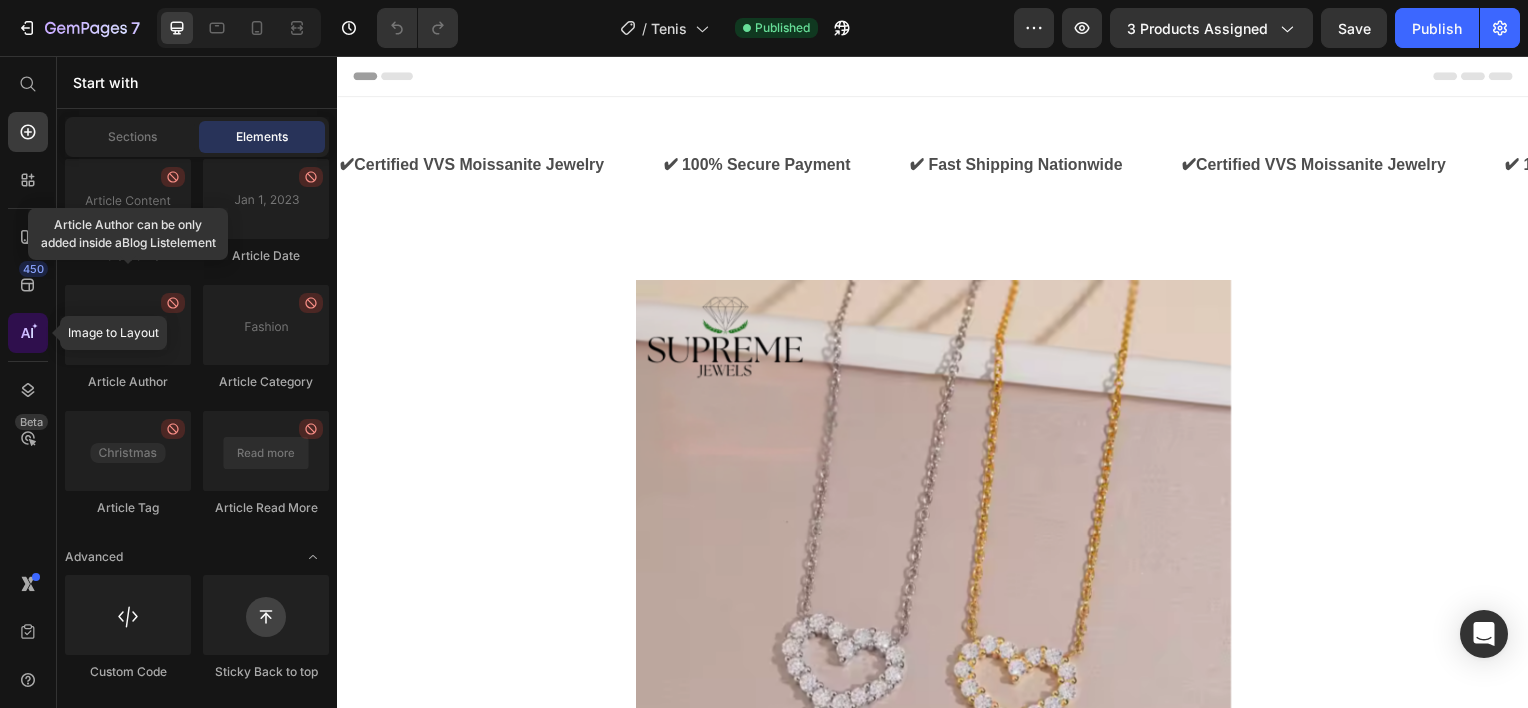 click 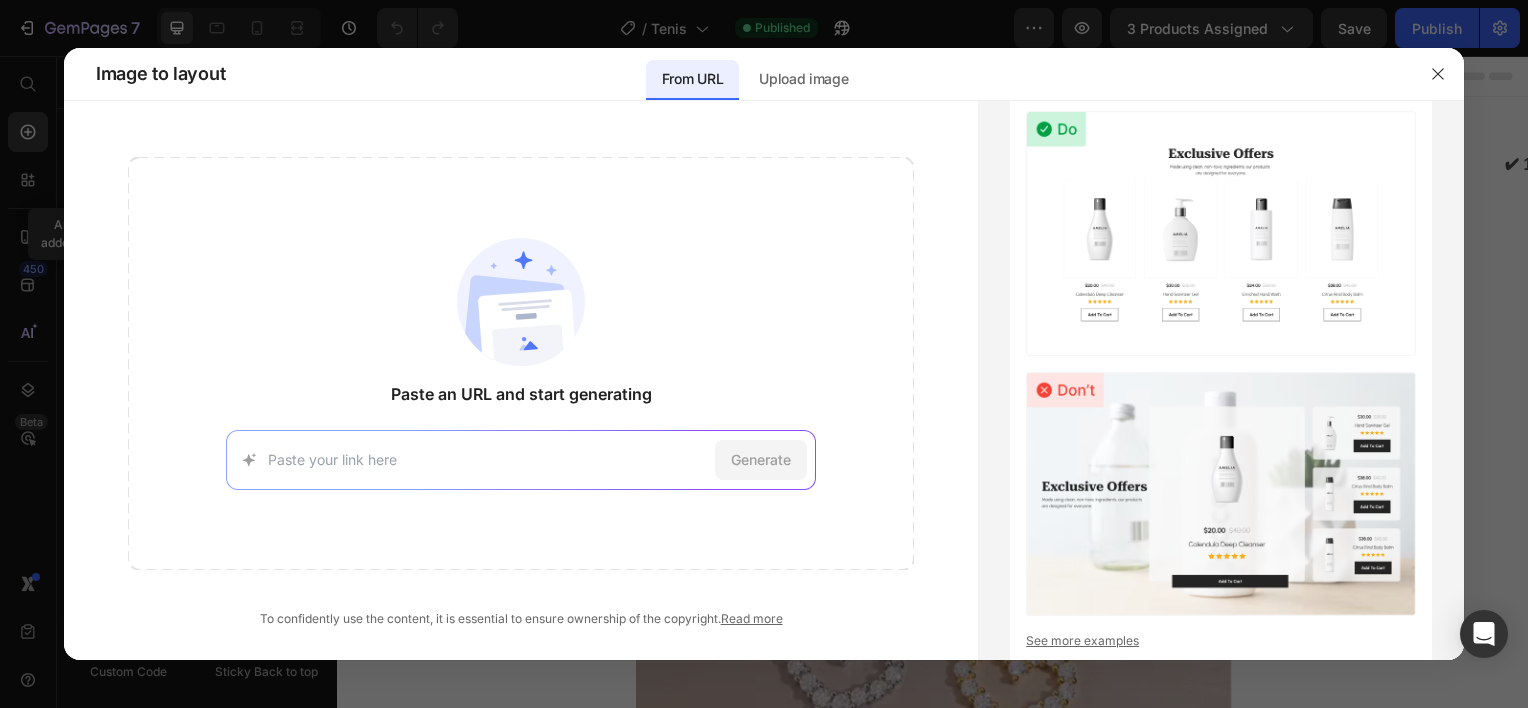 click at bounding box center [487, 459] 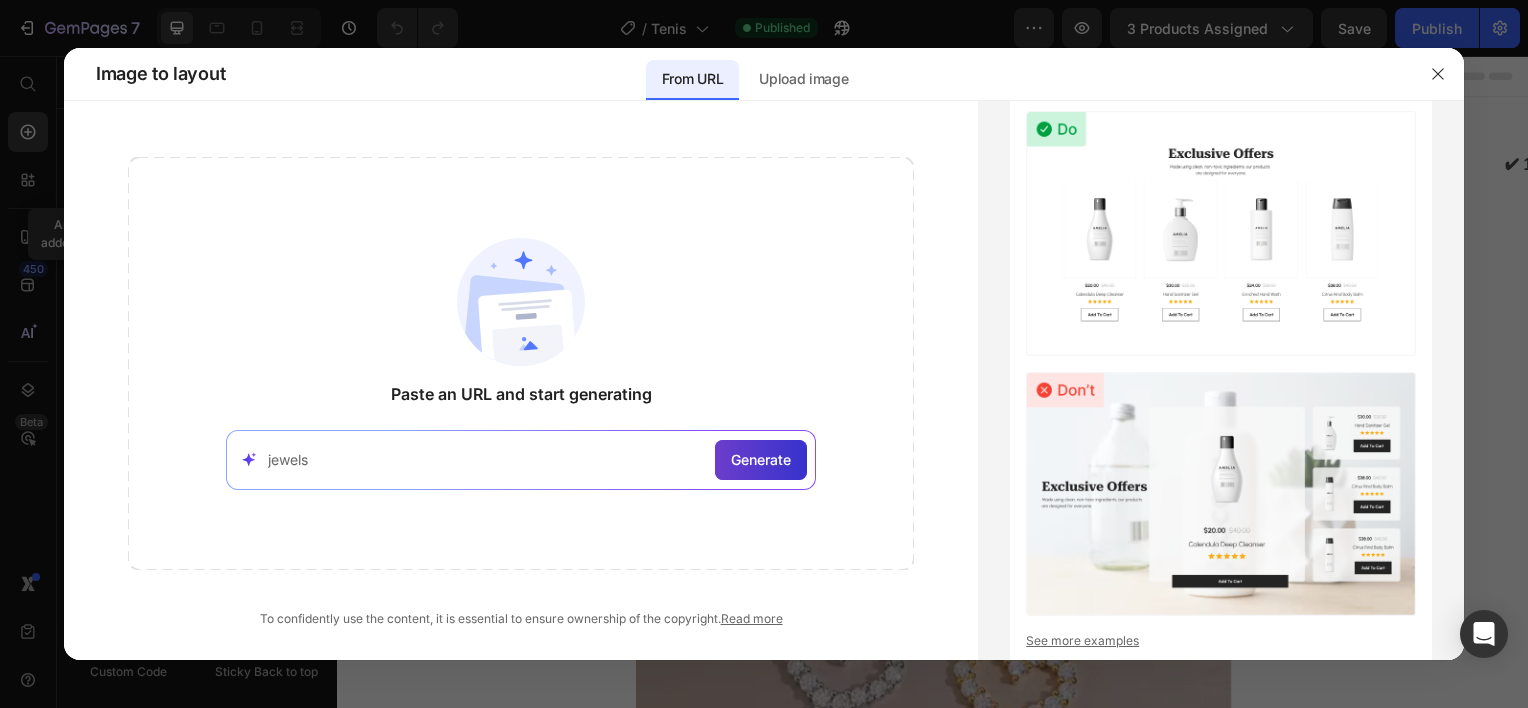 click on "Generate" at bounding box center [761, 460] 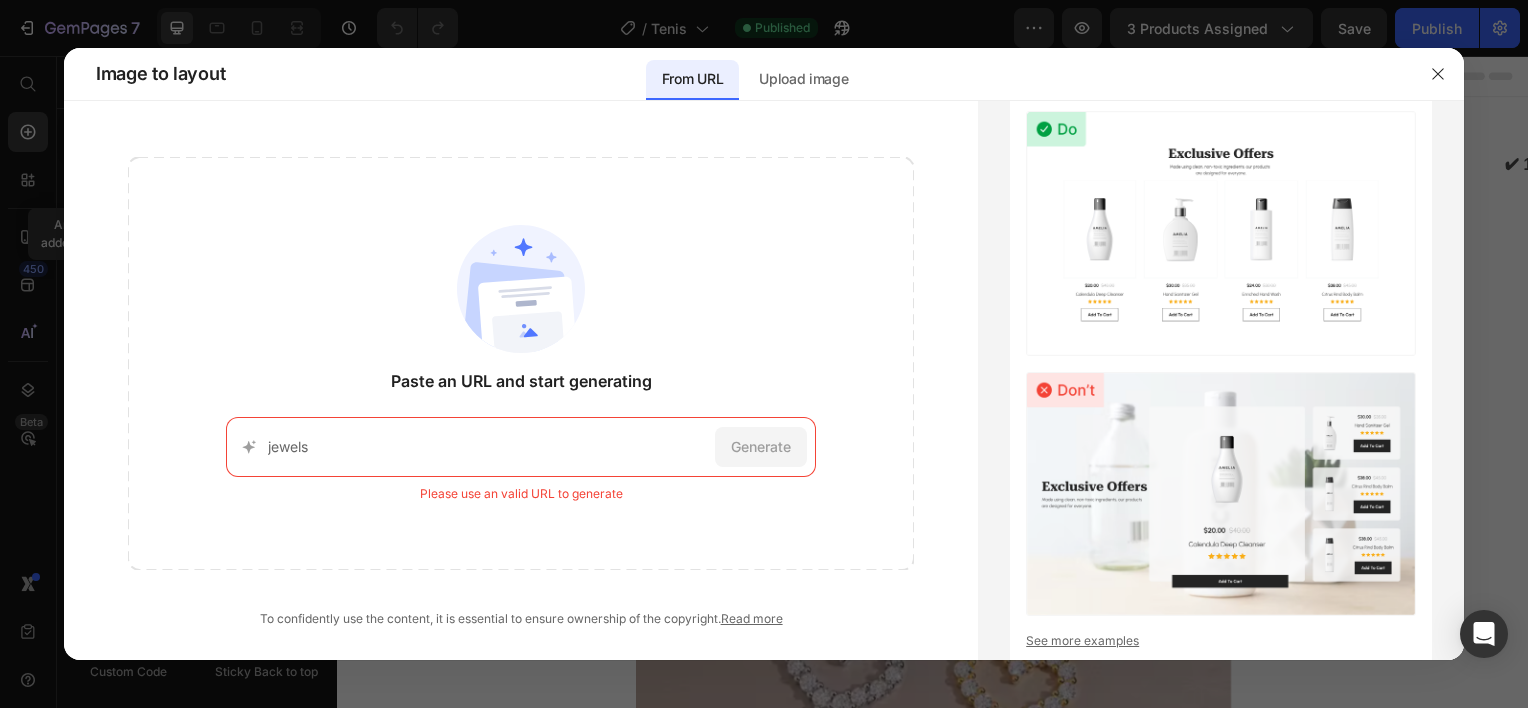 drag, startPoint x: 300, startPoint y: 424, endPoint x: 308, endPoint y: 448, distance: 25.298222 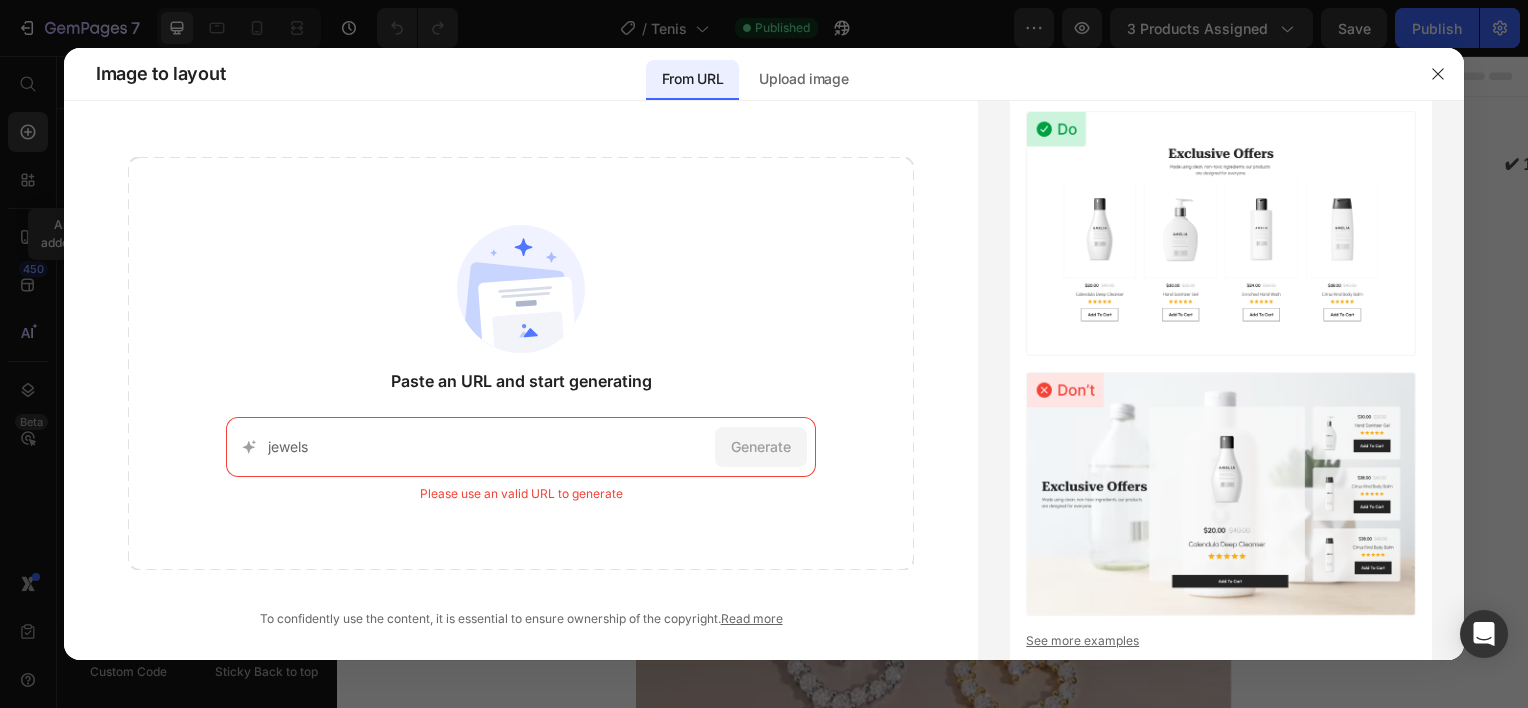 paste on "https://us.pandora.net/en/jewelry/?msockid=0786a47e904f633d338cb79e91976204" 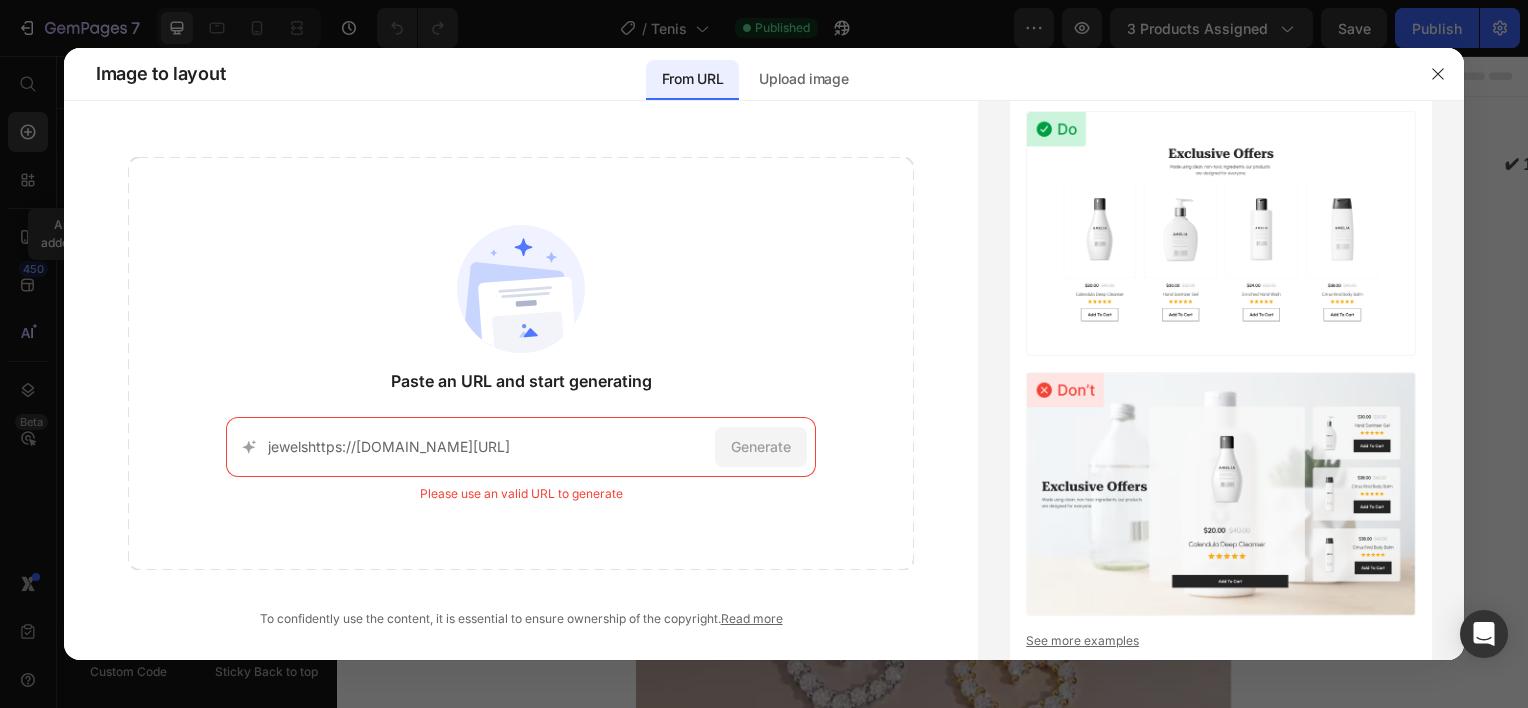 scroll, scrollTop: 0, scrollLeft: 166, axis: horizontal 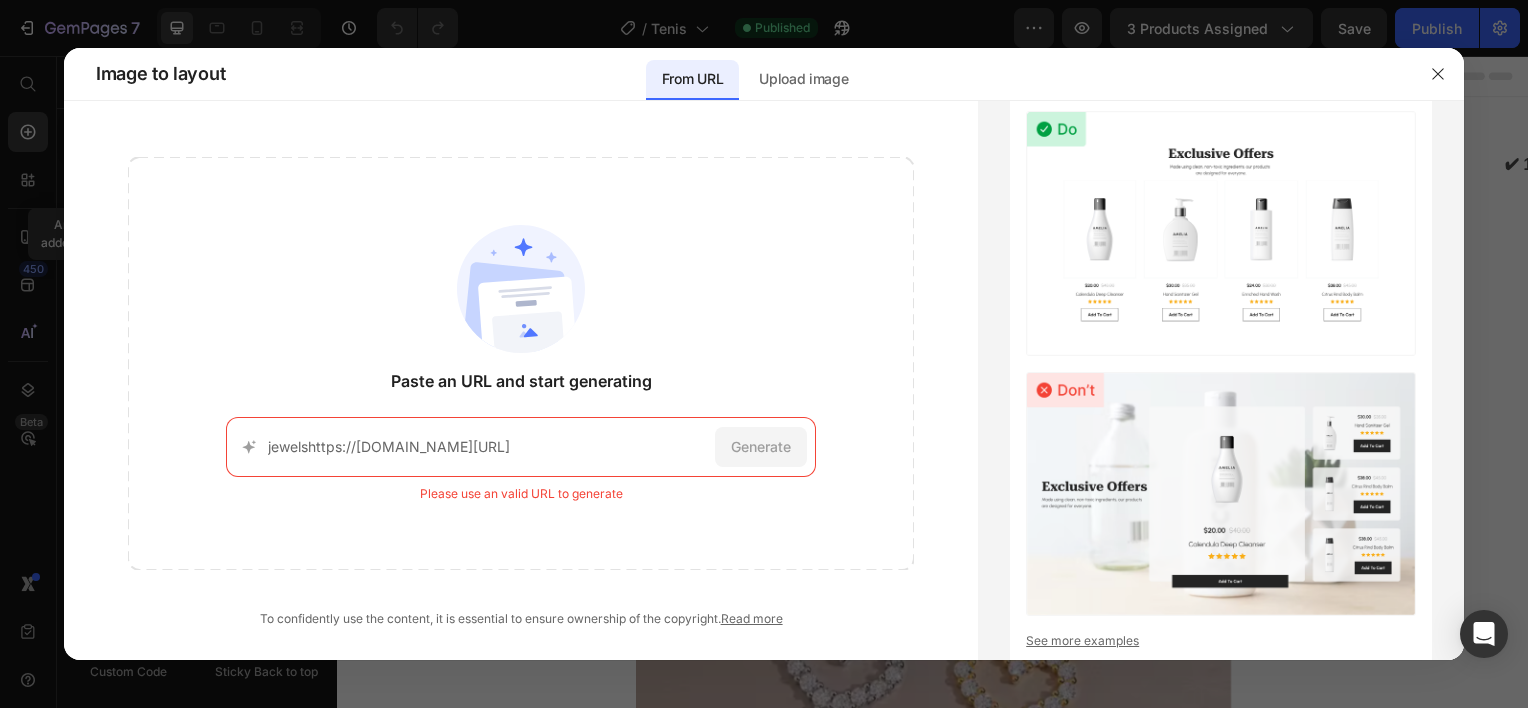 type on "jewelshttps://us.pandora.net/en/jewelry/?msockid=0786a47e904f633d338cb79e91976204" 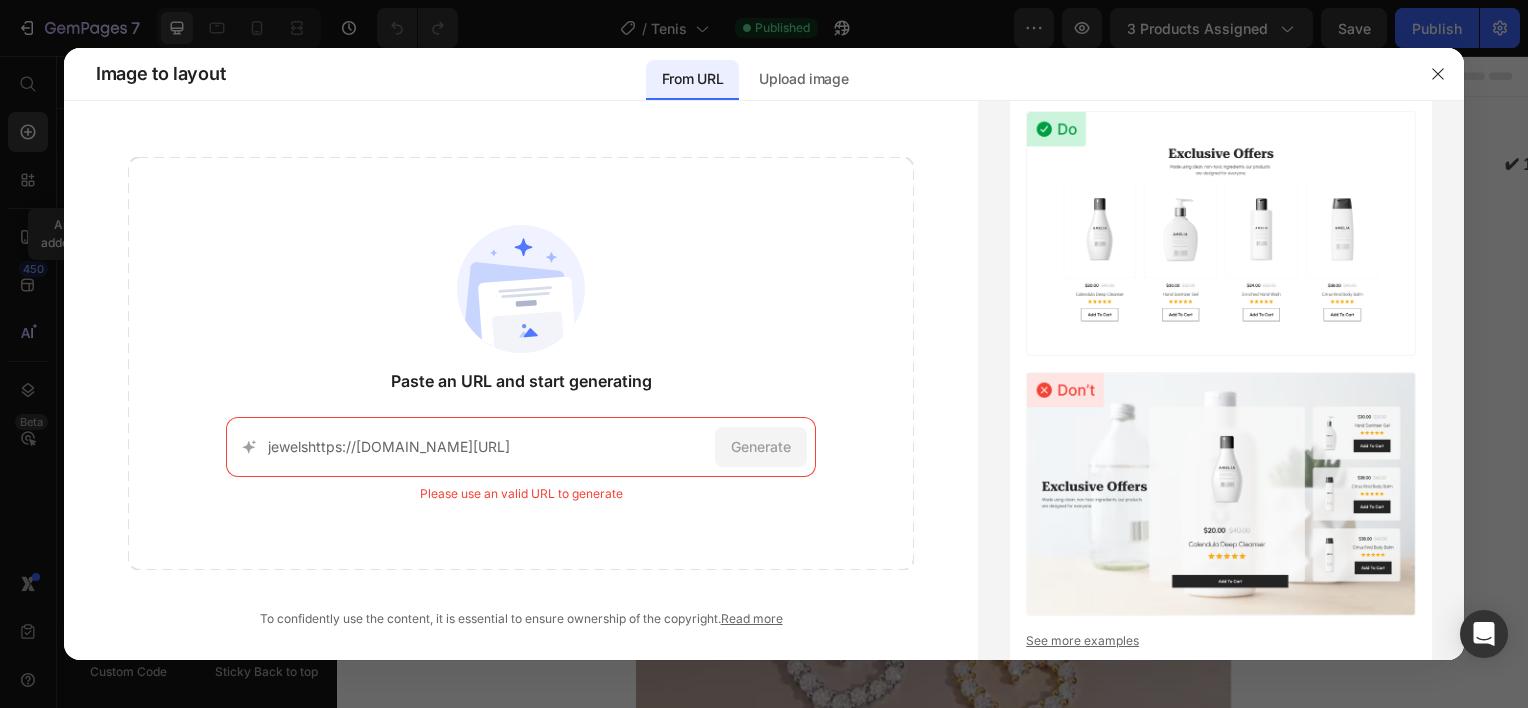 click on "Please use an valid URL to generate" at bounding box center (521, 494) 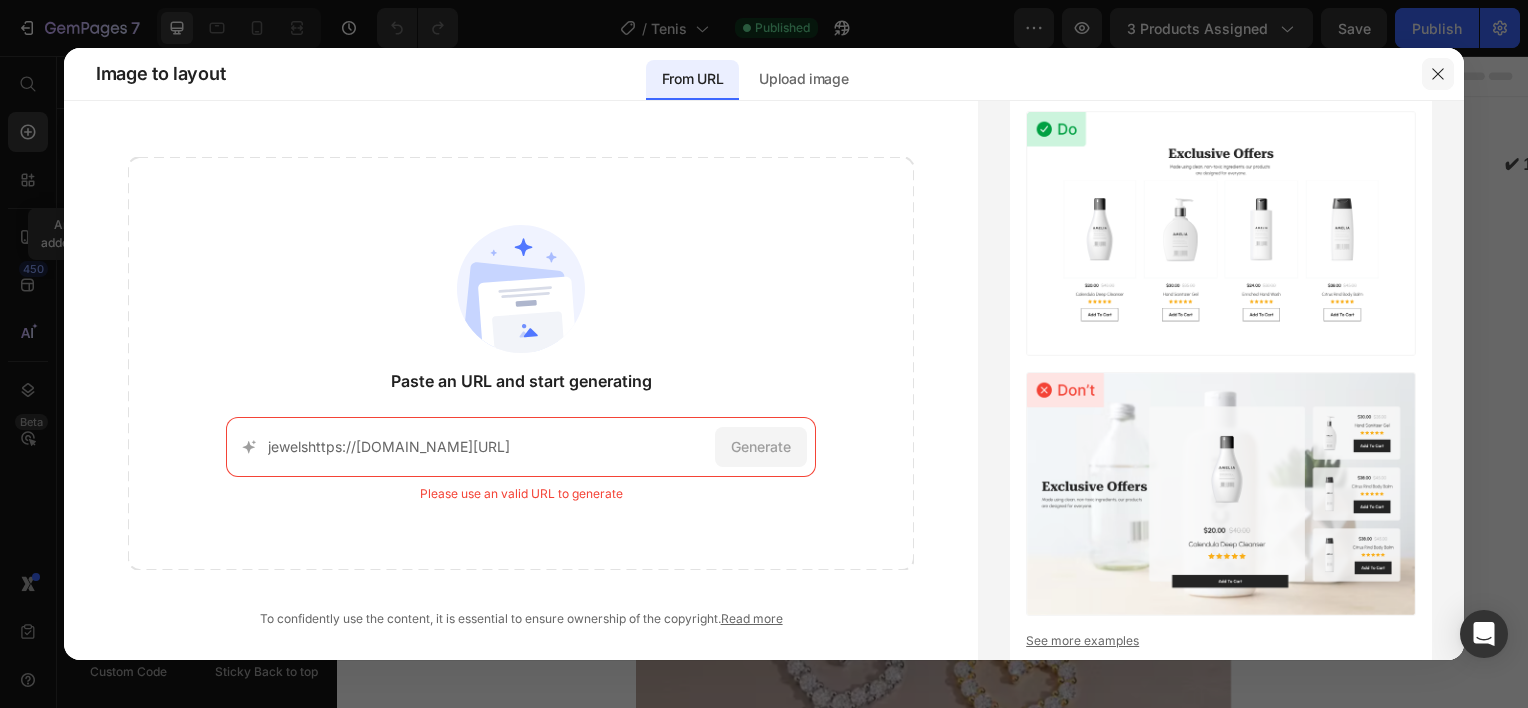 click at bounding box center (1438, 74) 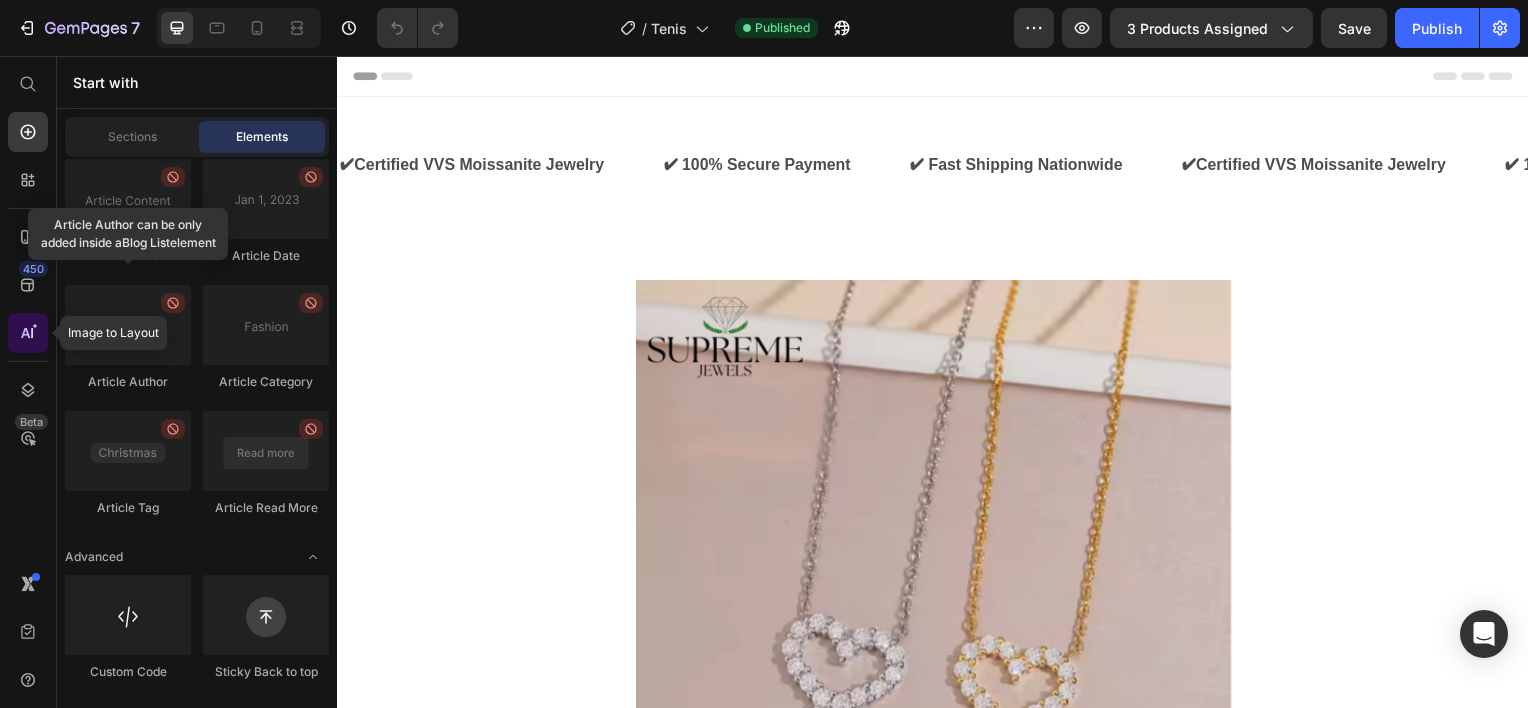 click 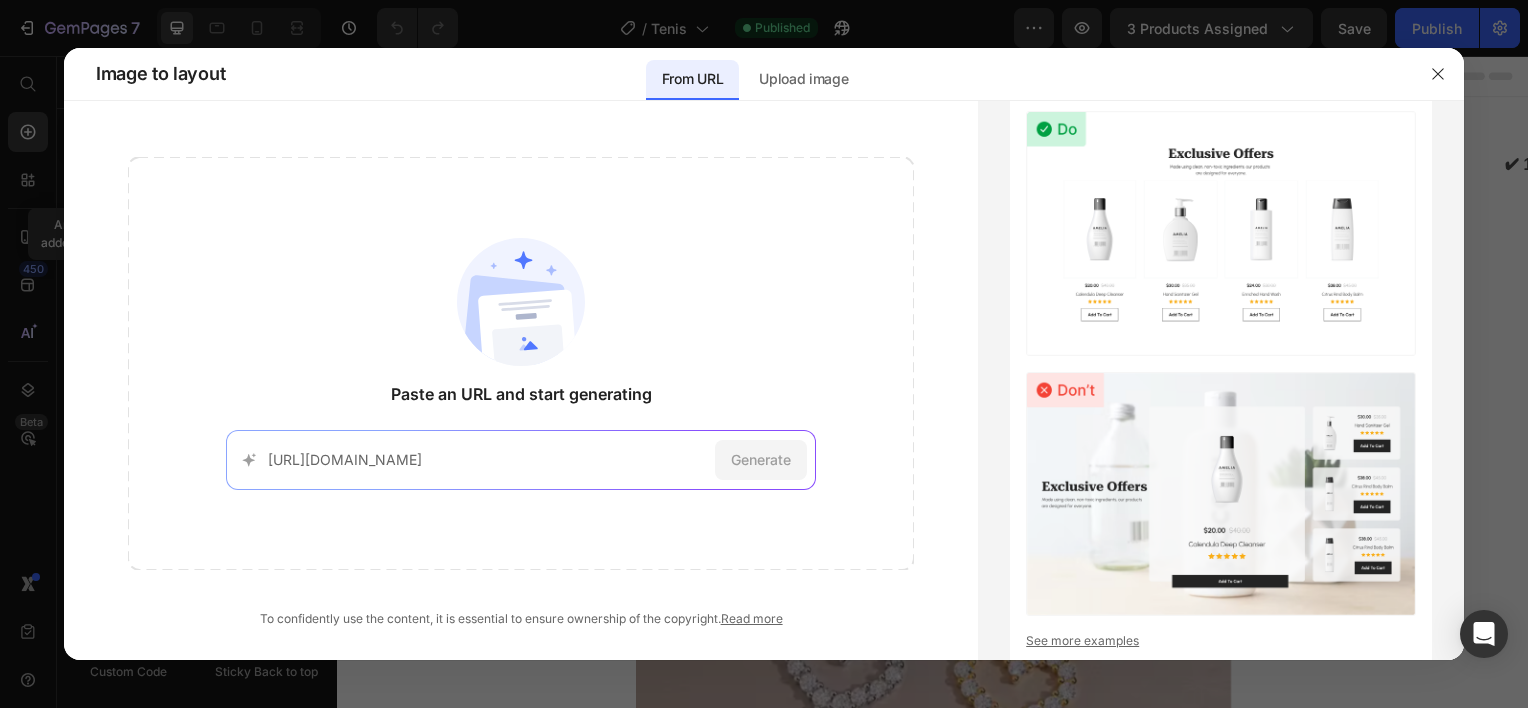 scroll, scrollTop: 0, scrollLeft: 124, axis: horizontal 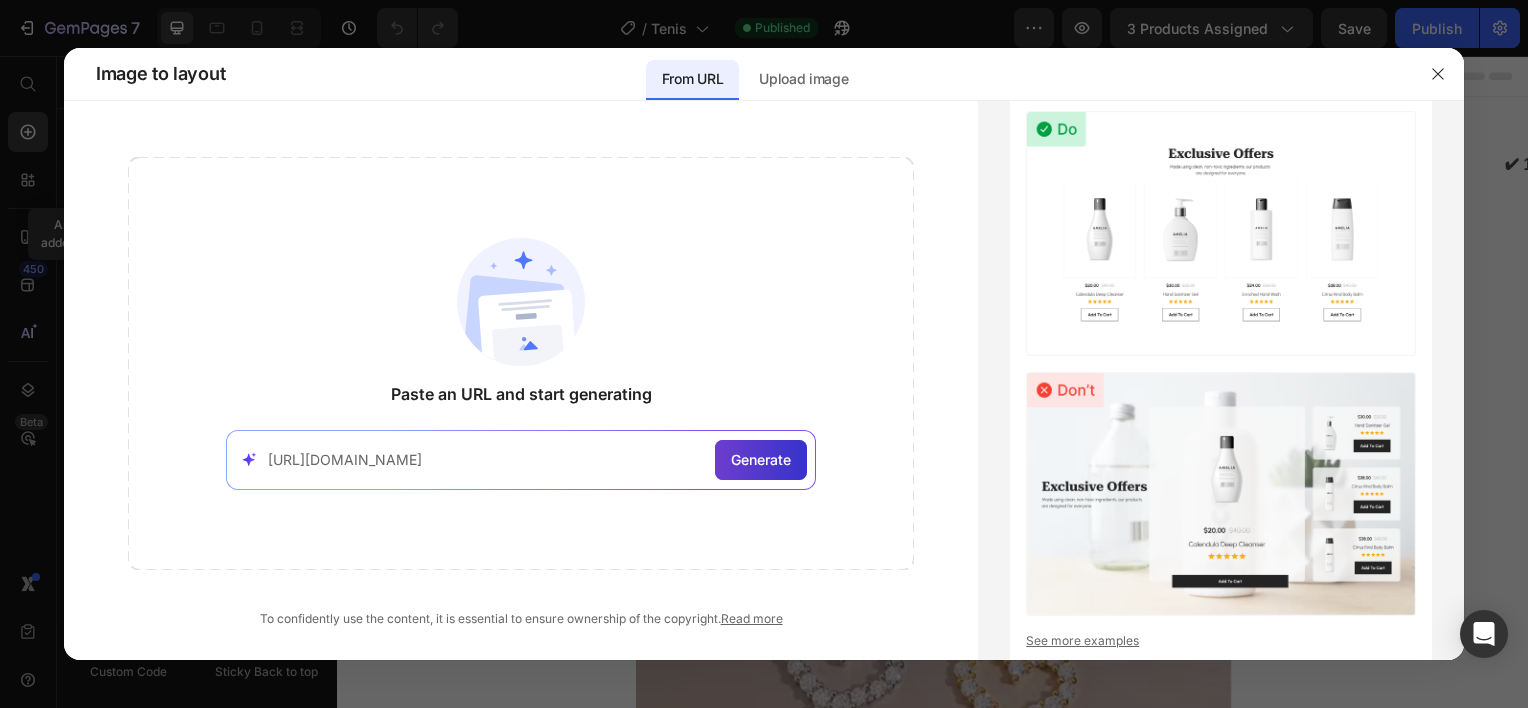 type on "https://us.pandora.net/en/jewelry/?msockid=0786a47e904f633d338cb79e91976204" 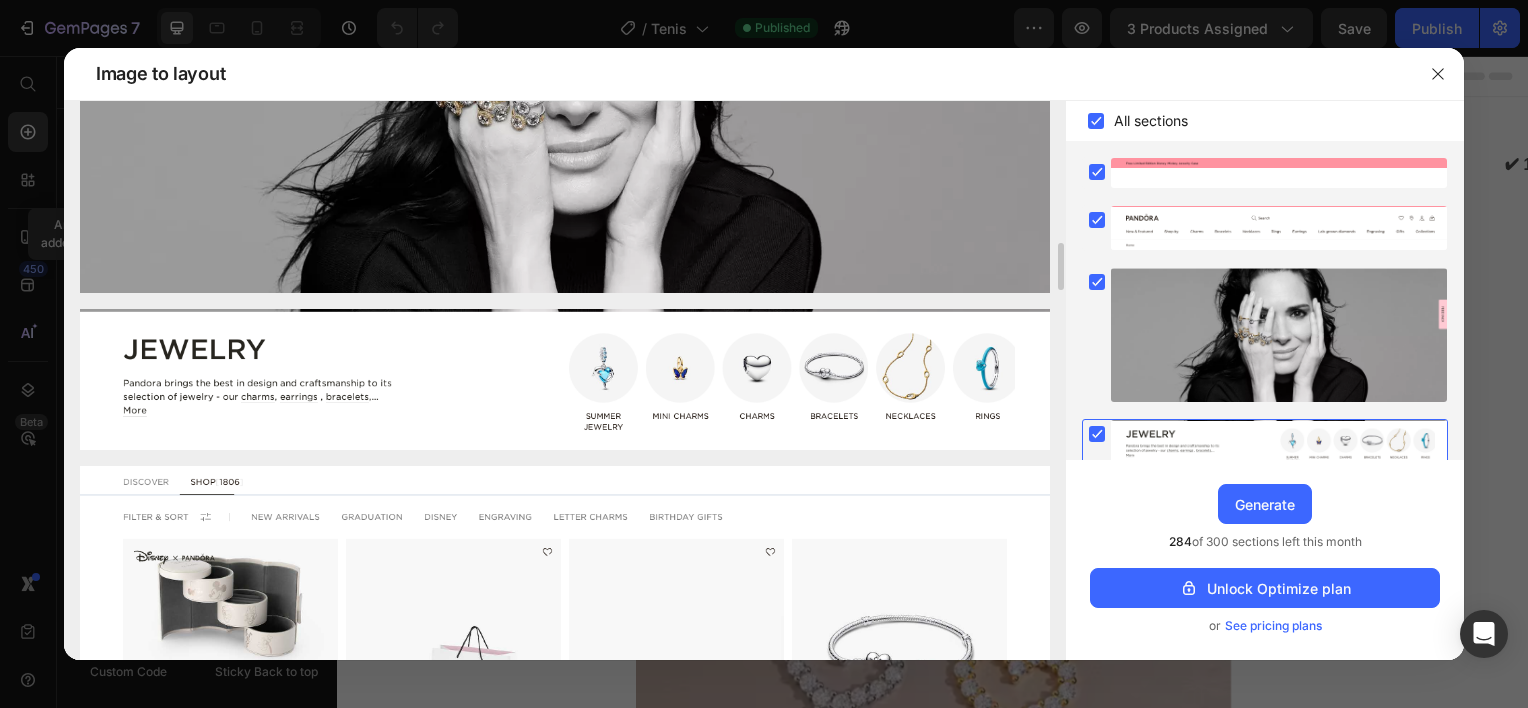 scroll, scrollTop: 500, scrollLeft: 0, axis: vertical 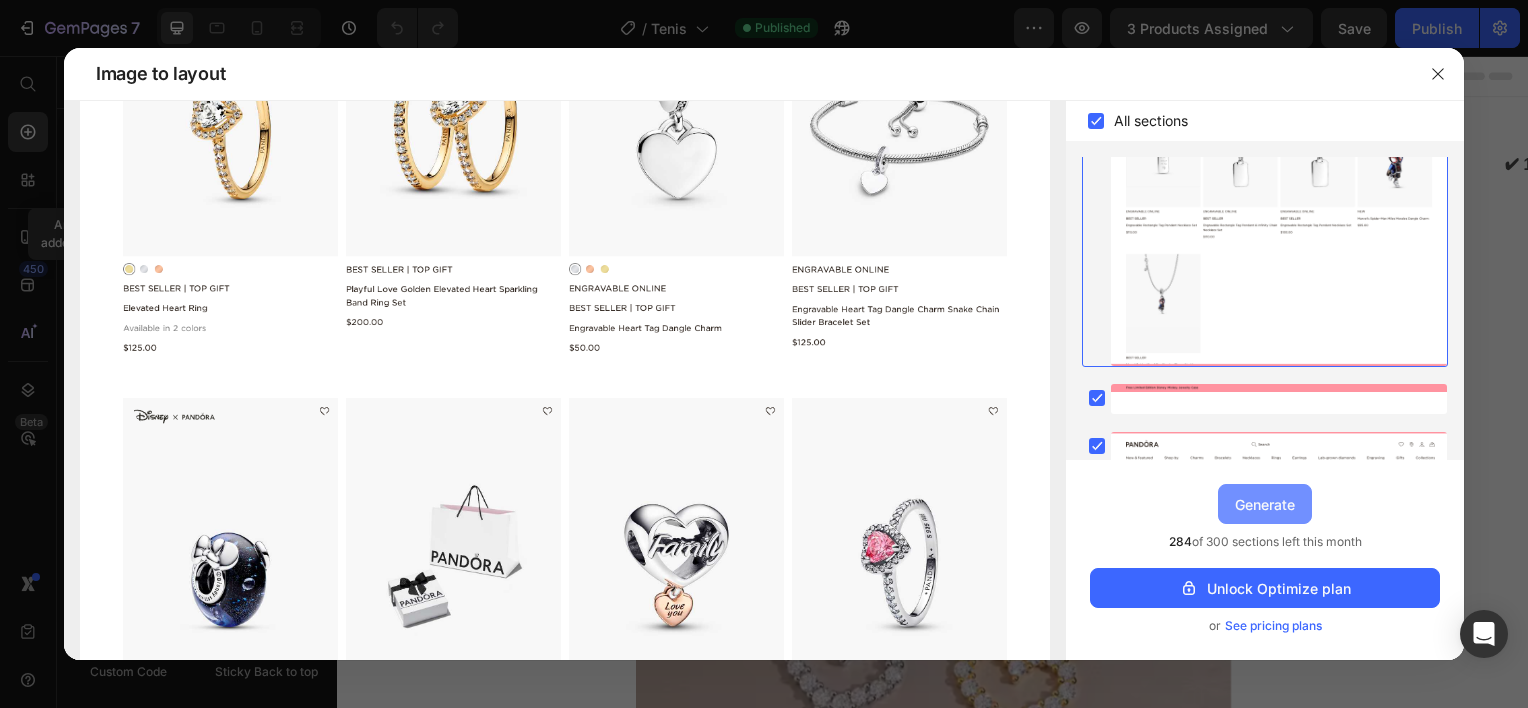 click on "Generate" at bounding box center [1265, 504] 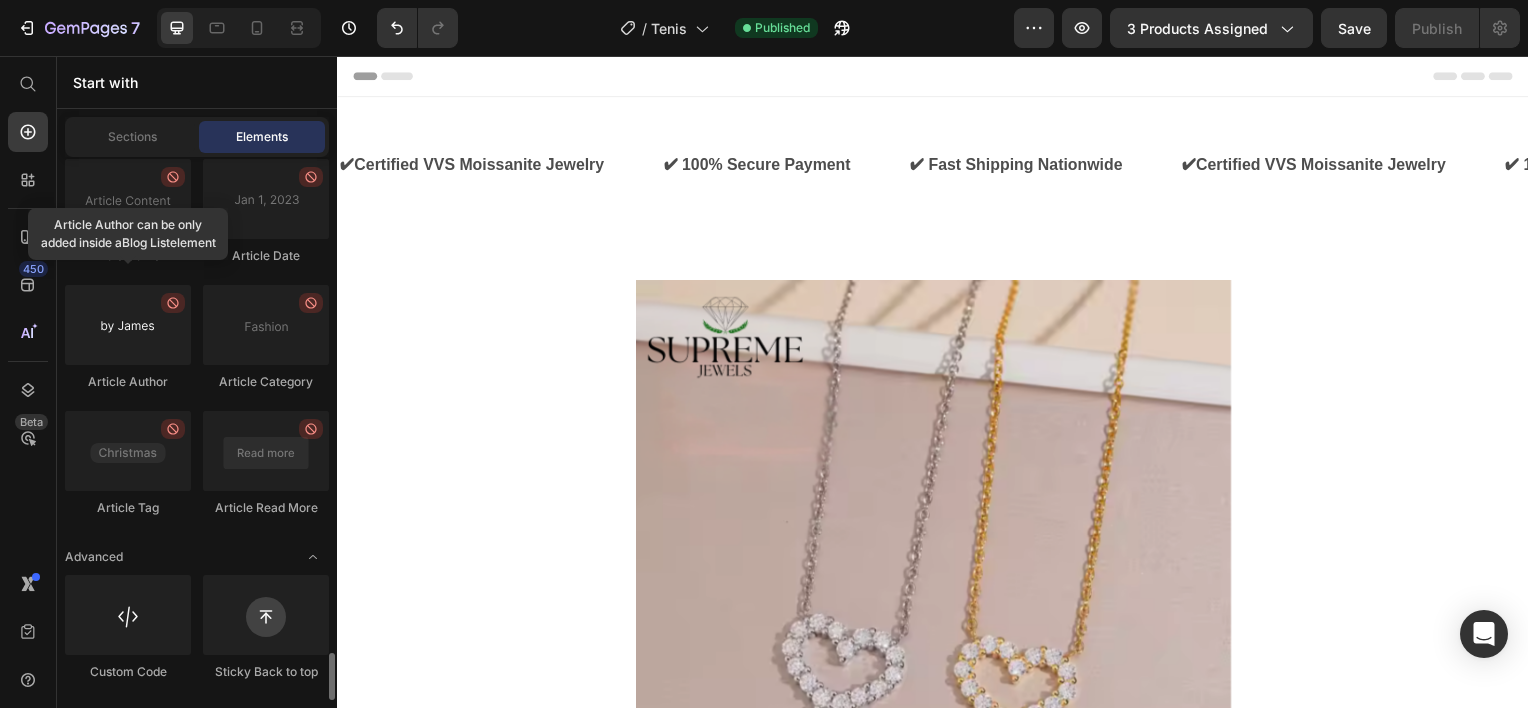 click at bounding box center [128, 325] 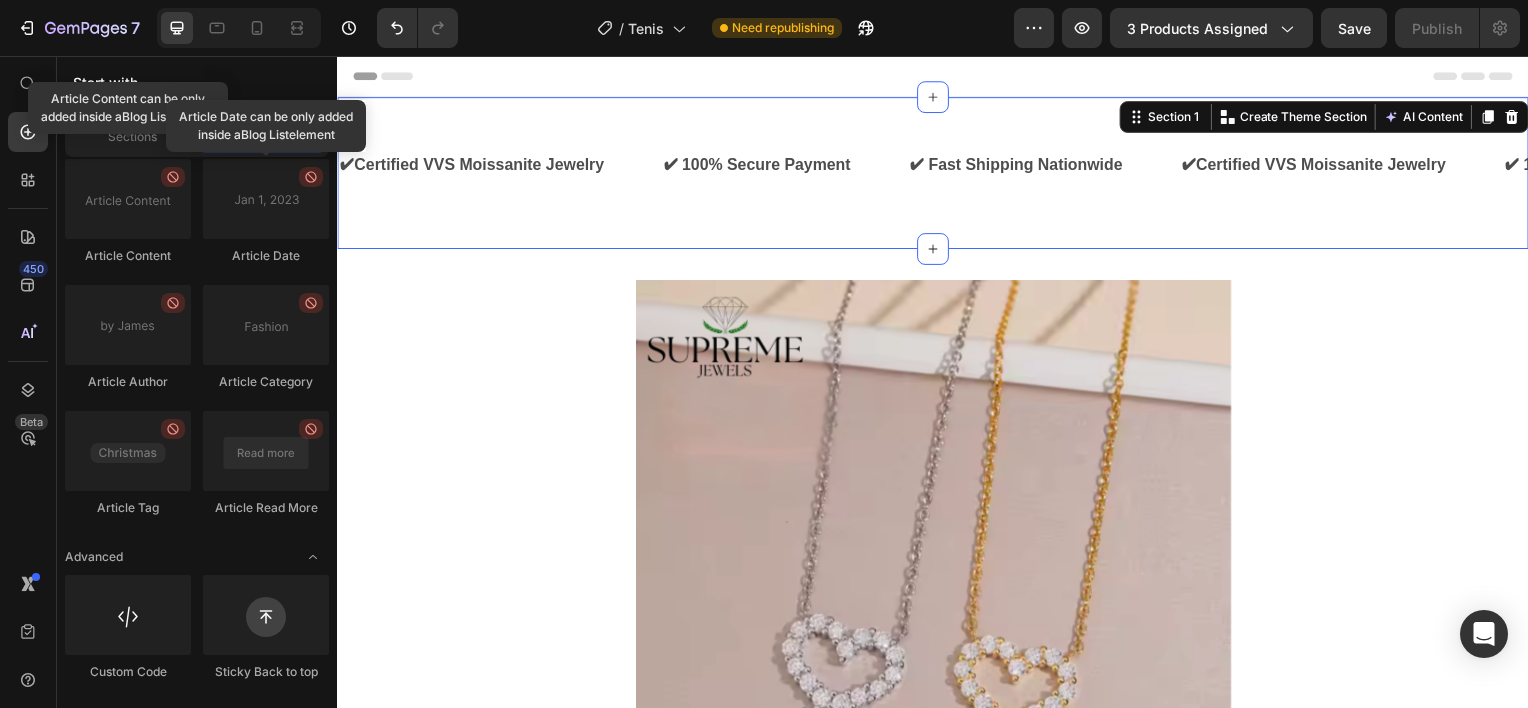 click on "✔Certified VVS Moissanite Jewelry Text ✔ 100% Secure Payment Text ✔ Fast Shipping Nationwide Text ✔Certified VVS Moissanite Jewelry Text ✔ 100% Secure Payment Text ✔ Fast Shipping Nationwide Text ✔Certified VVS Moissanite Jewelry Text ✔ 100% Secure Payment Text ✔ Fast Shipping Nationwide Text ✔Certified VVS Moissanite Jewelry Text ✔ 100% Secure Payment Text ✔ Fast Shipping Nationwide Text ✔Certified VVS Moissanite Jewelry Text ✔ 100% Secure Payment Text ✔ Fast Shipping Nationwide Text ✔Certified VVS Moissanite Jewelry Text ✔ 100% Secure Payment Text ✔ Fast Shipping Nationwide Text Marquee Section 1   You can create reusable sections Create Theme Section AI Content Write with GemAI What would you like to describe here? Tone and Voice Persuasive Product Getting products... Show more Generate" at bounding box center (937, 173) 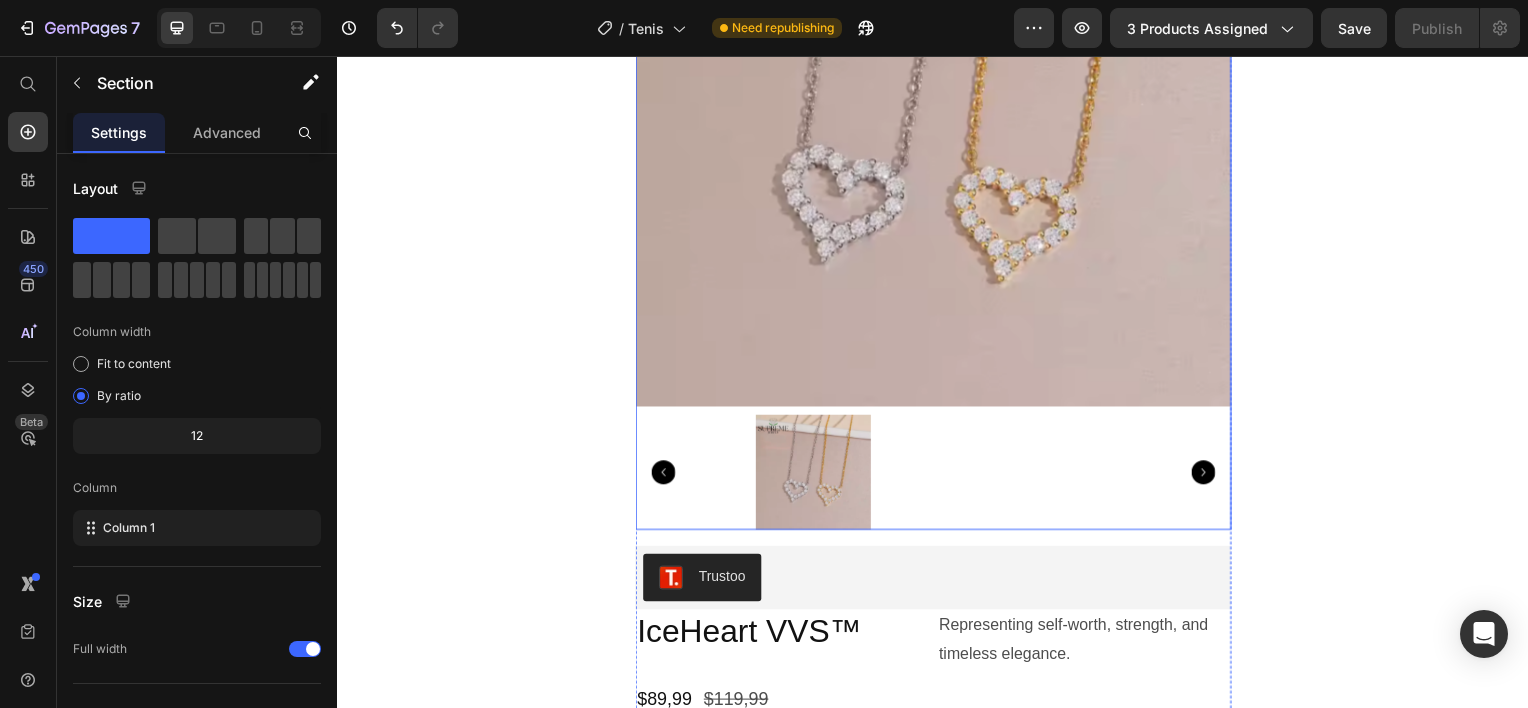 scroll, scrollTop: 700, scrollLeft: 0, axis: vertical 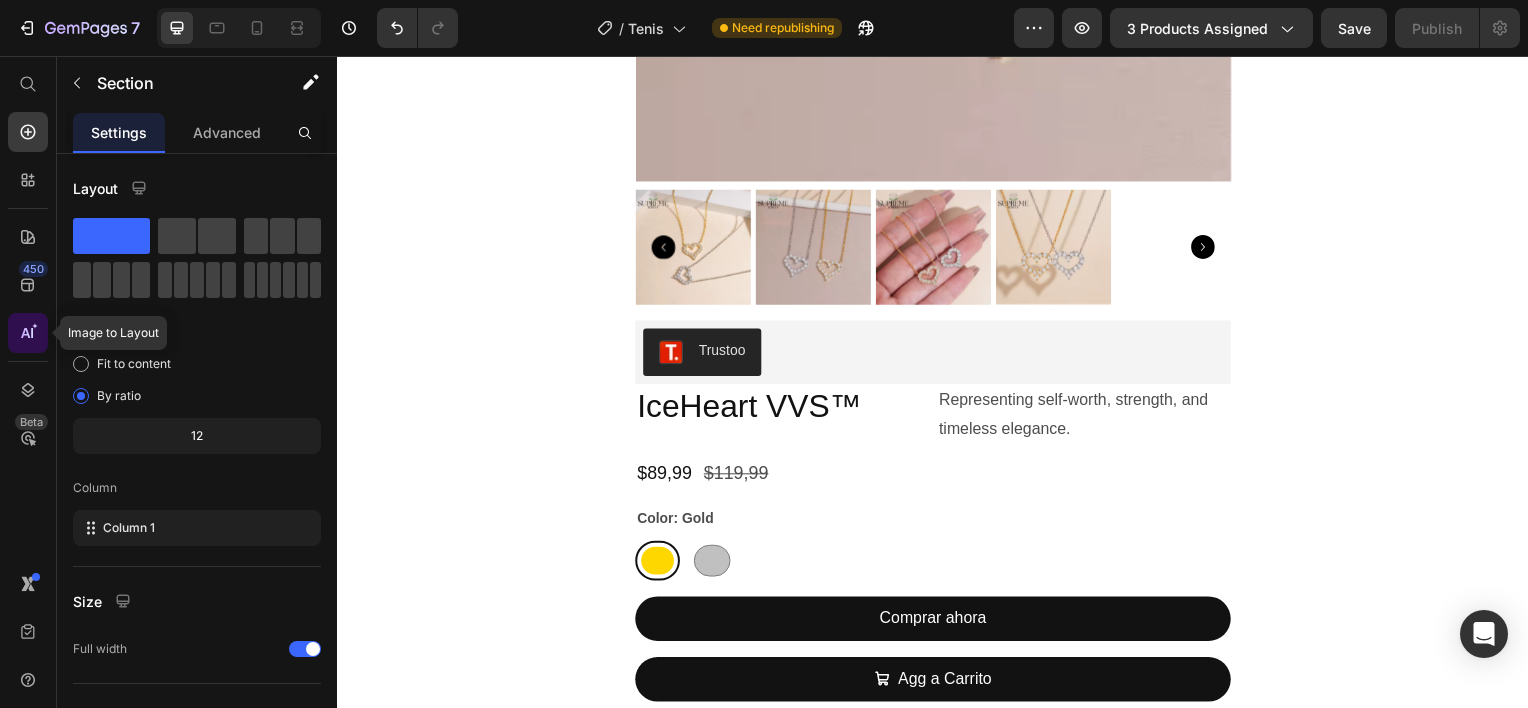 click 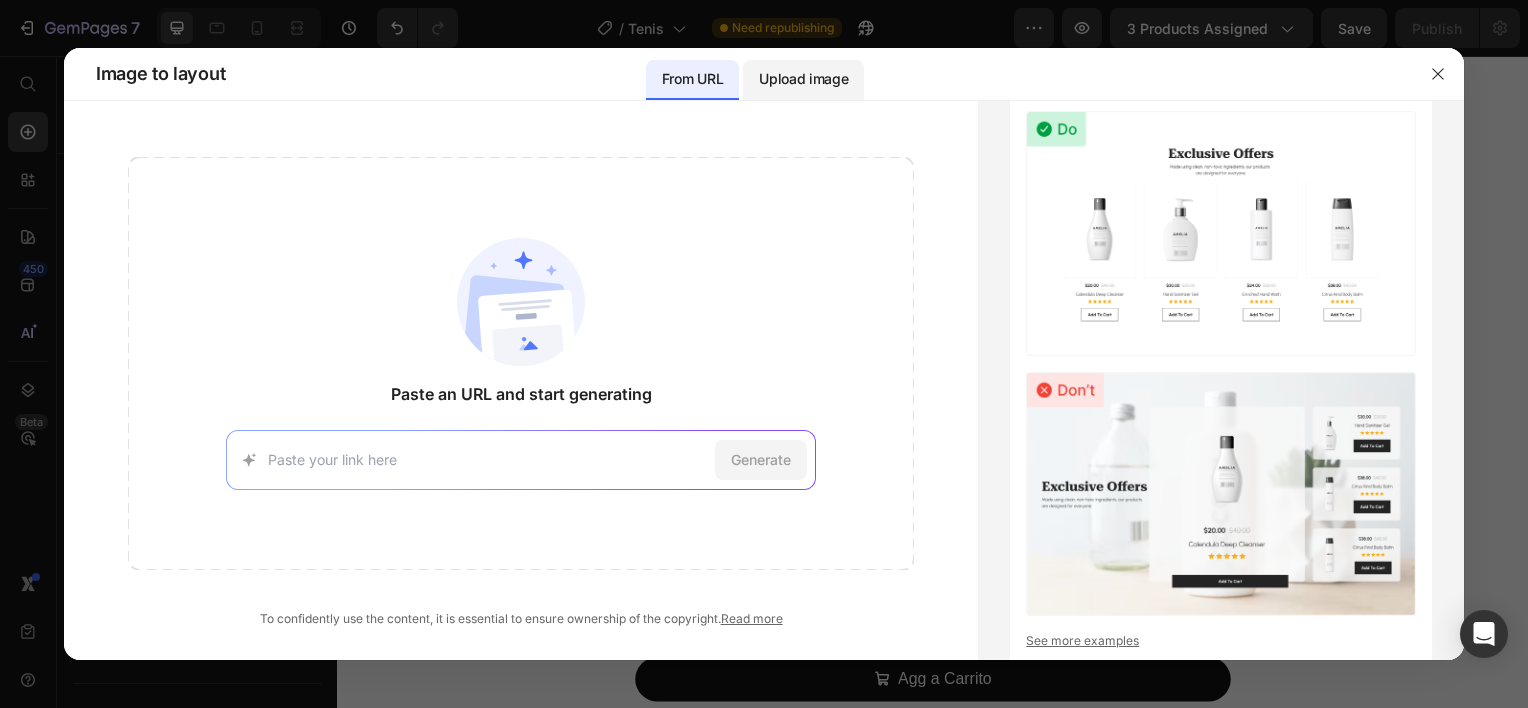 click on "Upload image" at bounding box center [803, 80] 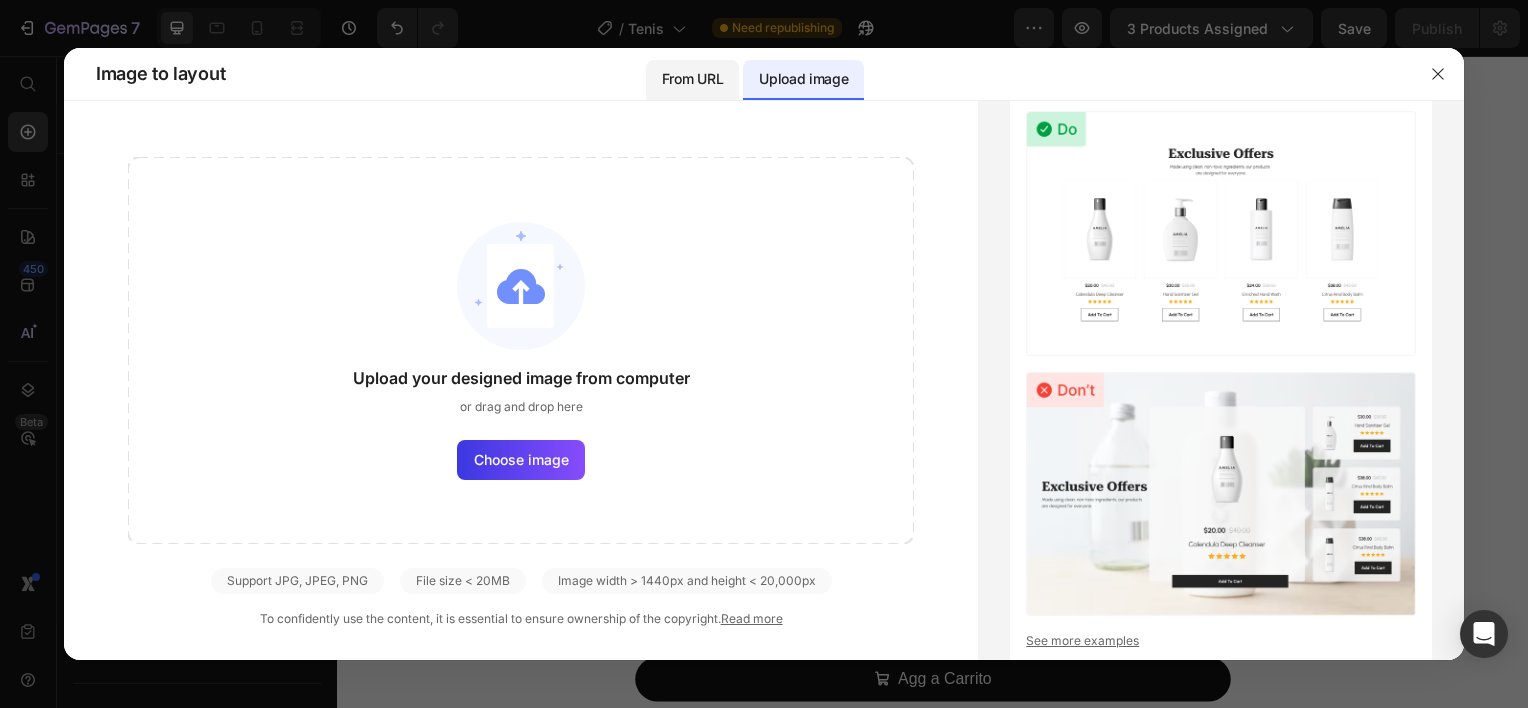 click on "From URL" at bounding box center [692, 80] 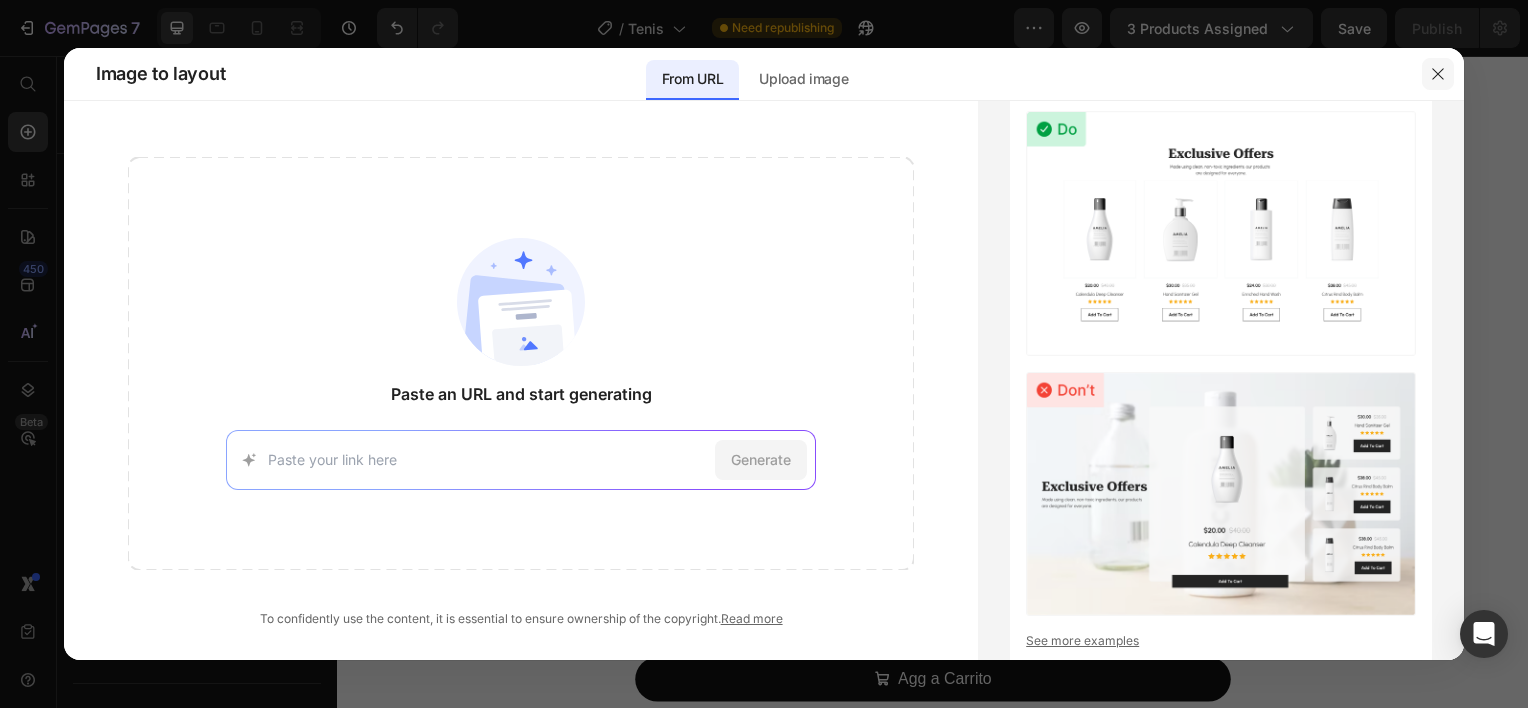 drag, startPoint x: 484, startPoint y: 444, endPoint x: 1453, endPoint y: 71, distance: 1038.3112 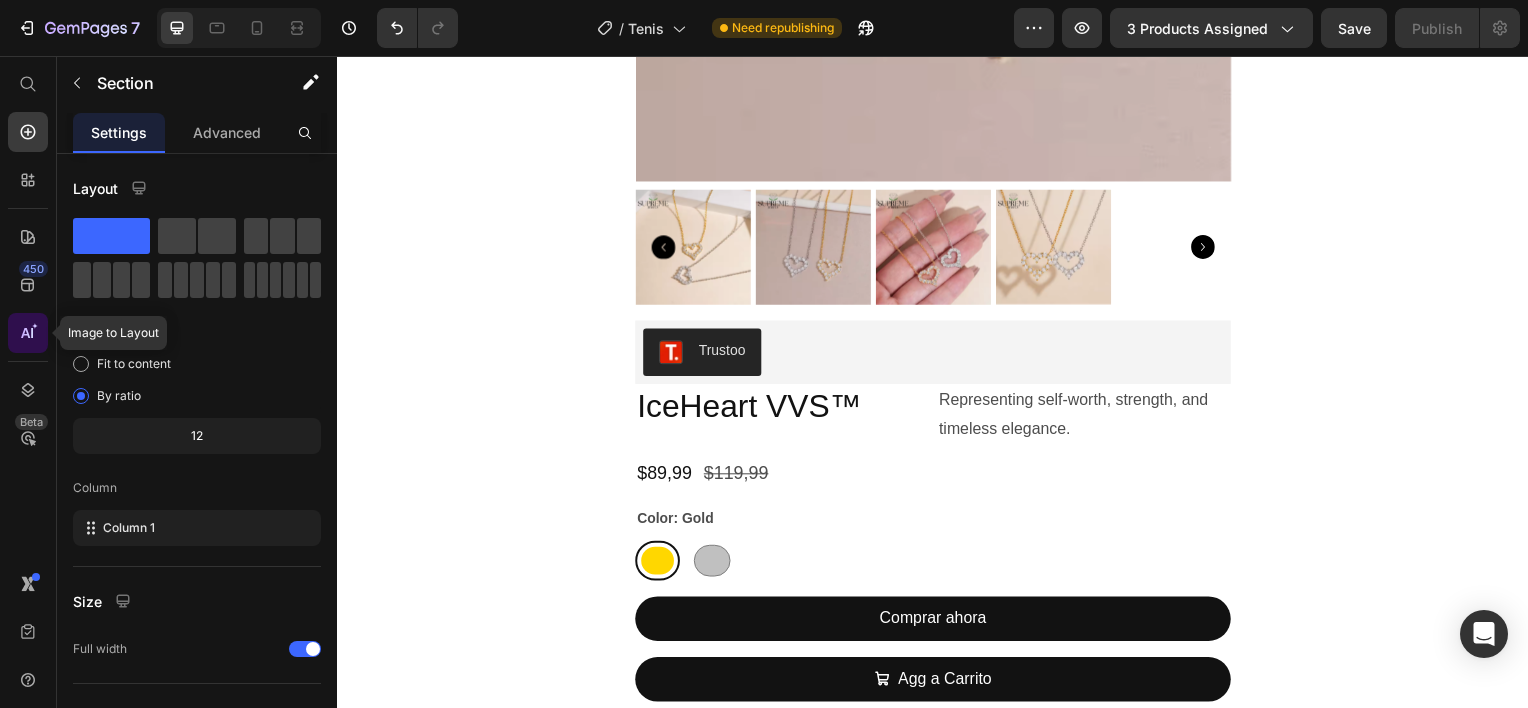 click 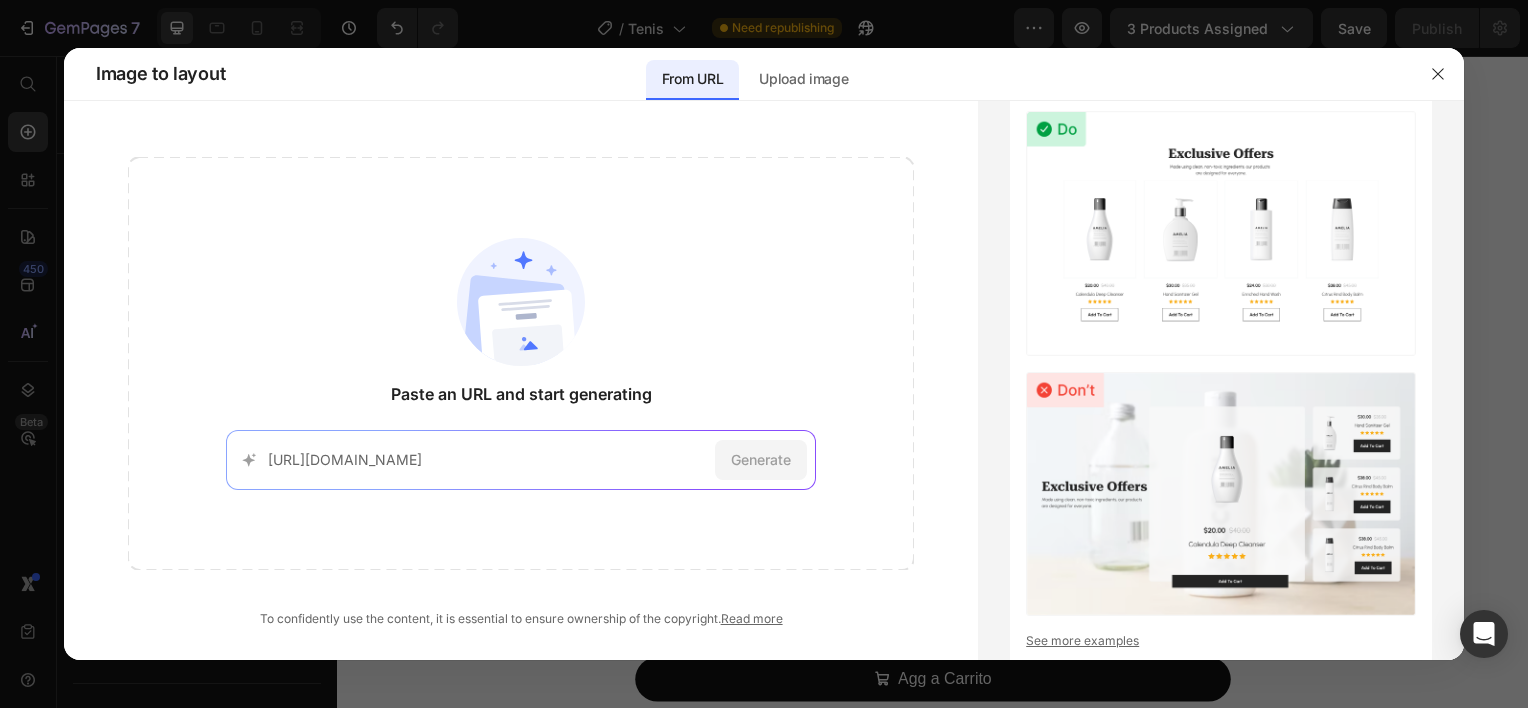 scroll, scrollTop: 0, scrollLeft: 124, axis: horizontal 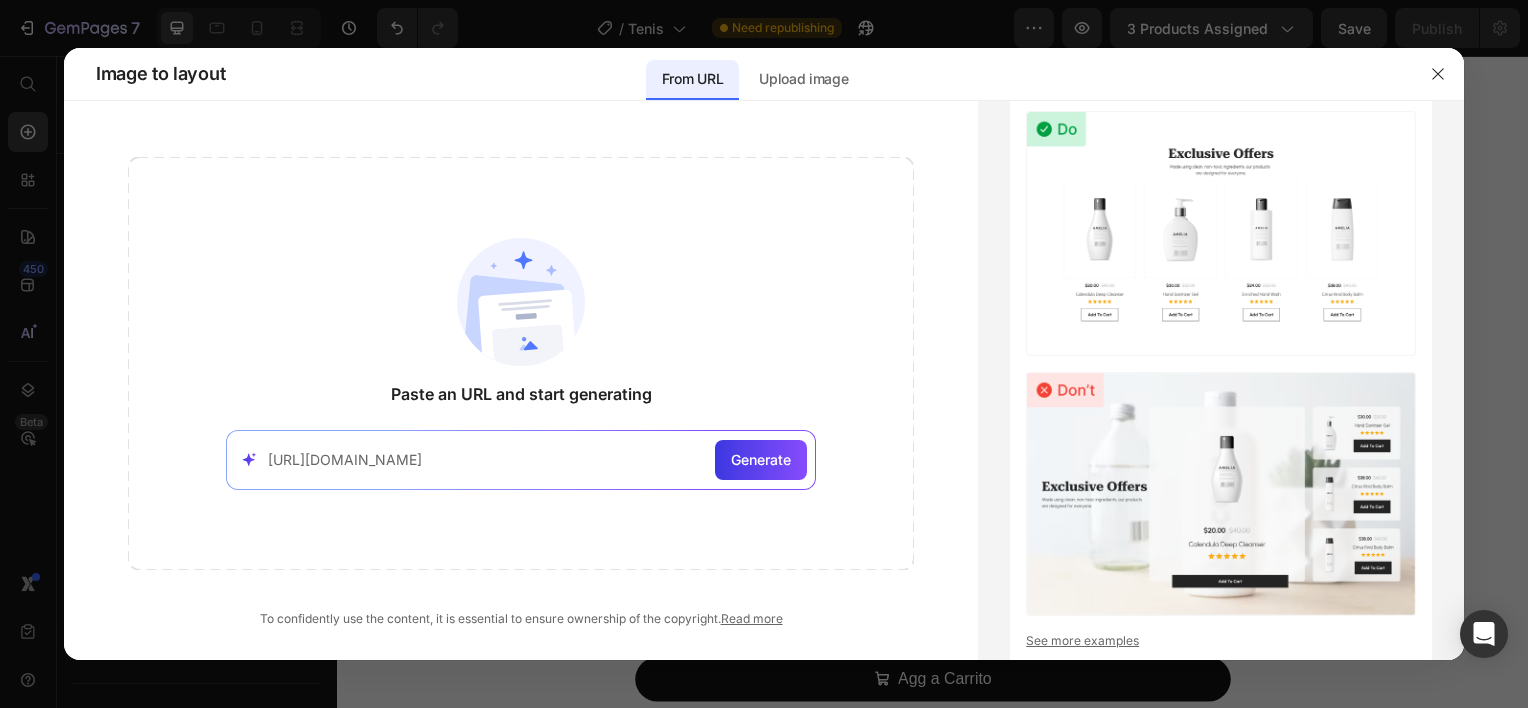 type on "https://us.pandora.net/en/jewelry/?msockid=0786a47e904f633d338cb79e91976204" 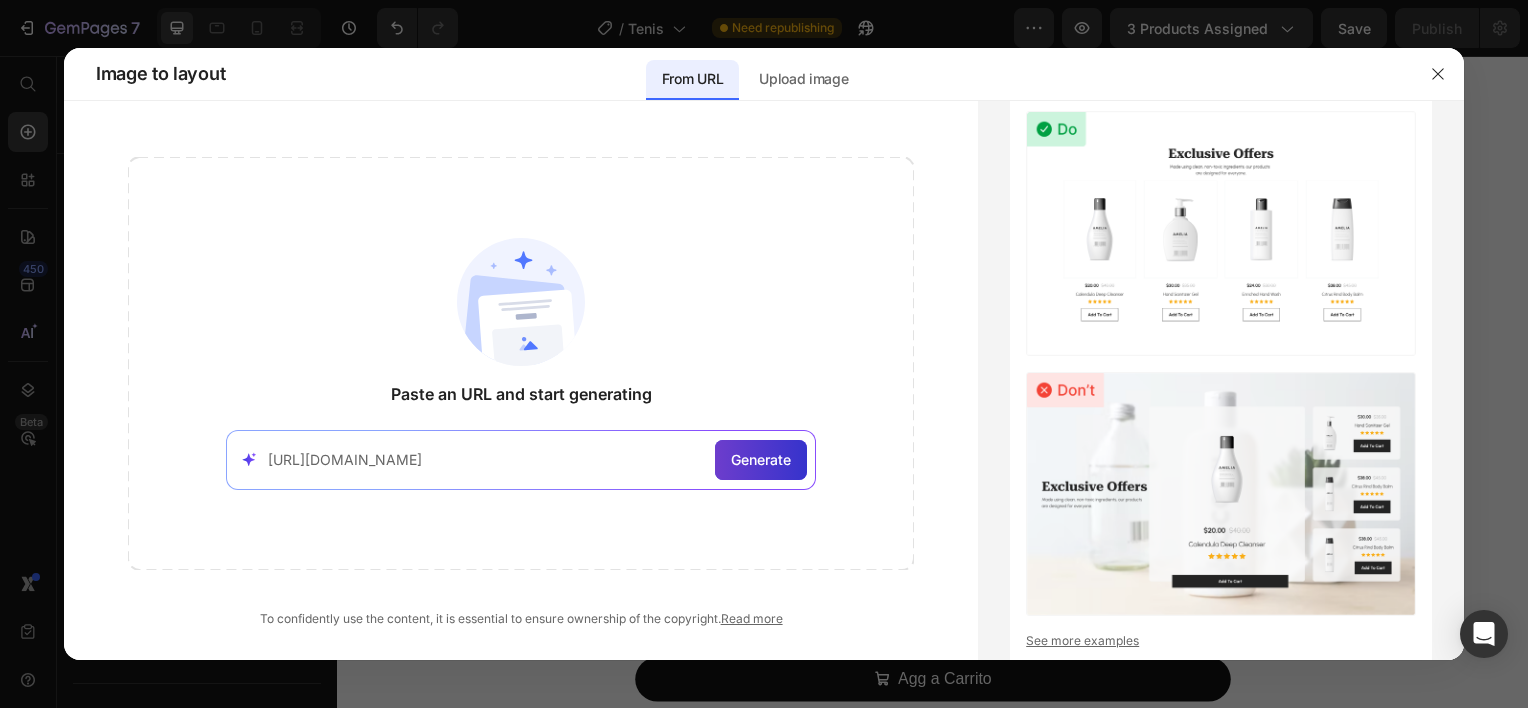 click on "Generate" 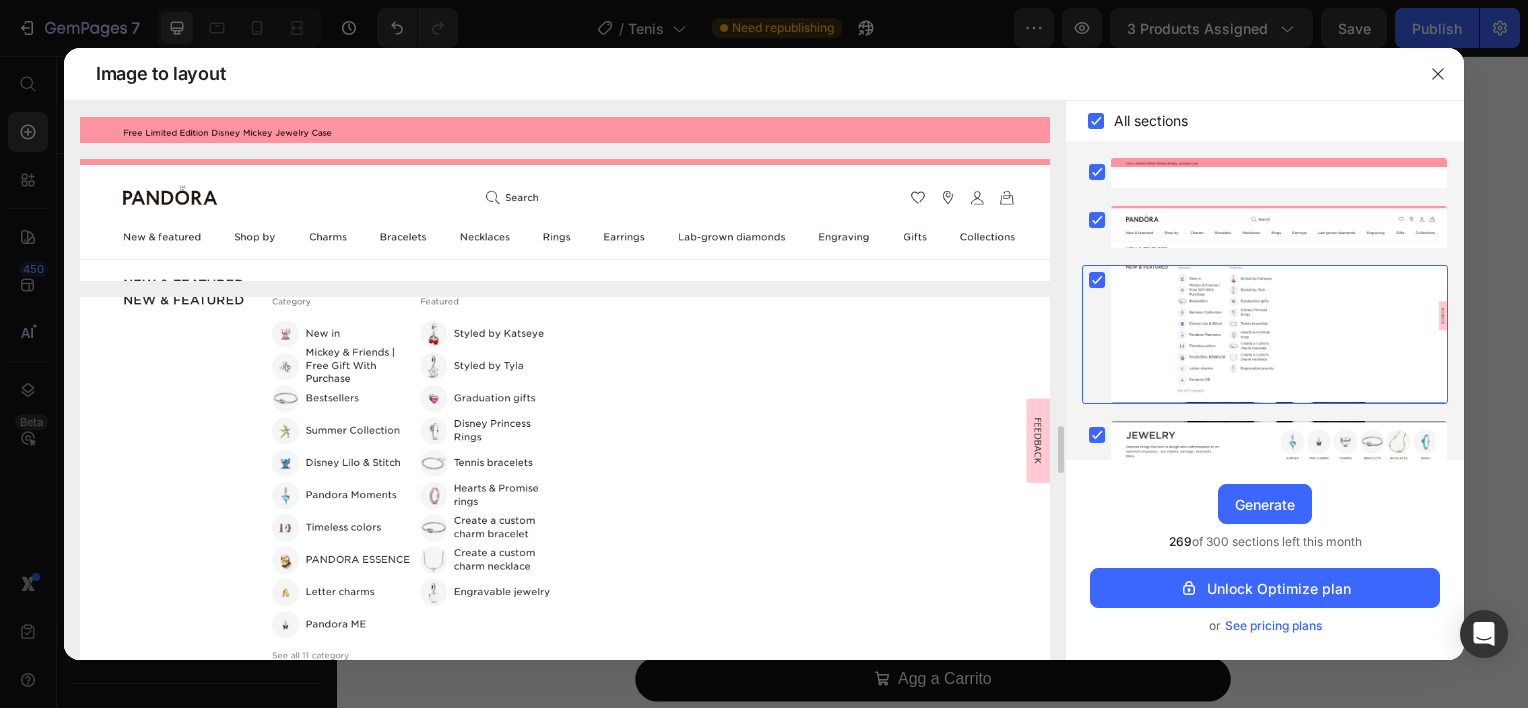 scroll, scrollTop: 500, scrollLeft: 0, axis: vertical 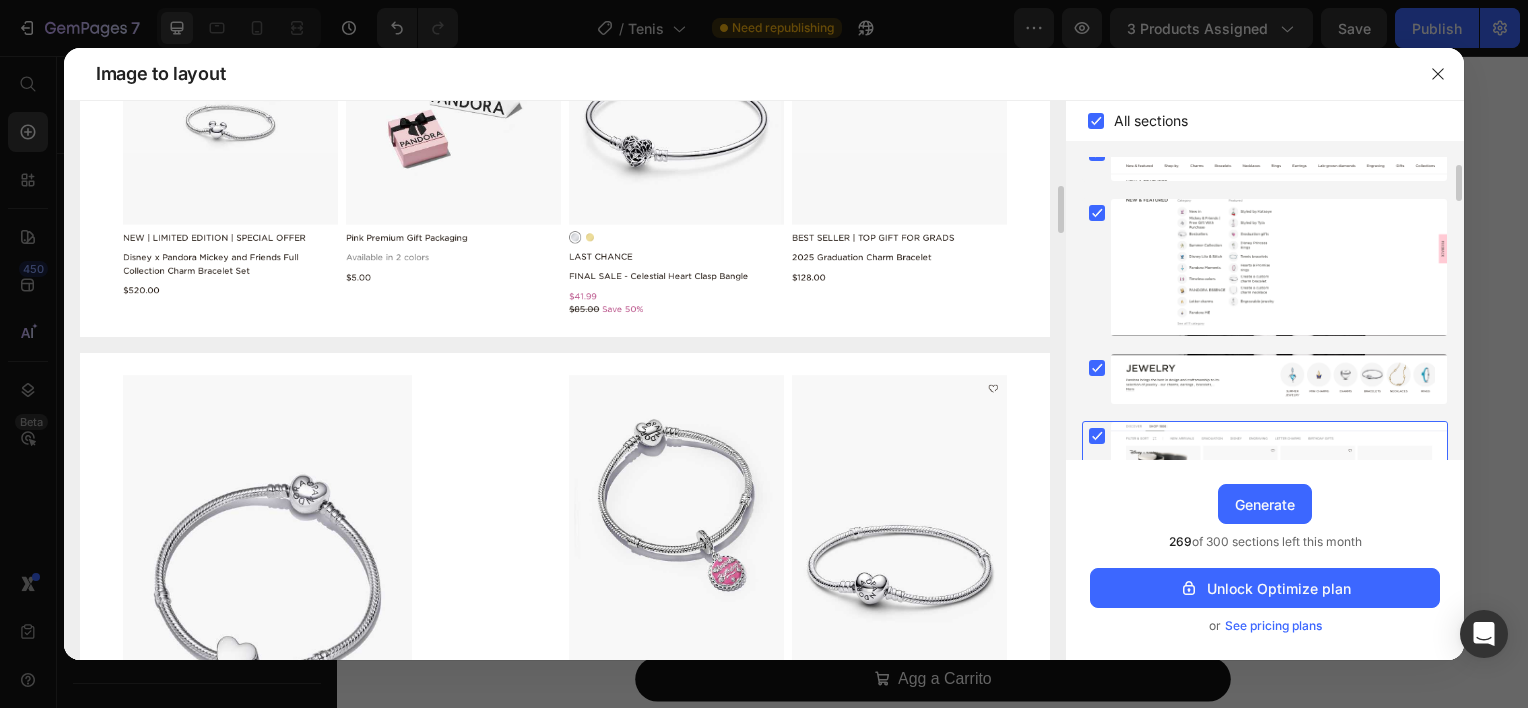 click at bounding box center [565, 103] 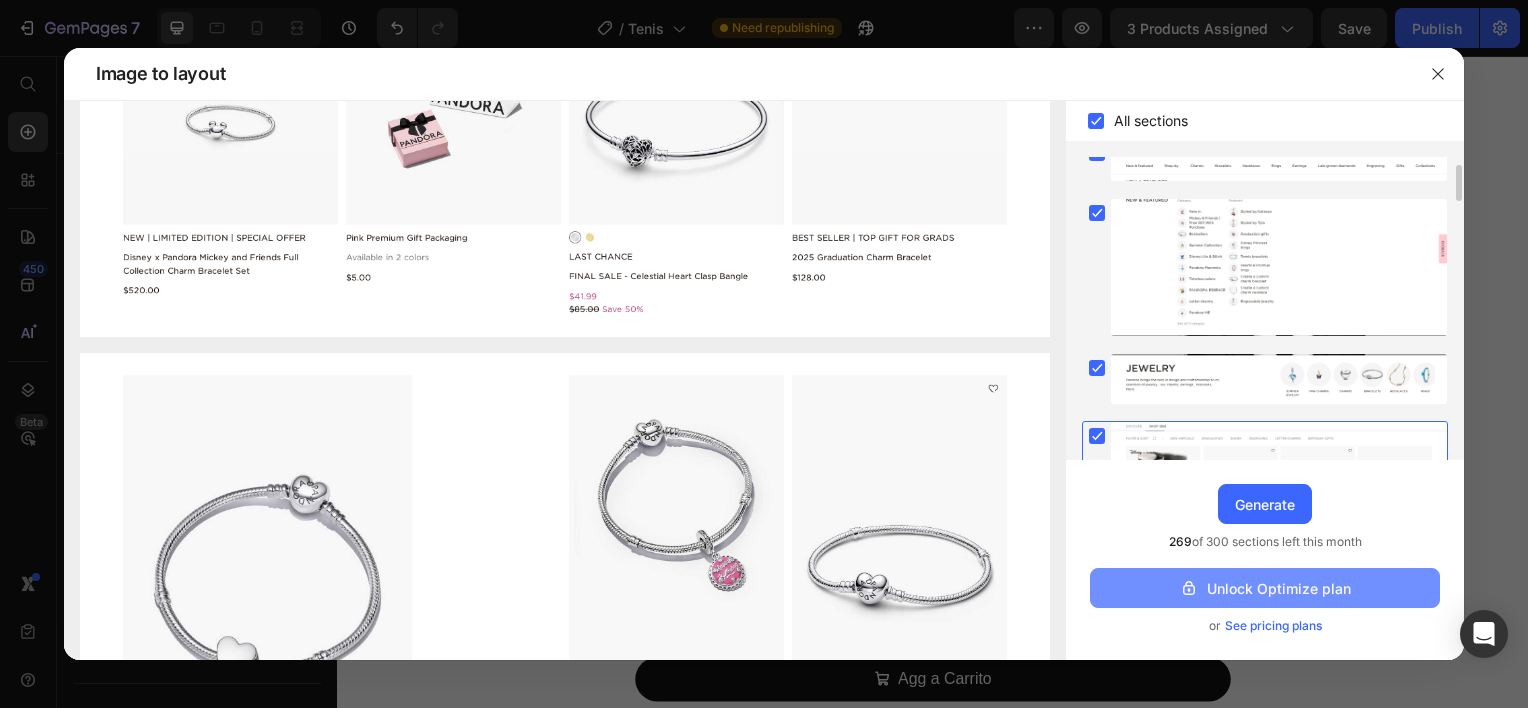 click on "Unlock Optimize plan" at bounding box center (1265, 588) 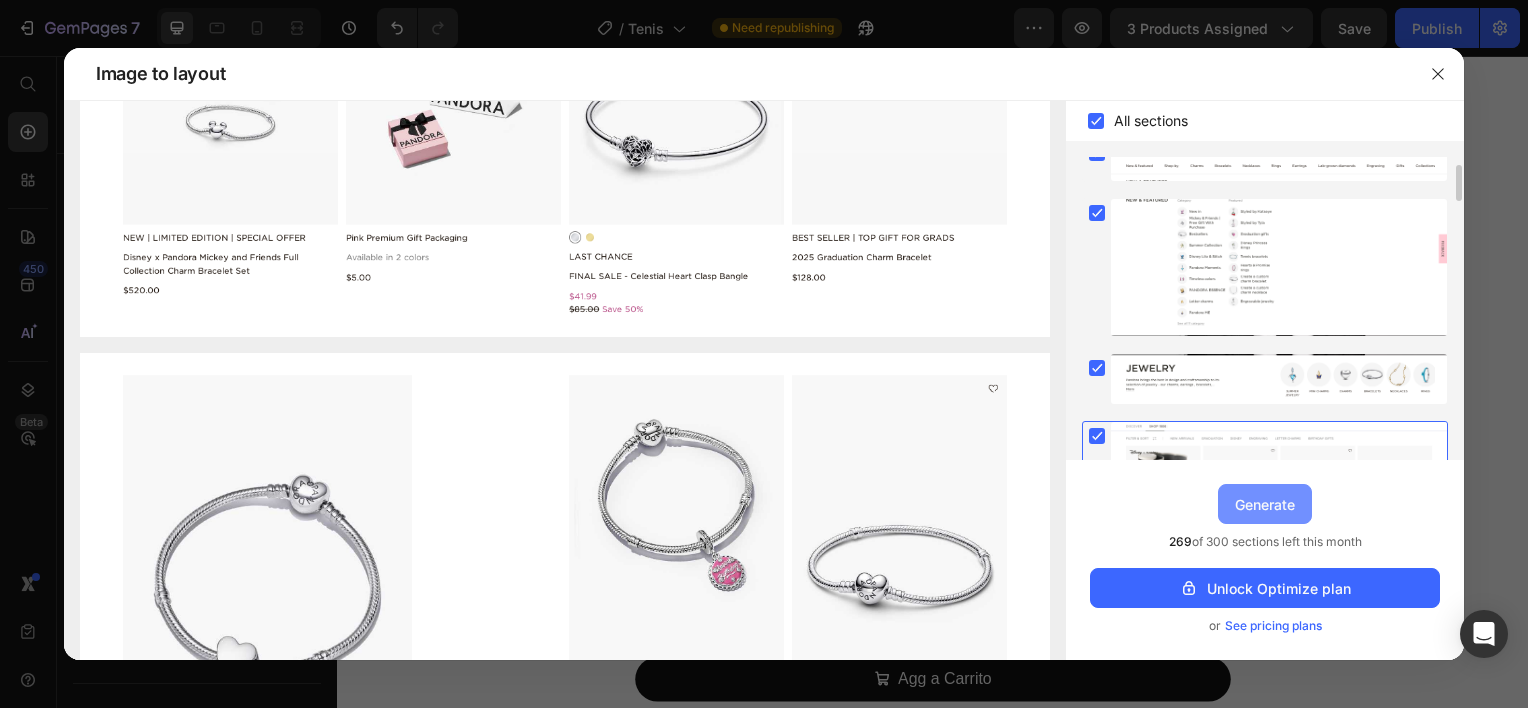 click on "Generate" at bounding box center (1265, 504) 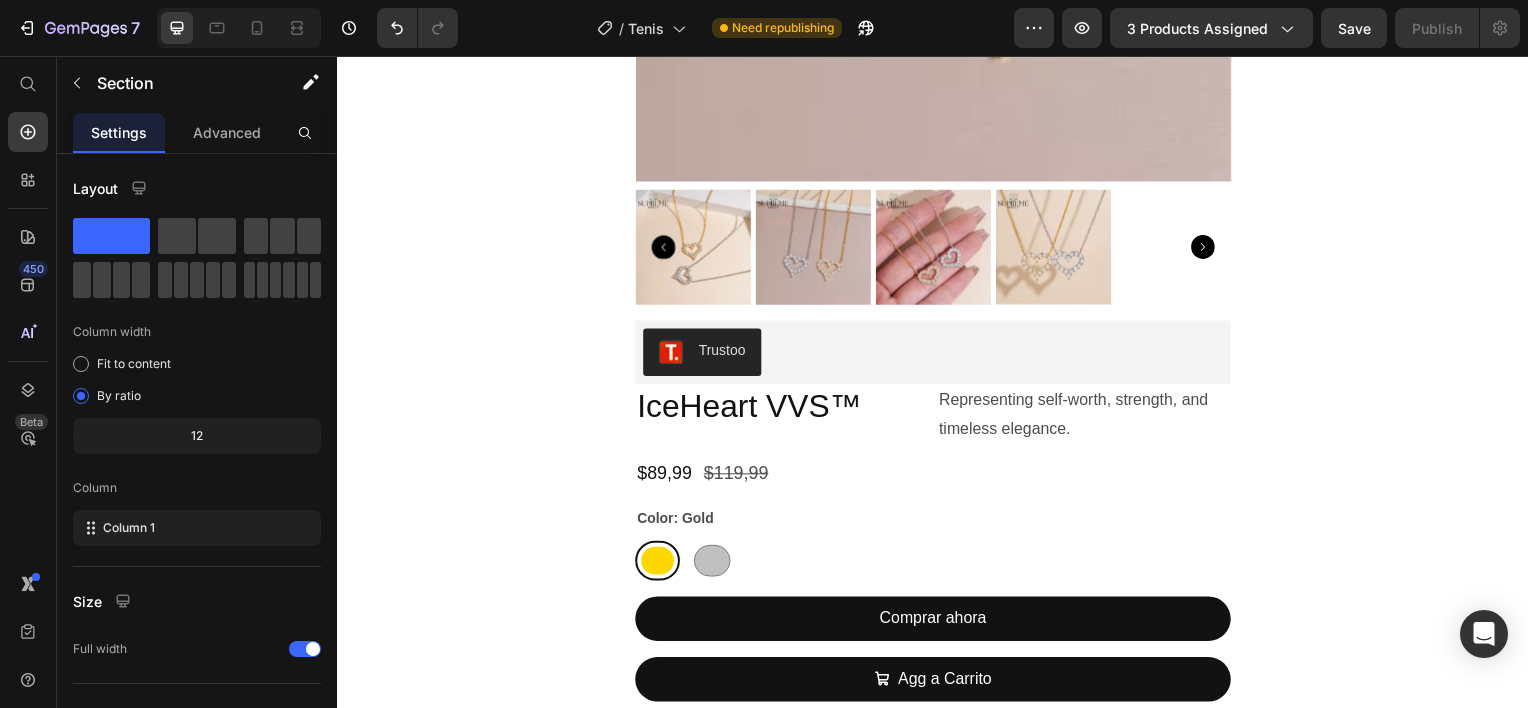 click on "450 Beta" at bounding box center [28, 382] 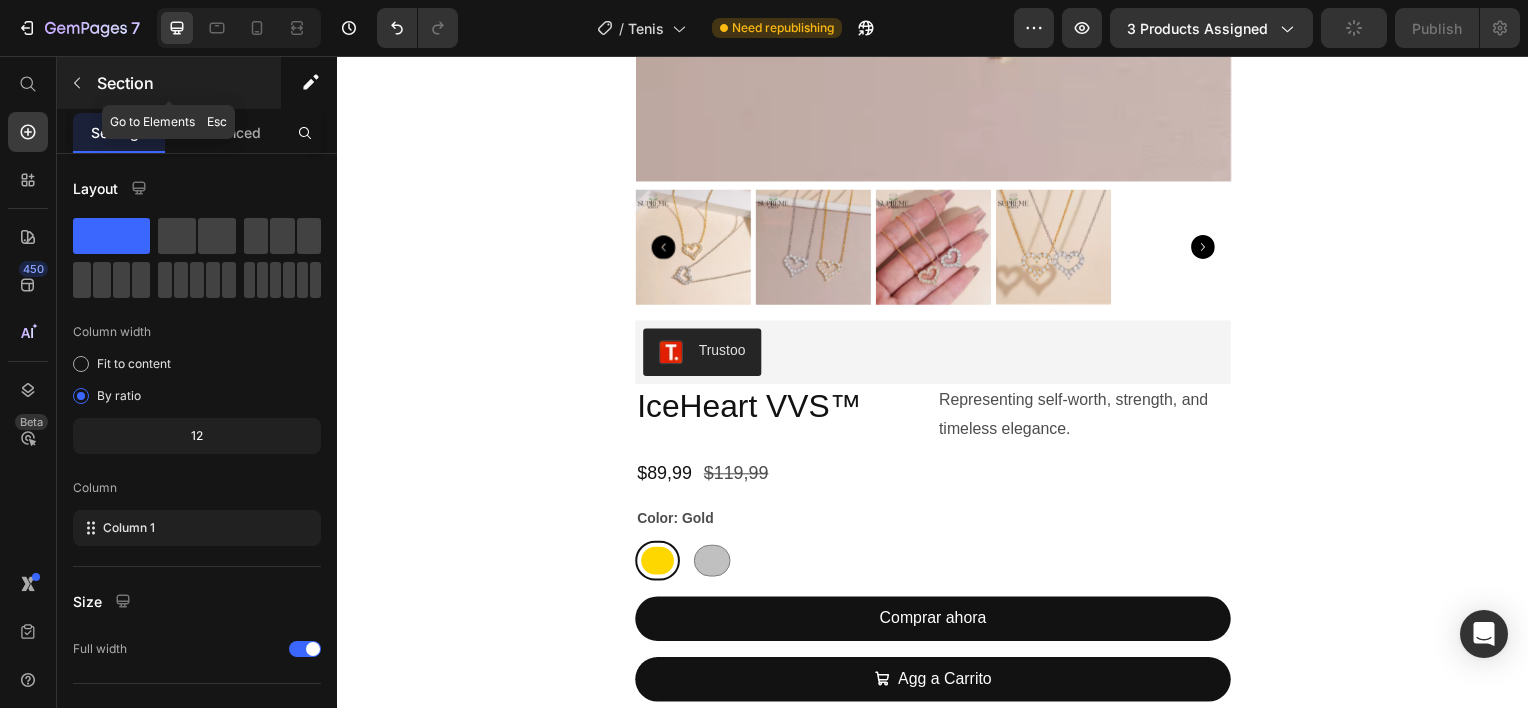 click 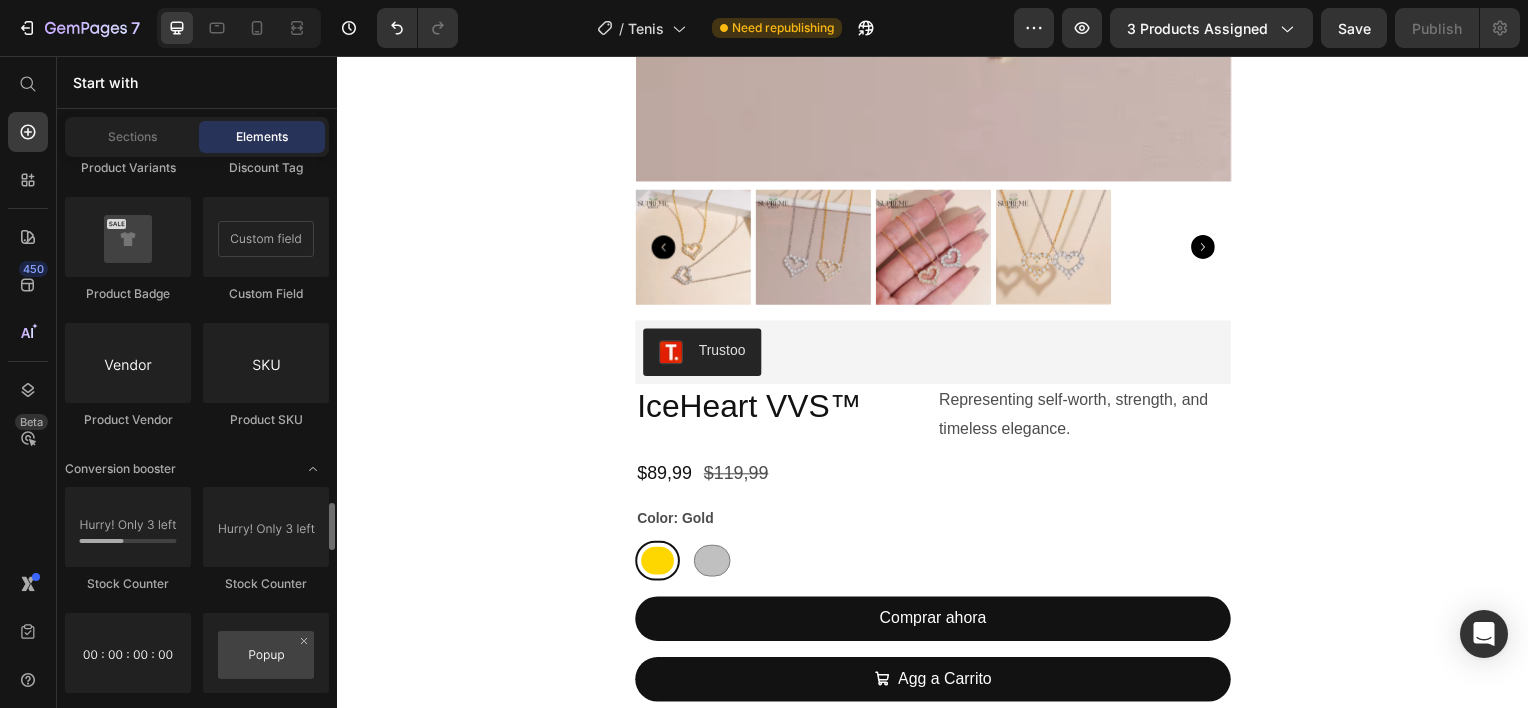 scroll, scrollTop: 3442, scrollLeft: 0, axis: vertical 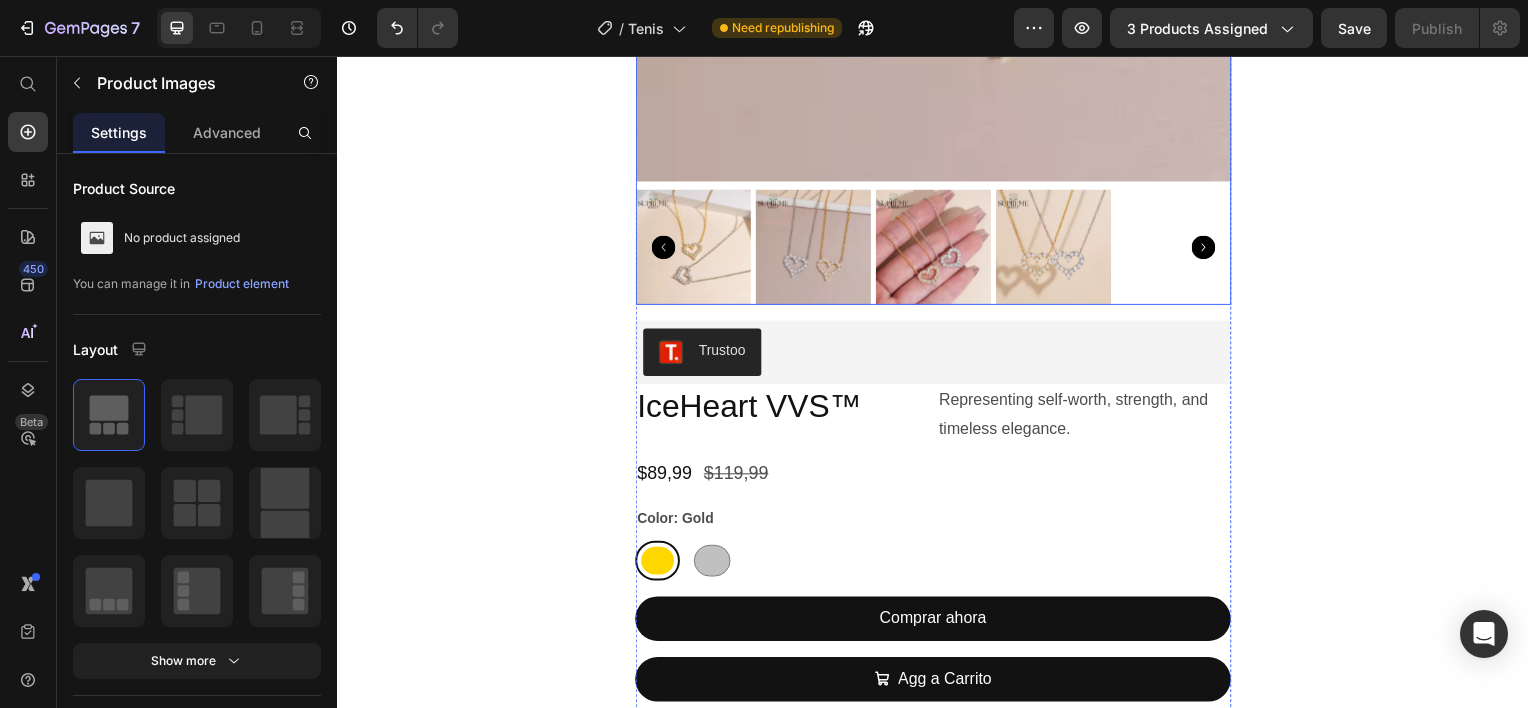 click at bounding box center [937, -118] 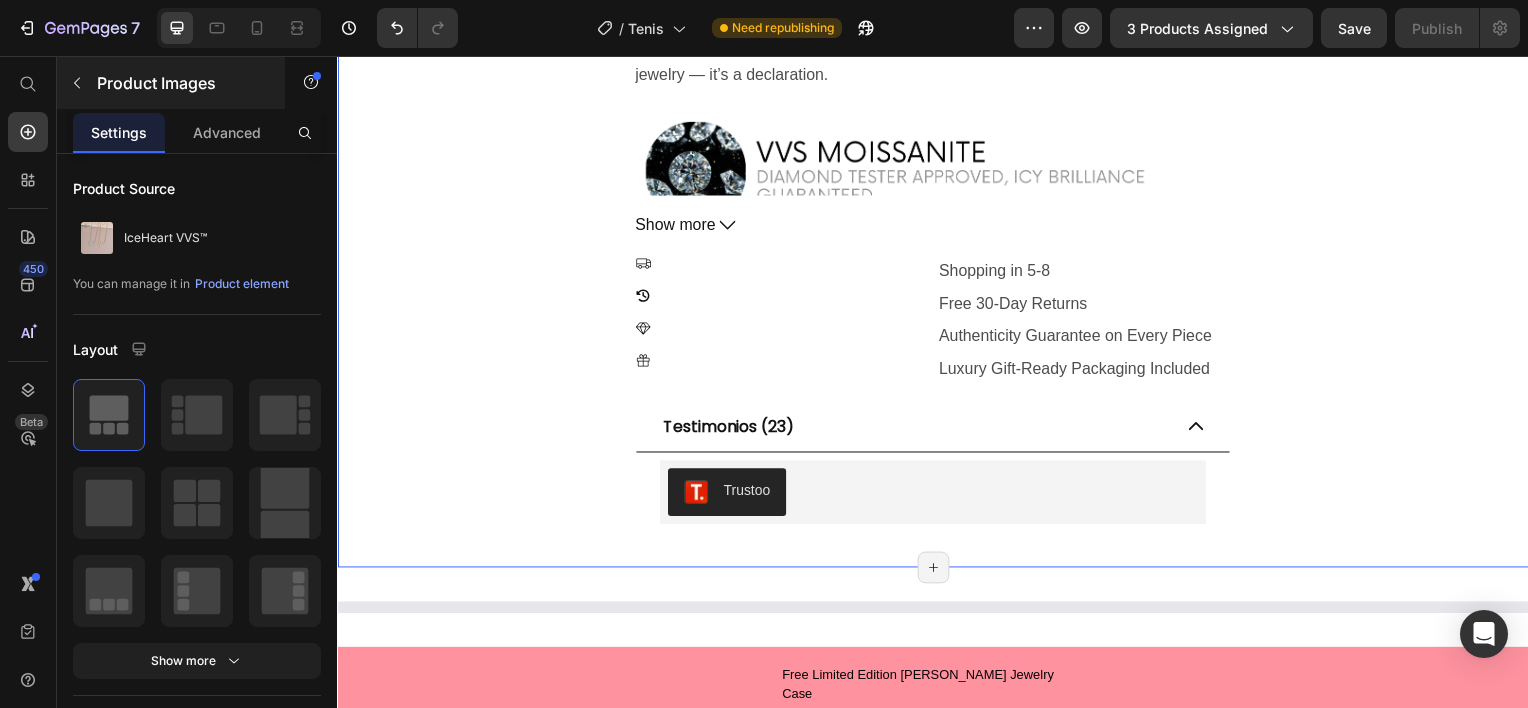 scroll, scrollTop: 1600, scrollLeft: 0, axis: vertical 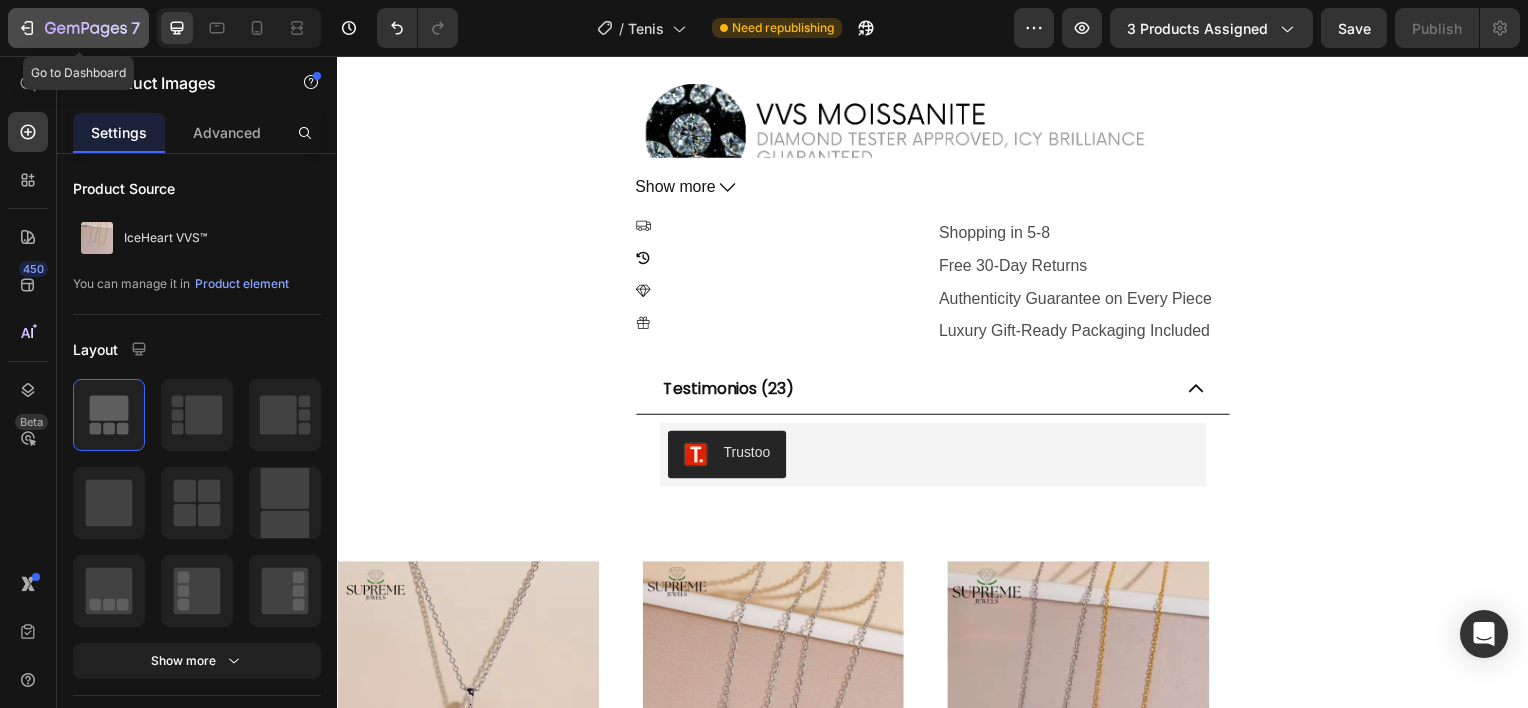 click 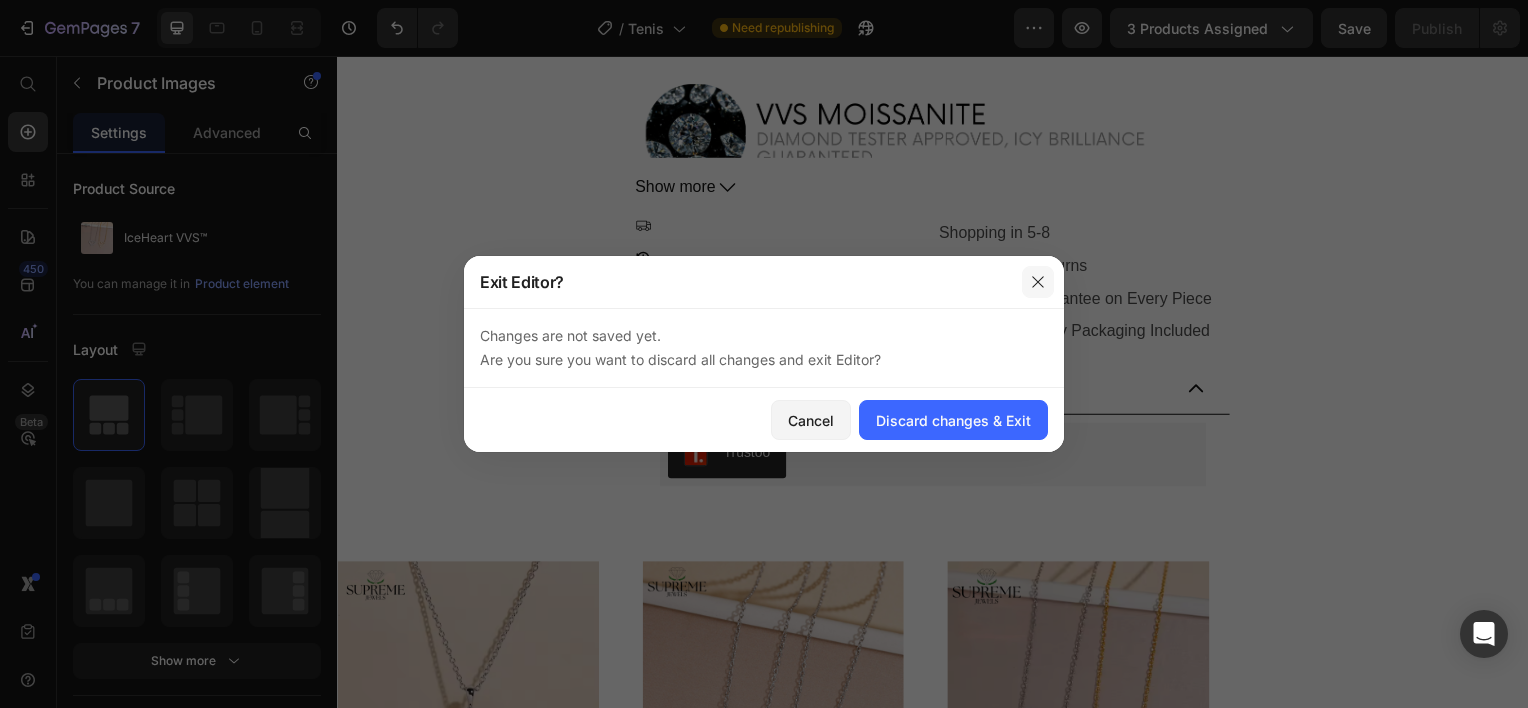 click 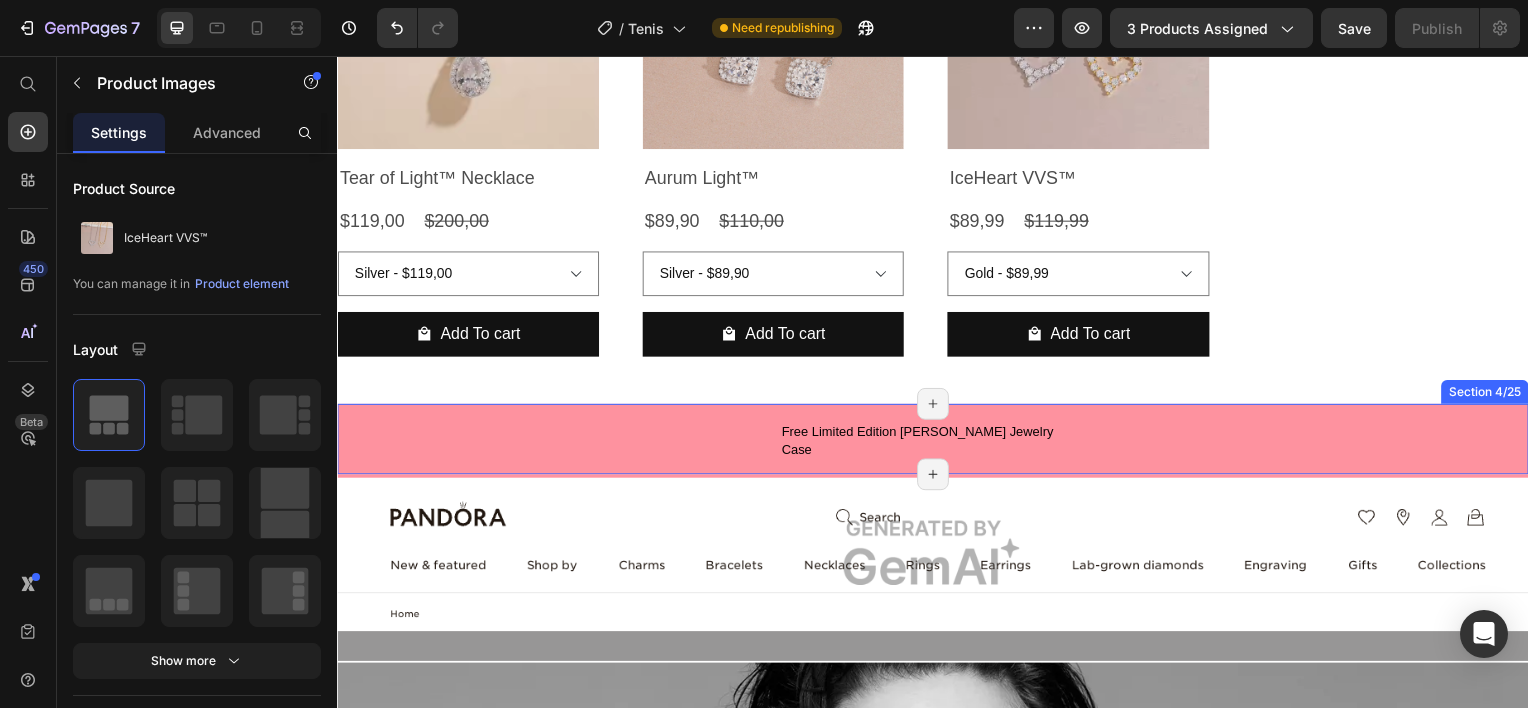 scroll, scrollTop: 2900, scrollLeft: 0, axis: vertical 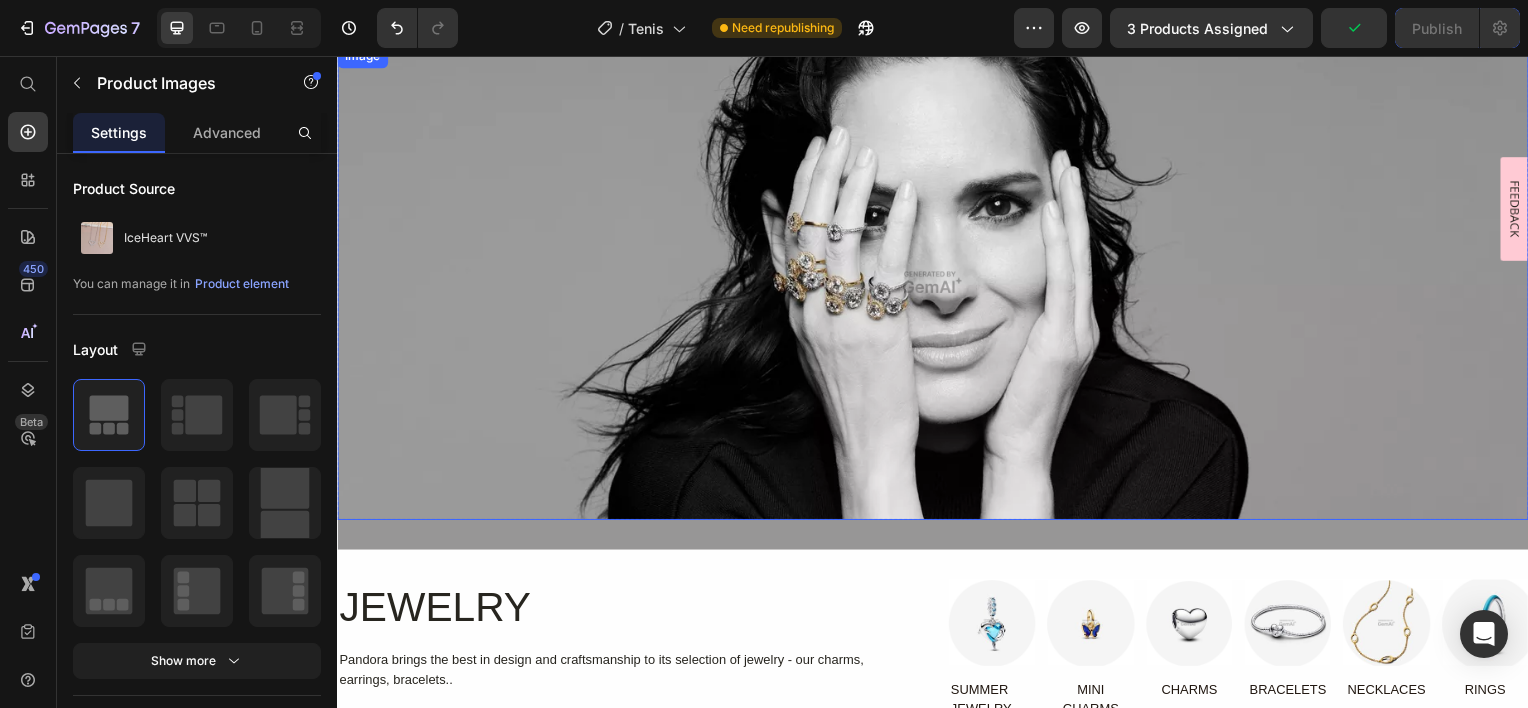 click at bounding box center (937, 283) 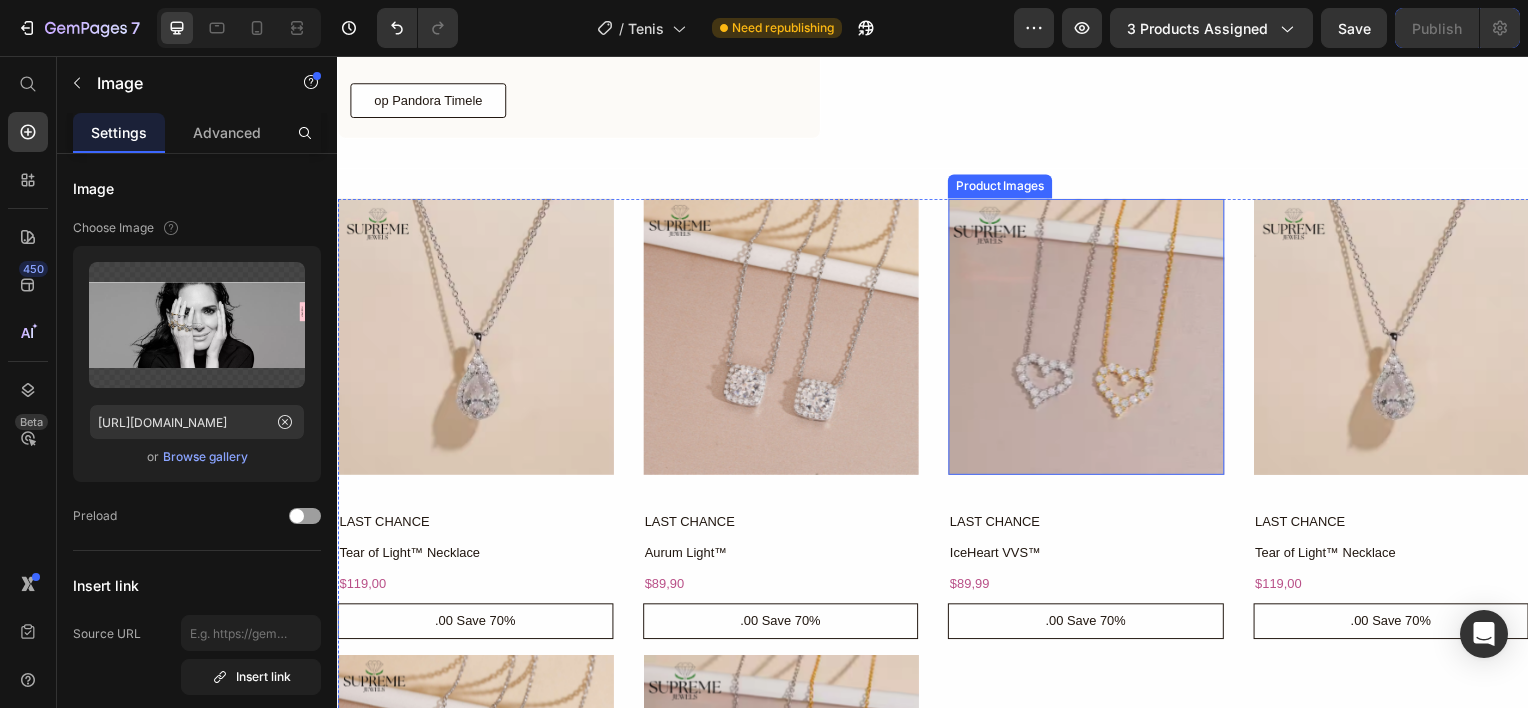 scroll, scrollTop: 7000, scrollLeft: 0, axis: vertical 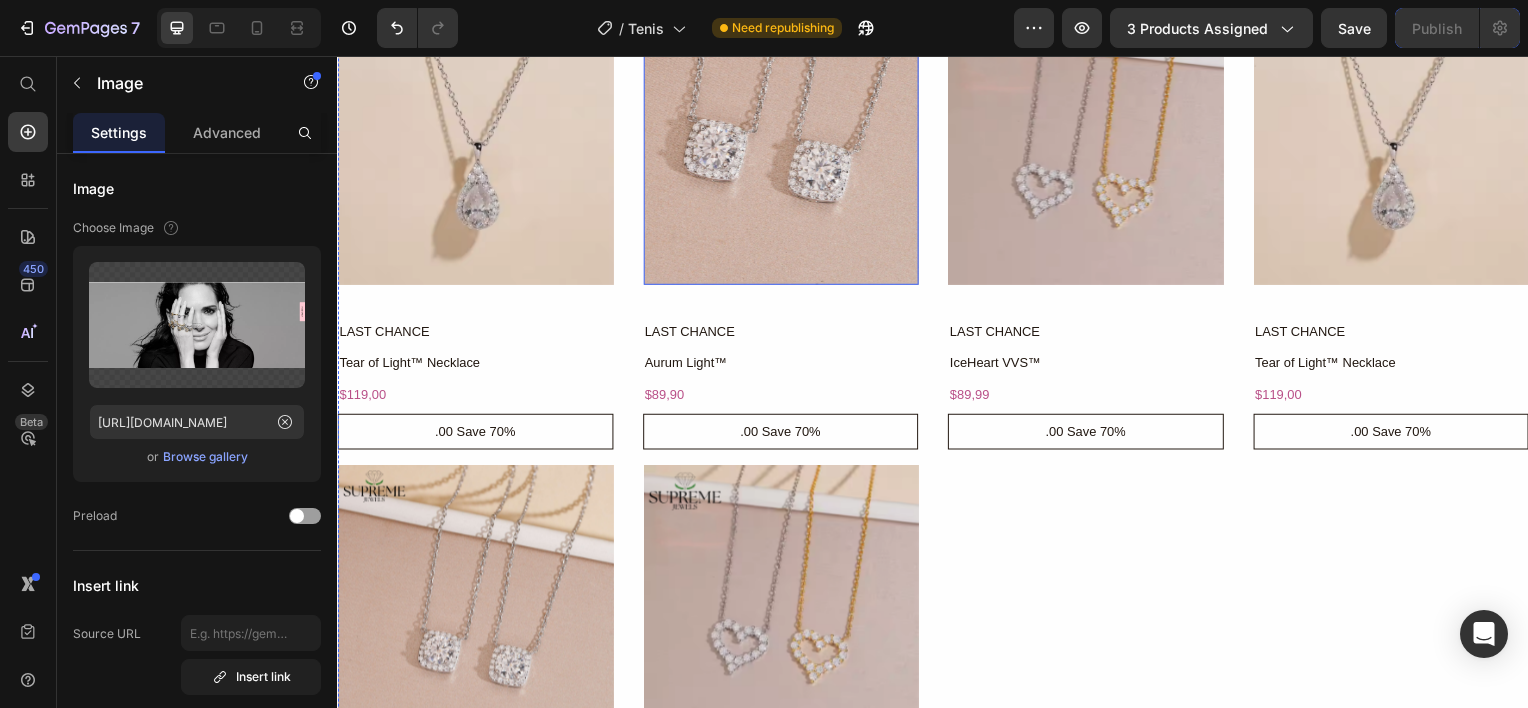 click at bounding box center (784, 147) 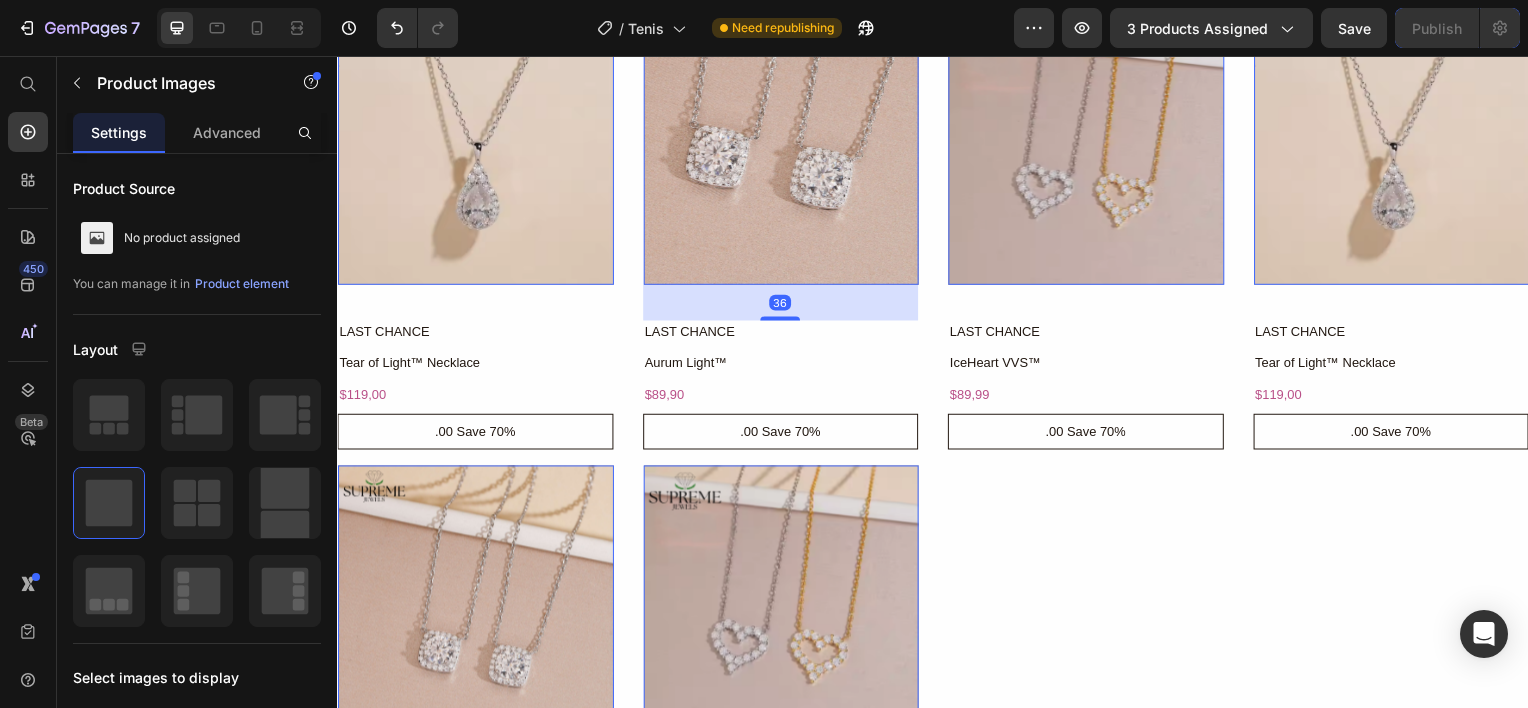 click at bounding box center (784, 147) 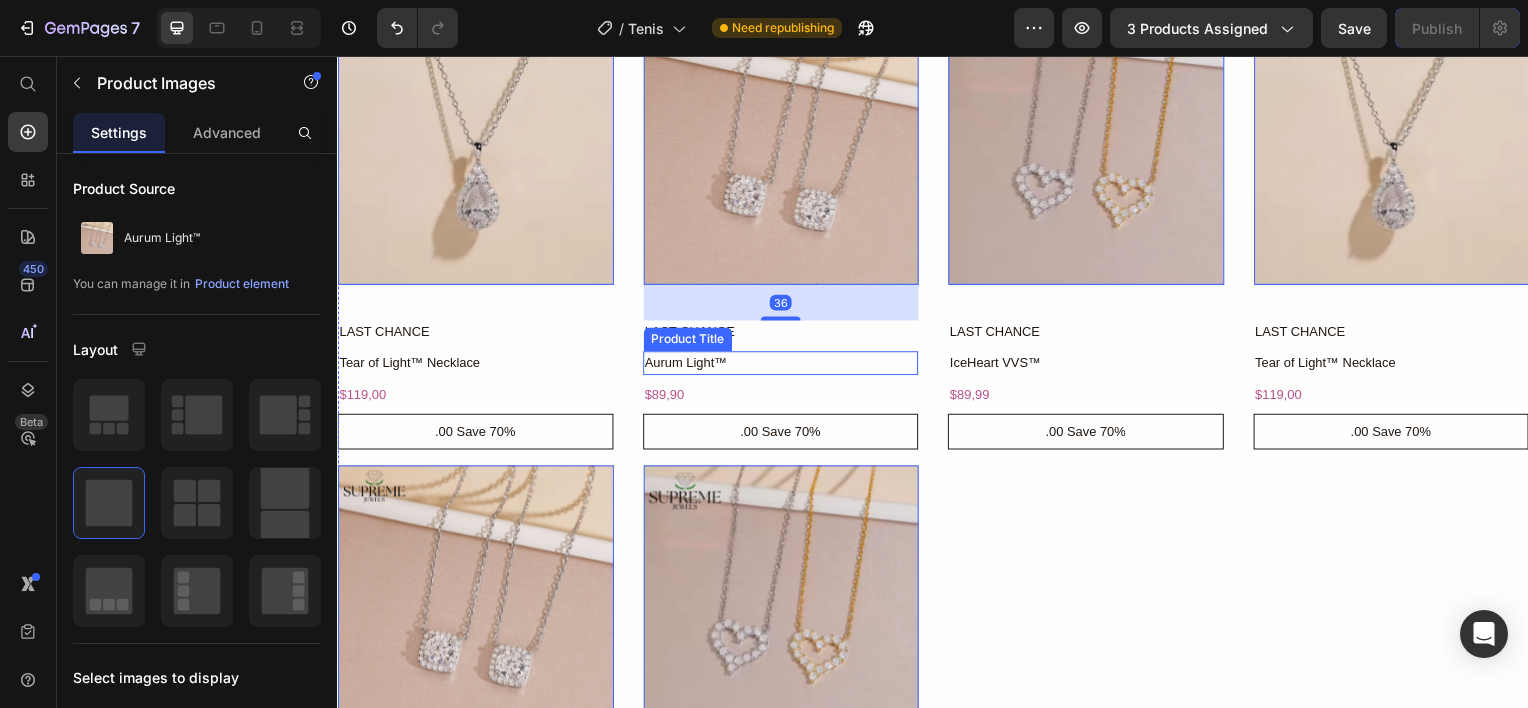 click on "Aurum Light™" at bounding box center [476, 365] 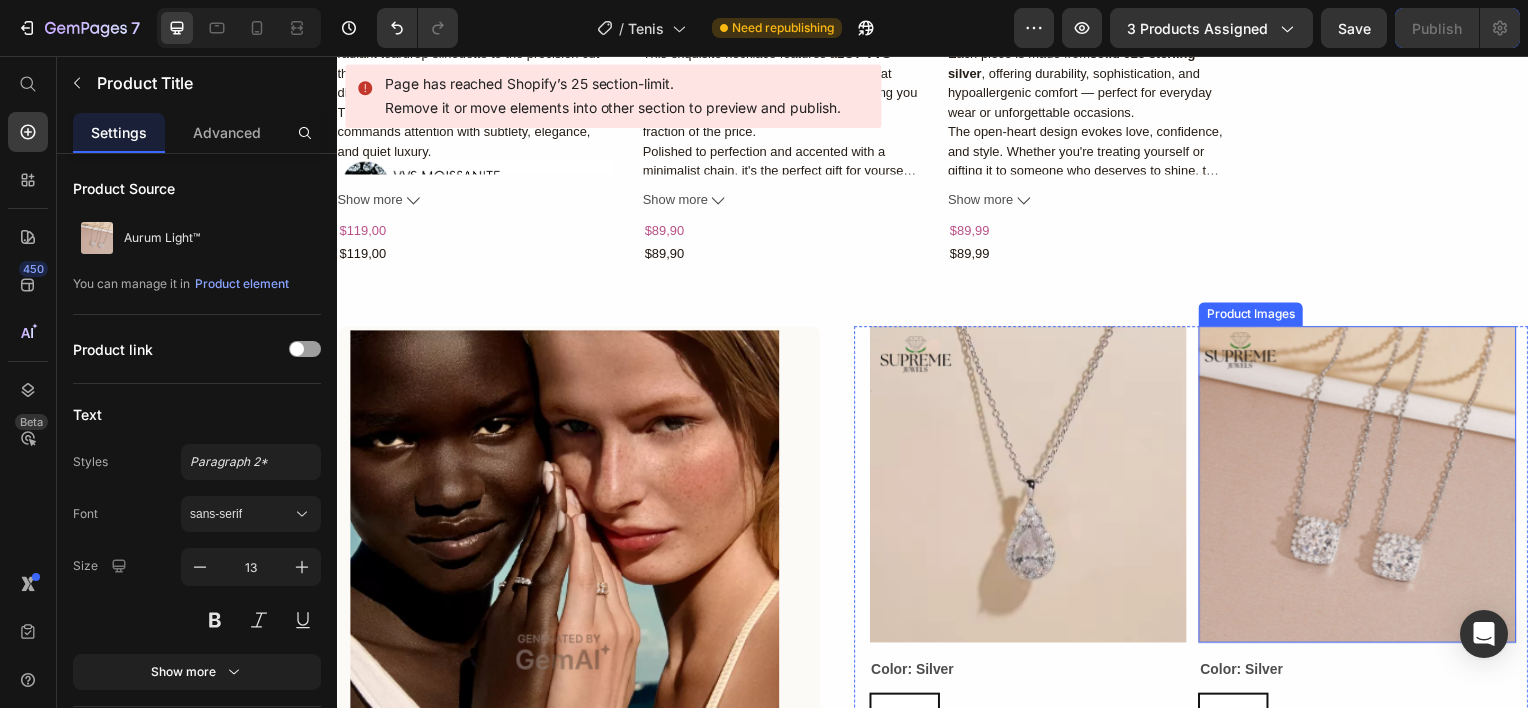 scroll, scrollTop: 13000, scrollLeft: 0, axis: vertical 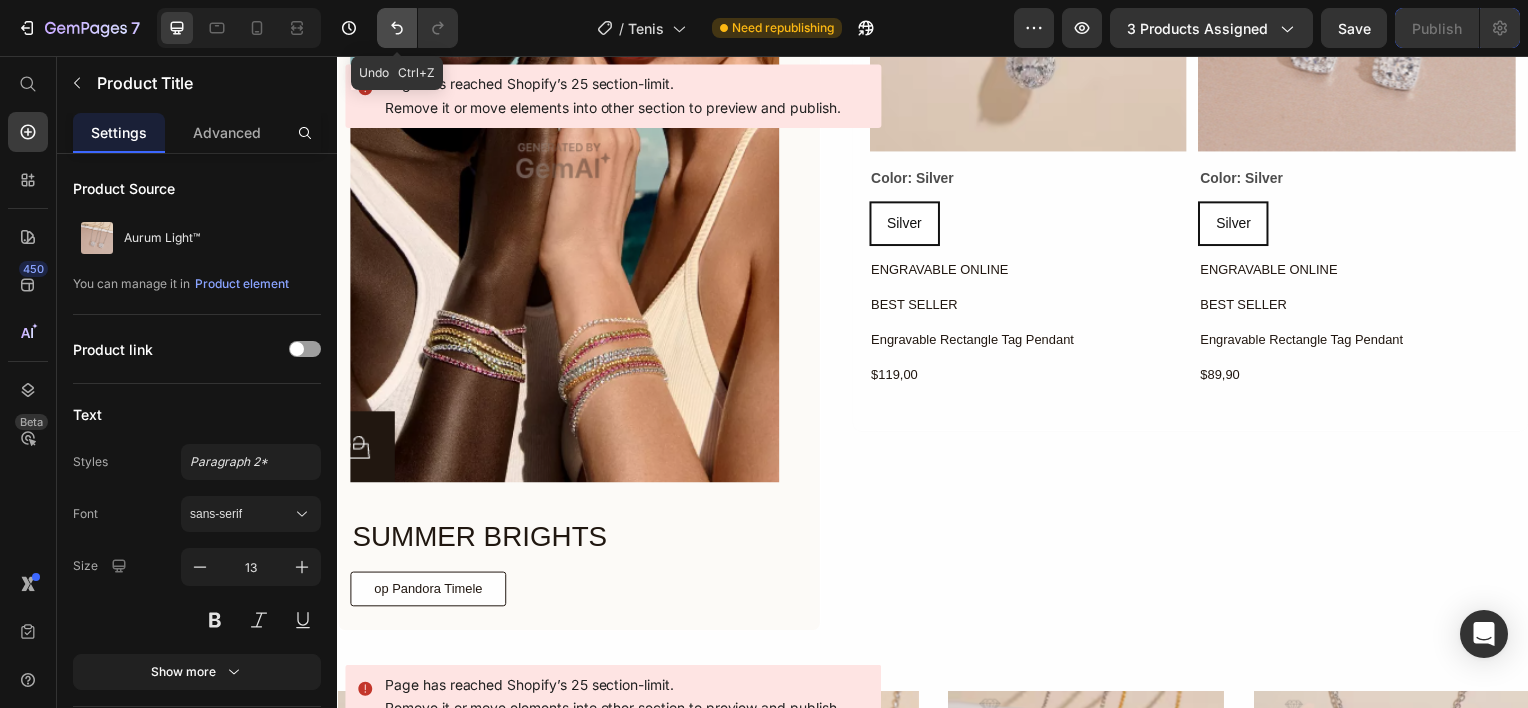 click 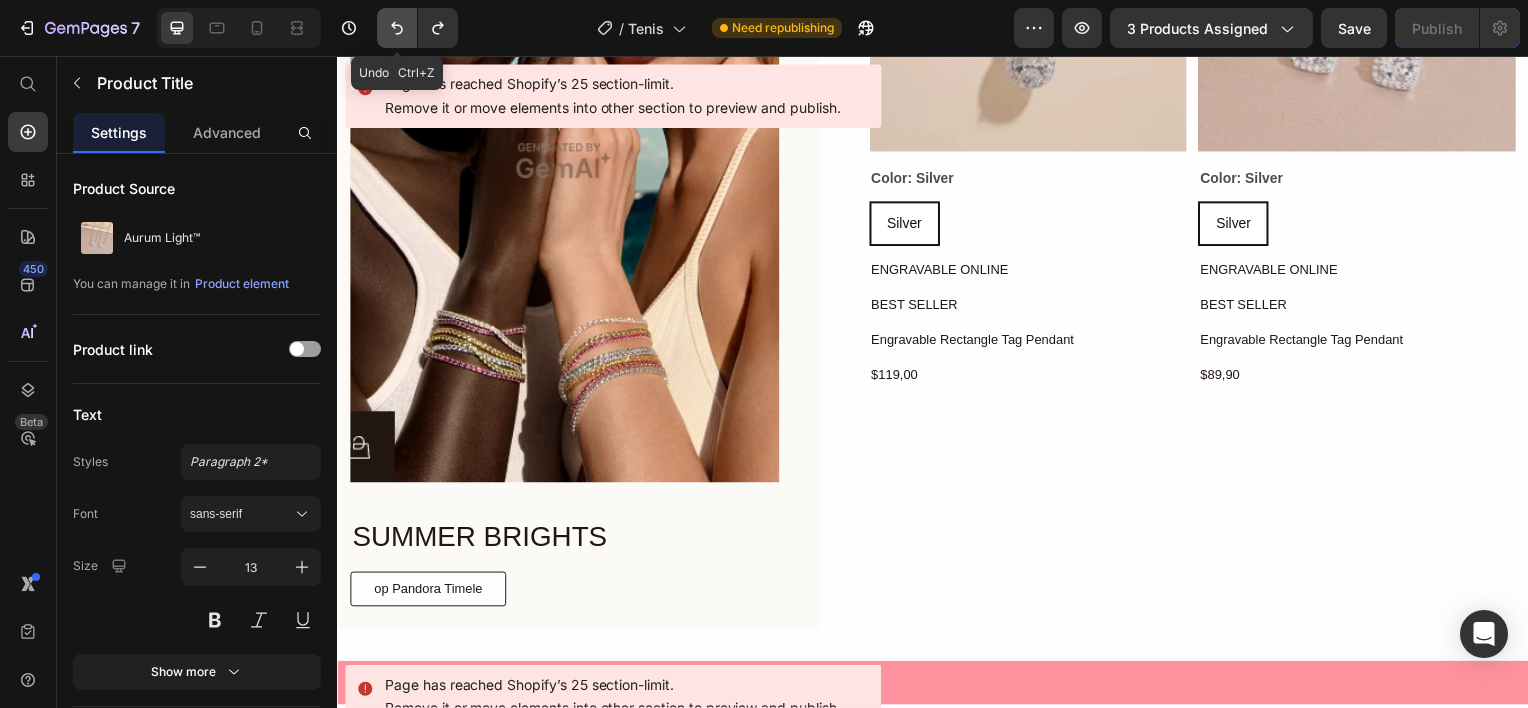 click 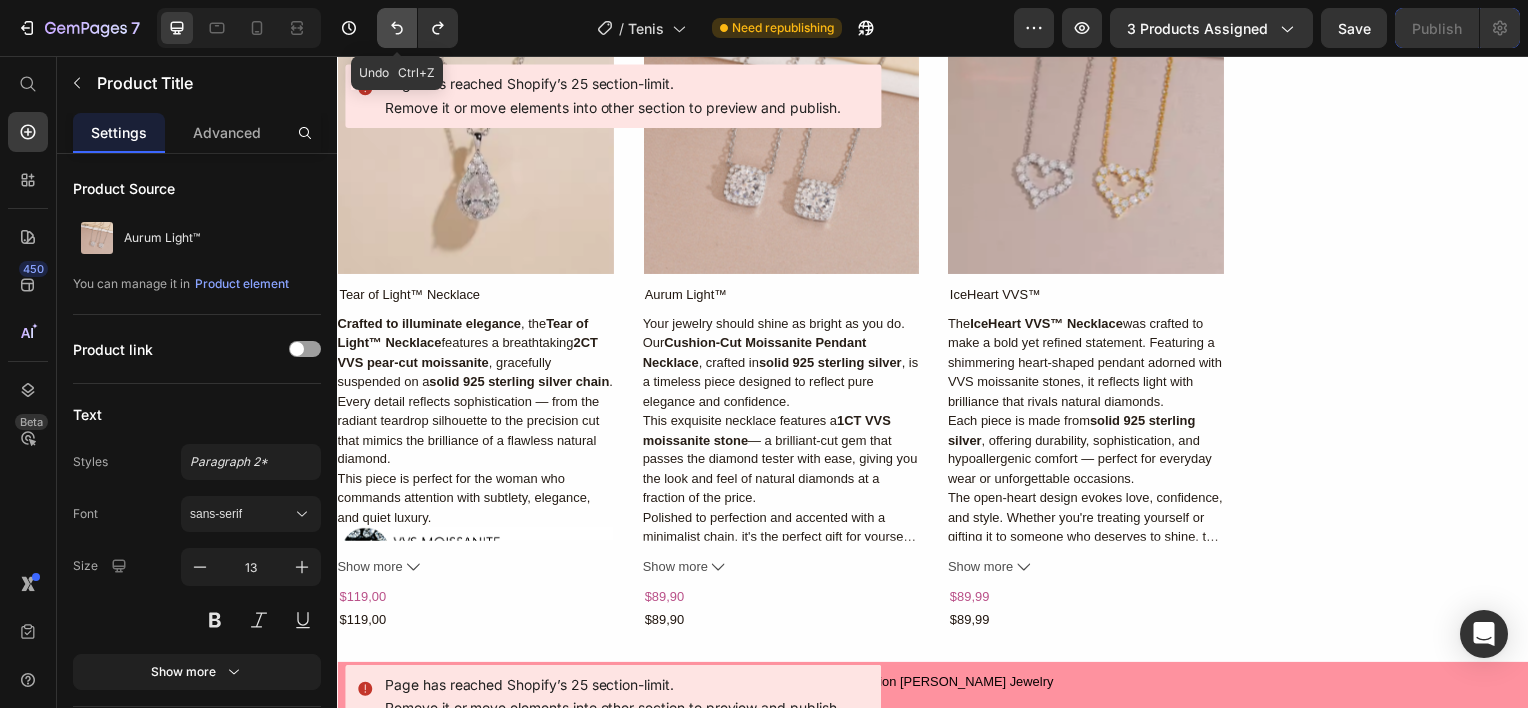click 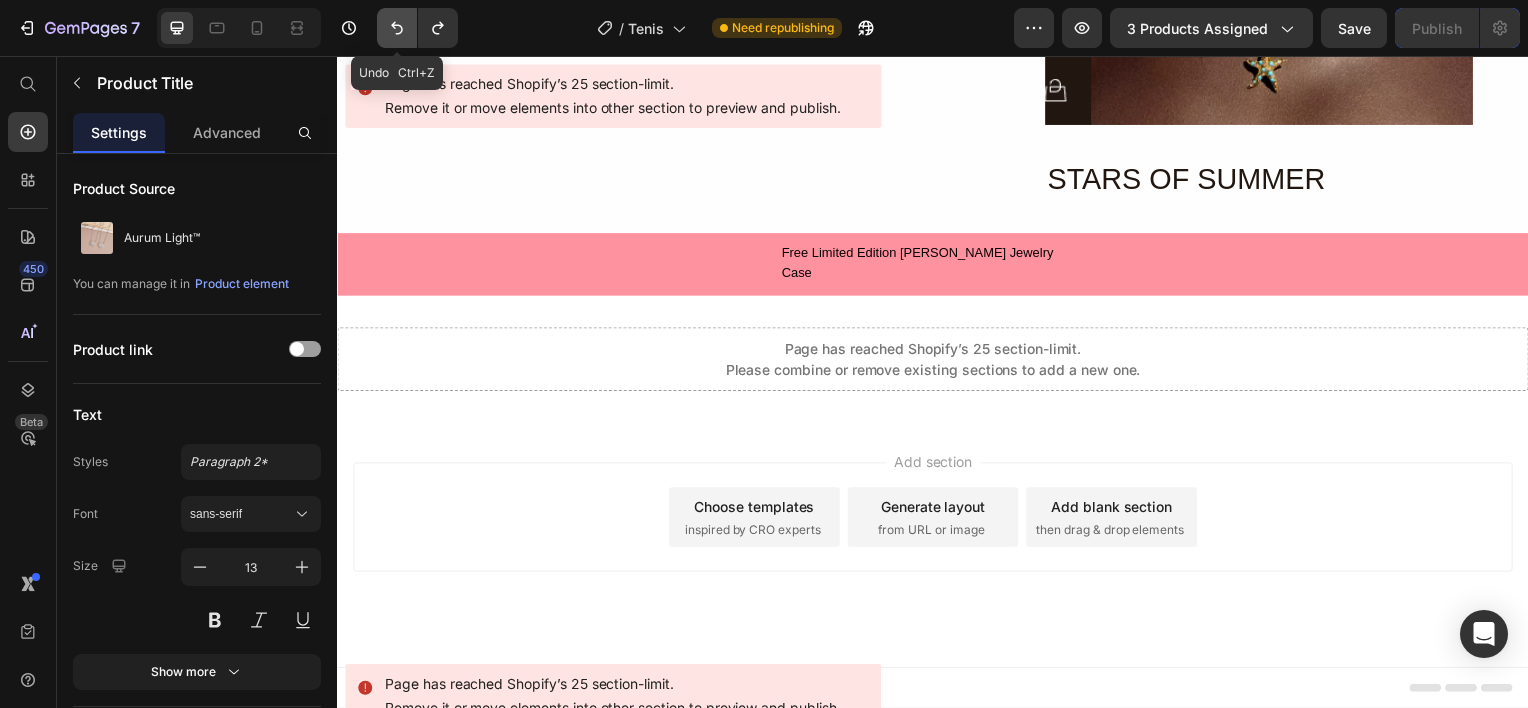 click 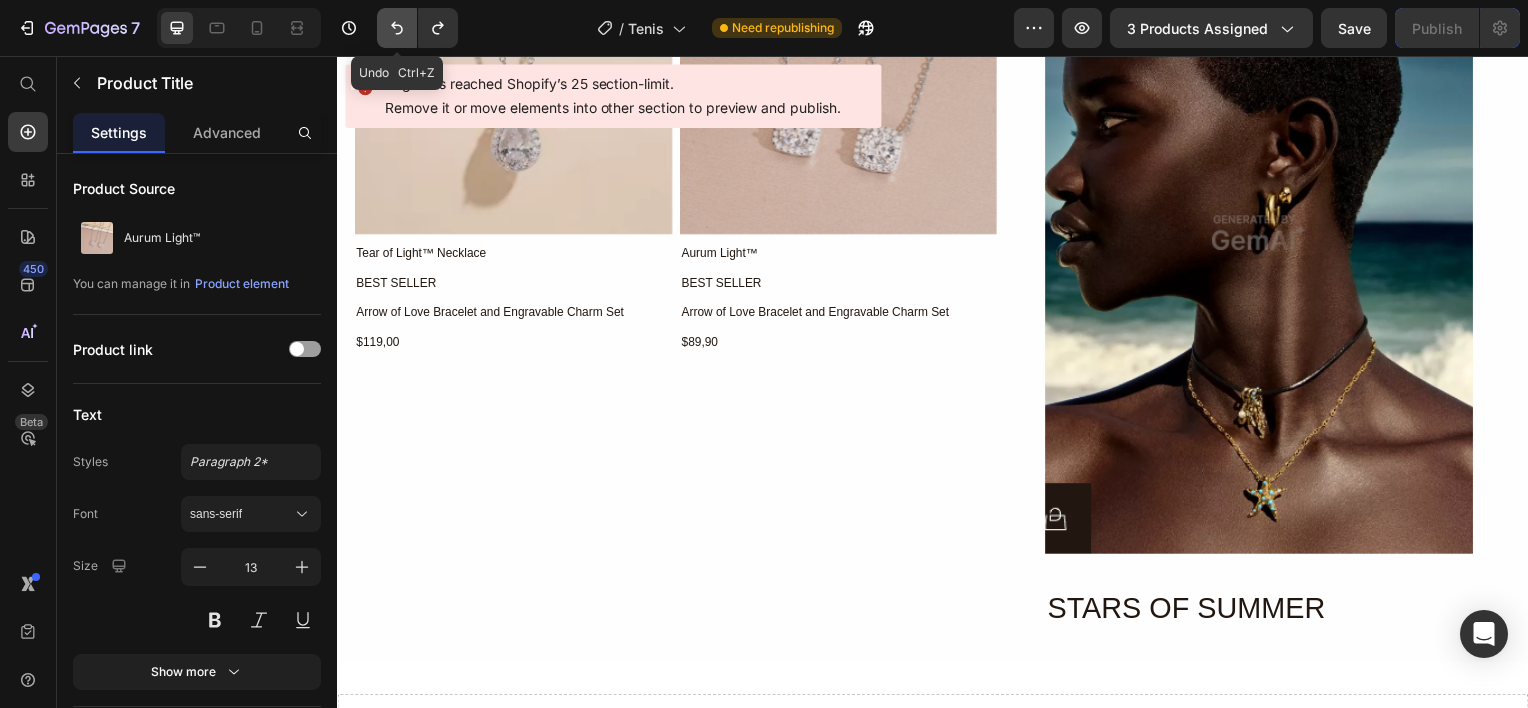 click 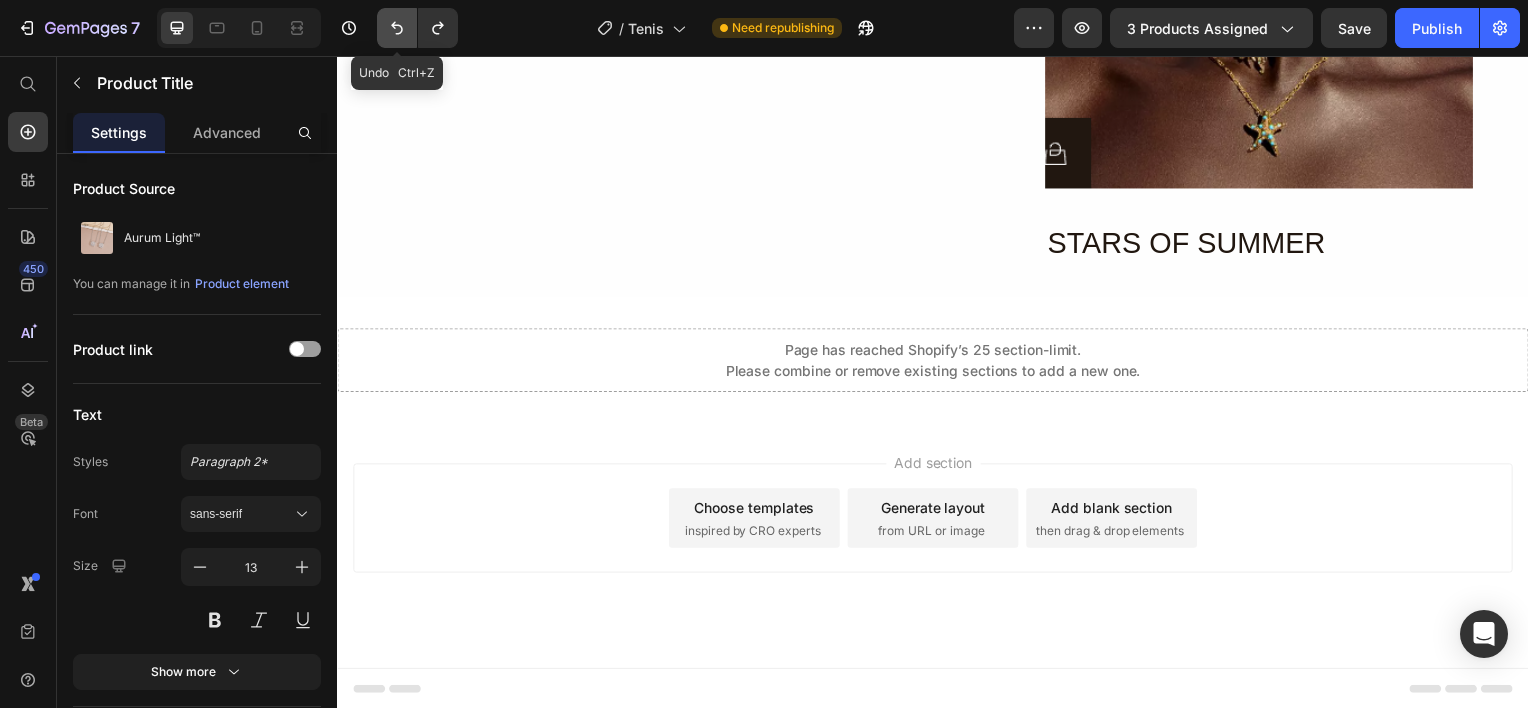 click 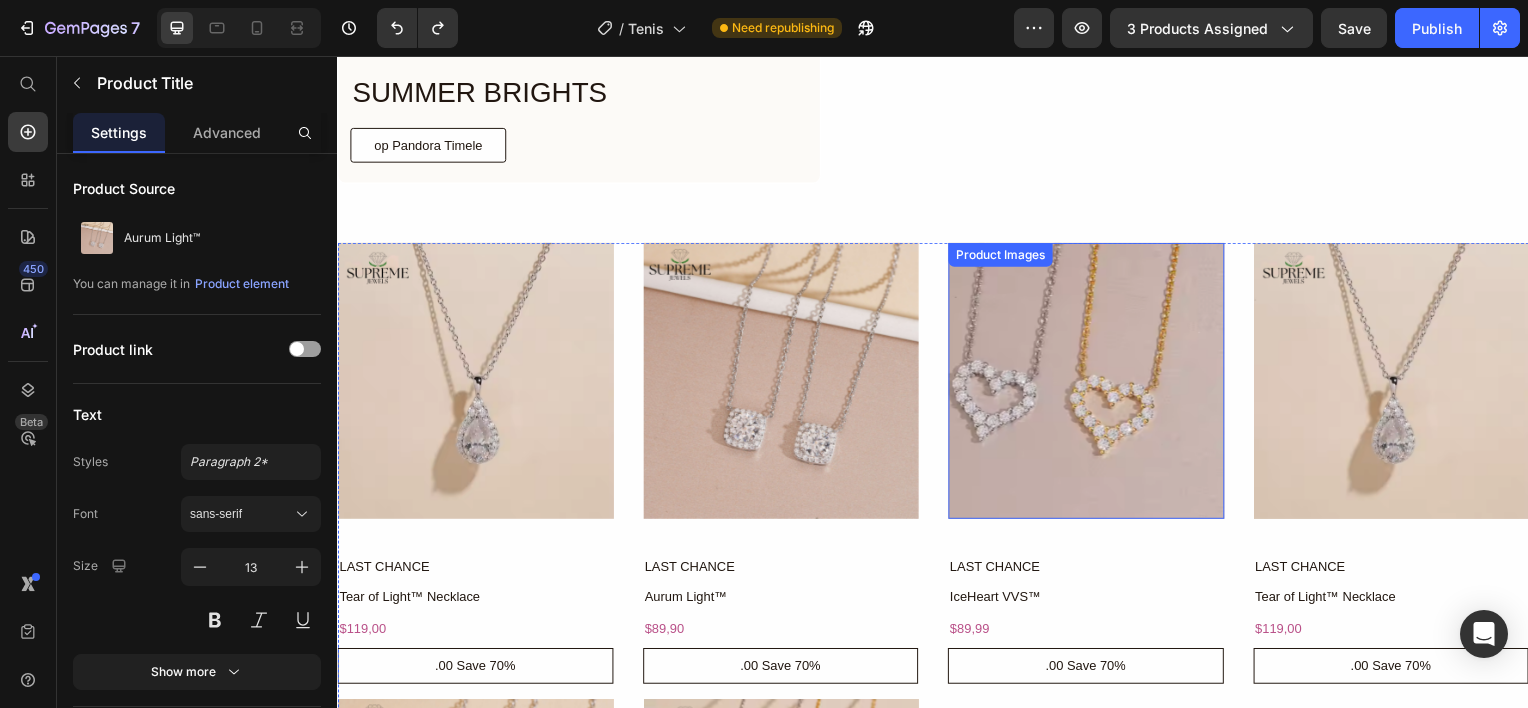 scroll, scrollTop: 6760, scrollLeft: 0, axis: vertical 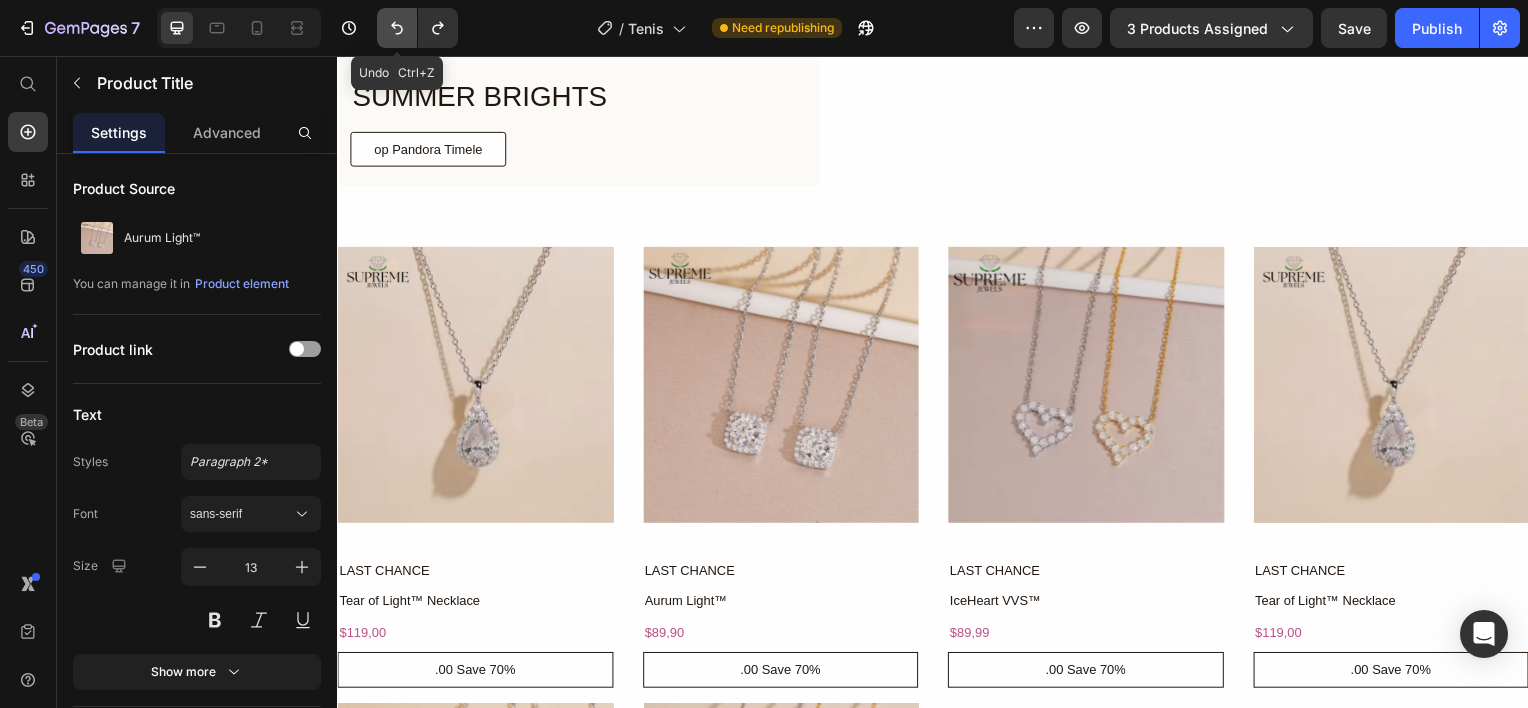 click 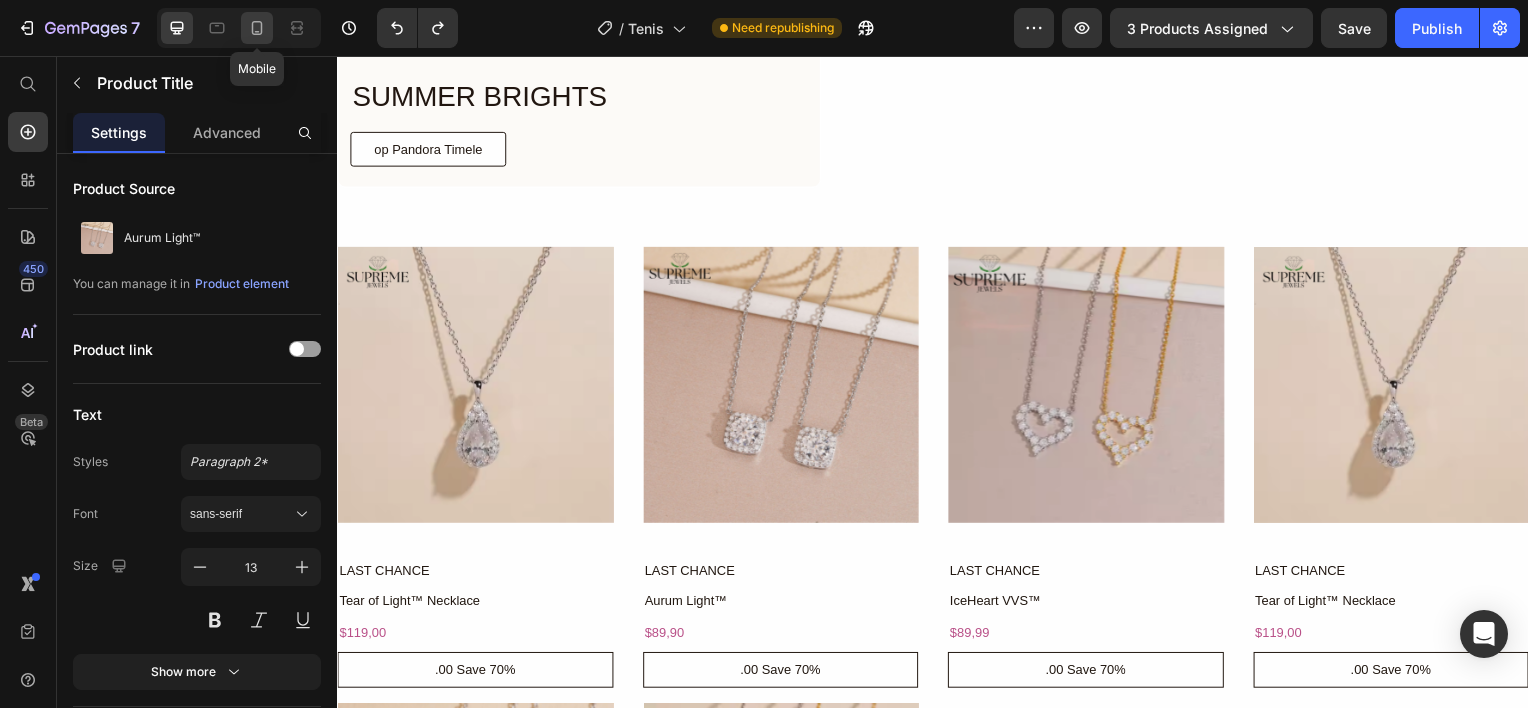 click 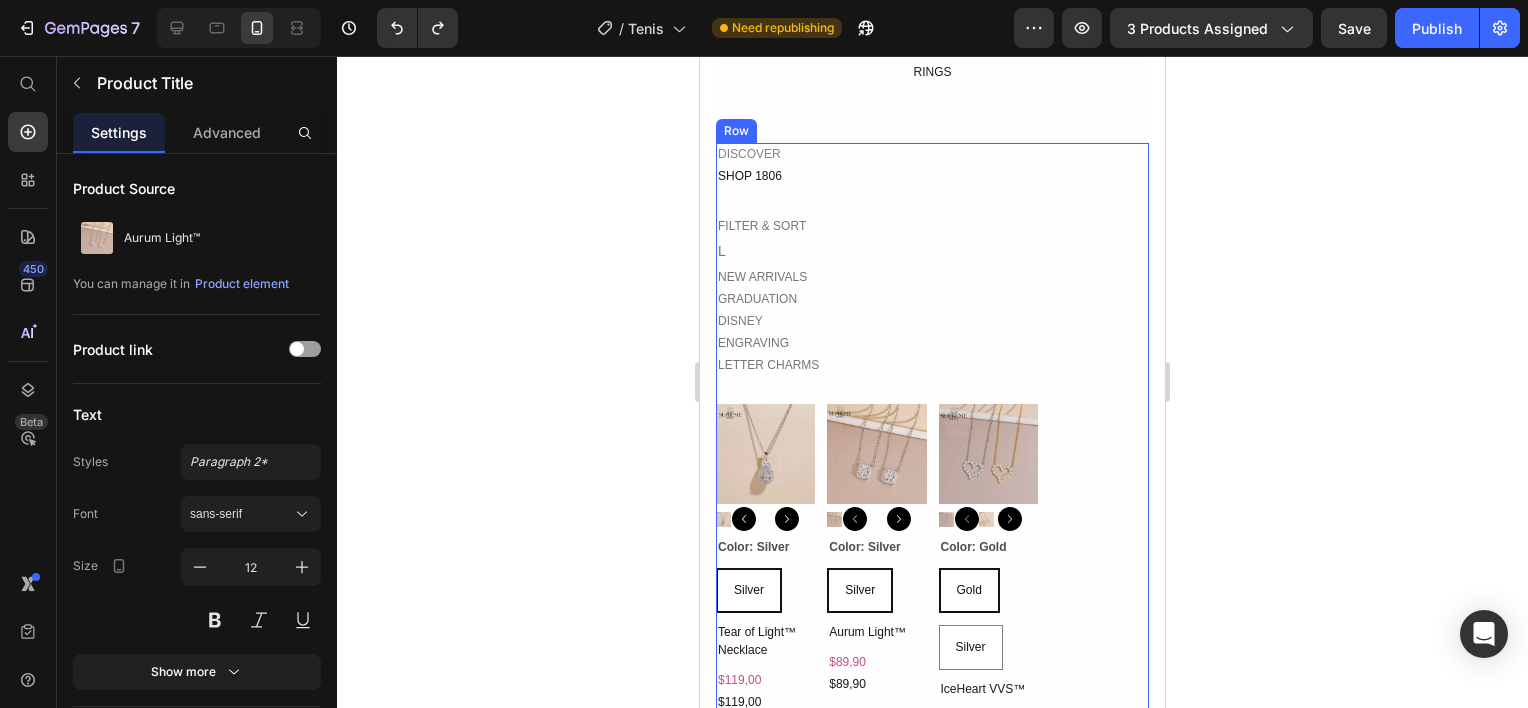 scroll, scrollTop: 10677, scrollLeft: 0, axis: vertical 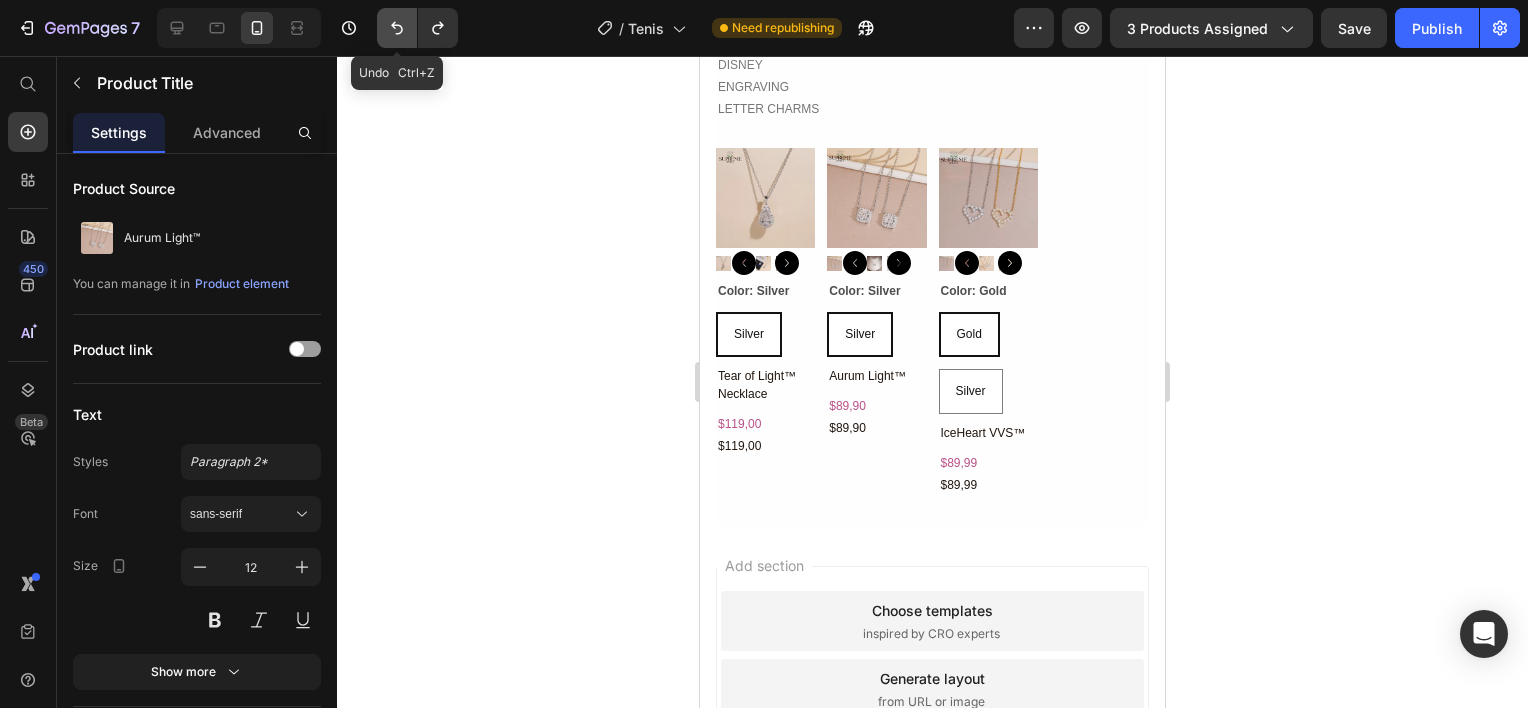 click 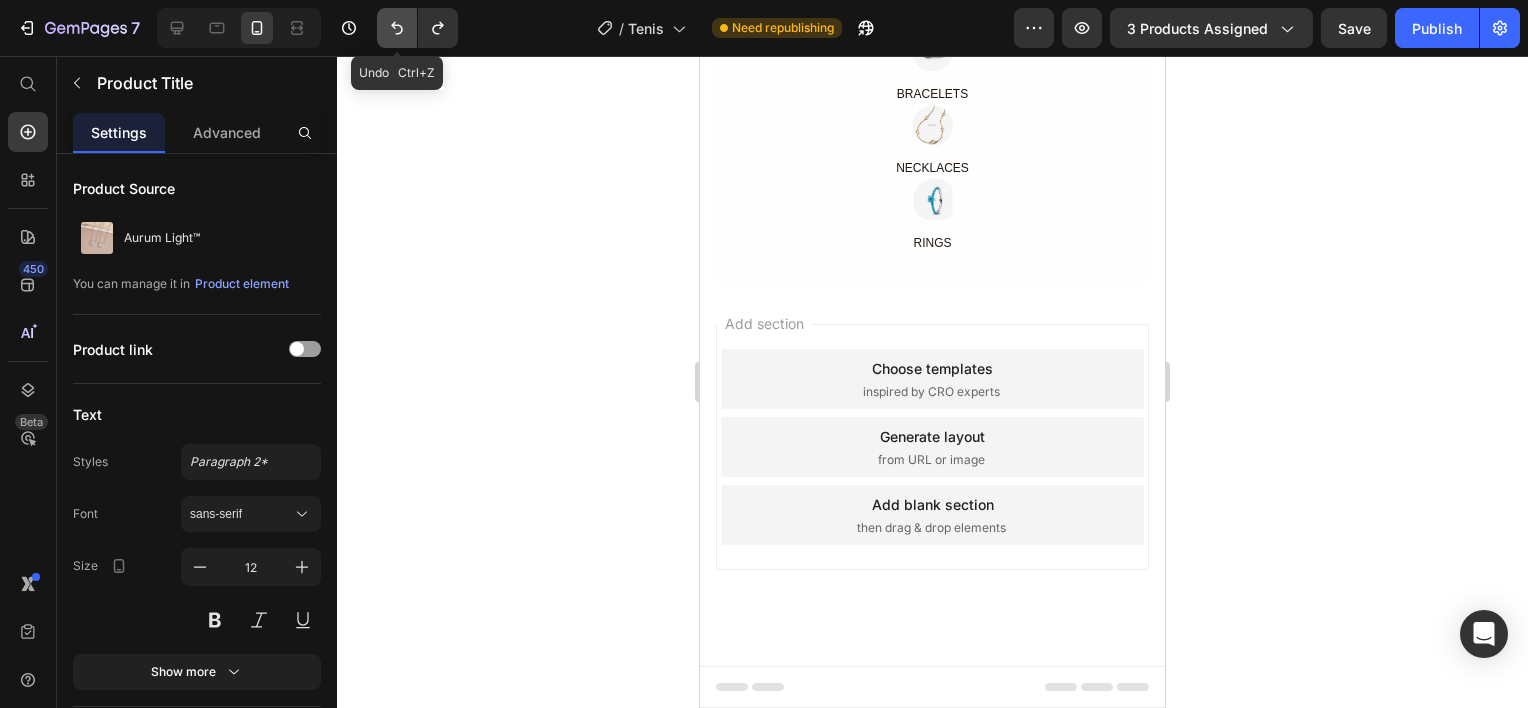 click 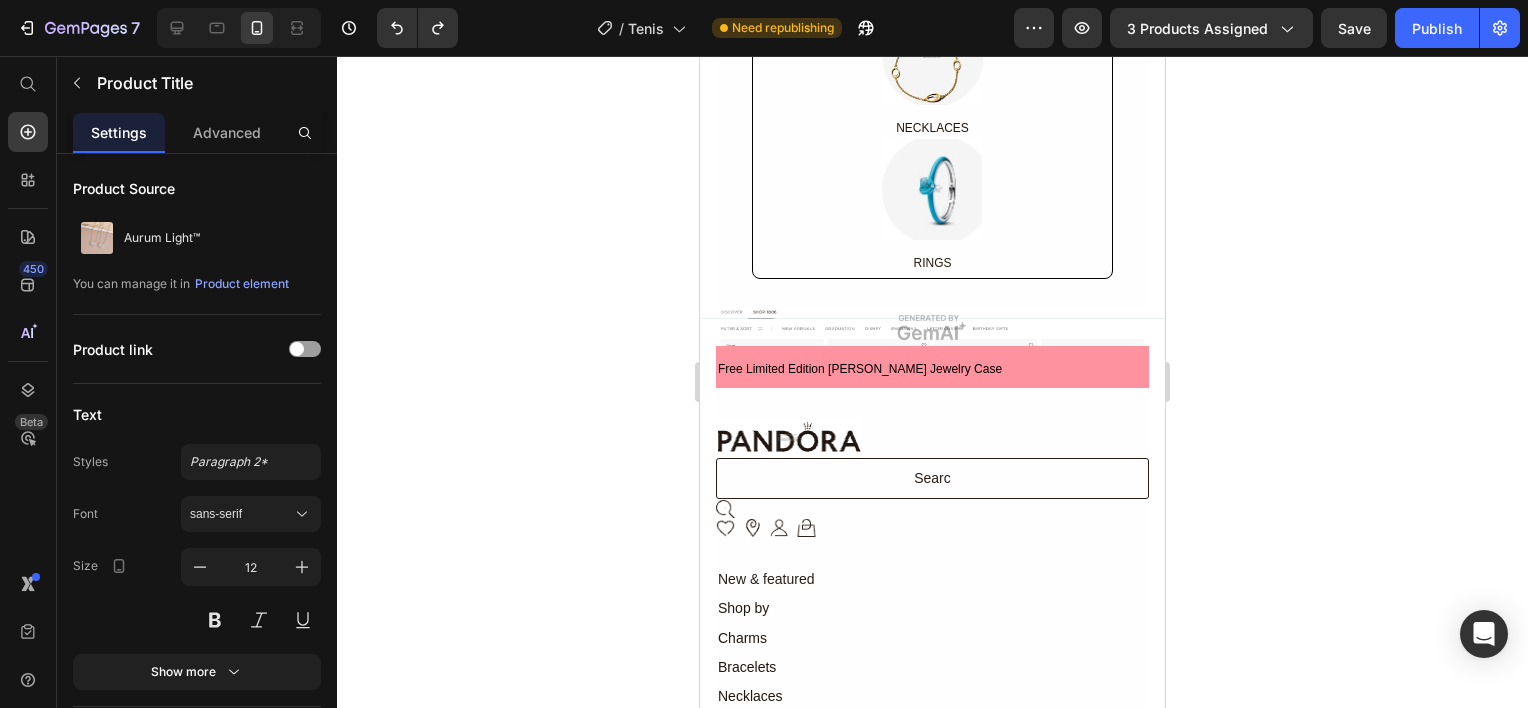 scroll, scrollTop: 7544, scrollLeft: 0, axis: vertical 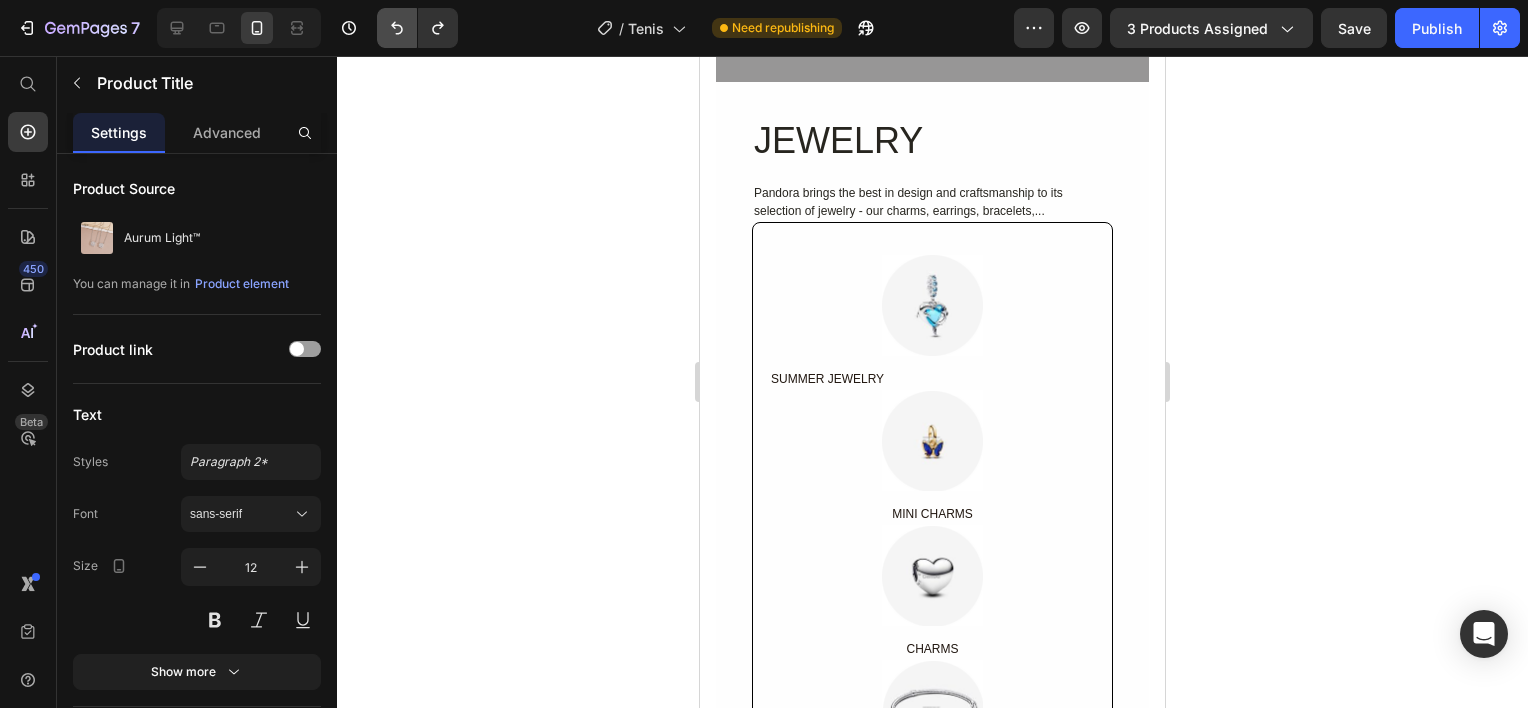 click 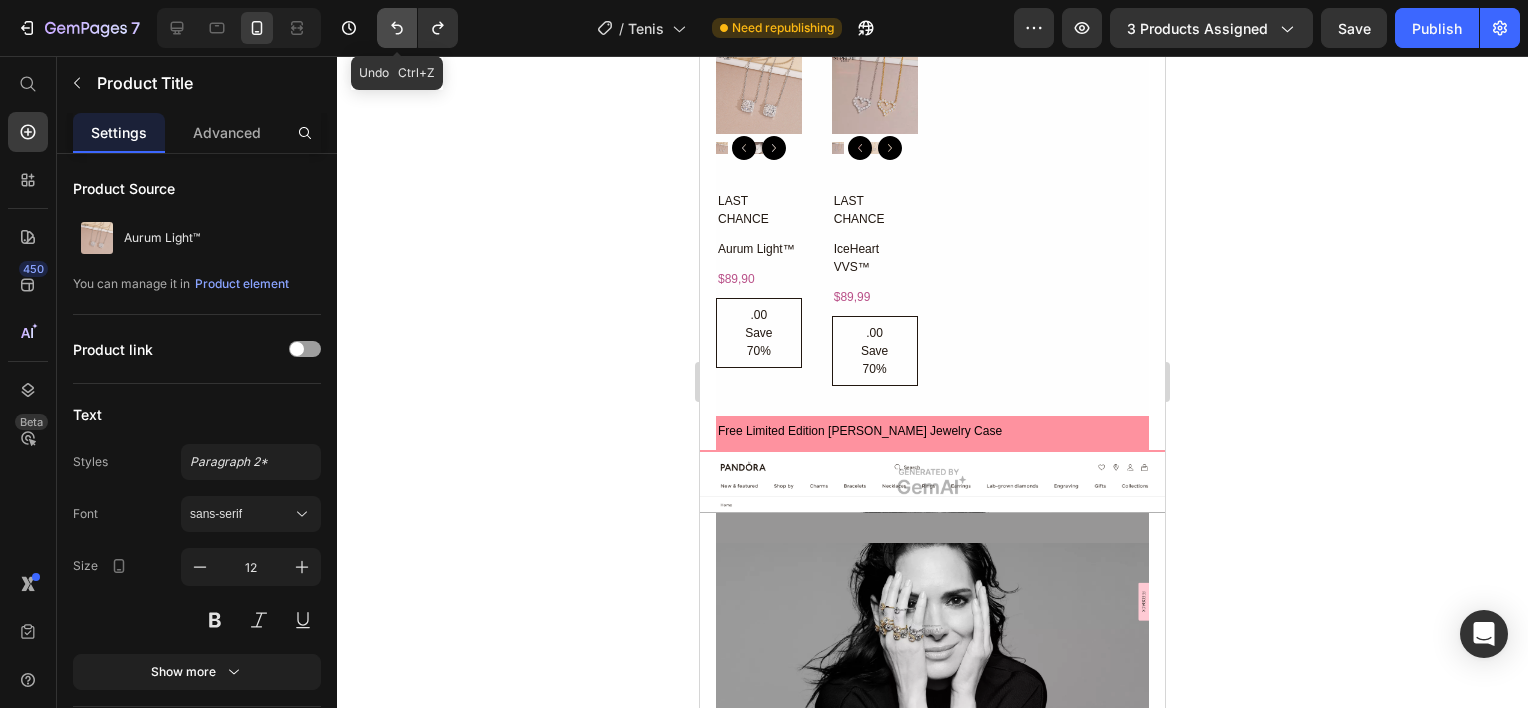 click 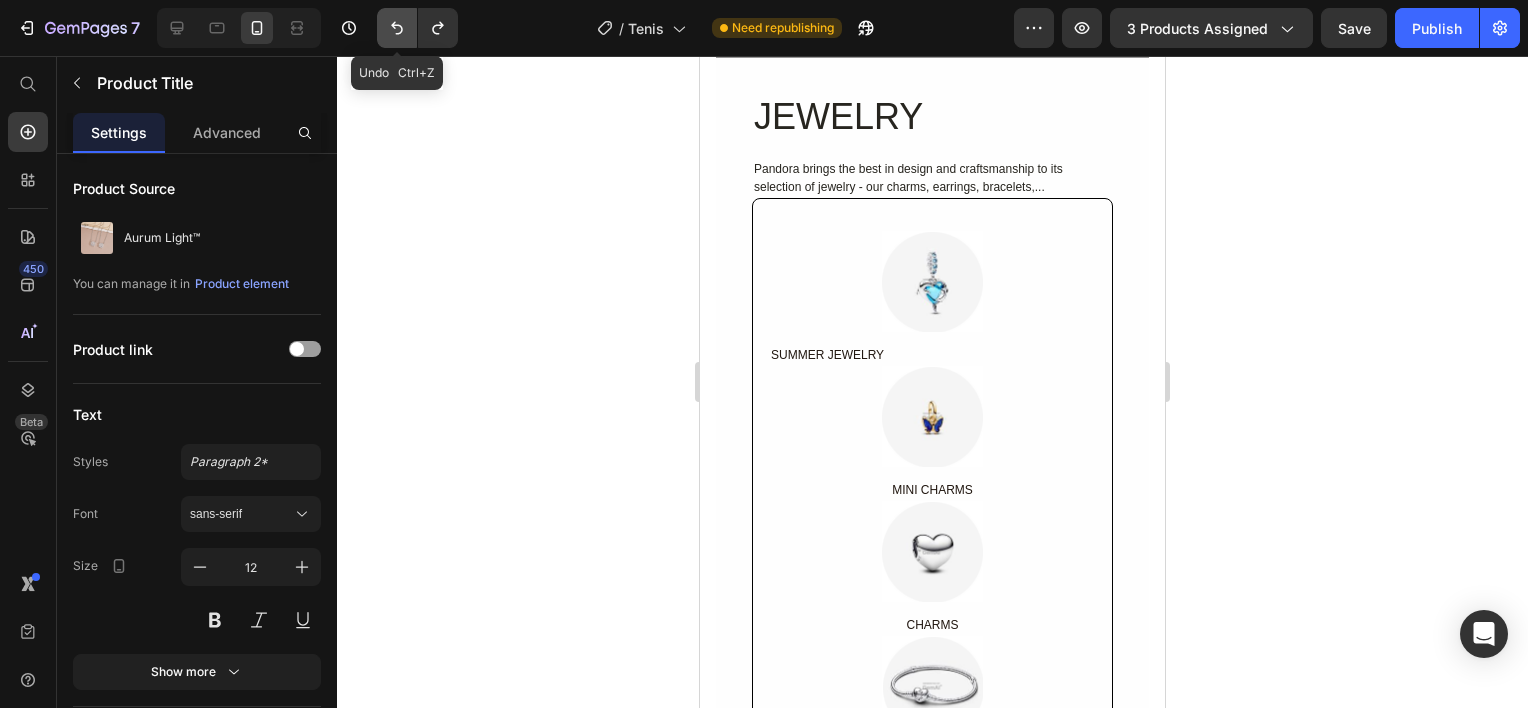 click 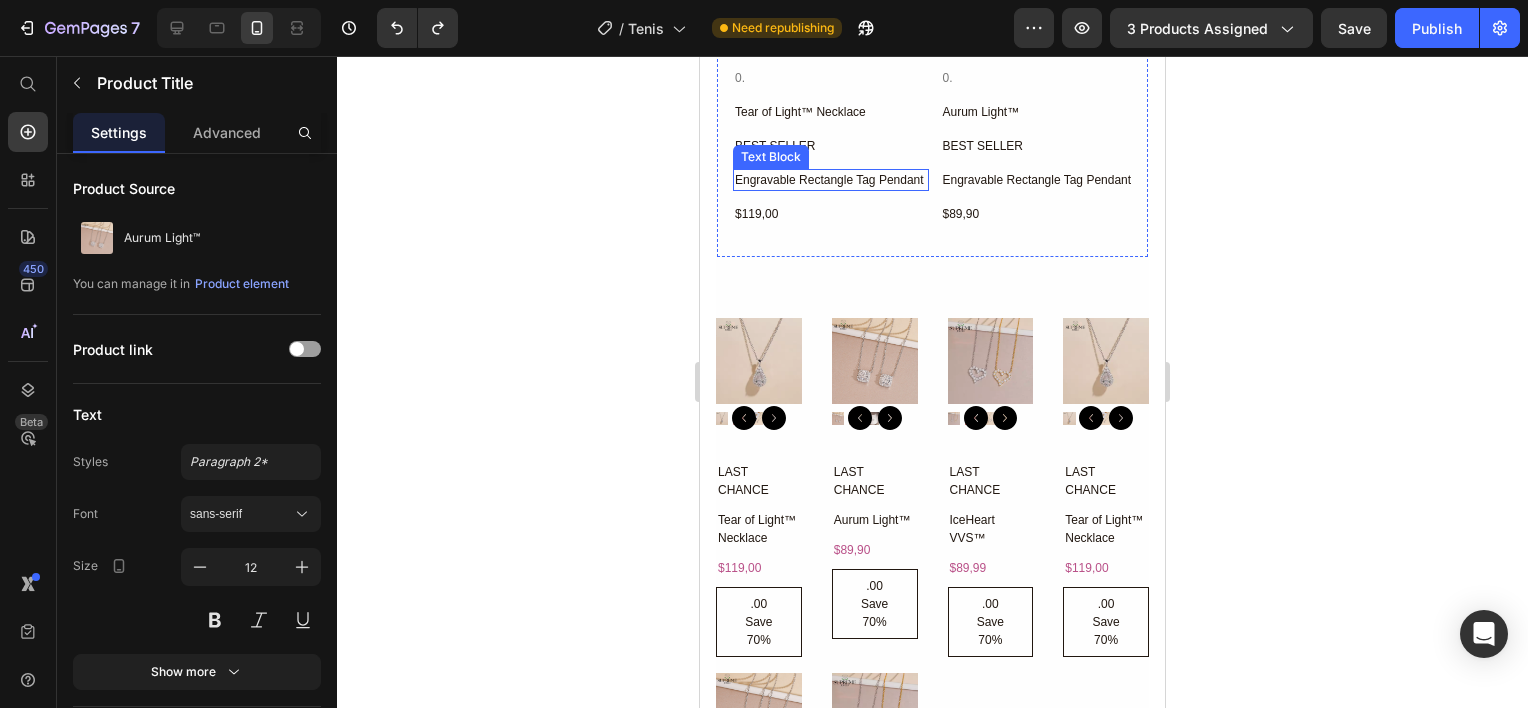 scroll, scrollTop: 6931, scrollLeft: 0, axis: vertical 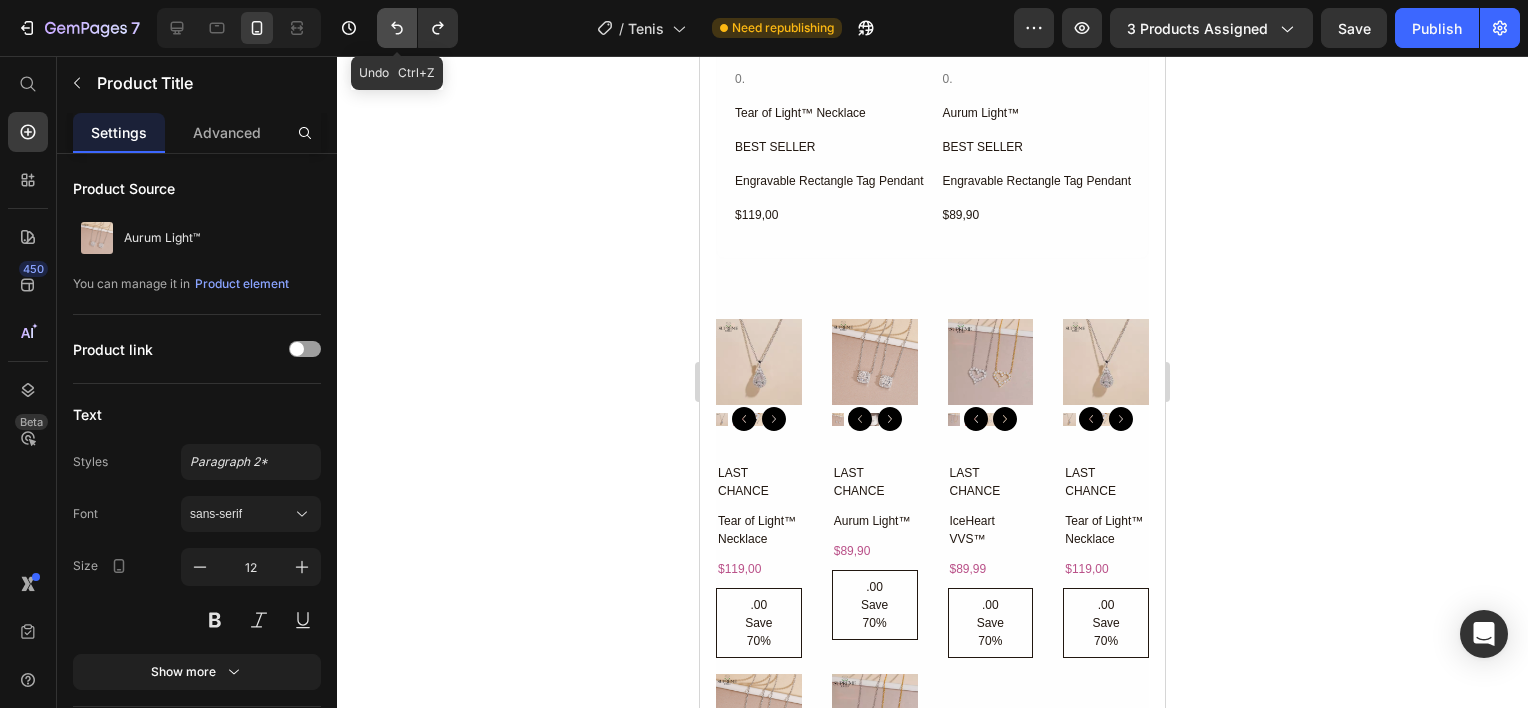 click 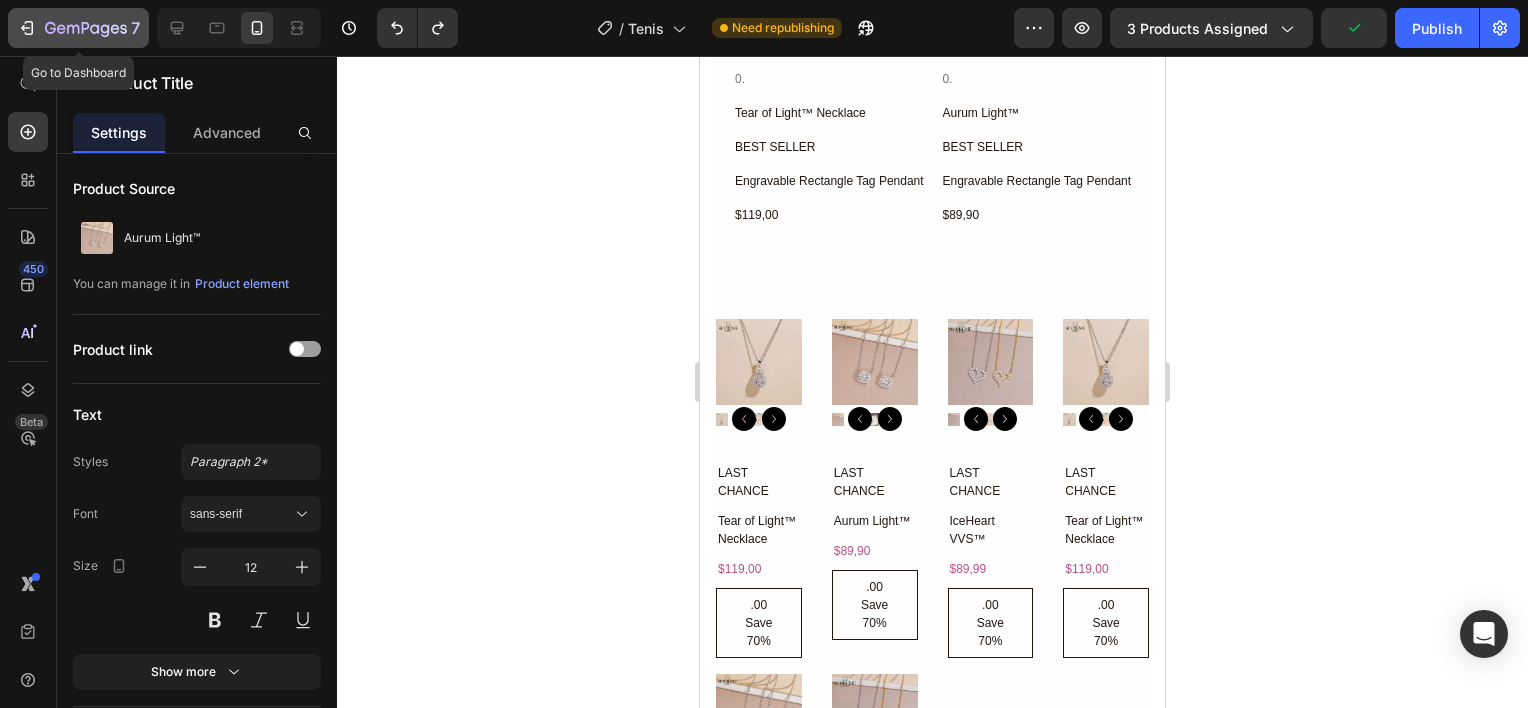 click on "7" at bounding box center [78, 28] 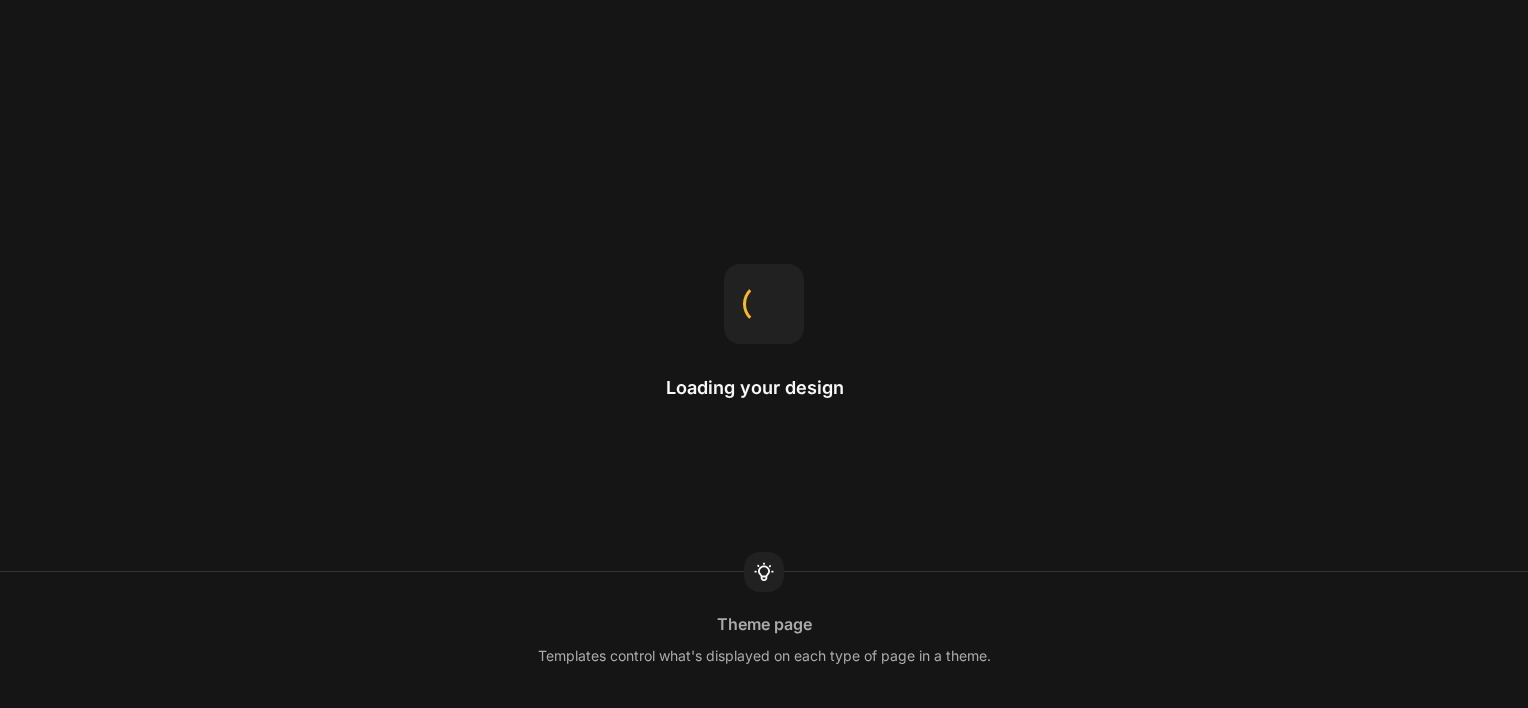 scroll, scrollTop: 0, scrollLeft: 0, axis: both 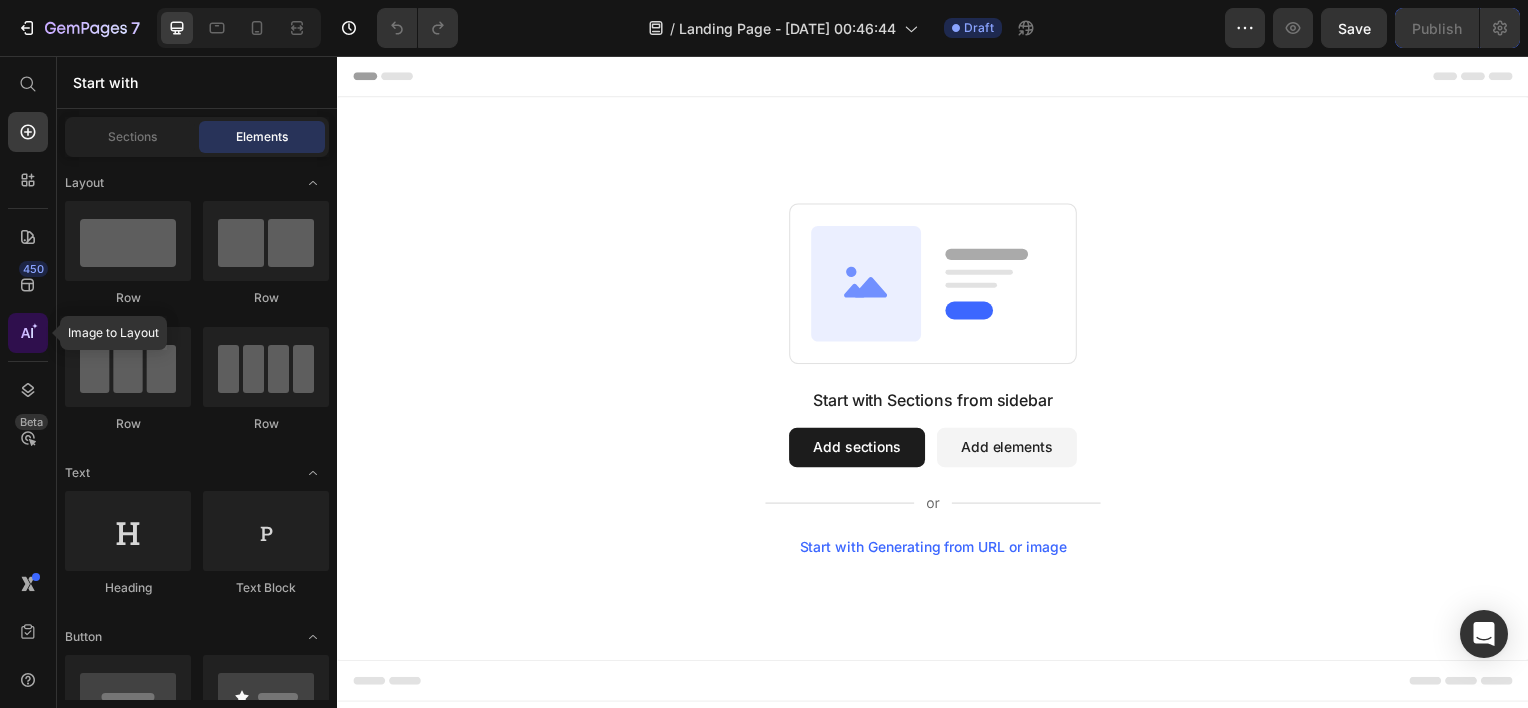 click 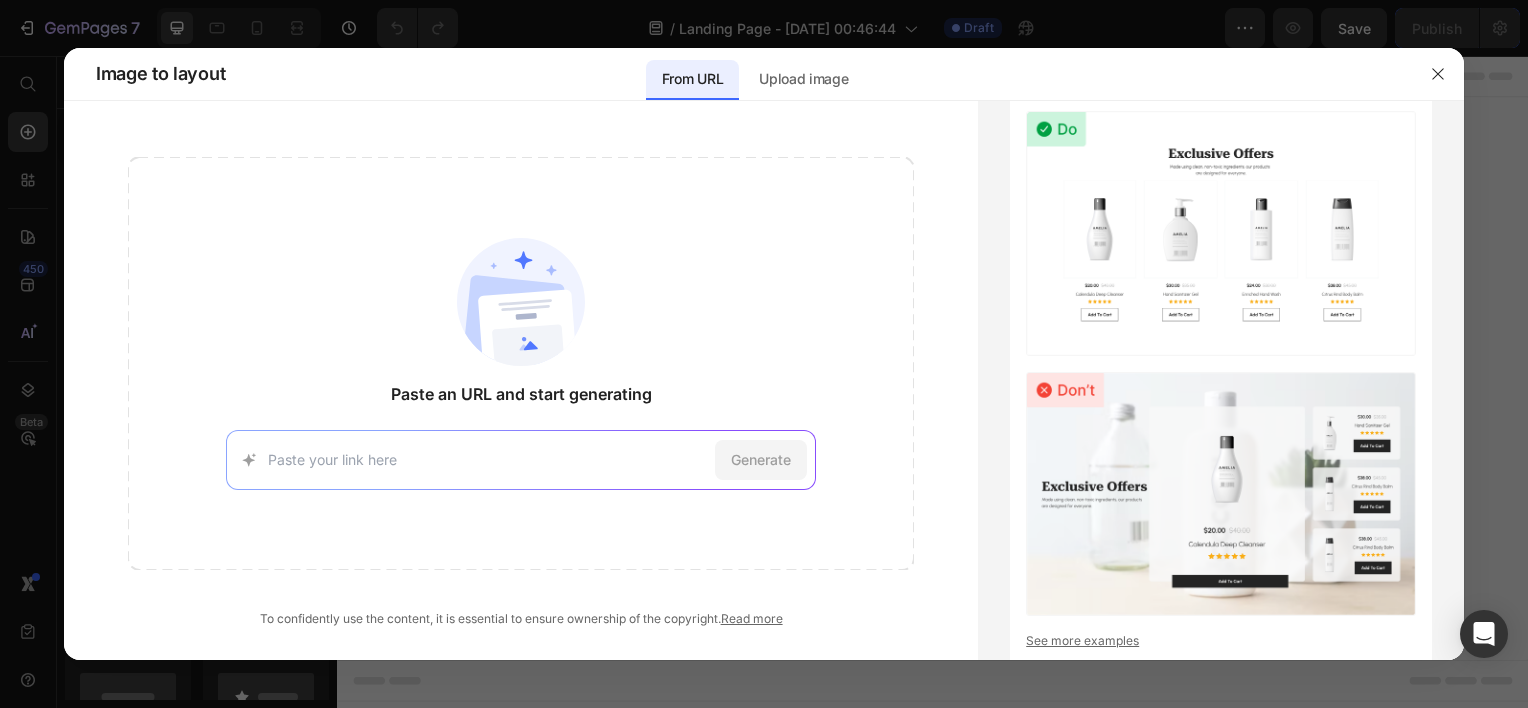 click at bounding box center (487, 459) 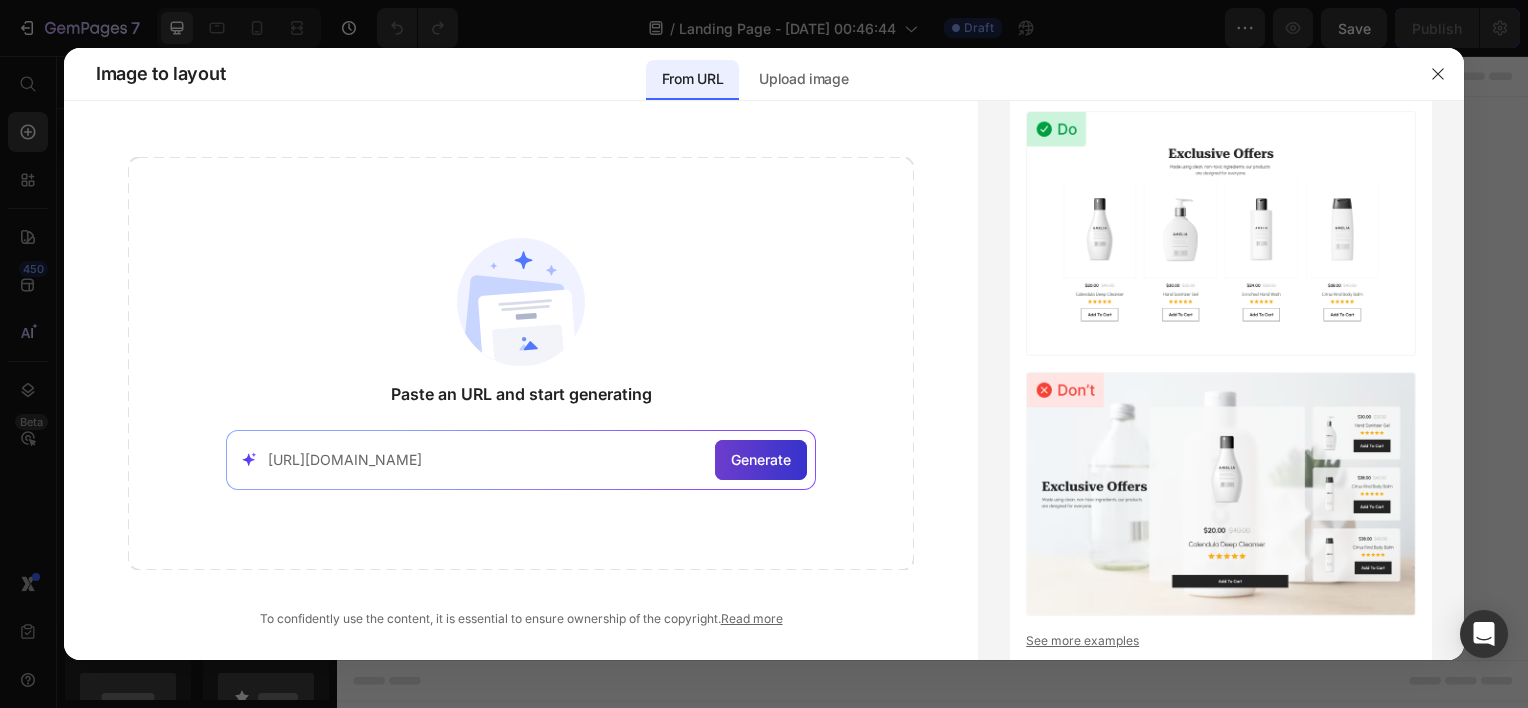 type on "[URL][DOMAIN_NAME]" 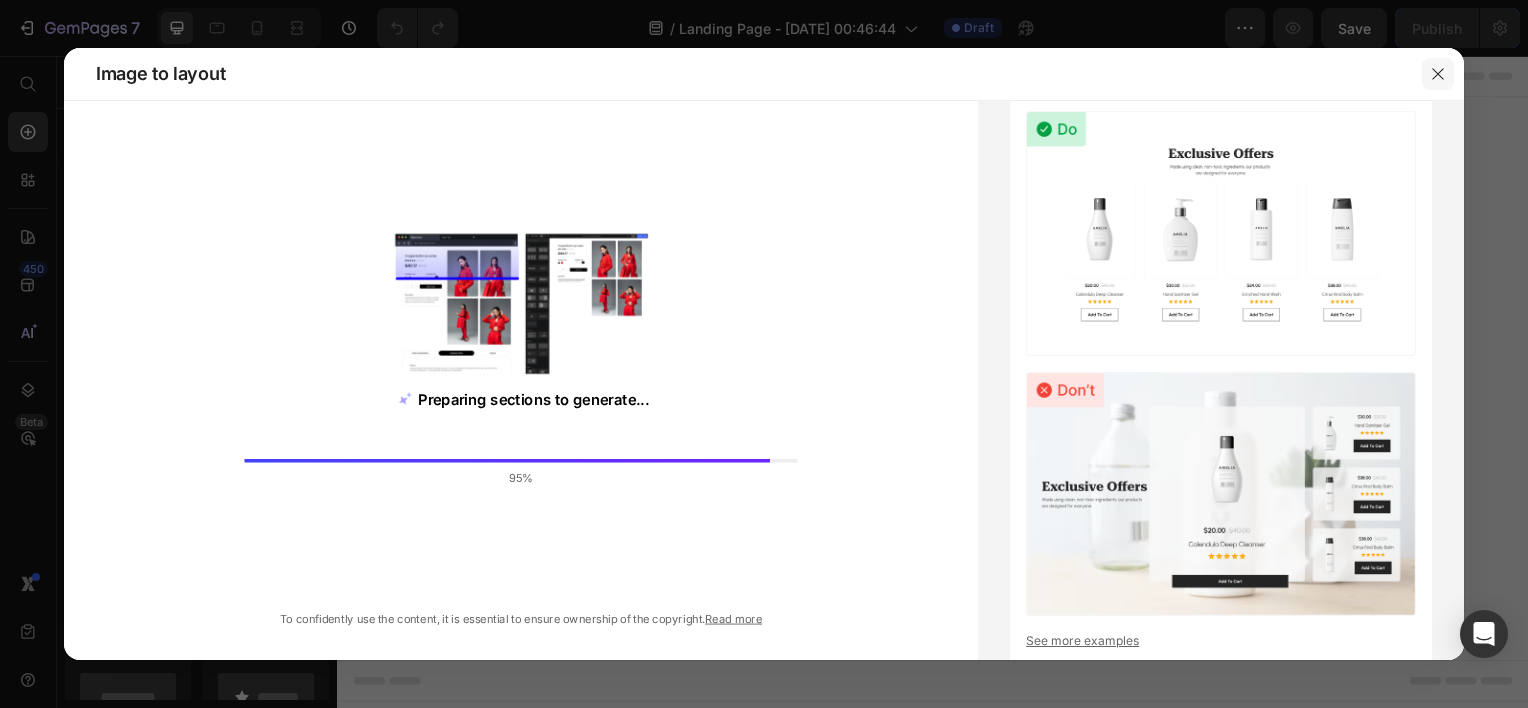 drag, startPoint x: 1436, startPoint y: 79, endPoint x: 1107, endPoint y: 24, distance: 333.56558 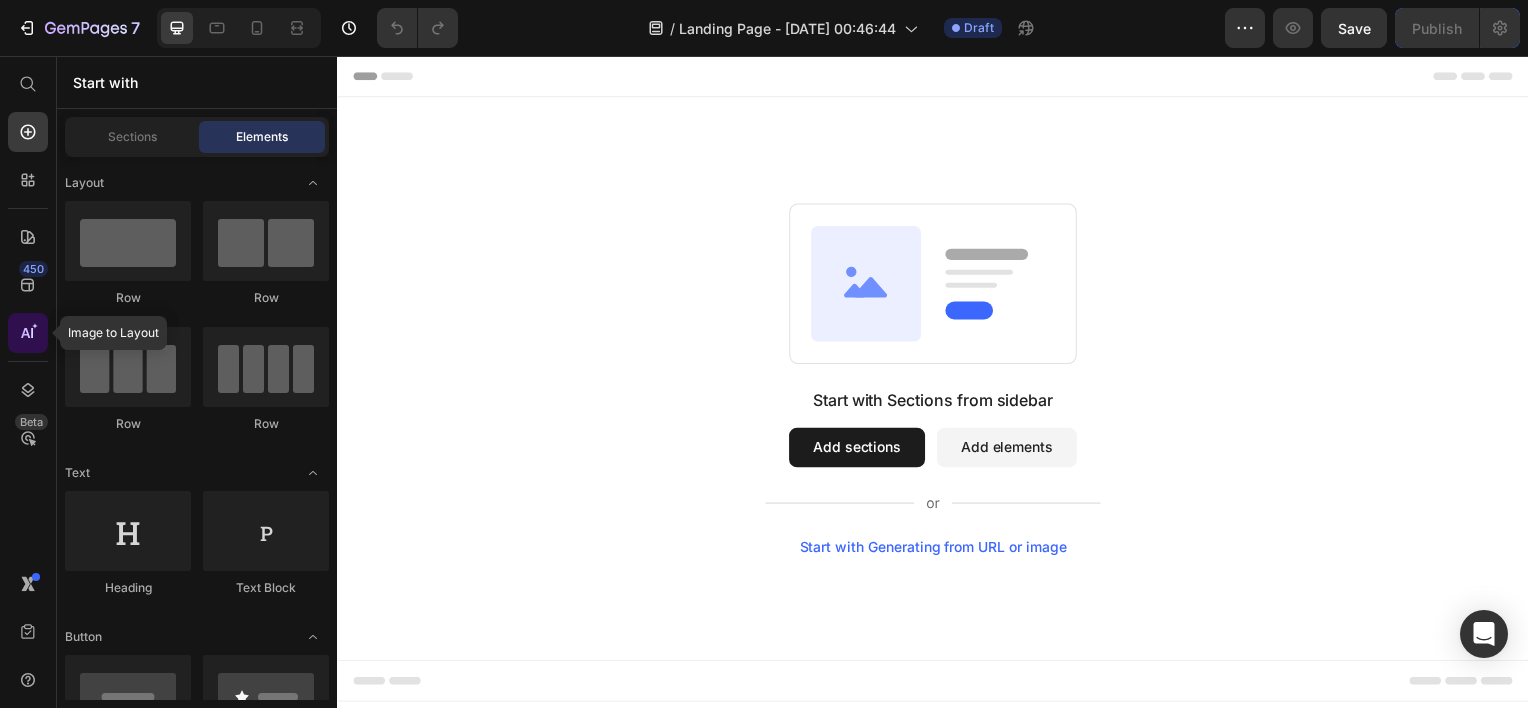 click 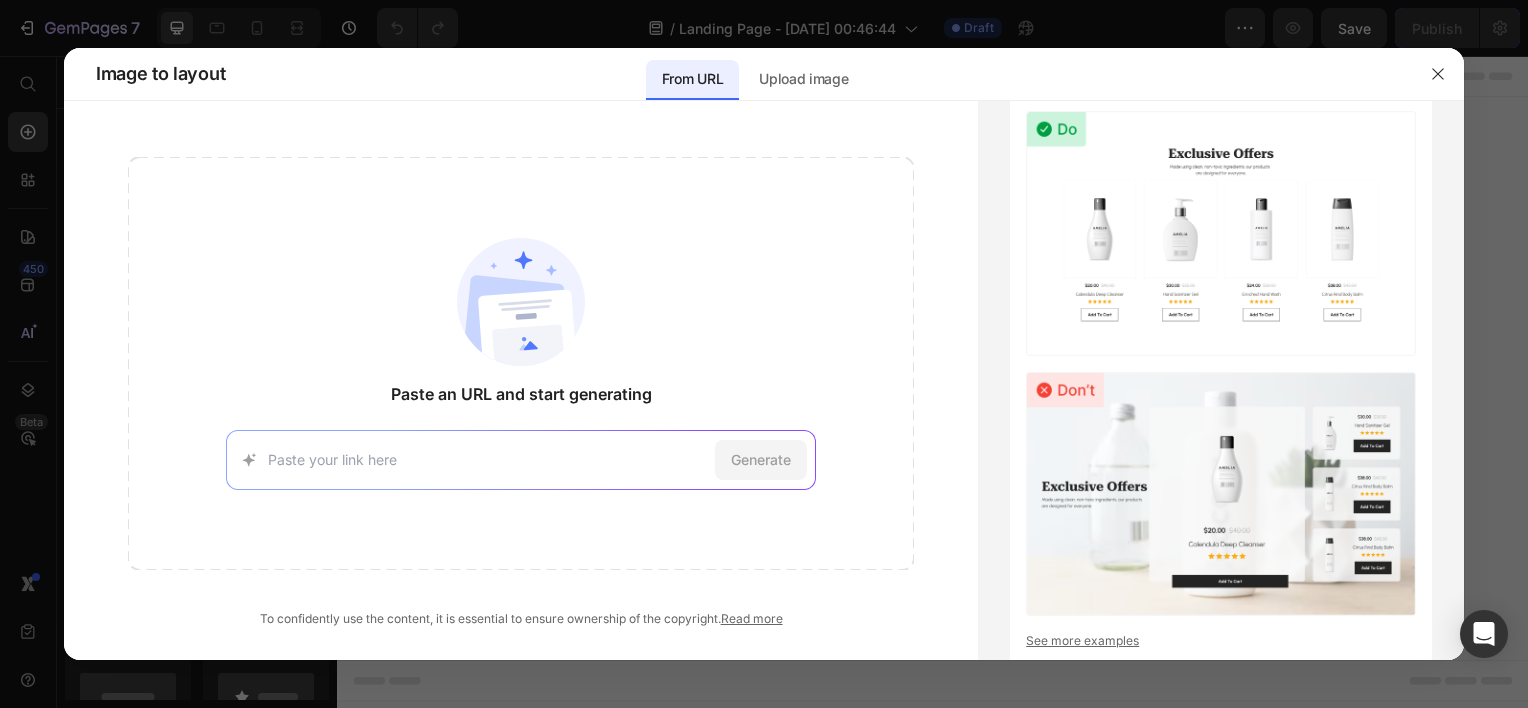 click at bounding box center (487, 459) 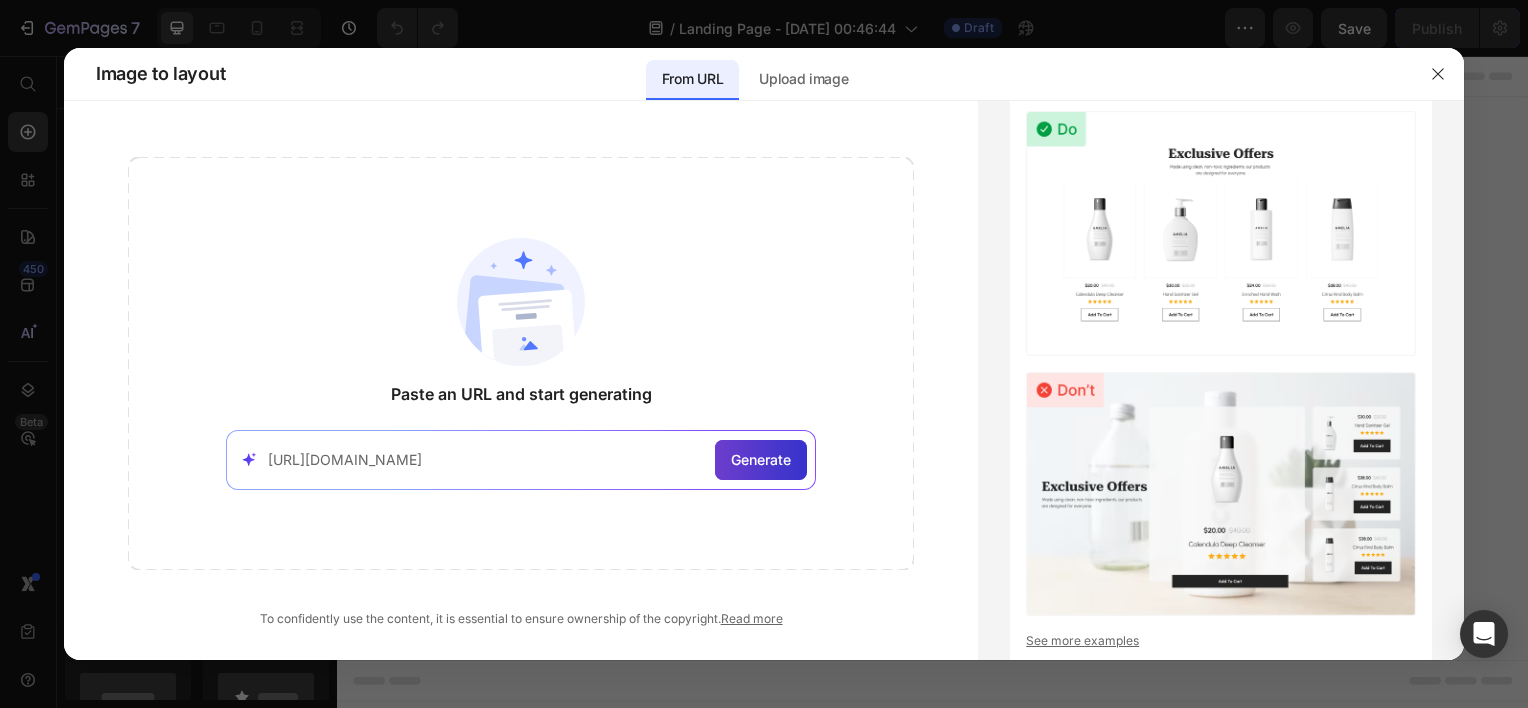 type on "[URL][DOMAIN_NAME]" 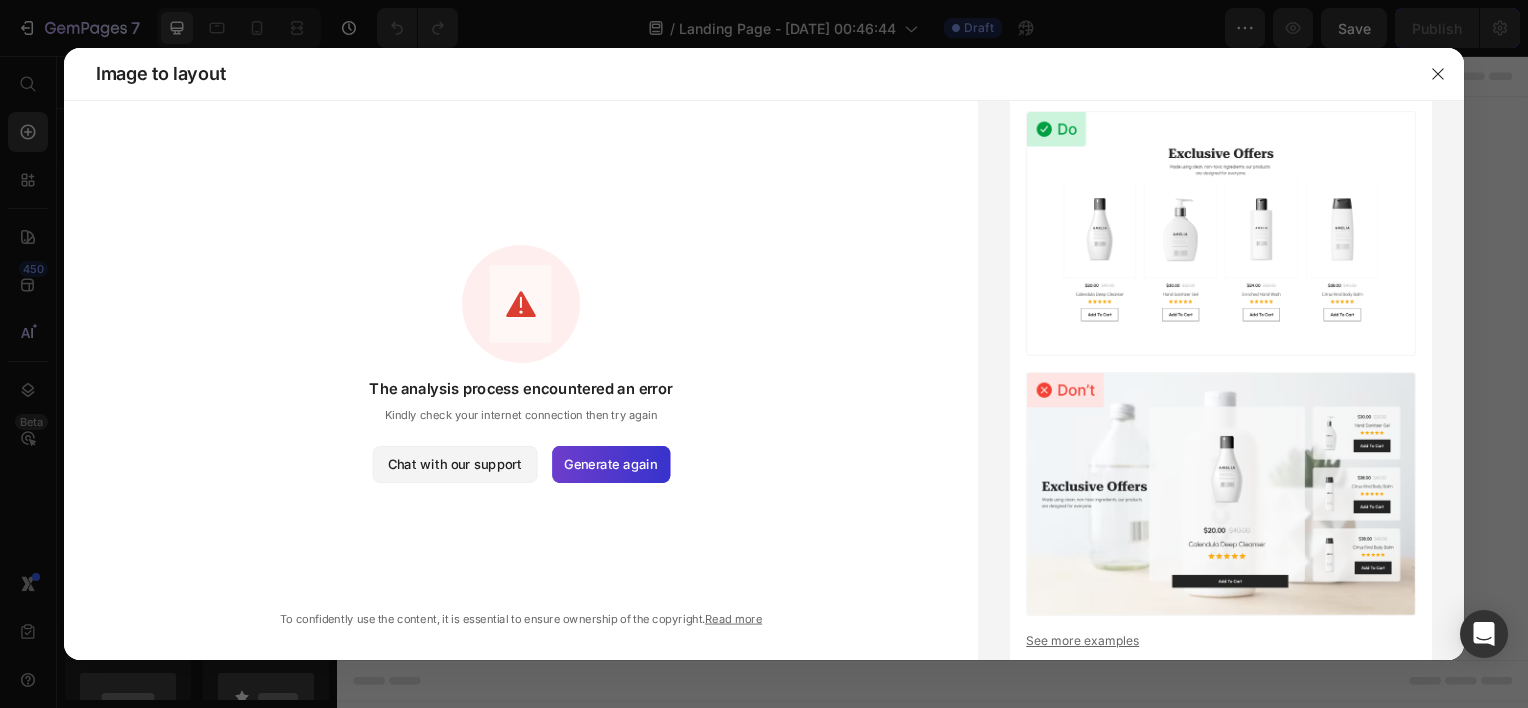 click on "Generate again" at bounding box center [610, 463] 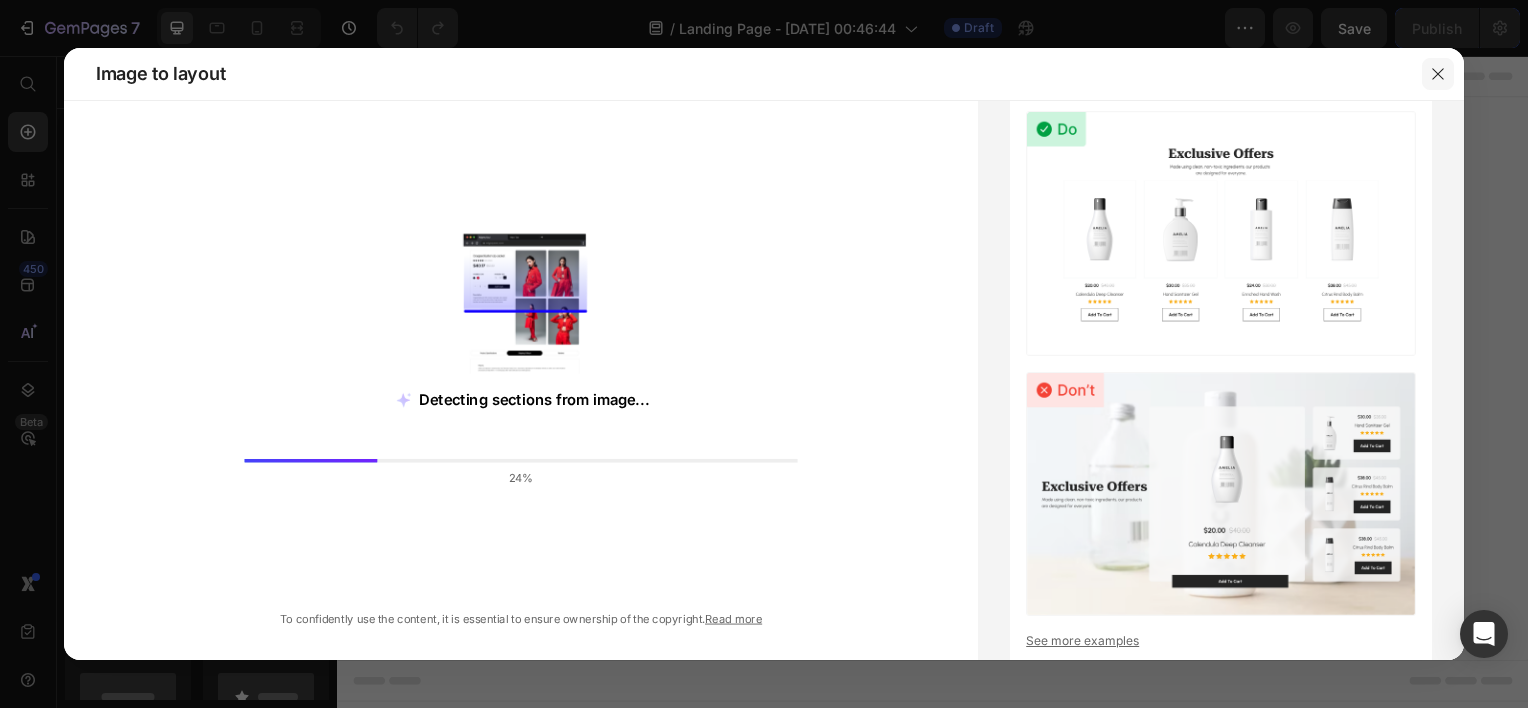 click 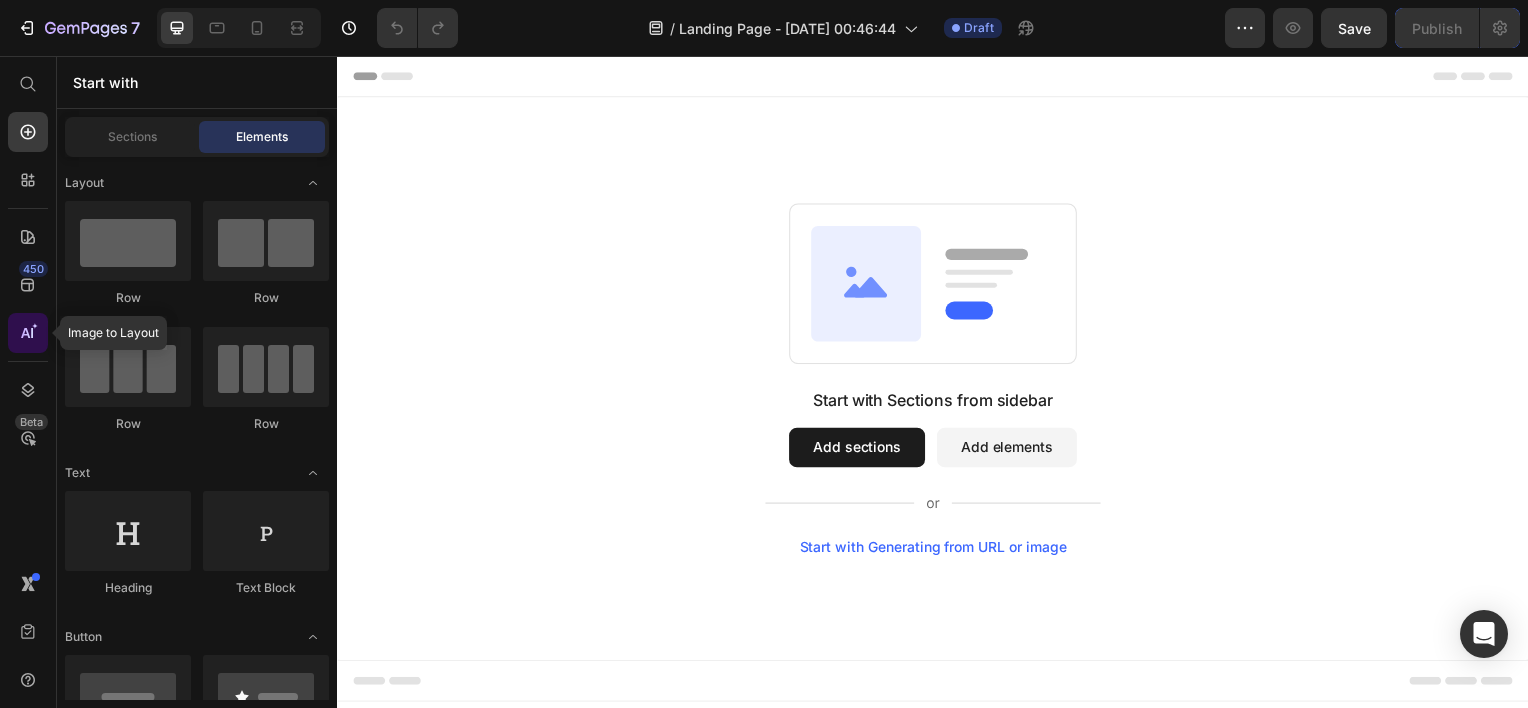 click 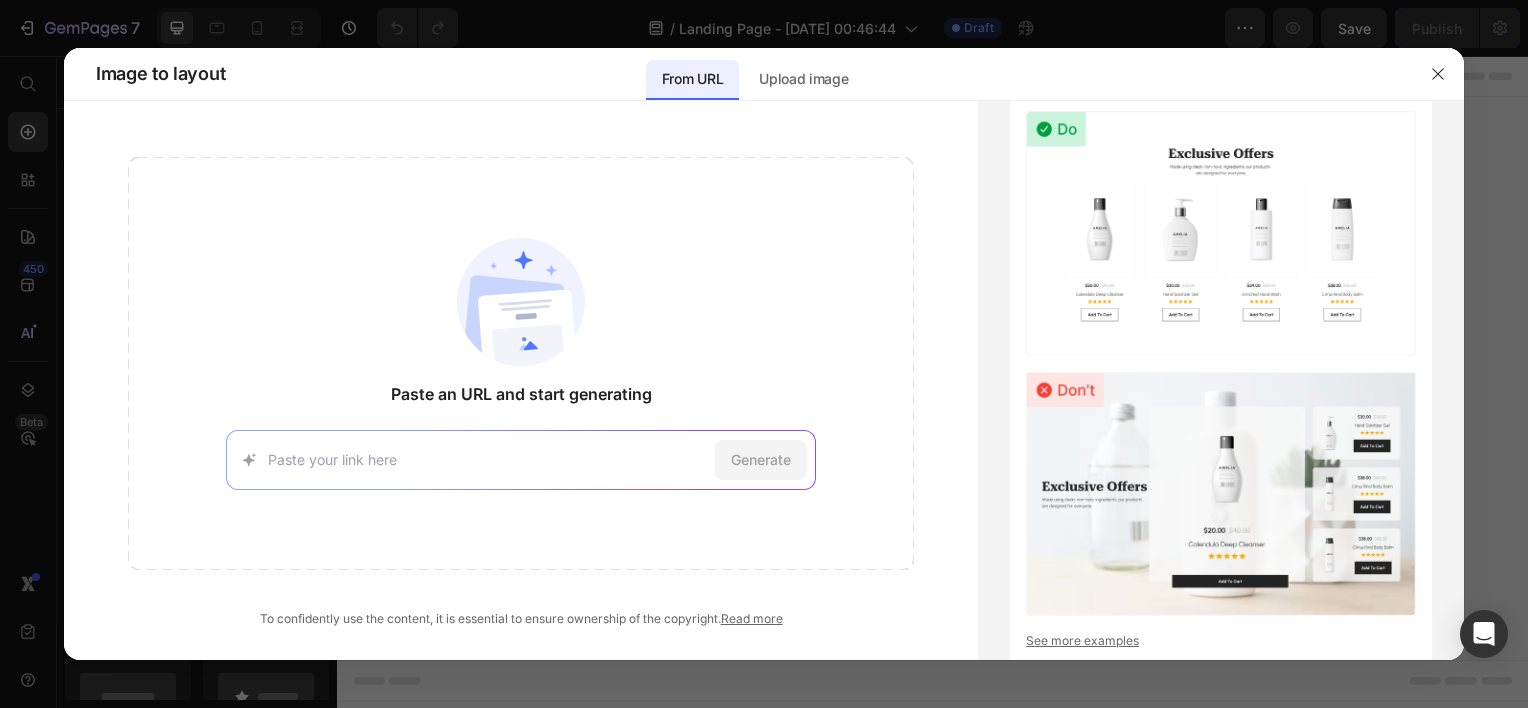click at bounding box center [487, 459] 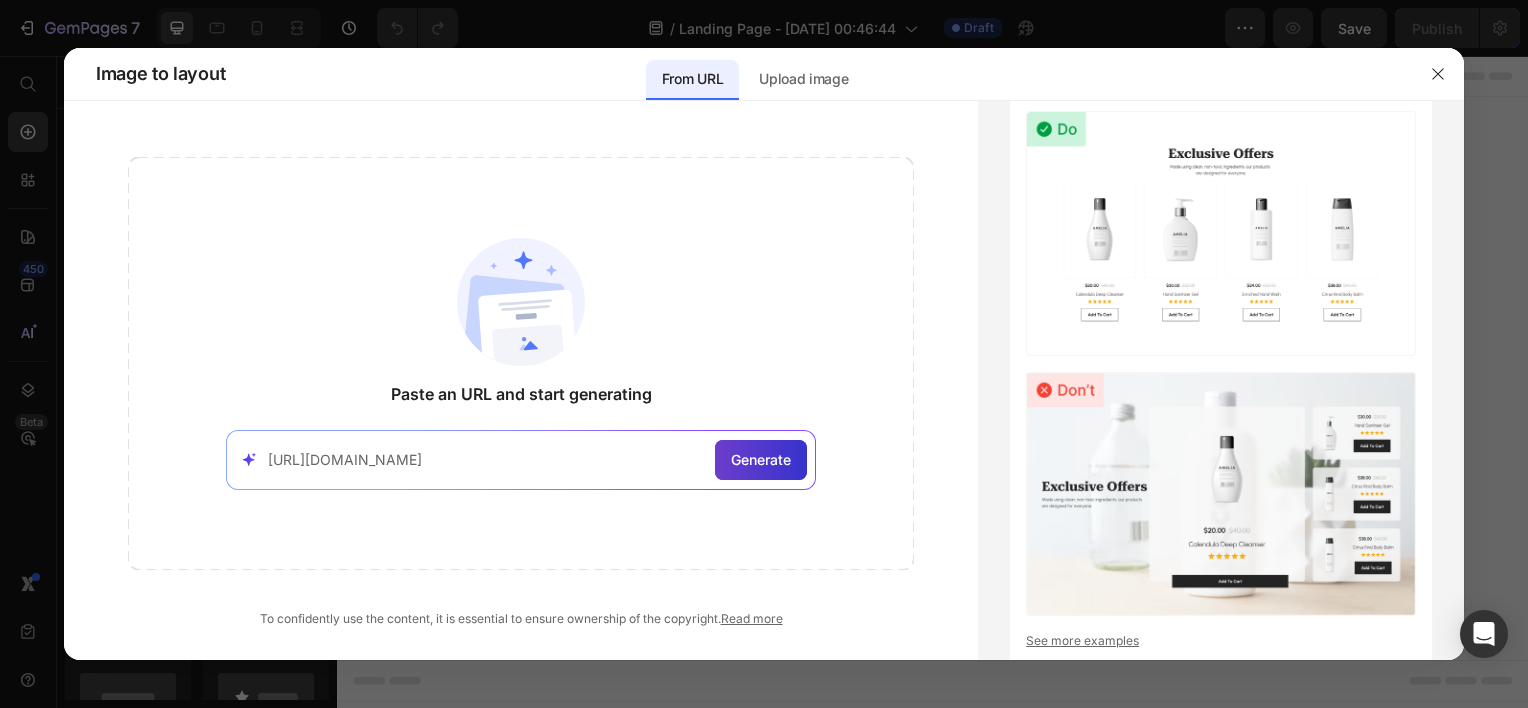 type on "https://www.gld.com/" 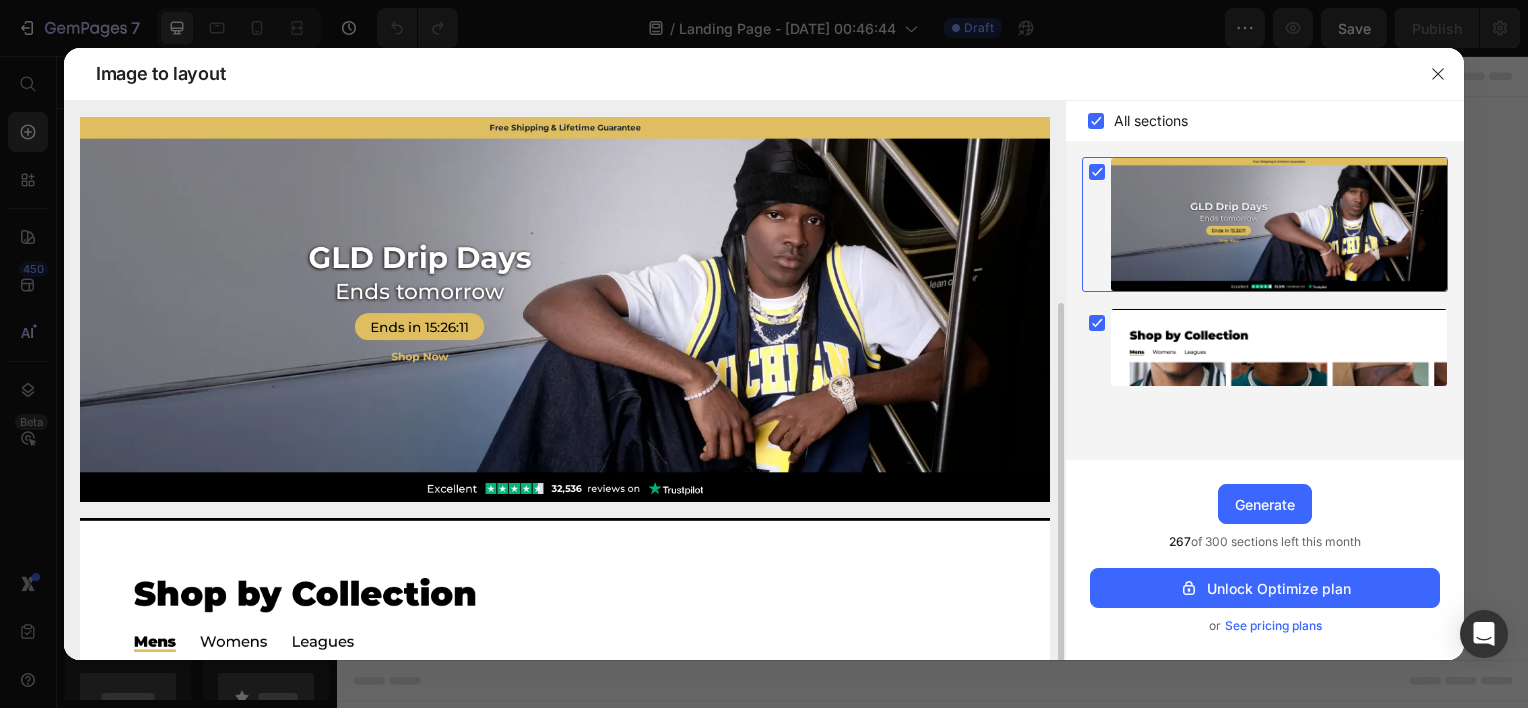 scroll, scrollTop: 110, scrollLeft: 0, axis: vertical 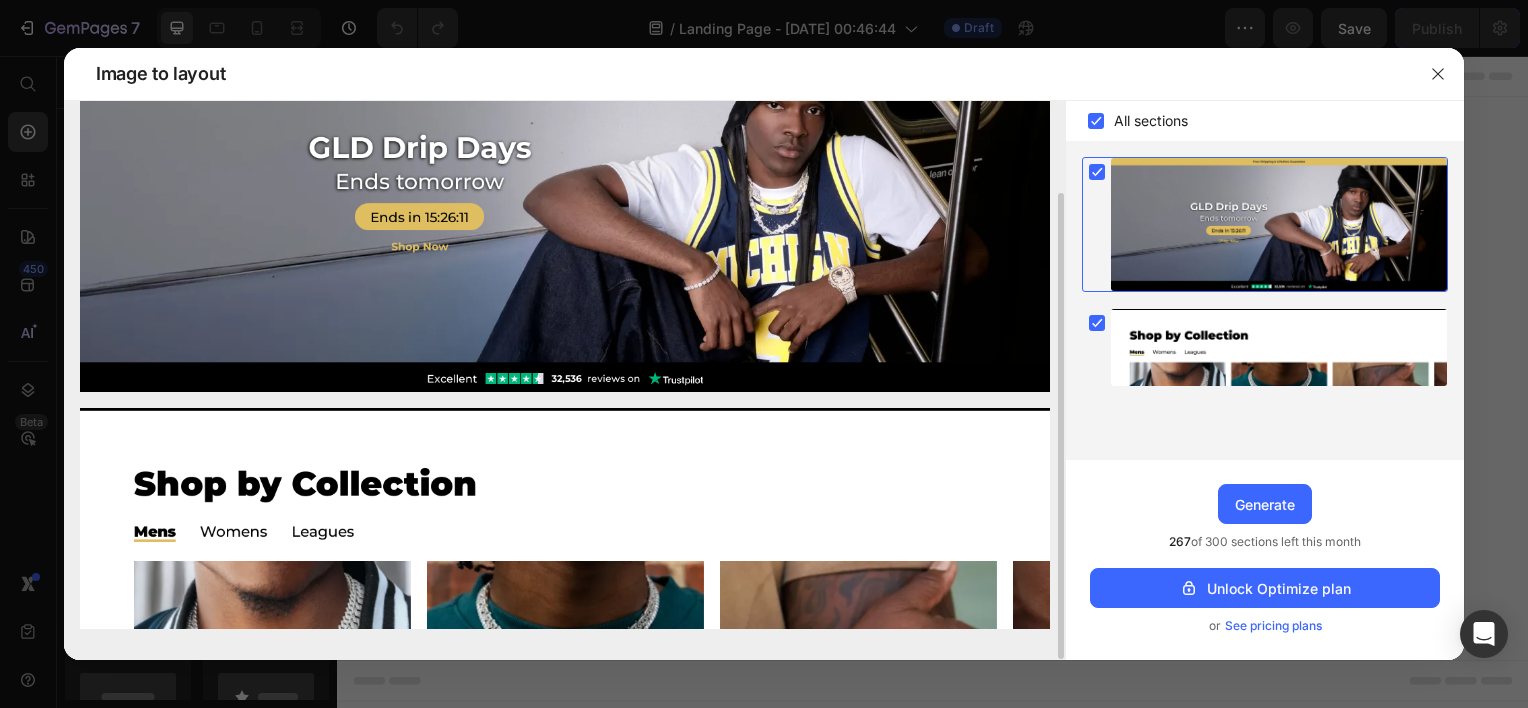click at bounding box center (565, 518) 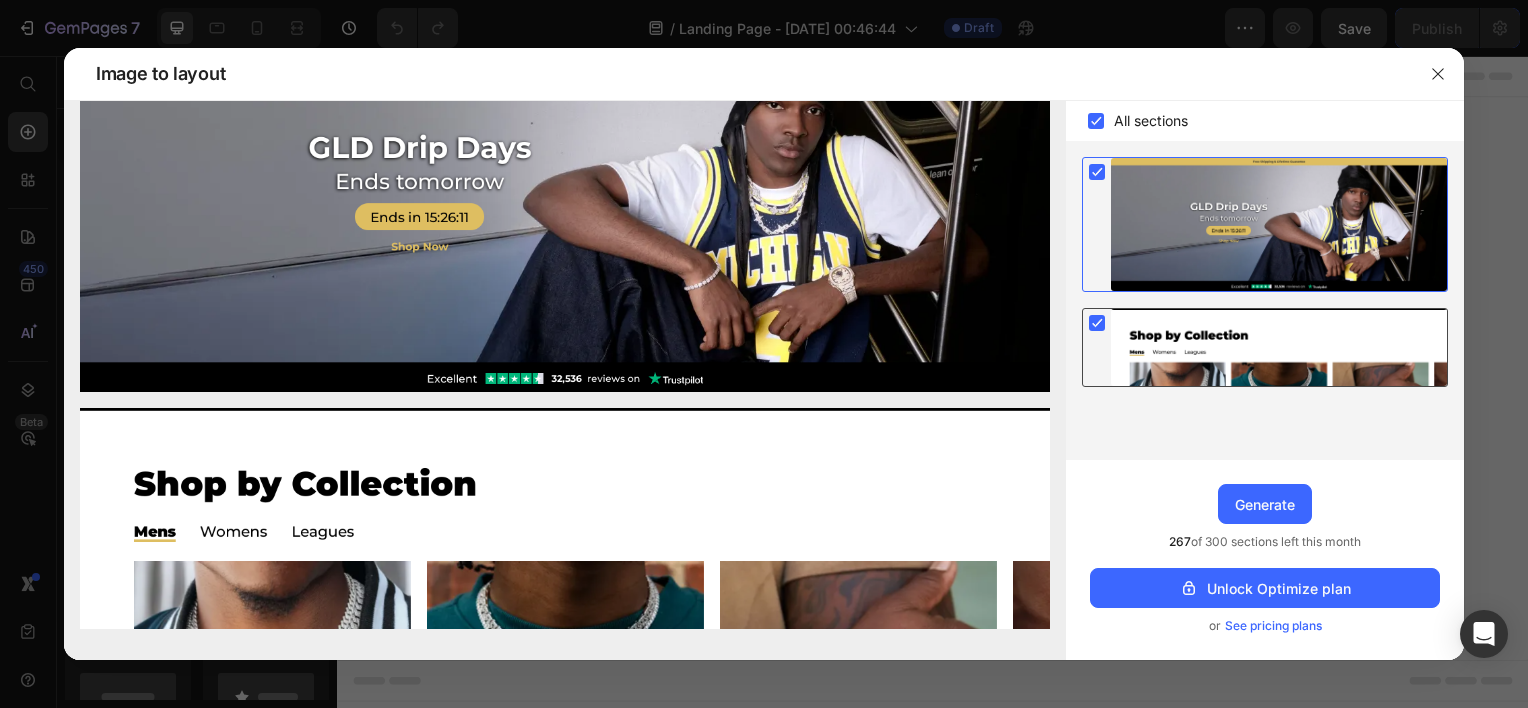 click at bounding box center (1279, 347) 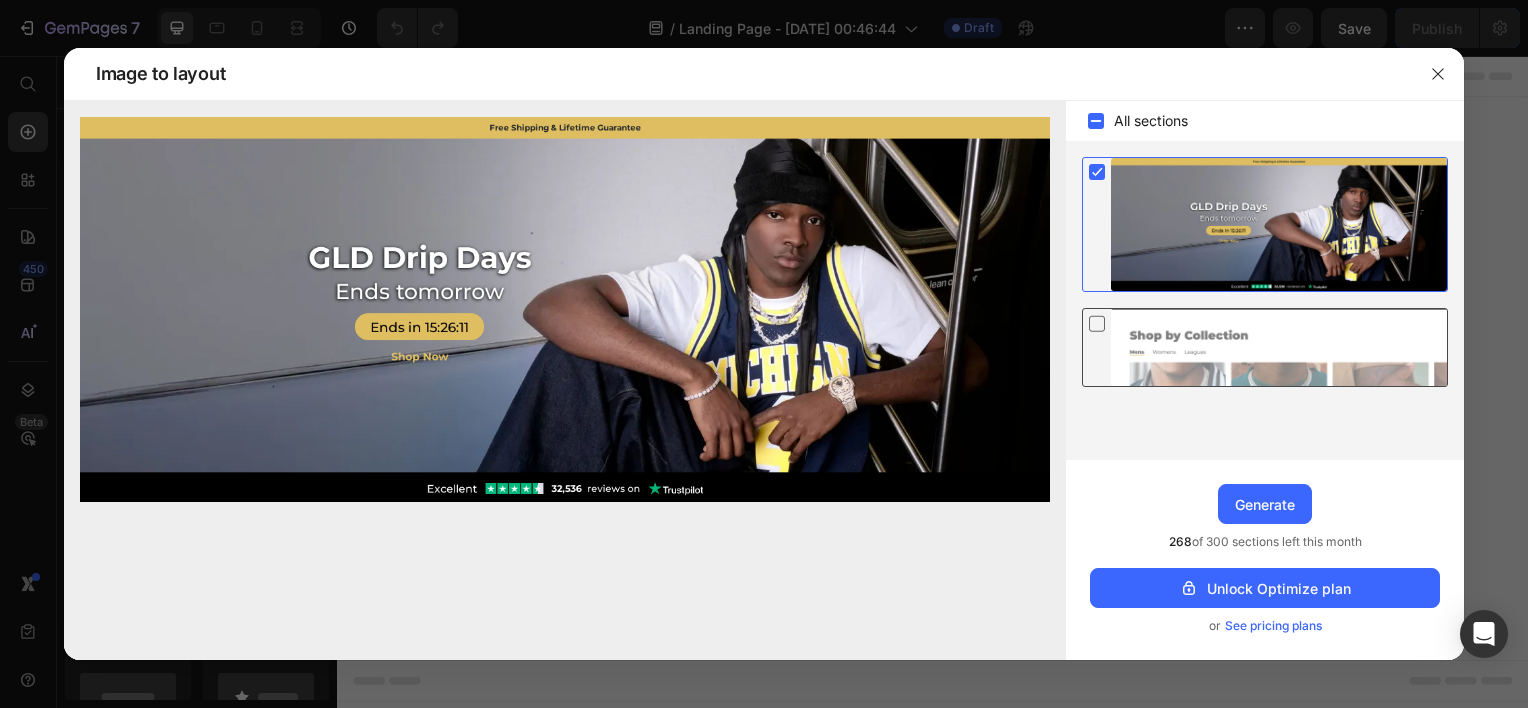 click at bounding box center [1279, 347] 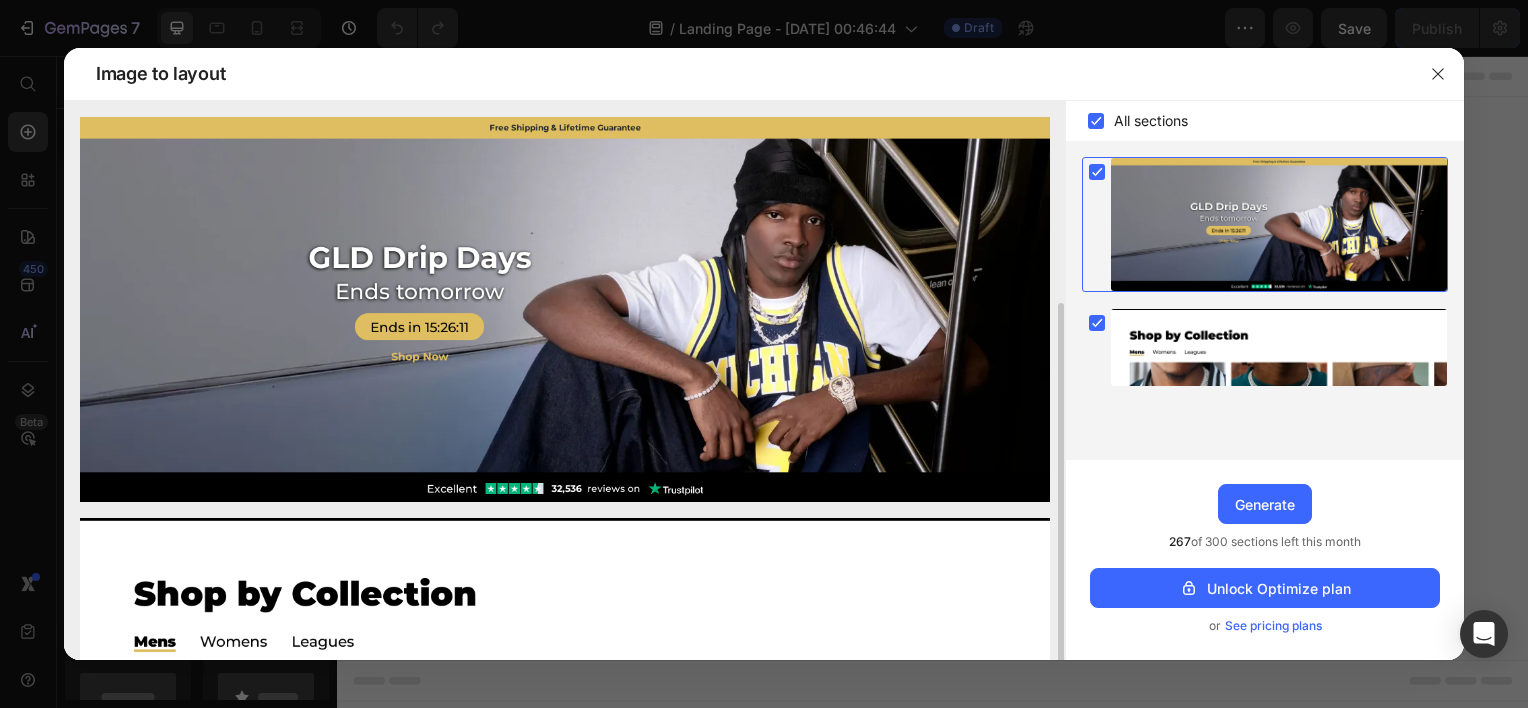 scroll, scrollTop: 110, scrollLeft: 0, axis: vertical 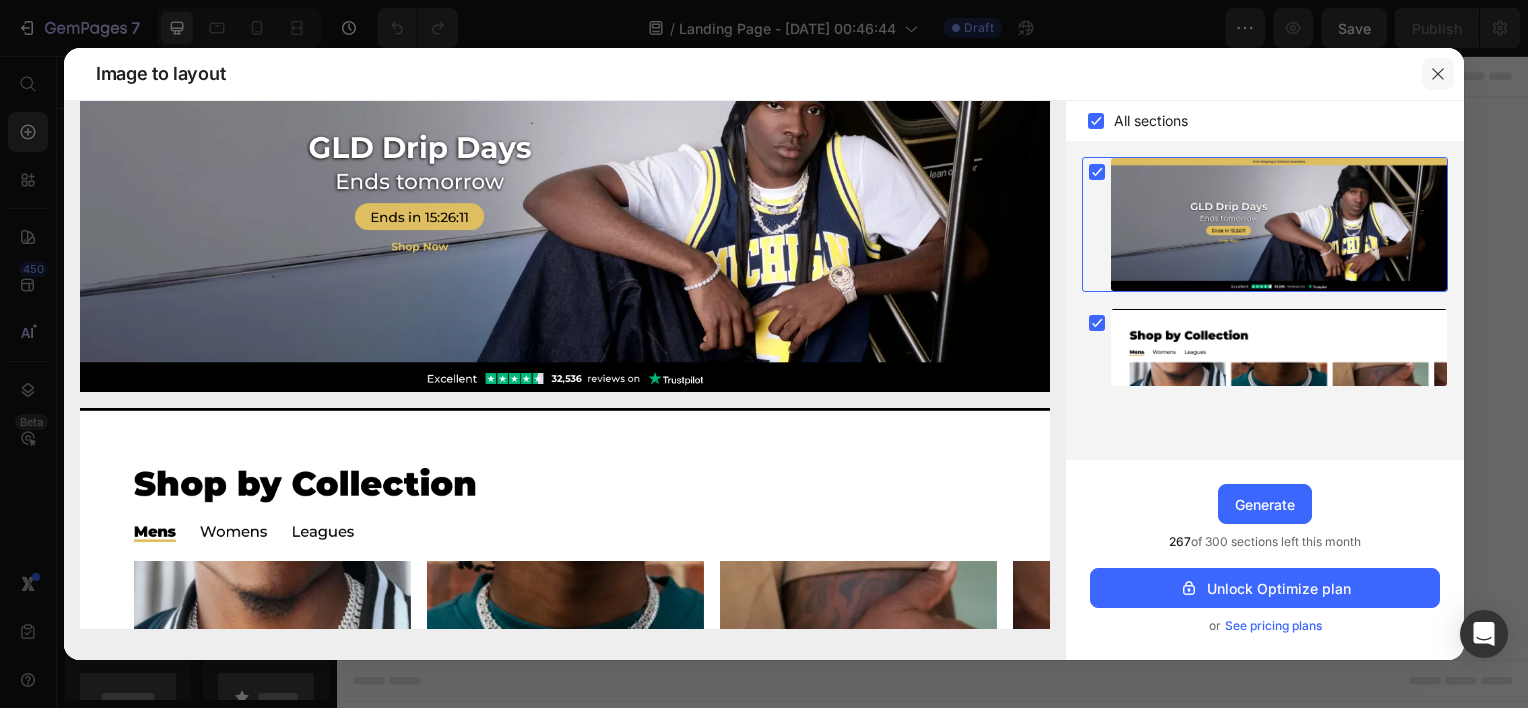 click 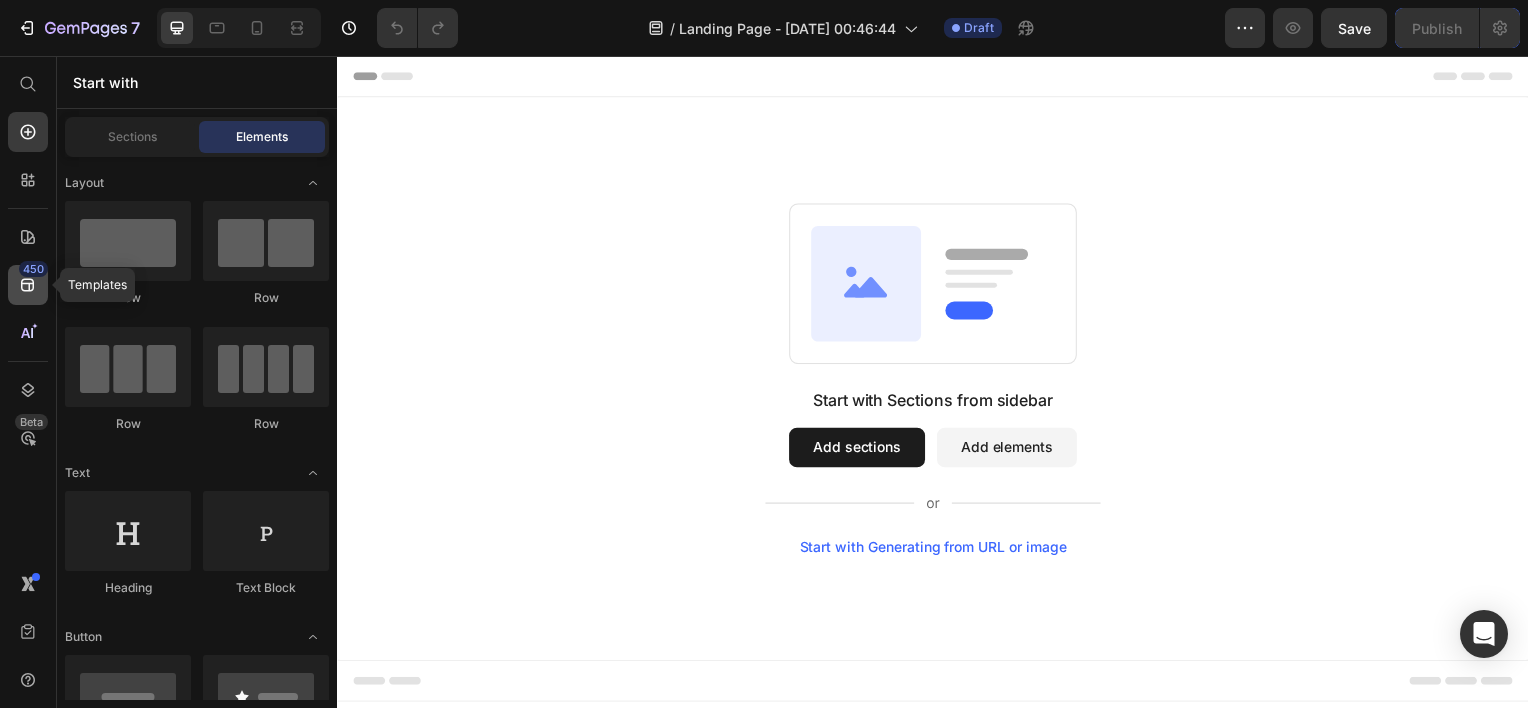 click on "450" at bounding box center (33, 269) 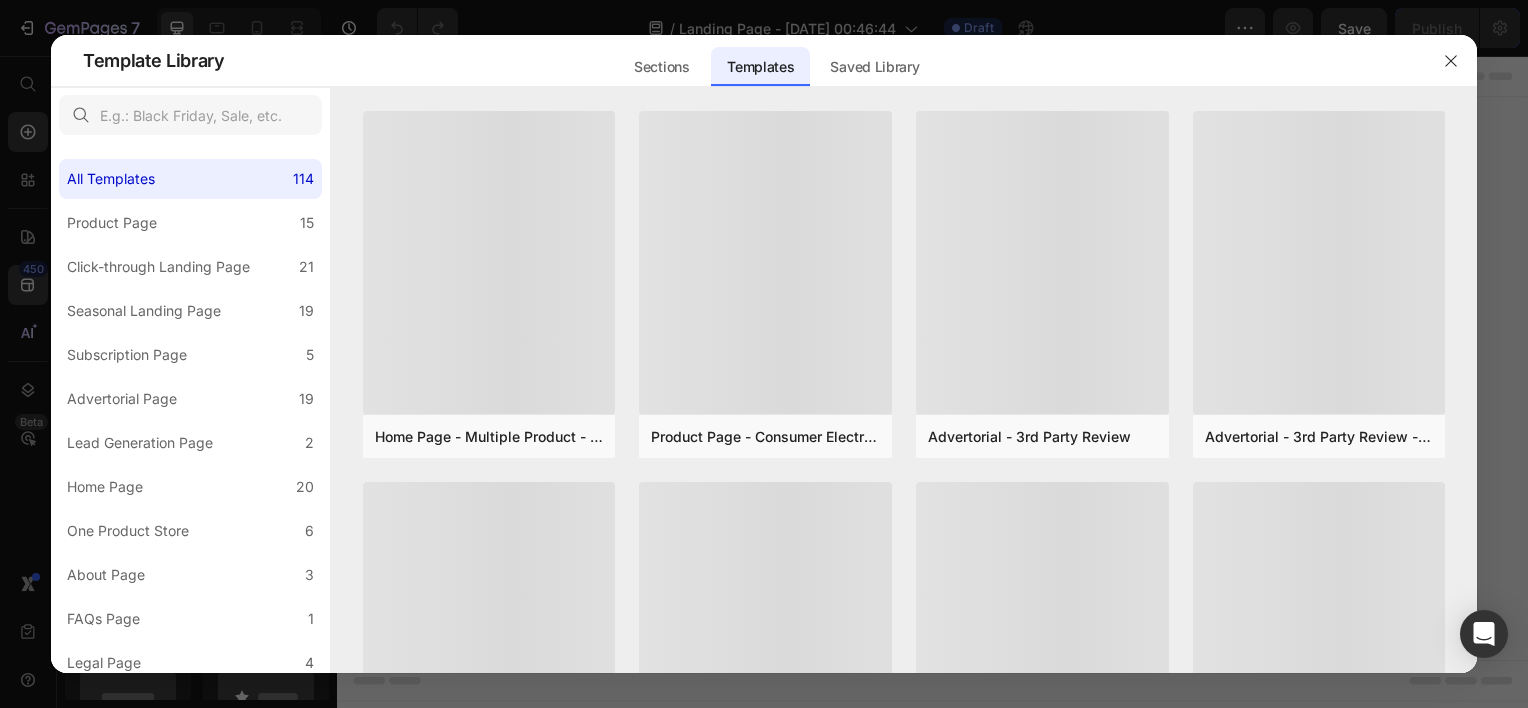 click at bounding box center [764, 354] 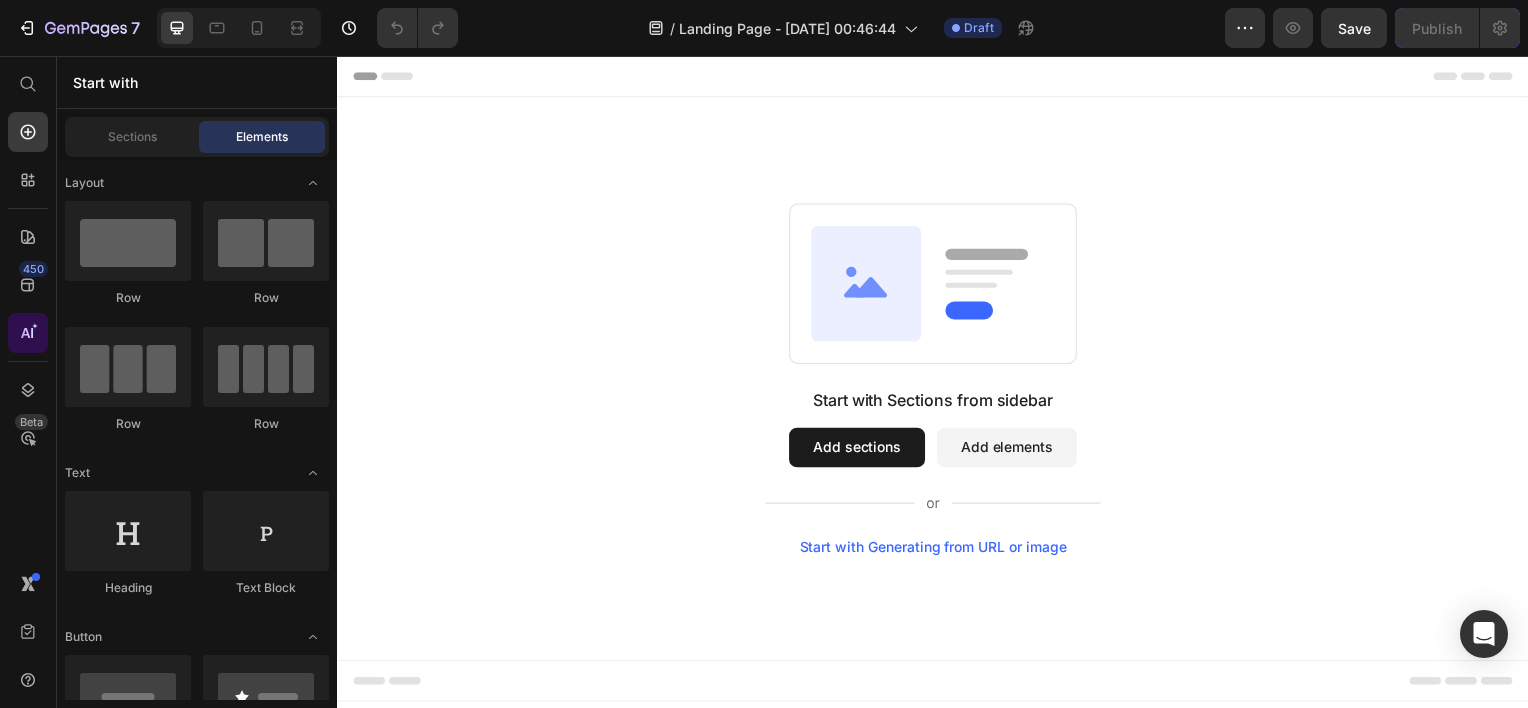 click 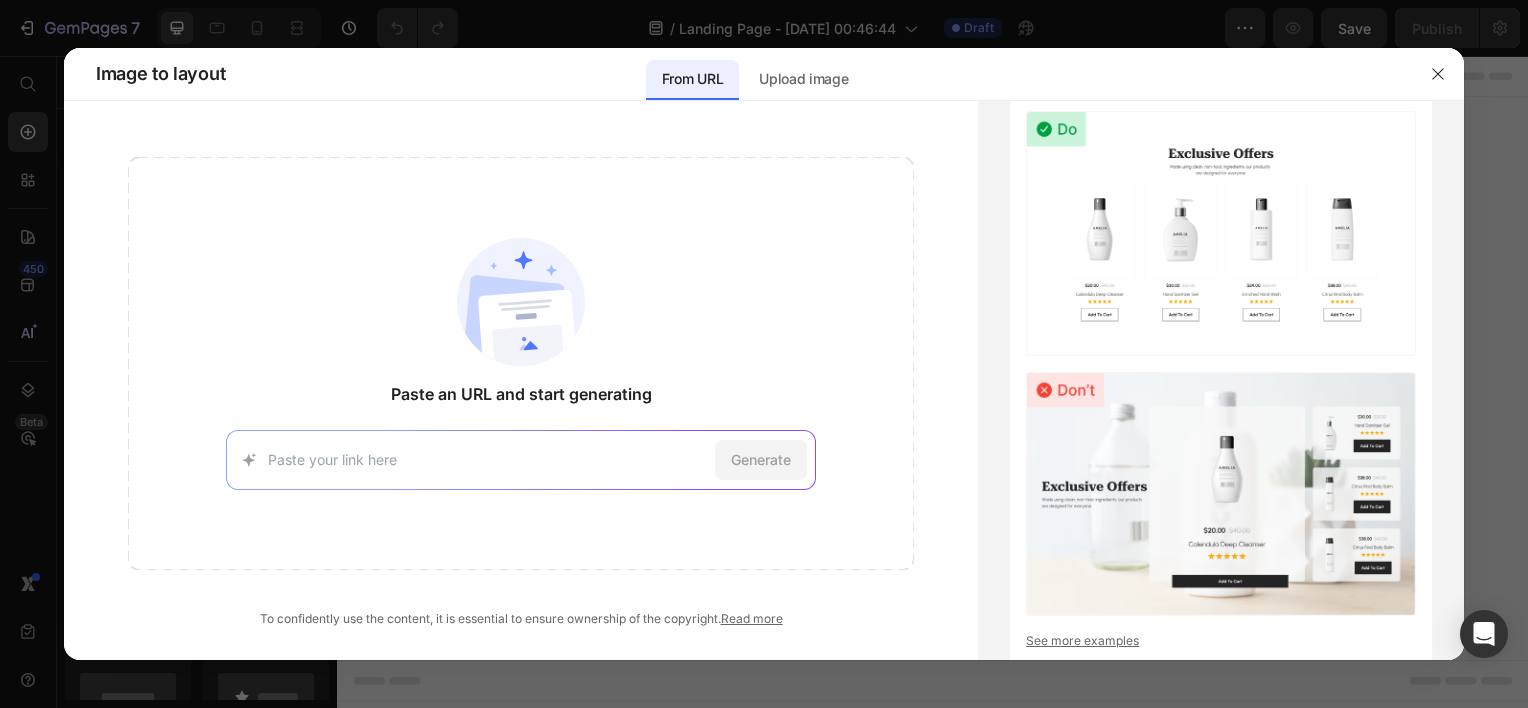 drag, startPoint x: 326, startPoint y: 448, endPoint x: 339, endPoint y: 461, distance: 18.384777 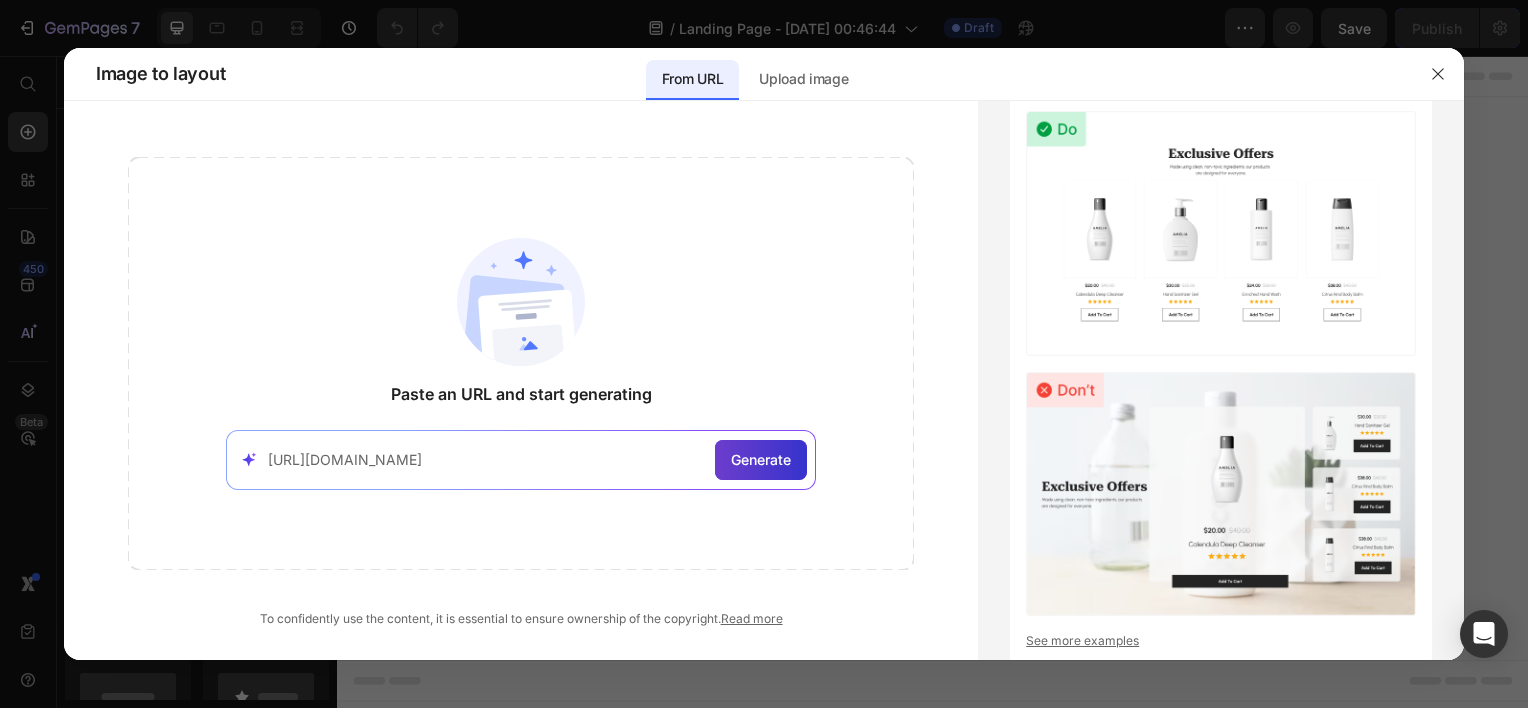 type on "https://www.icebox.com/" 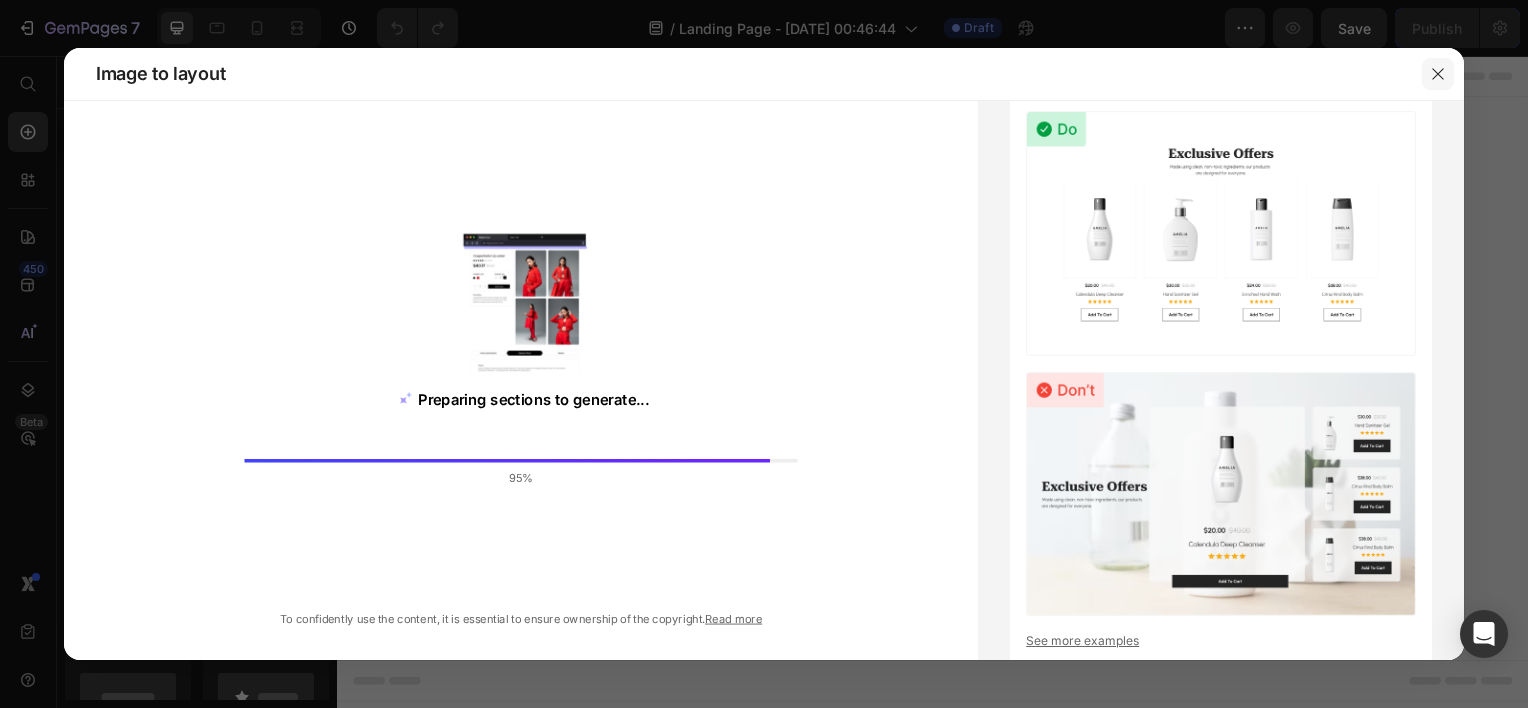 click at bounding box center [1438, 74] 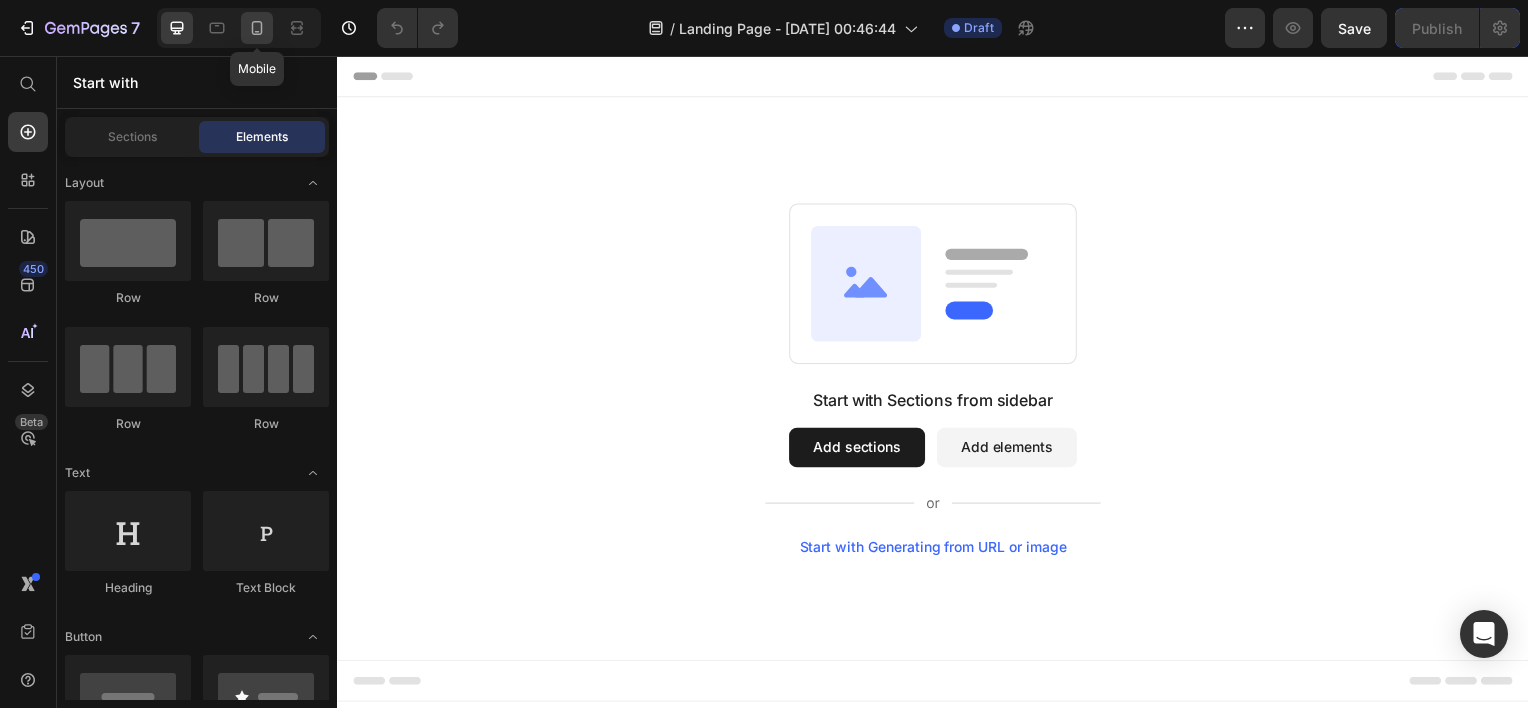 click 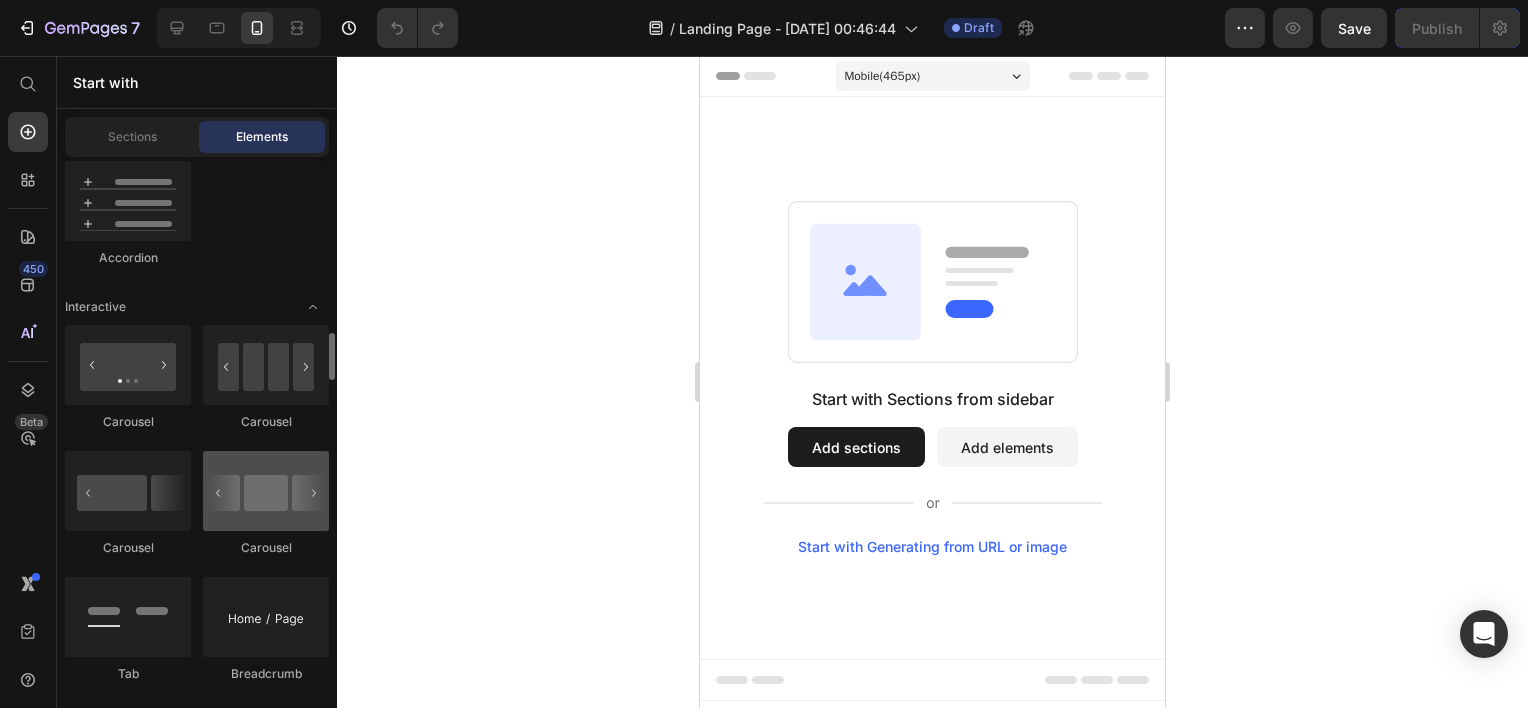 scroll, scrollTop: 1800, scrollLeft: 0, axis: vertical 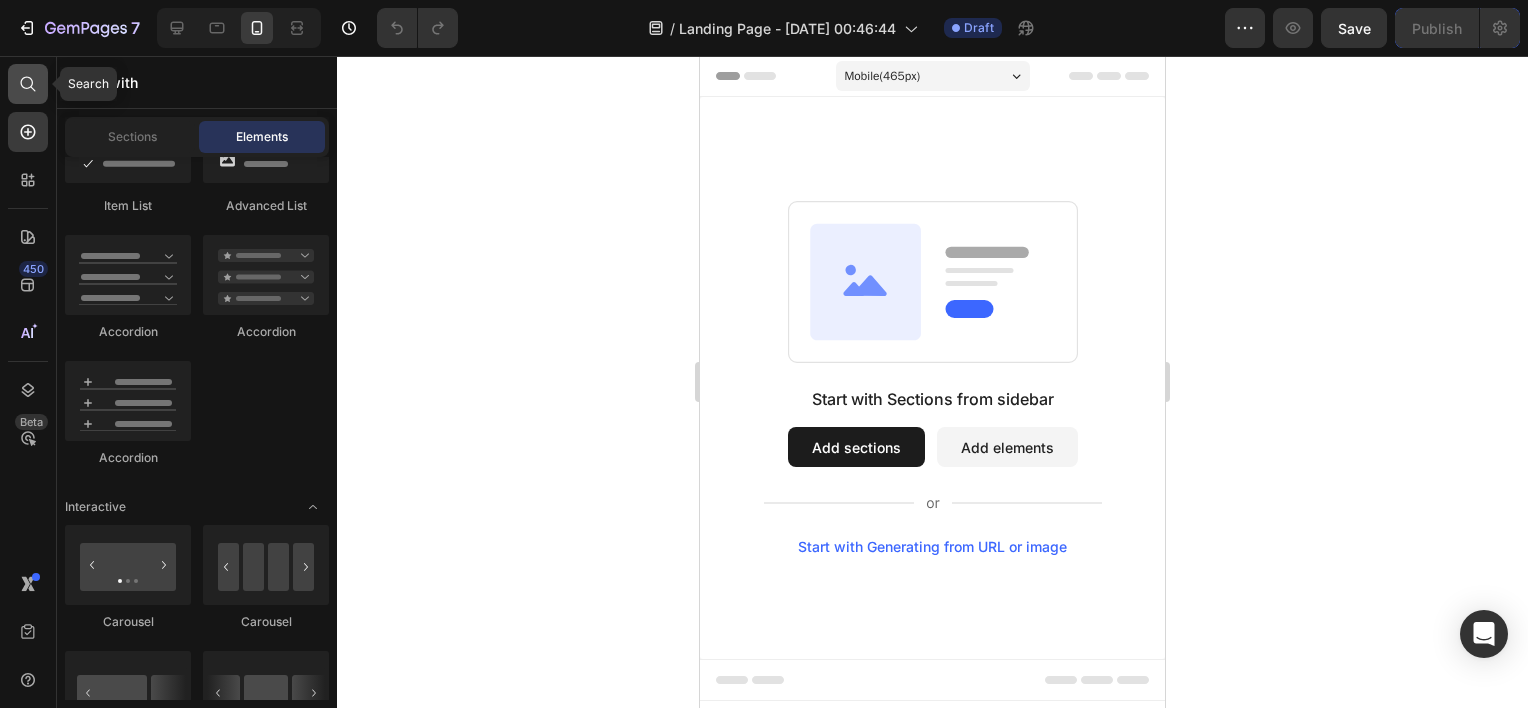 click 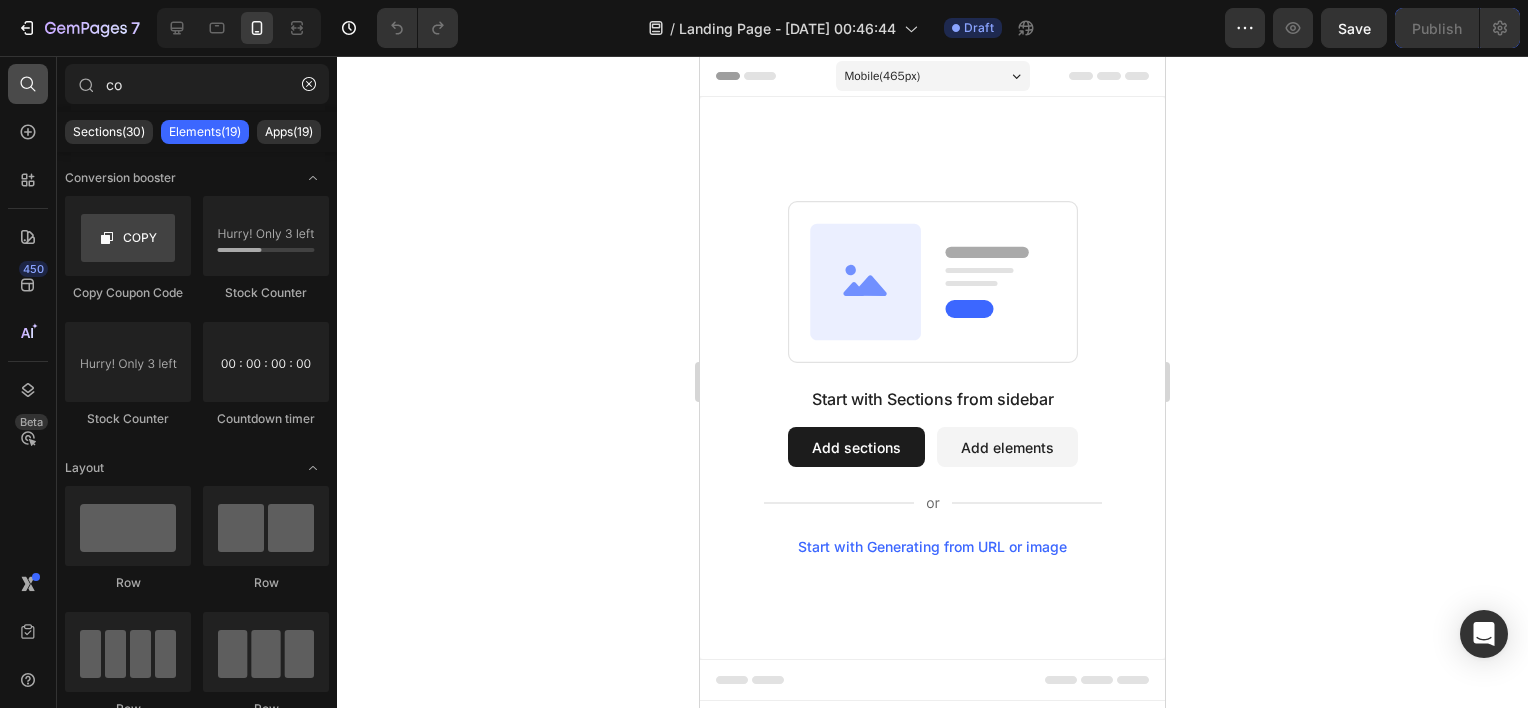 type on "c" 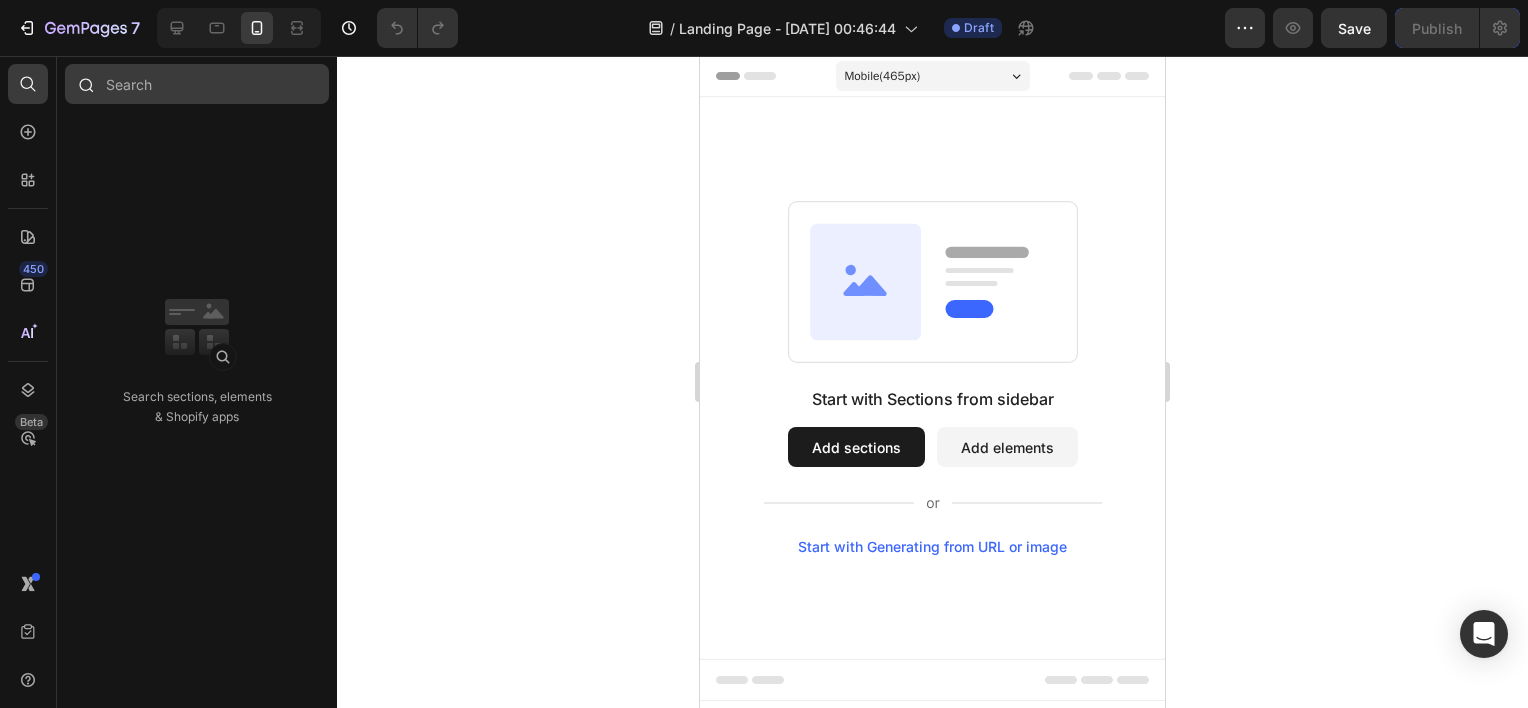 click at bounding box center (197, 84) 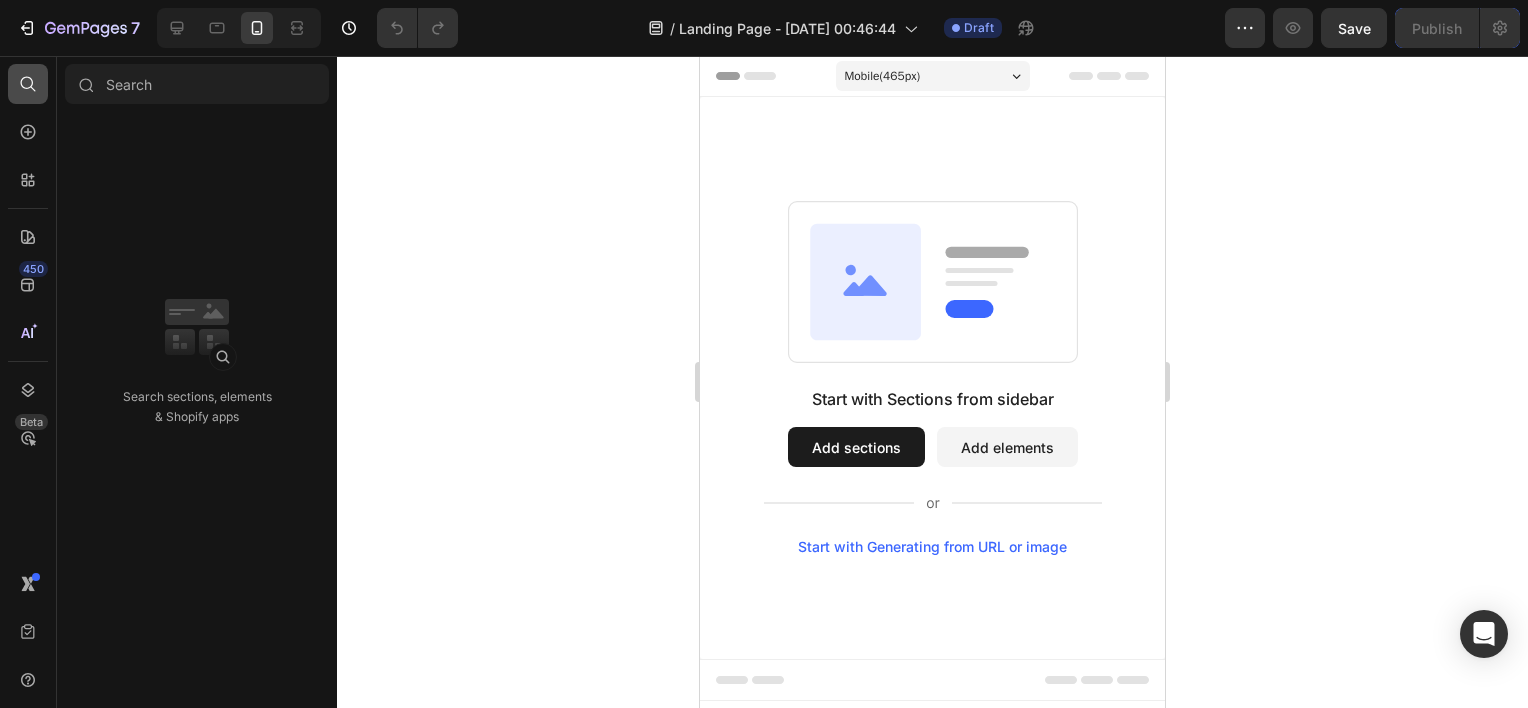 click 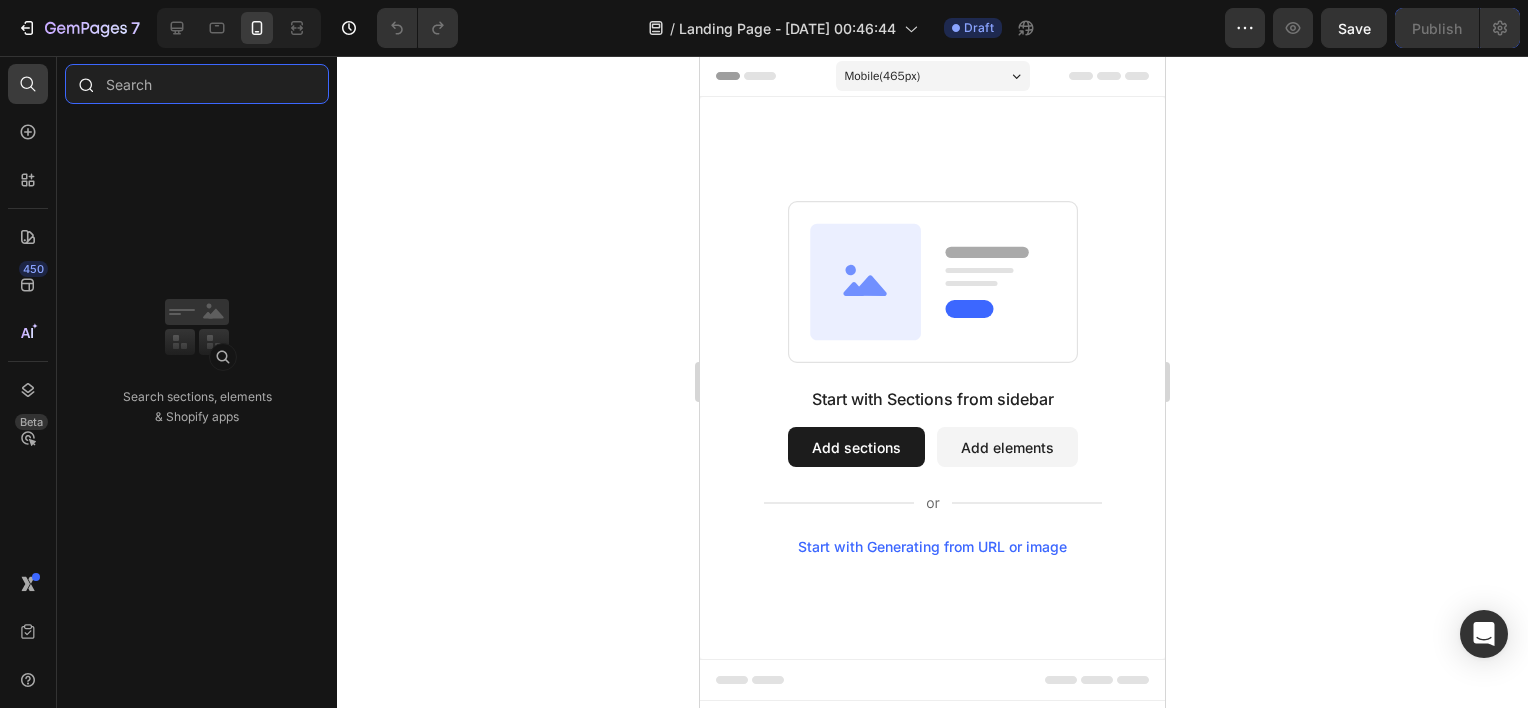 click at bounding box center (197, 84) 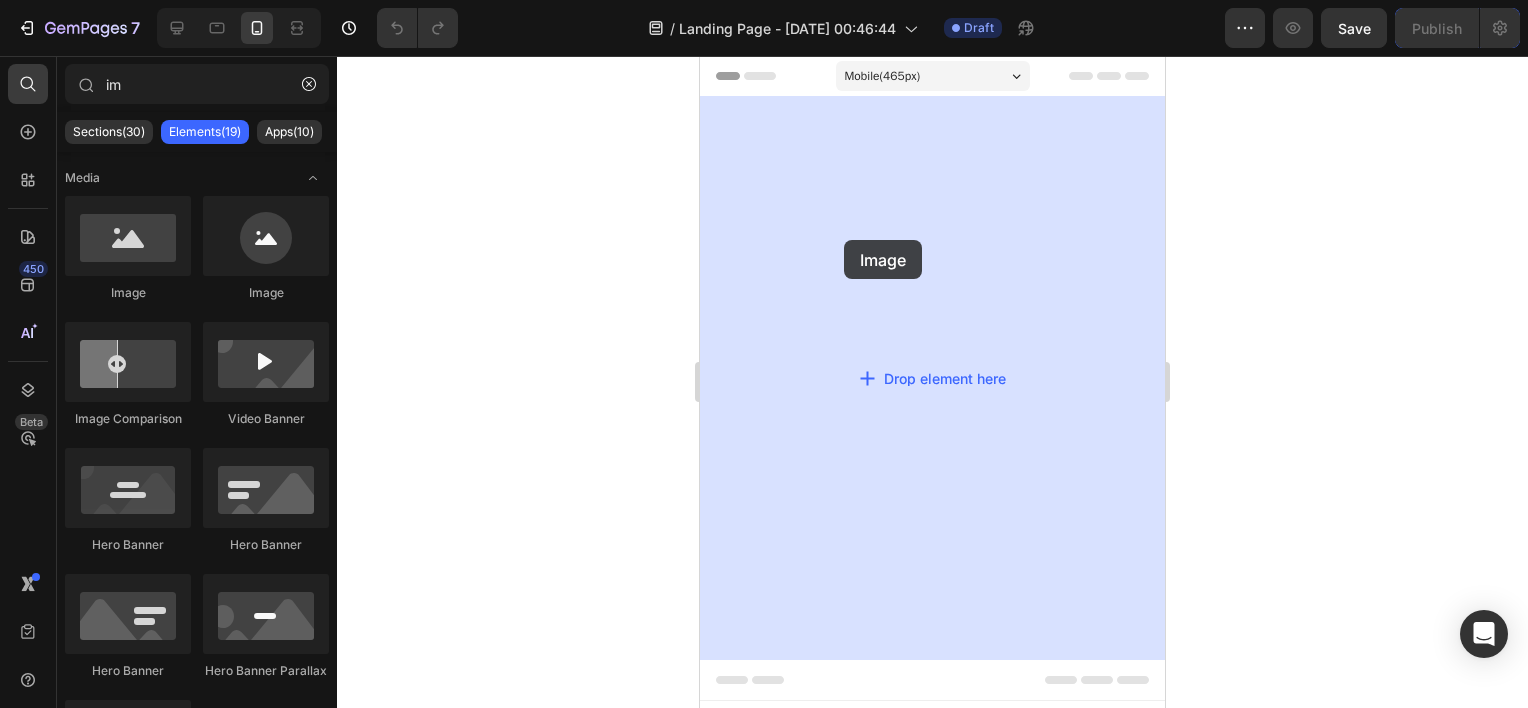 drag, startPoint x: 868, startPoint y: 296, endPoint x: 844, endPoint y: 240, distance: 60.926186 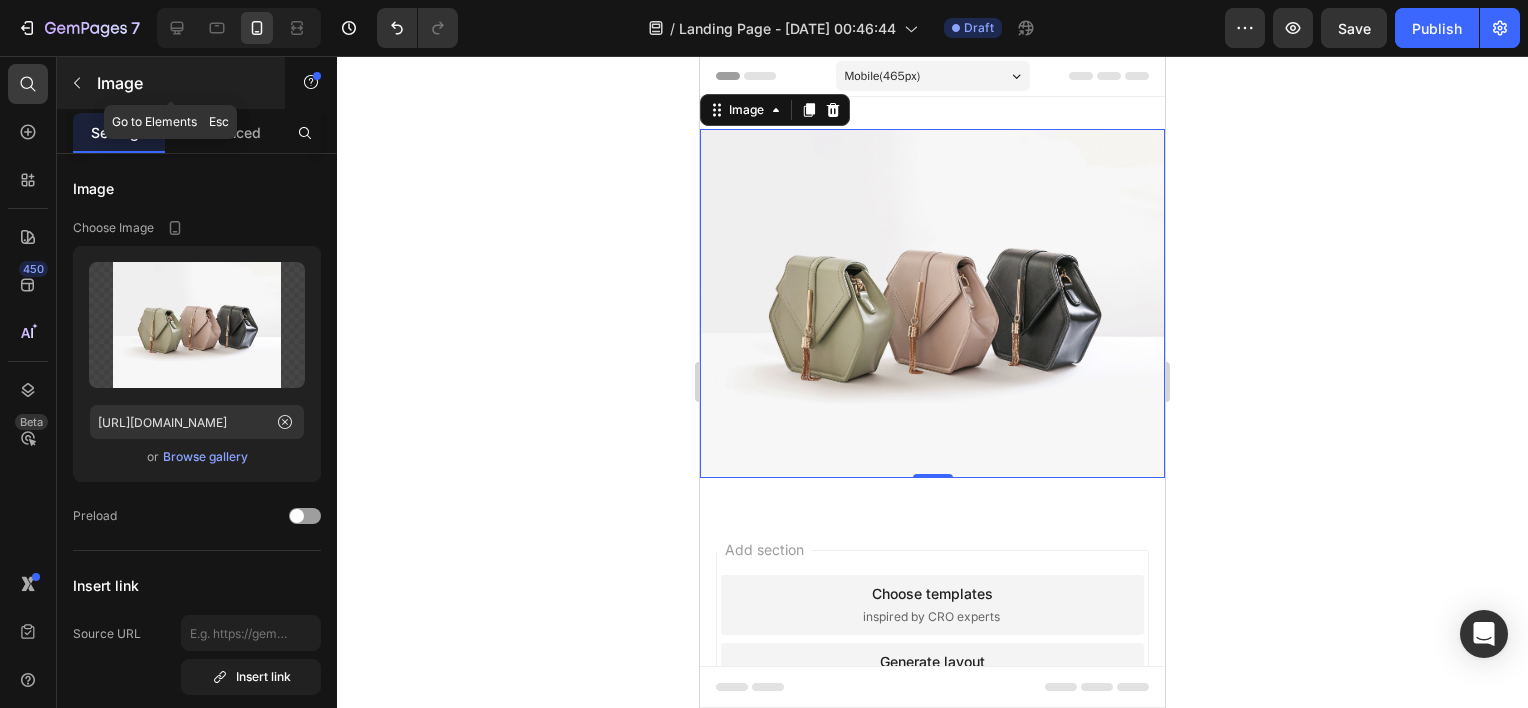 click at bounding box center [77, 83] 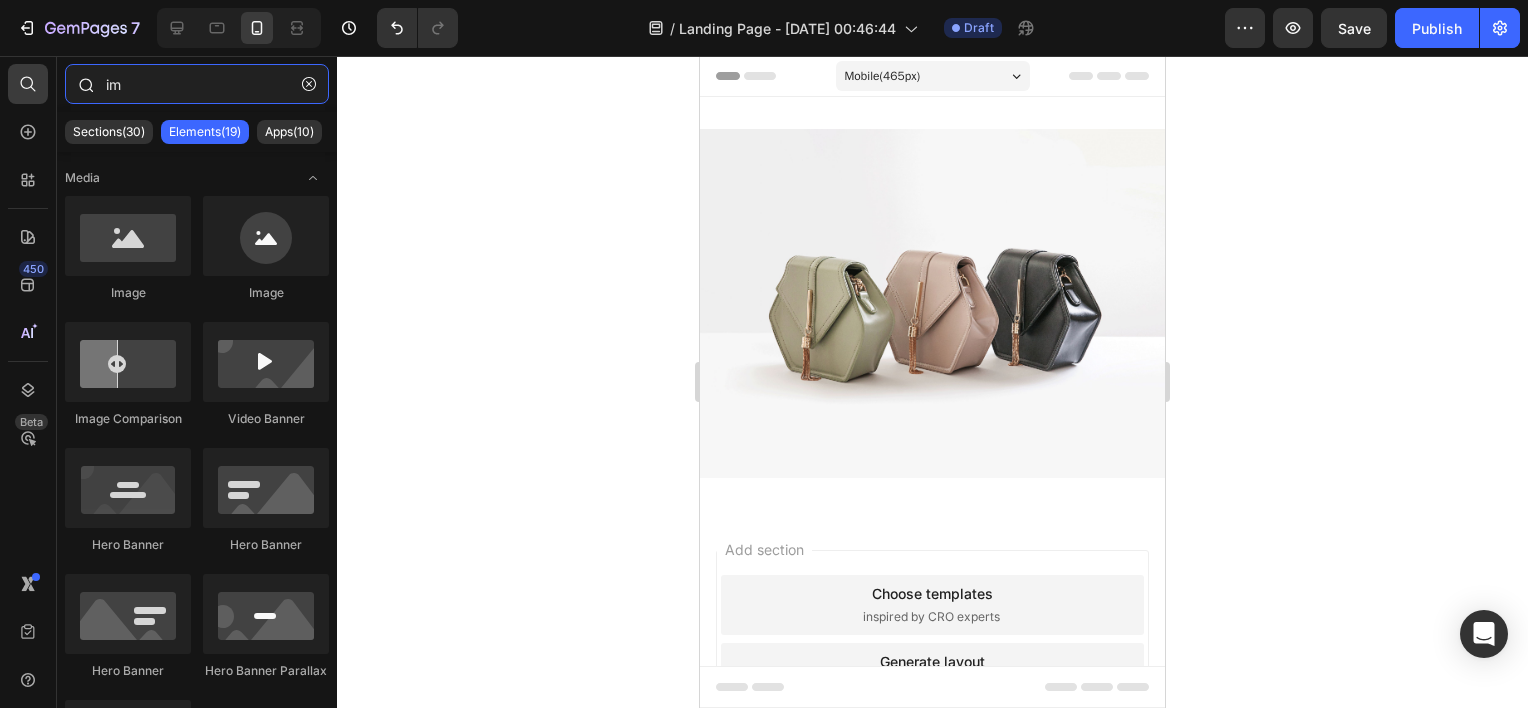 click on "im" at bounding box center [197, 84] 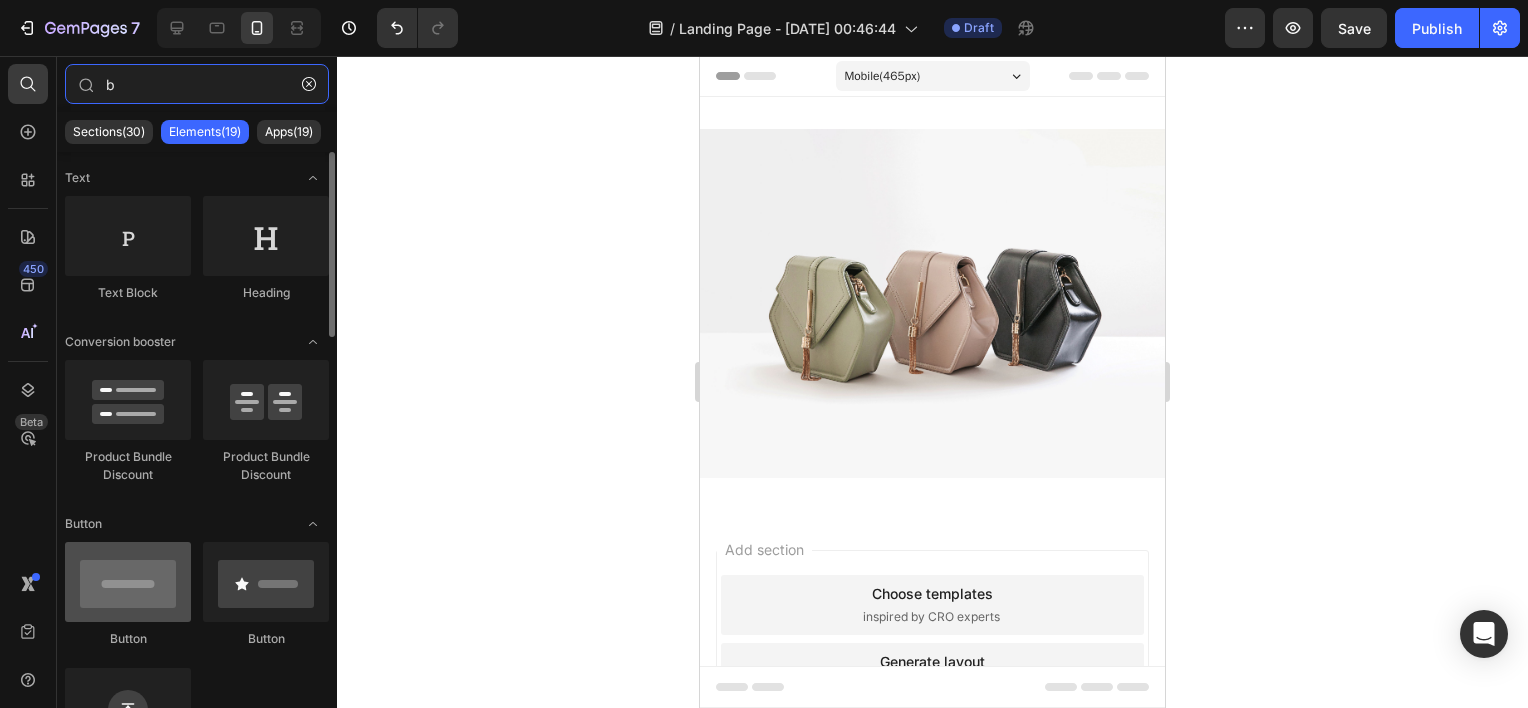 type on "b" 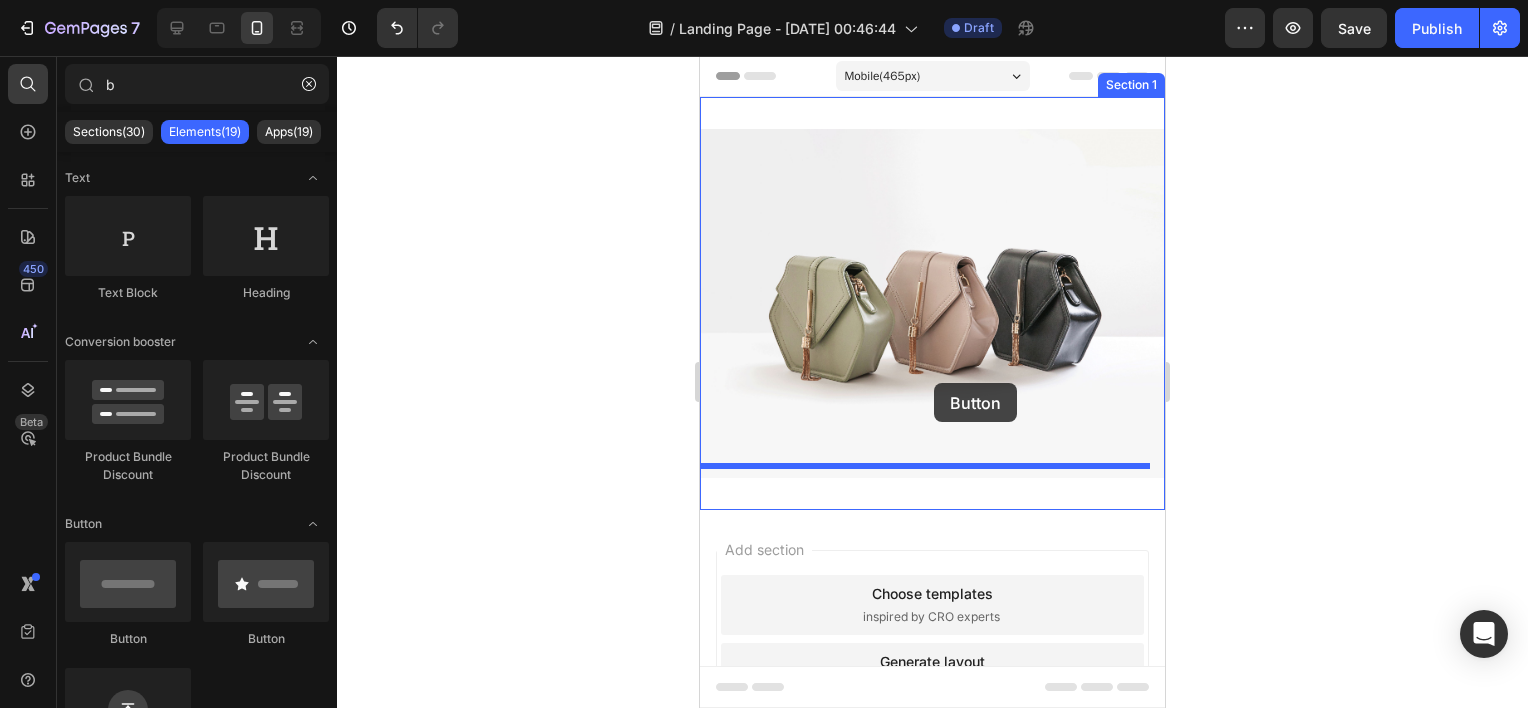 drag, startPoint x: 821, startPoint y: 639, endPoint x: 934, endPoint y: 383, distance: 279.8303 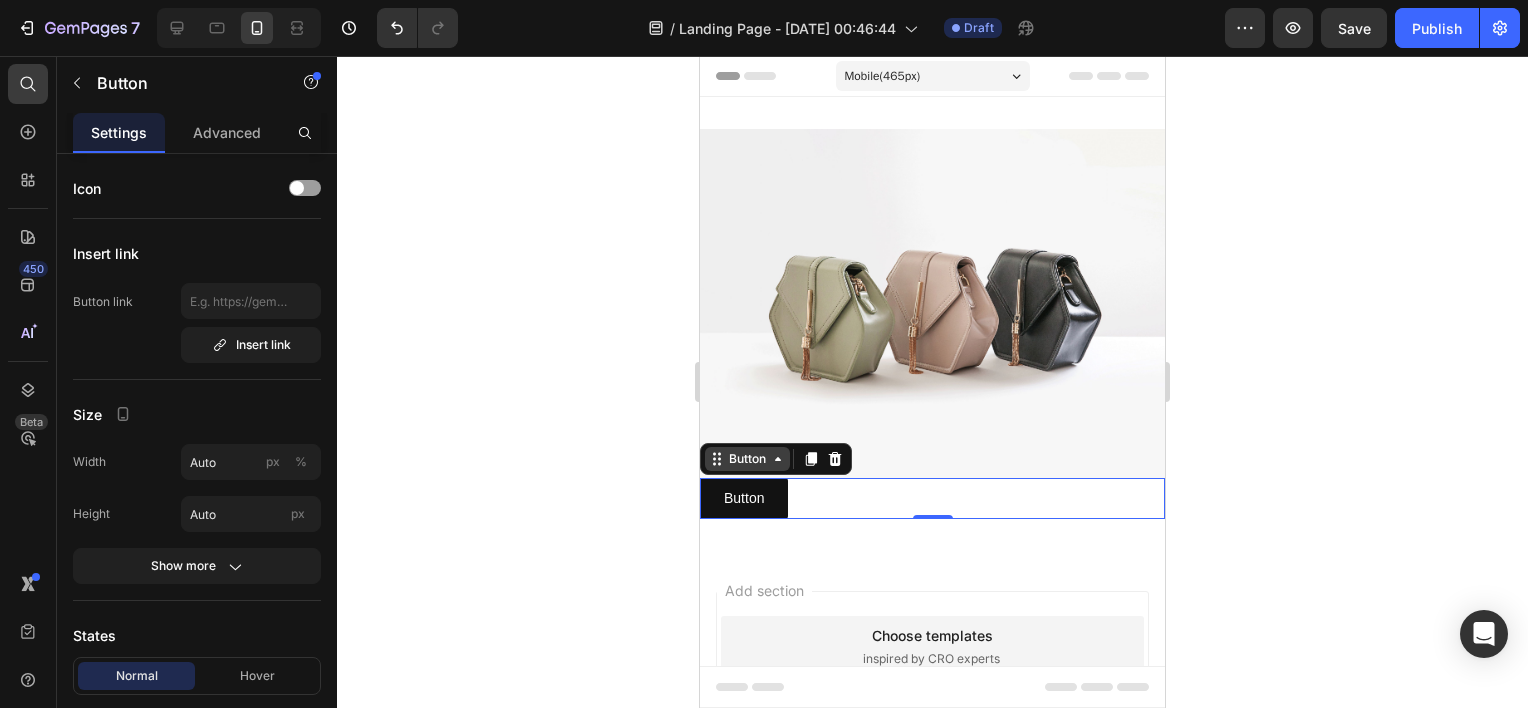 click 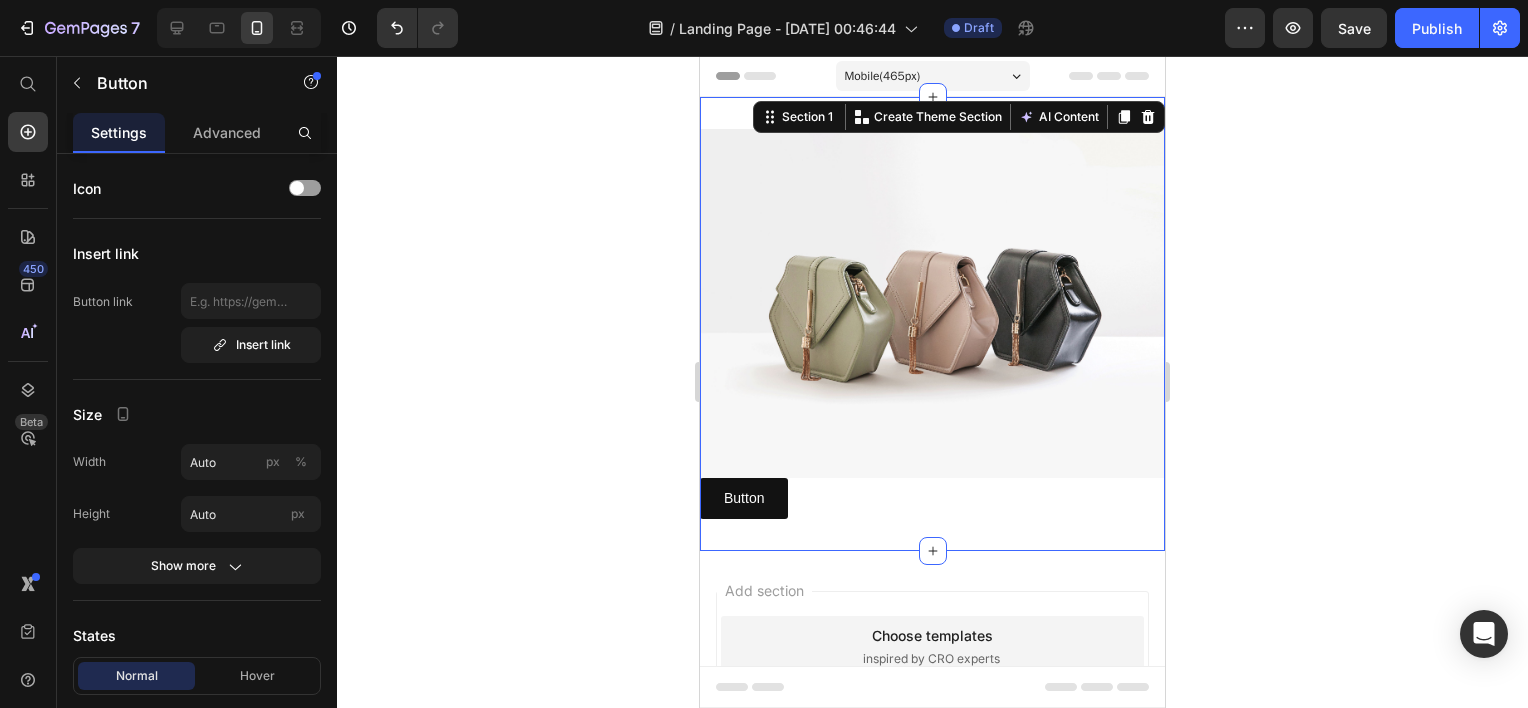 click on "Image Button Button Section 1   You can create reusable sections Create Theme Section AI Content Write with GemAI What would you like to describe here? Tone and Voice Persuasive Product Getting products... Show more Generate" at bounding box center (932, 324) 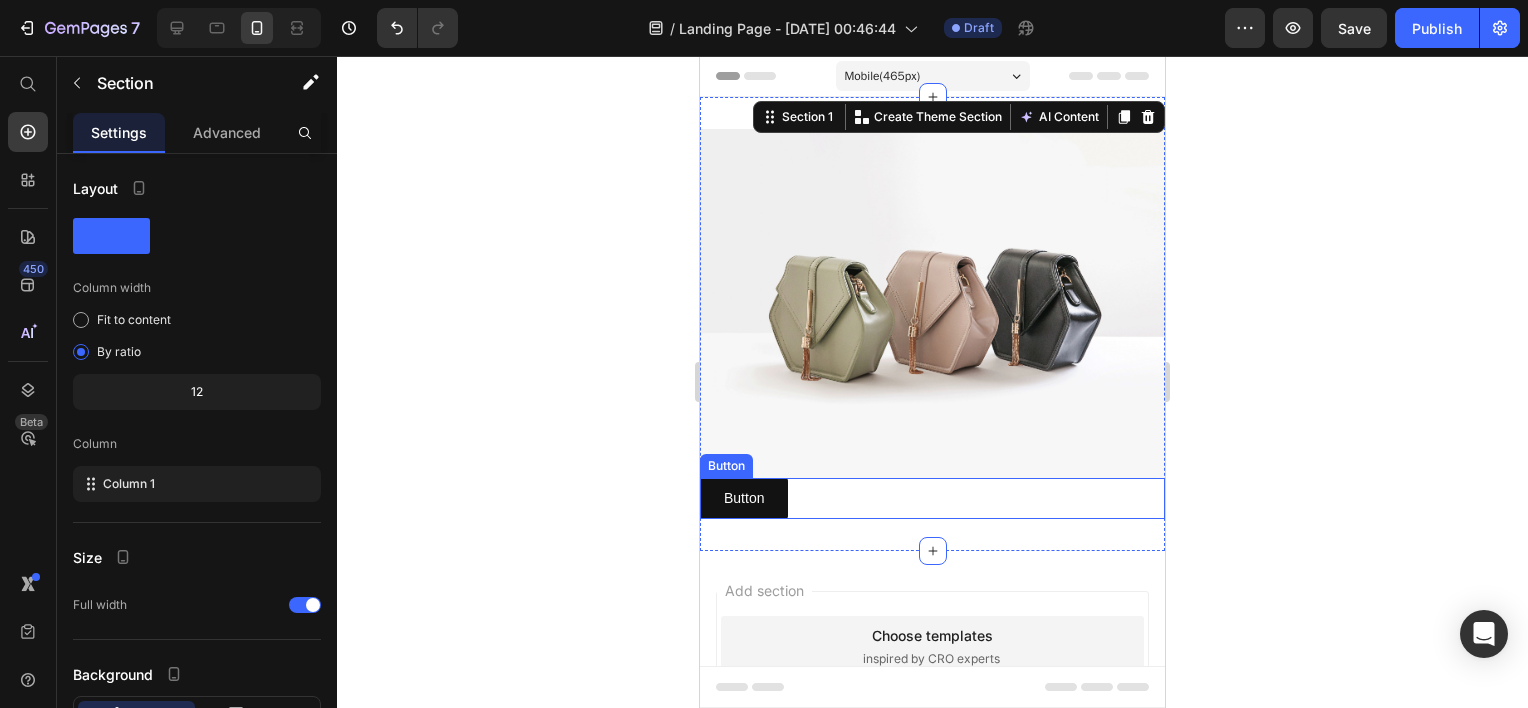 click on "Button Button" at bounding box center (932, 498) 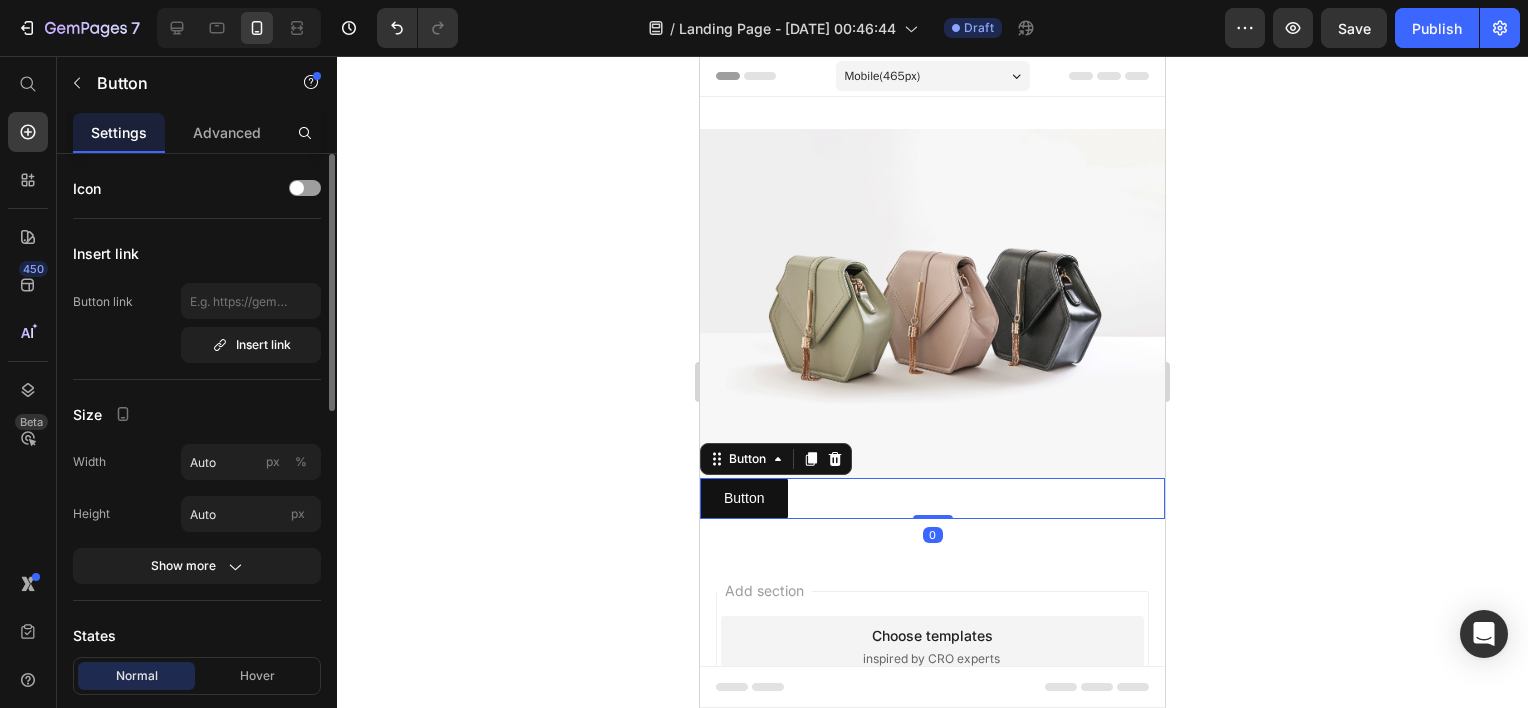 scroll, scrollTop: 300, scrollLeft: 0, axis: vertical 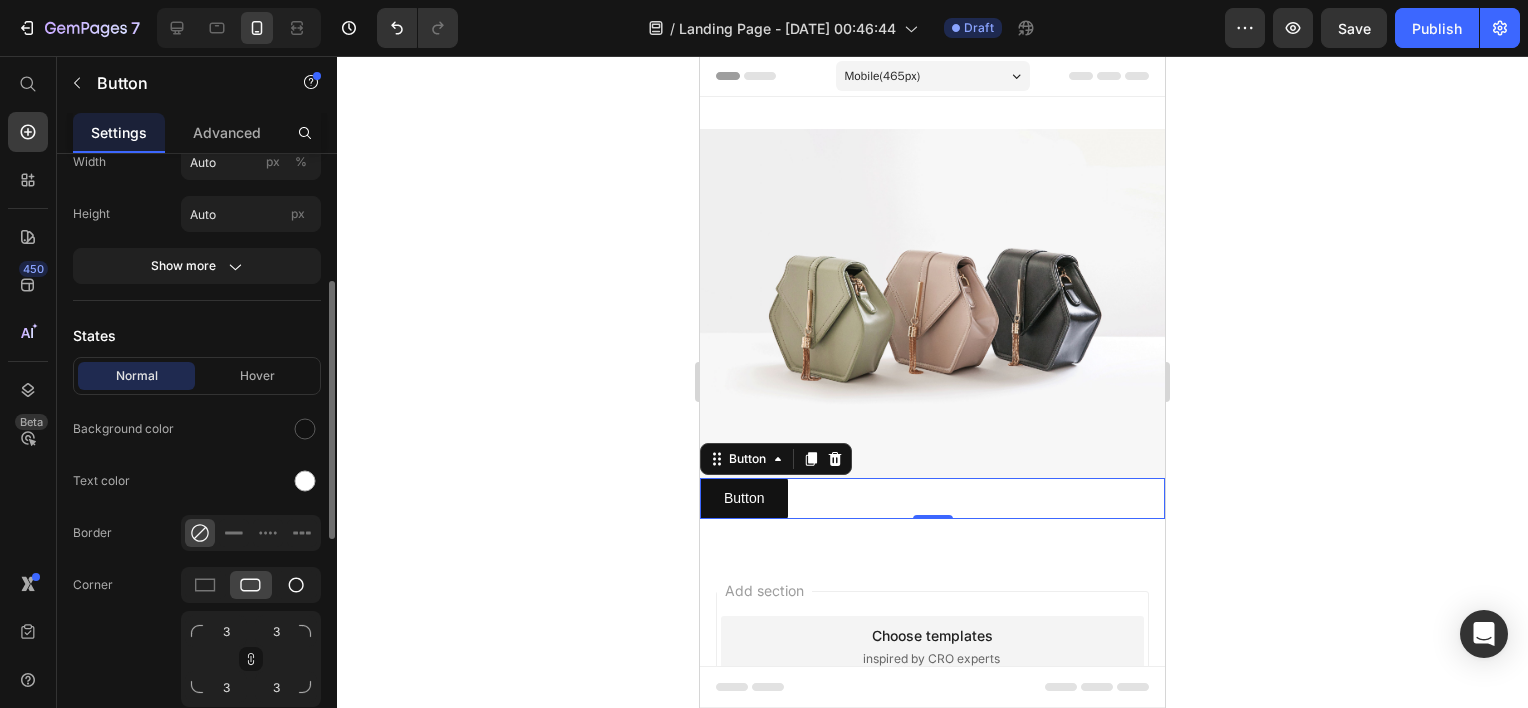 click 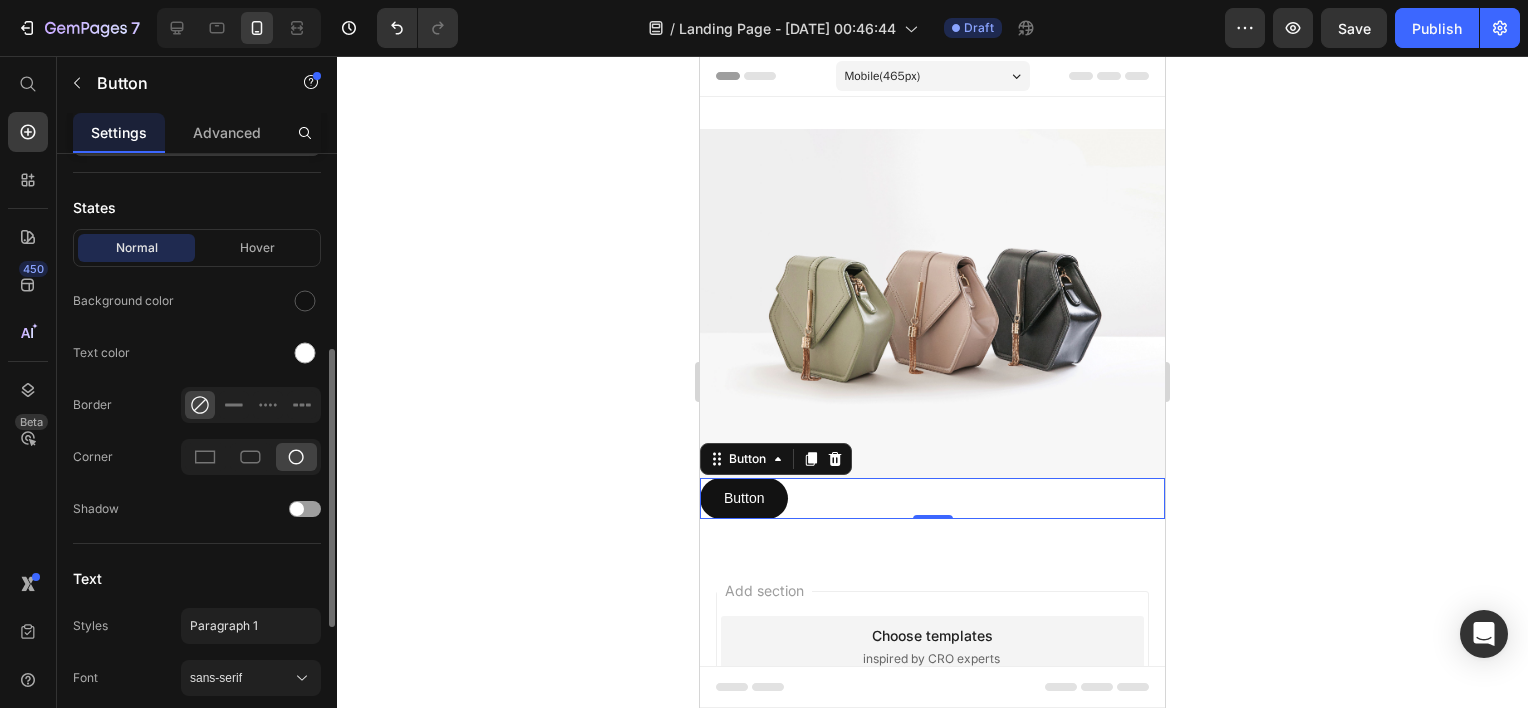 scroll, scrollTop: 228, scrollLeft: 0, axis: vertical 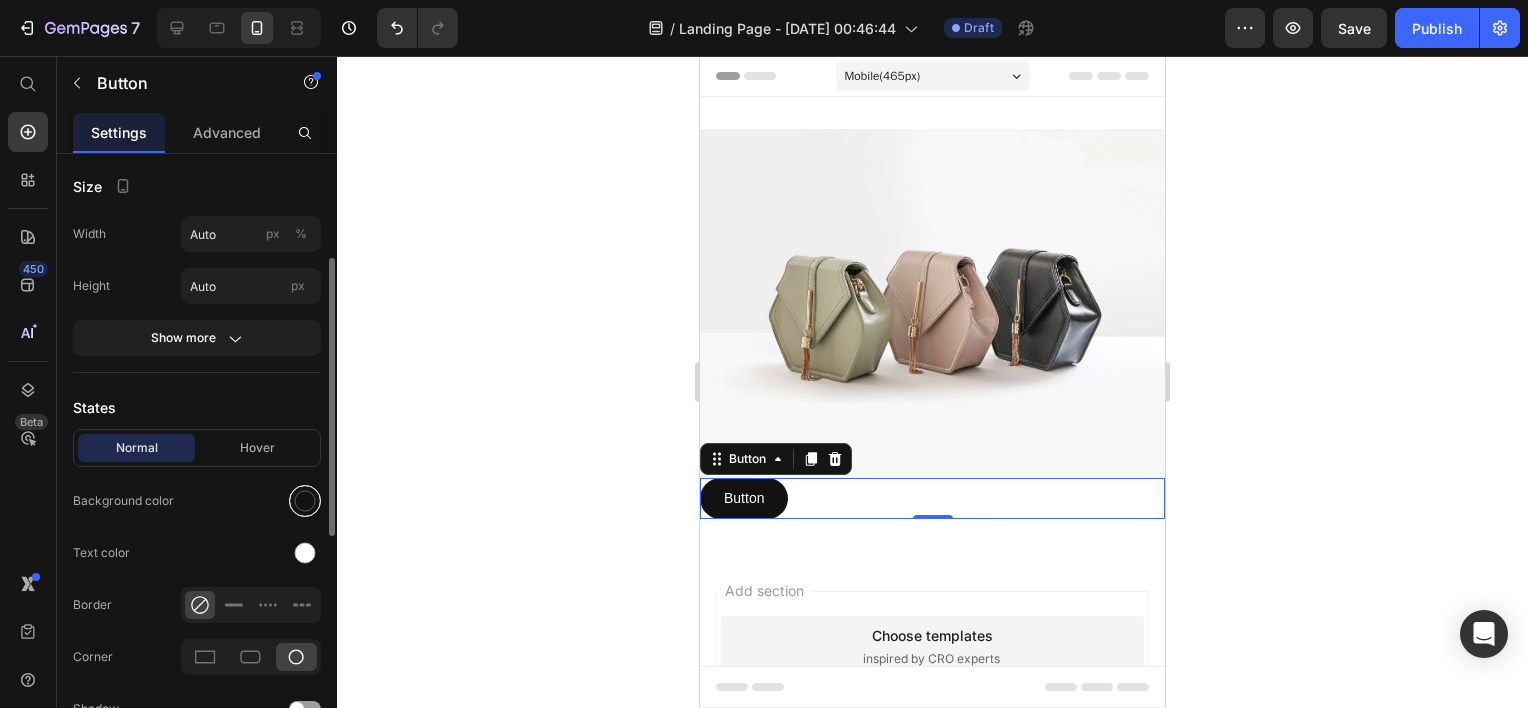 click at bounding box center (305, 501) 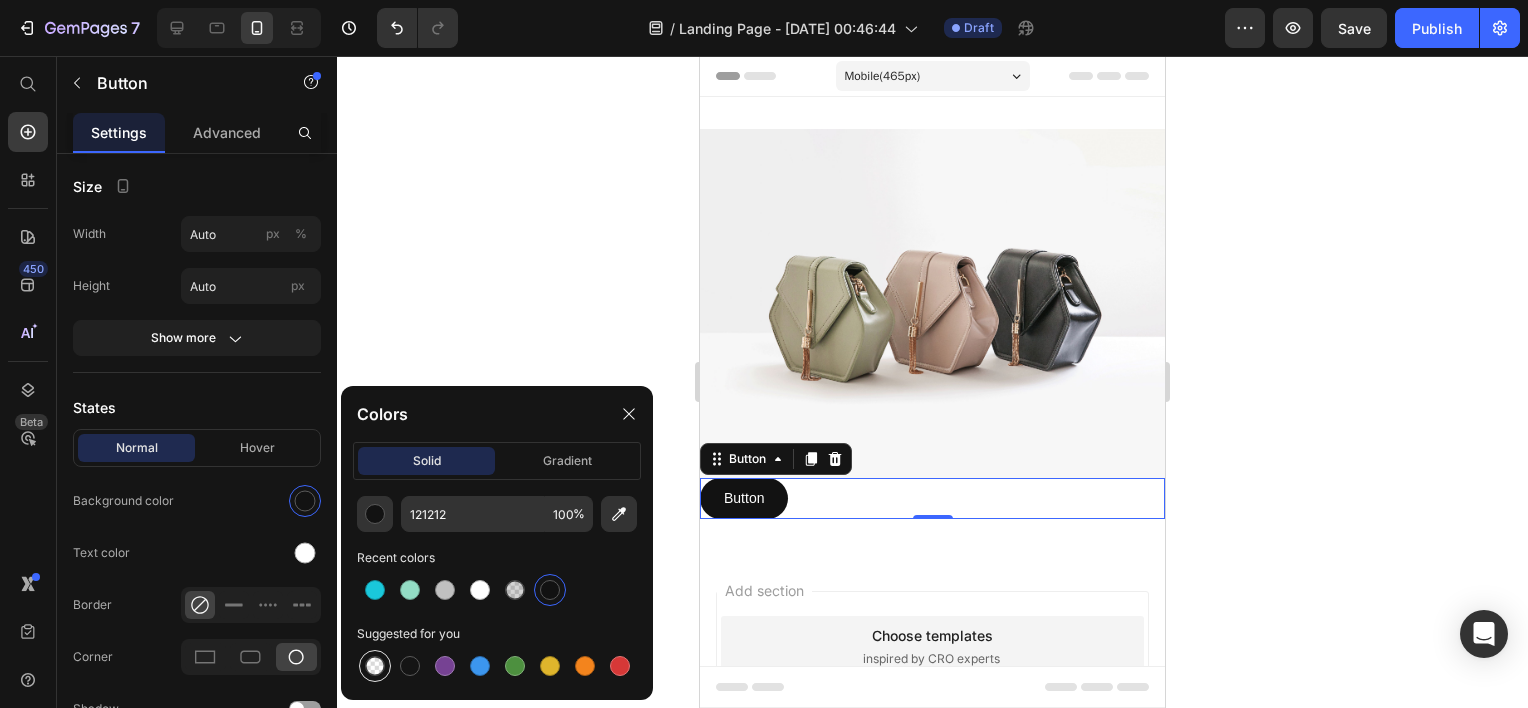 click at bounding box center (375, 666) 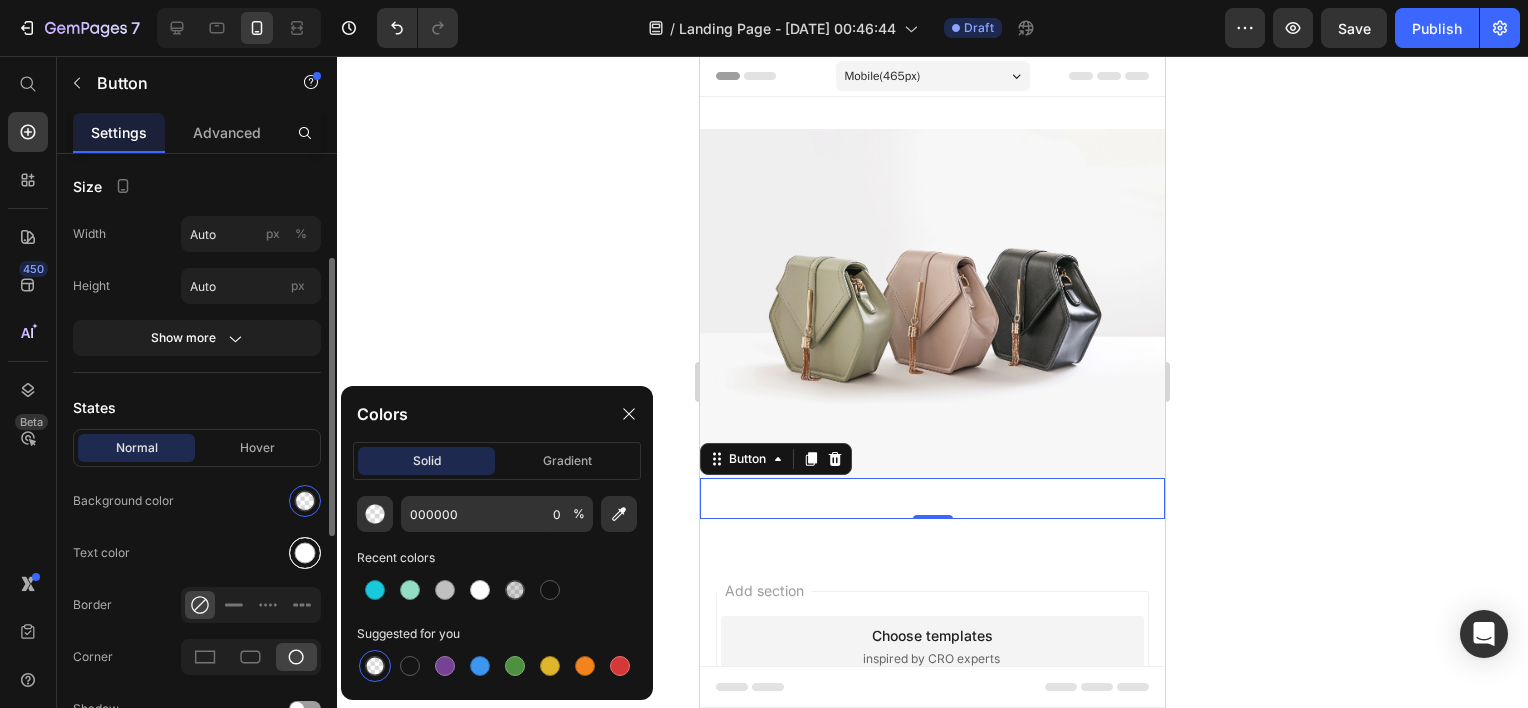 click at bounding box center [305, 553] 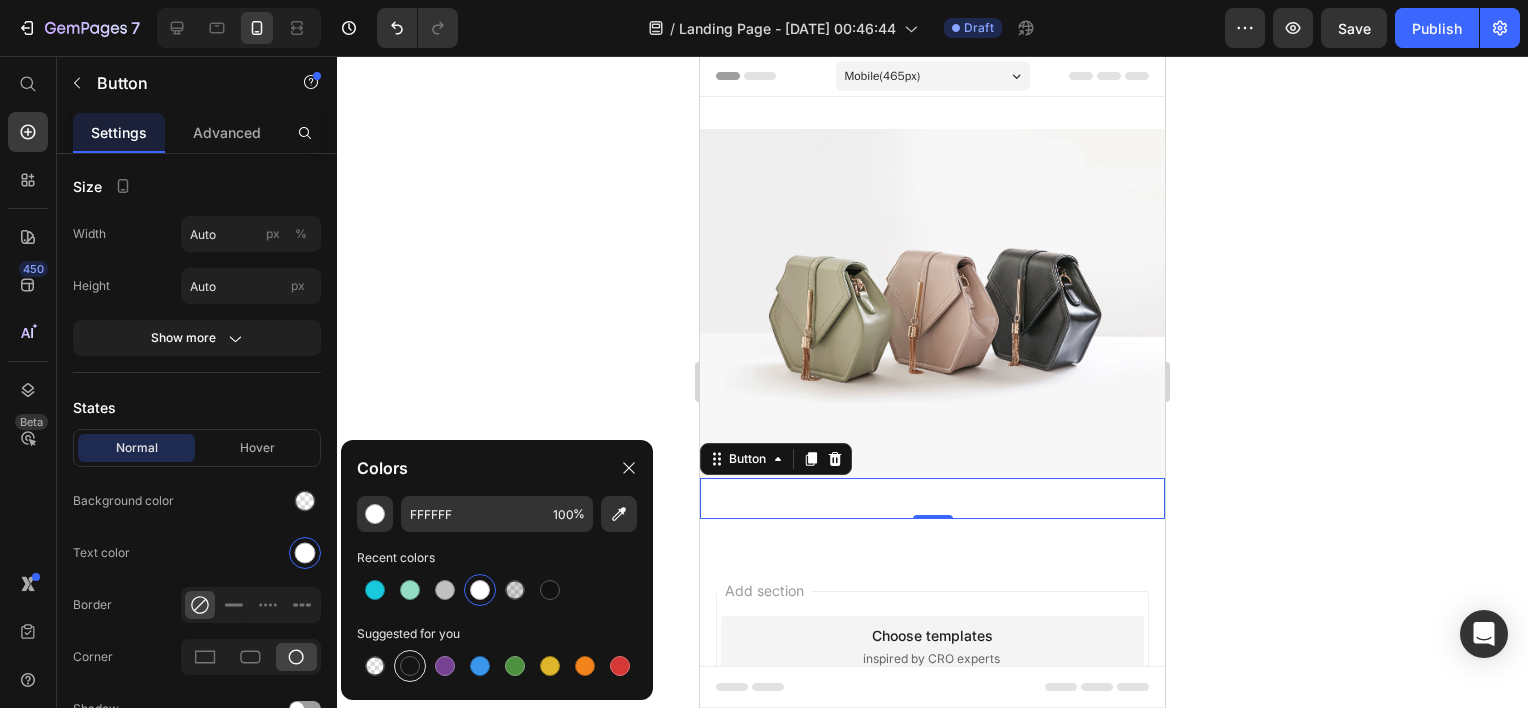 click at bounding box center [410, 666] 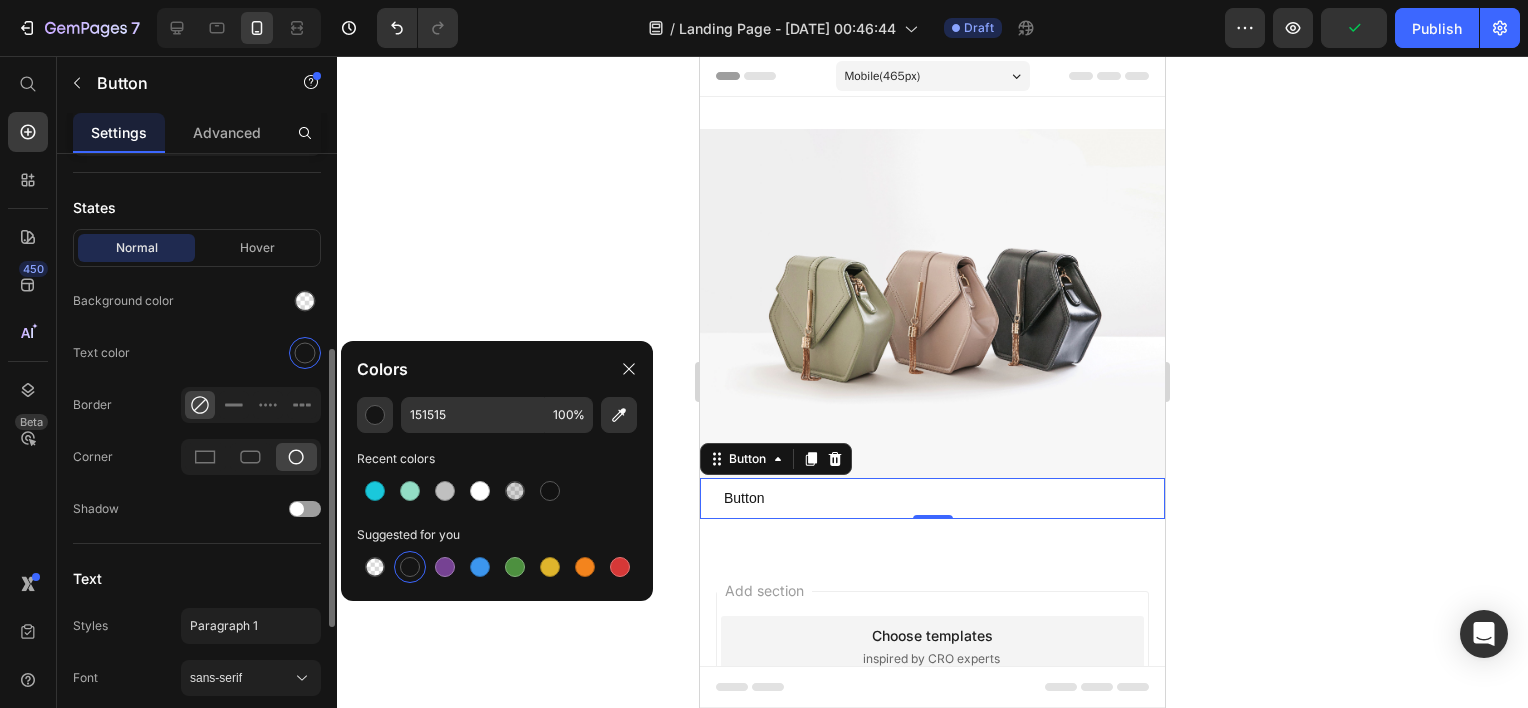 scroll, scrollTop: 628, scrollLeft: 0, axis: vertical 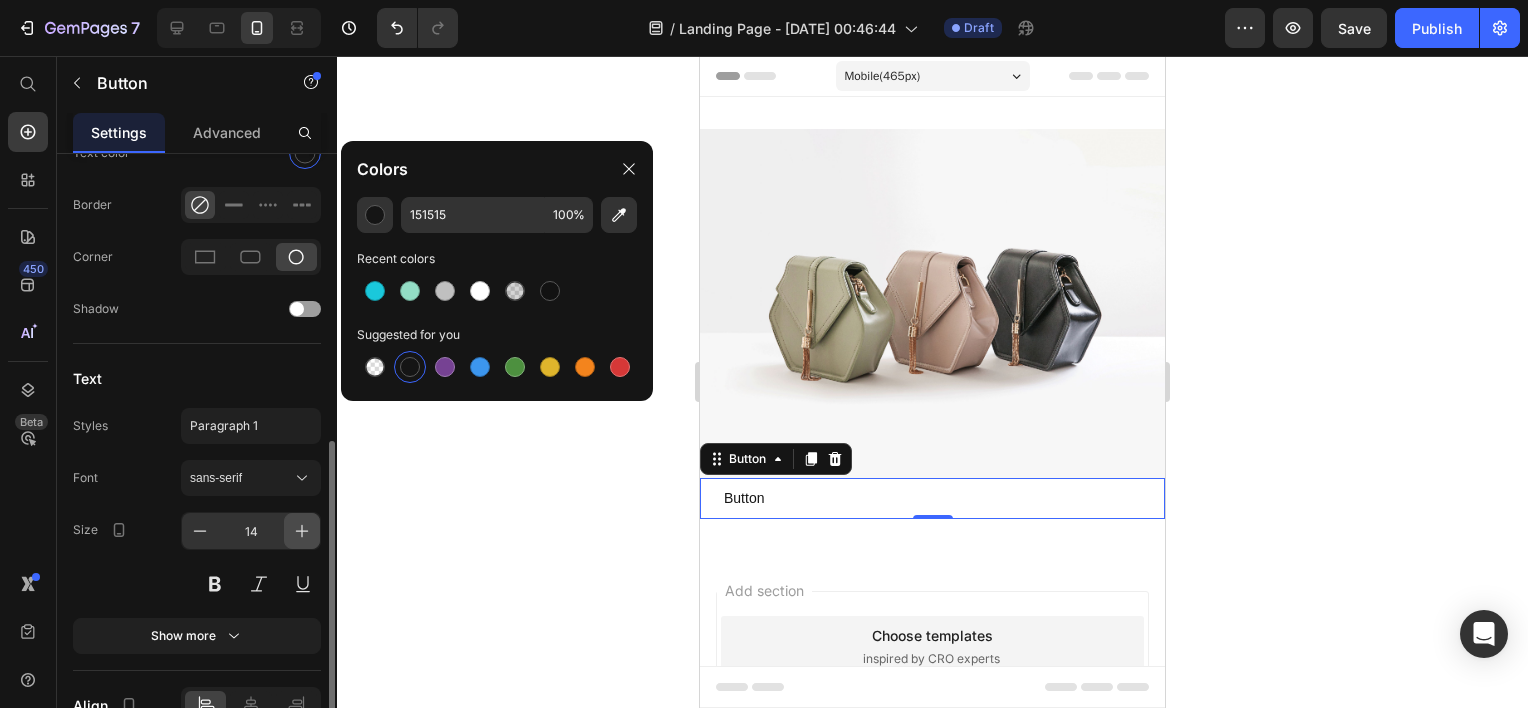 click 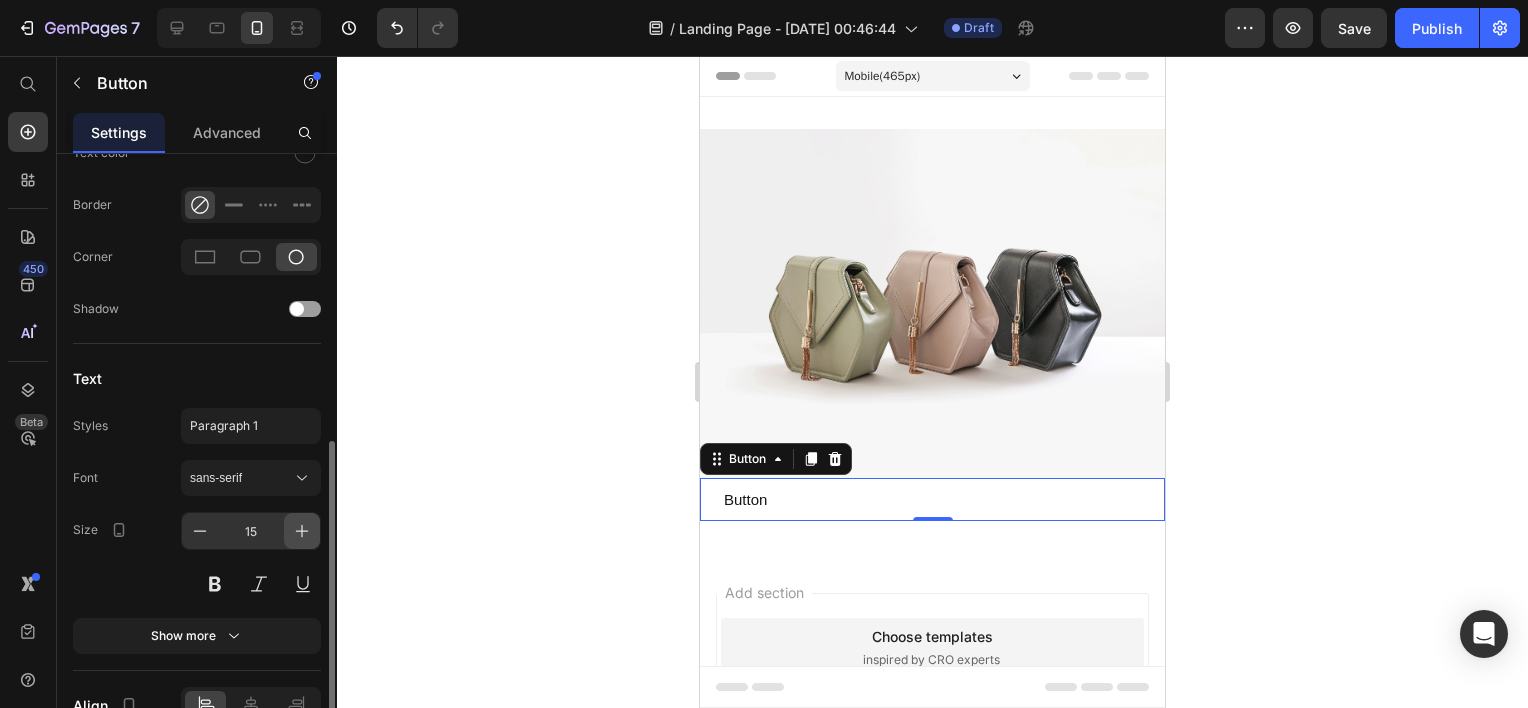 click 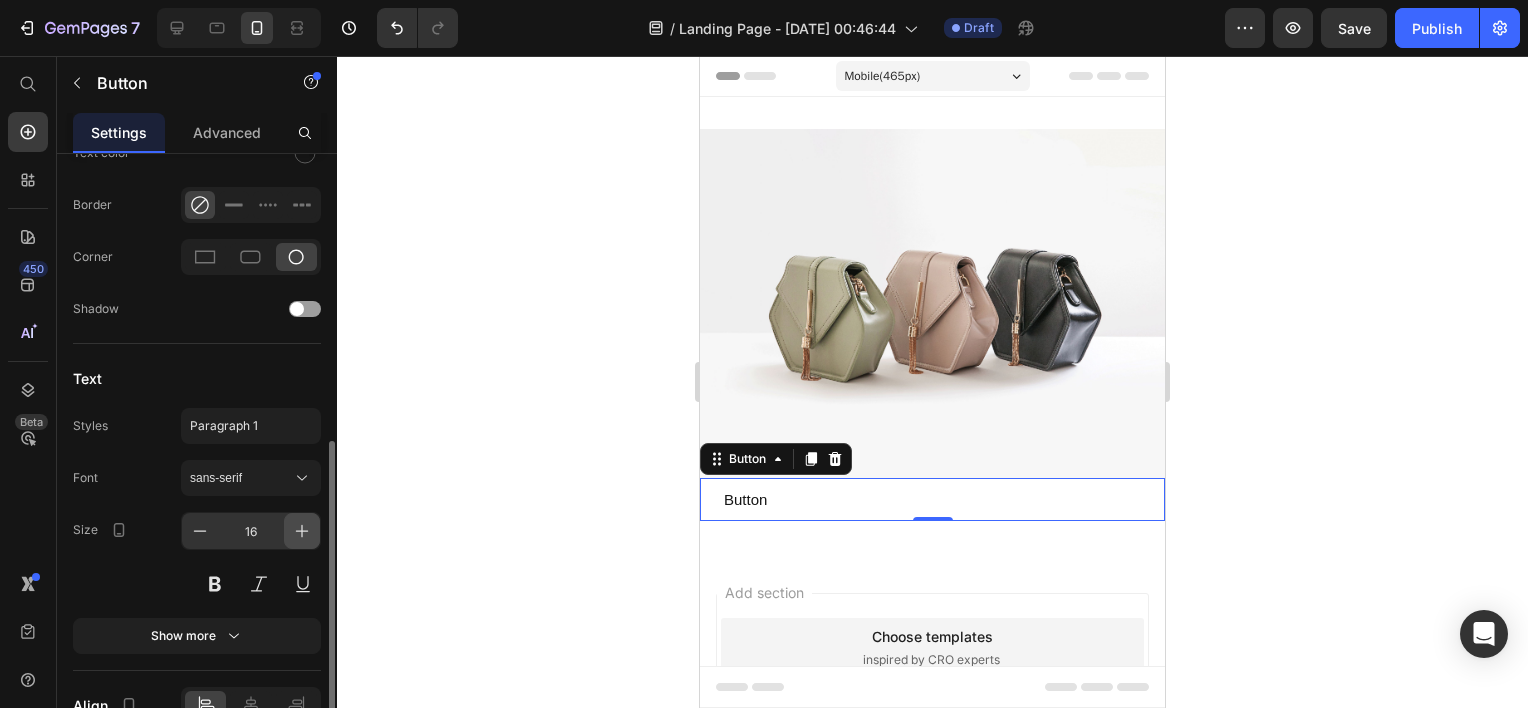 click 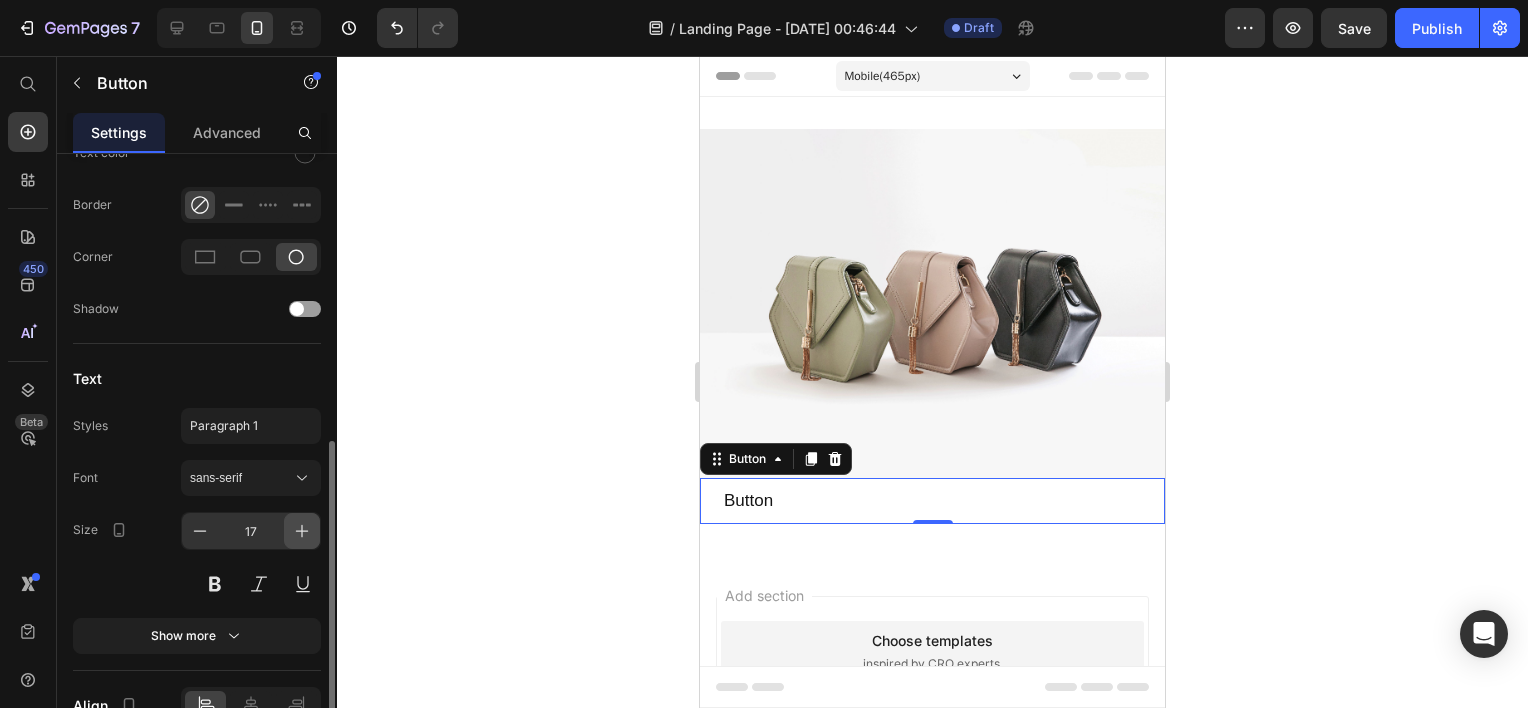 click 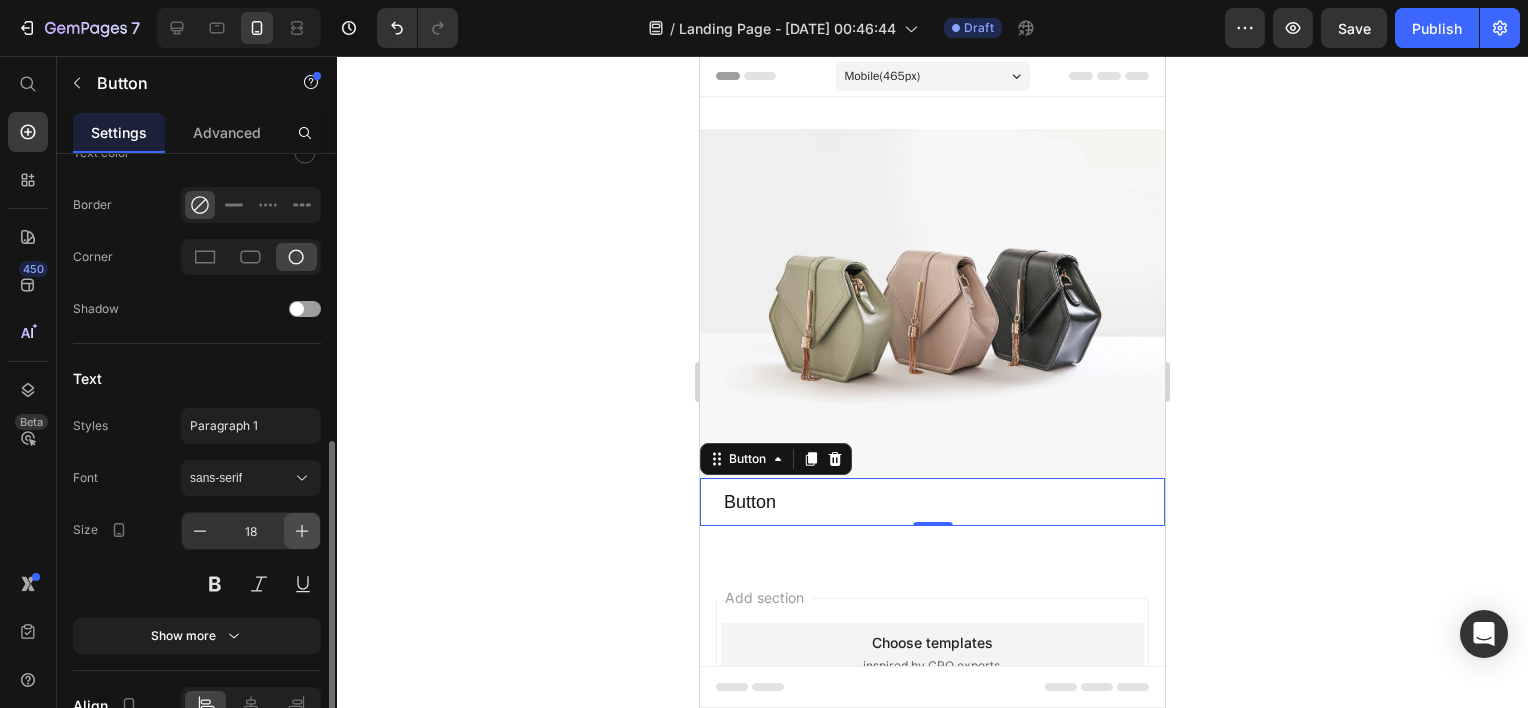 click 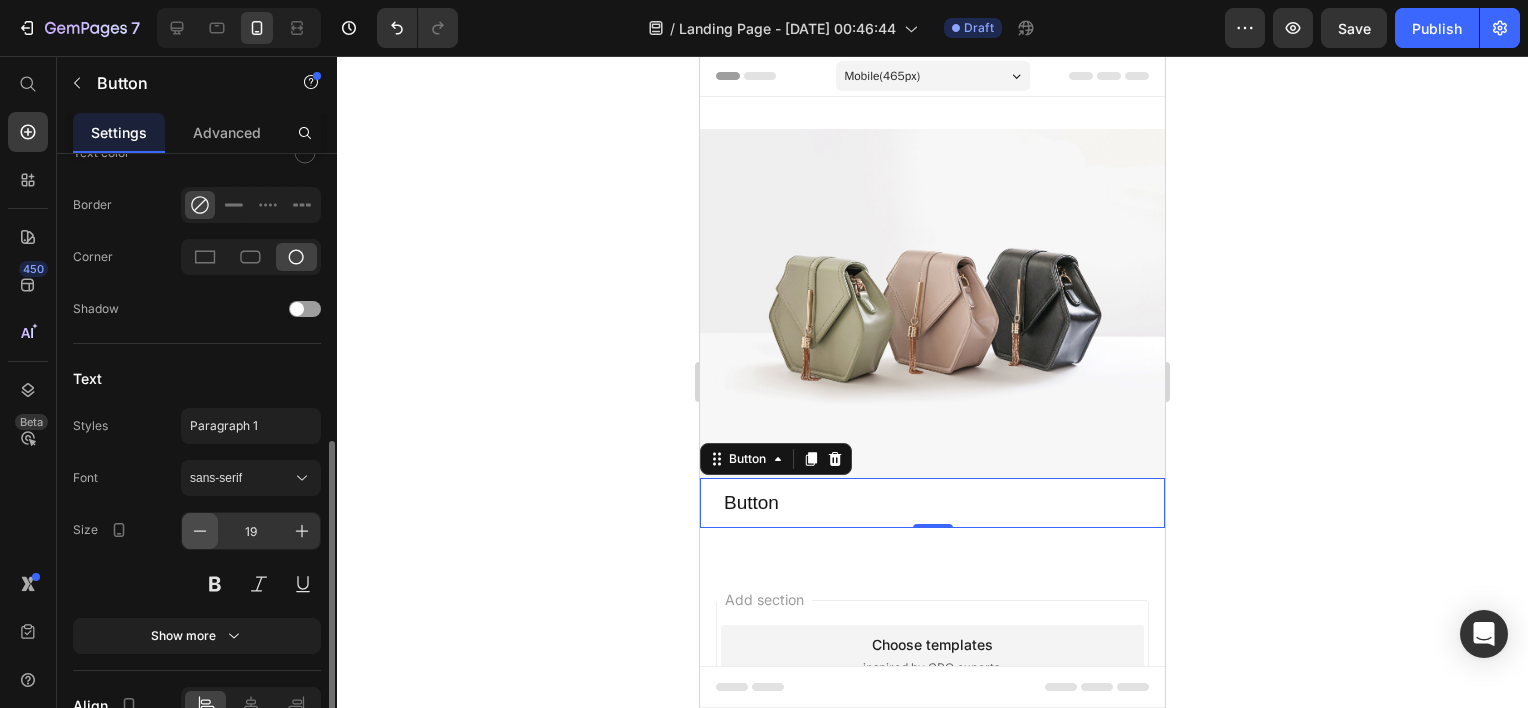 click 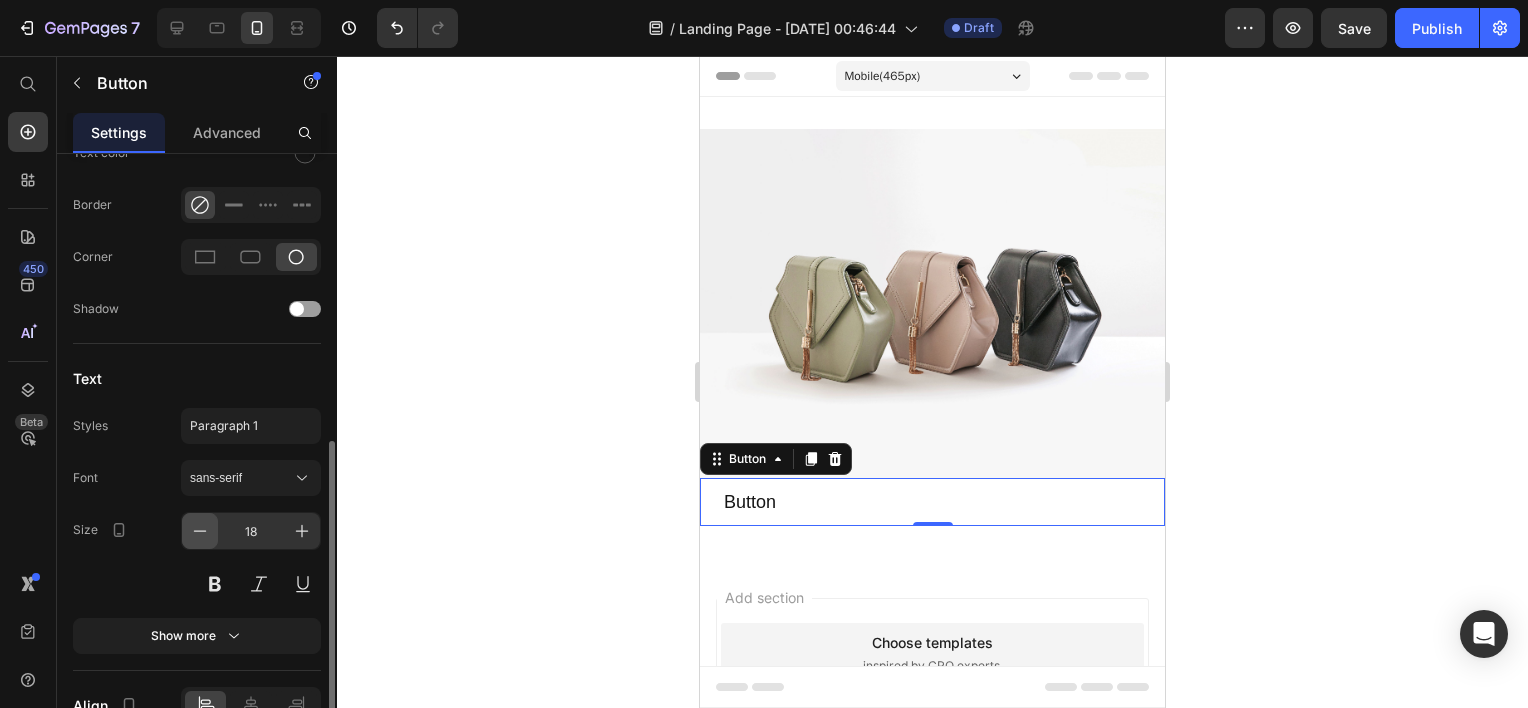 click 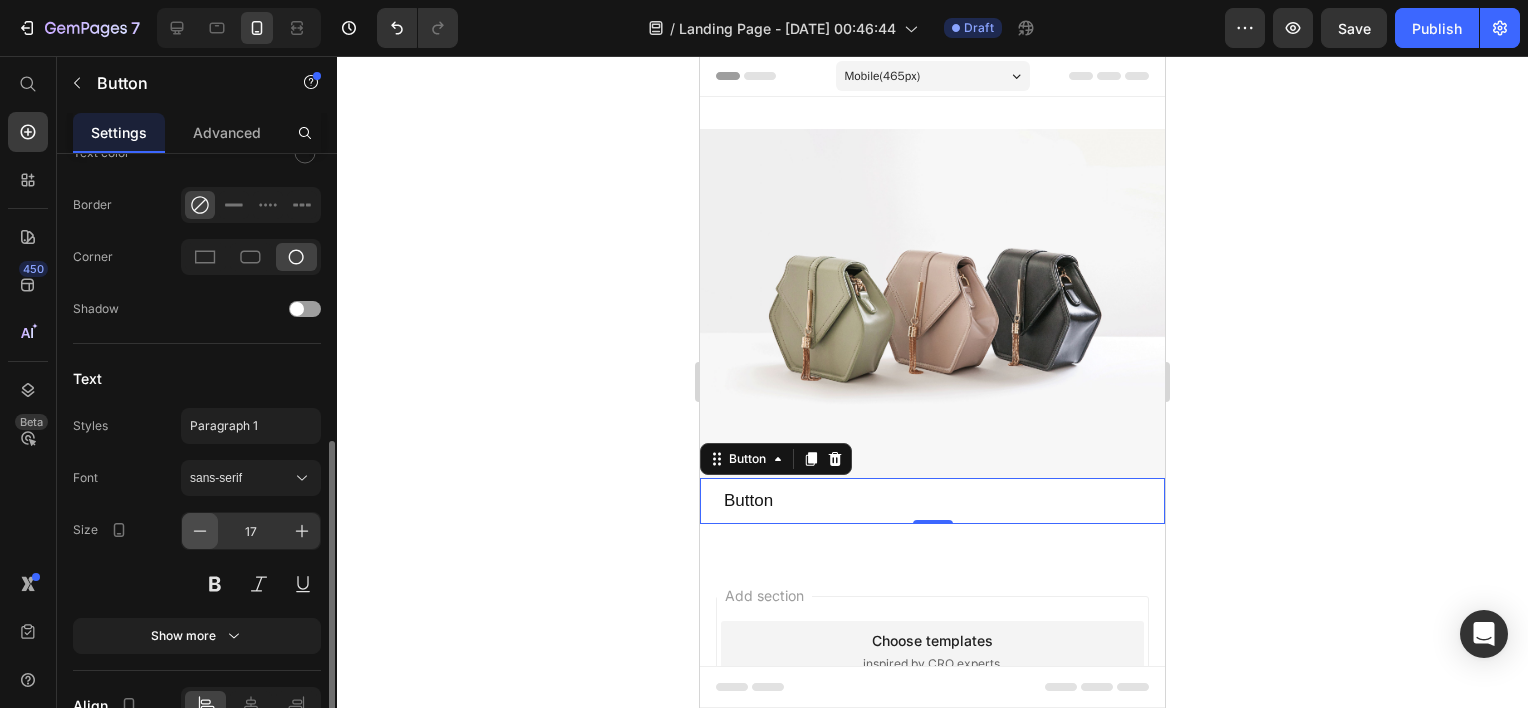 click 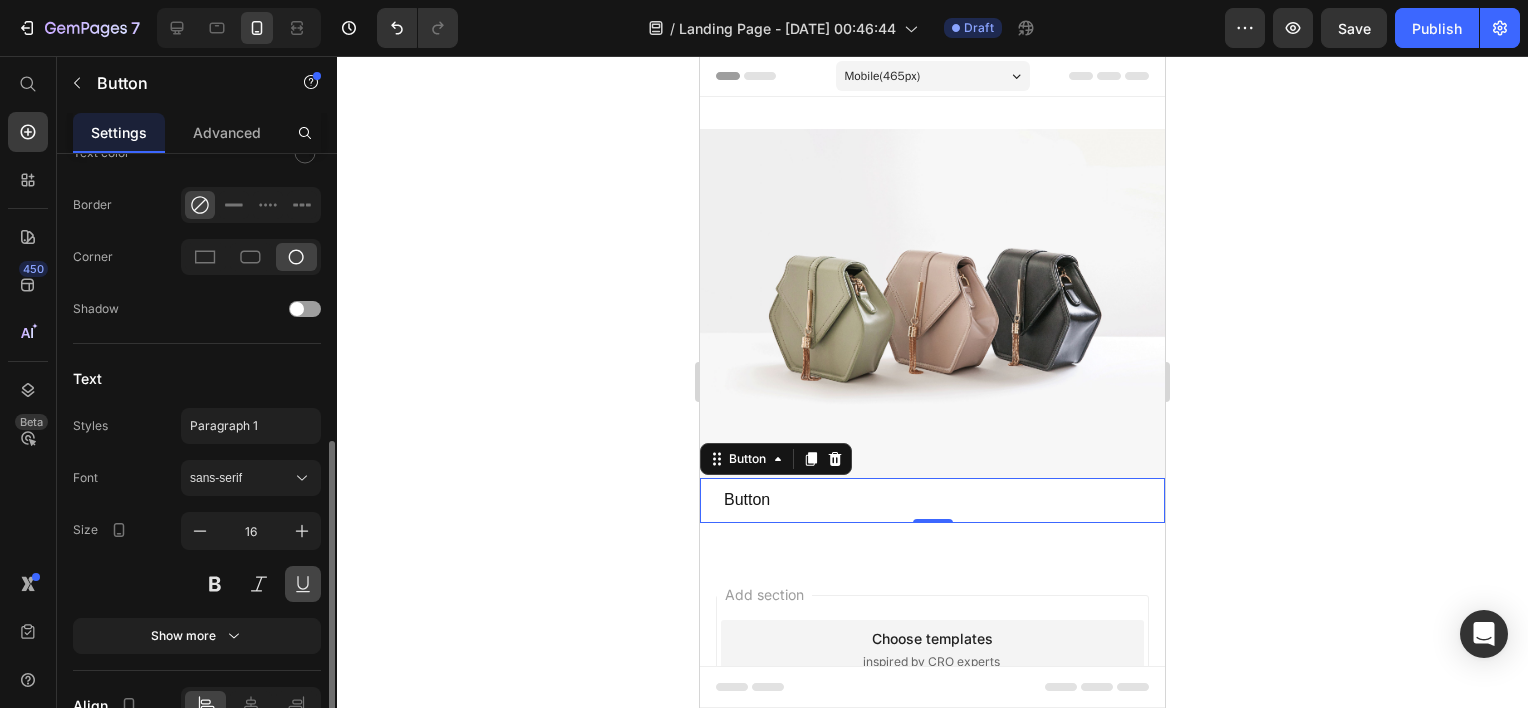 click at bounding box center [303, 584] 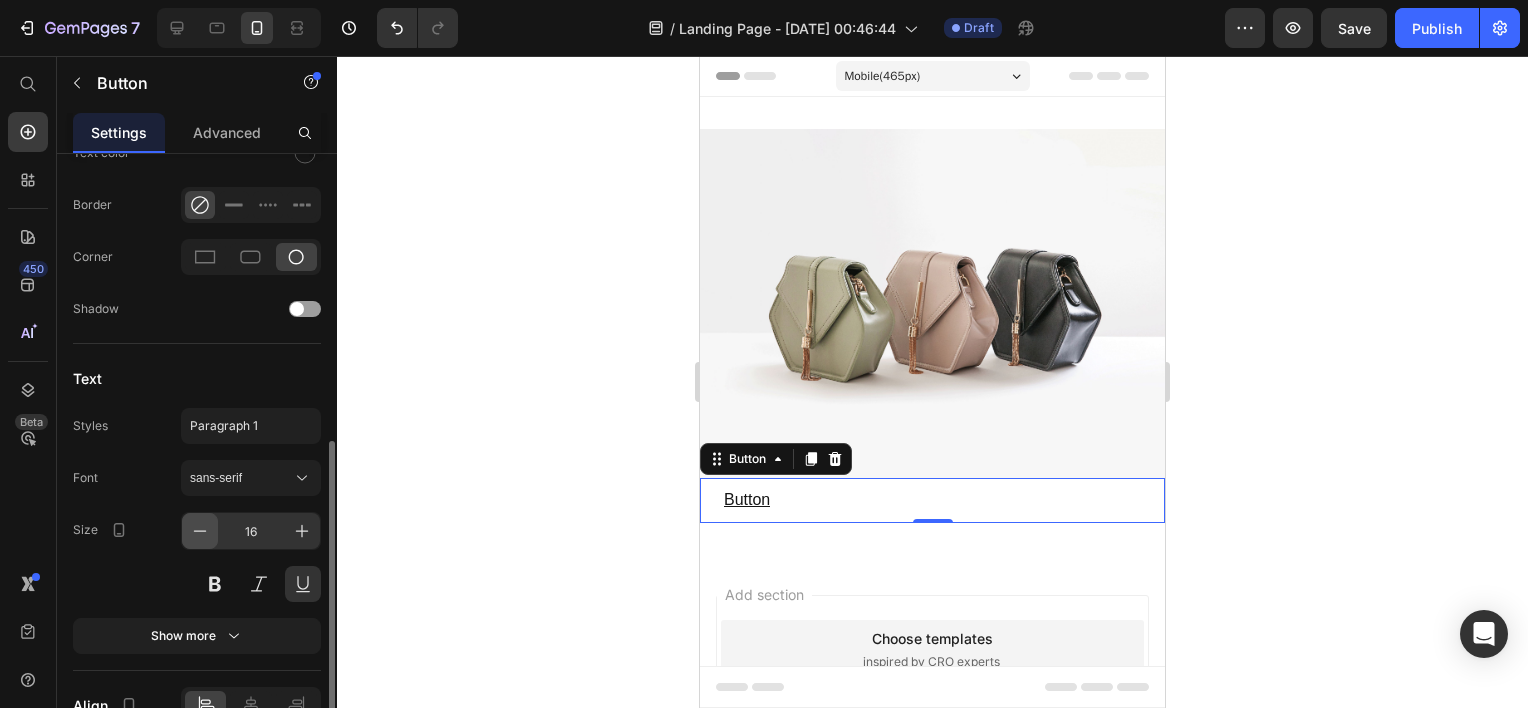 click 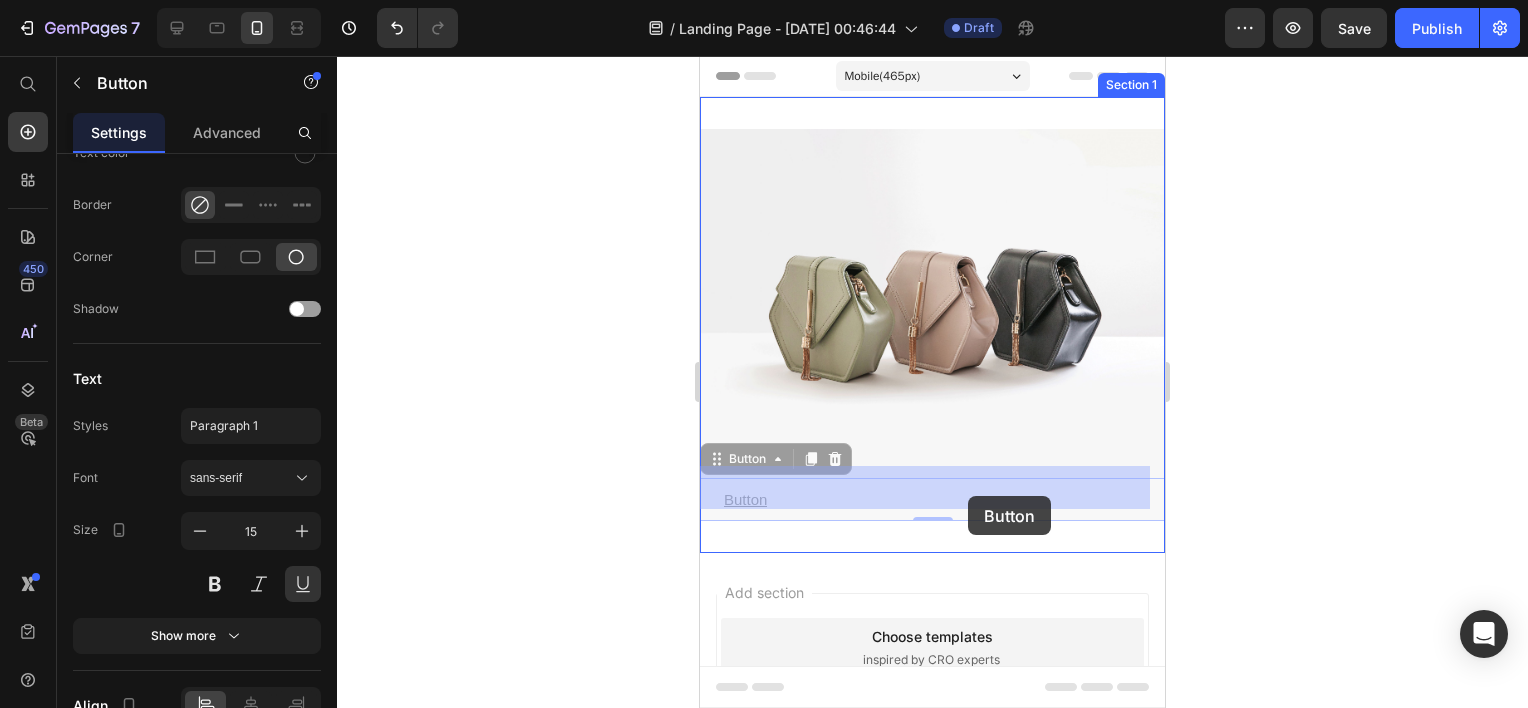 drag, startPoint x: 958, startPoint y: 487, endPoint x: 968, endPoint y: 488, distance: 10.049875 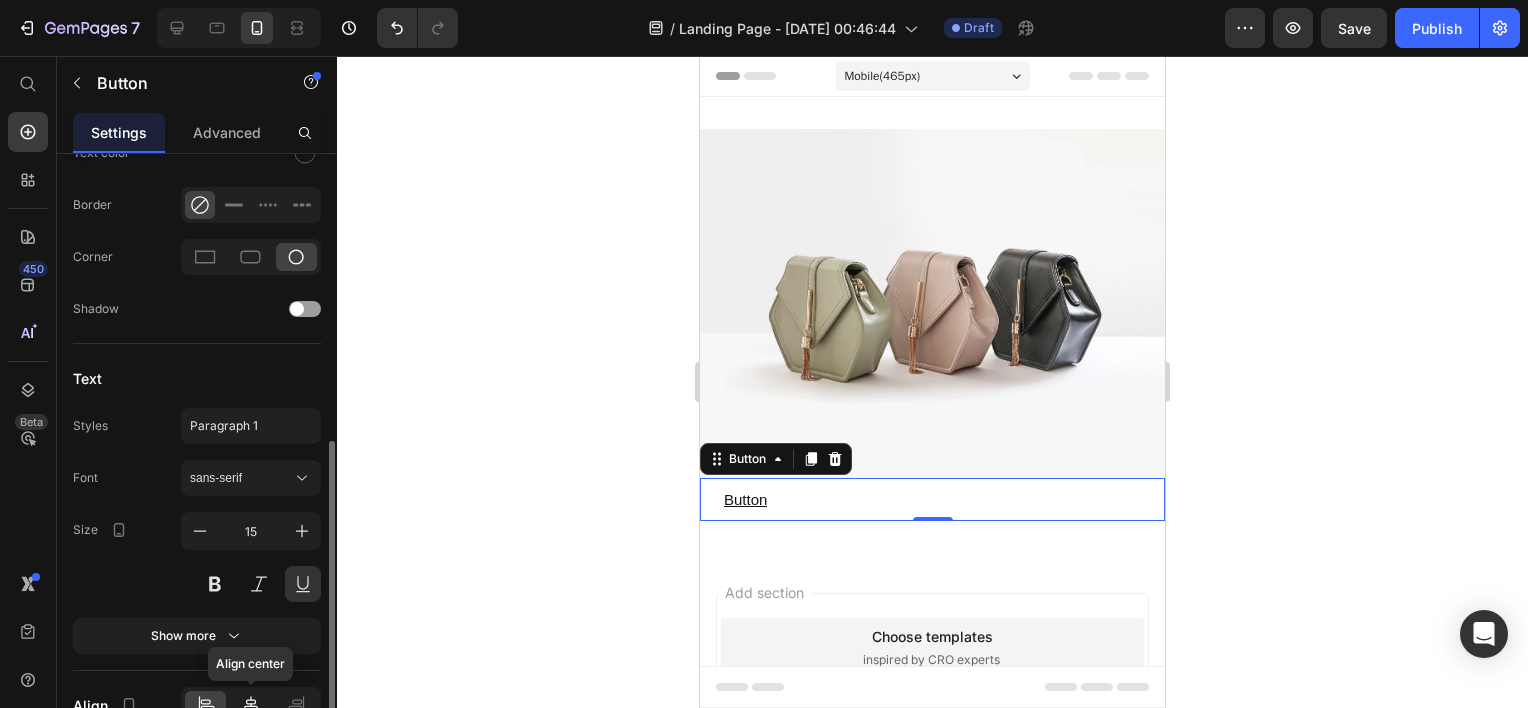 click 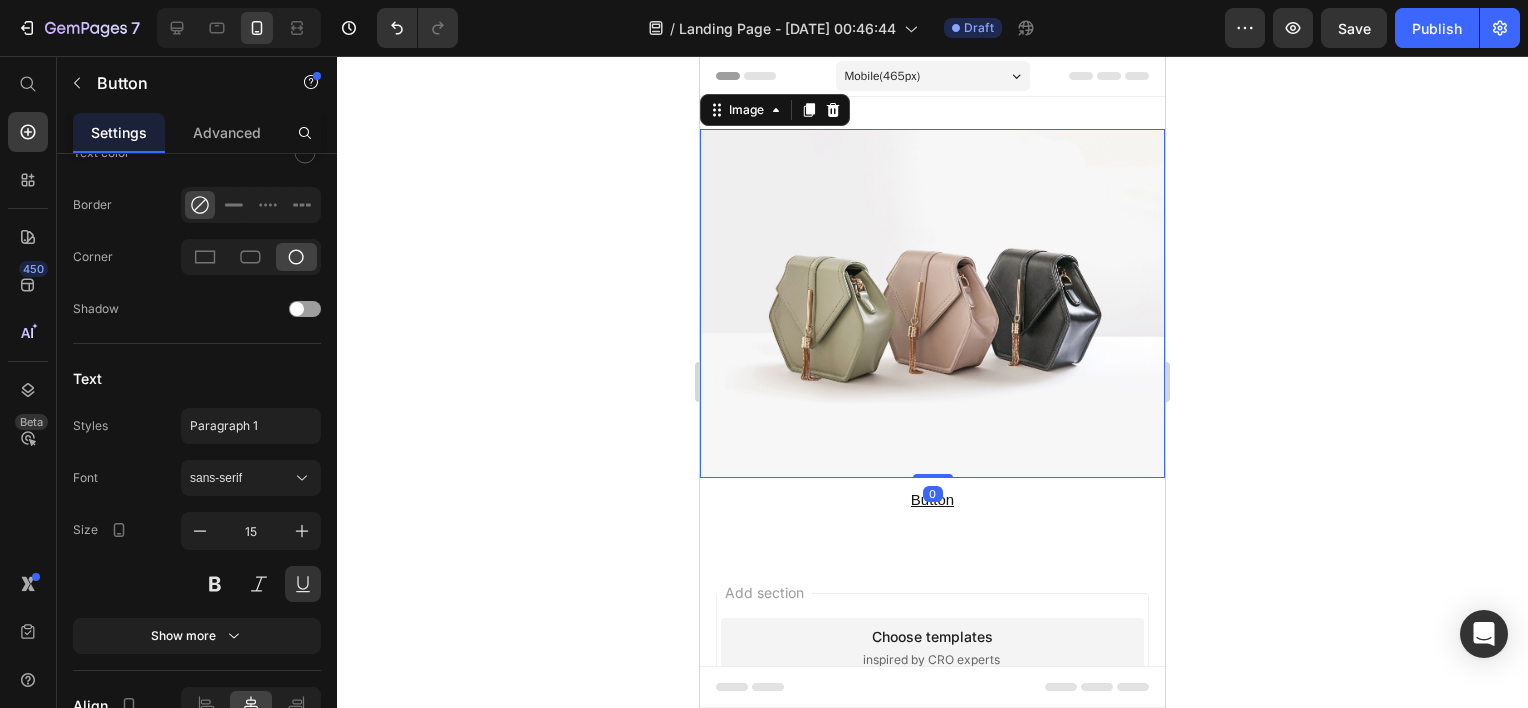 click at bounding box center [932, 303] 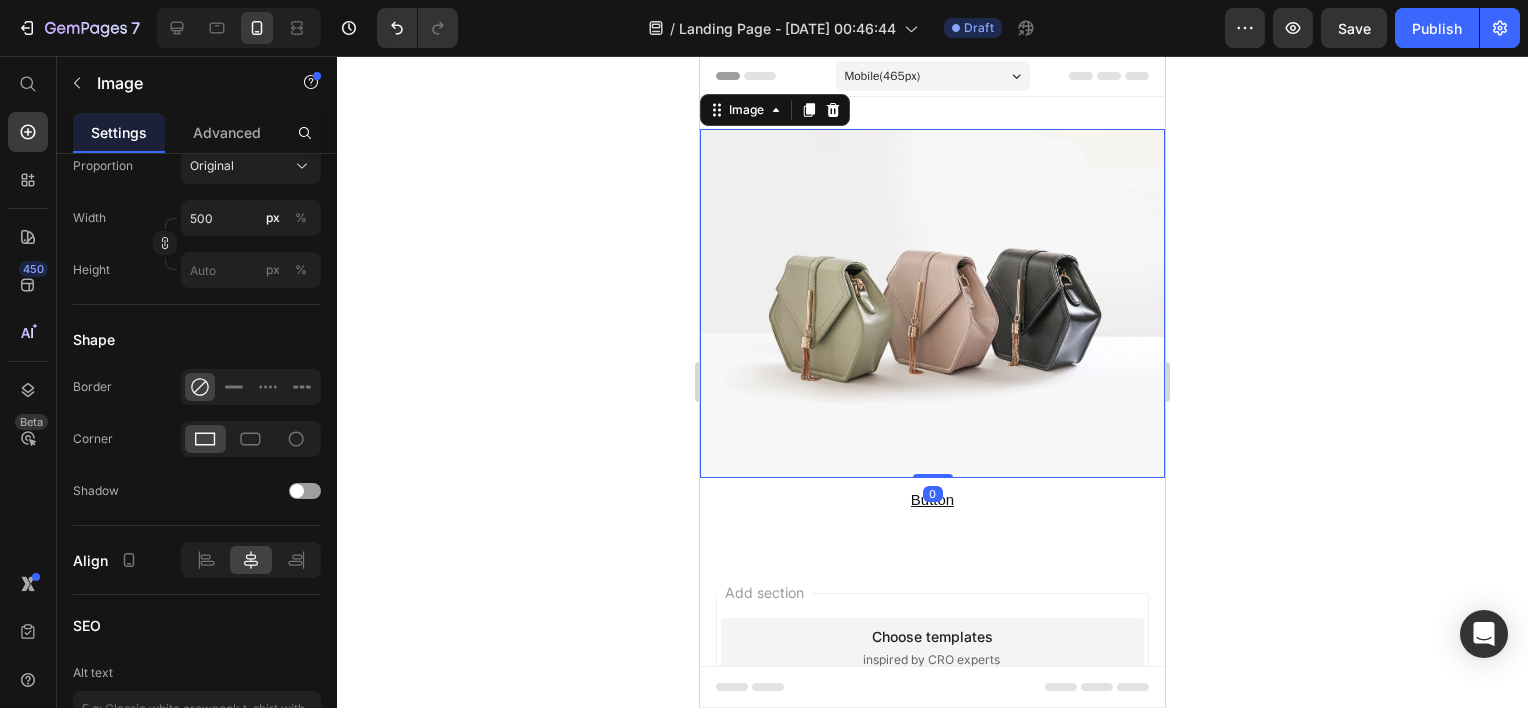 scroll, scrollTop: 0, scrollLeft: 0, axis: both 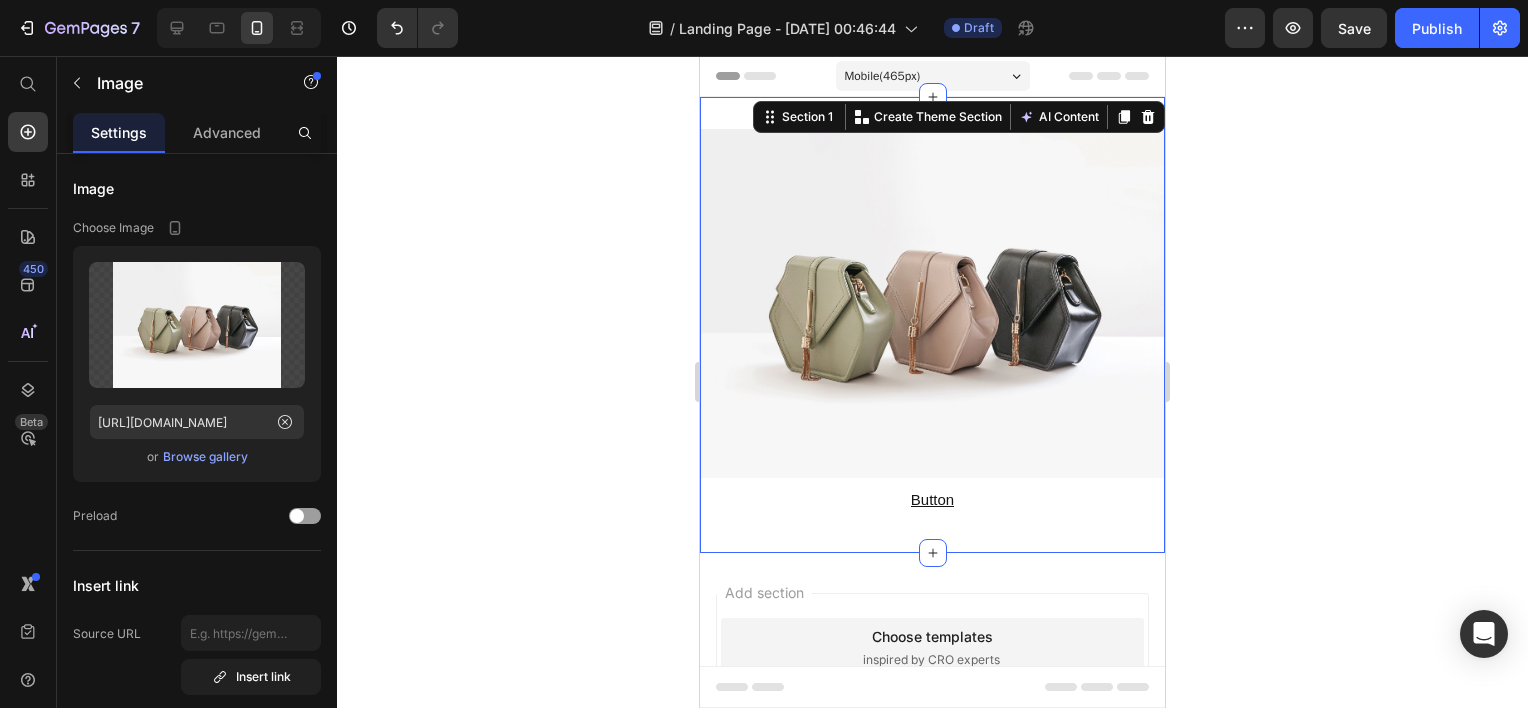 click on "Image Button Button Section 1   You can create reusable sections Create Theme Section AI Content Write with GemAI What would you like to describe here? Tone and Voice Persuasive Product Tear of Light™ Necklace Show more Generate" at bounding box center [932, 325] 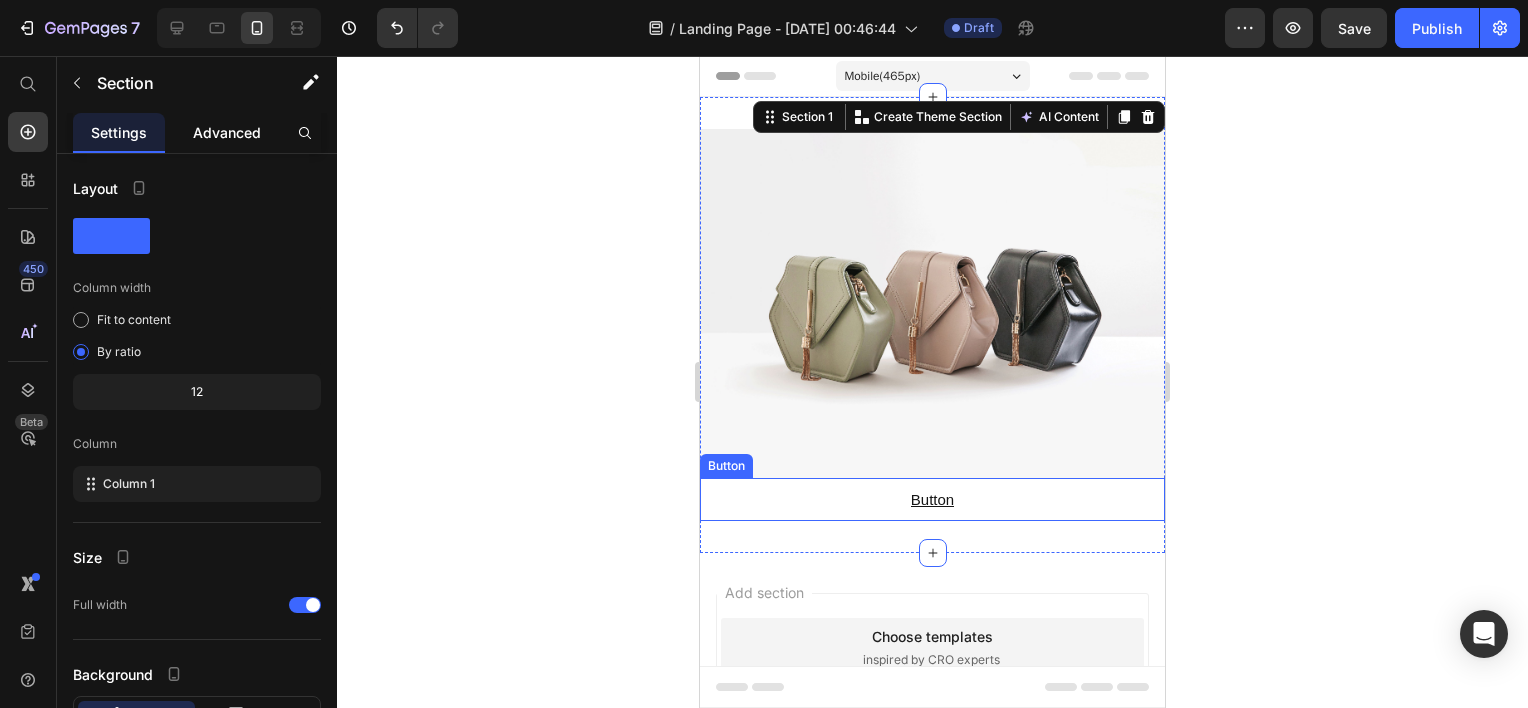 click on "Advanced" at bounding box center (227, 132) 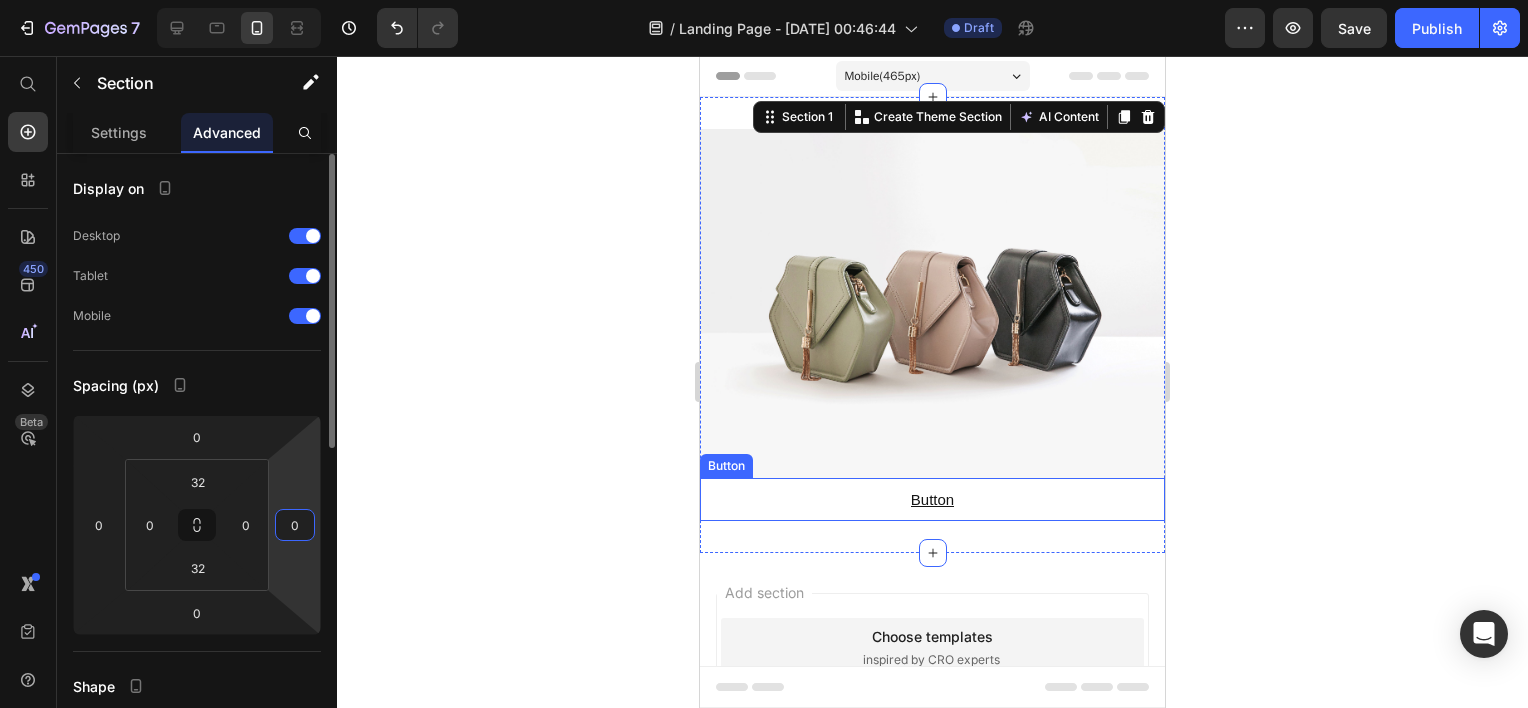 click on "0" at bounding box center (295, 525) 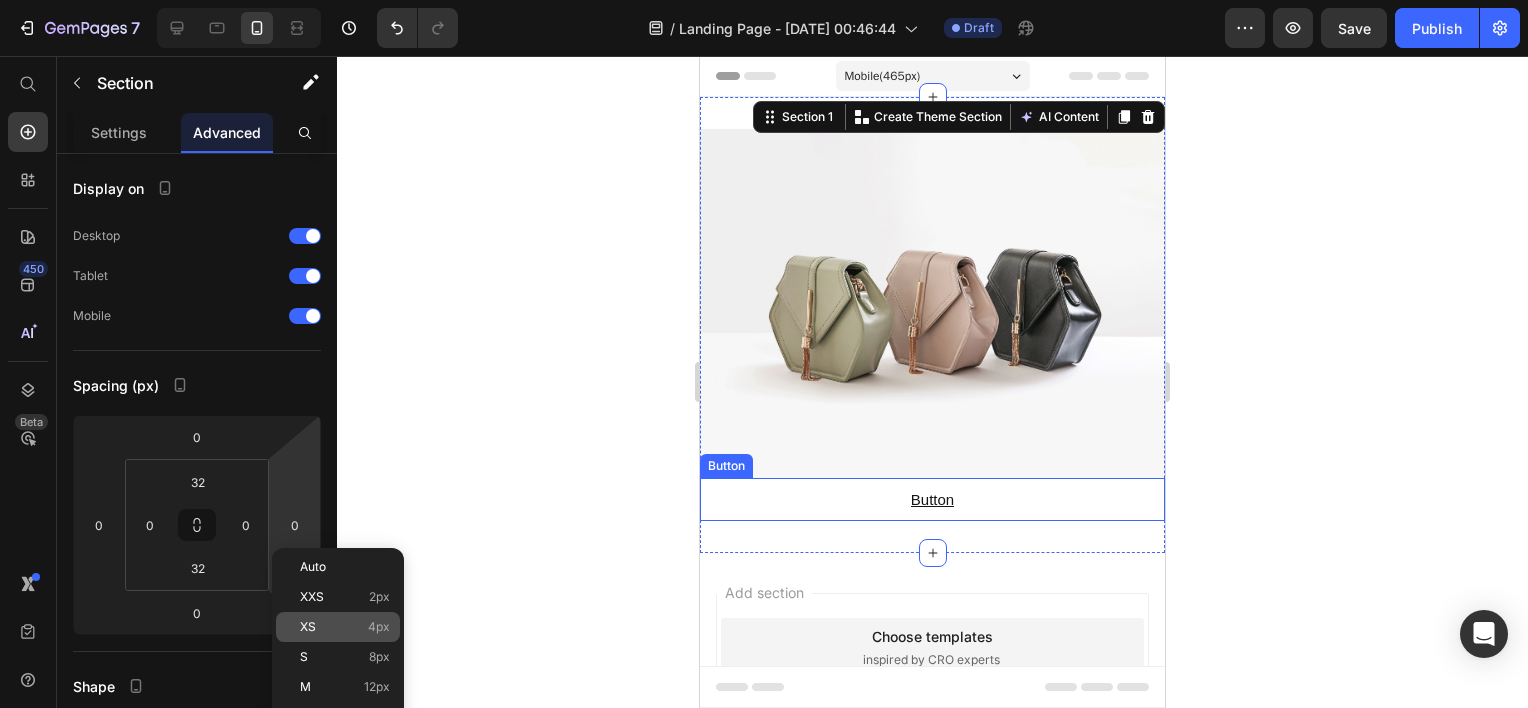 click on "XS 4px" 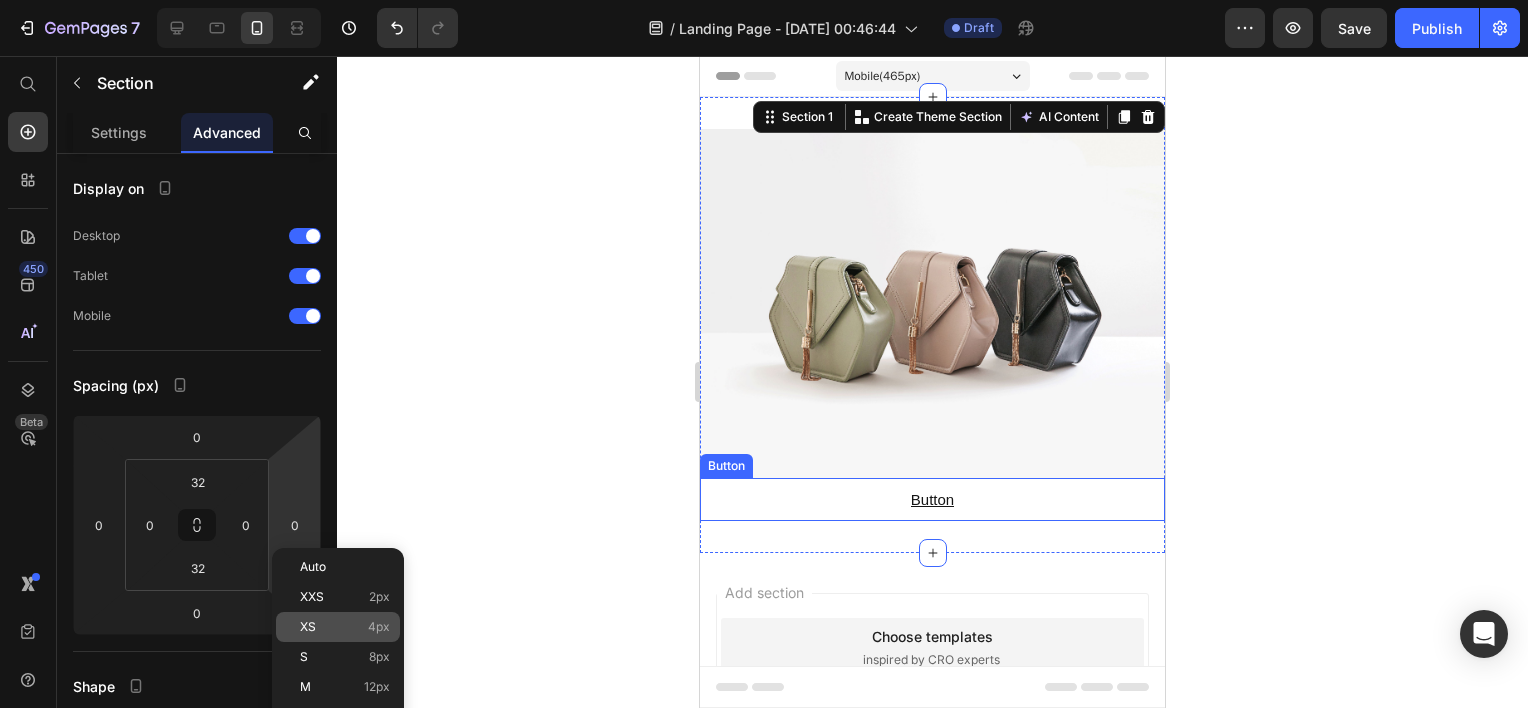 type on "4" 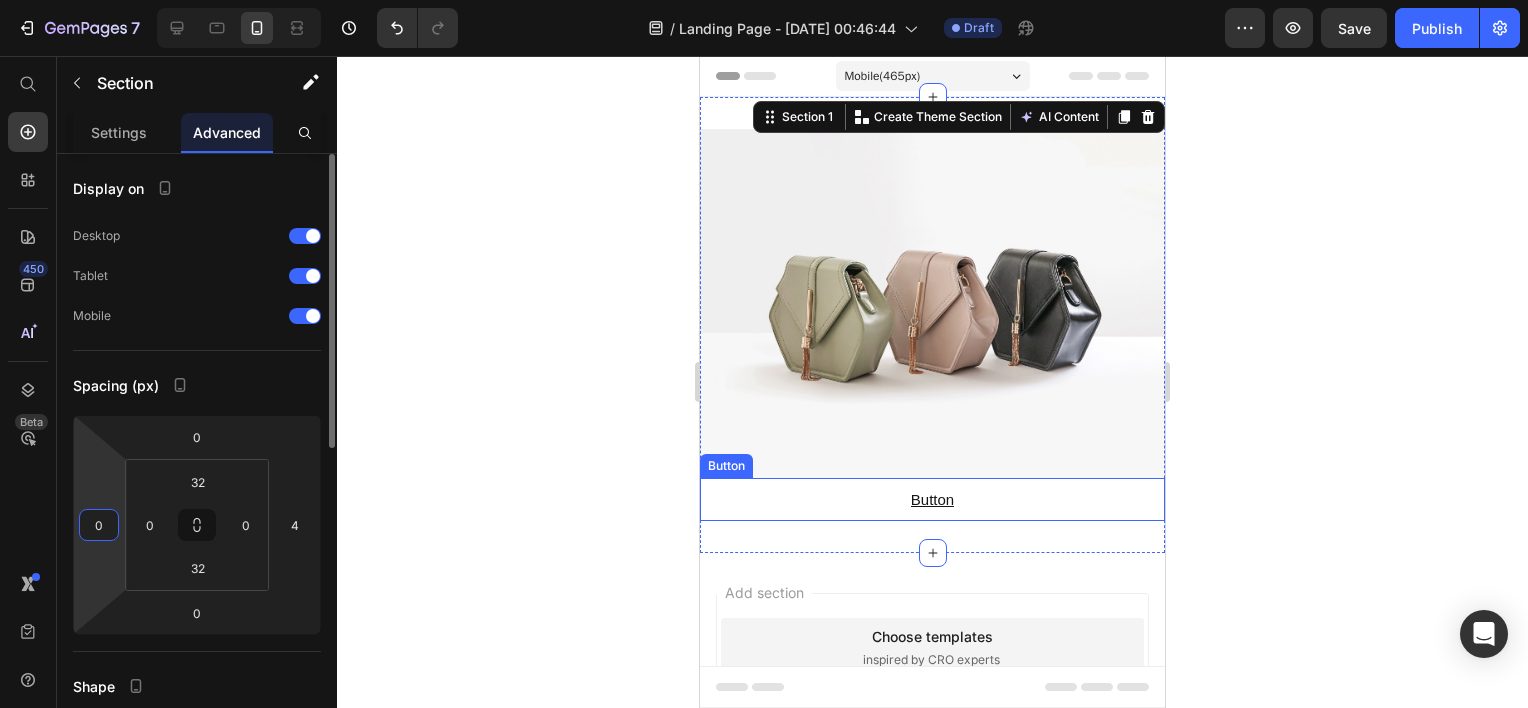 click on "0" at bounding box center (99, 525) 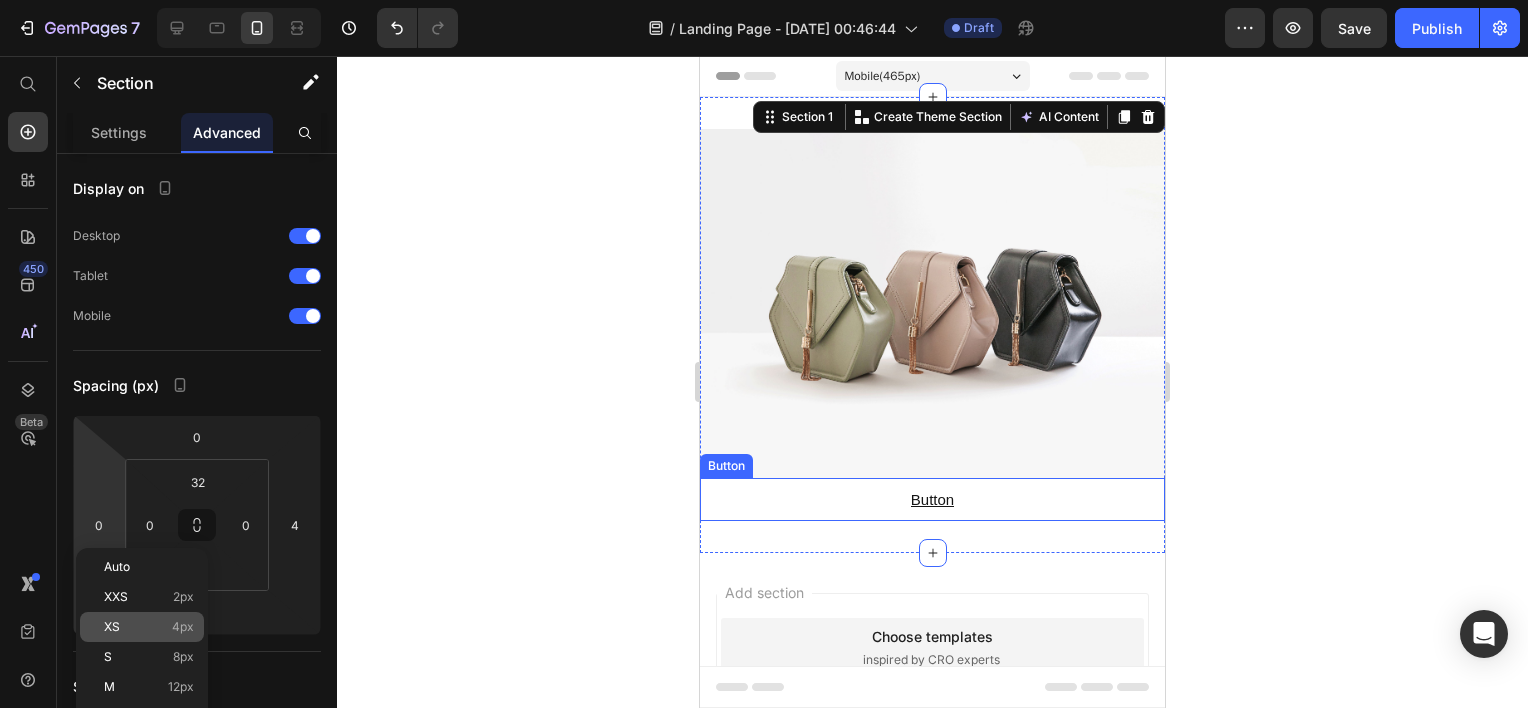 click on "XS 4px" at bounding box center (149, 627) 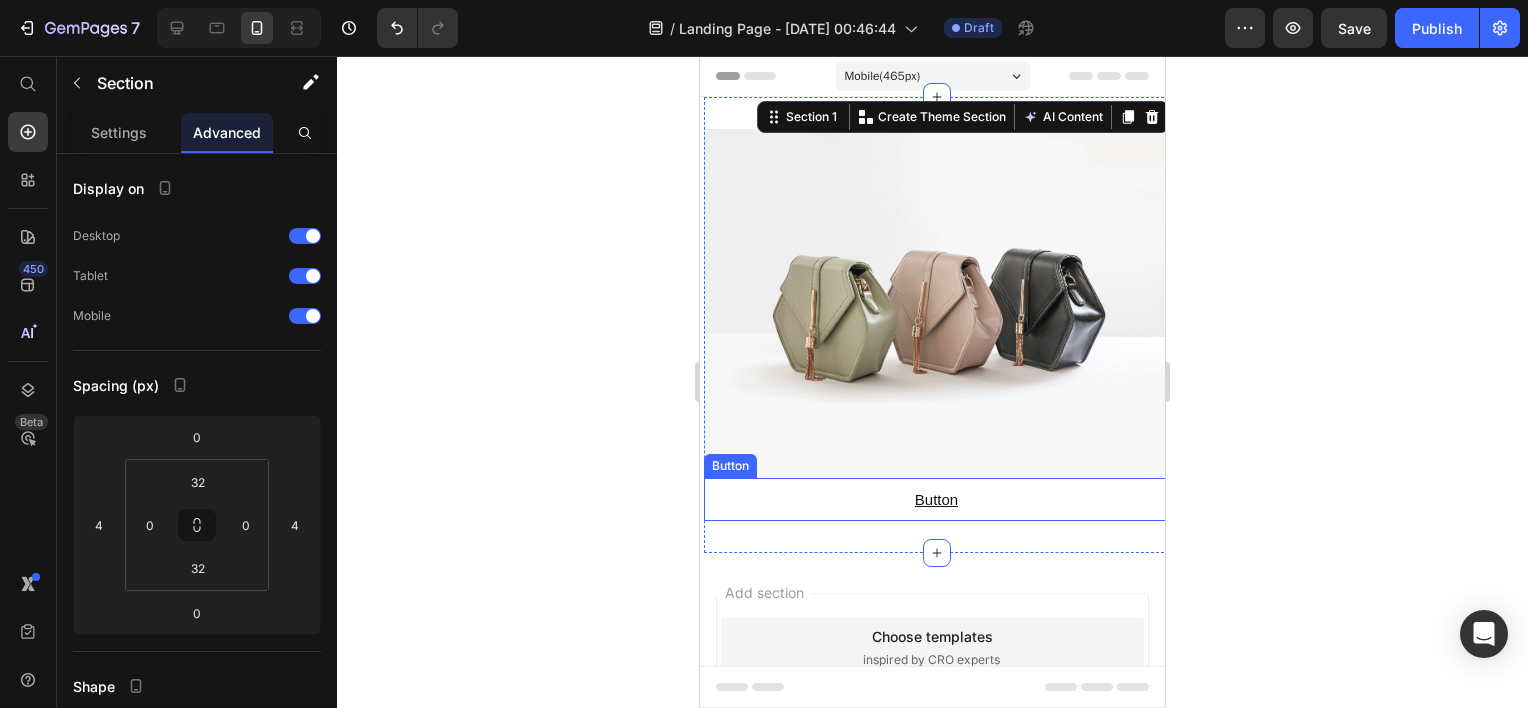 click 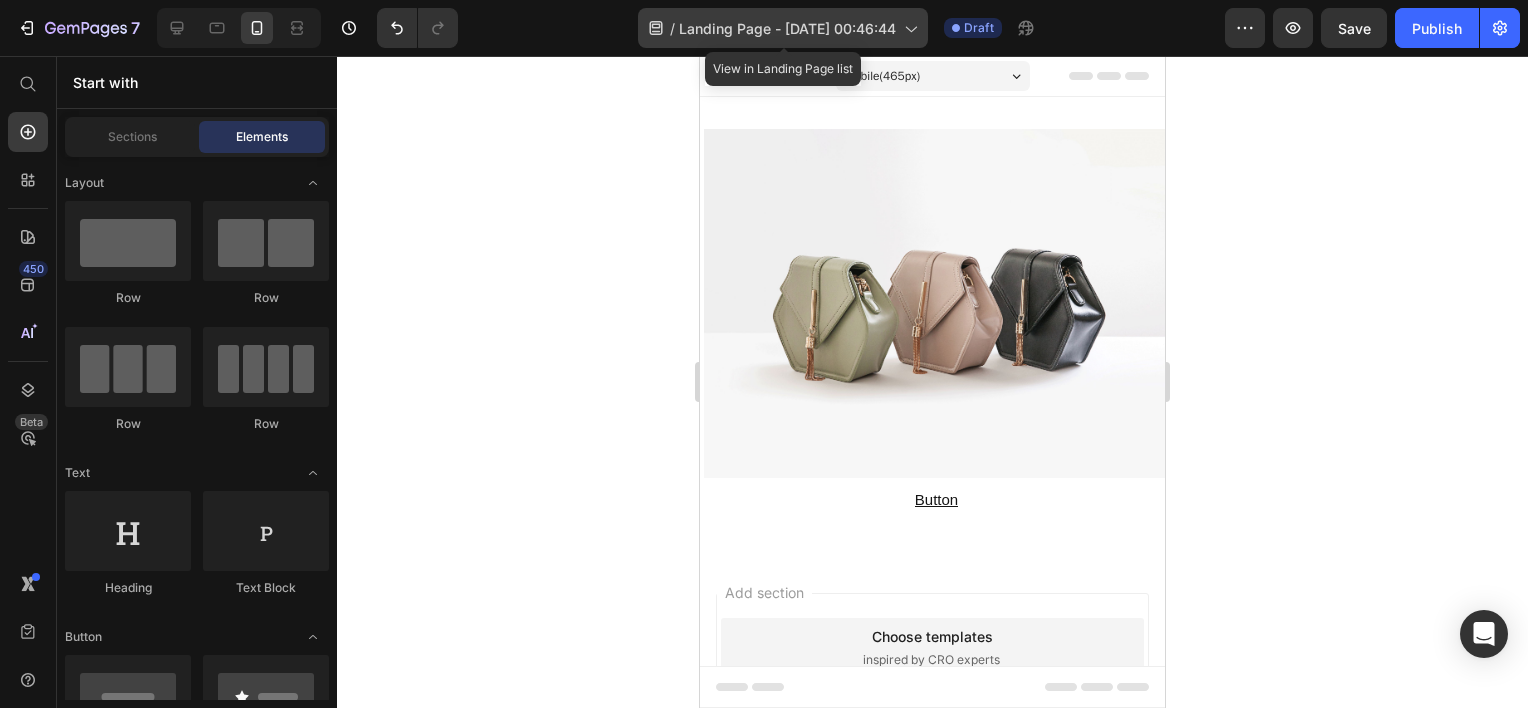 click on "Landing Page - [DATE] 00:46:44" at bounding box center (787, 28) 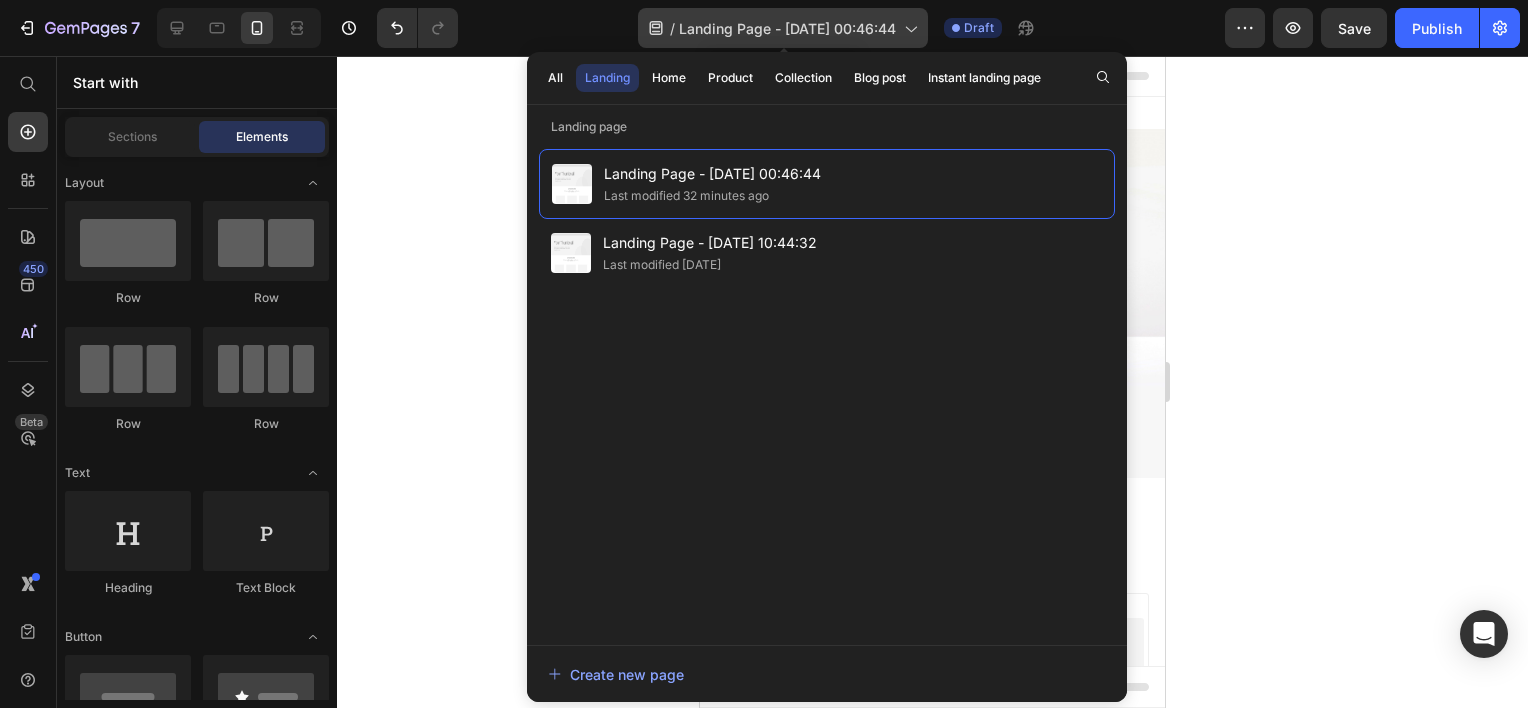 click on "Landing Page - [DATE] 00:46:44" at bounding box center (787, 28) 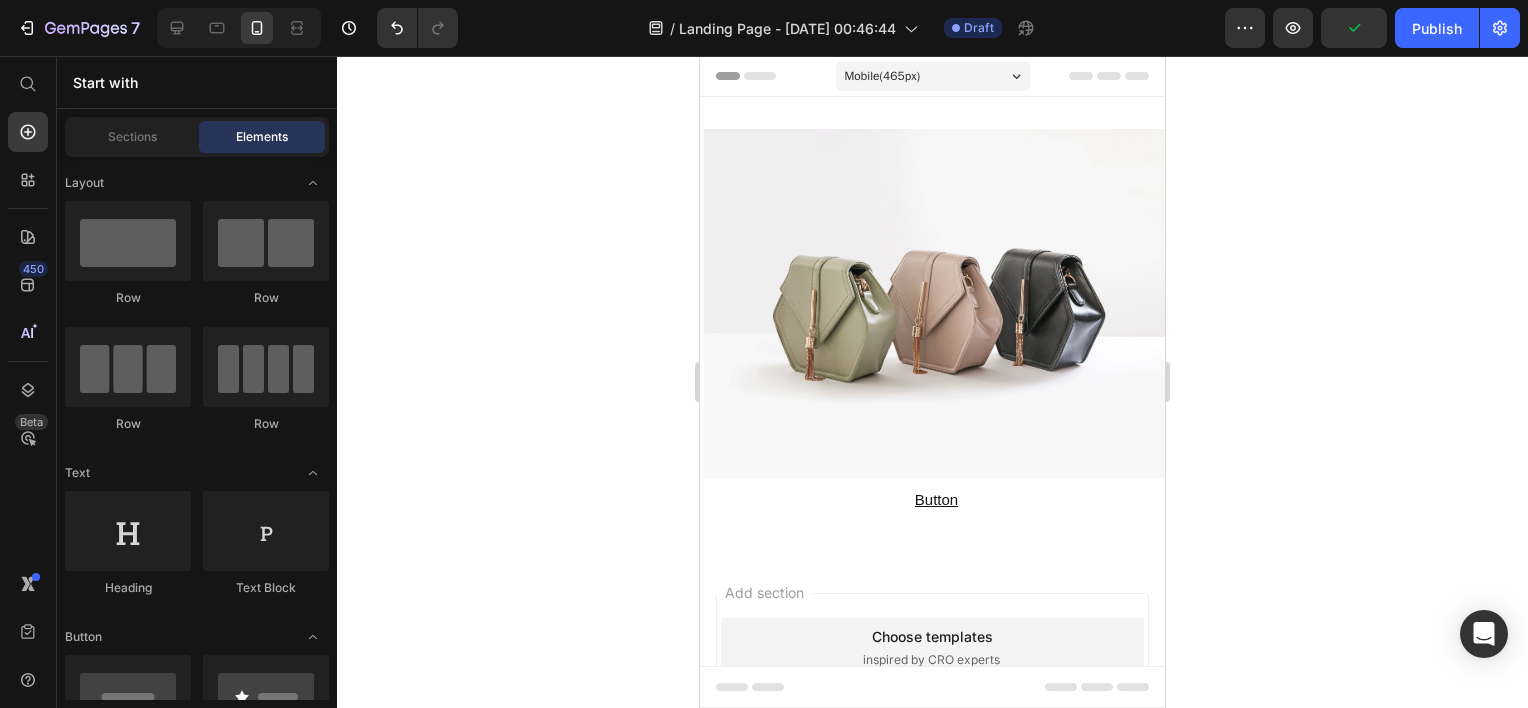 click 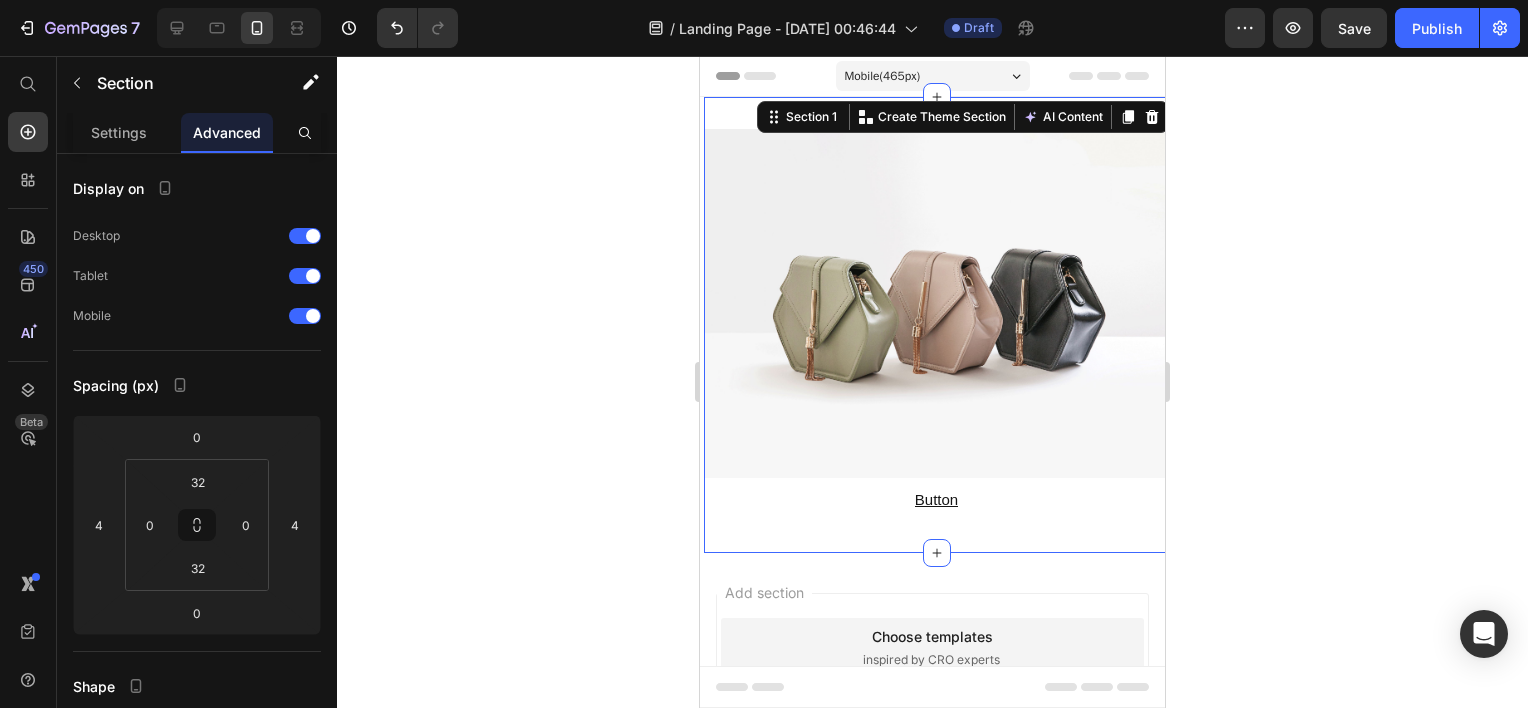 click on "Image Button Button Section 1   You can create reusable sections Create Theme Section AI Content Write with GemAI What would you like to describe here? Tone and Voice Persuasive Product Tear of Light™ Necklace Show more Generate" at bounding box center (936, 325) 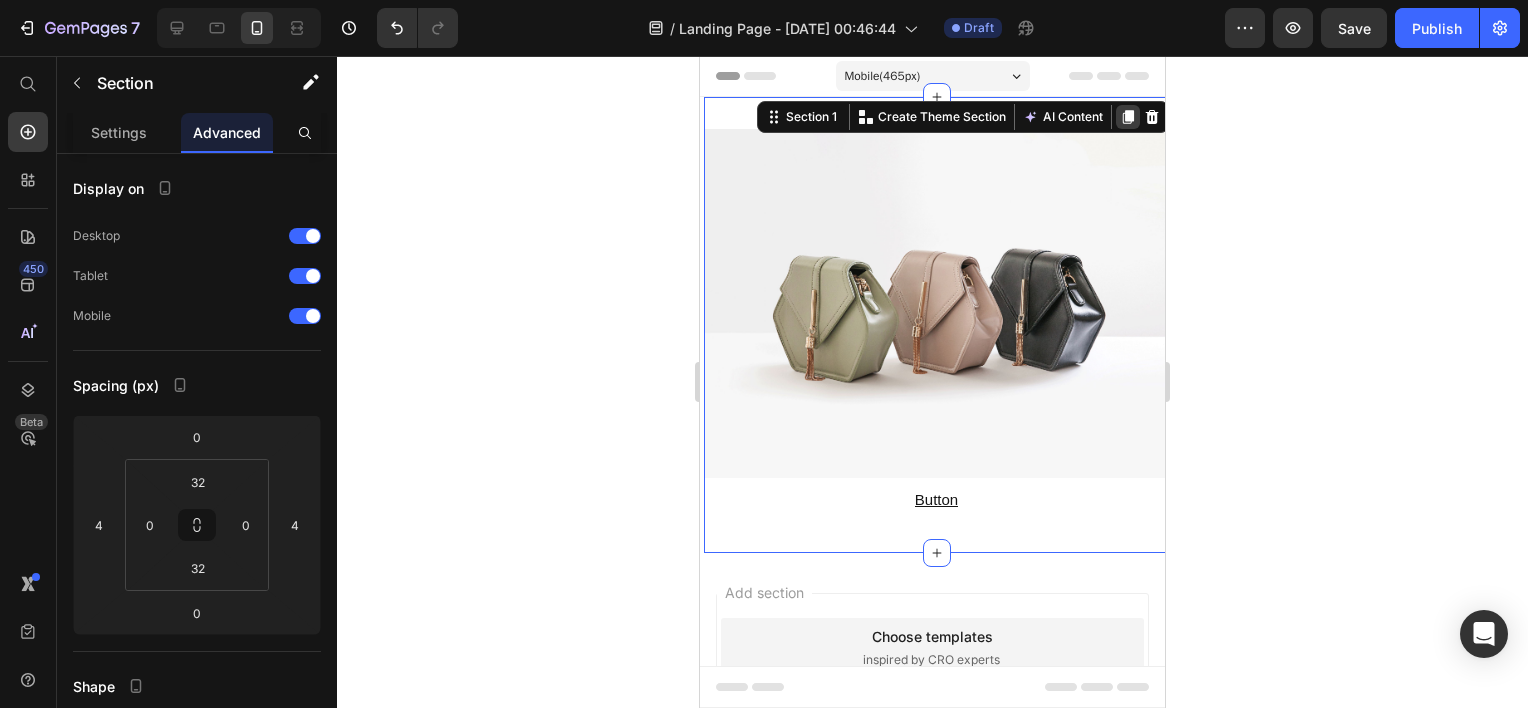 click 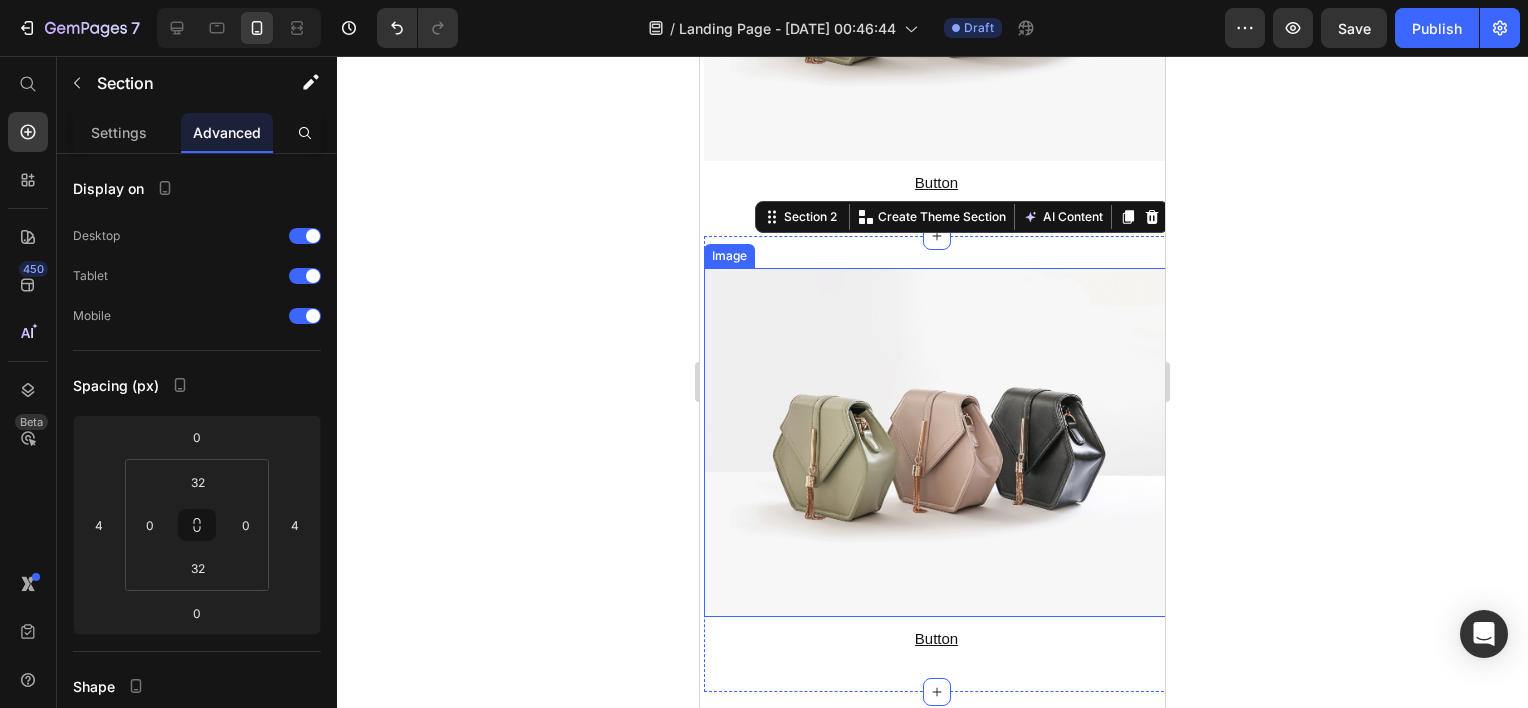scroll, scrollTop: 215, scrollLeft: 0, axis: vertical 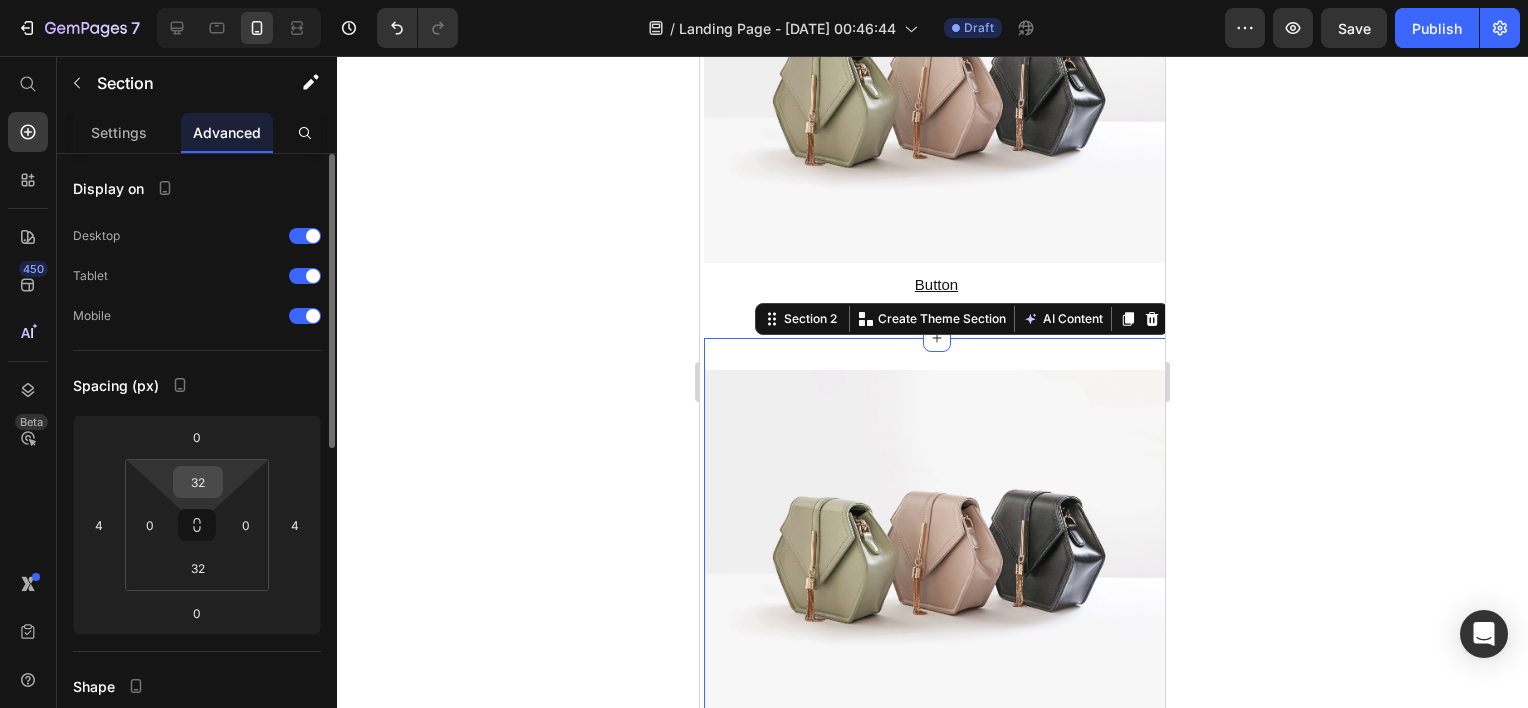 click on "32" at bounding box center [198, 482] 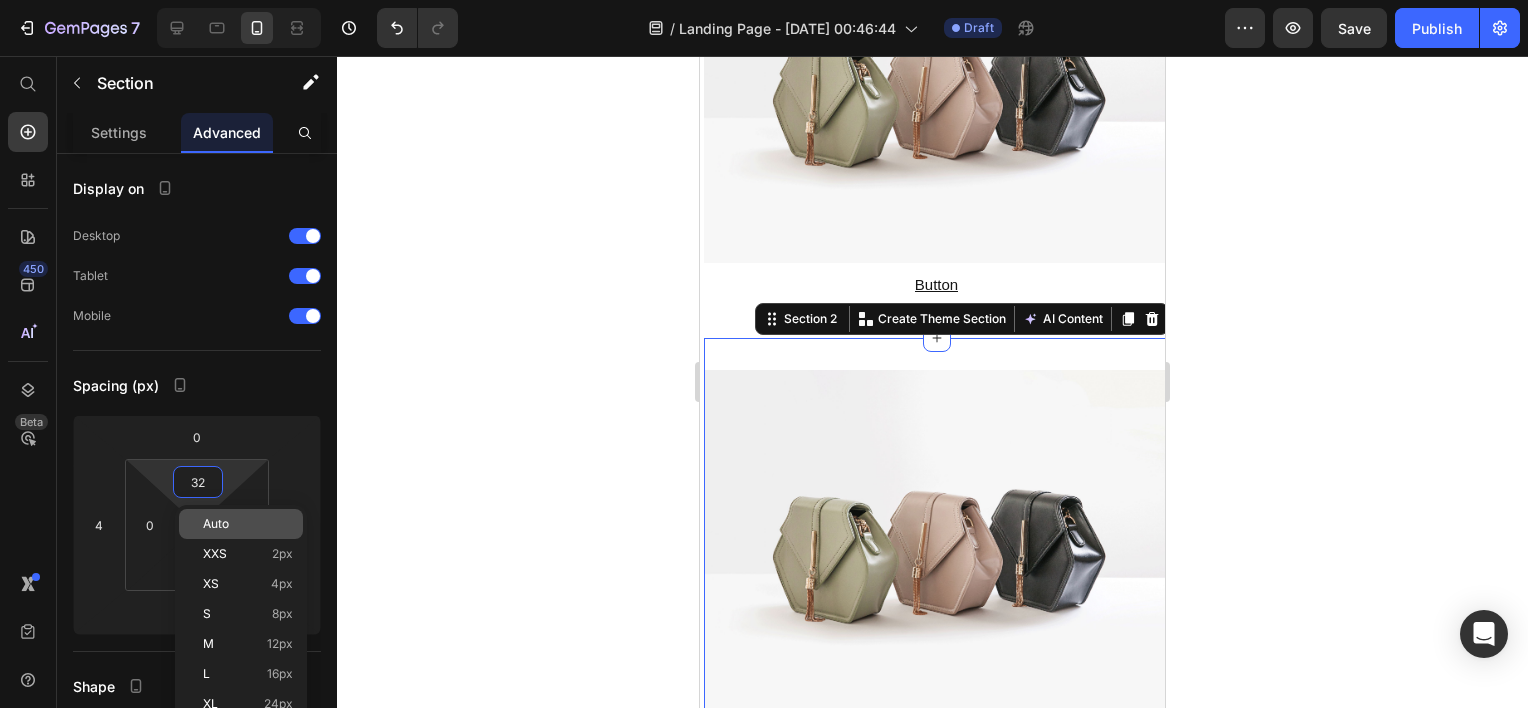 type on "2" 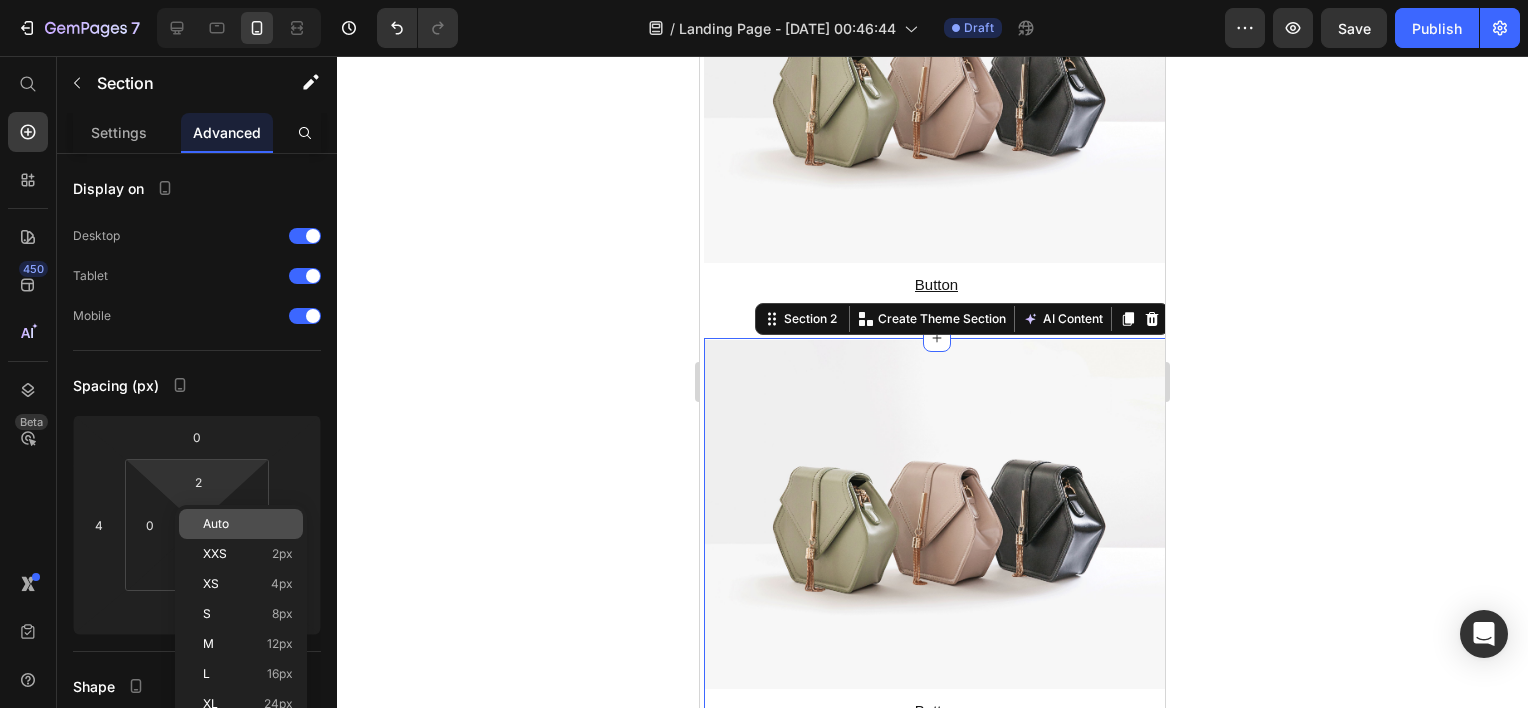 click on "Auto" at bounding box center (216, 524) 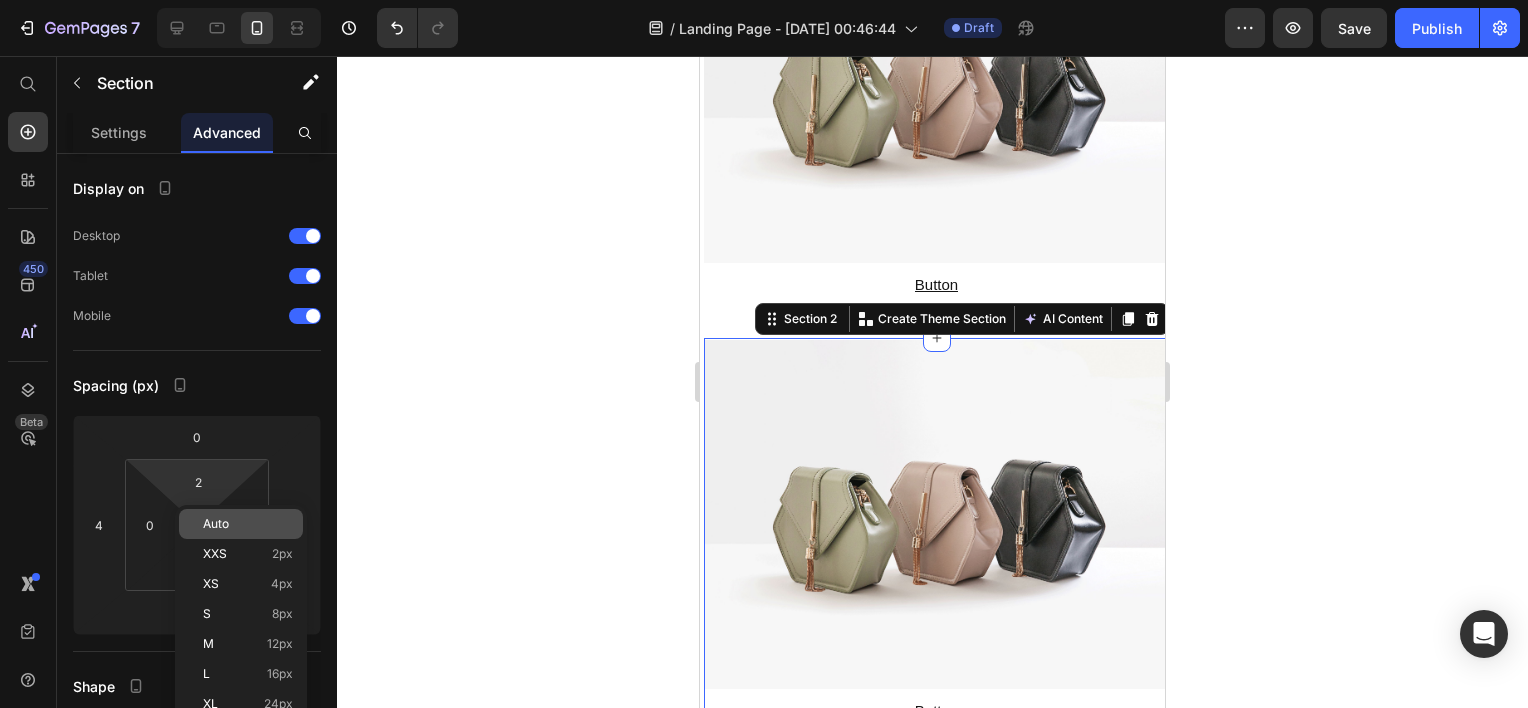 type 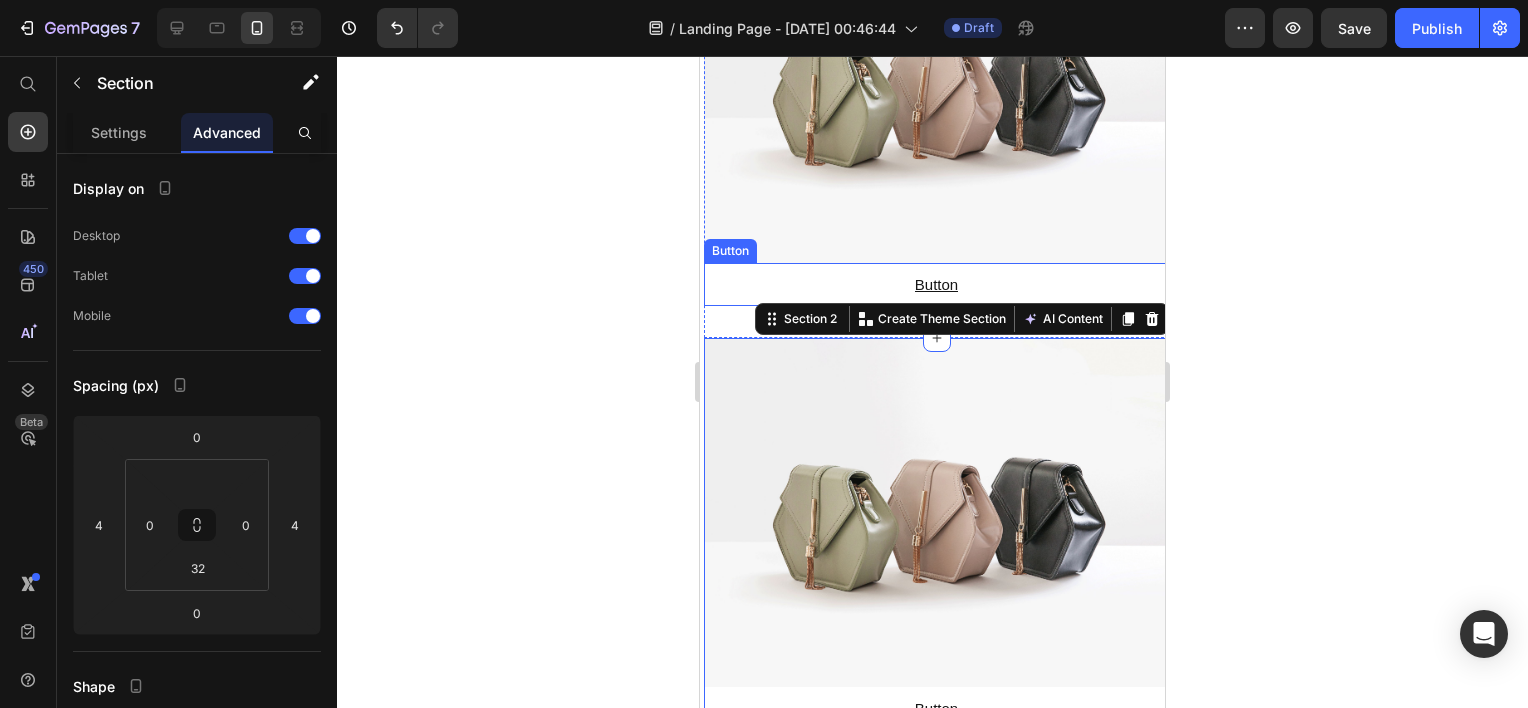 click at bounding box center [936, 88] 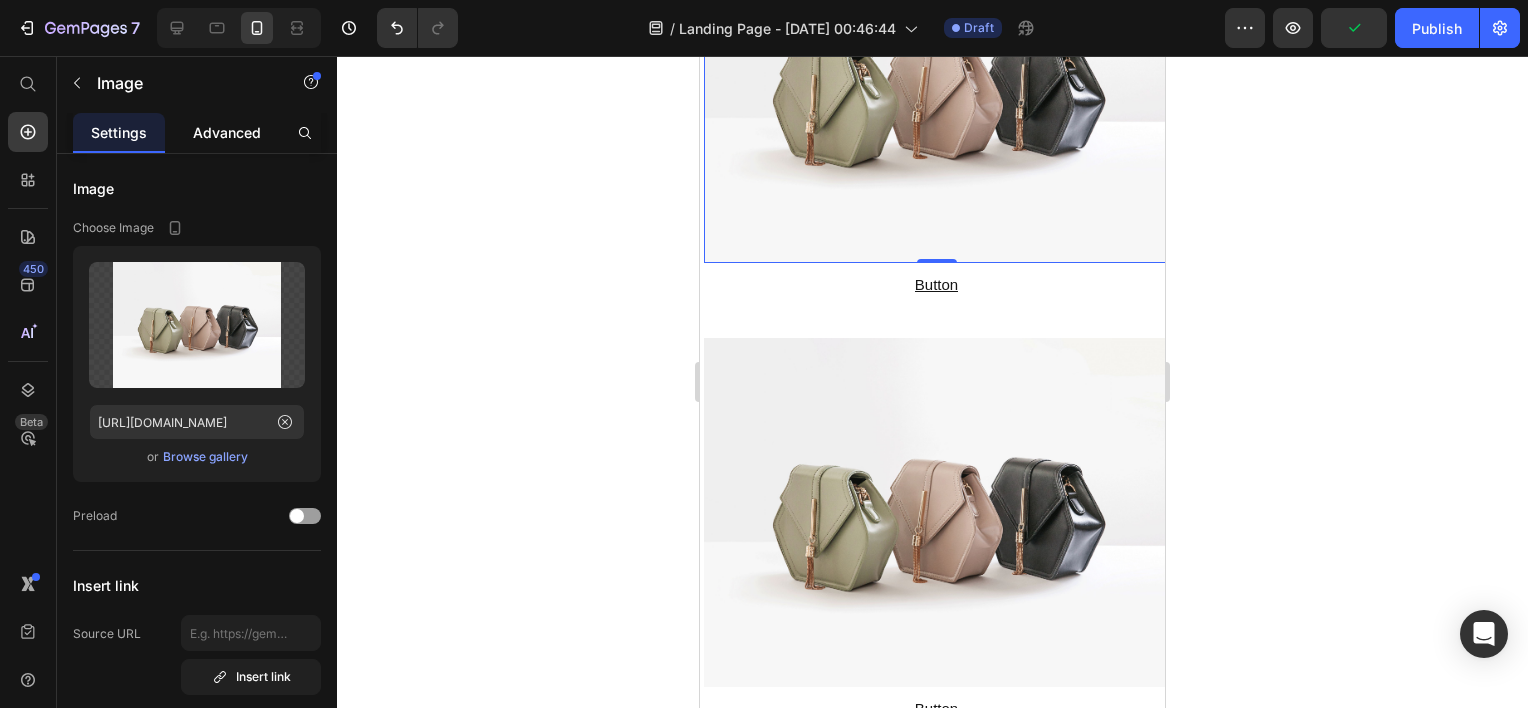drag, startPoint x: 225, startPoint y: 121, endPoint x: 232, endPoint y: 132, distance: 13.038404 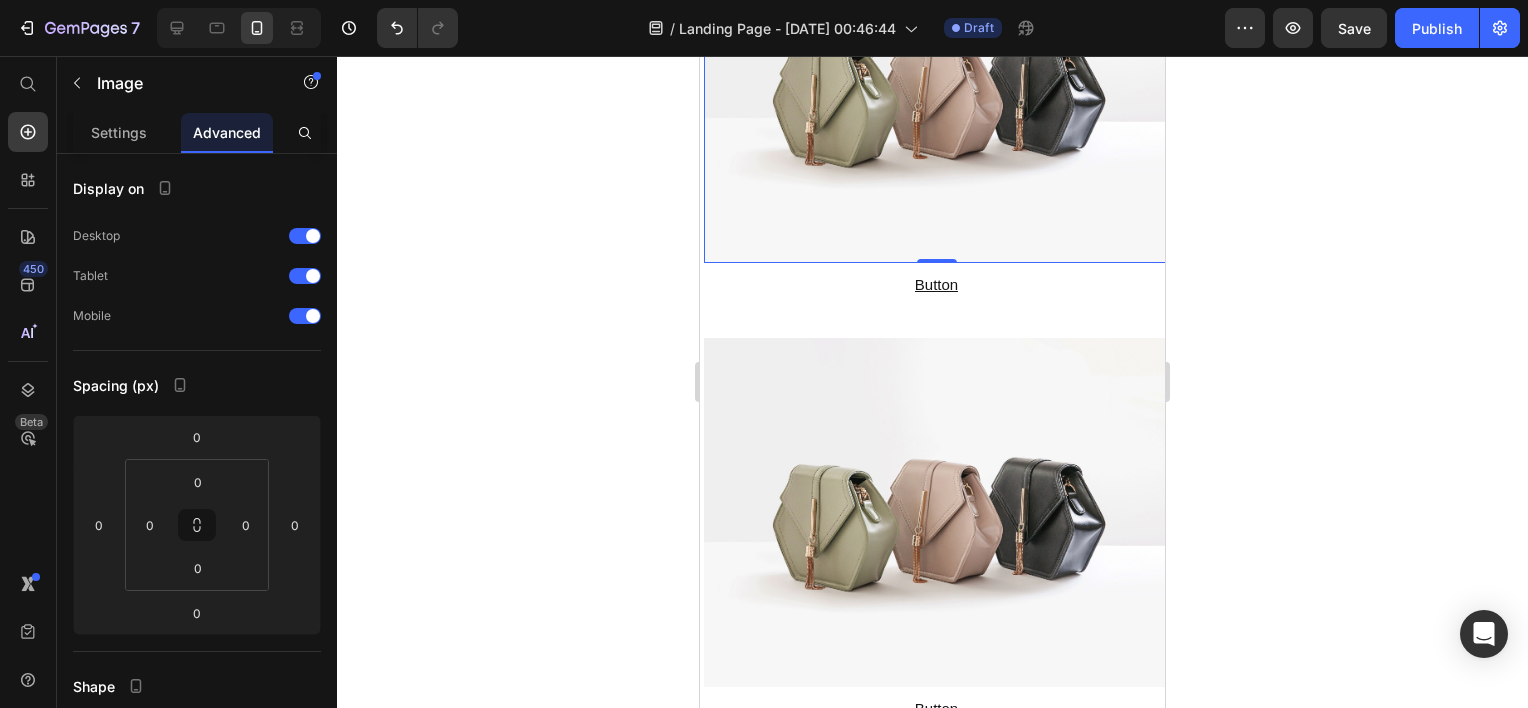 click at bounding box center (936, 88) 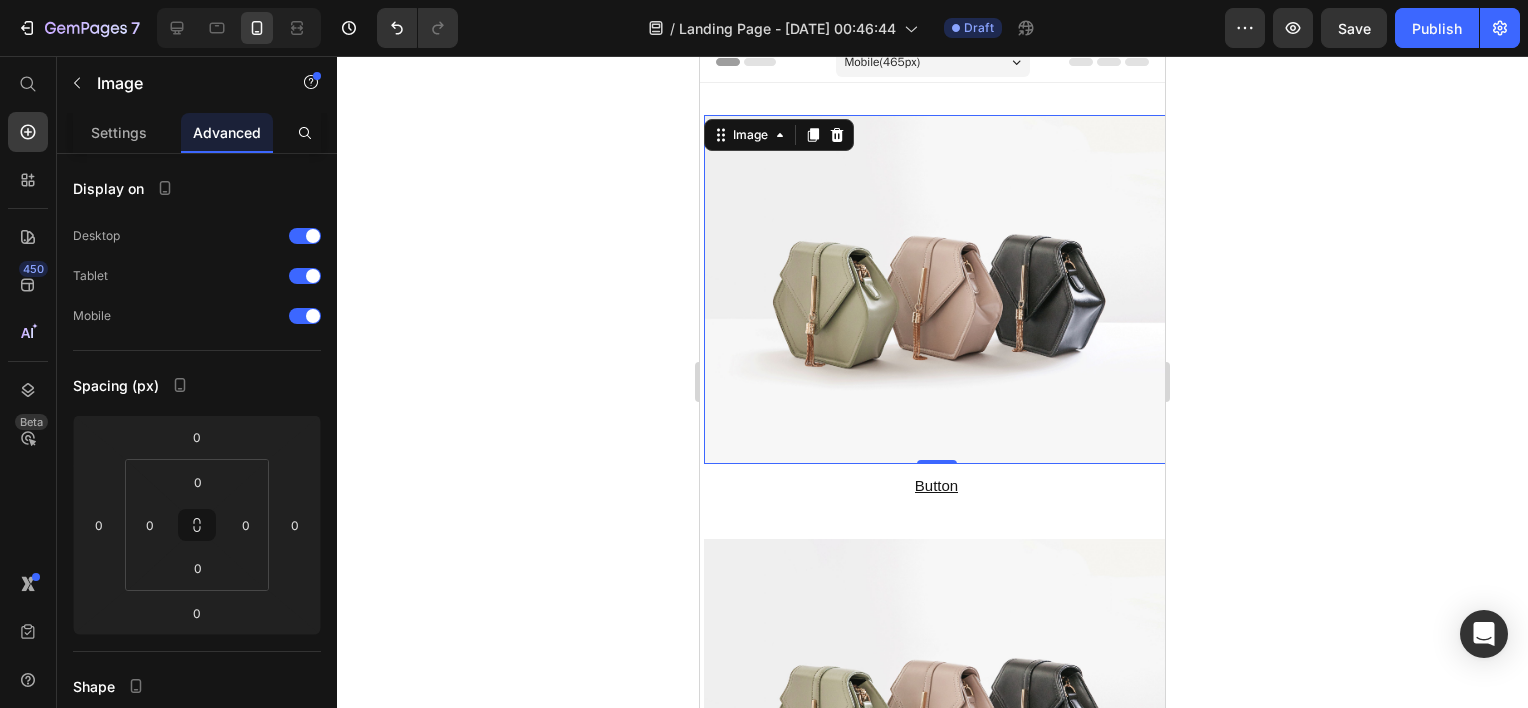 scroll, scrollTop: 0, scrollLeft: 0, axis: both 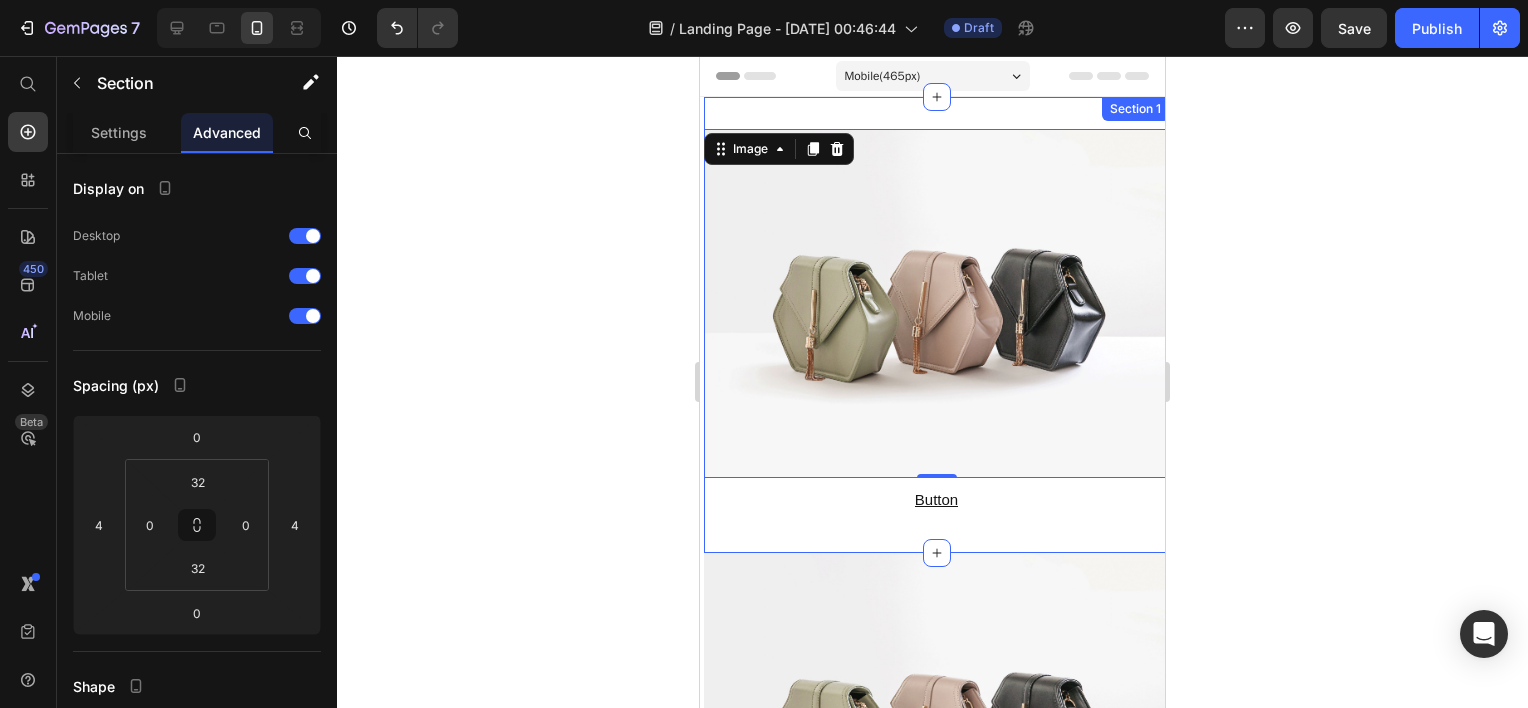 click on "Image   0 Button Button Section 1" at bounding box center [936, 325] 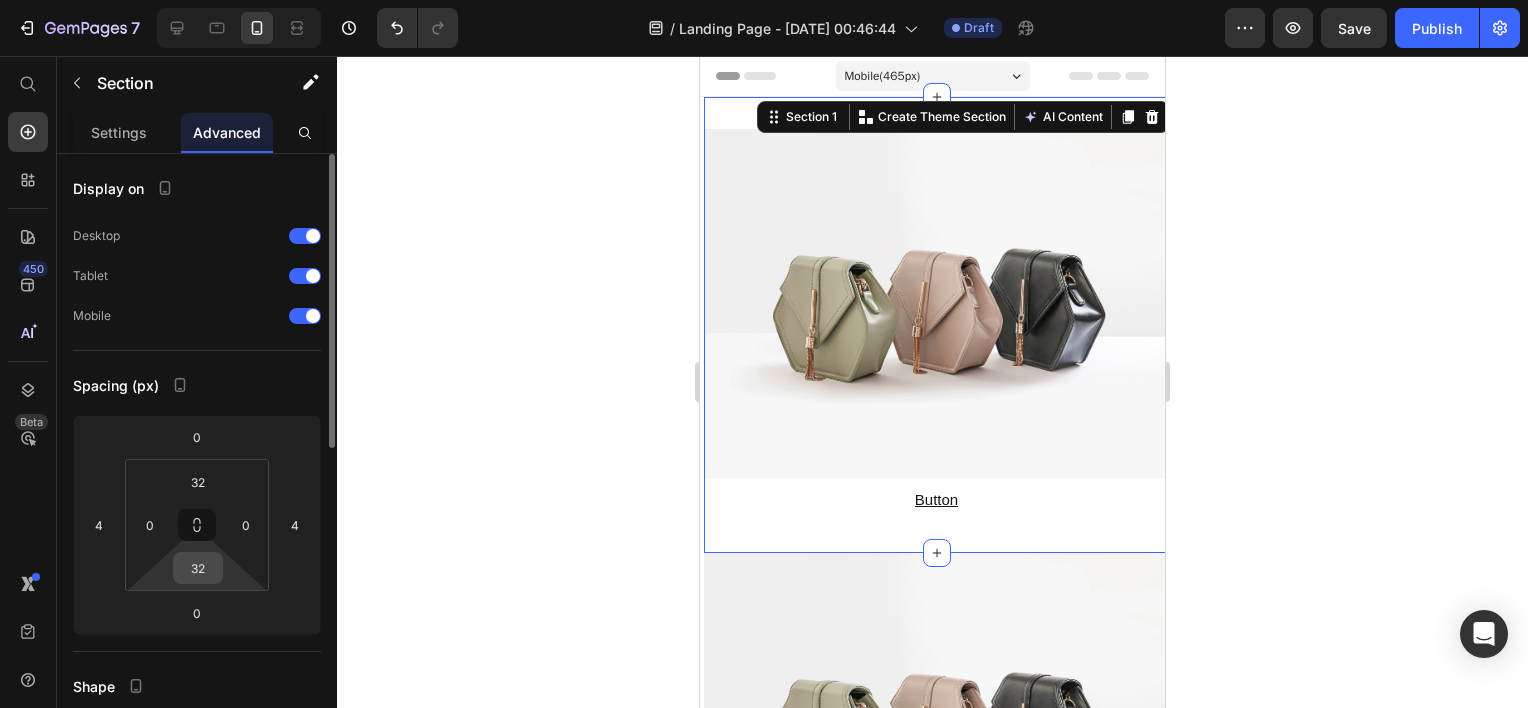 click on "32" at bounding box center [198, 568] 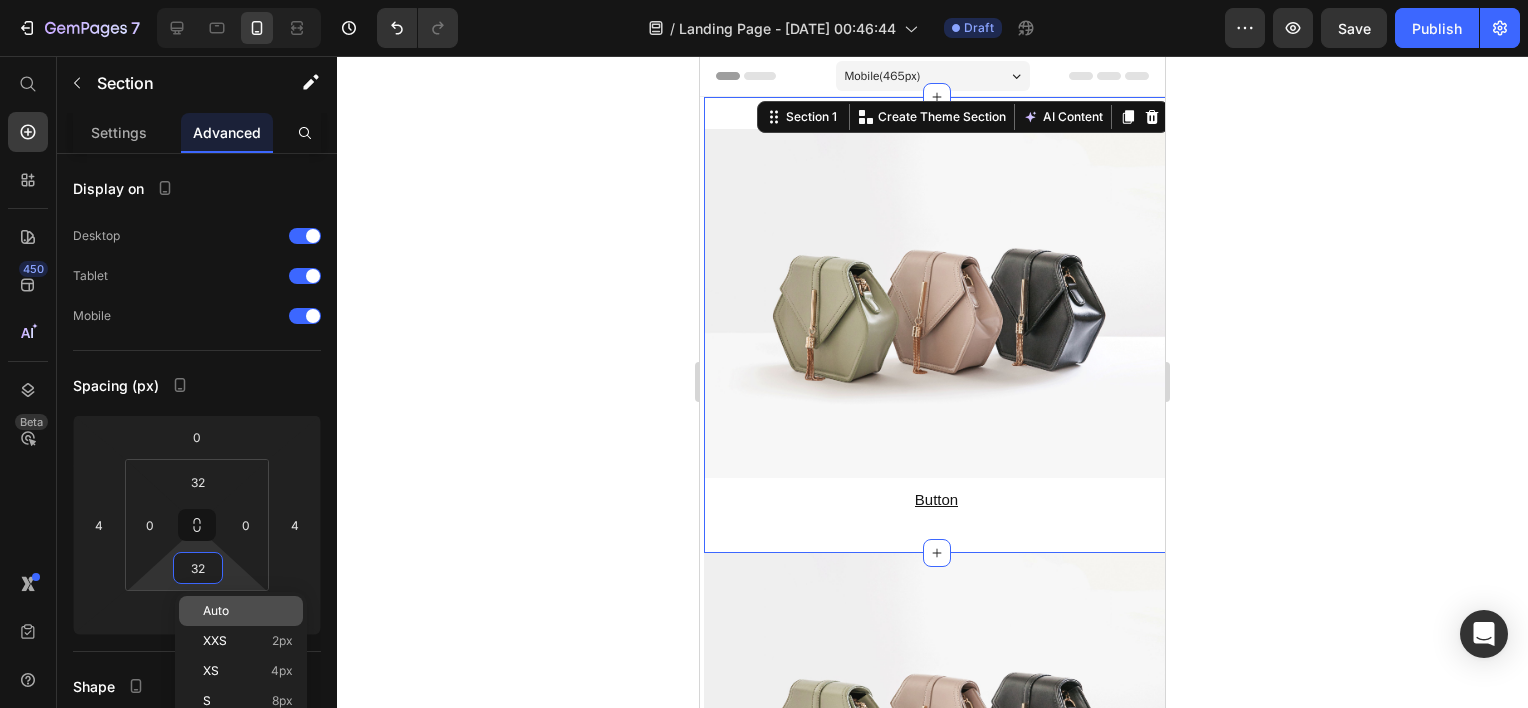 type on "2" 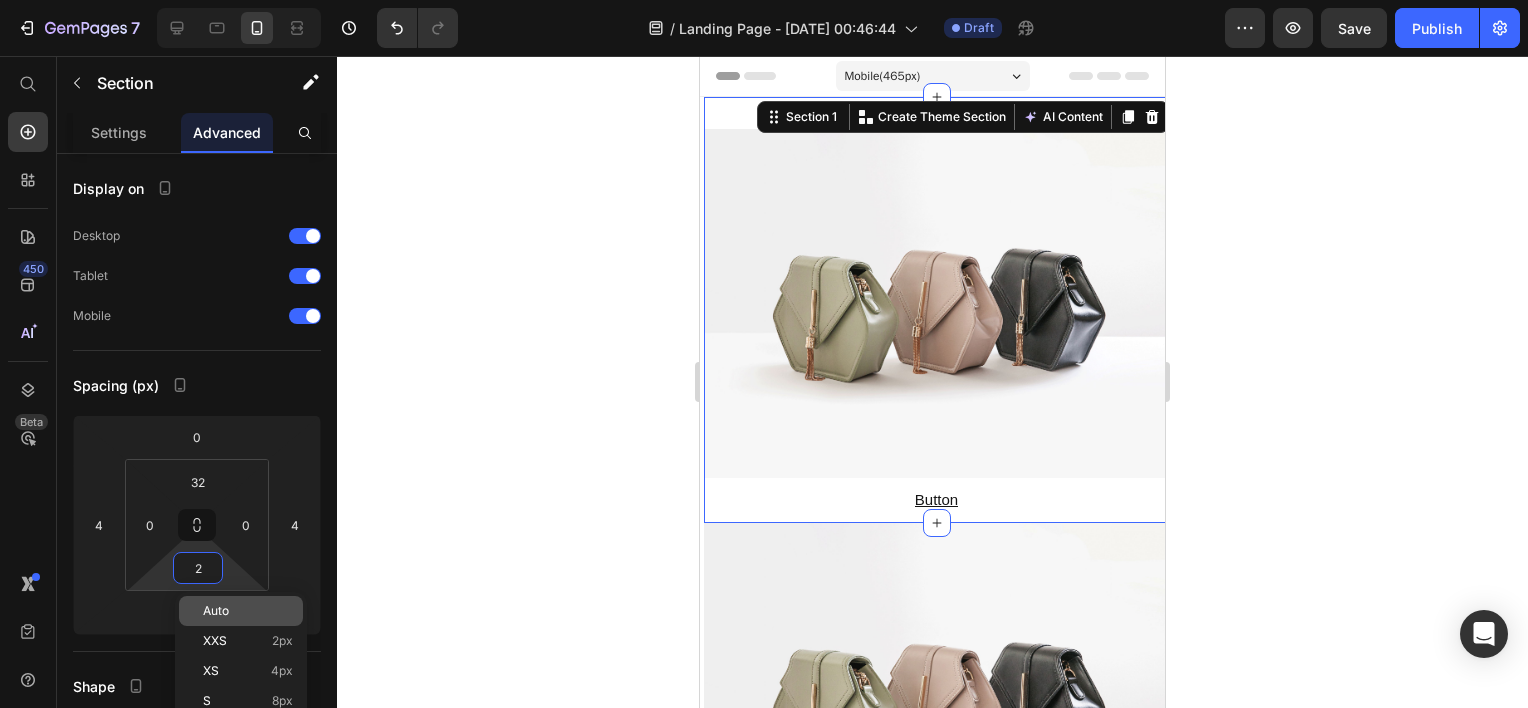 click on "Auto" at bounding box center [216, 611] 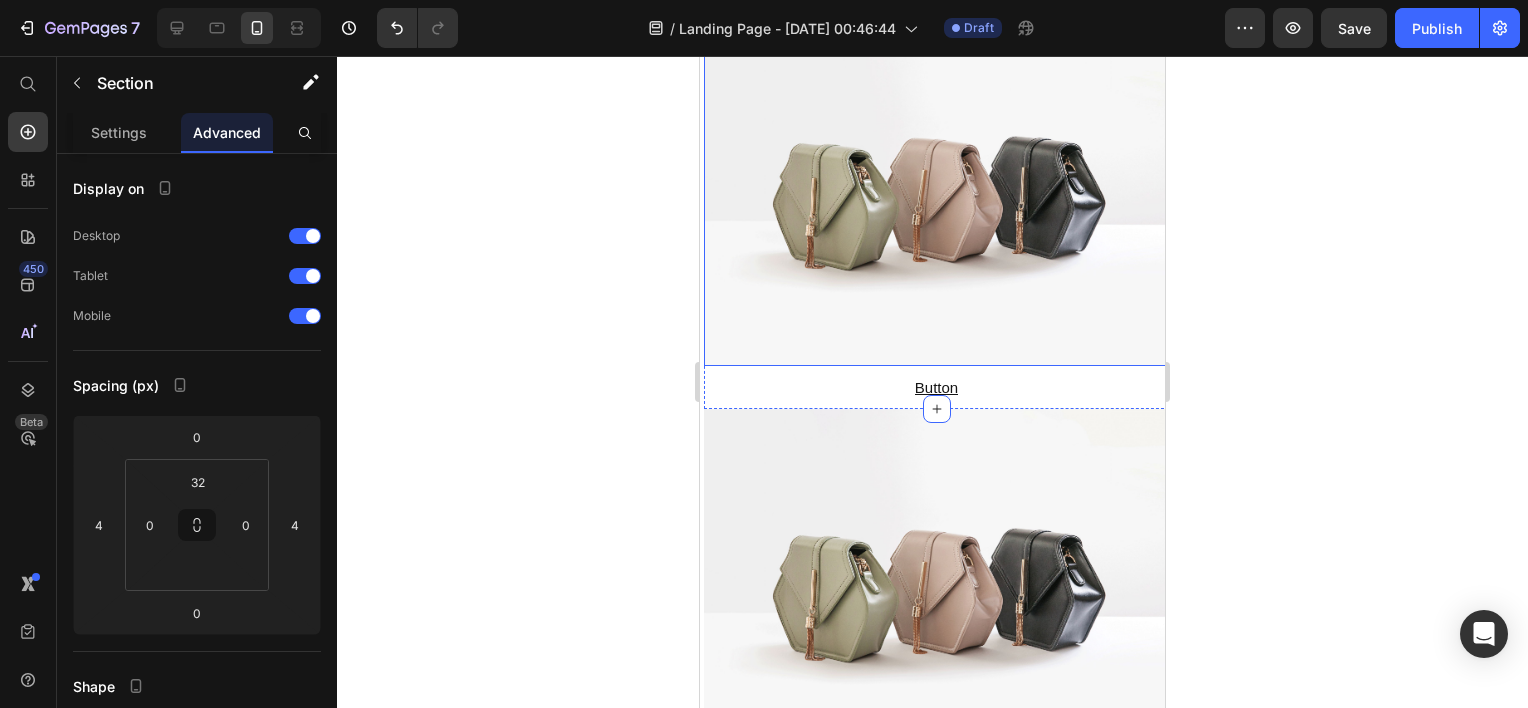 scroll, scrollTop: 100, scrollLeft: 0, axis: vertical 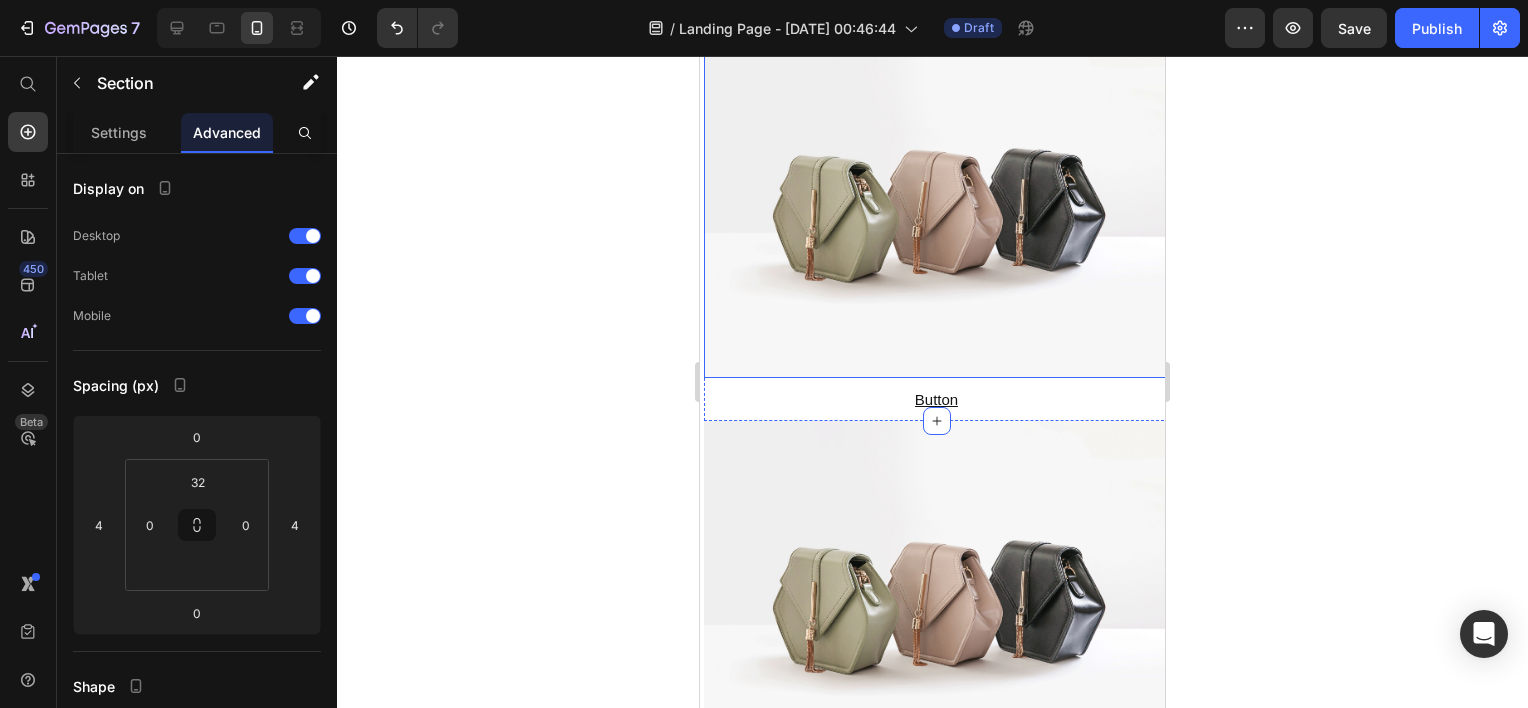 click at bounding box center (936, 203) 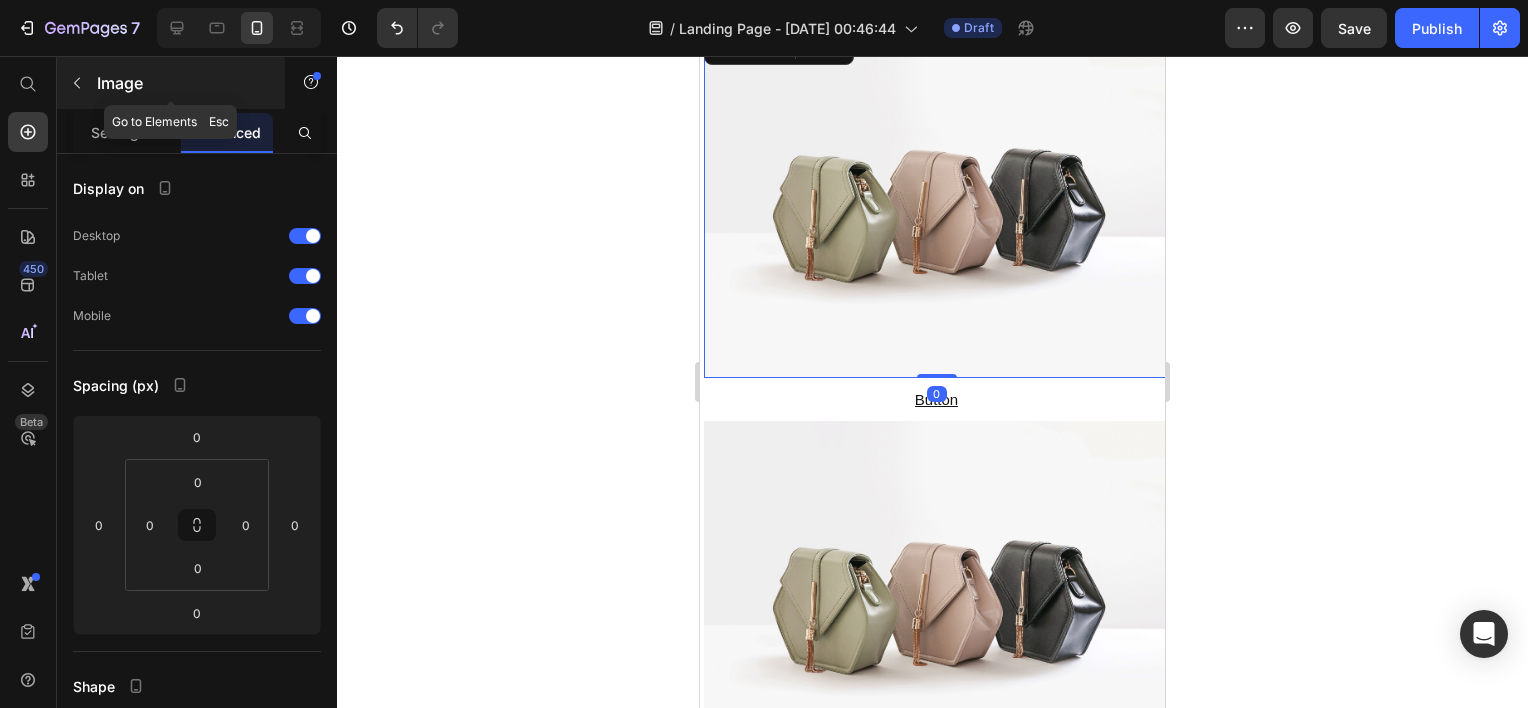 click at bounding box center (77, 83) 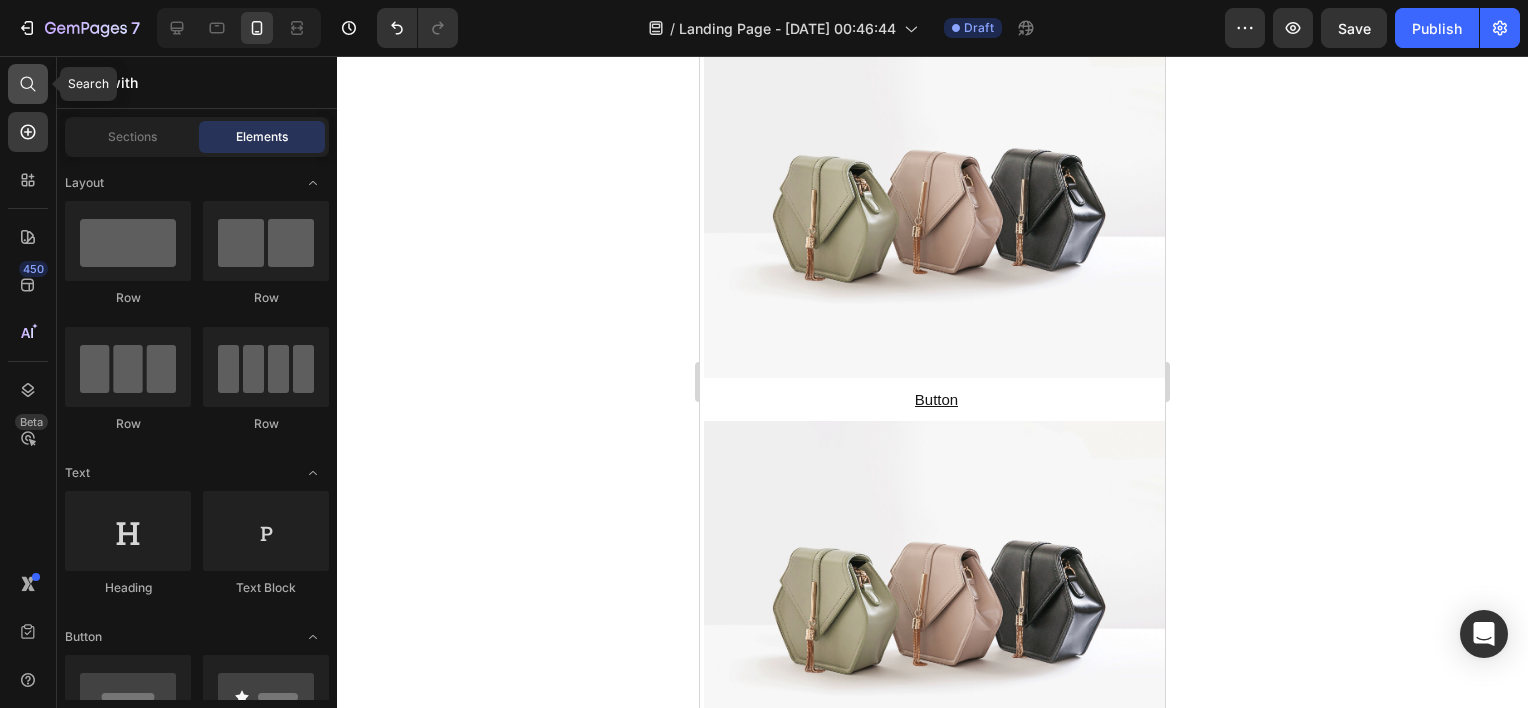 click 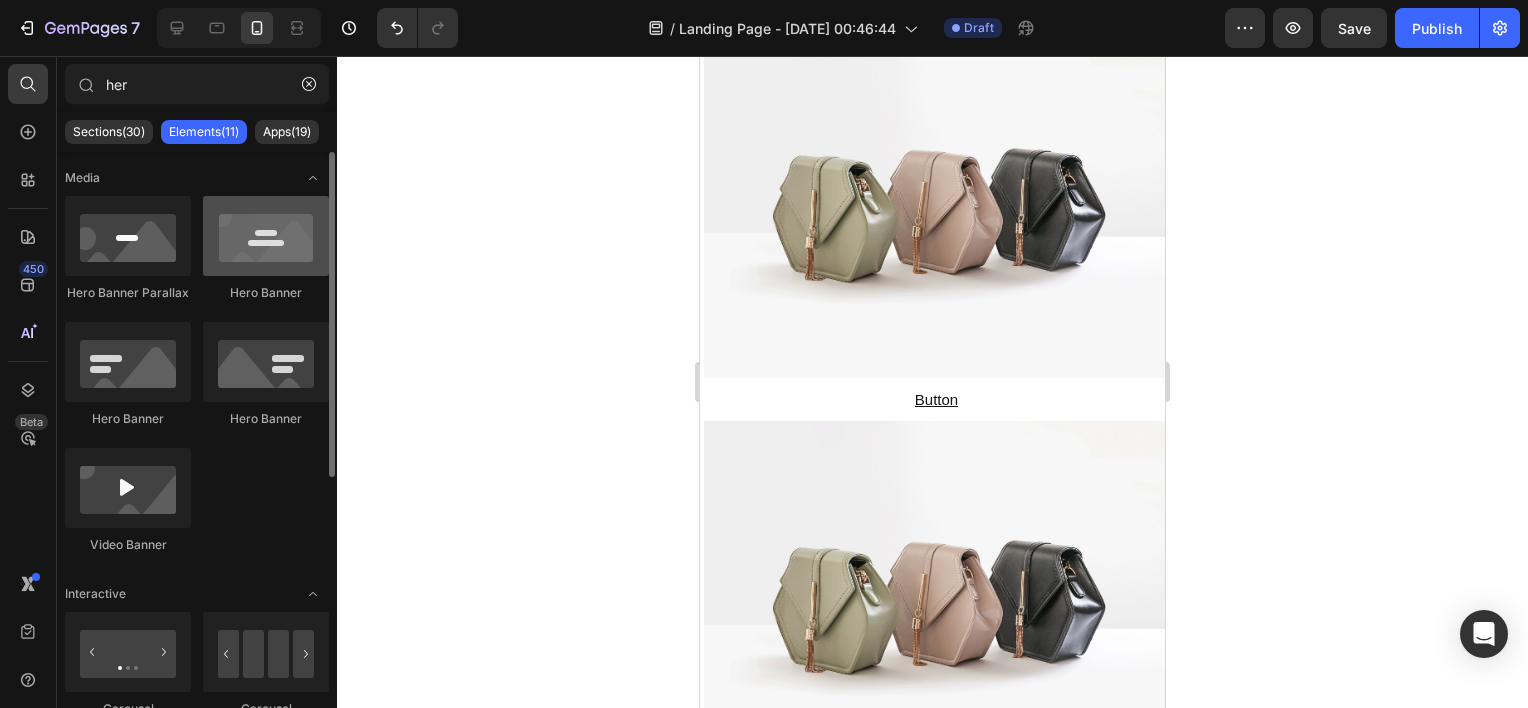 type on "her" 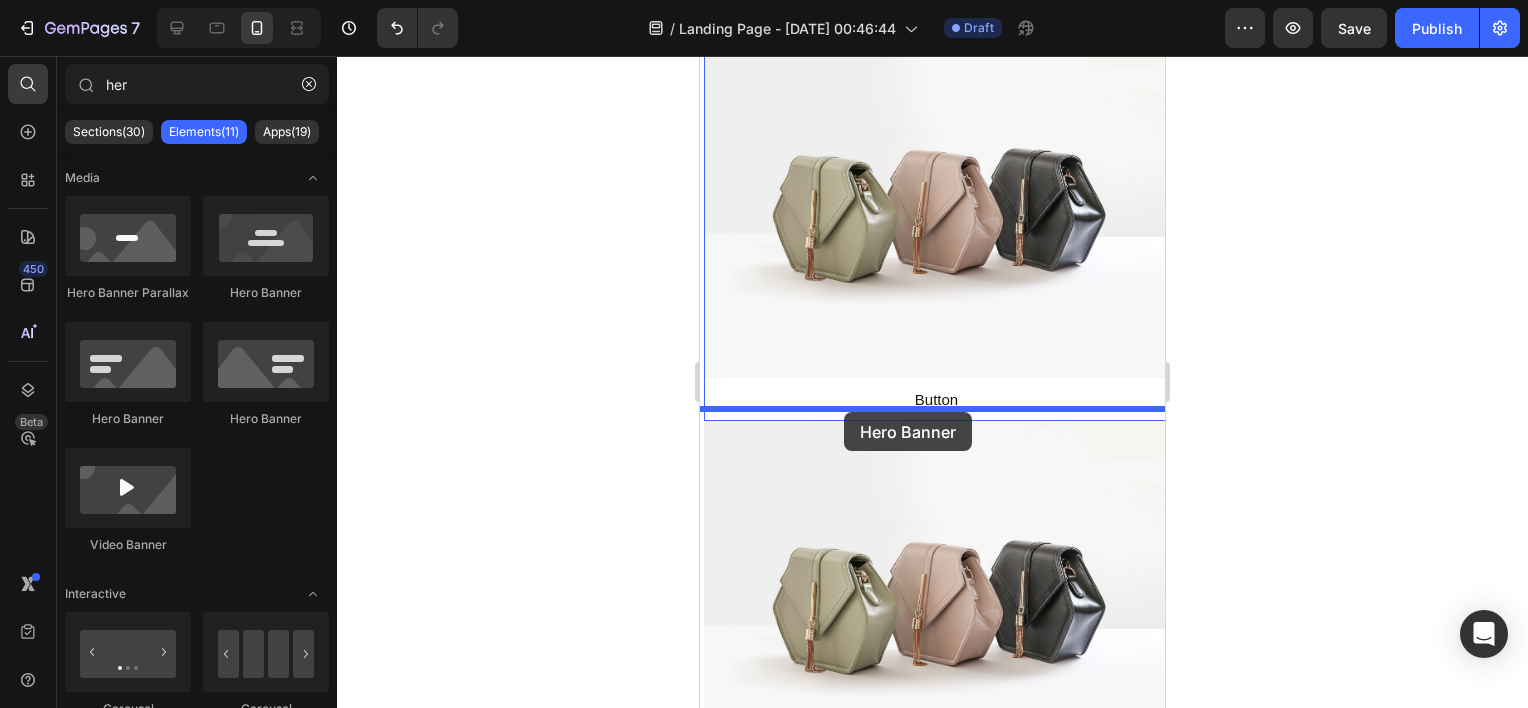 drag, startPoint x: 963, startPoint y: 288, endPoint x: 845, endPoint y: 410, distance: 169.7292 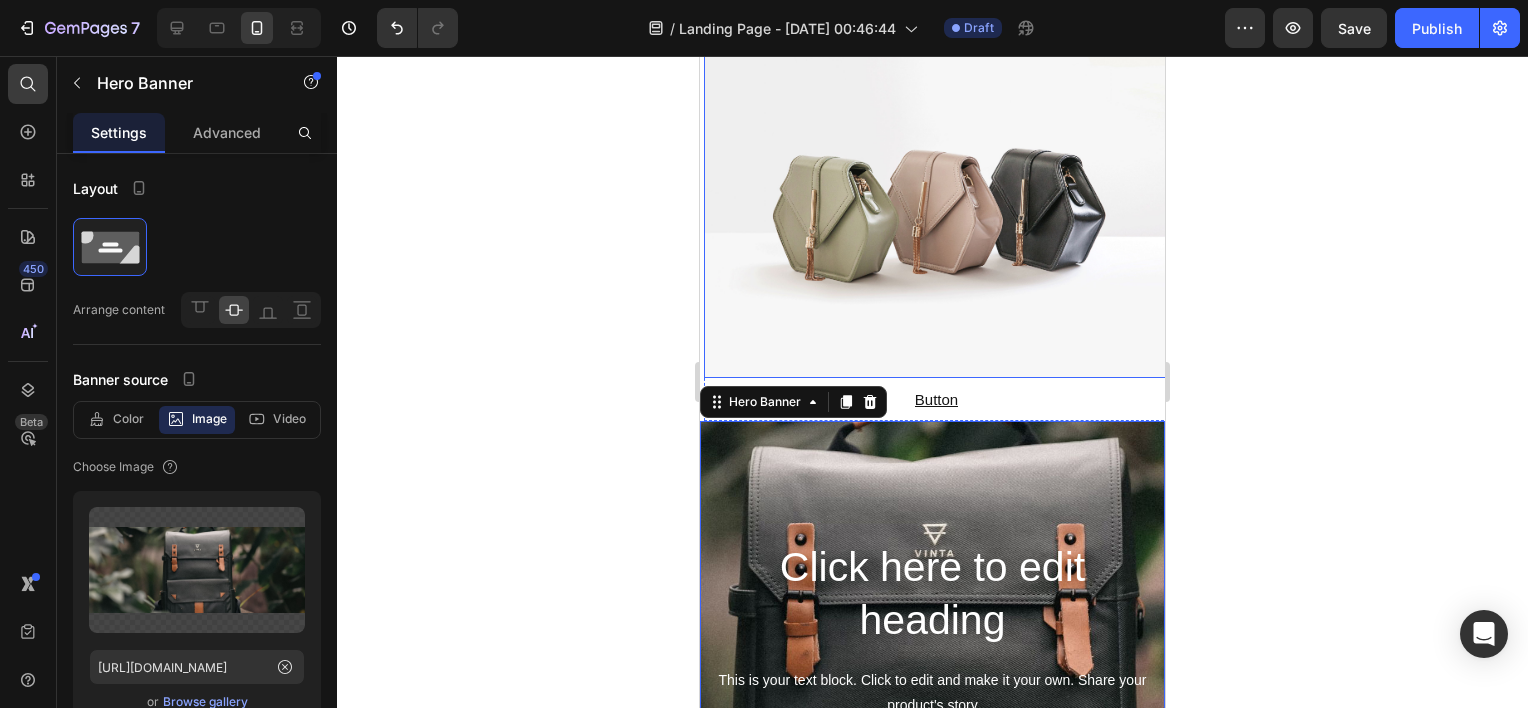 click at bounding box center [936, 203] 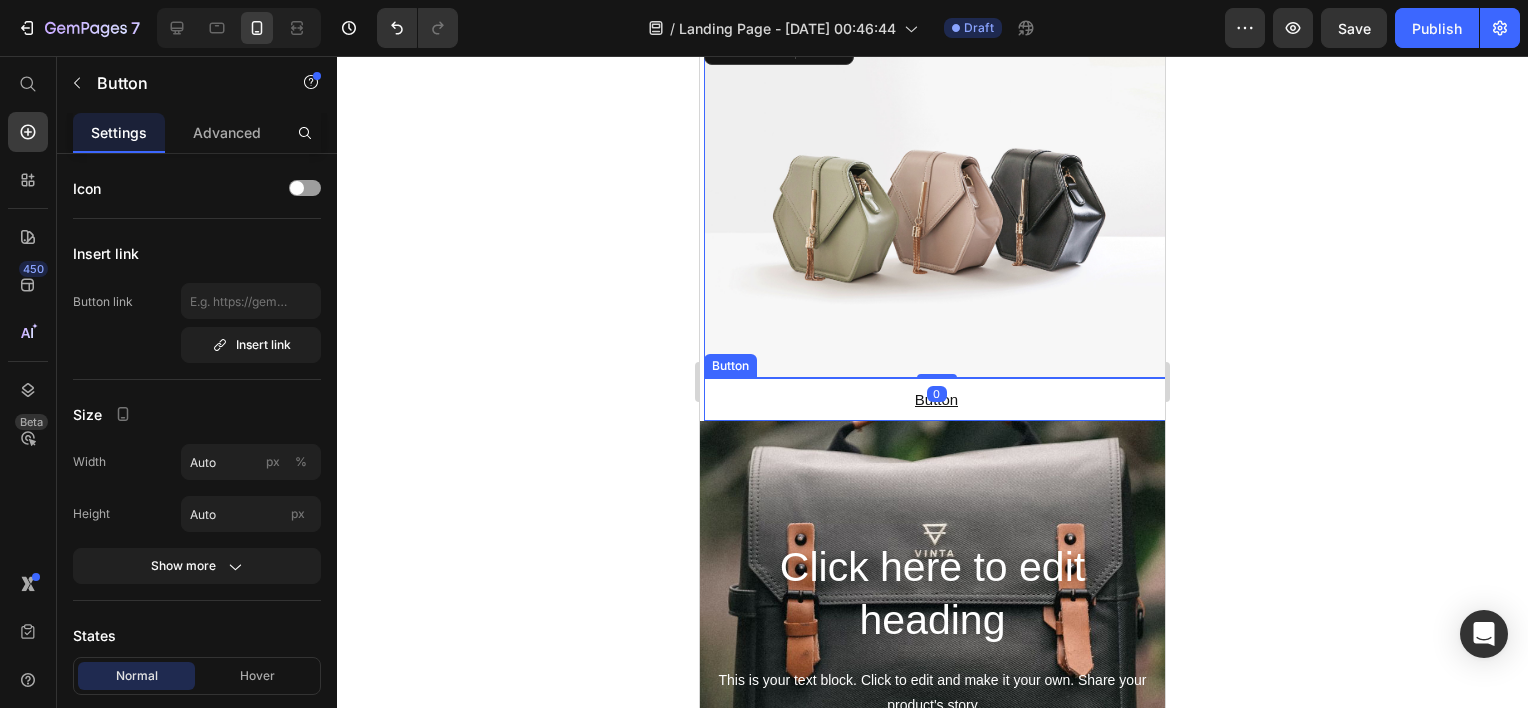 click on "Button Button" at bounding box center (936, 399) 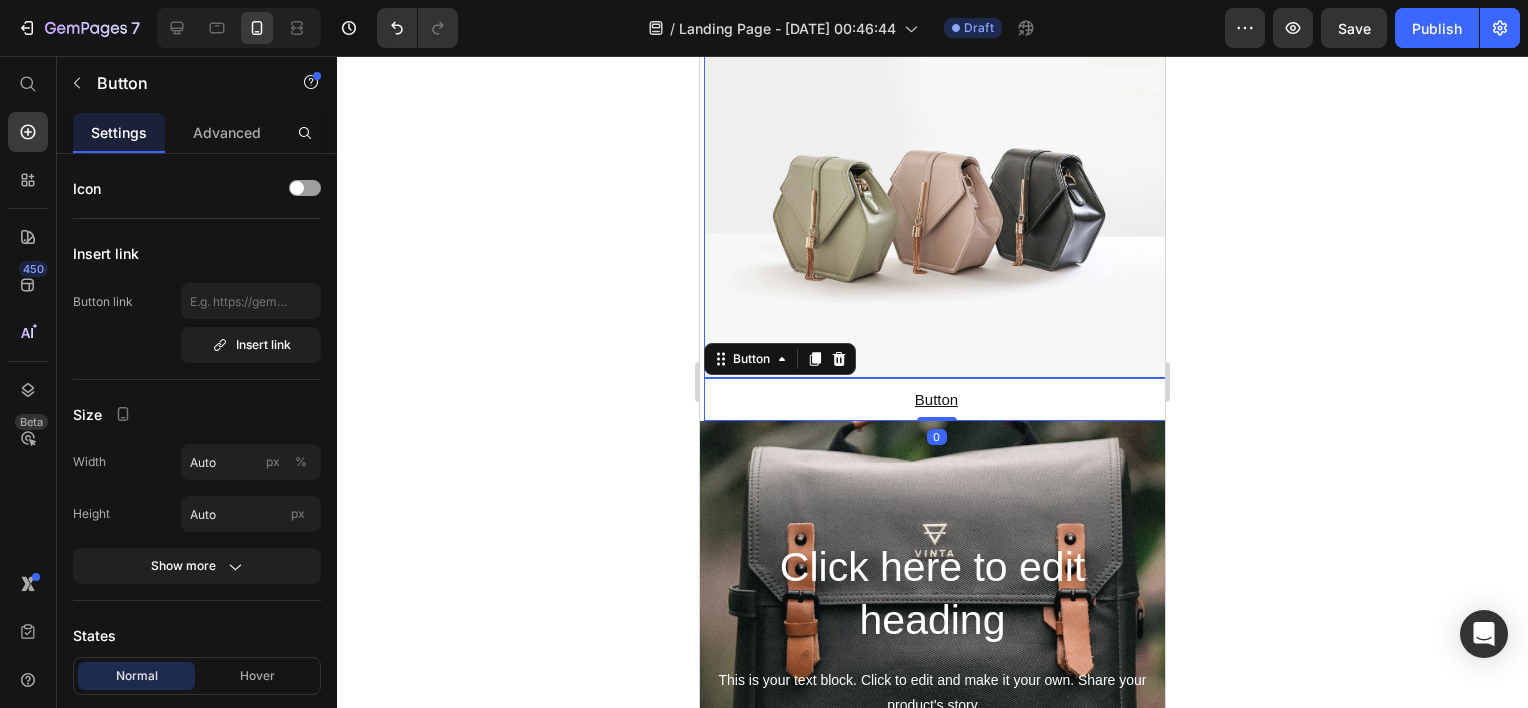 click at bounding box center (936, 203) 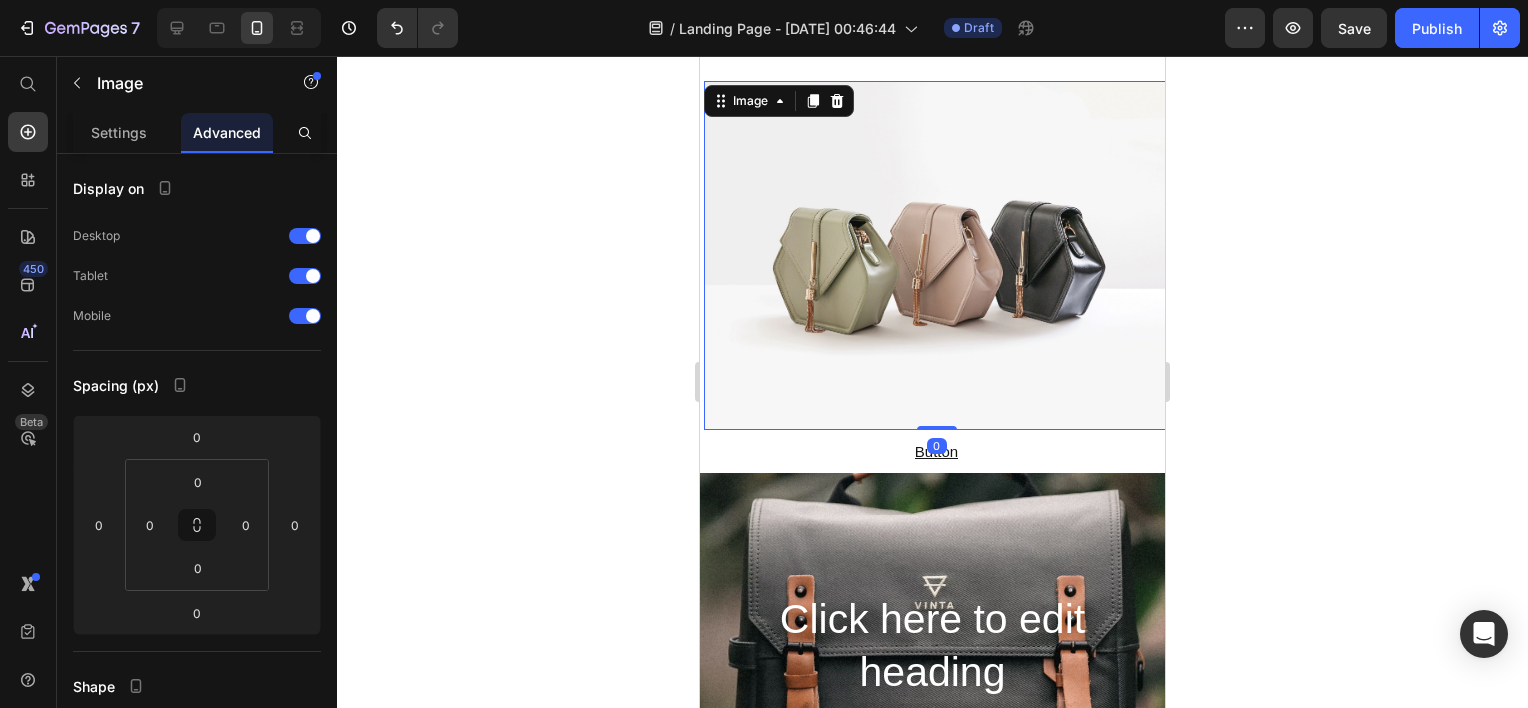 scroll, scrollTop: 0, scrollLeft: 0, axis: both 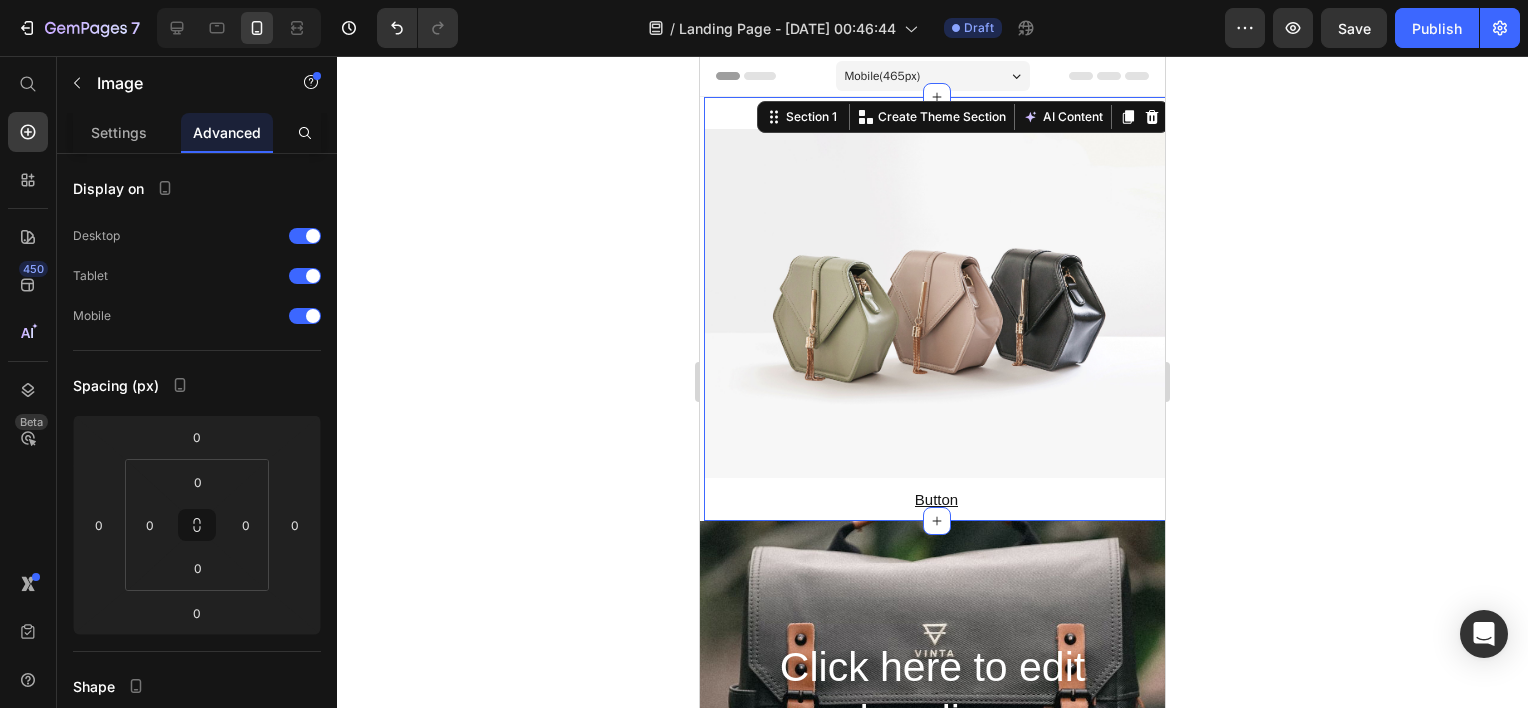 click on "Image Button Button Section 1   You can create reusable sections Create Theme Section AI Content Write with GemAI What would you like to describe here? Tone and Voice Persuasive Product Show more Generate" at bounding box center [936, 309] 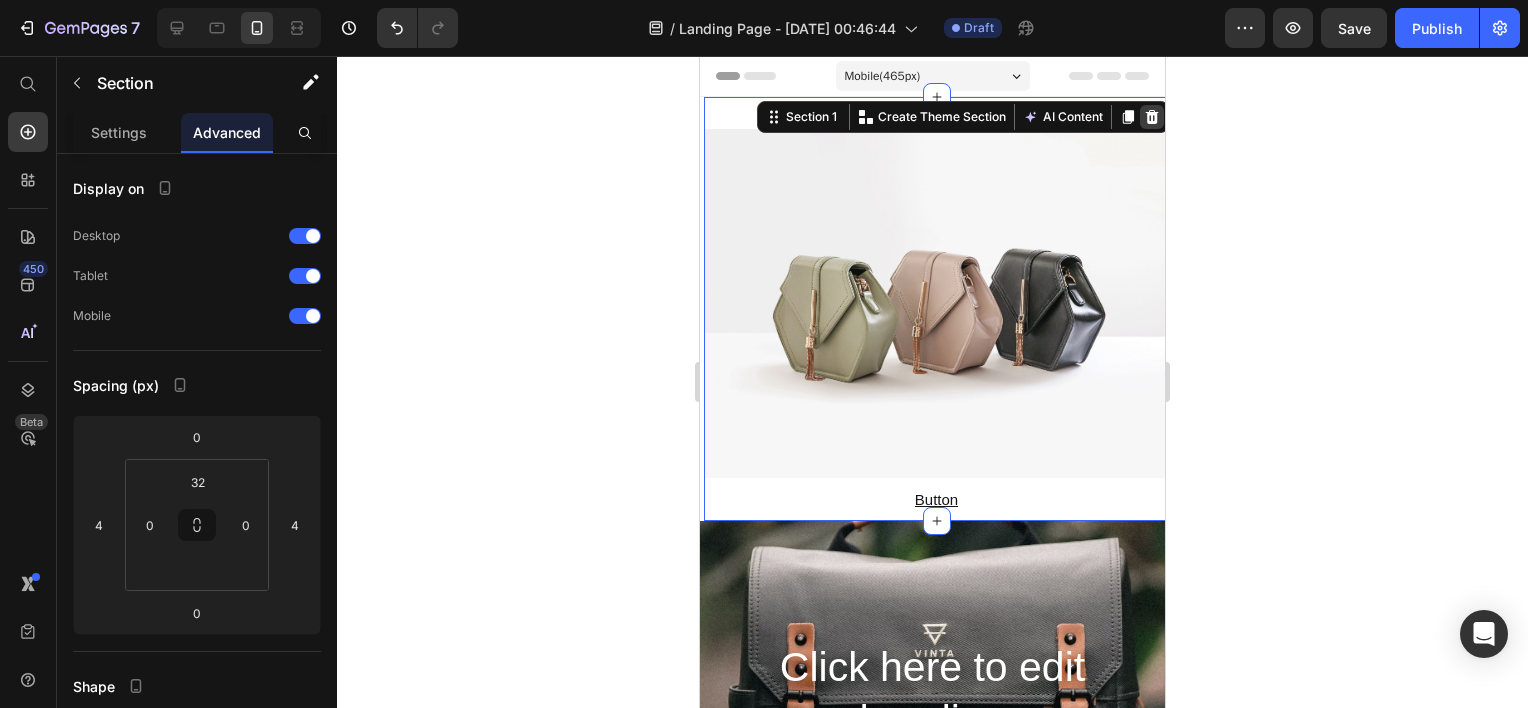 click at bounding box center (1152, 117) 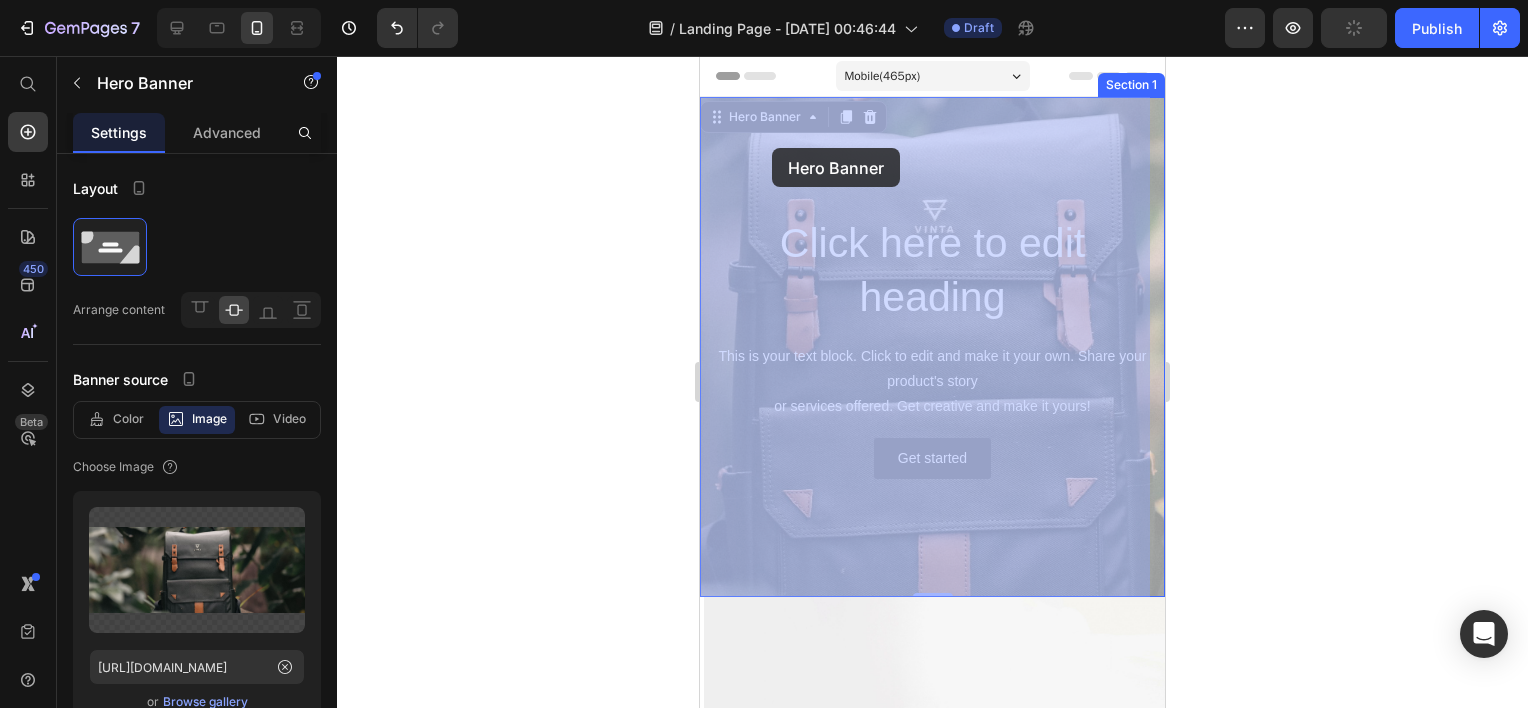 drag, startPoint x: 935, startPoint y: 138, endPoint x: 772, endPoint y: 148, distance: 163.30646 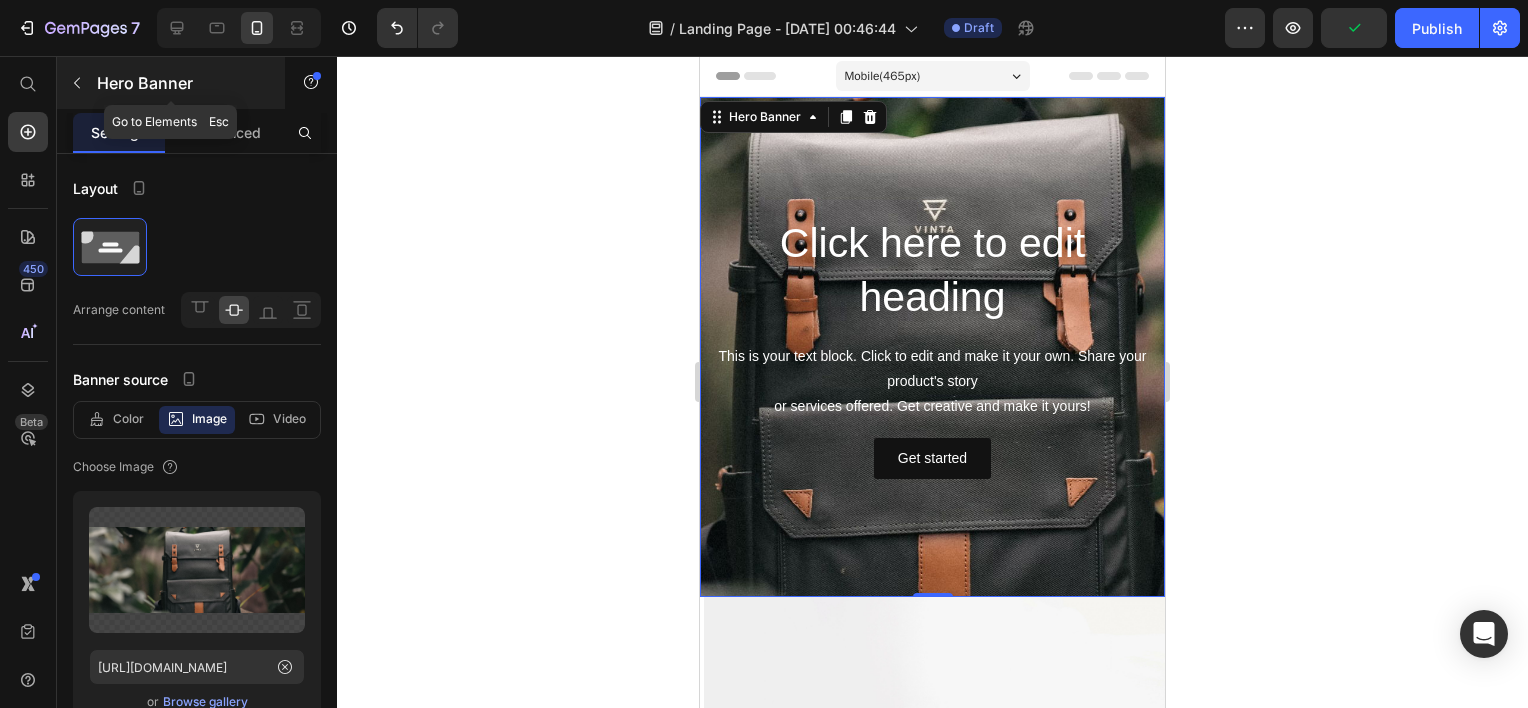 click on "Hero Banner" at bounding box center (182, 83) 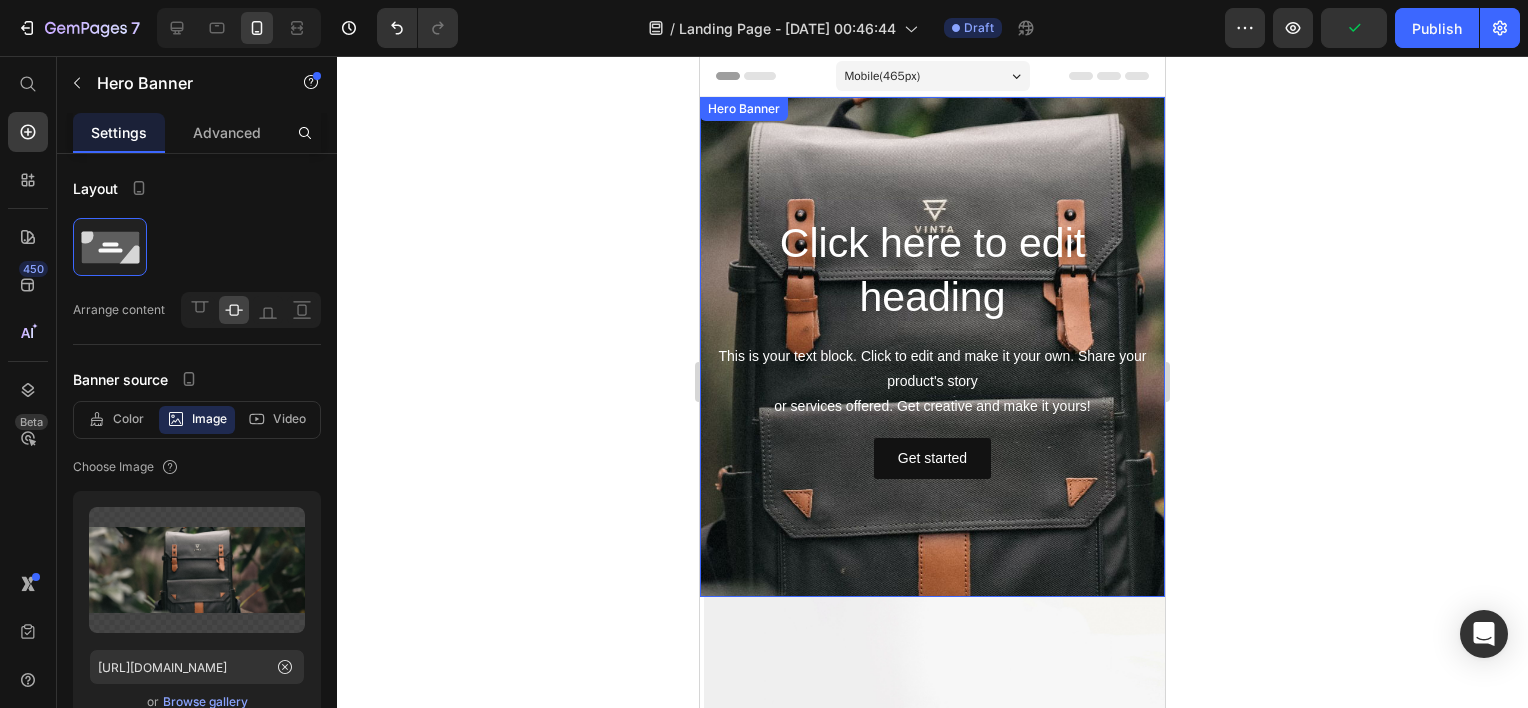 click at bounding box center (932, 347) 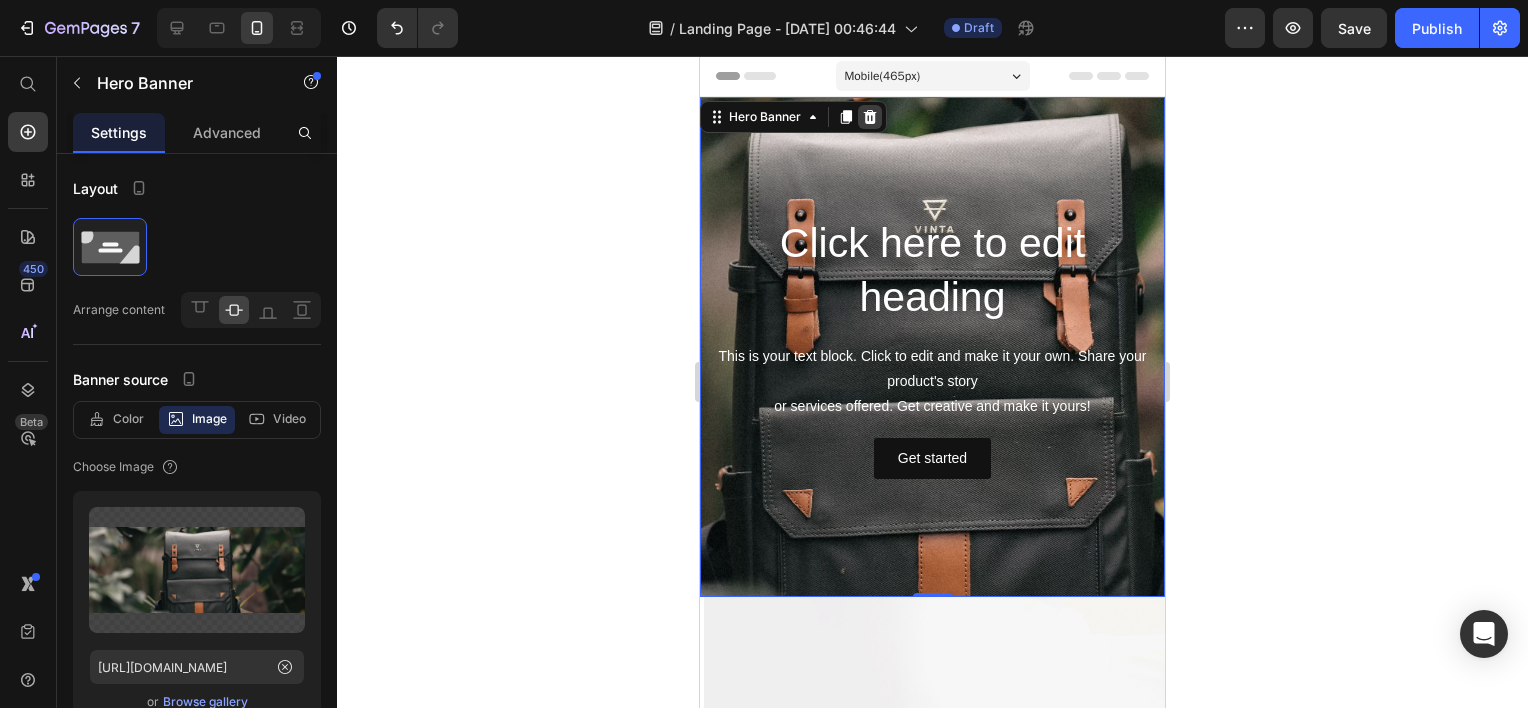 click 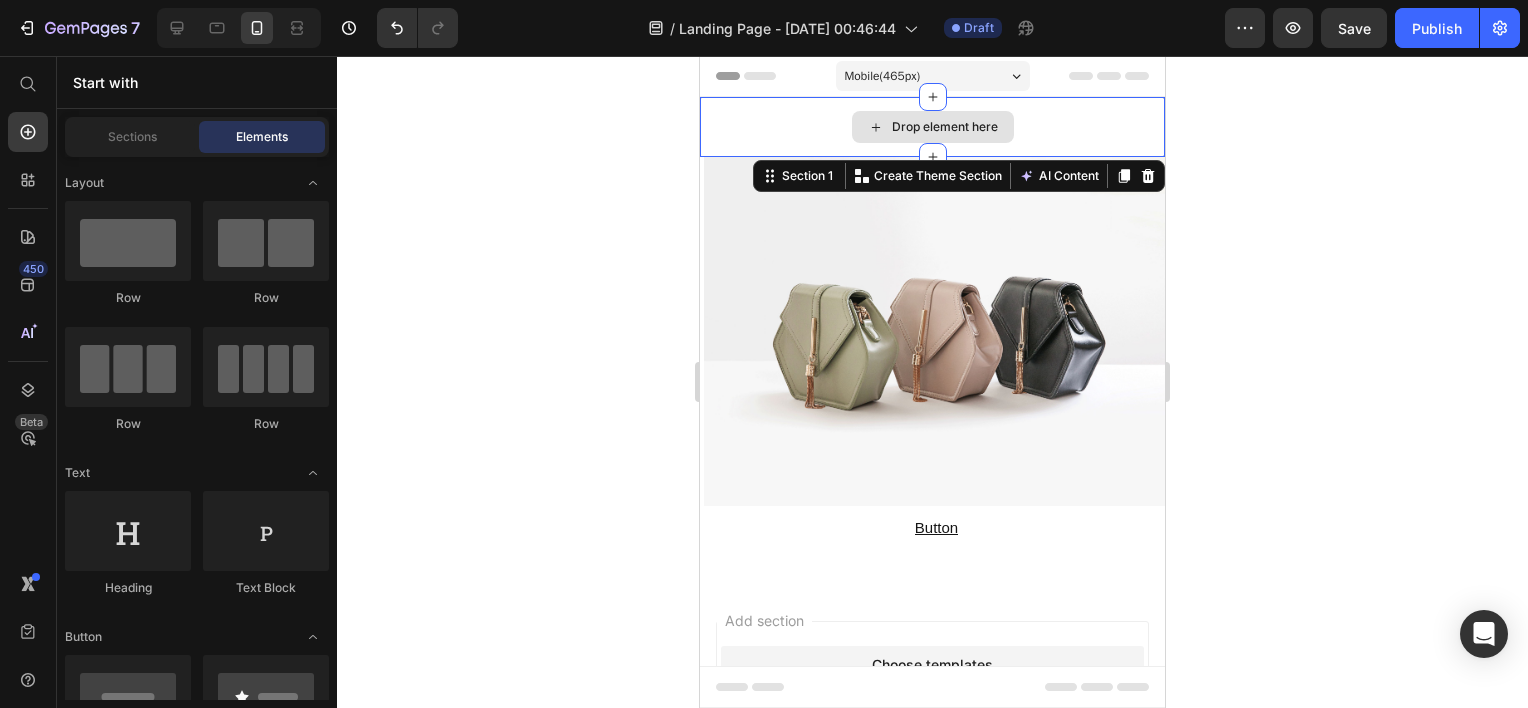 click on "Drop element here" at bounding box center (932, 127) 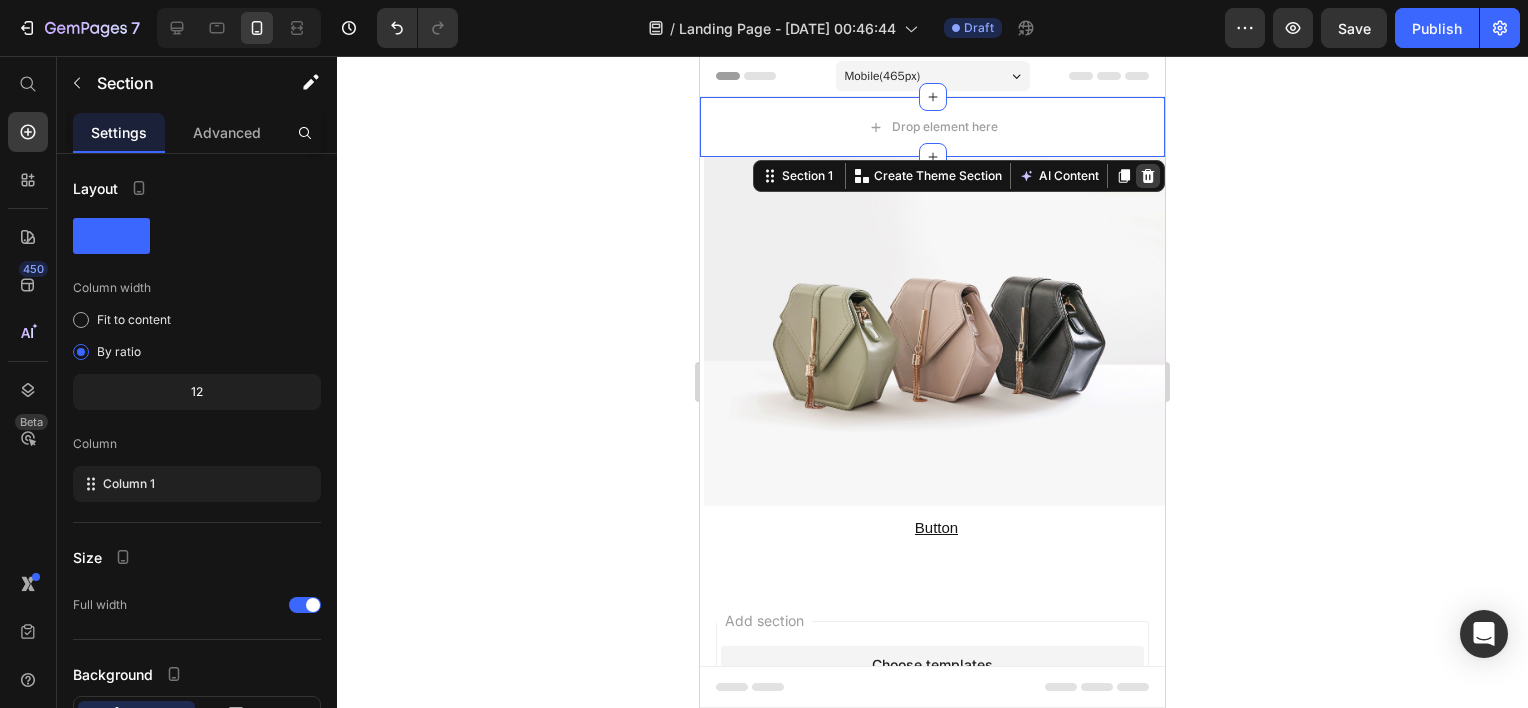 click 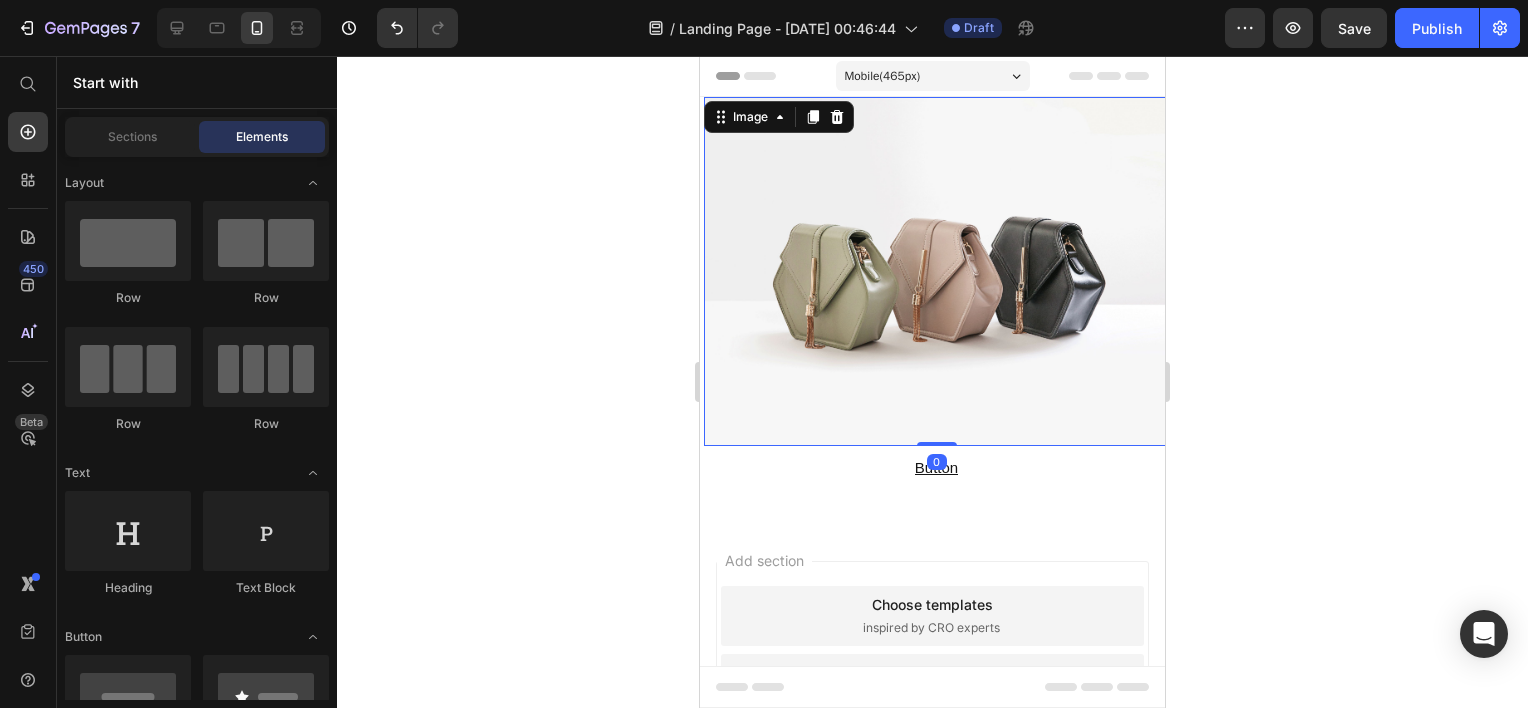 click at bounding box center [936, 271] 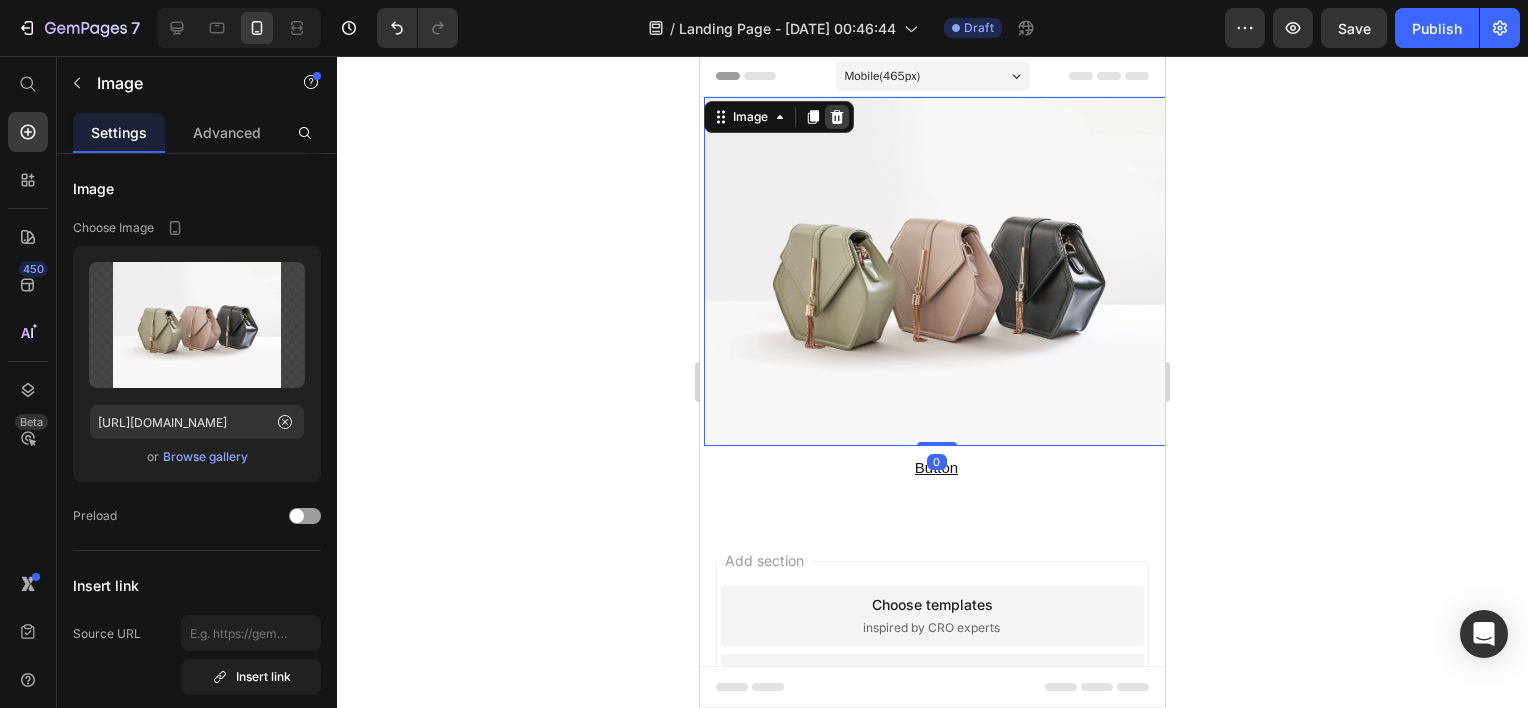 click 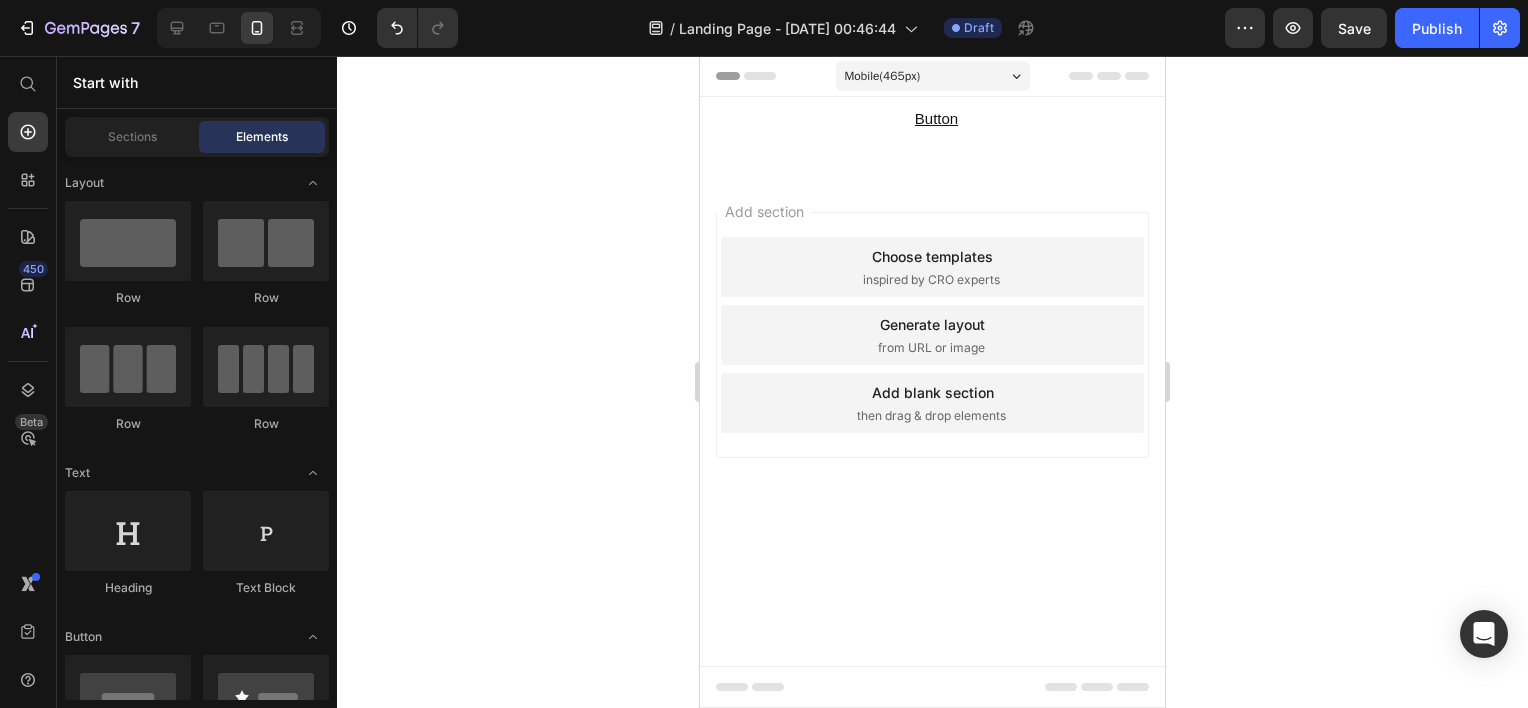 click on "Button Button" at bounding box center [936, 118] 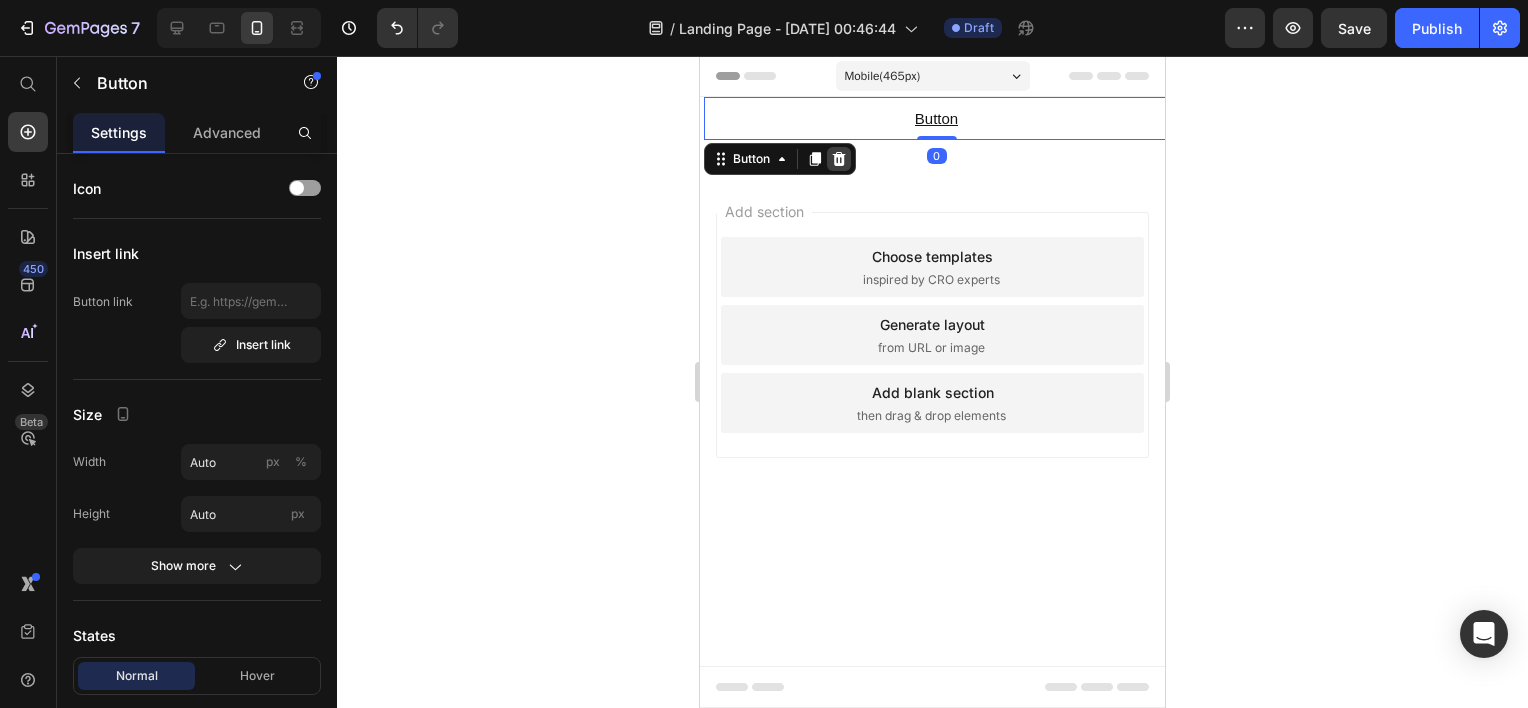 click 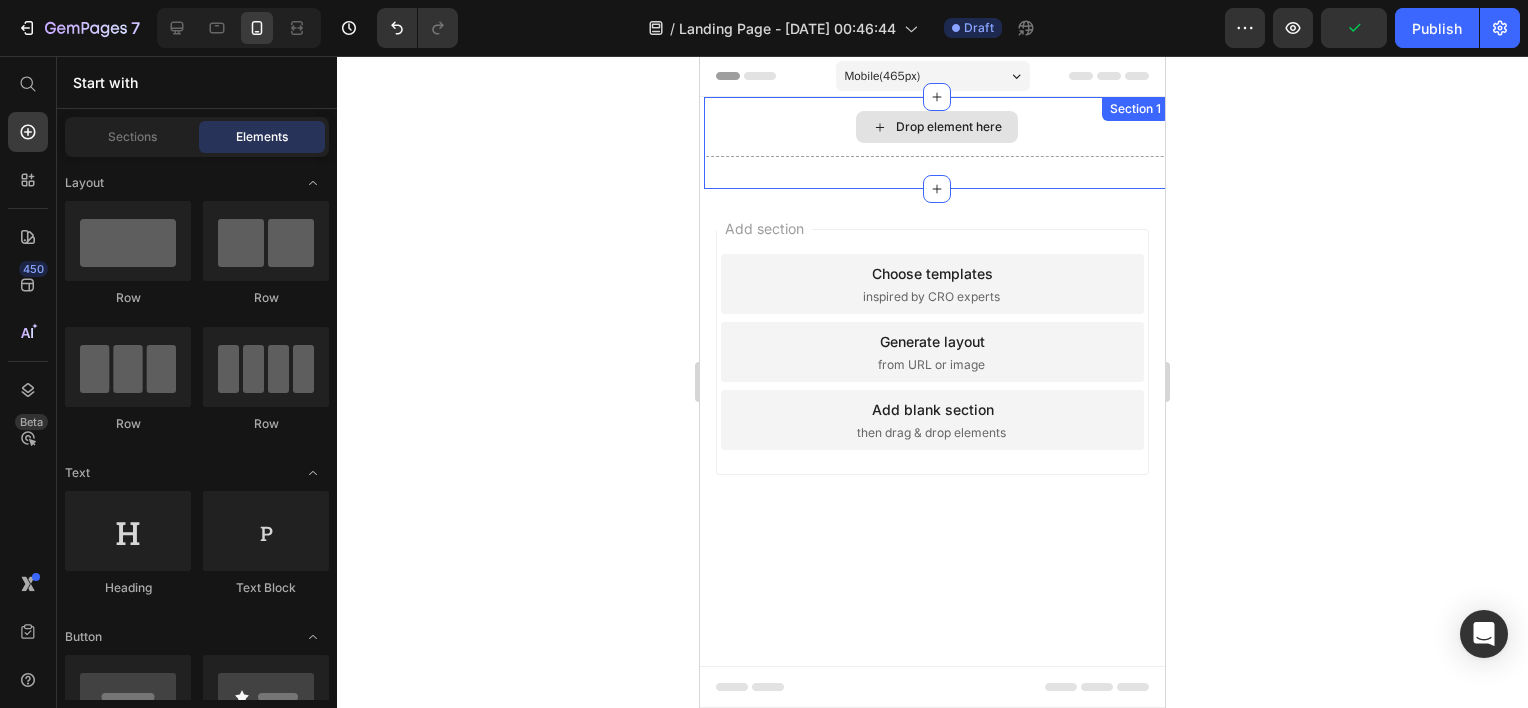 click on "Drop element here Section 1" at bounding box center [936, 143] 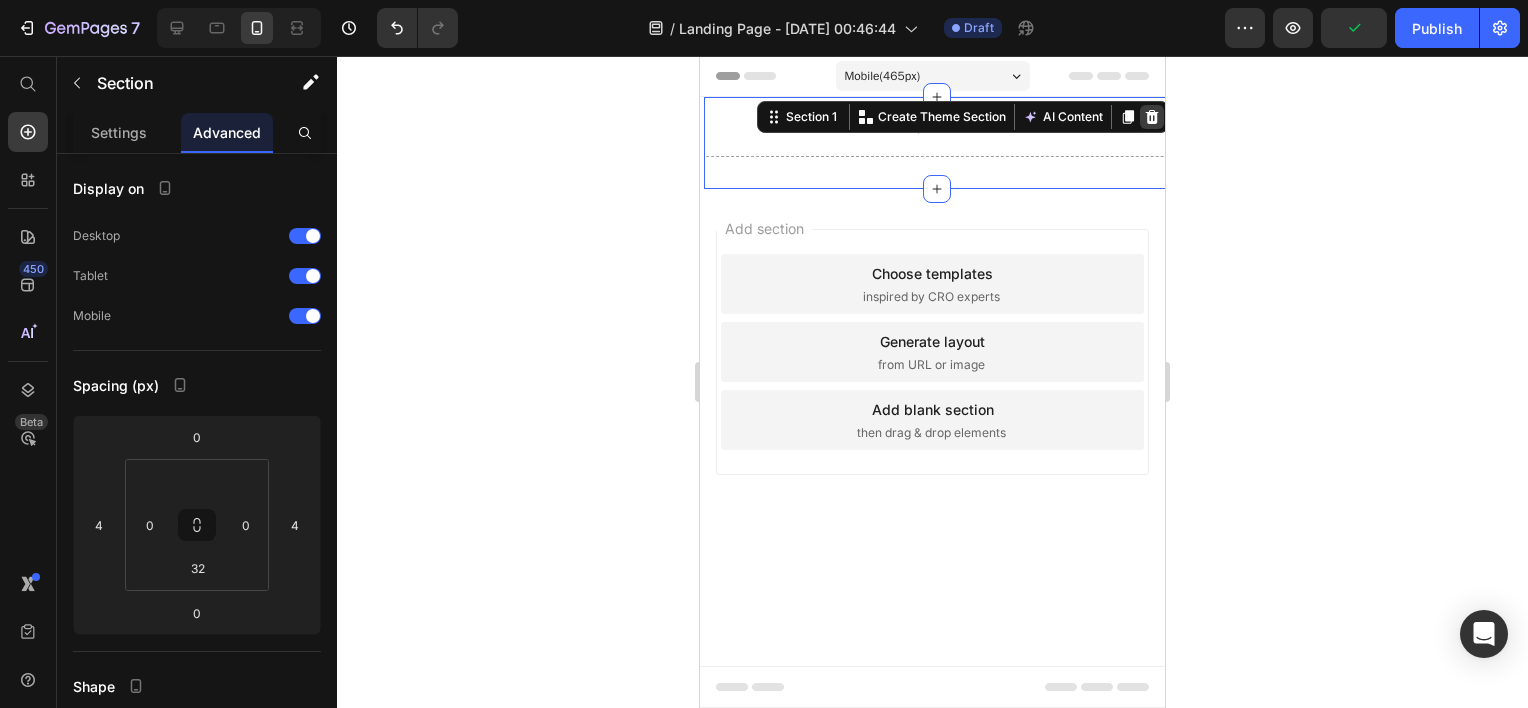 click 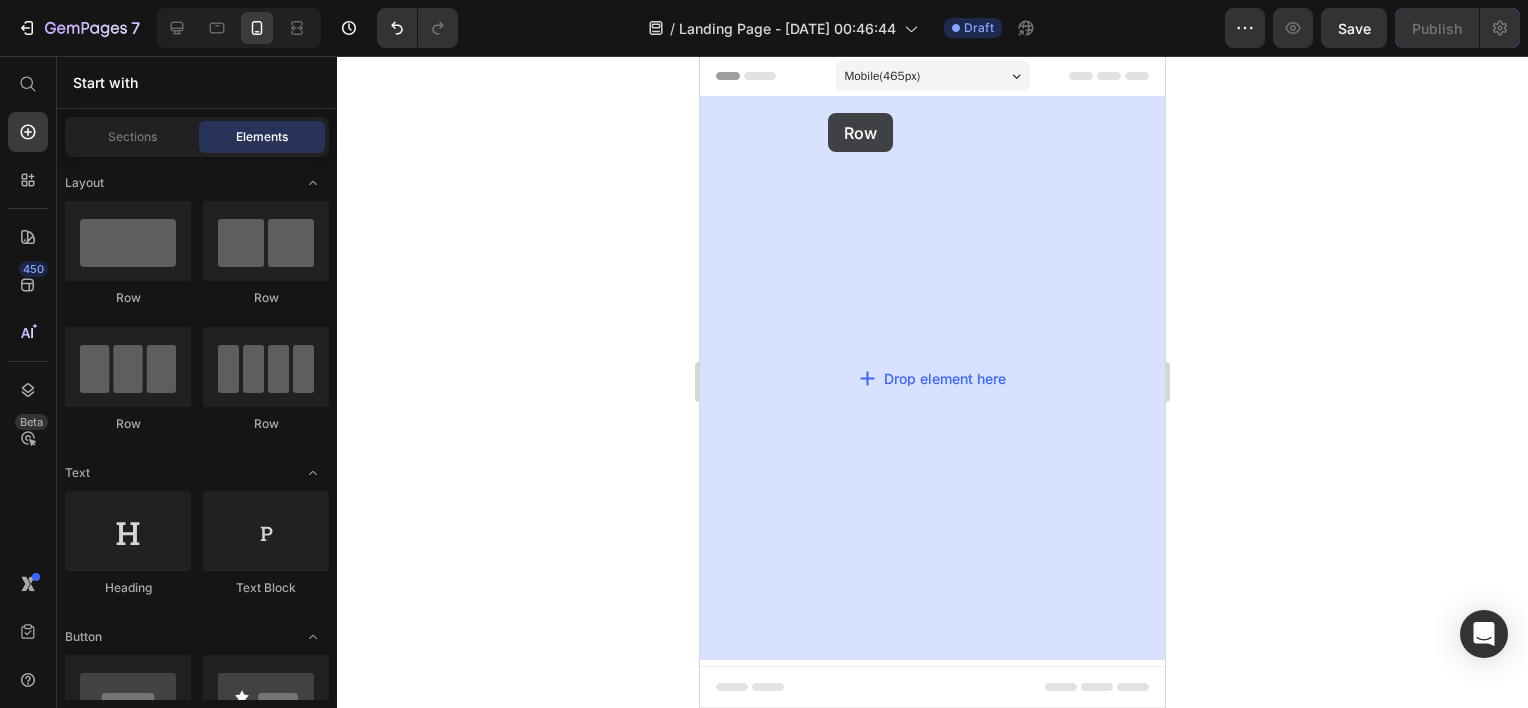 drag, startPoint x: 848, startPoint y: 296, endPoint x: 824, endPoint y: 102, distance: 195.4789 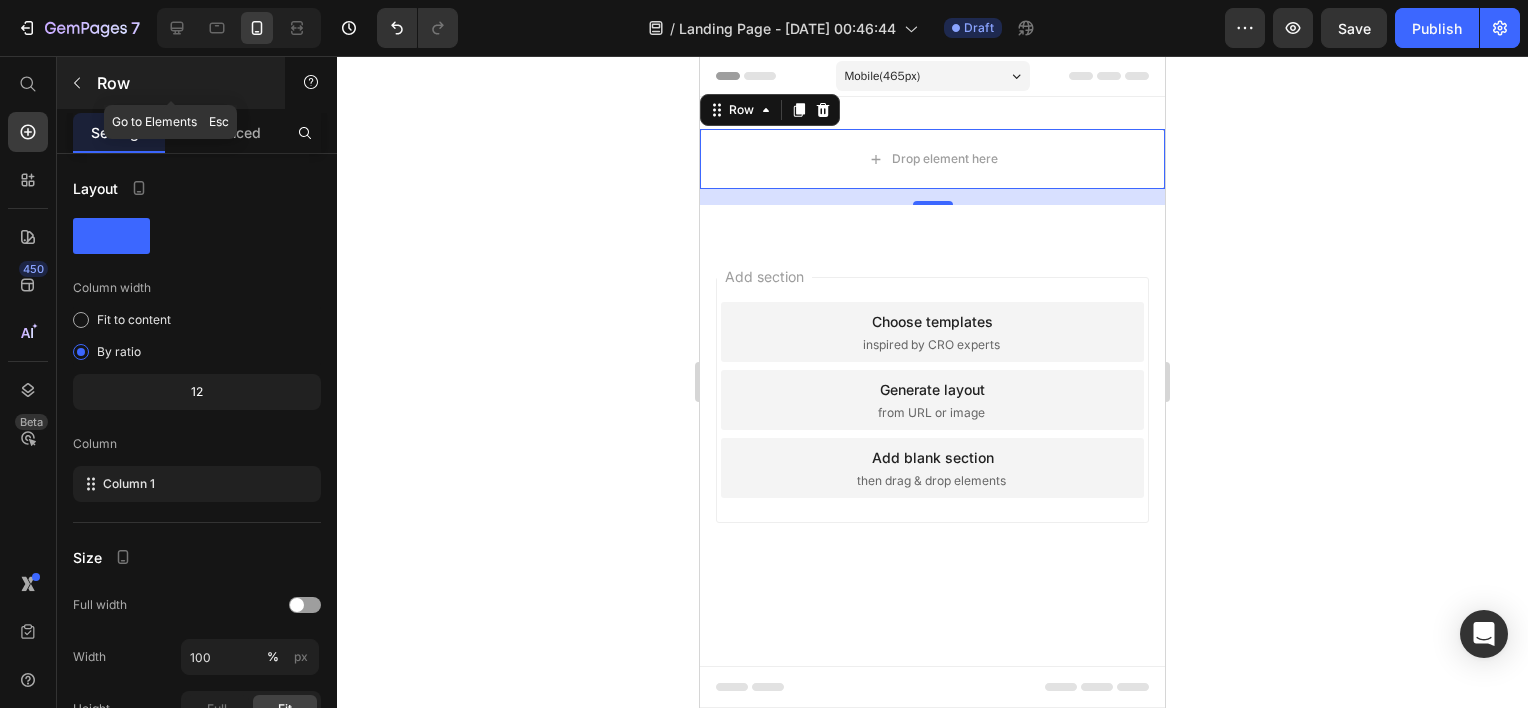 click at bounding box center [77, 83] 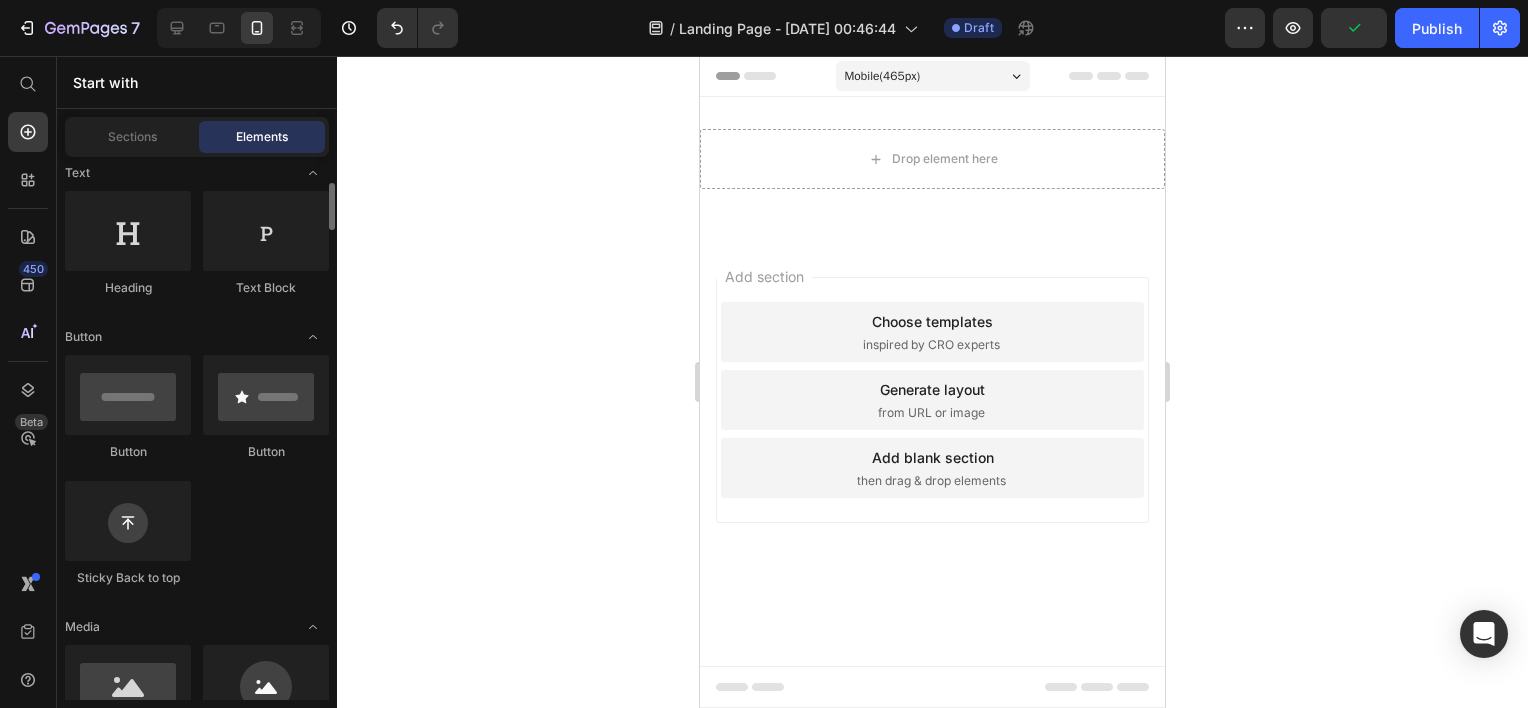 scroll, scrollTop: 0, scrollLeft: 0, axis: both 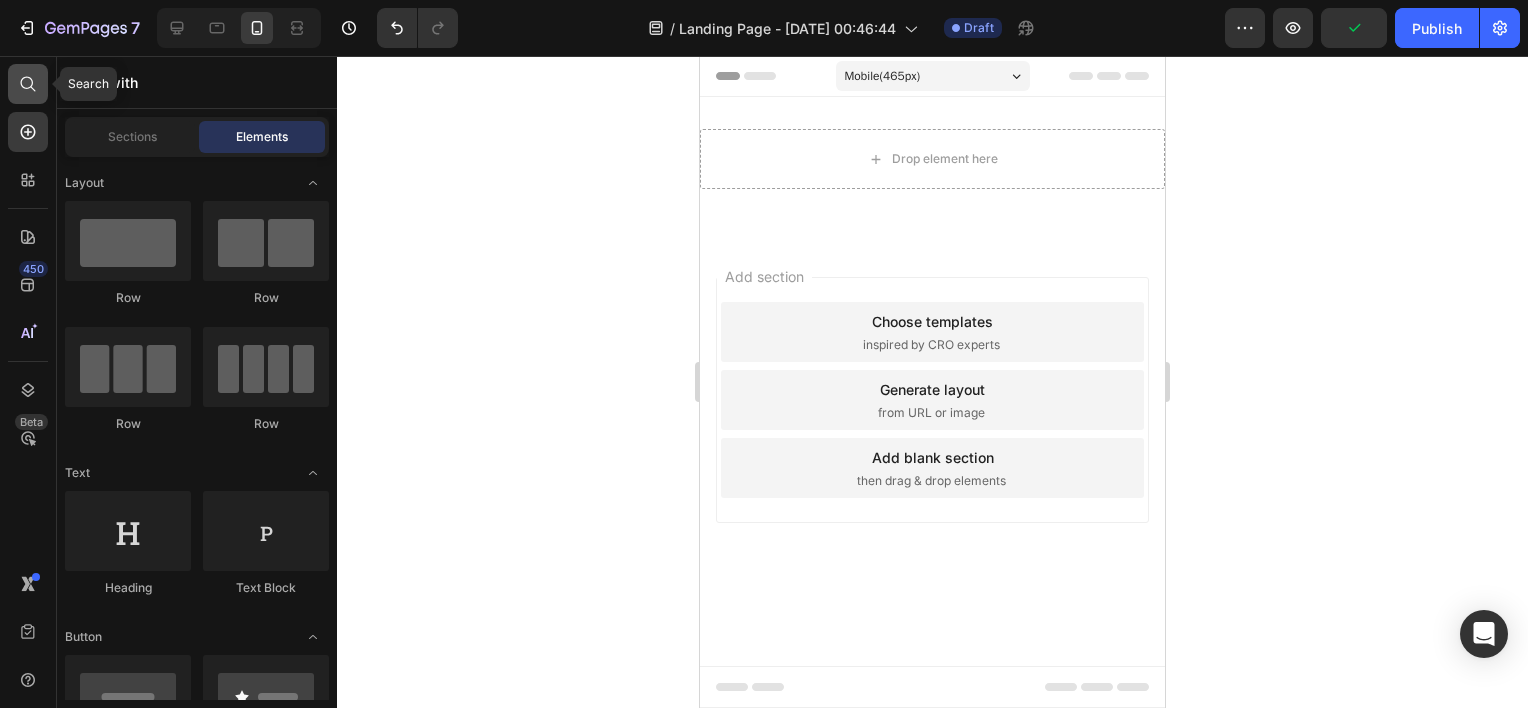 click 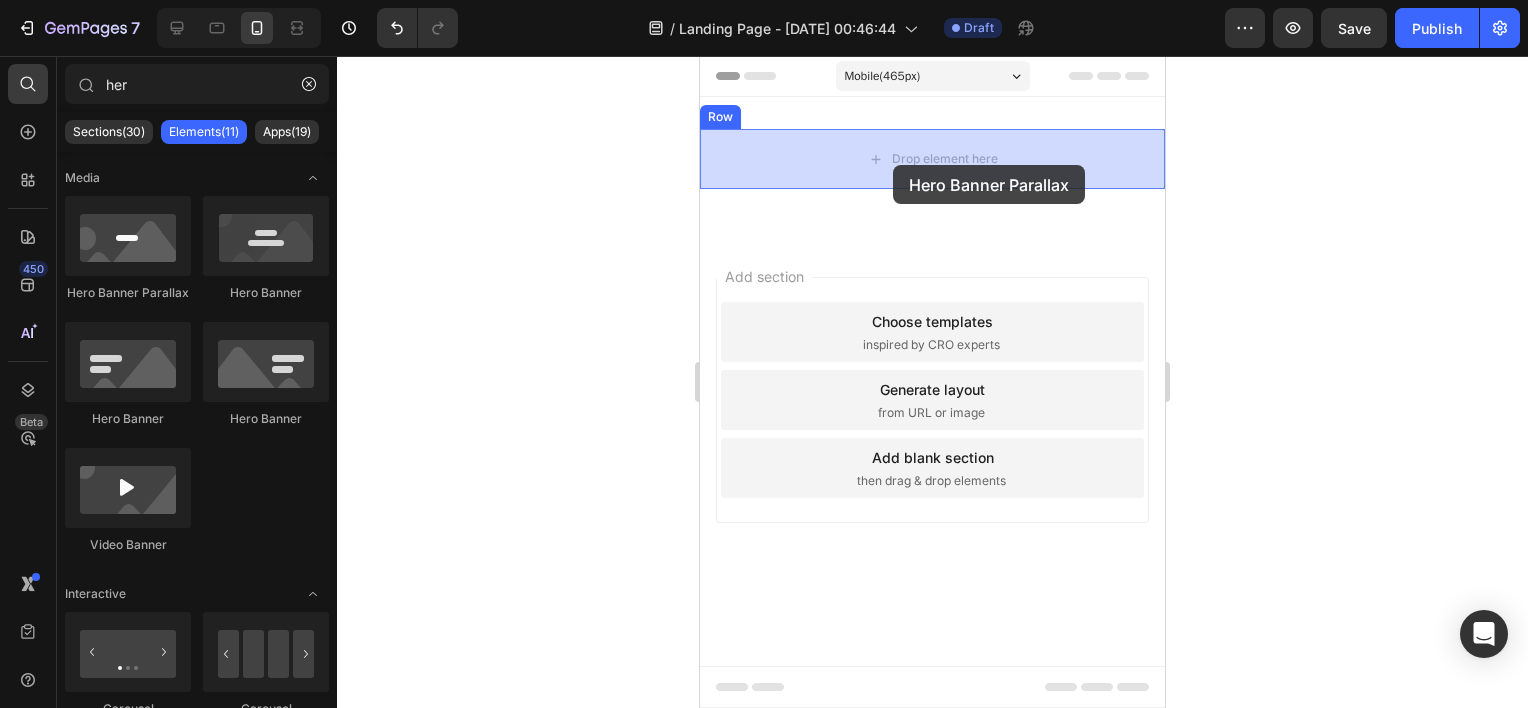 drag, startPoint x: 860, startPoint y: 303, endPoint x: 891, endPoint y: 166, distance: 140.46352 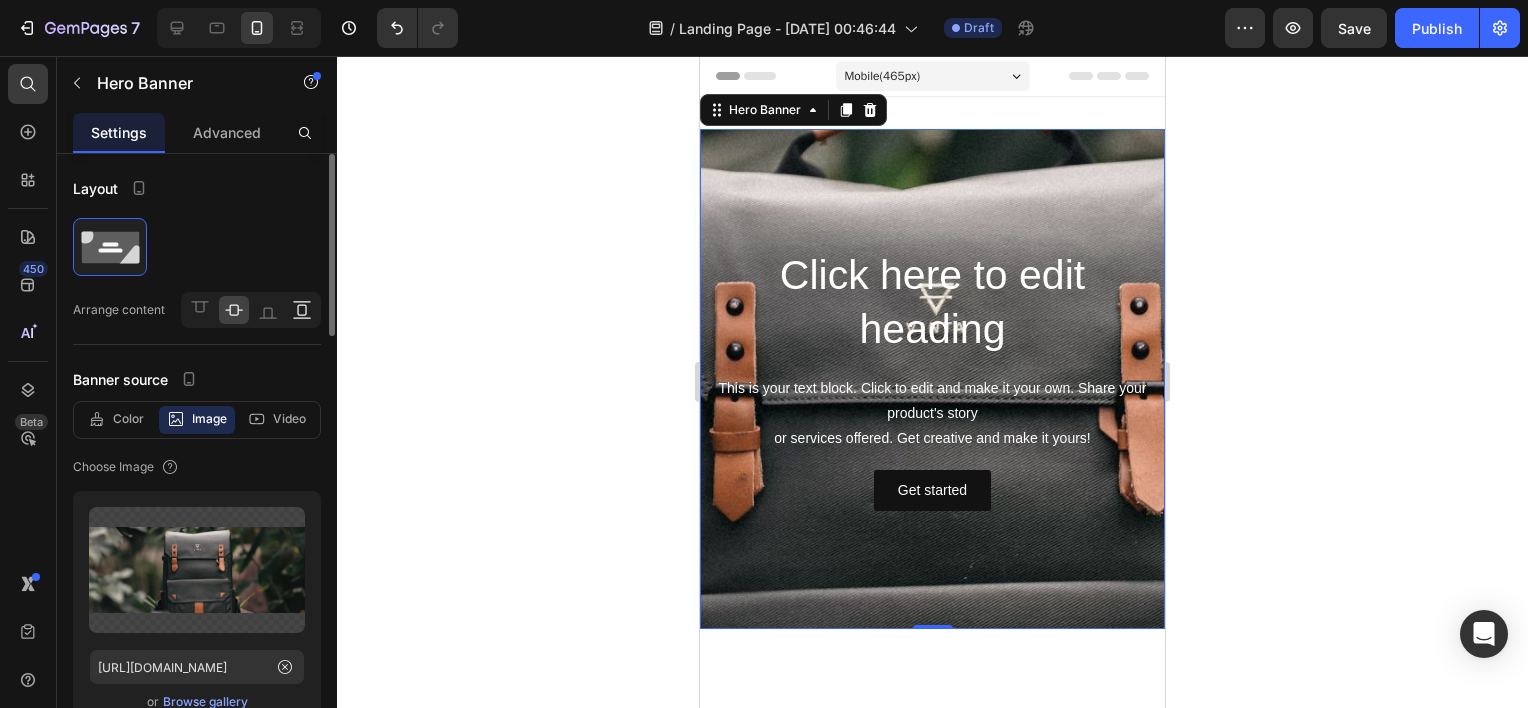 click 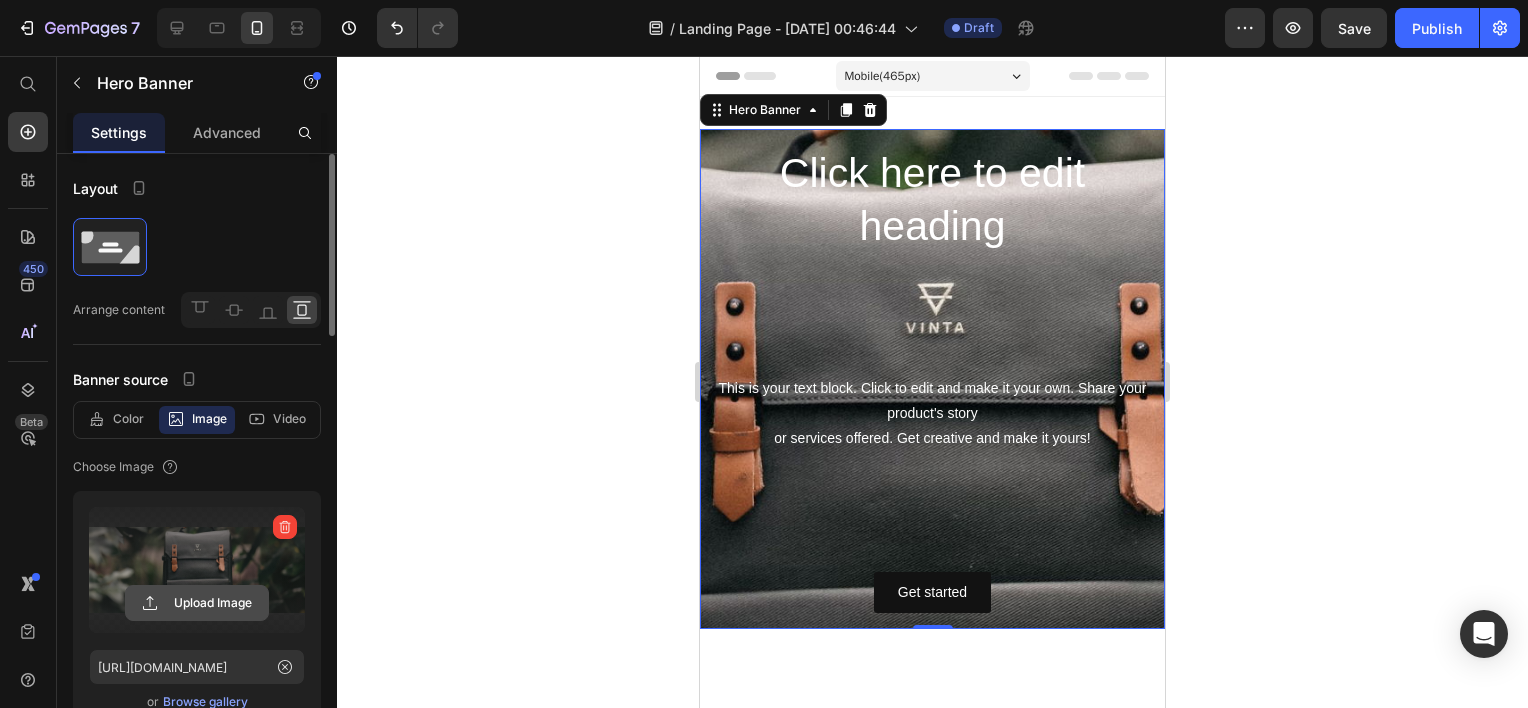 click 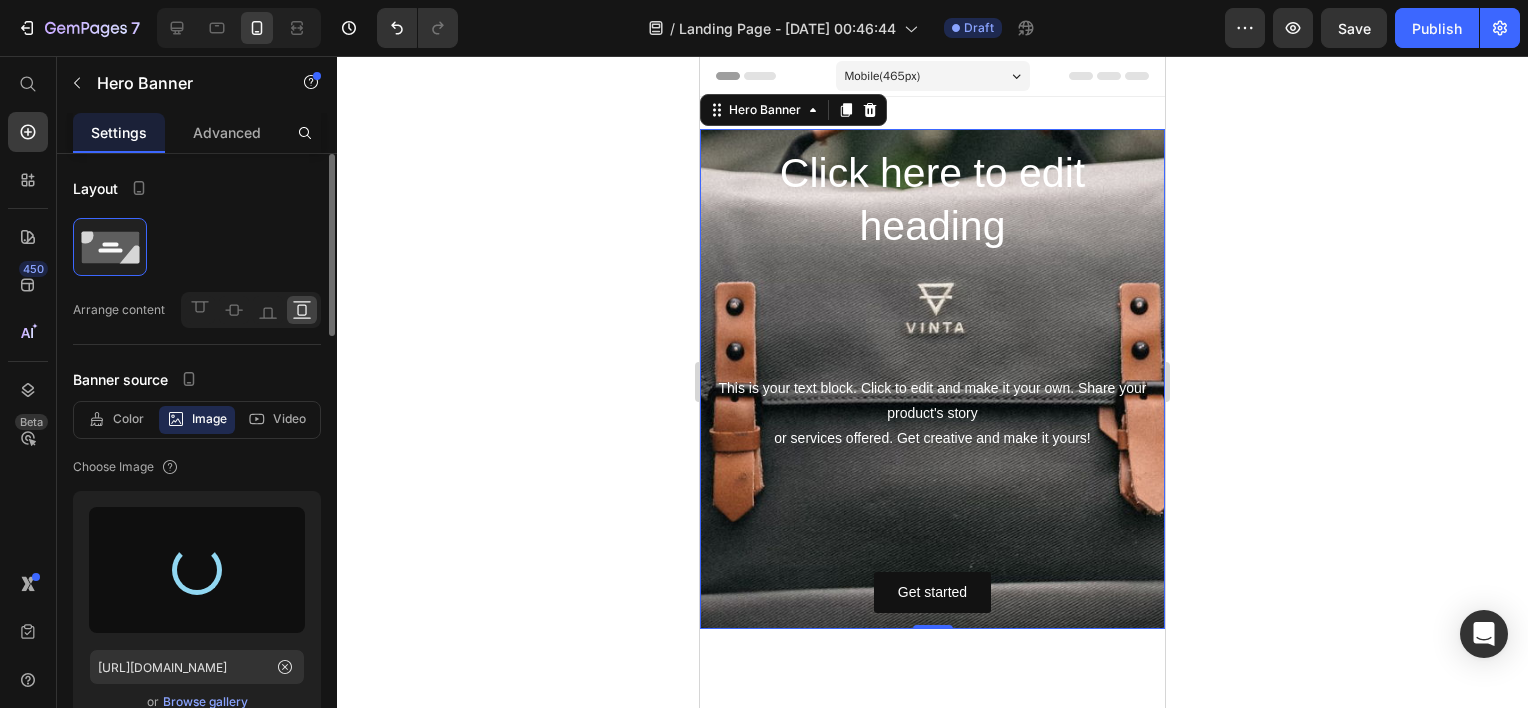 type on "[URL][DOMAIN_NAME]" 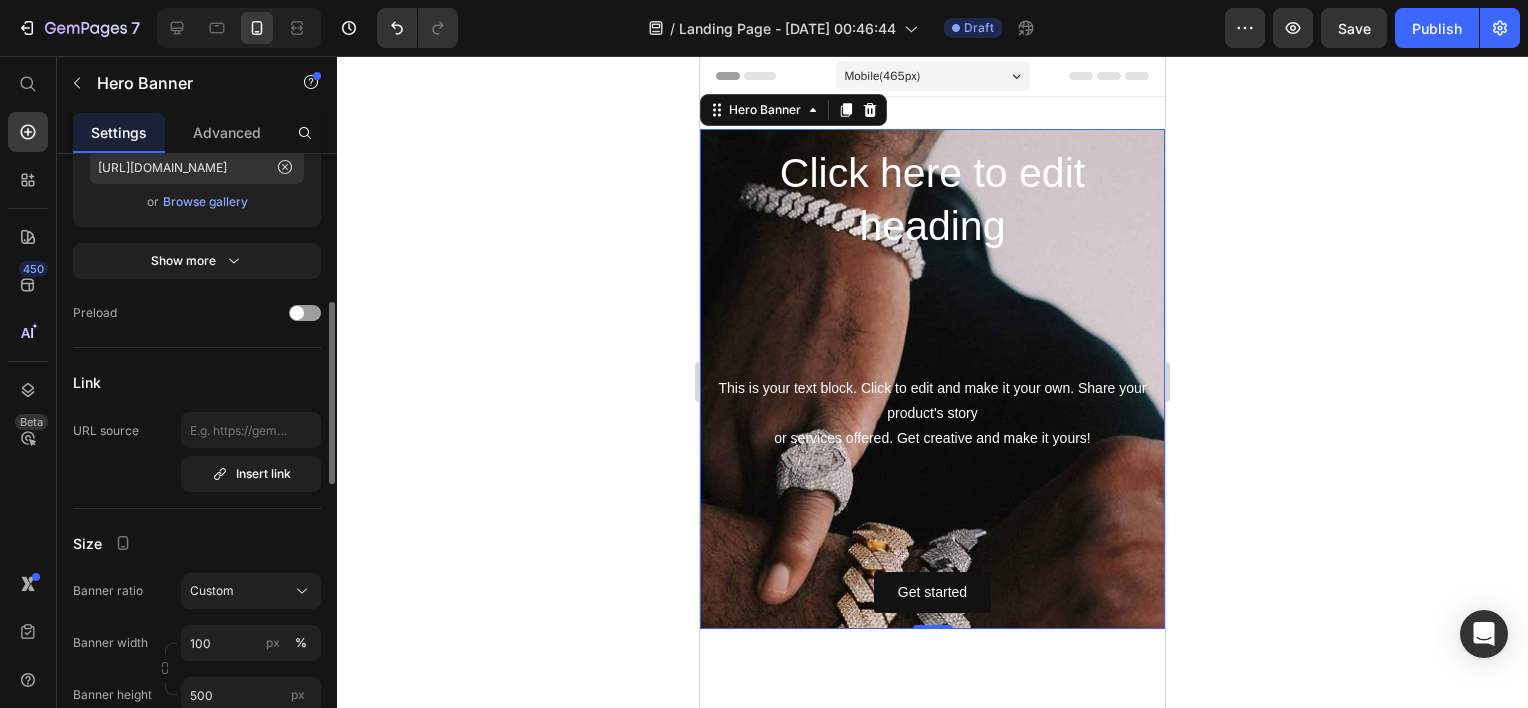 scroll, scrollTop: 800, scrollLeft: 0, axis: vertical 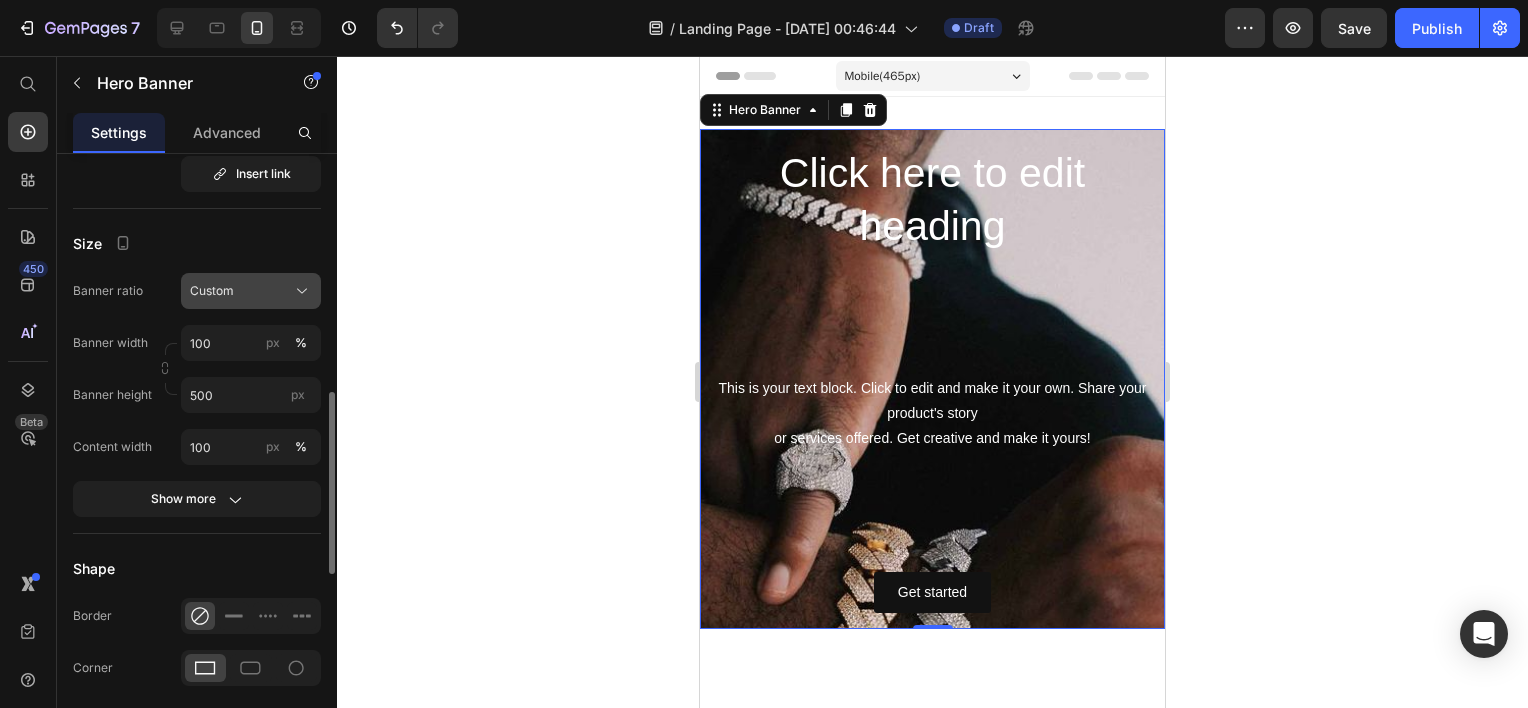 click on "Custom" 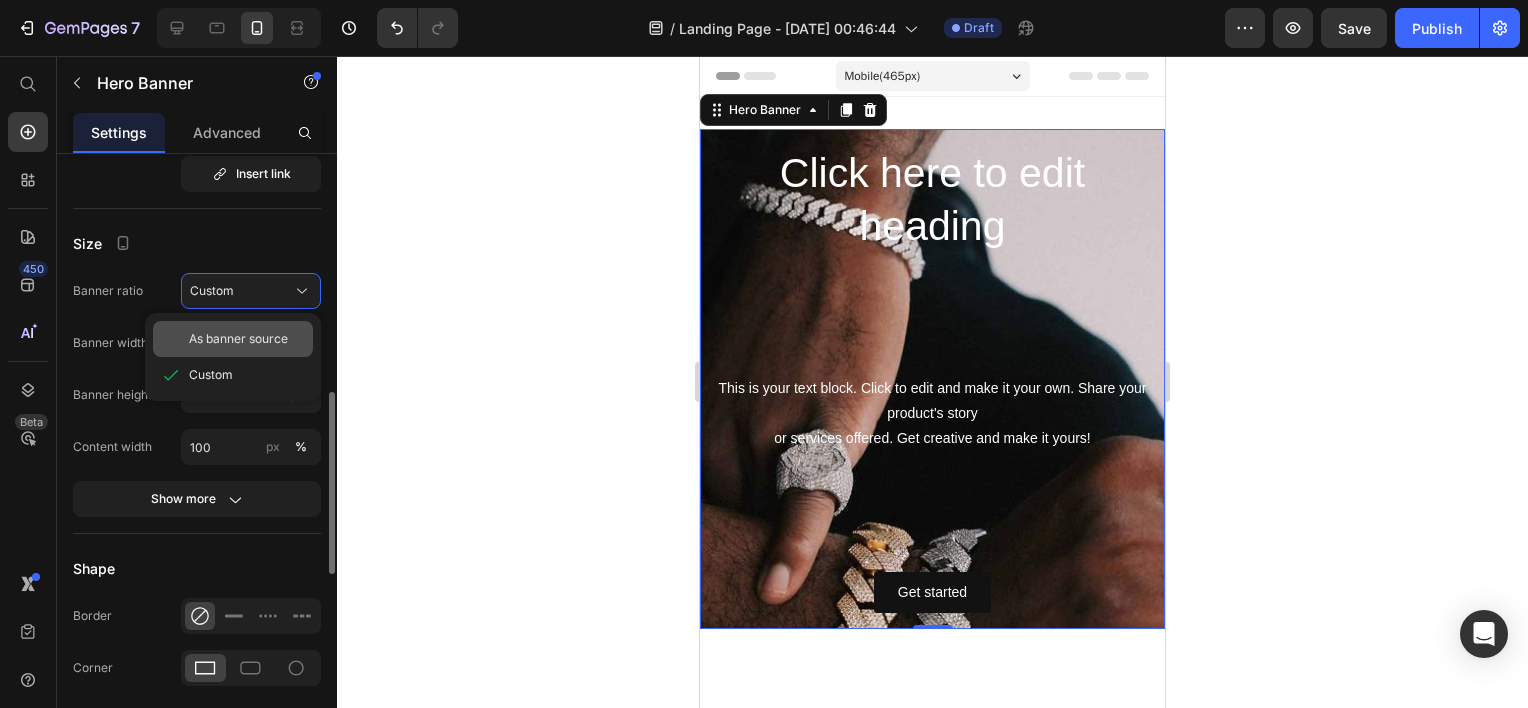 click on "As banner source" at bounding box center [238, 339] 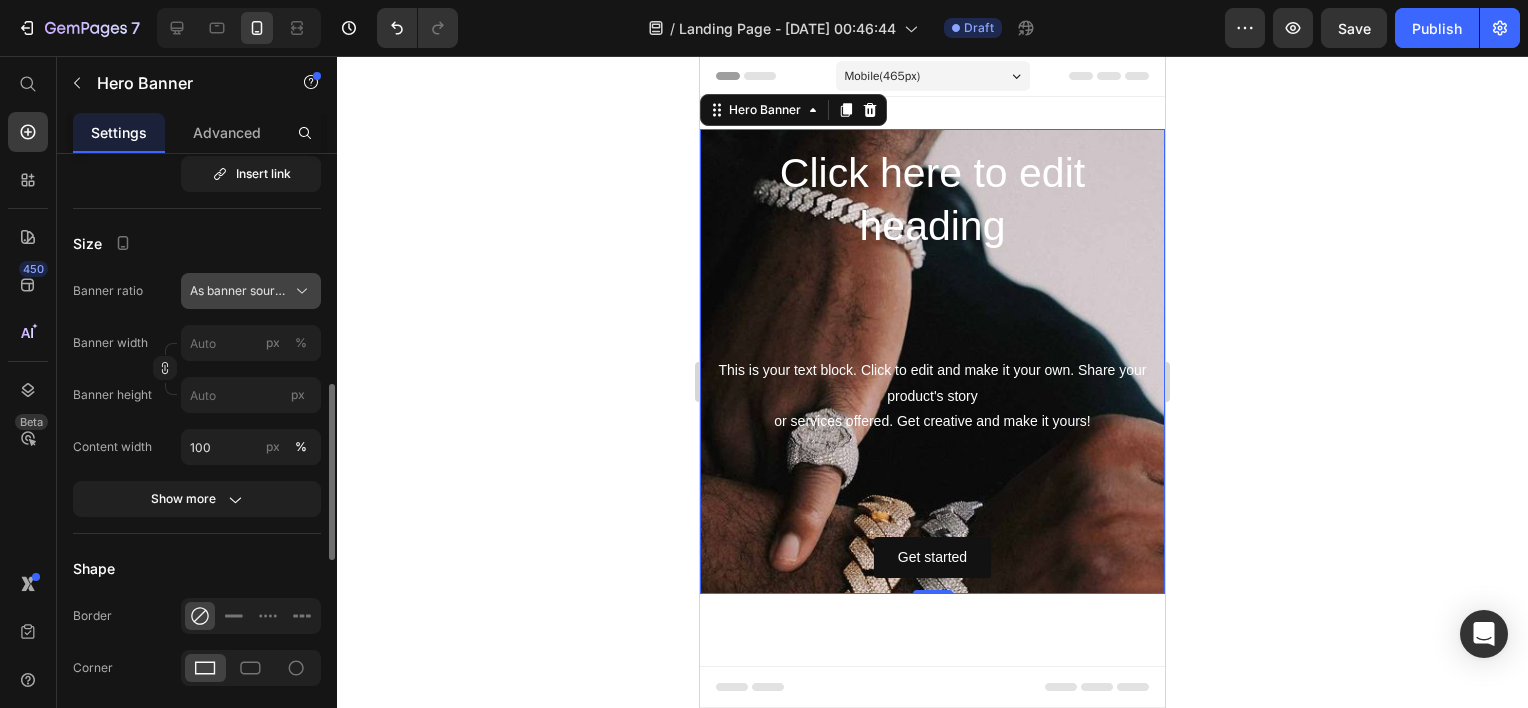 click on "As banner source" at bounding box center [251, 291] 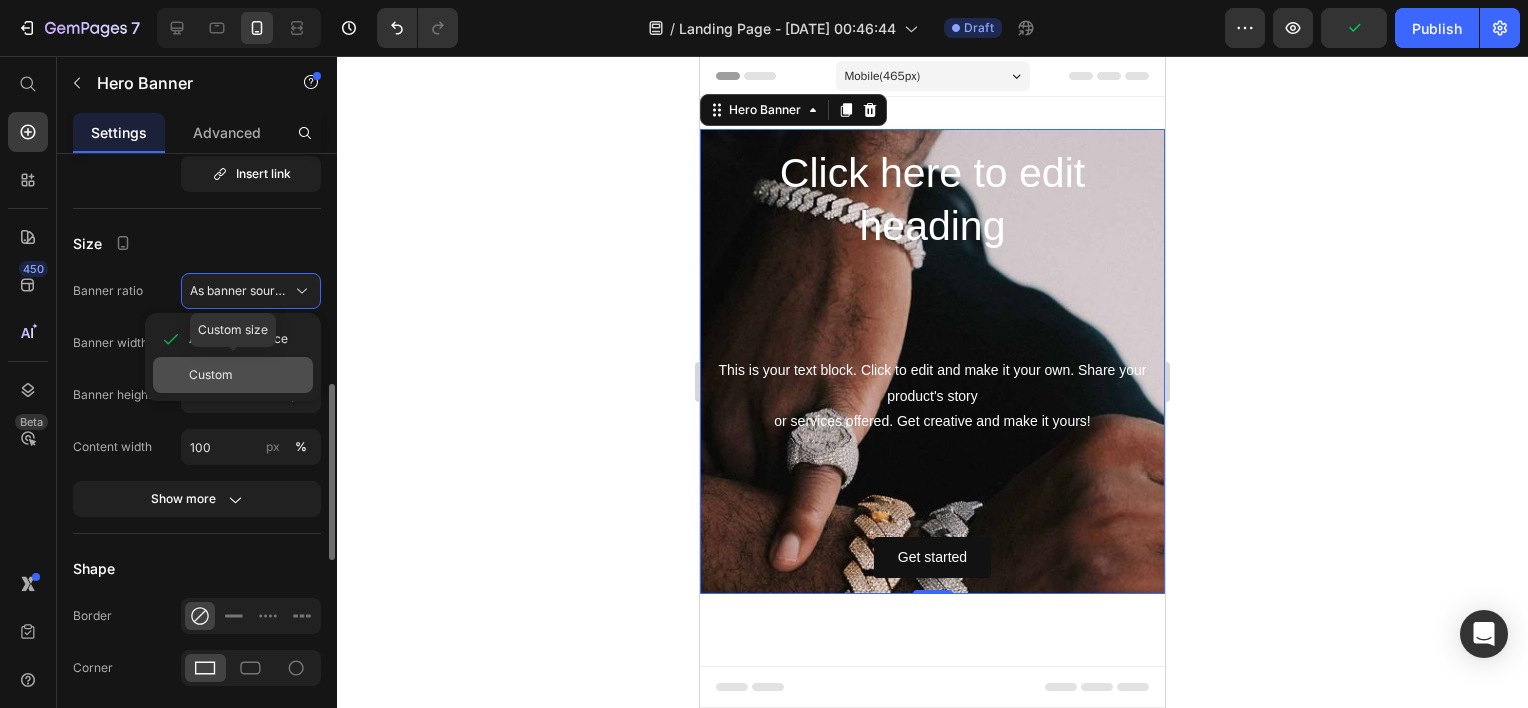 click on "Custom" at bounding box center (247, 375) 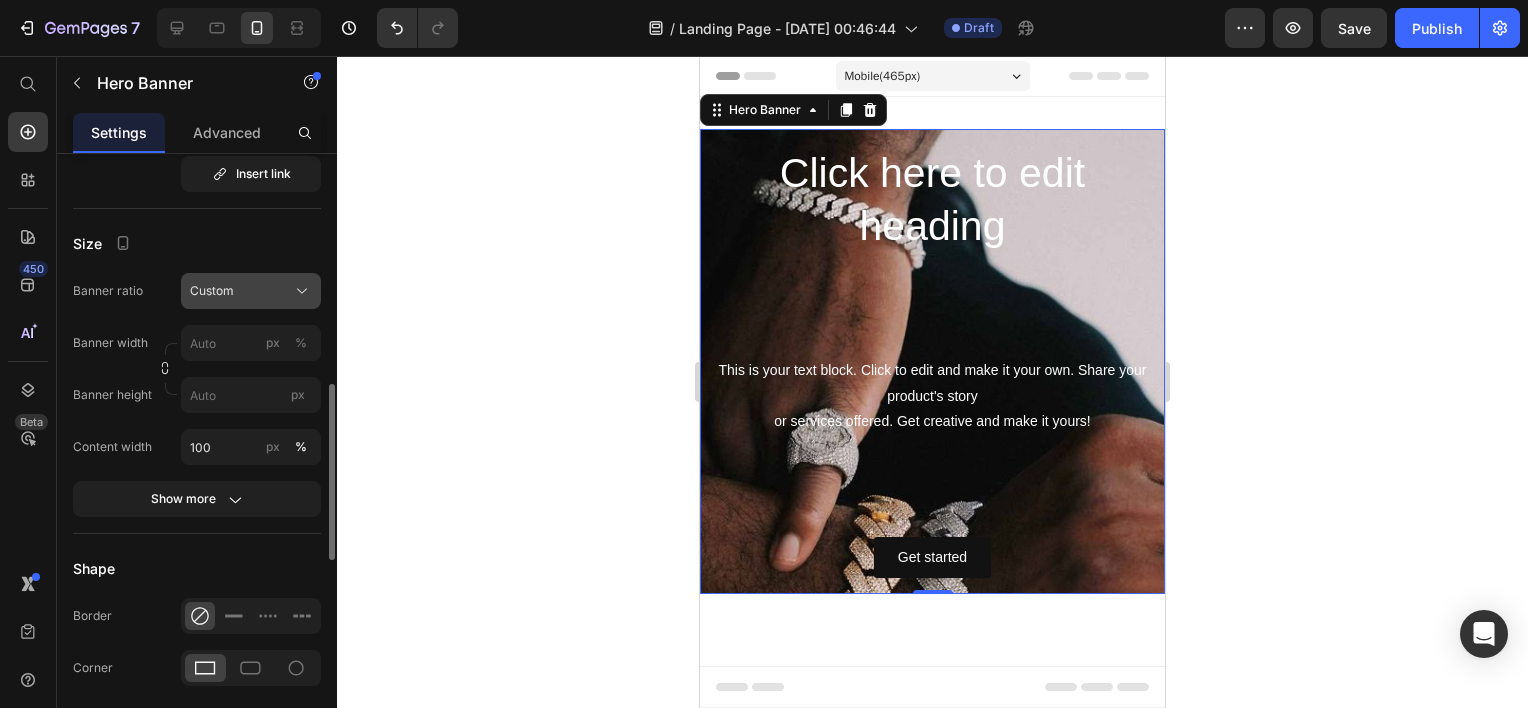 click on "Custom" 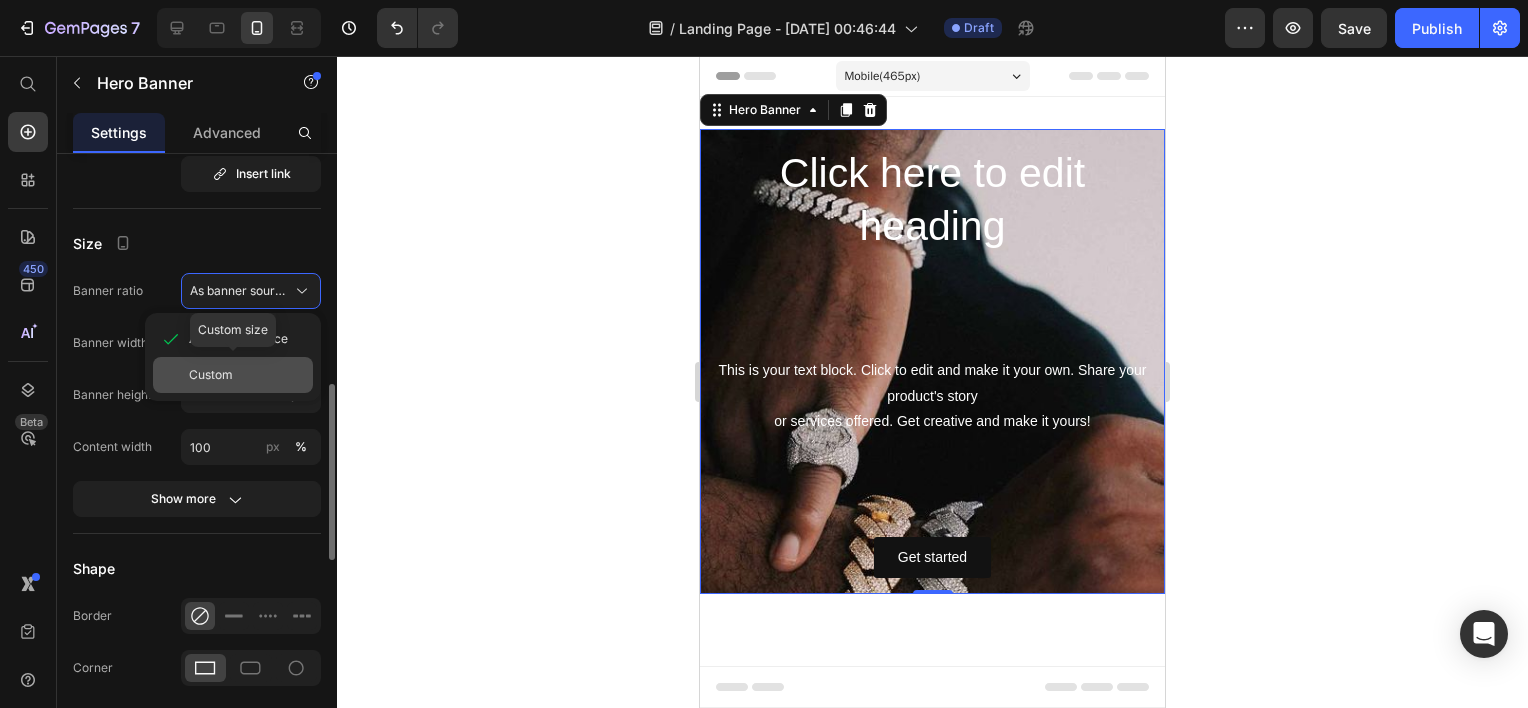 click on "Custom" at bounding box center (247, 375) 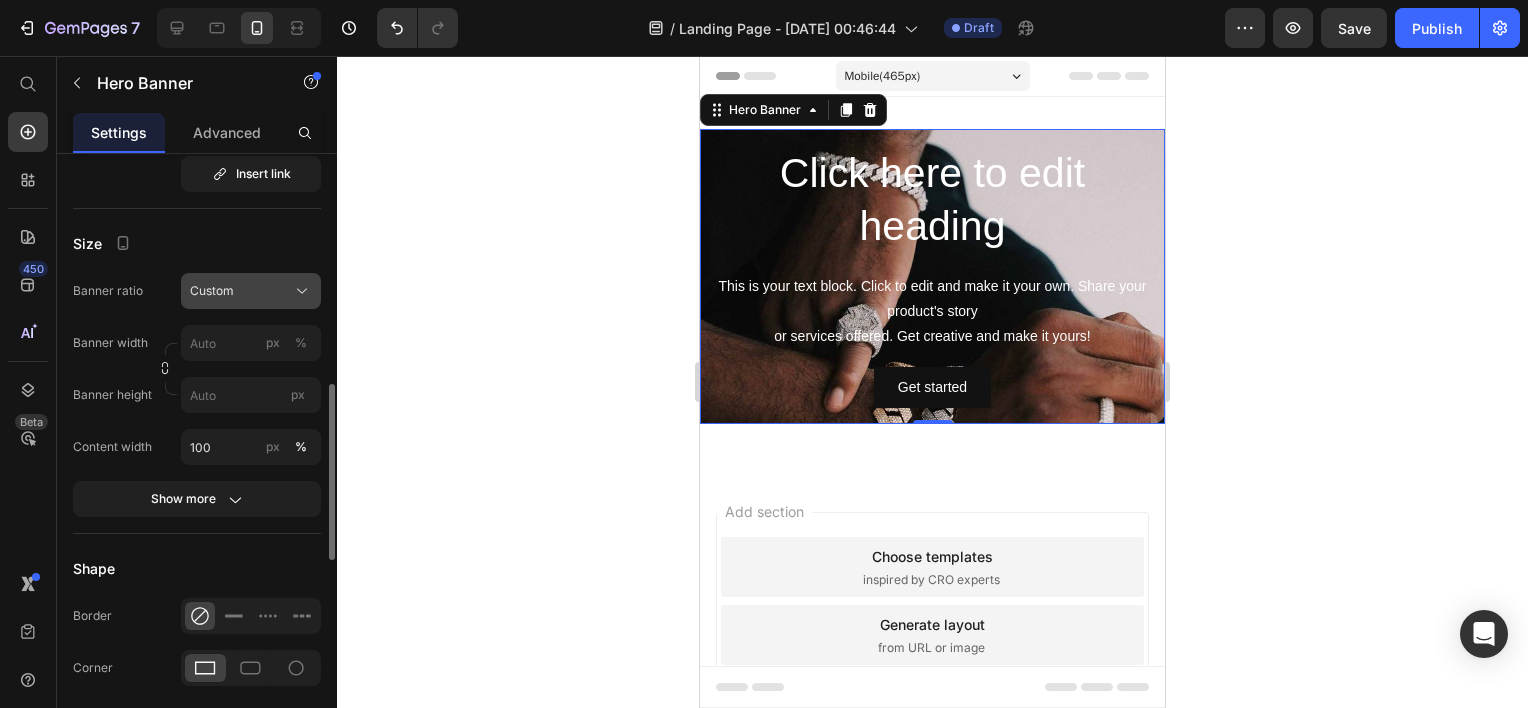 click on "Custom" 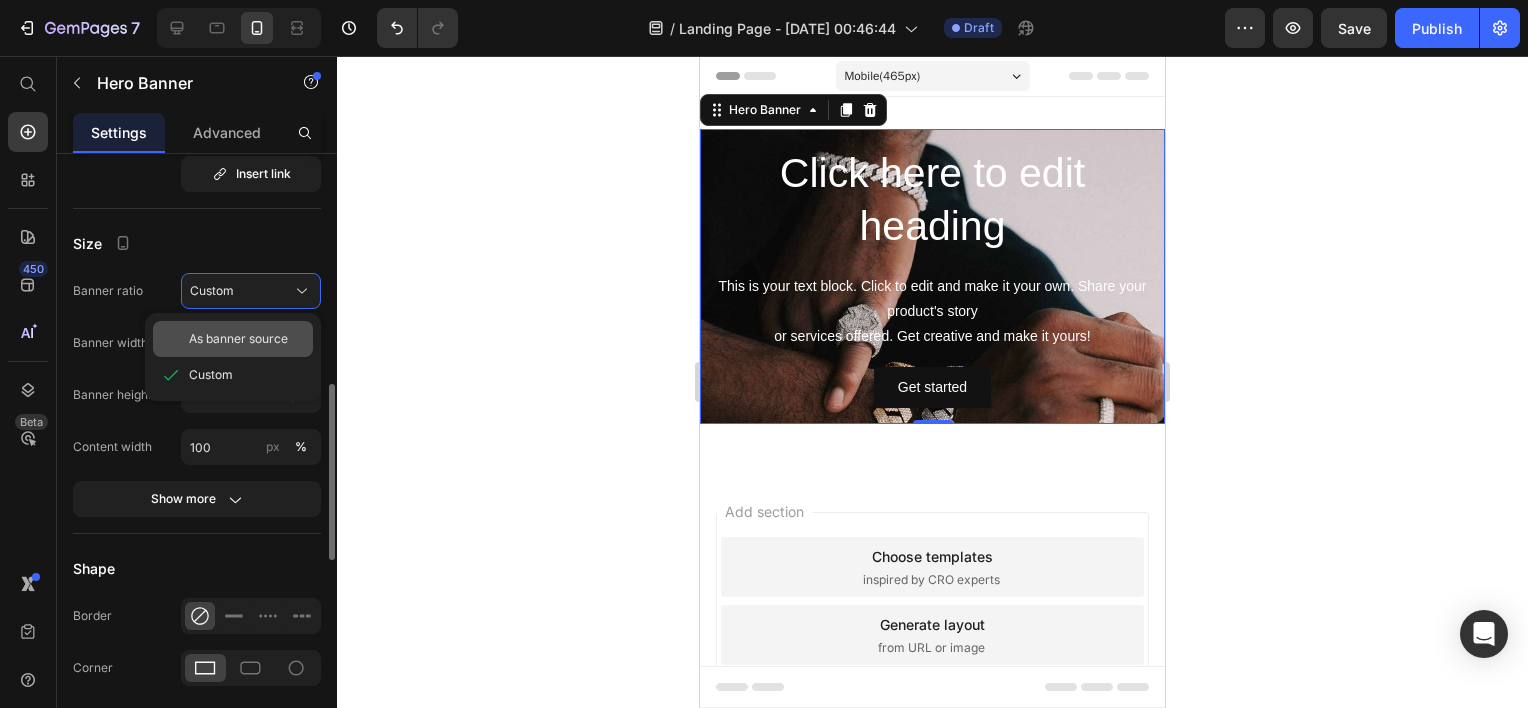 click on "As banner source" at bounding box center (238, 339) 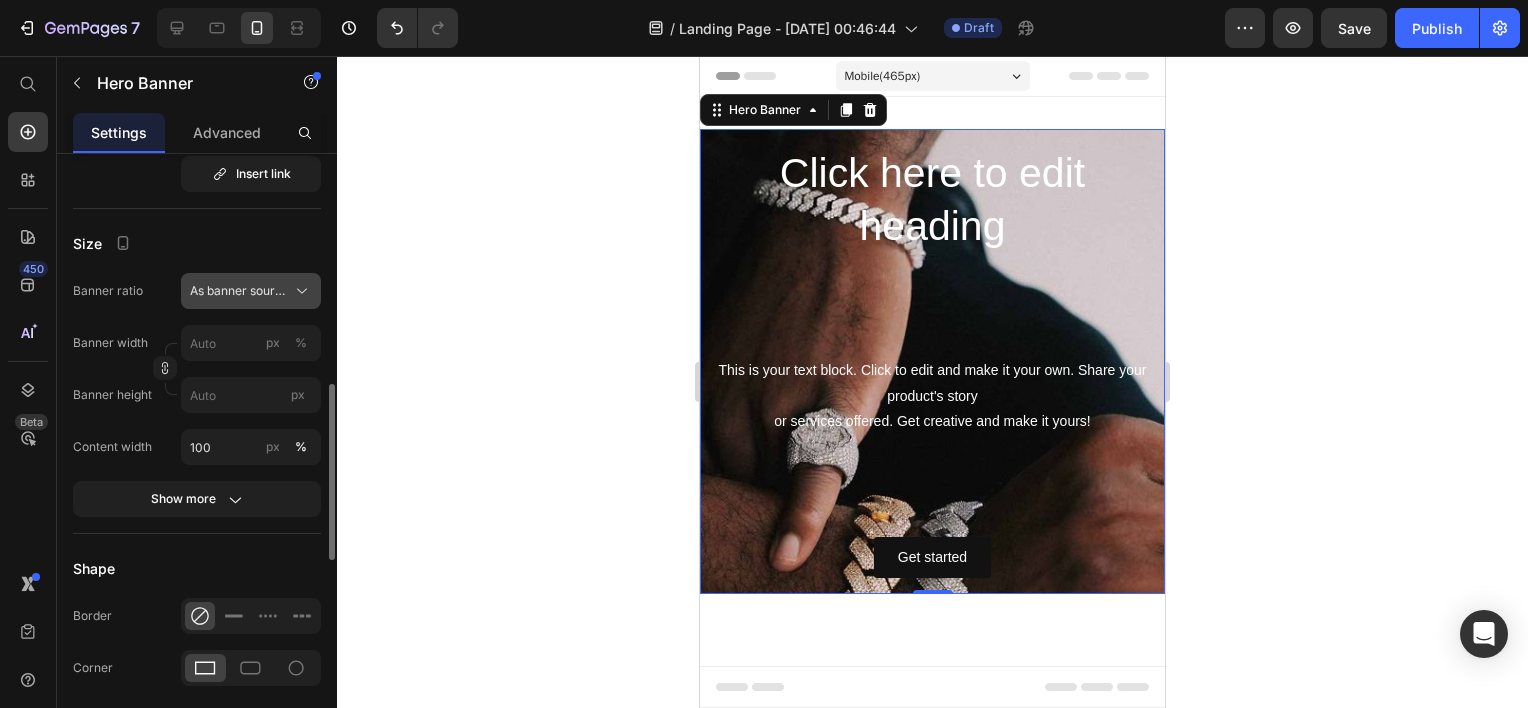 click on "As banner source" at bounding box center (239, 291) 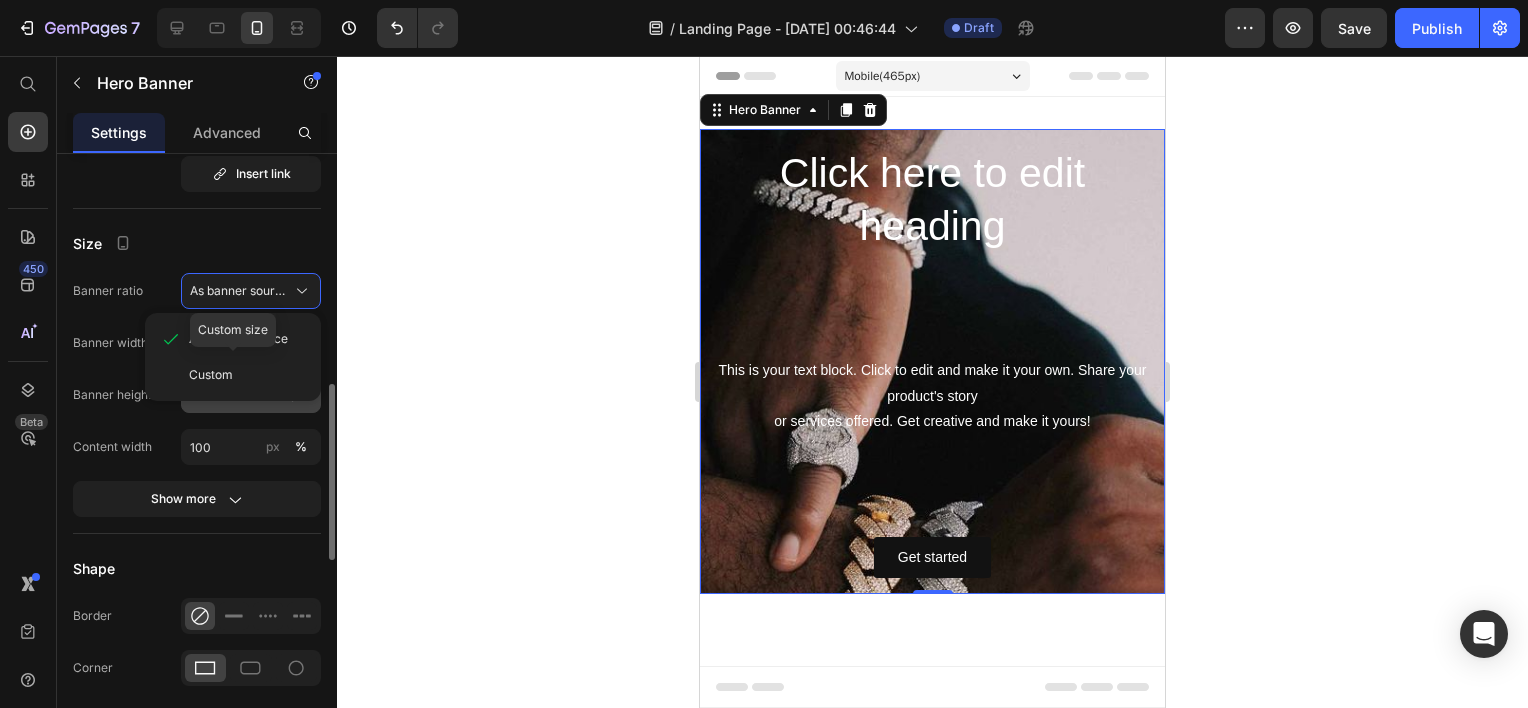 click on "Custom" at bounding box center [247, 375] 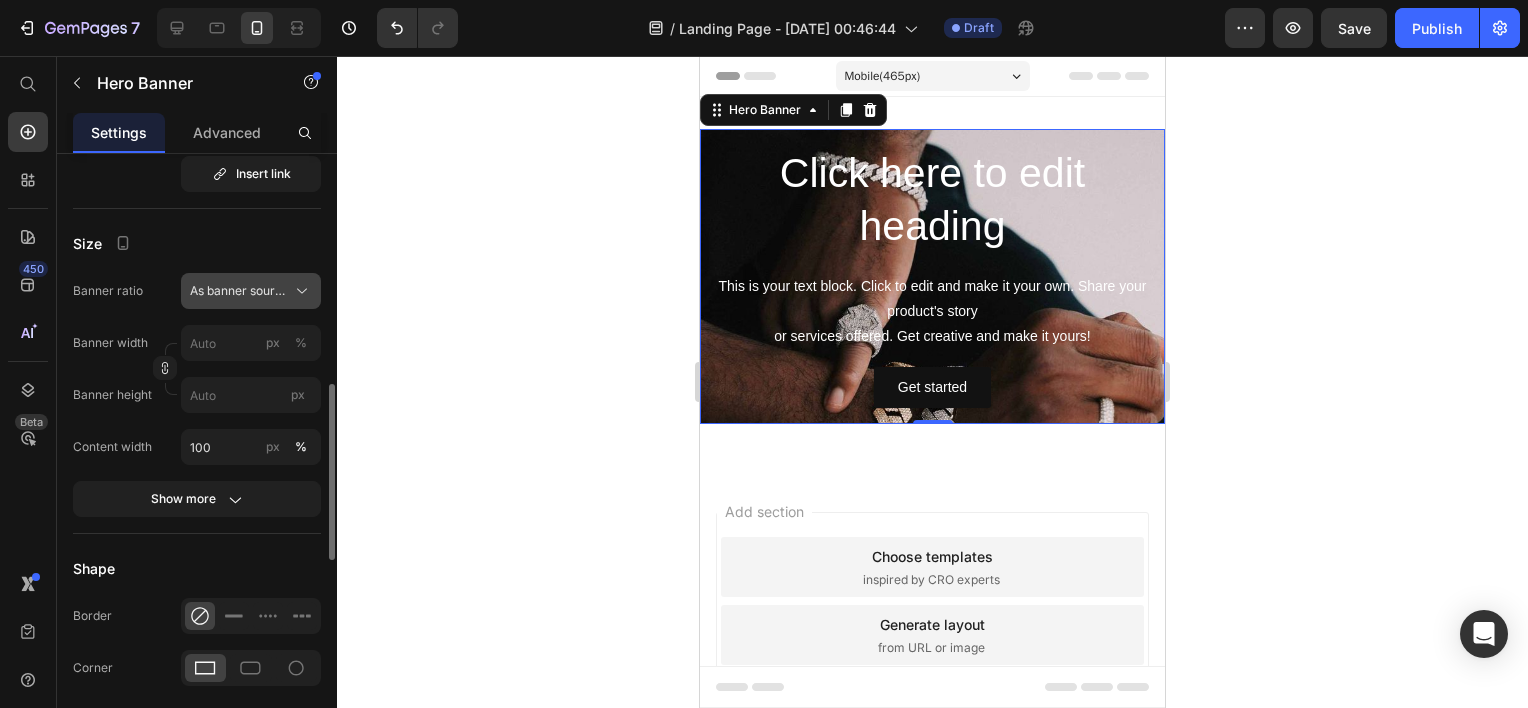 click on "As banner source" at bounding box center [251, 291] 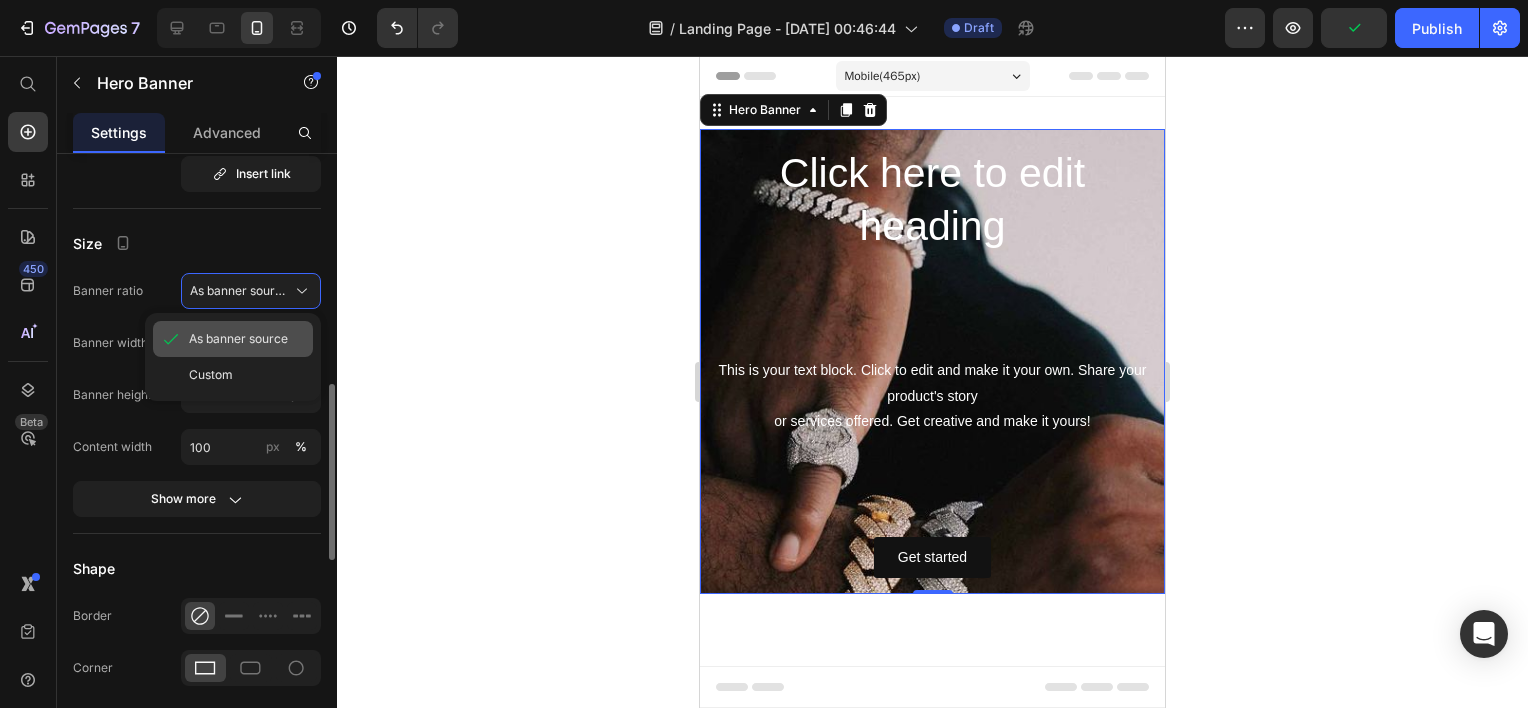 click on "As banner source" 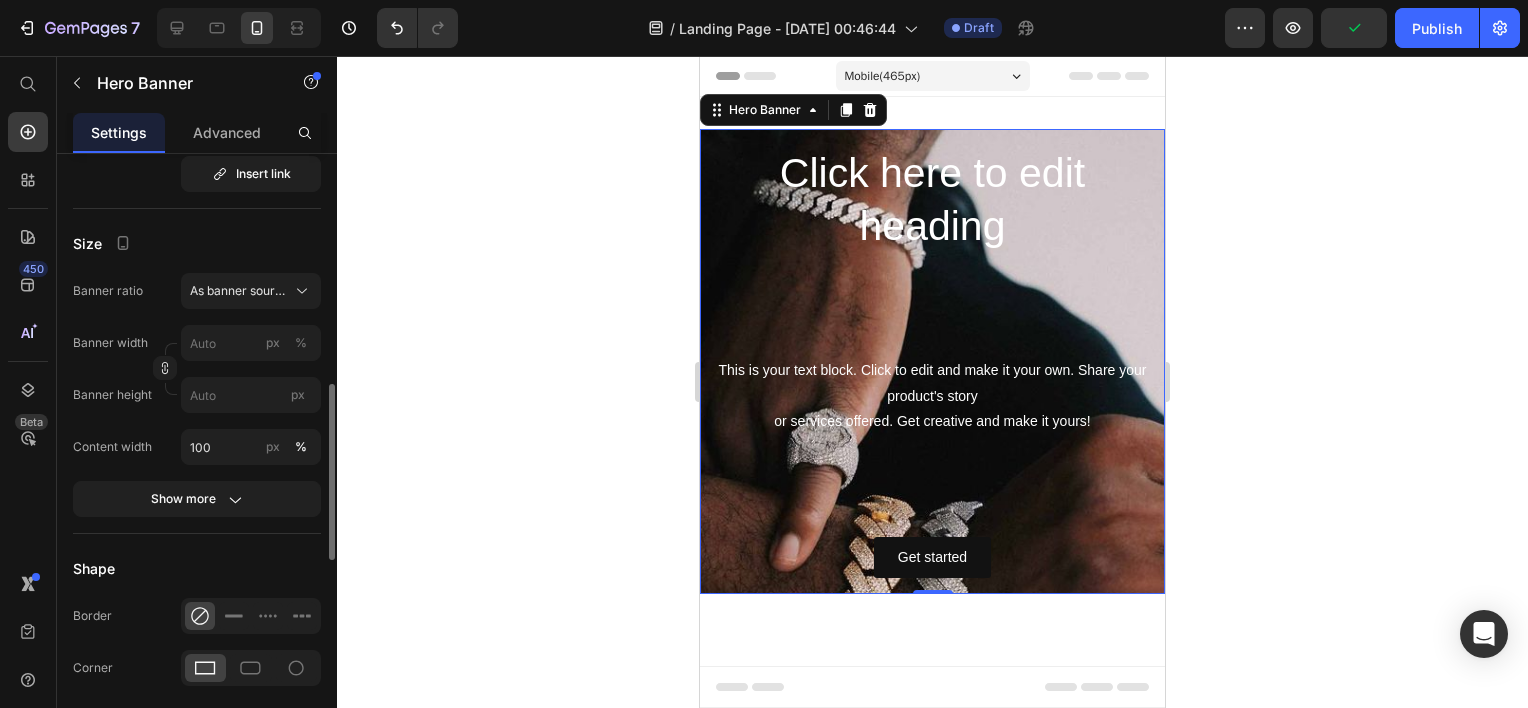 click 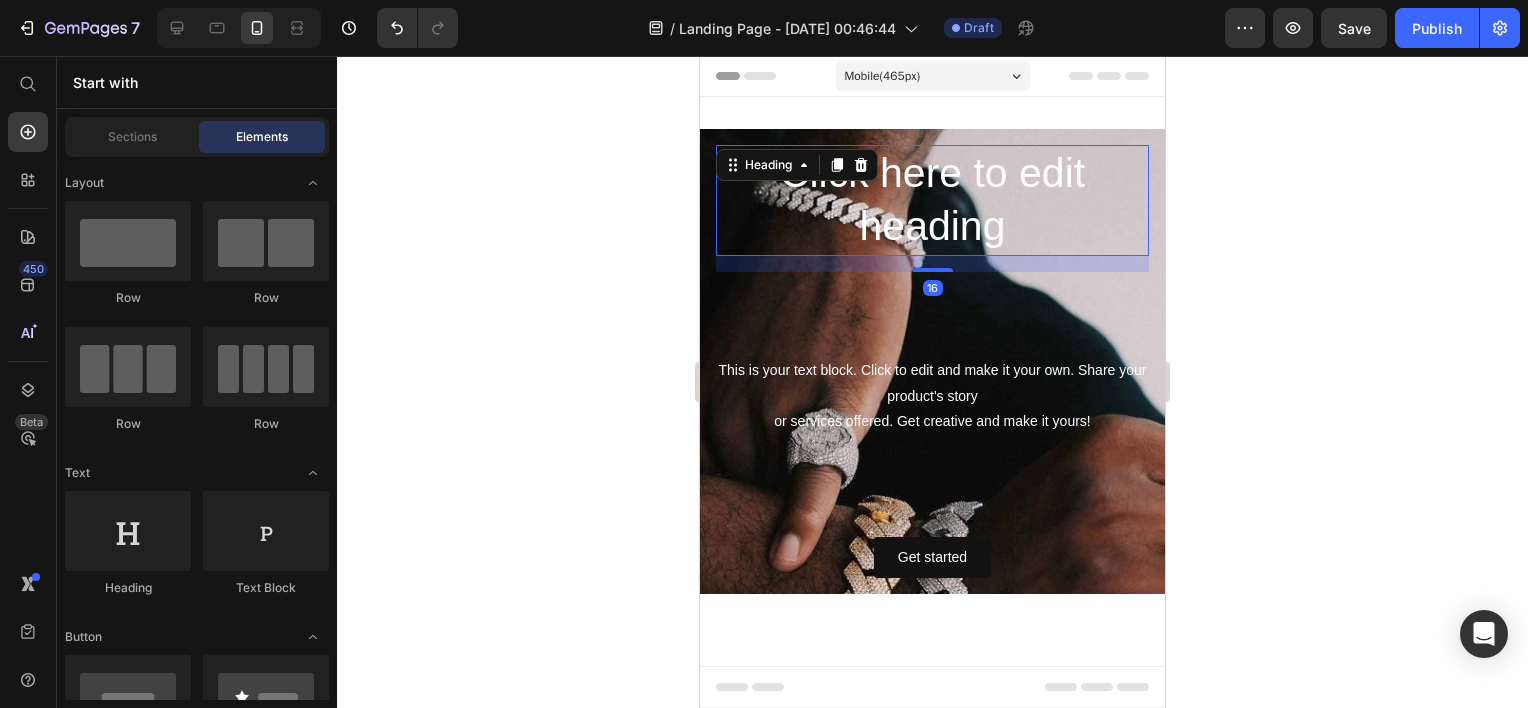 click on "Click here to edit heading" at bounding box center [932, 200] 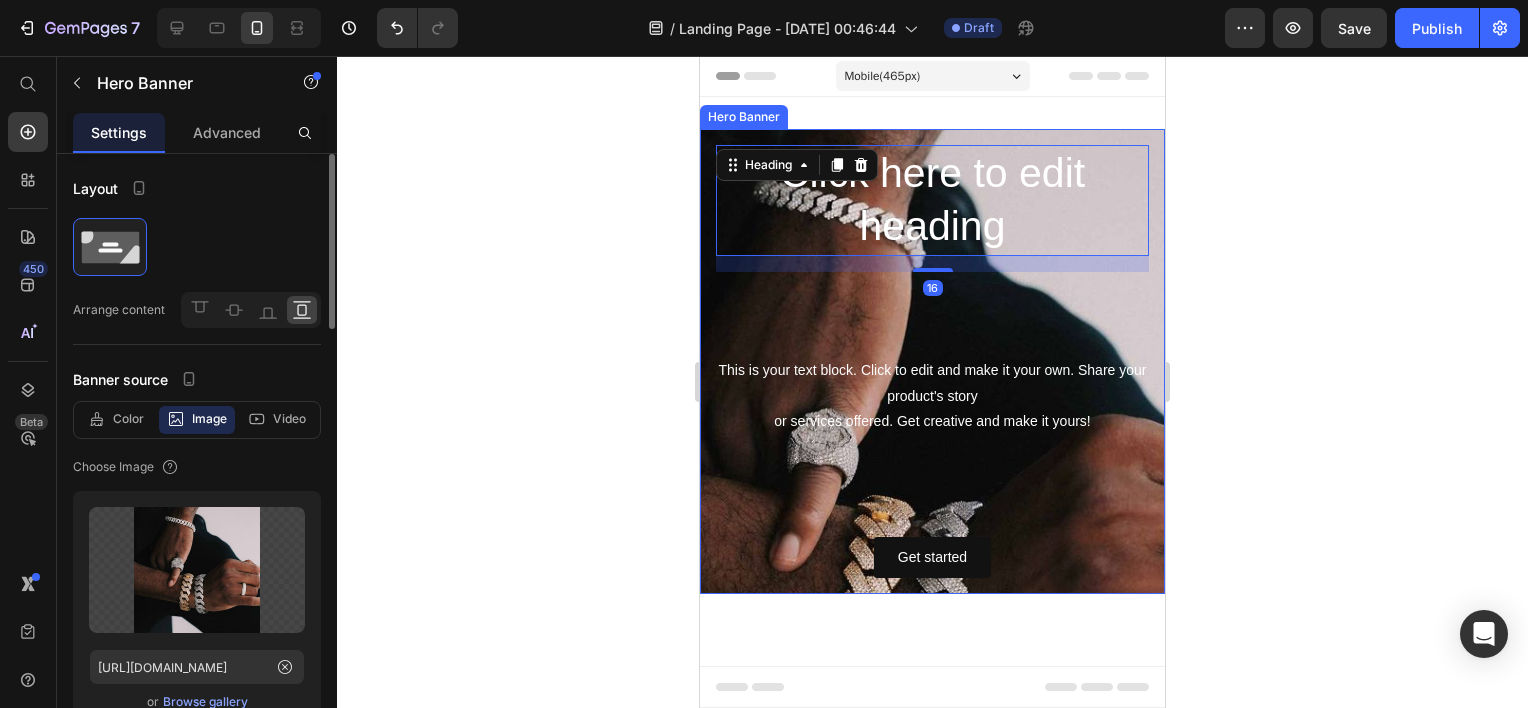 click on "Click here to edit heading Heading   16 This is your text block. Click to edit and make it your own. Share your product's story                   or services offered. Get creative and make it yours! Text Block Get started Button" at bounding box center [932, 361] 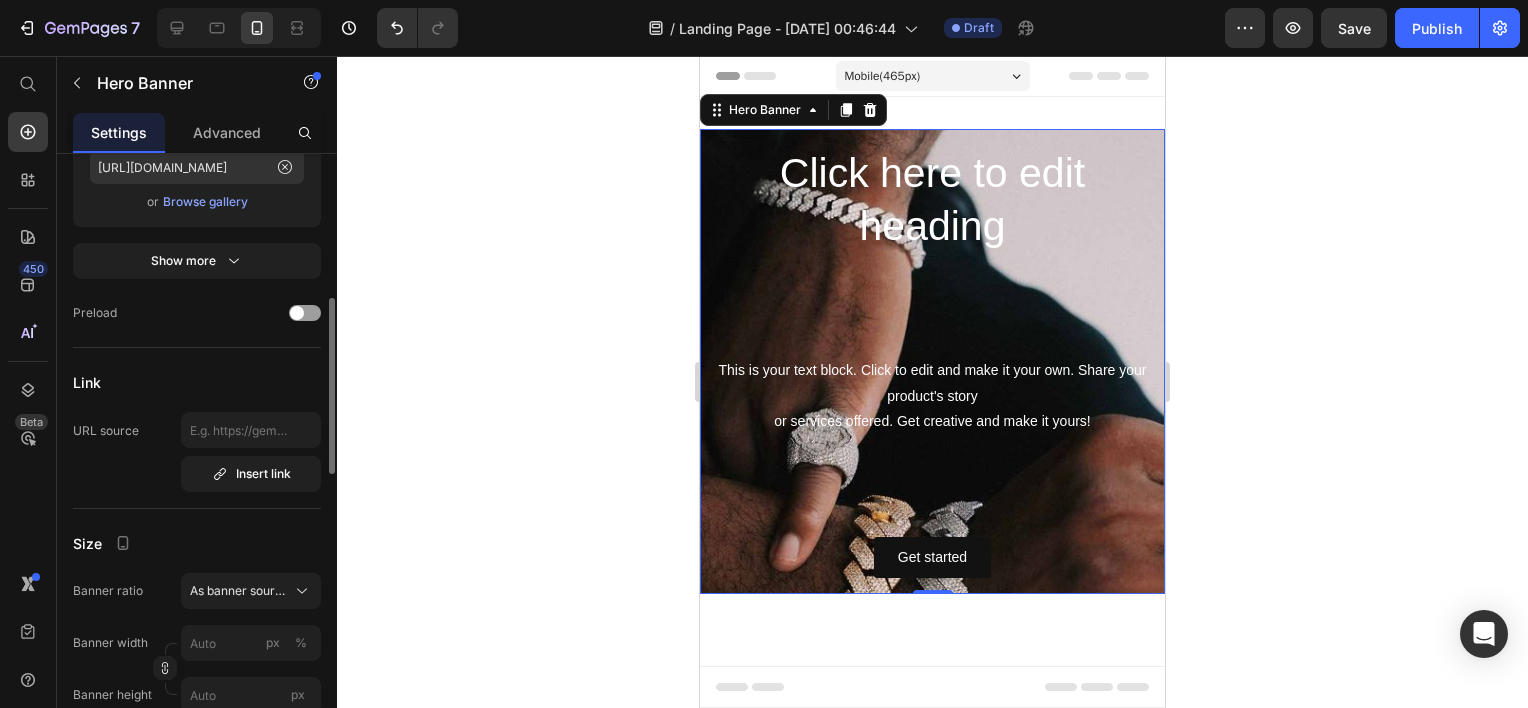 scroll, scrollTop: 600, scrollLeft: 0, axis: vertical 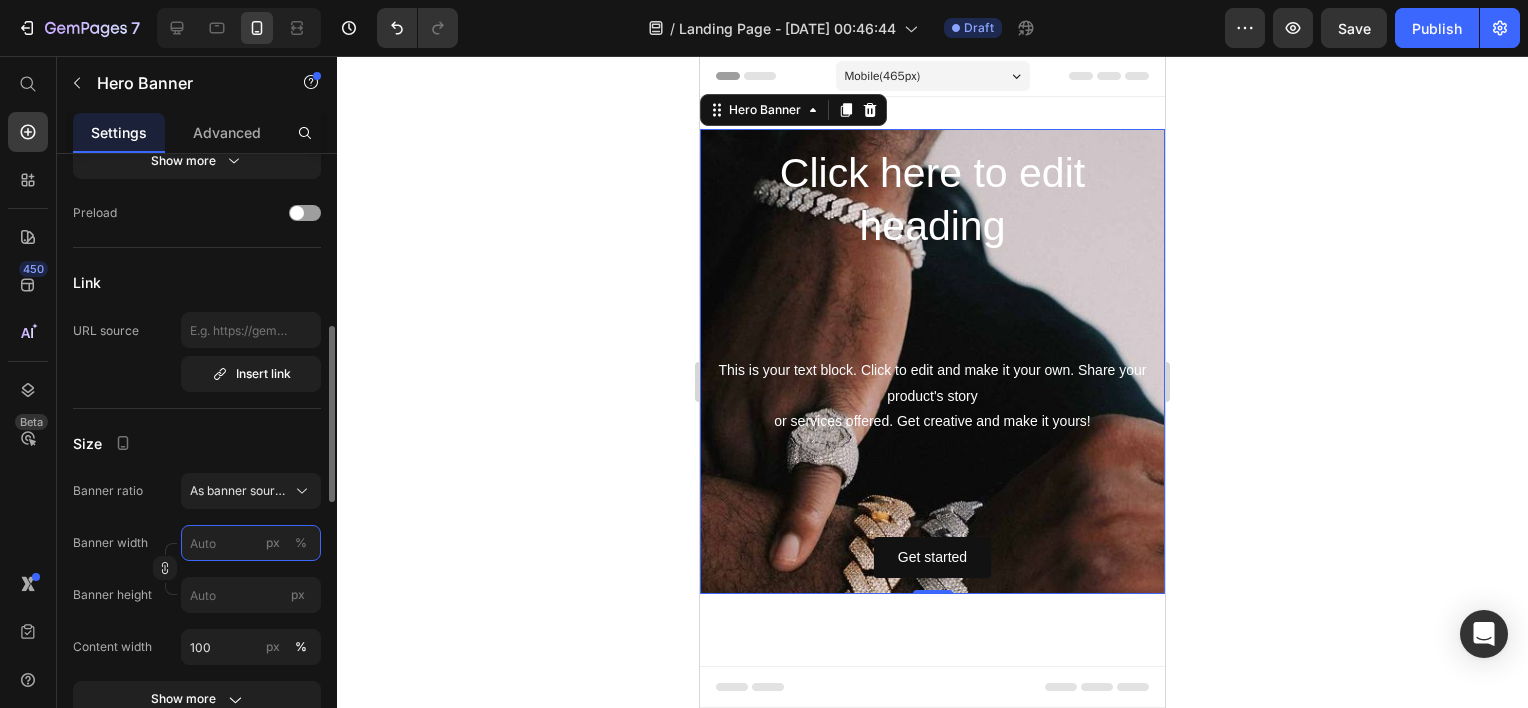click on "px %" at bounding box center [251, 543] 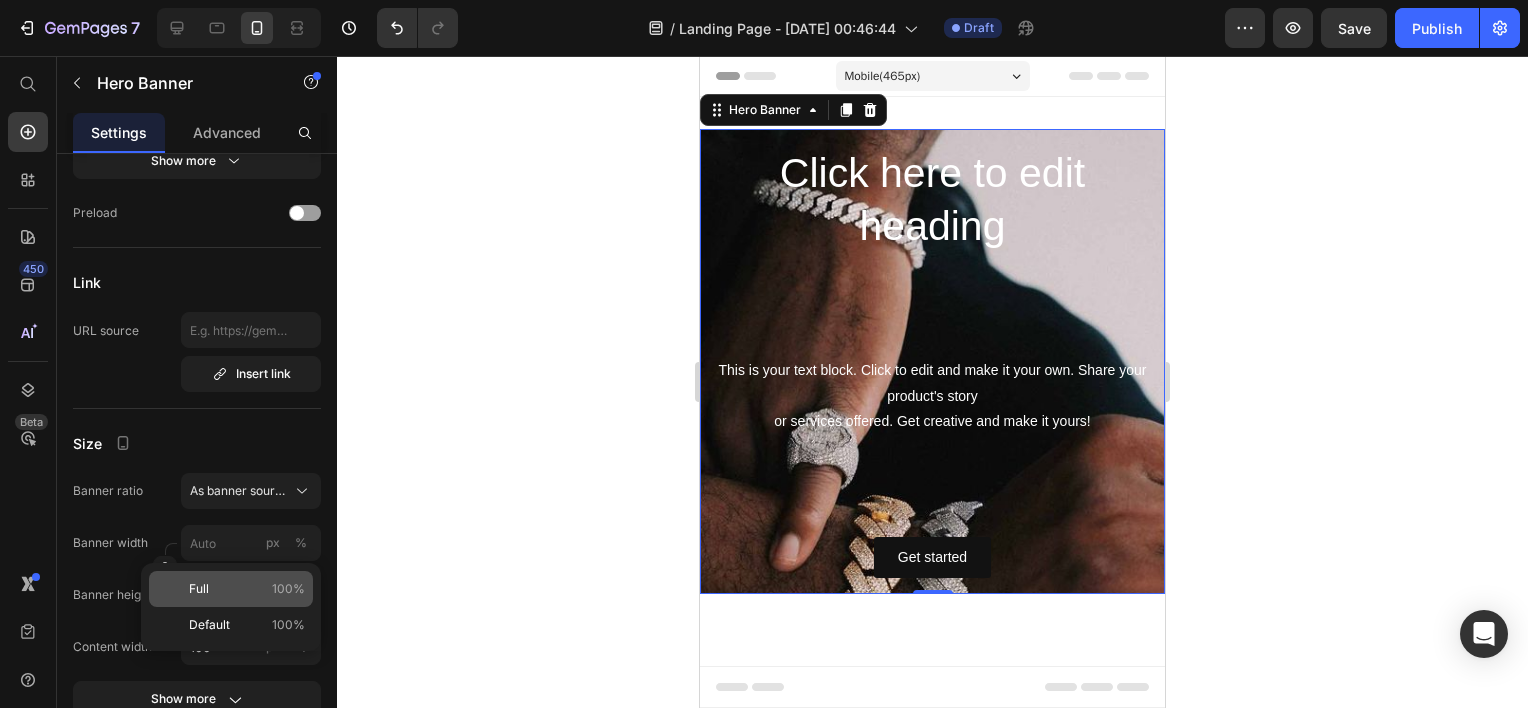click on "Full 100%" at bounding box center [247, 589] 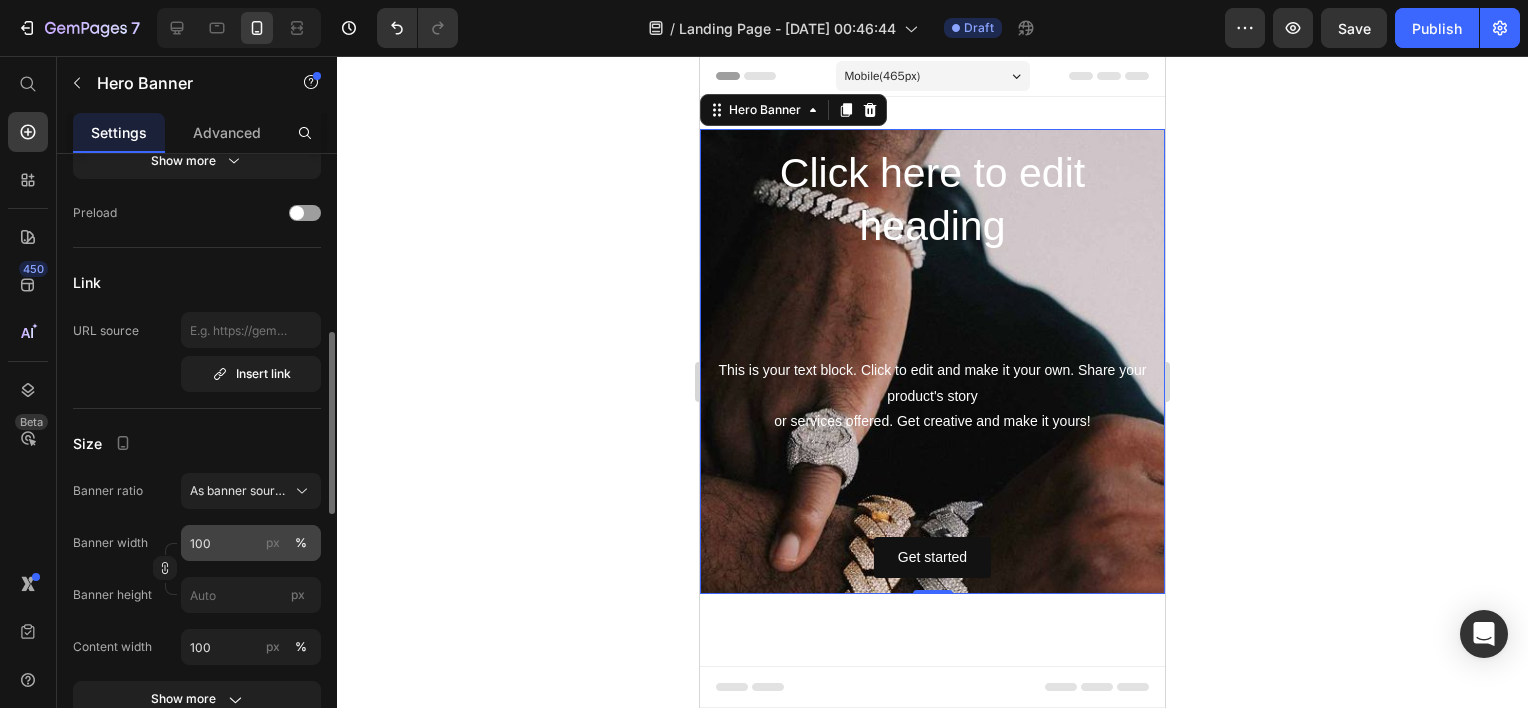 click on "px" 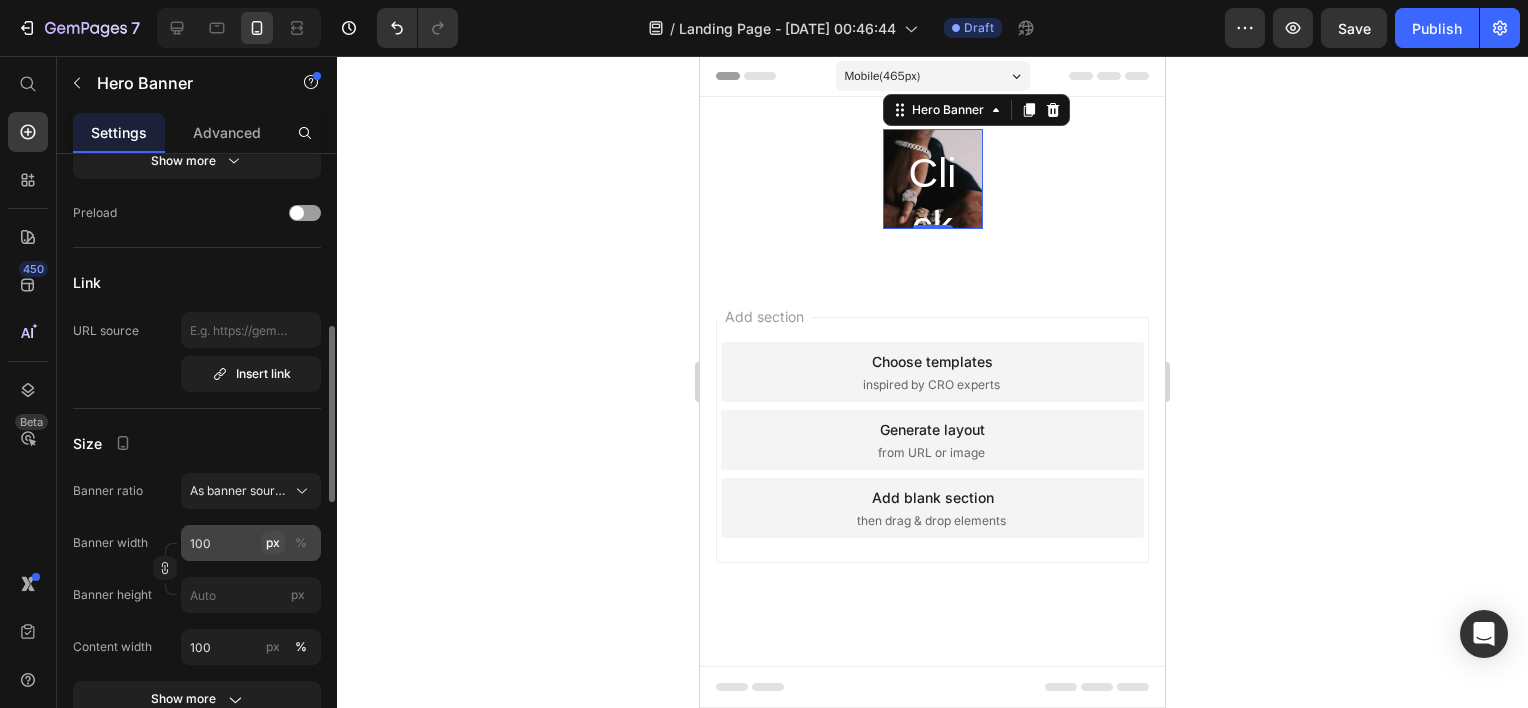 click on "px" at bounding box center [273, 543] 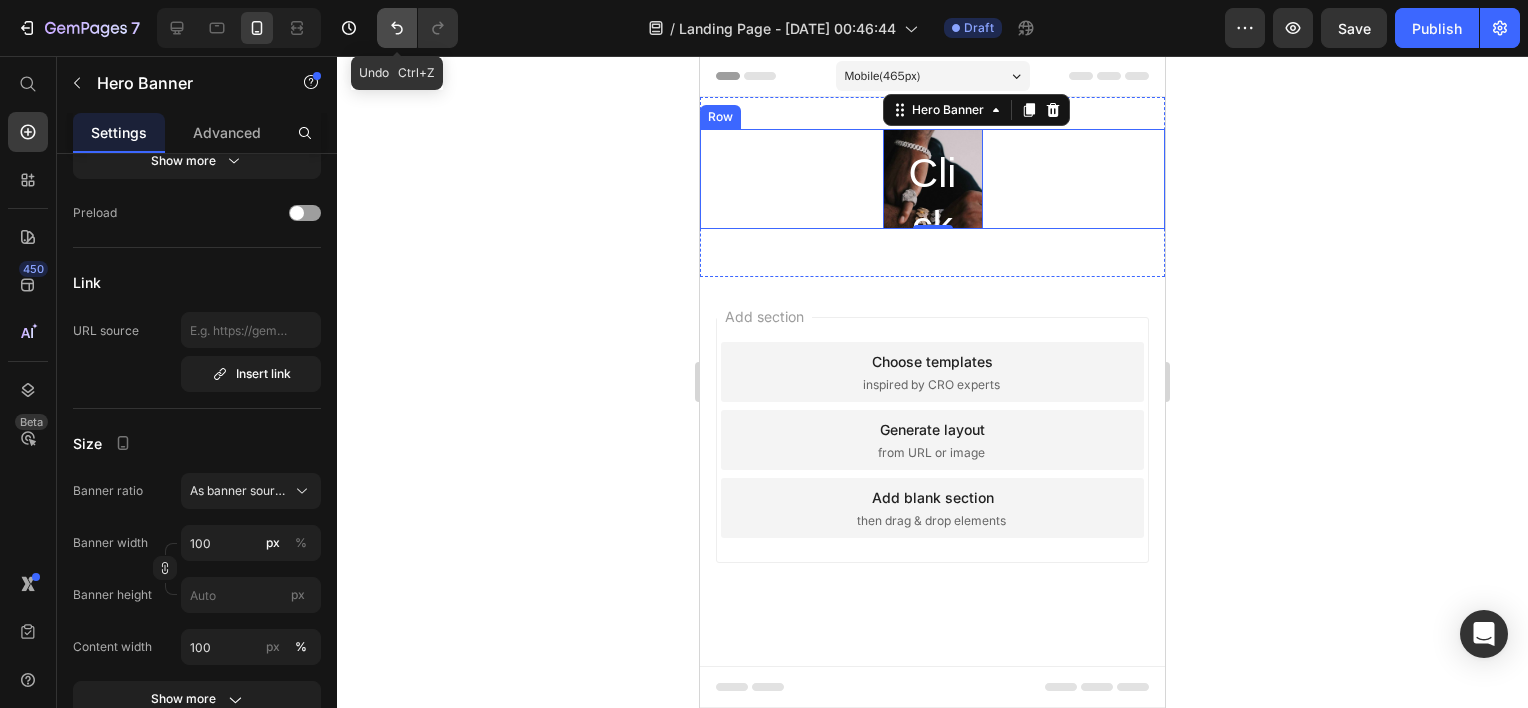 click 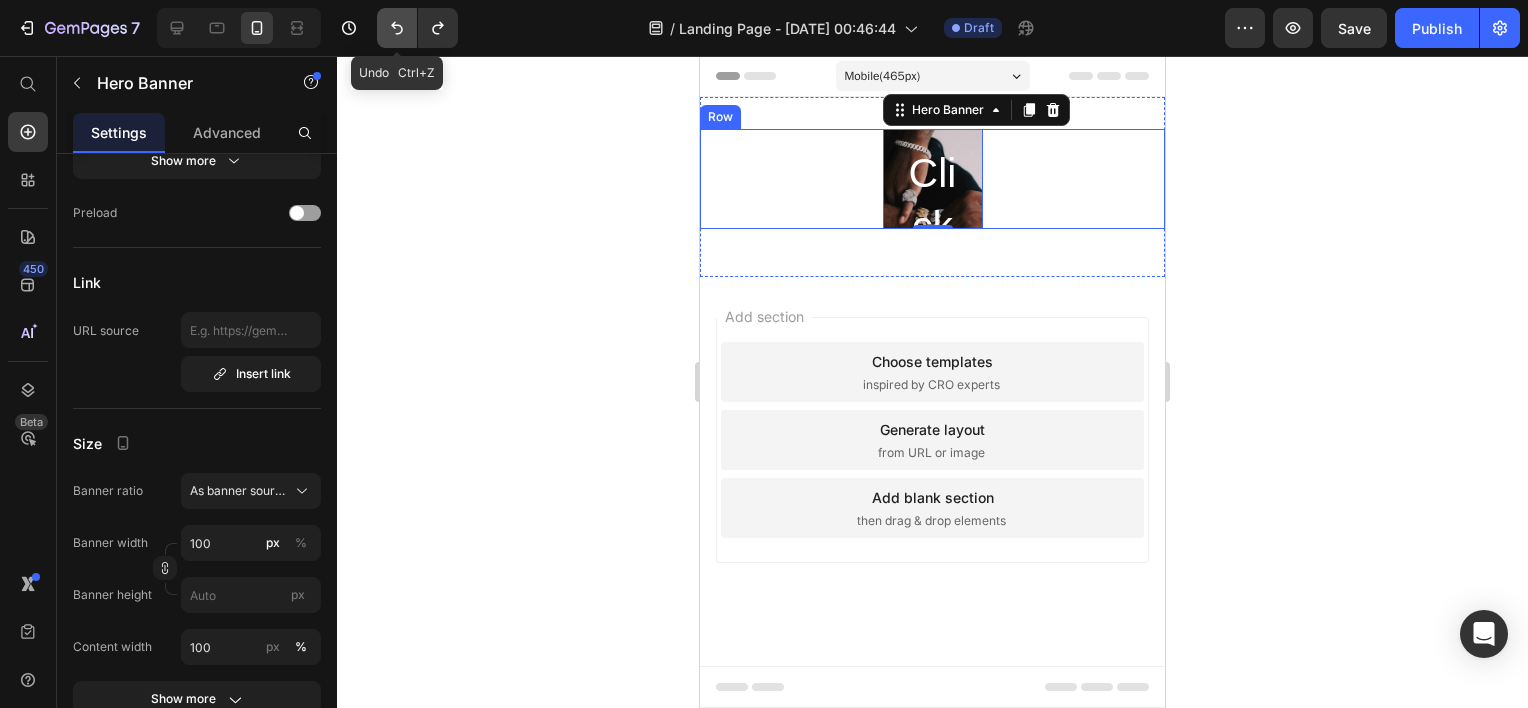click 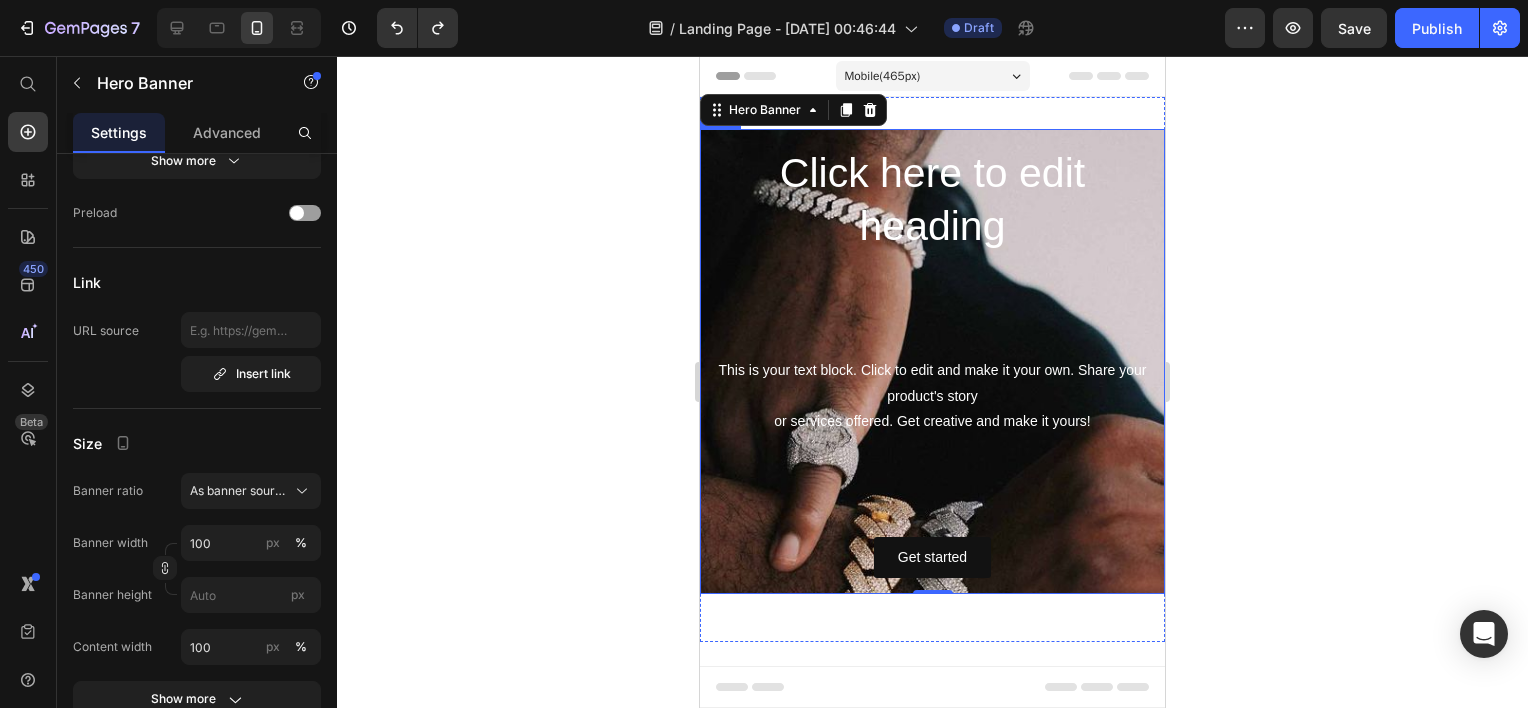 click 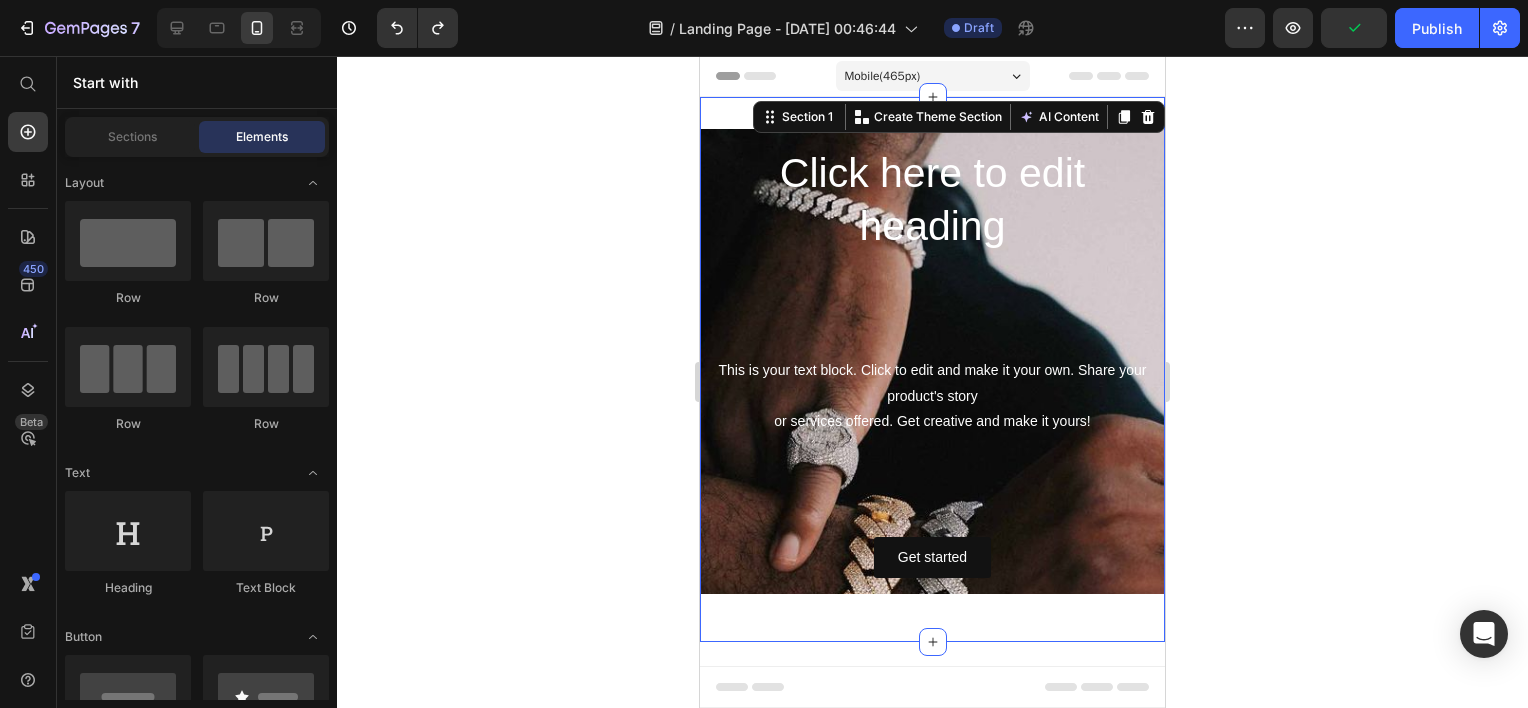 click on "Click here to edit heading Heading This is your text block. Click to edit and make it your own. Share your product's story                   or services offered. Get creative and make it yours! Text Block Get started Button Hero Banner Row Section 1   You can create reusable sections Create Theme Section AI Content Write with GemAI What would you like to describe here? Tone and Voice Persuasive Product Tear of Light™ Necklace Show more Generate" at bounding box center (932, 369) 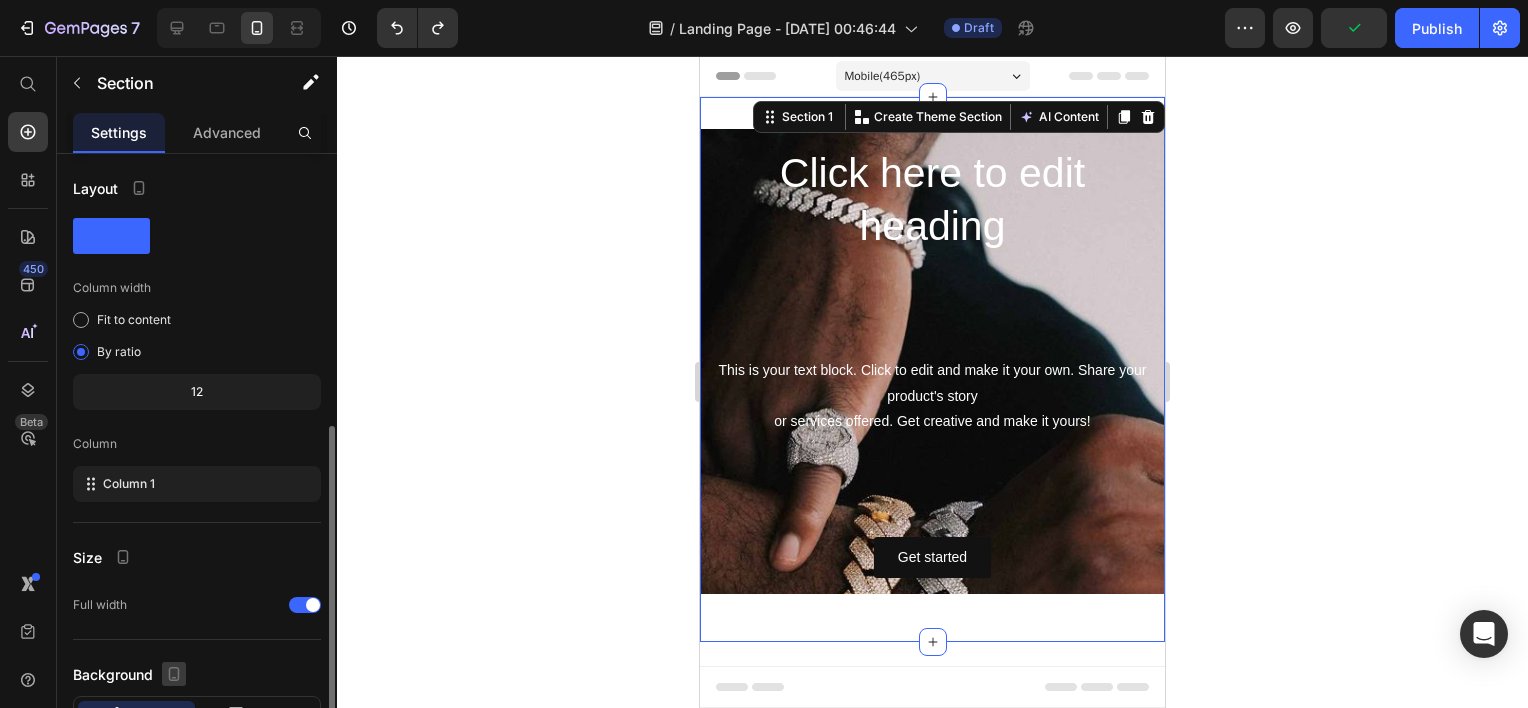scroll, scrollTop: 151, scrollLeft: 0, axis: vertical 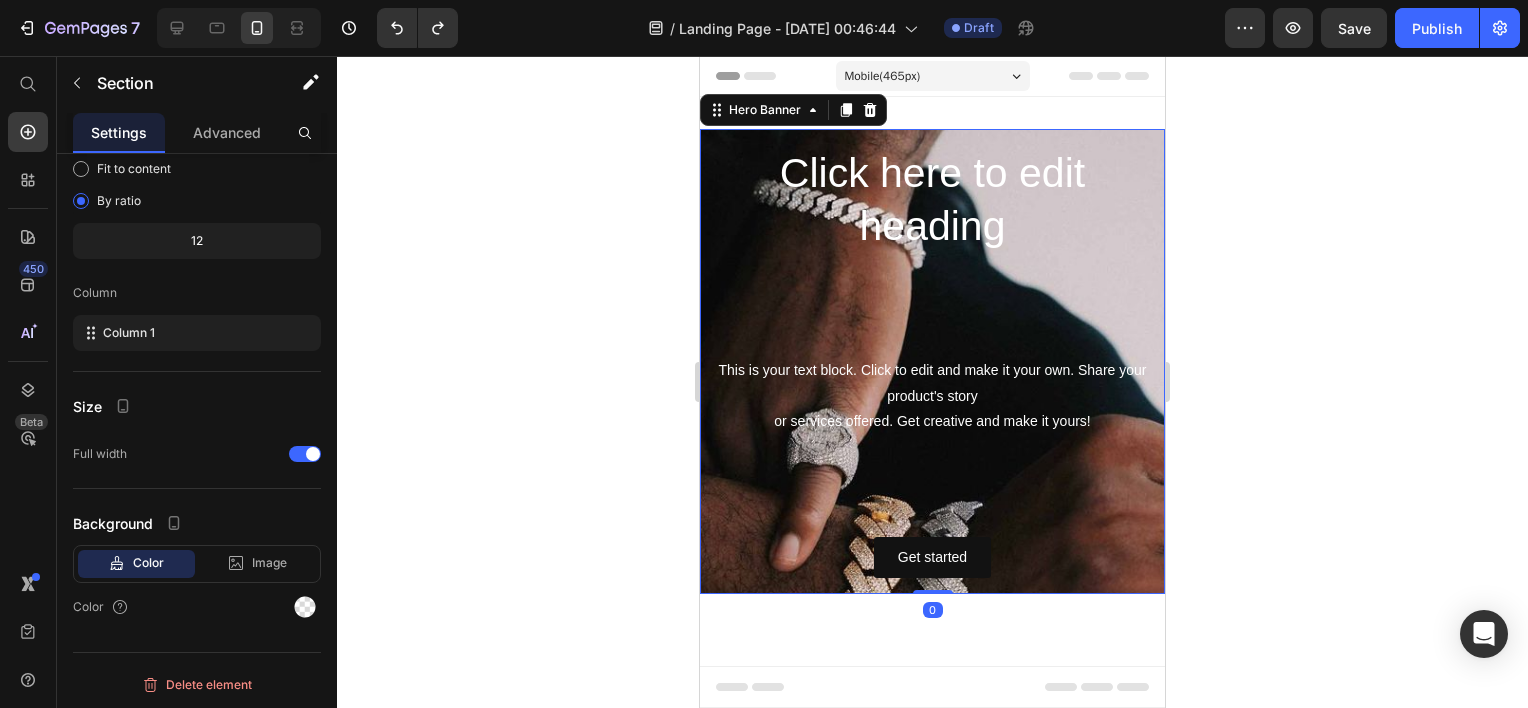 click on "Click here to edit heading Heading This is your text block. Click to edit and make it your own. Share your product's story                   or services offered. Get creative and make it yours! Text Block Get started Button" at bounding box center (932, 361) 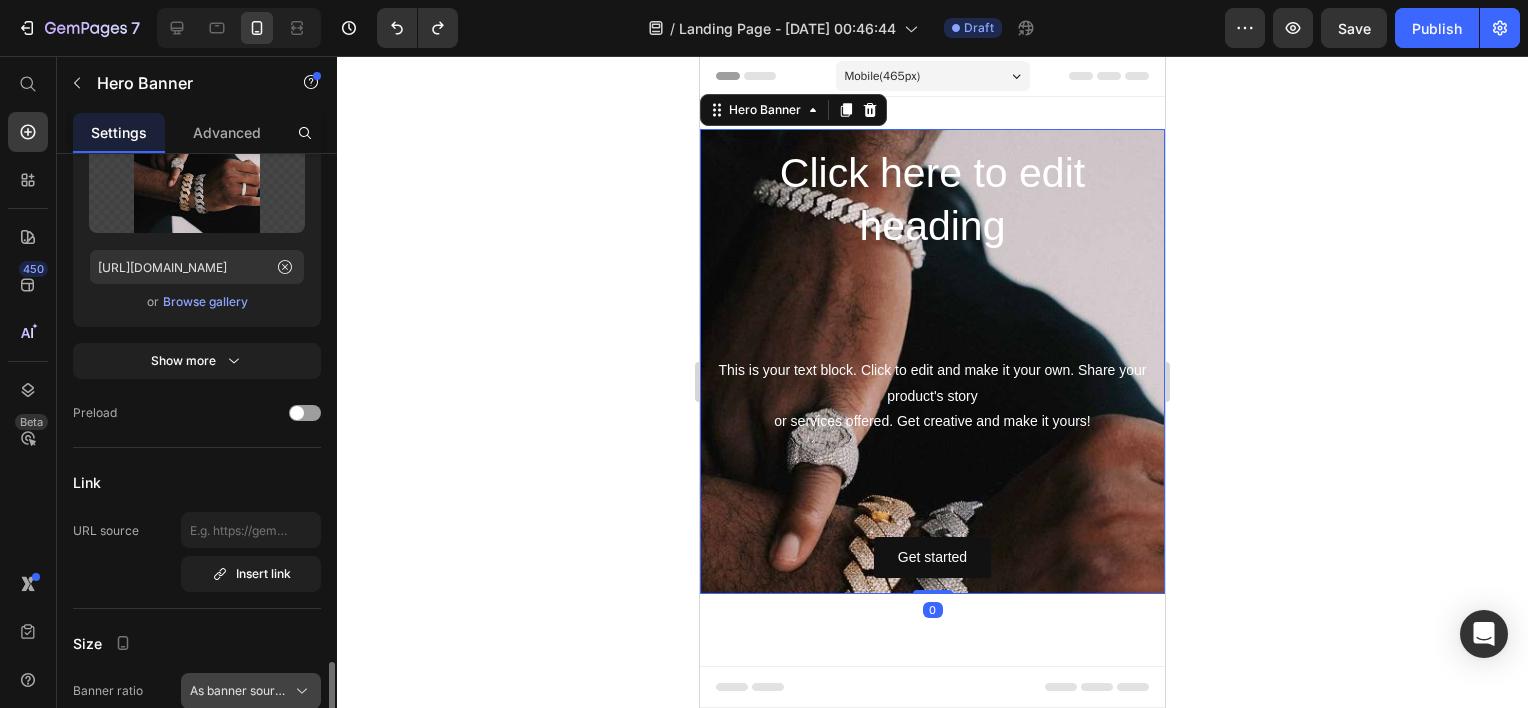 scroll, scrollTop: 800, scrollLeft: 0, axis: vertical 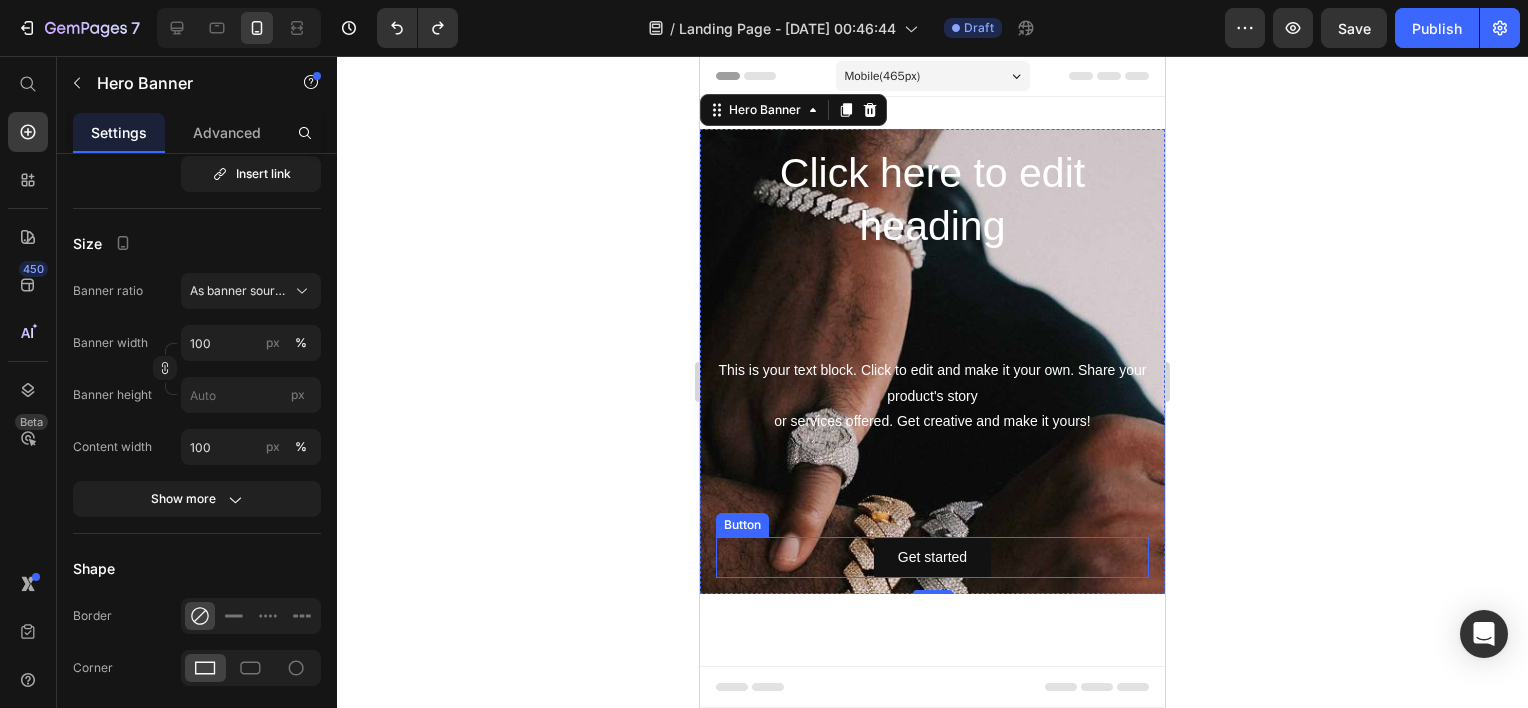click on "Get started Button" at bounding box center (932, 557) 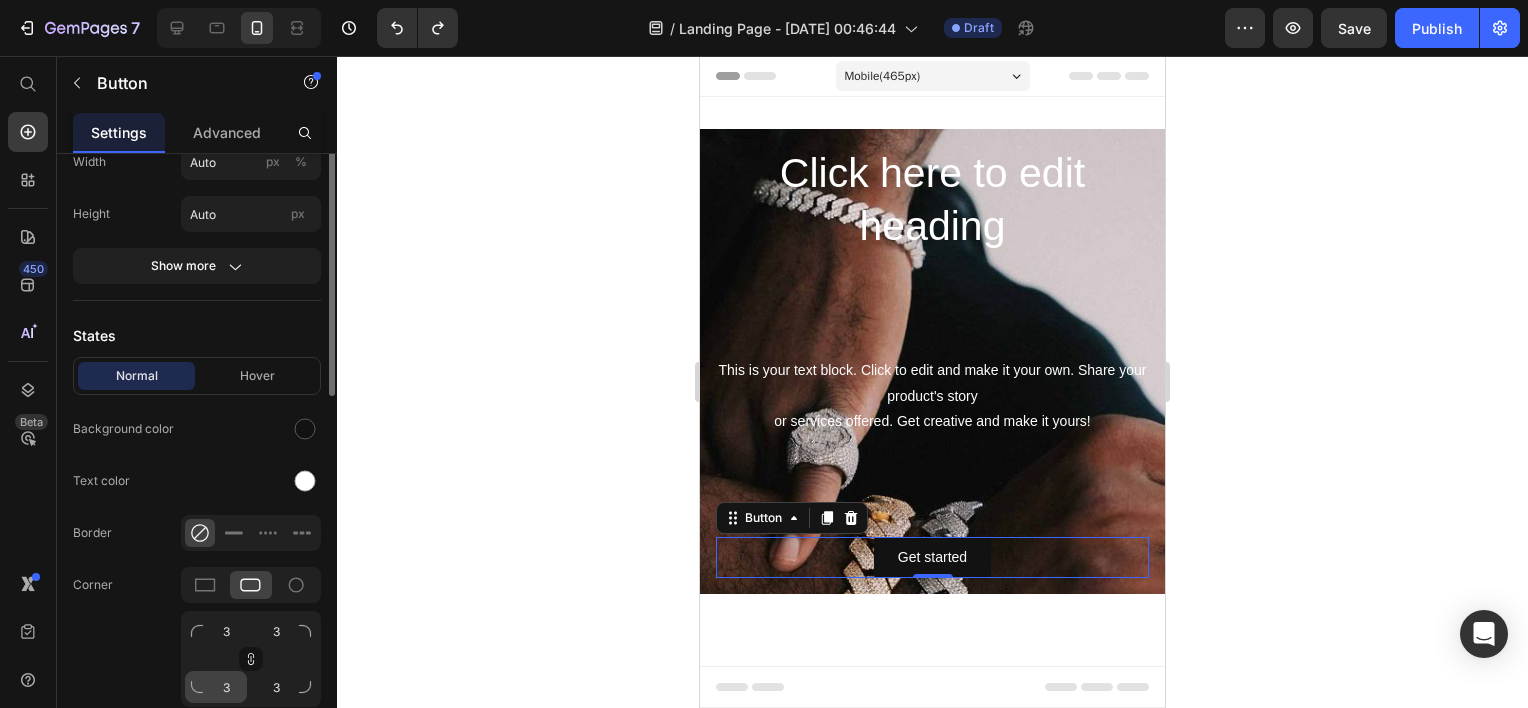 scroll, scrollTop: 400, scrollLeft: 0, axis: vertical 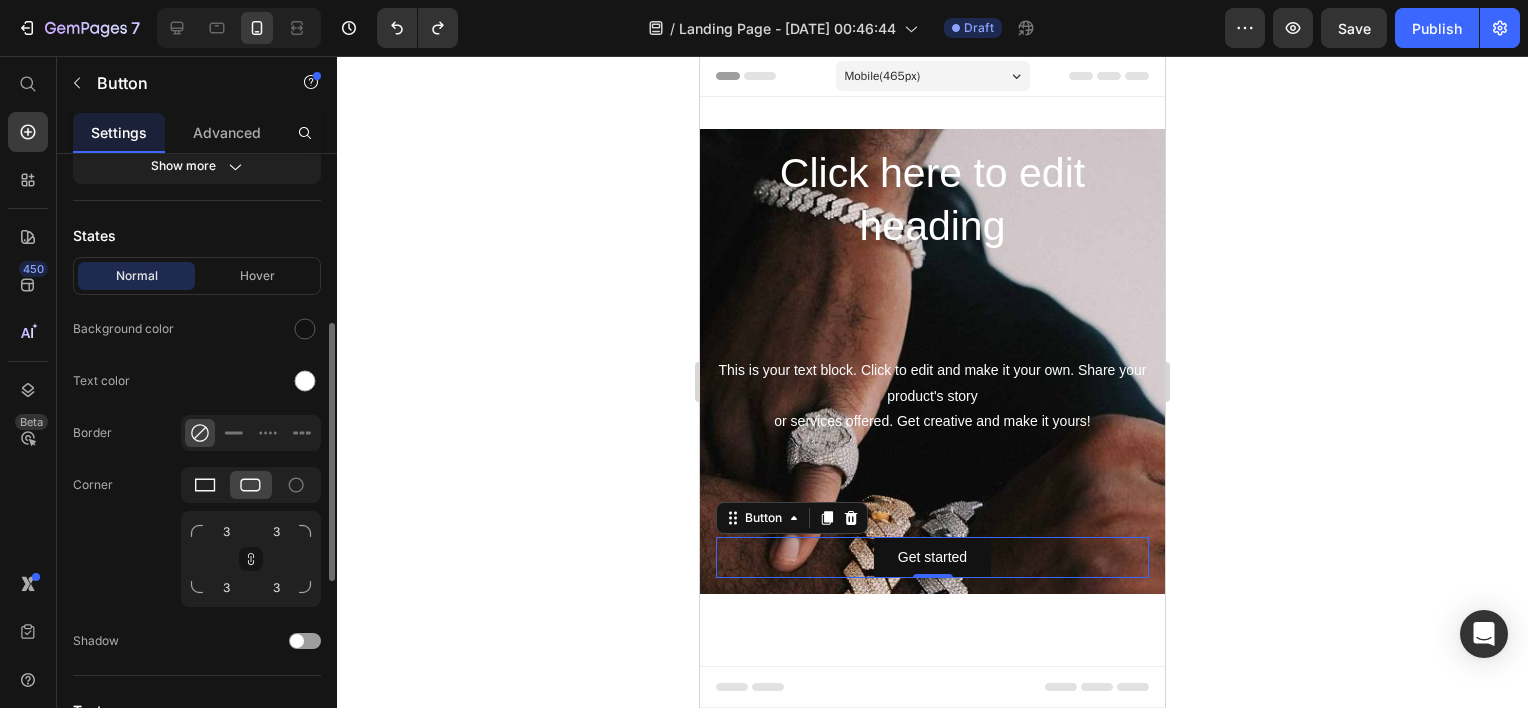 click 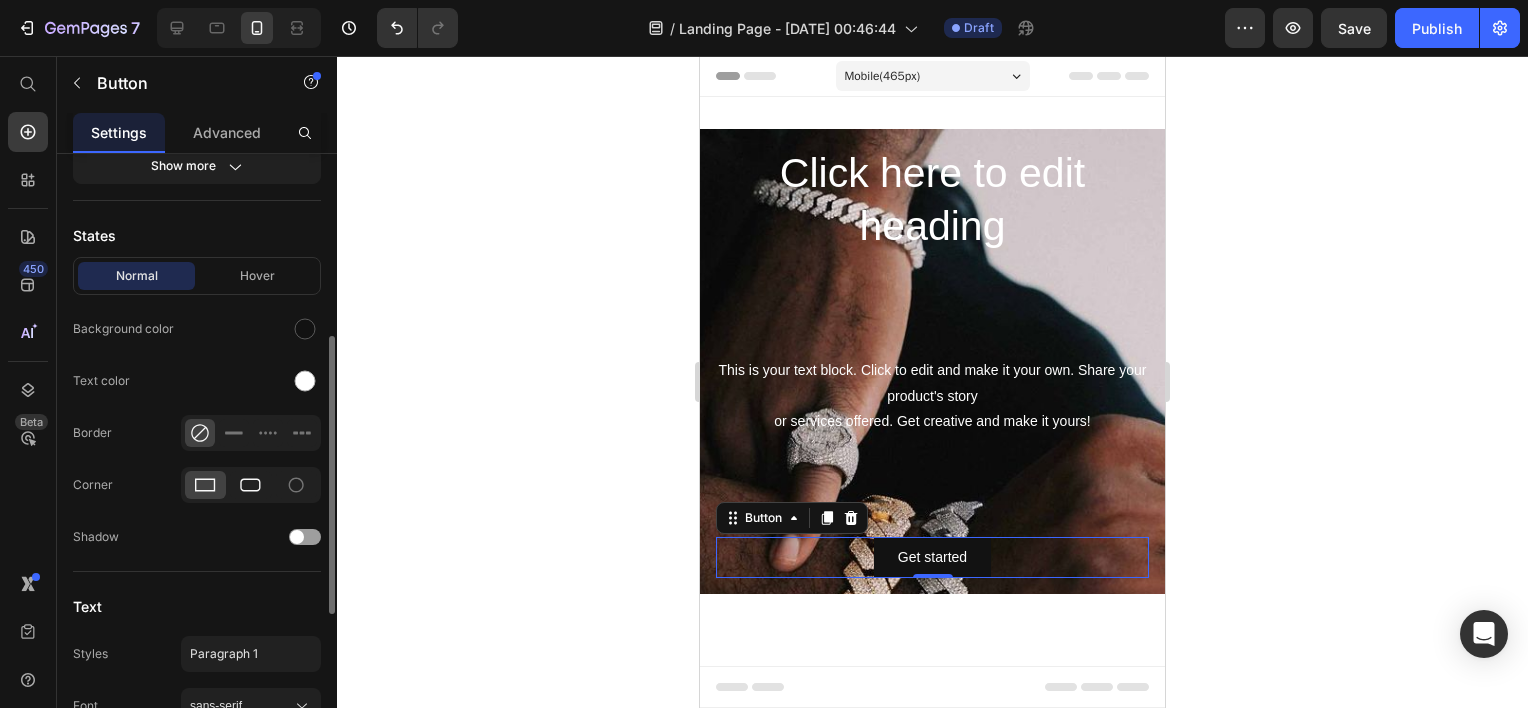 click 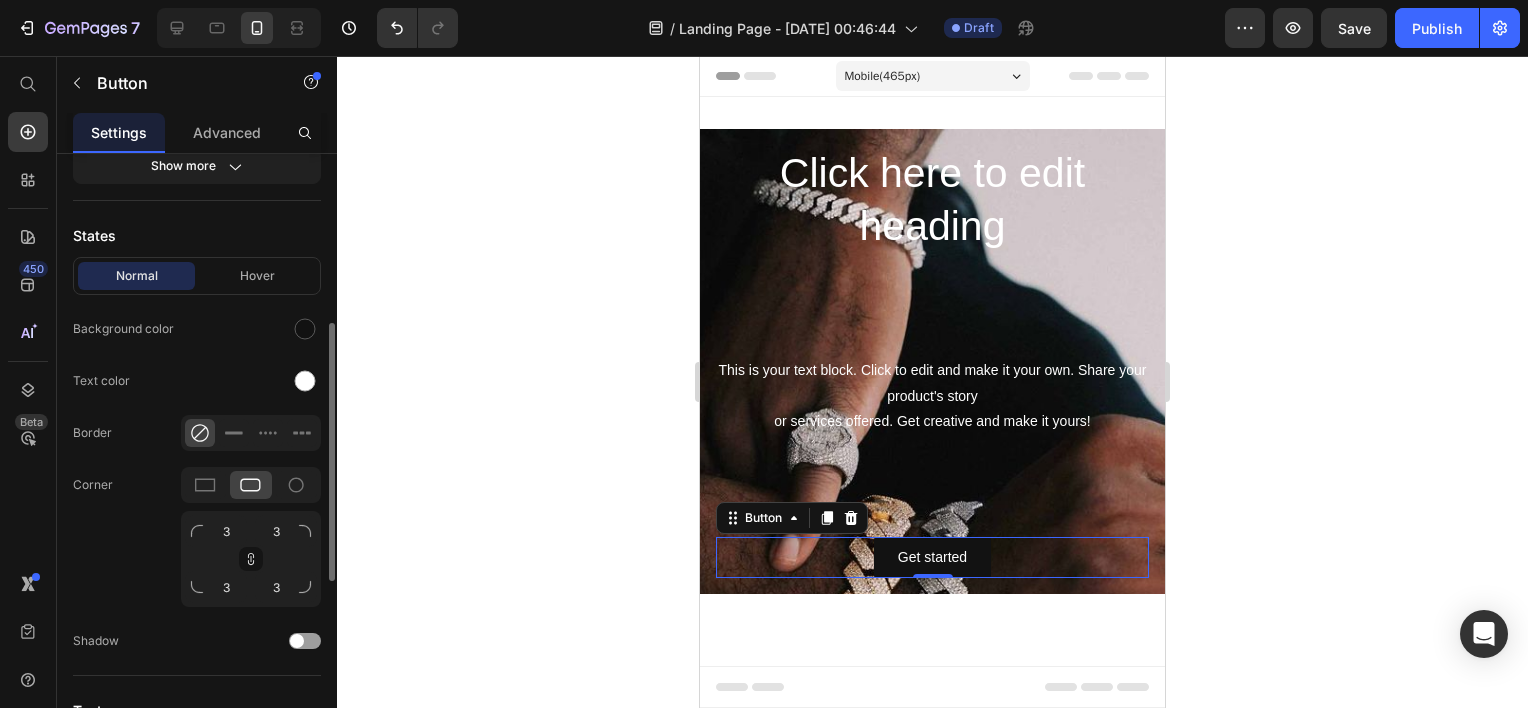 scroll, scrollTop: 832, scrollLeft: 0, axis: vertical 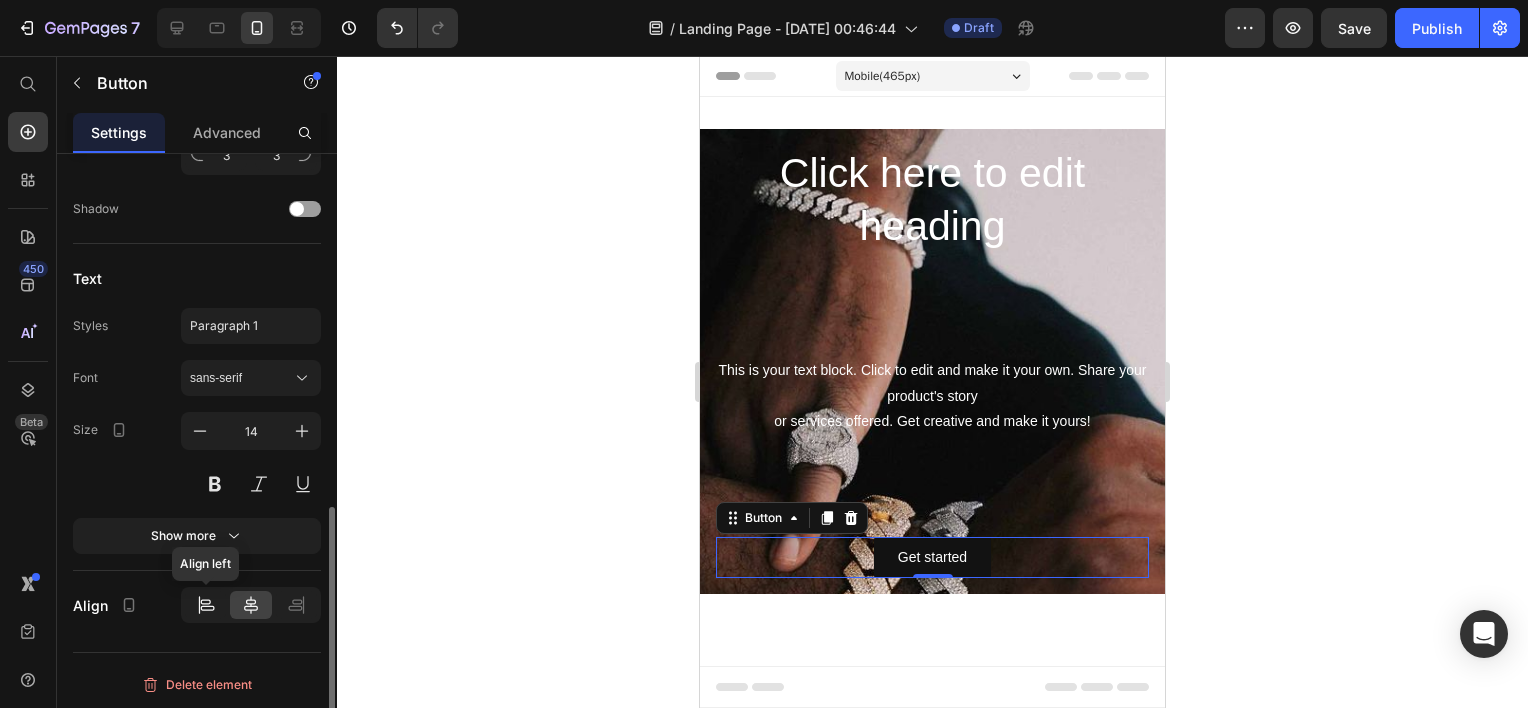 click 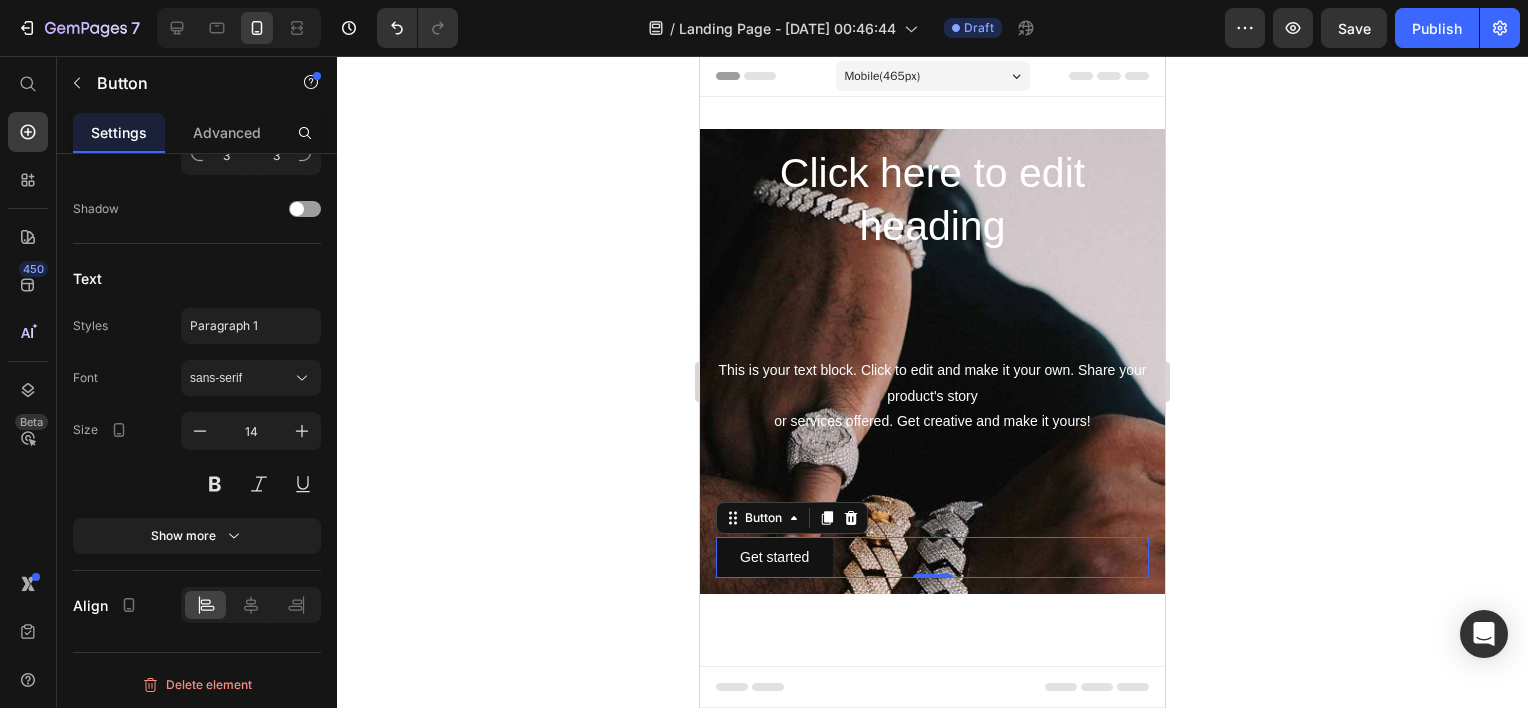 click 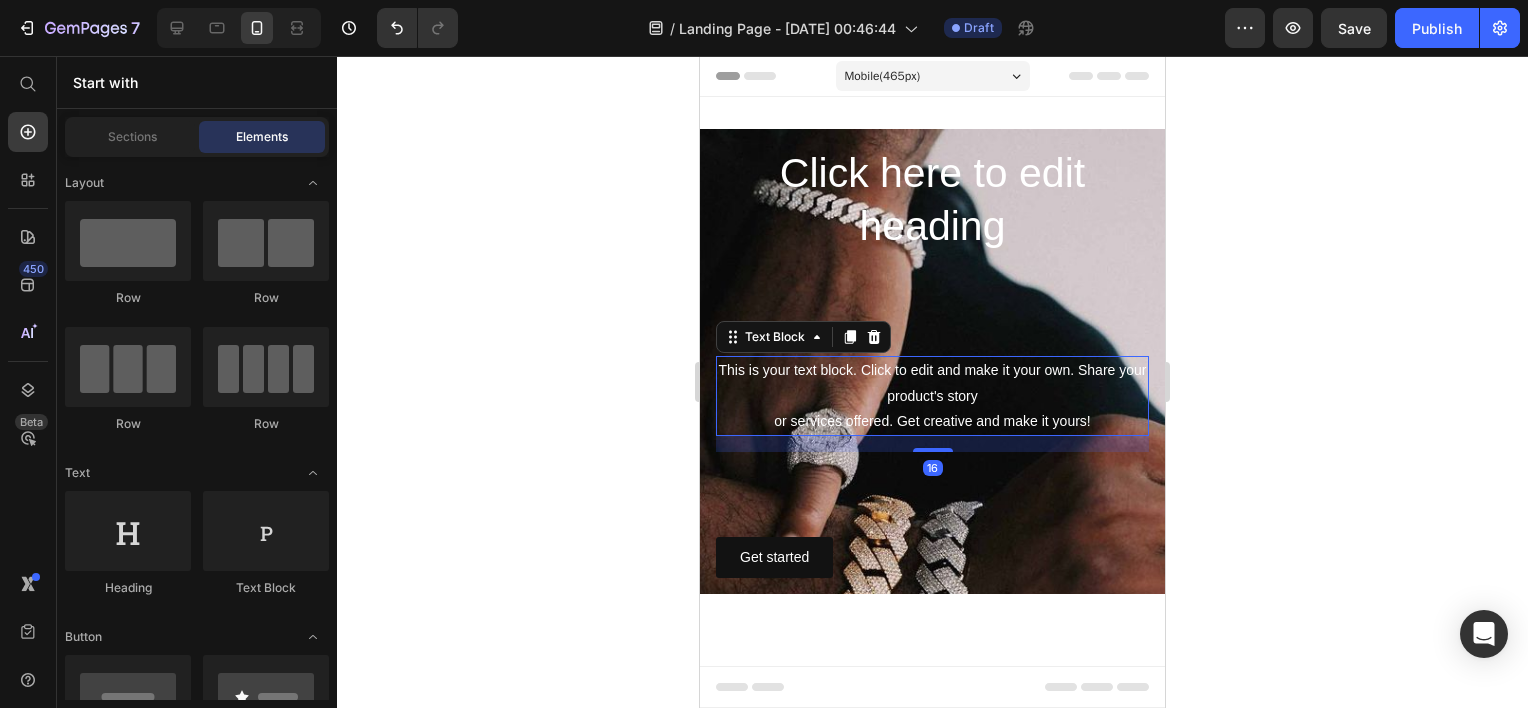 click on "This is your text block. Click to edit and make it your own. Share your product's story                   or services offered. Get creative and make it yours!" at bounding box center (932, 396) 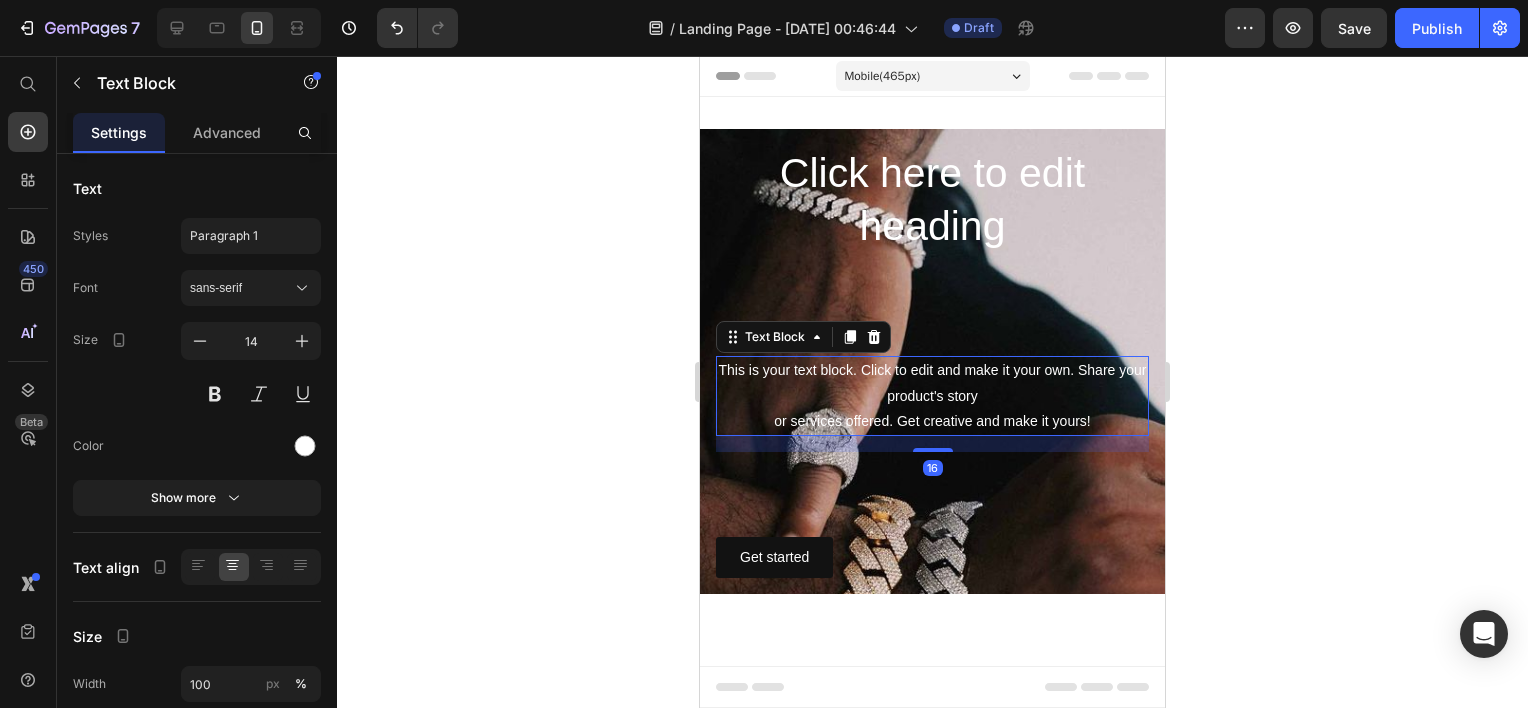 click on "This is your text block. Click to edit and make it your own. Share your product's story or services offered. Get creative and make it yours!" at bounding box center (932, 396) 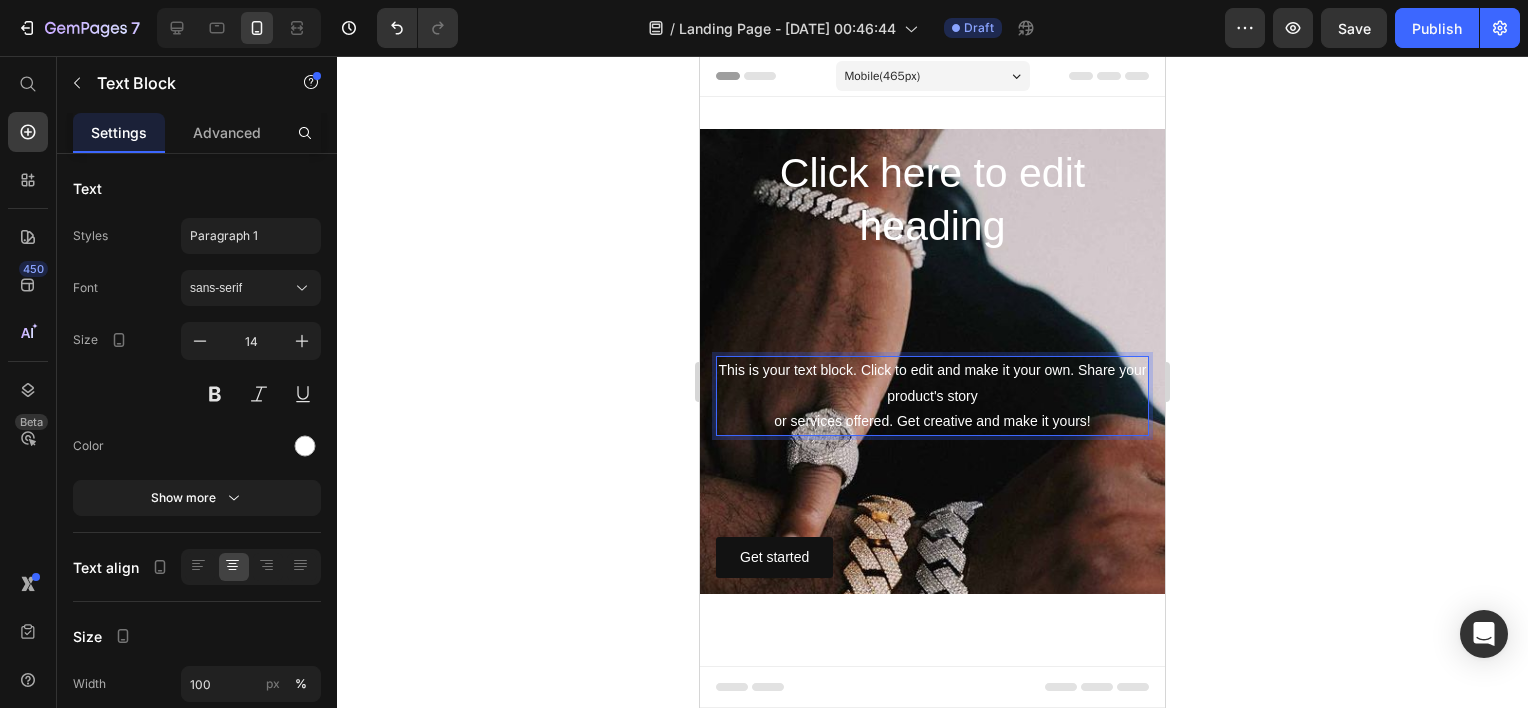 click on "This is your text block. Click to edit and make it your own. Share your product's story or services offered. Get creative and make it yours!" at bounding box center (932, 396) 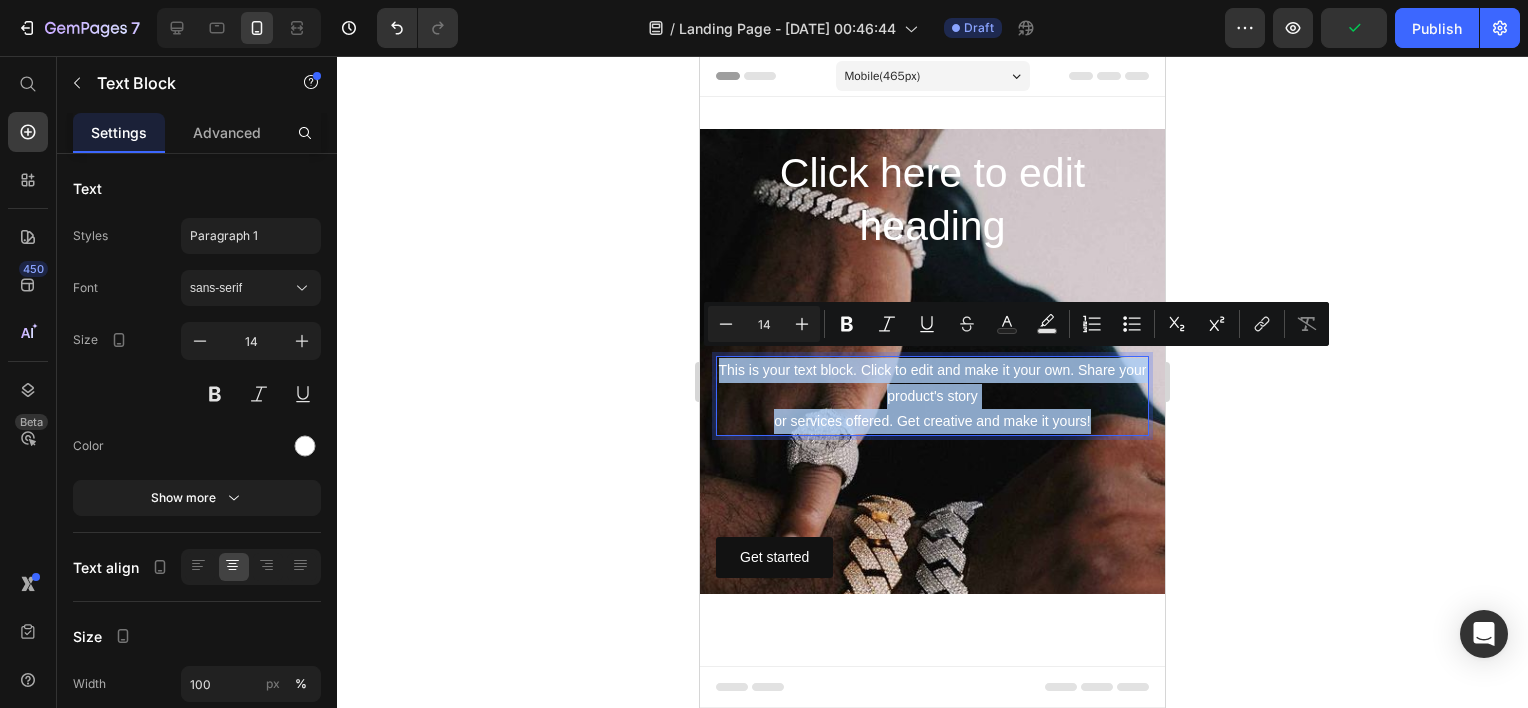 drag, startPoint x: 1100, startPoint y: 408, endPoint x: 716, endPoint y: 359, distance: 387.11368 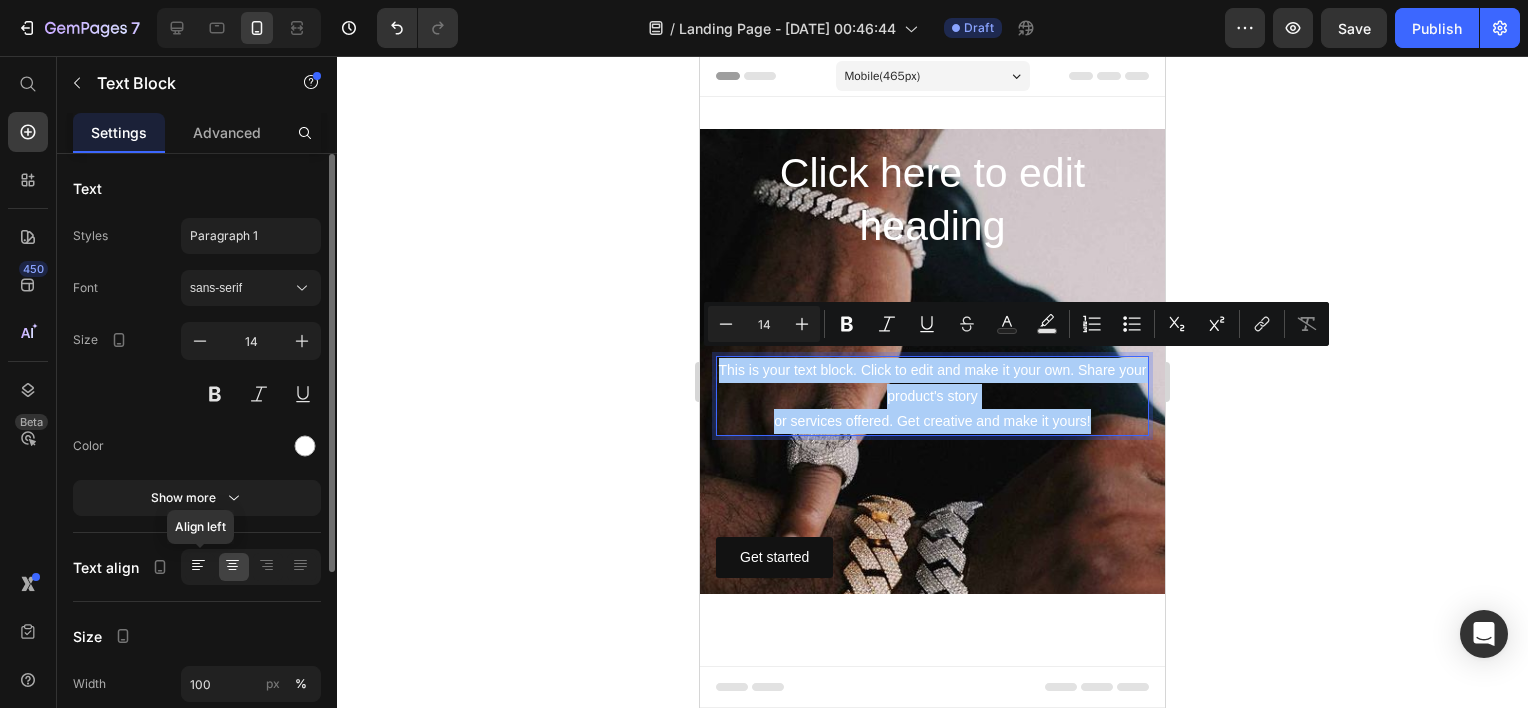 click 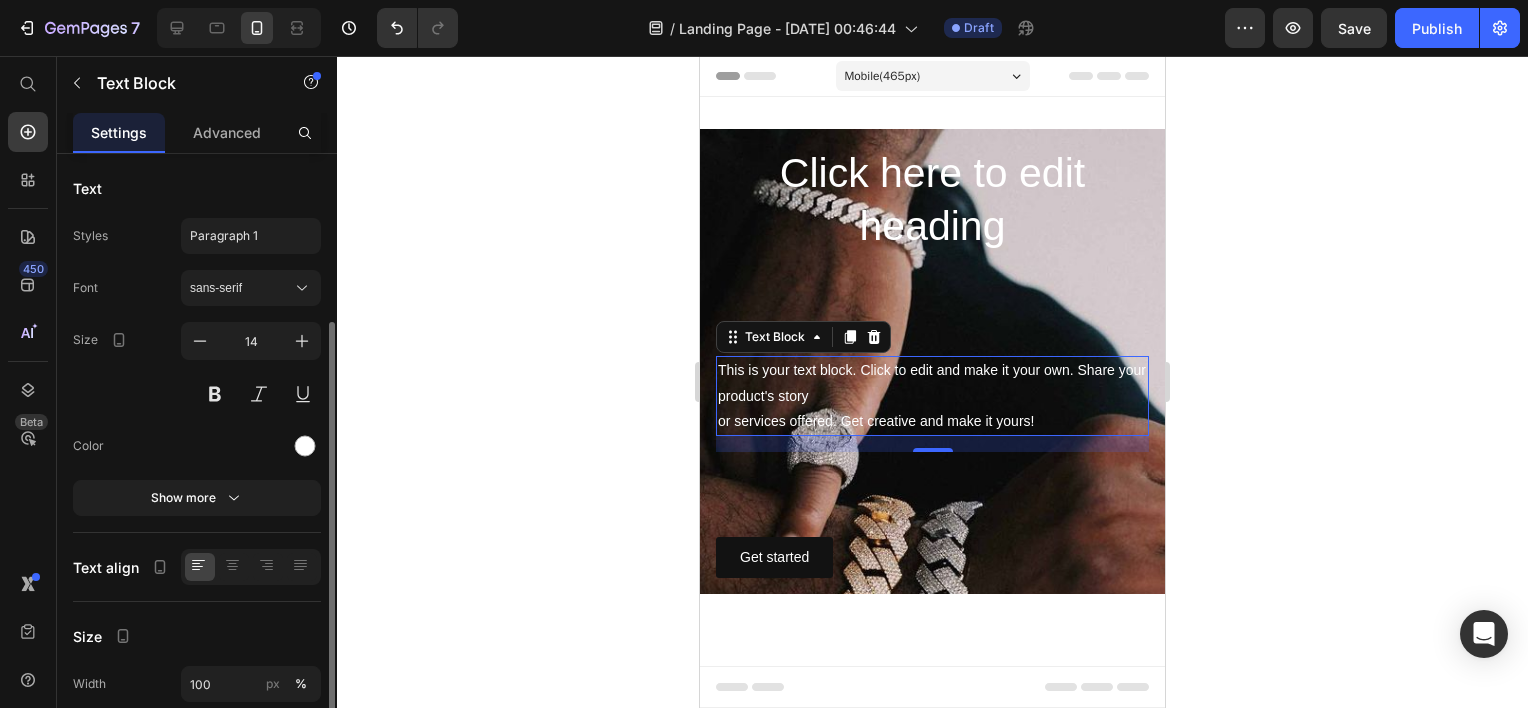 scroll, scrollTop: 281, scrollLeft: 0, axis: vertical 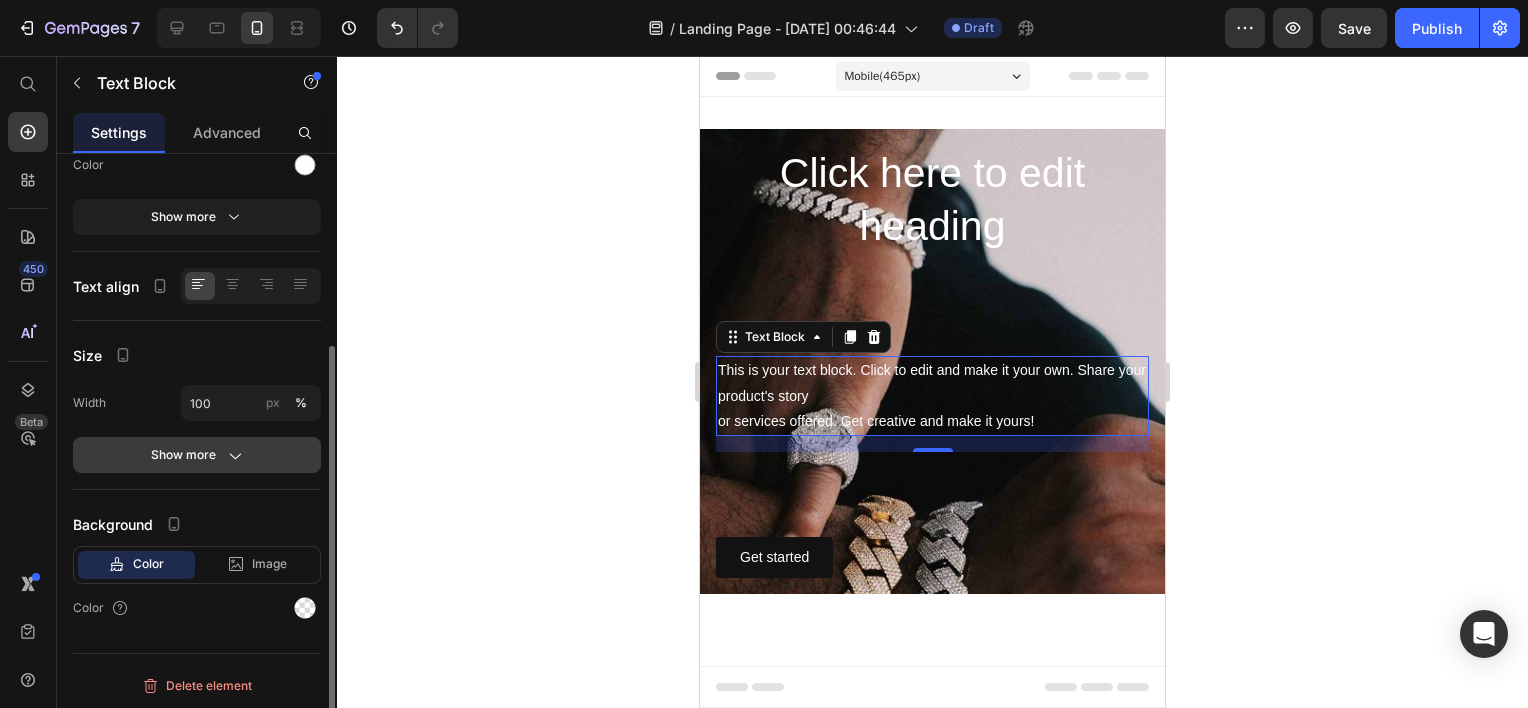 click on "Show more" at bounding box center [197, 455] 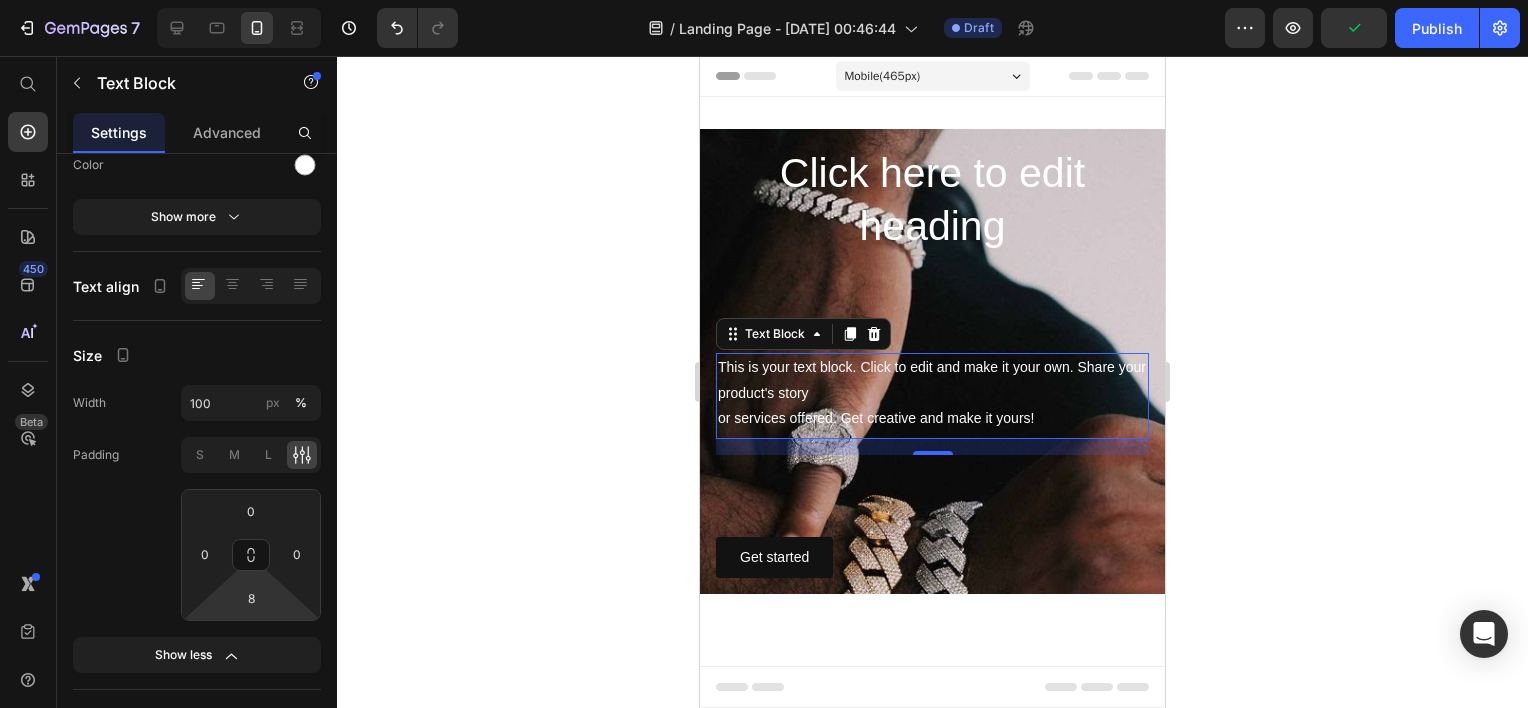 type on "0" 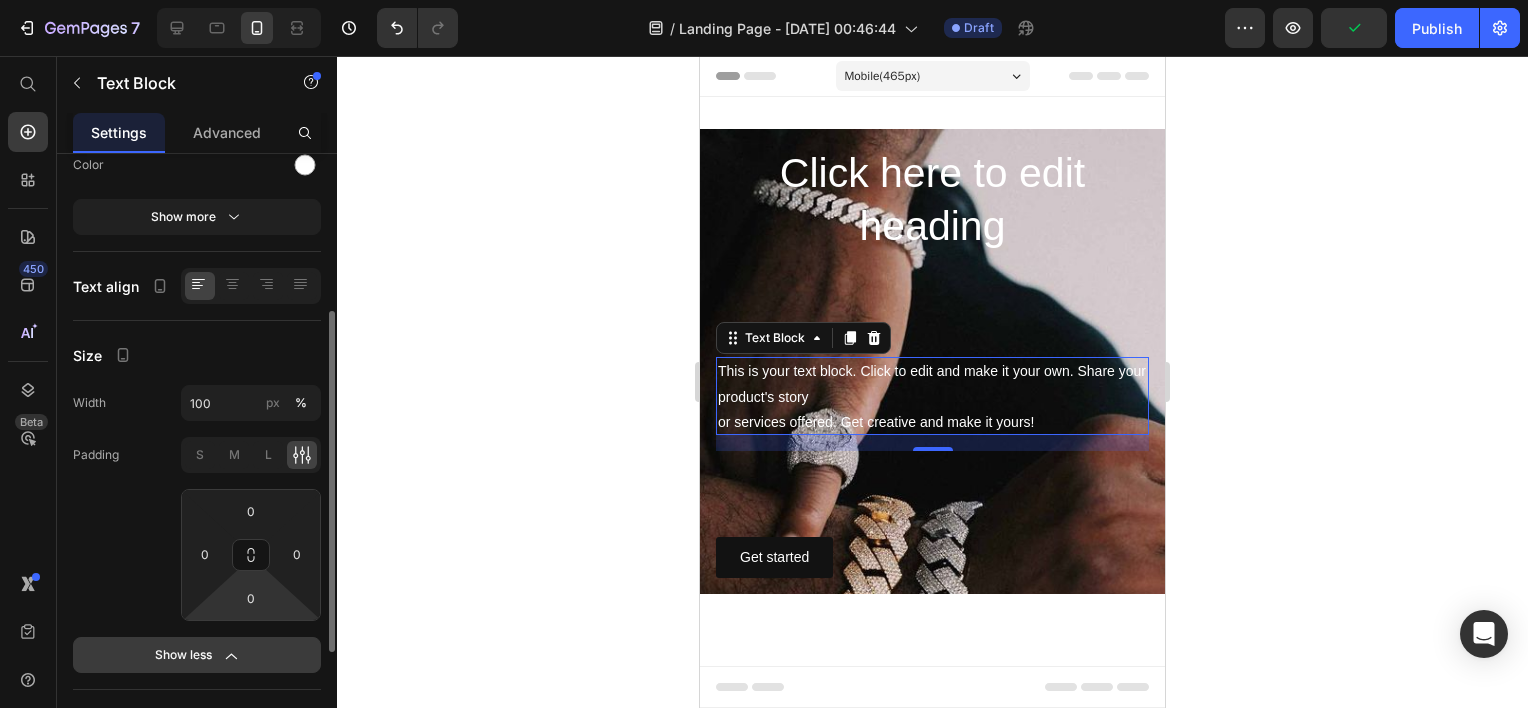 drag, startPoint x: 259, startPoint y: 612, endPoint x: 292, endPoint y: 665, distance: 62.433964 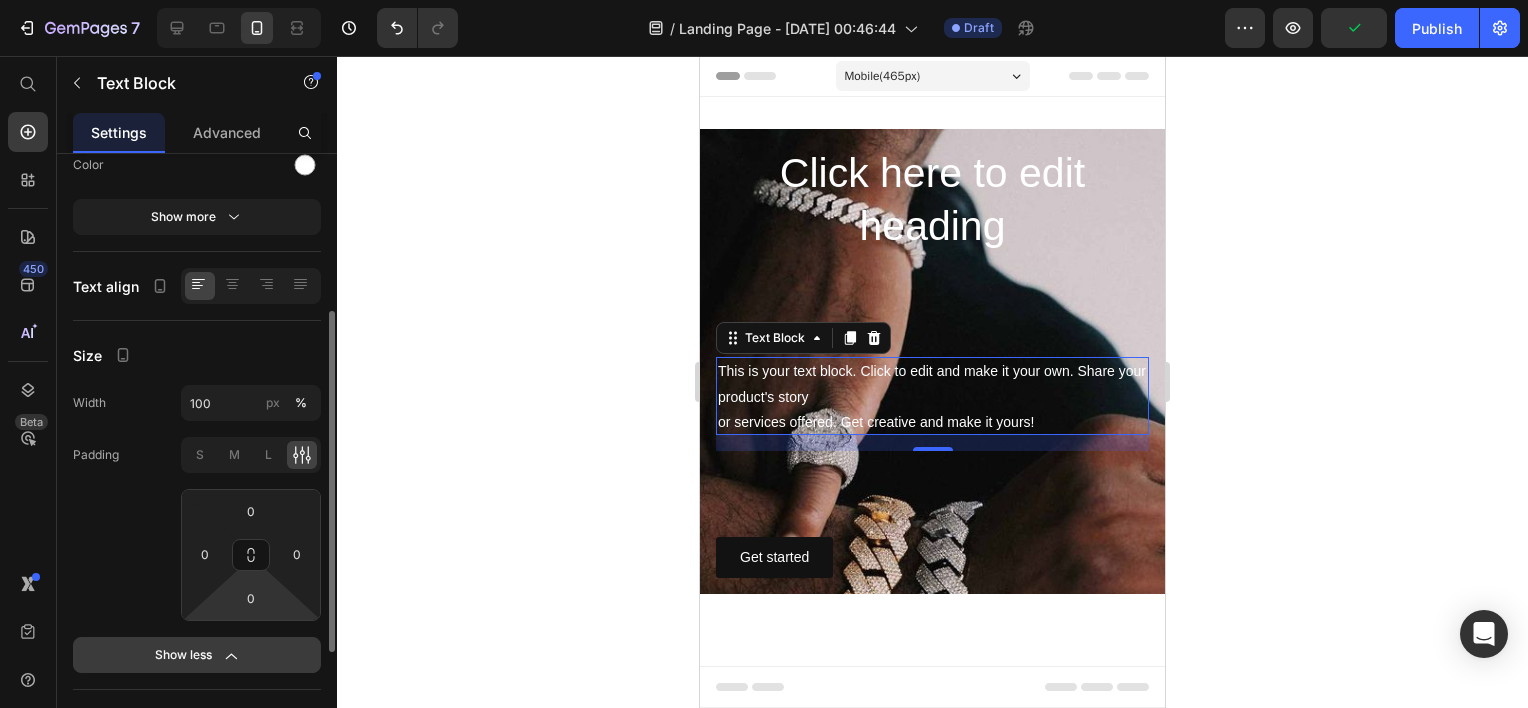 click on "7  Version history  /  Landing Page - Jul 10, 00:46:44 Draft Preview  Publish  450 Beta Start with Sections Elements Hero Section Product Detail Brands Trusted Badges Guarantee Product Breakdown How to use Testimonials Compare Bundle FAQs Social Proof Brand Story Product List Collection Blog List Contact Sticky Add to Cart Custom Footer Browse Library 450 Layout
Row
Row
Row
Row Text
Heading
Text Block Button
Button
Button
Sticky Back to top Media
Image" at bounding box center (764, 0) 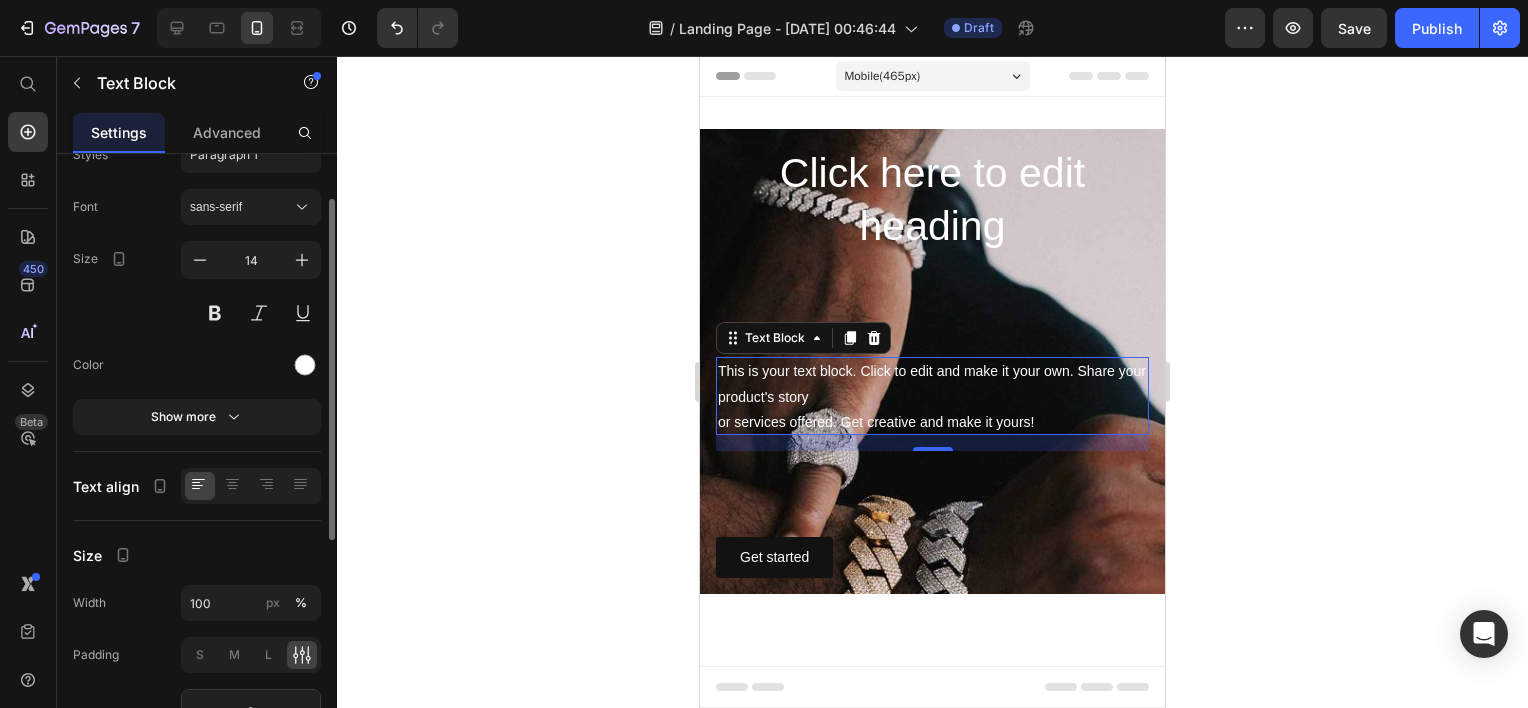 scroll, scrollTop: 0, scrollLeft: 0, axis: both 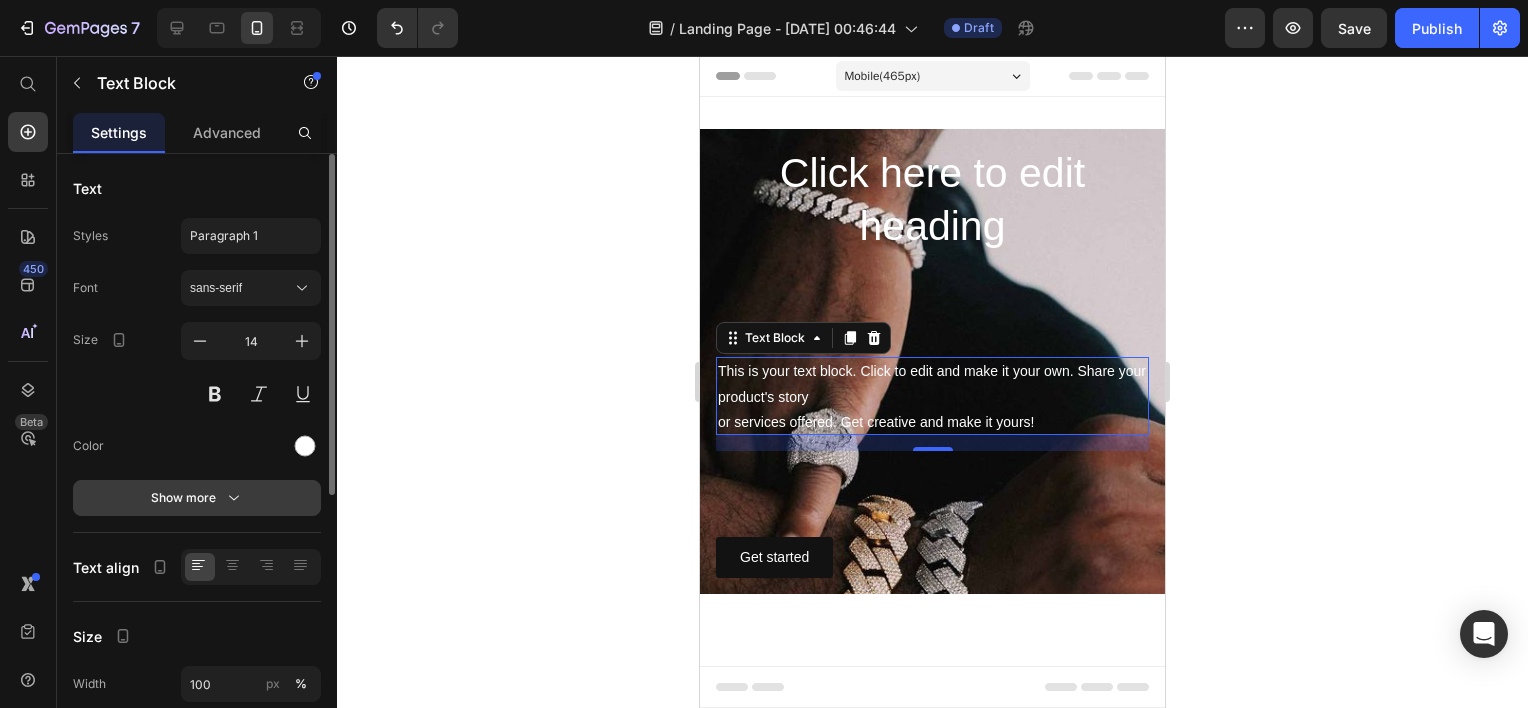 click 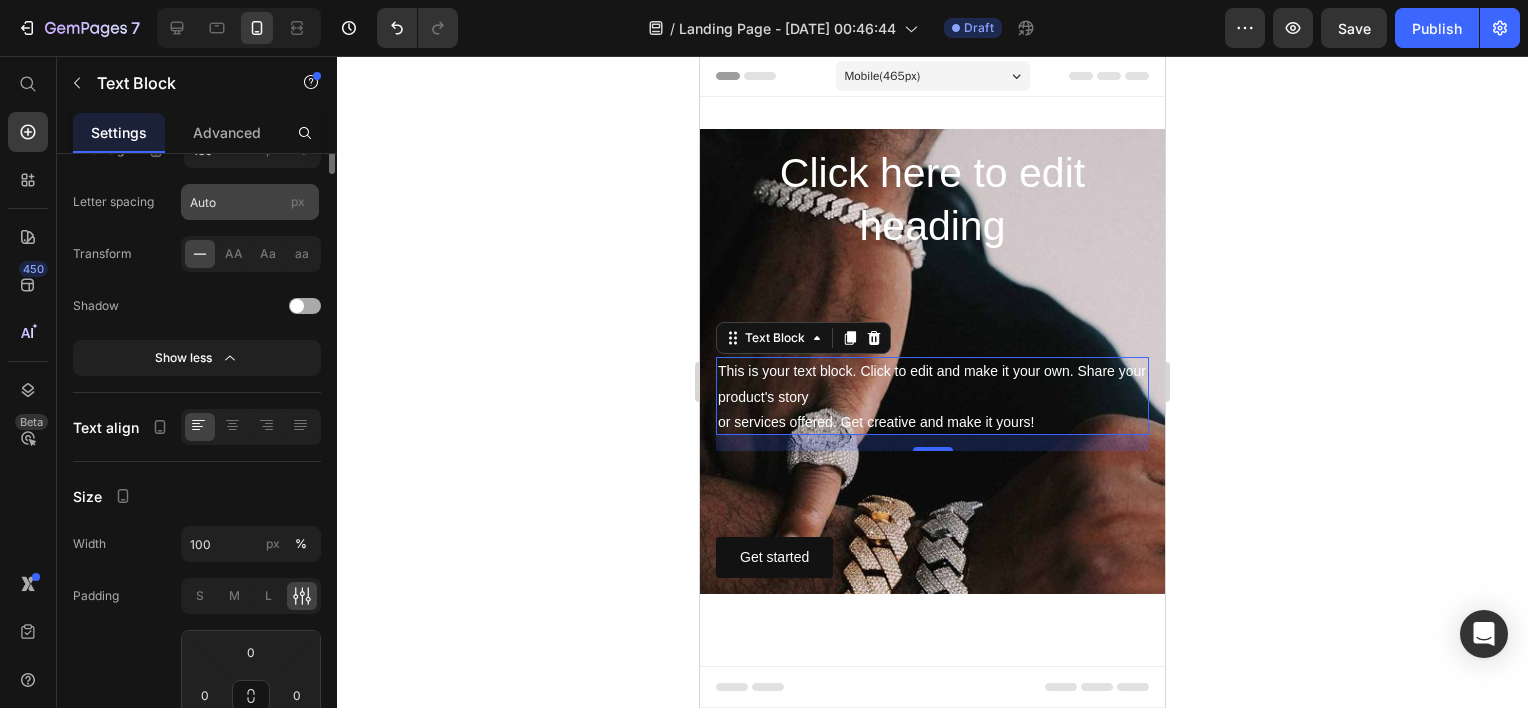 scroll, scrollTop: 0, scrollLeft: 0, axis: both 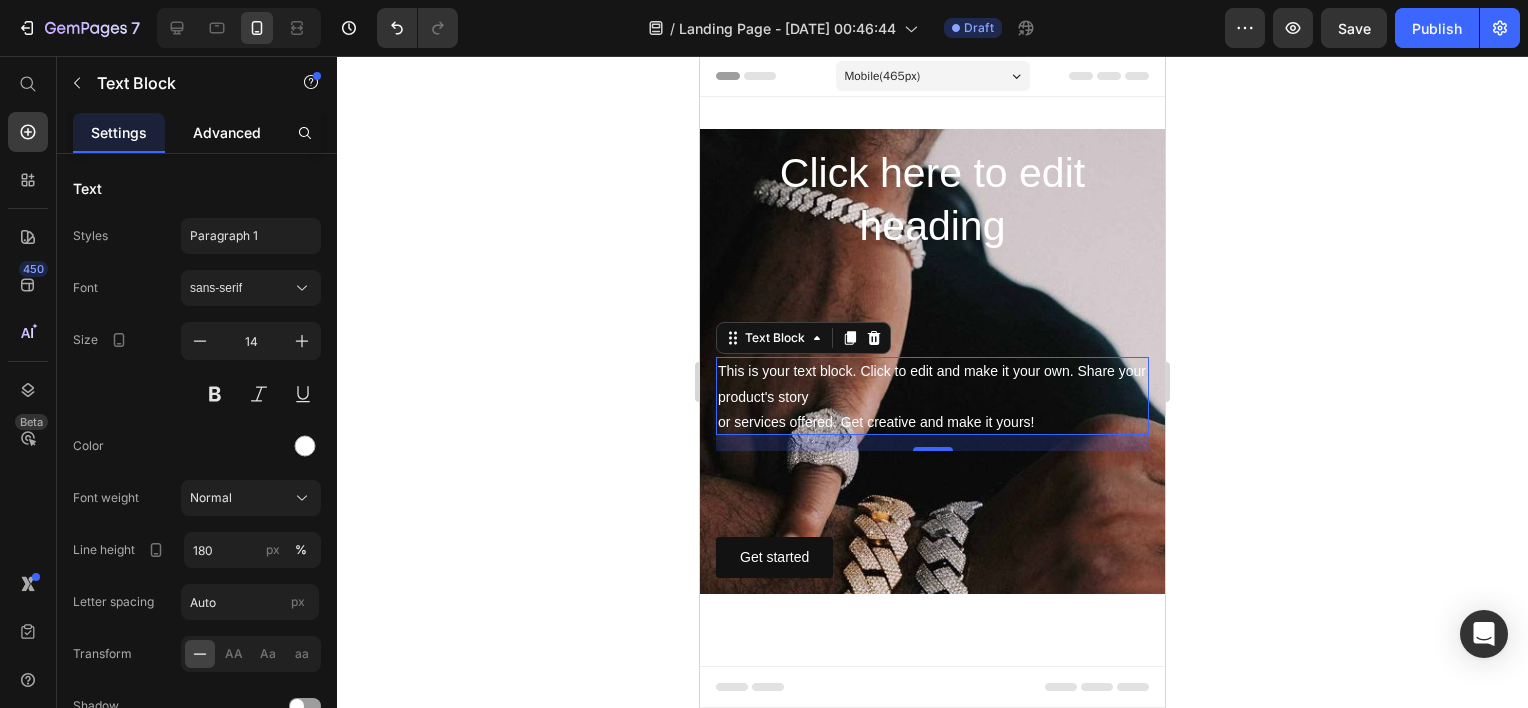 click on "Advanced" 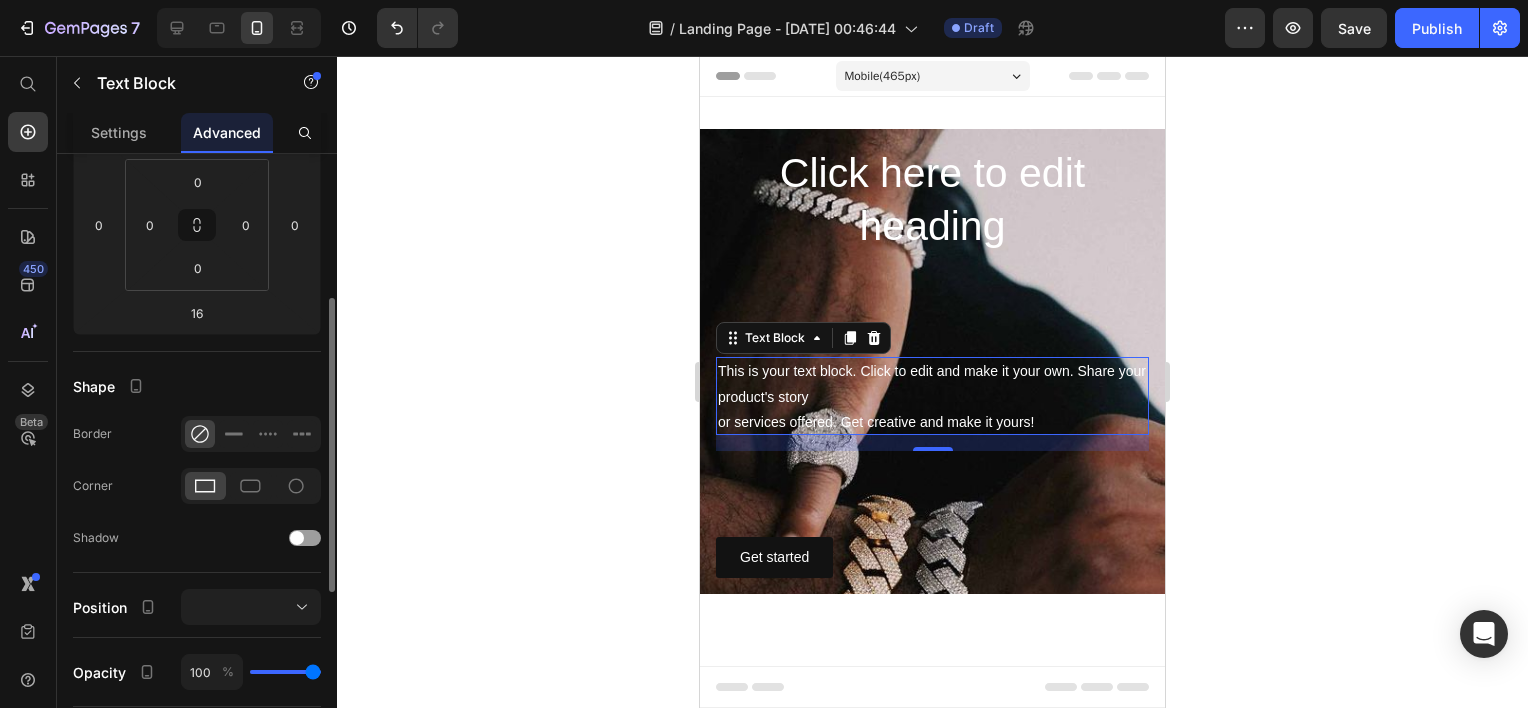 scroll, scrollTop: 400, scrollLeft: 0, axis: vertical 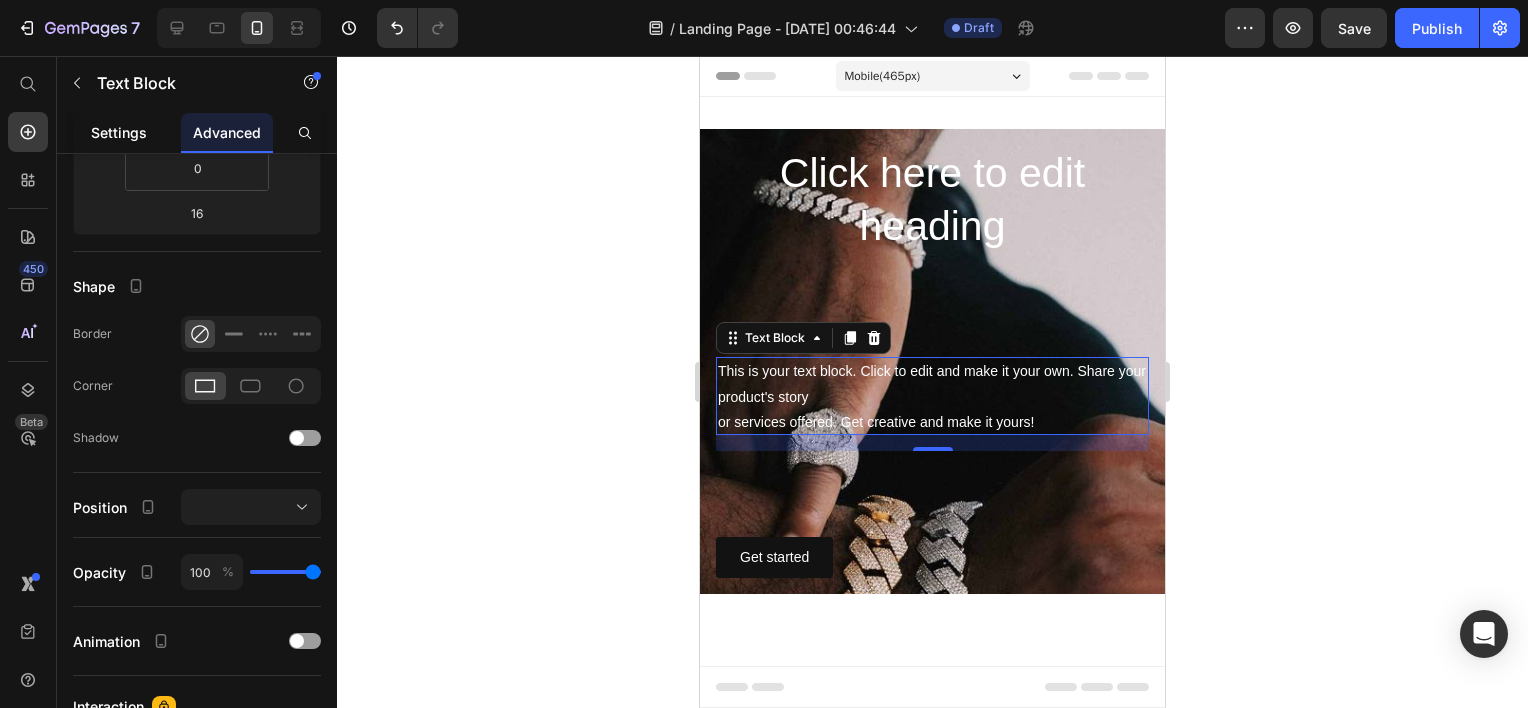 click on "Settings" at bounding box center [119, 132] 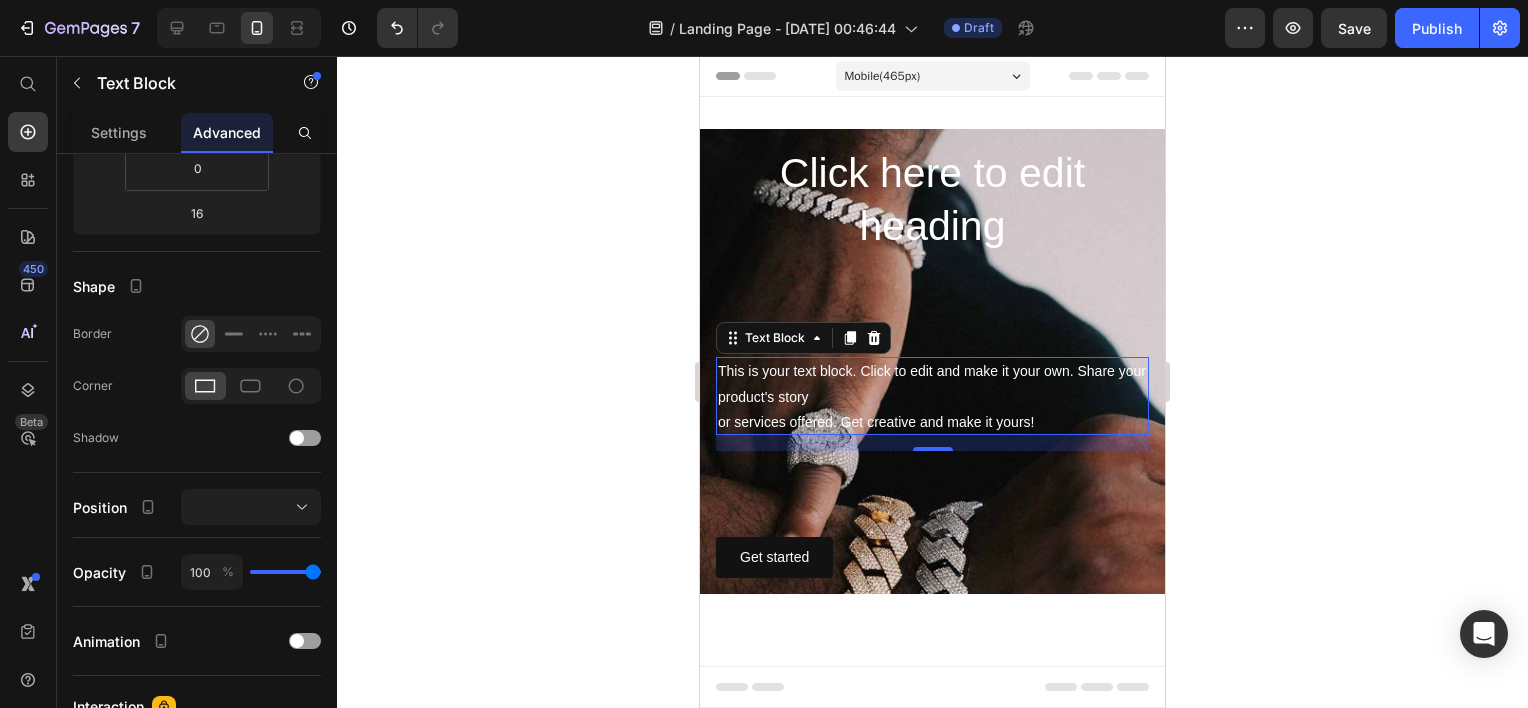 scroll, scrollTop: 0, scrollLeft: 0, axis: both 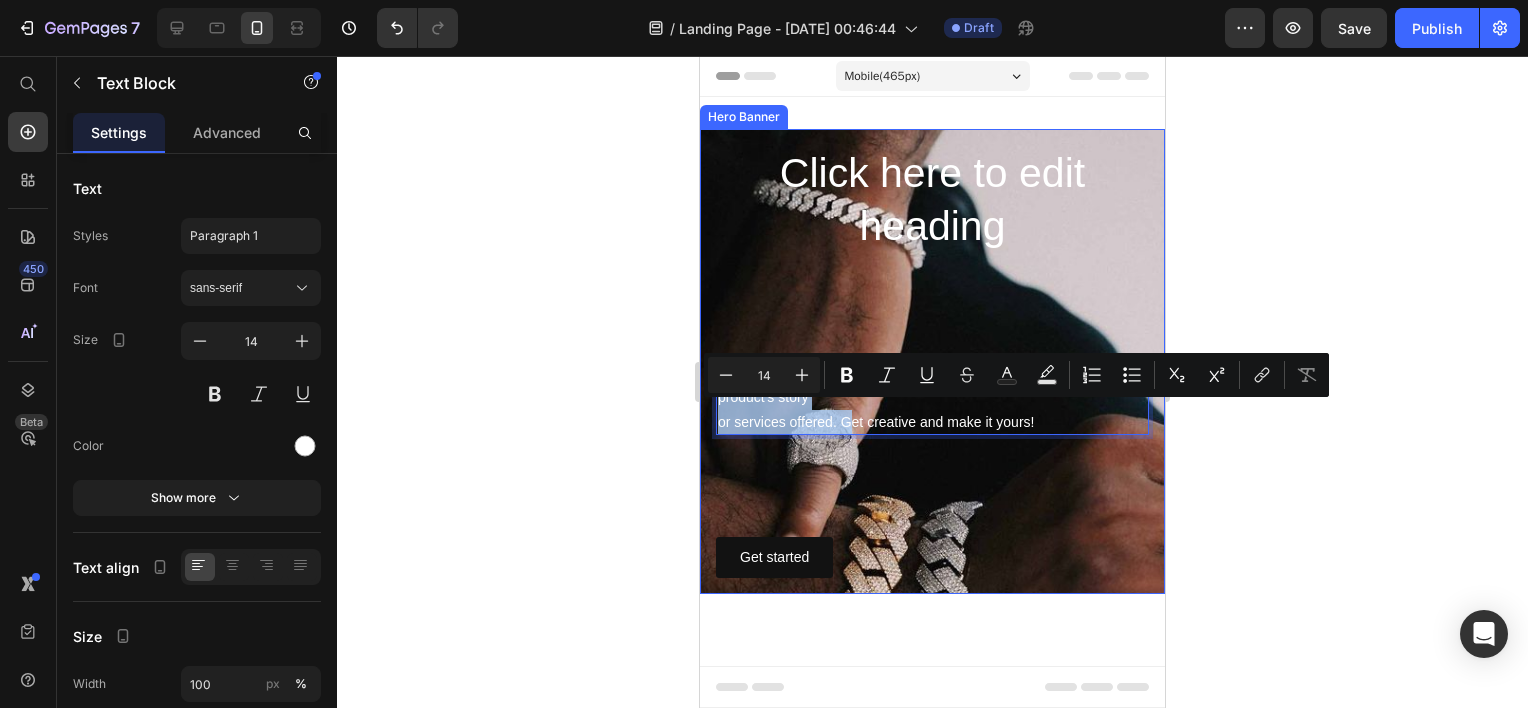 drag, startPoint x: 862, startPoint y: 396, endPoint x: 849, endPoint y: 474, distance: 79.07591 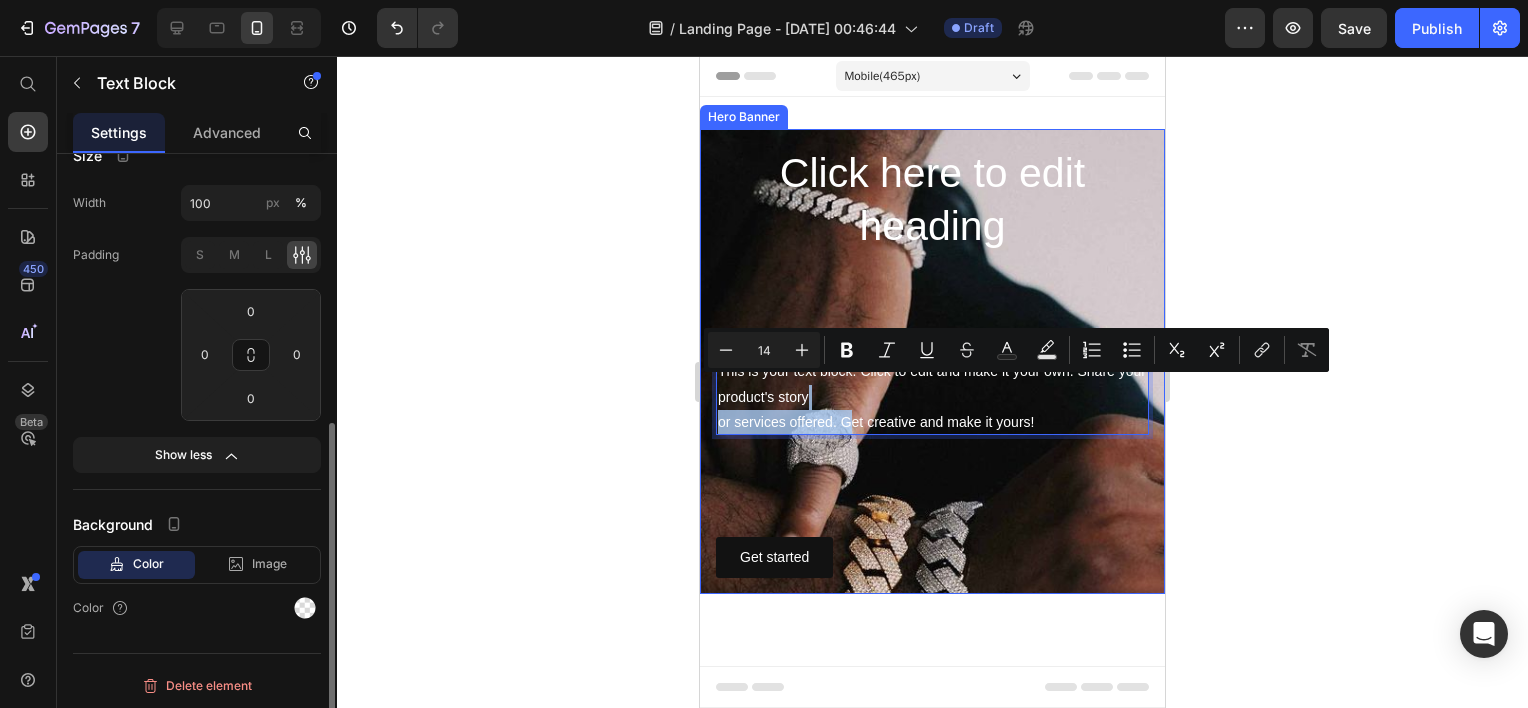 scroll, scrollTop: 281, scrollLeft: 0, axis: vertical 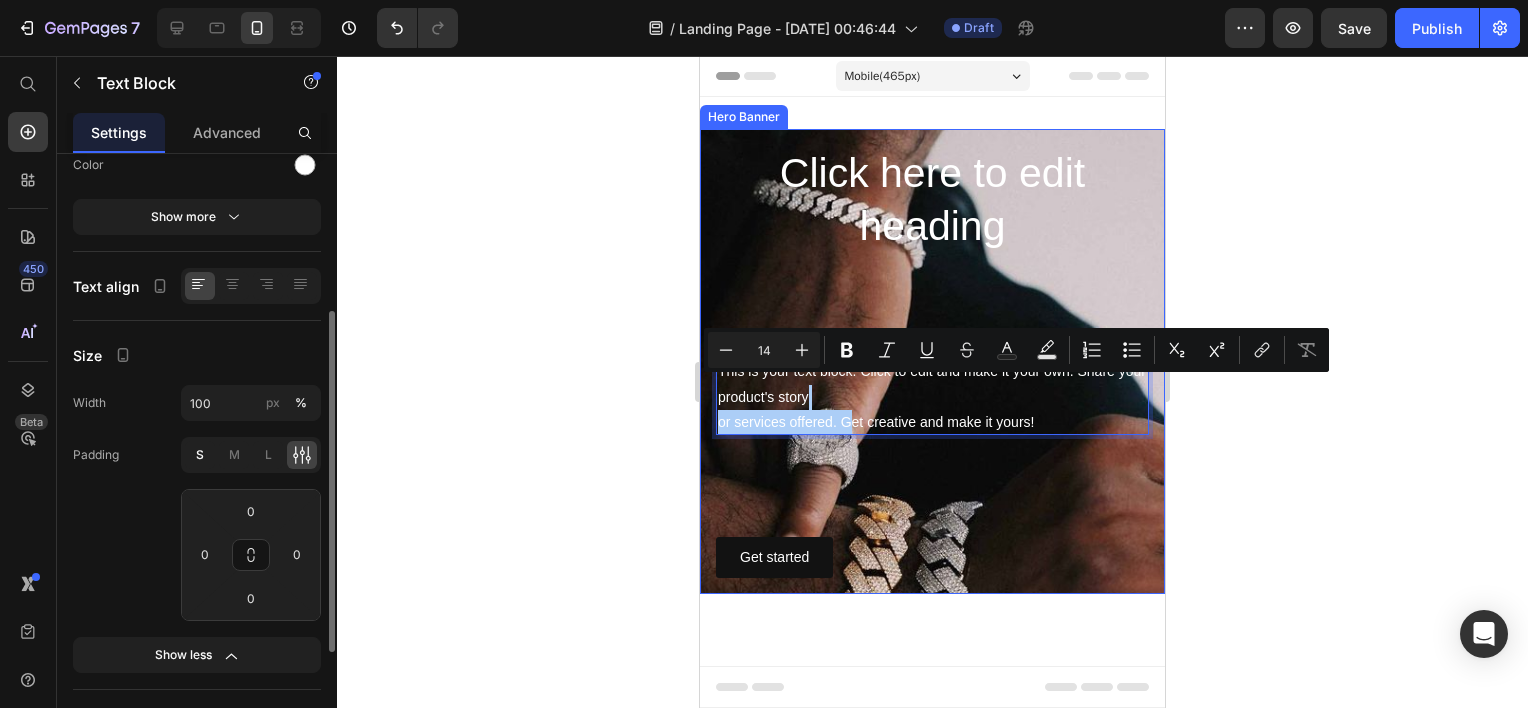 click on "S" 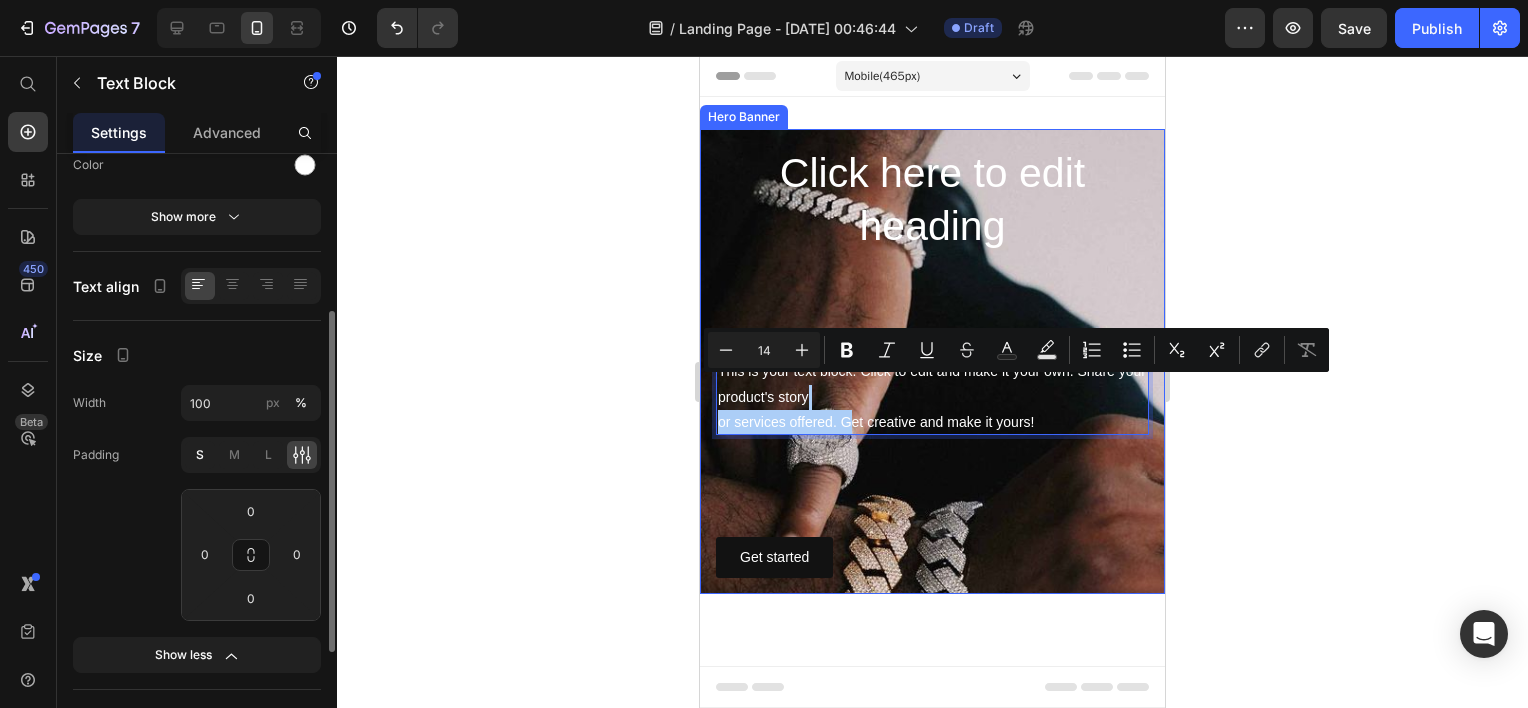 type on "4" 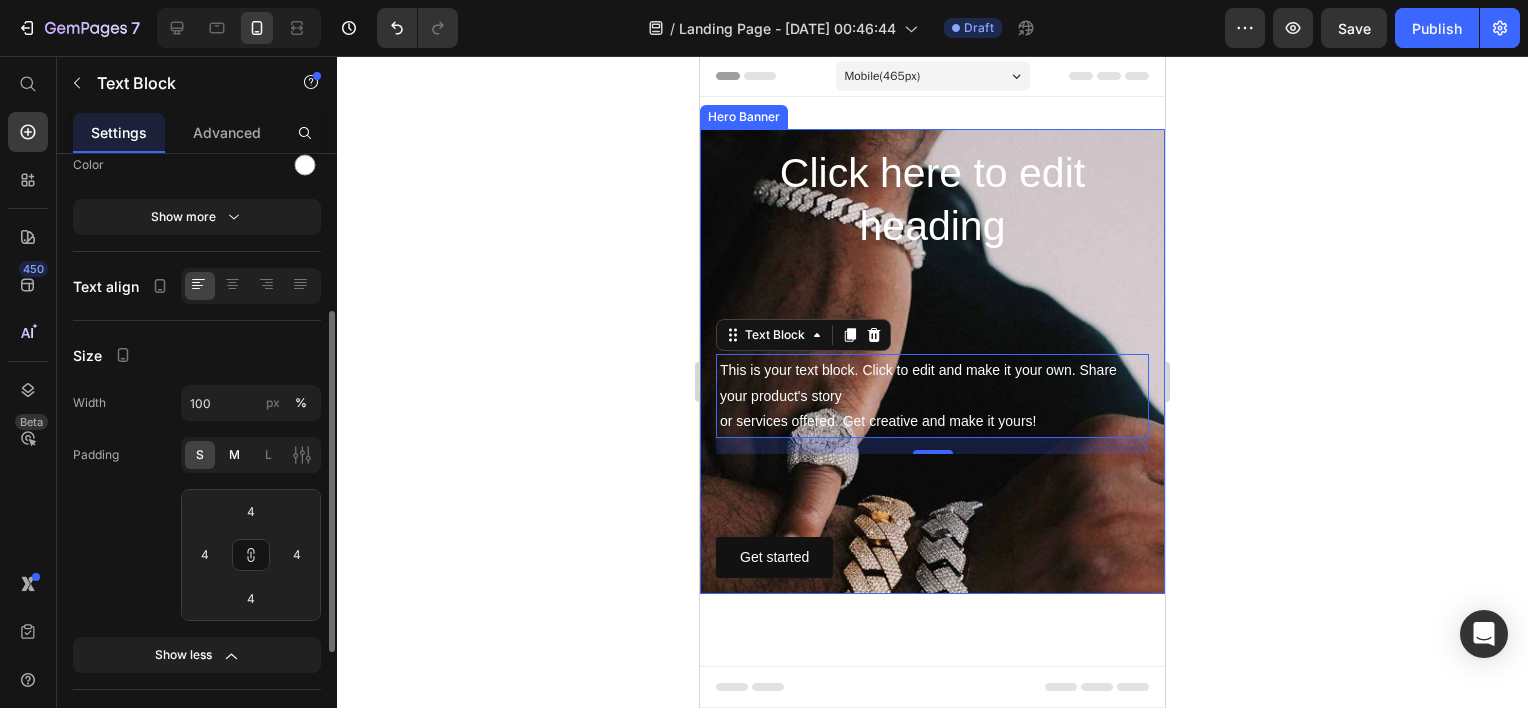 click on "M" 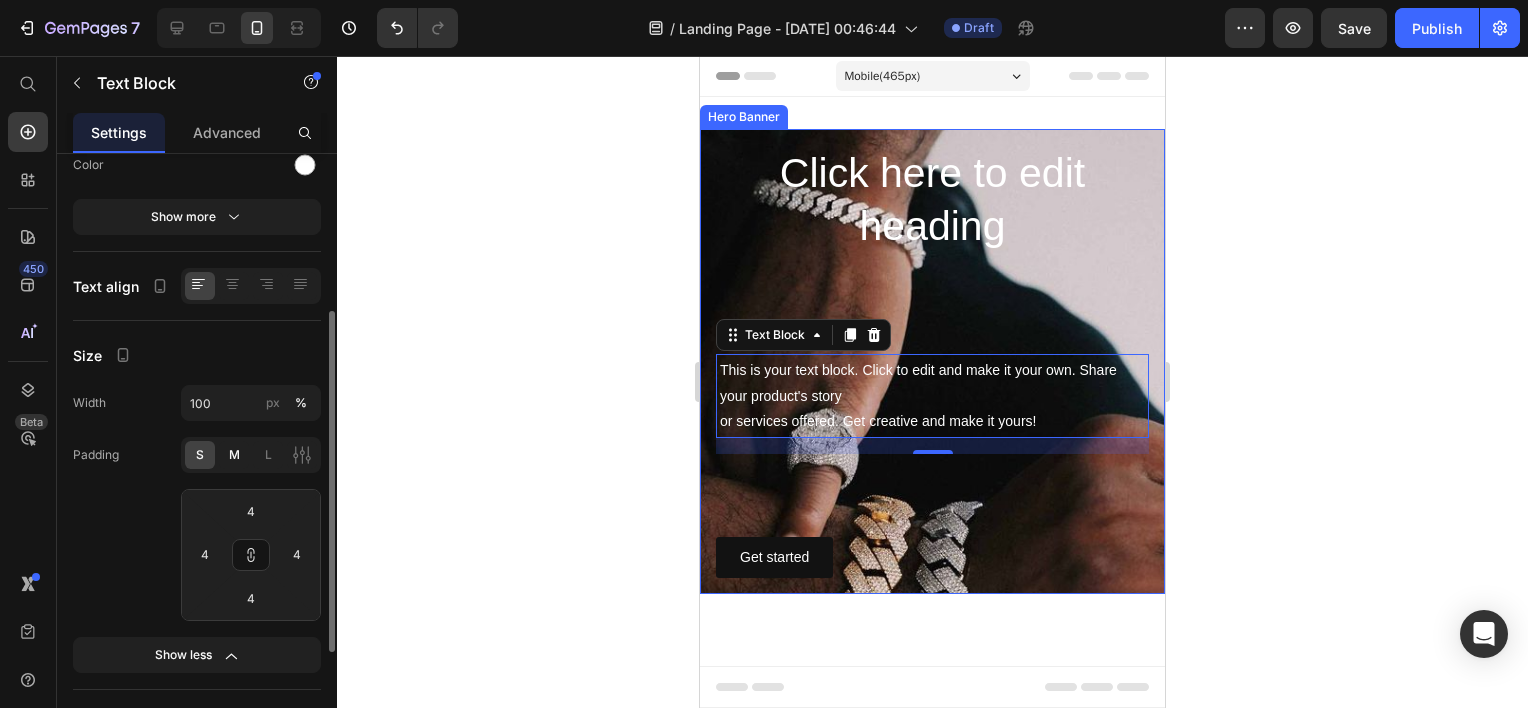 type on "8" 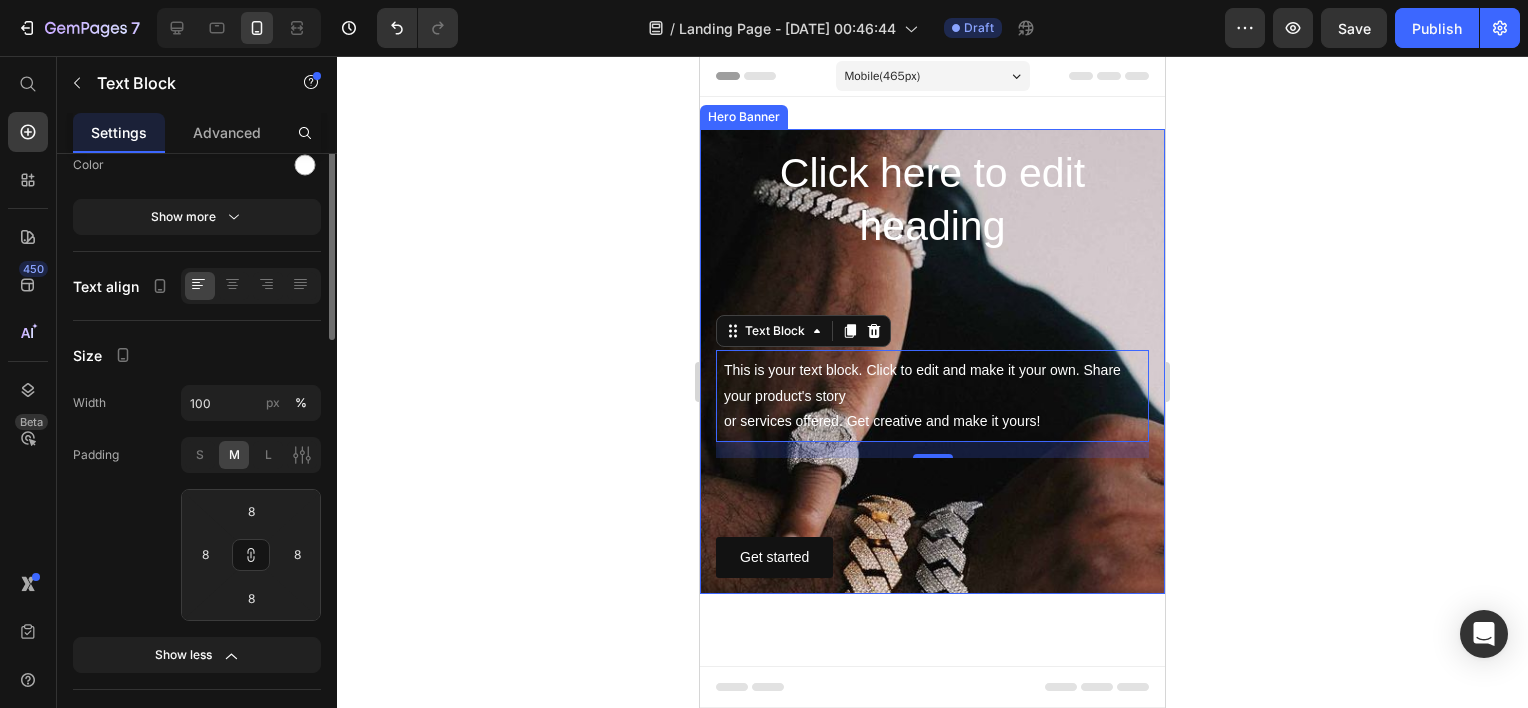 scroll, scrollTop: 0, scrollLeft: 0, axis: both 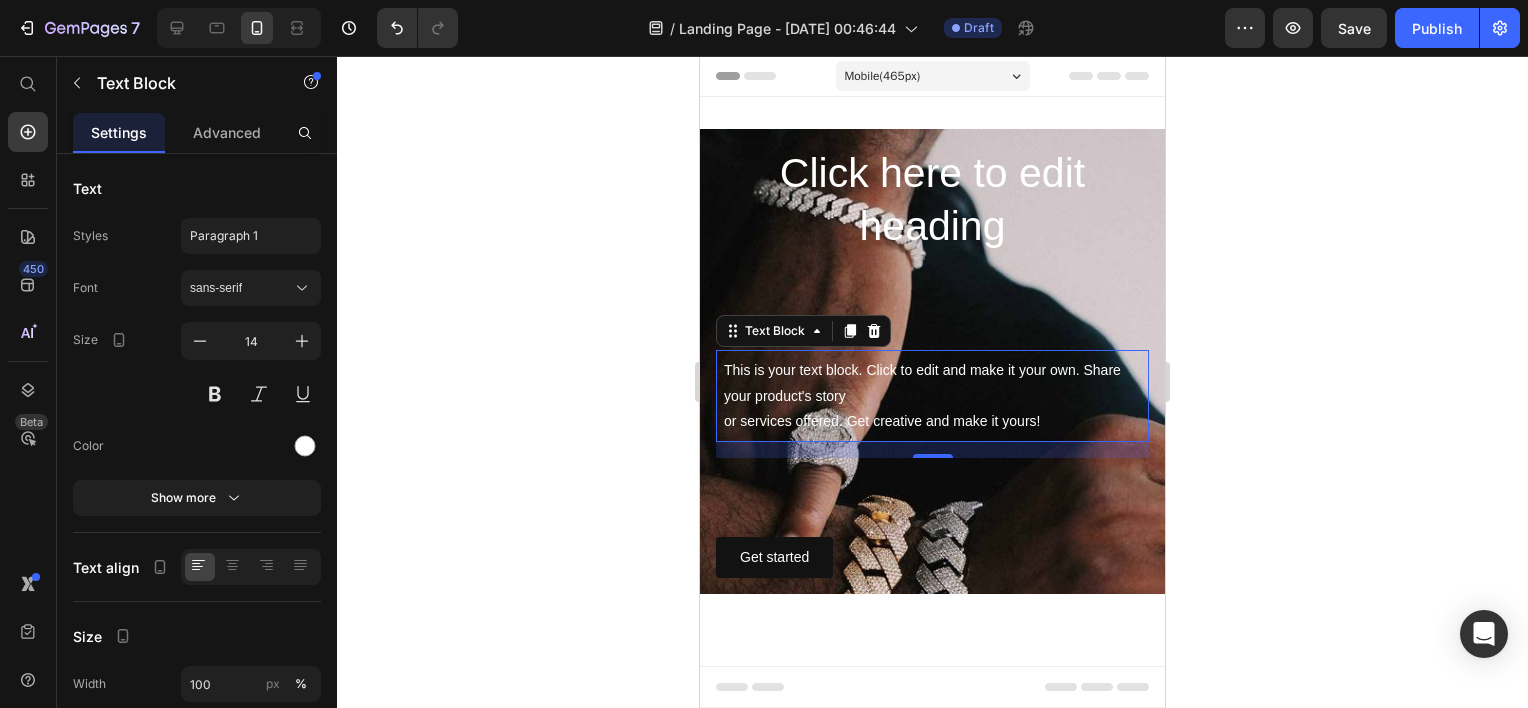 click on "Text Block" at bounding box center (803, 331) 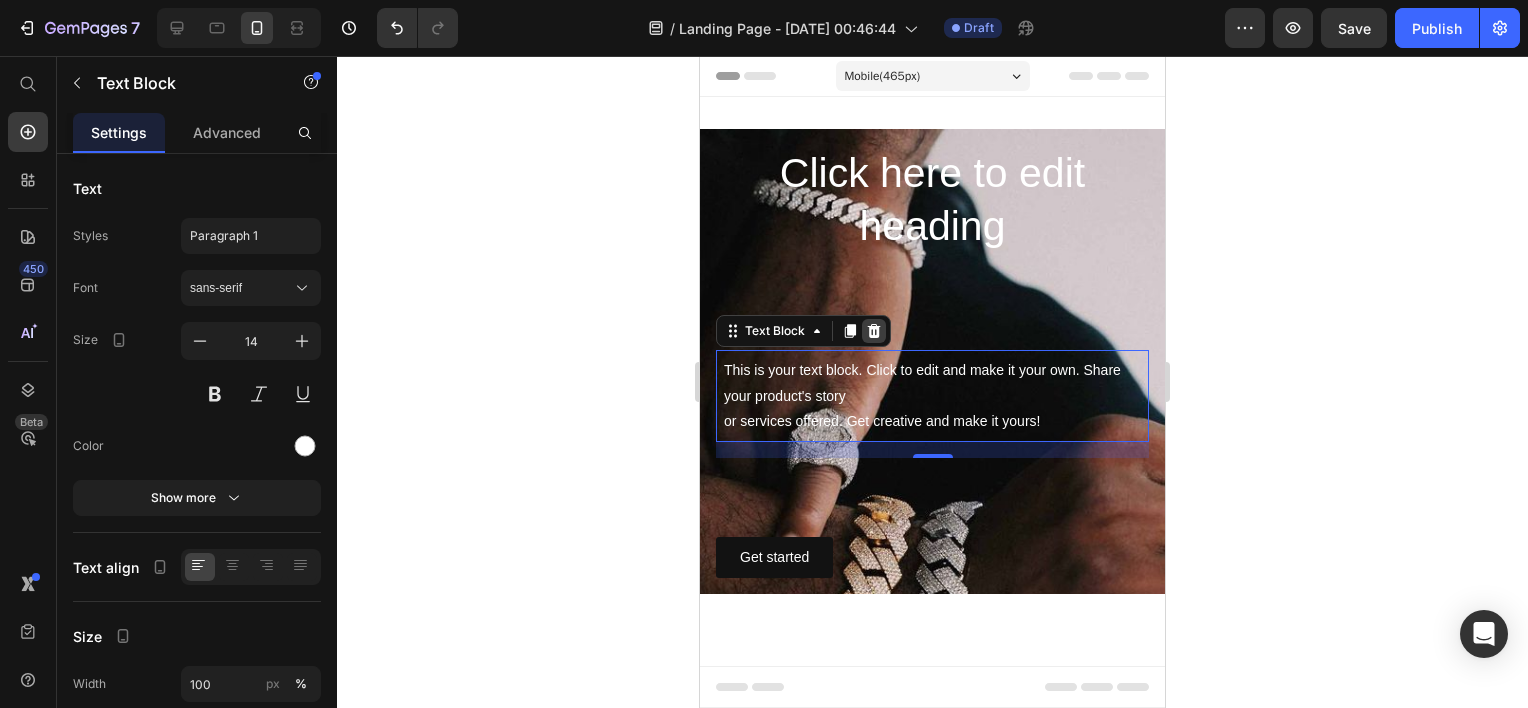 click 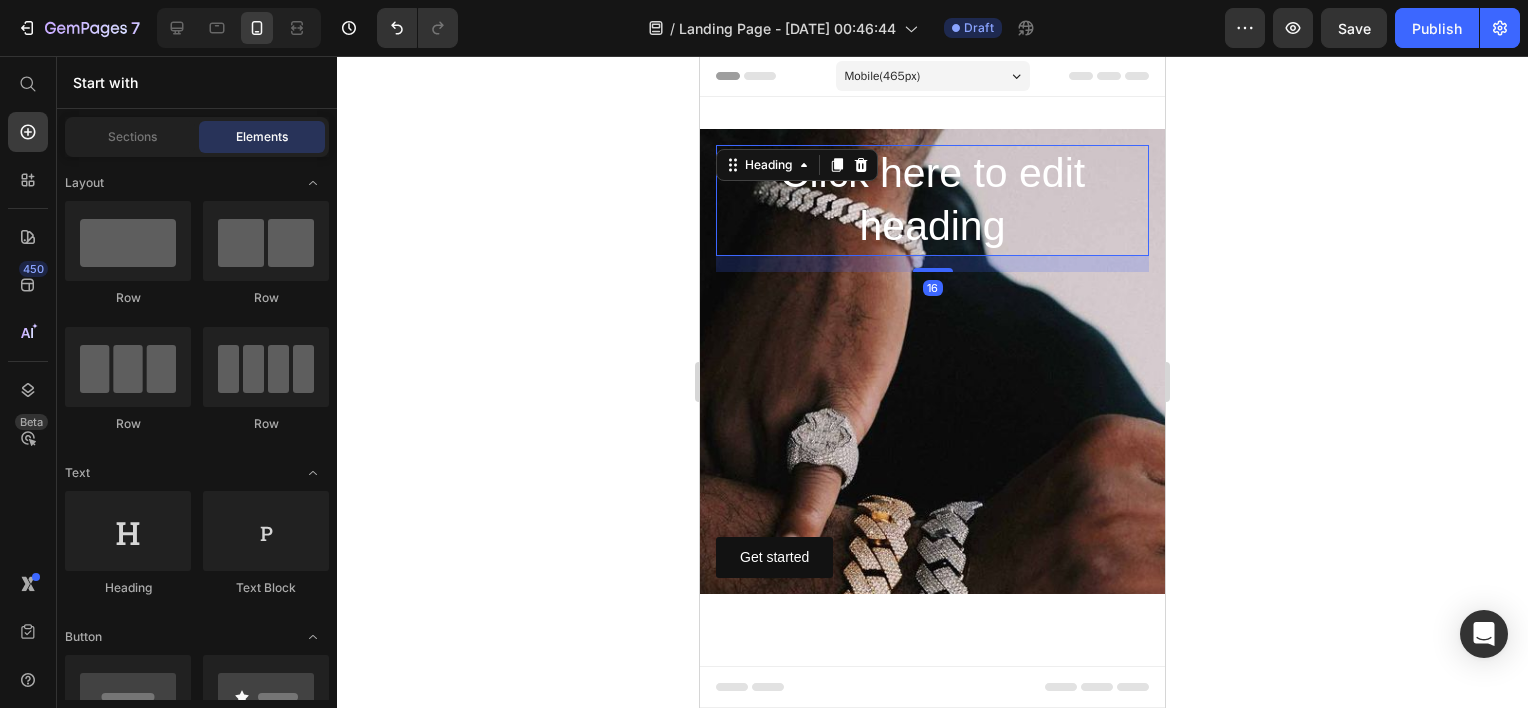 click on "Click here to edit heading" at bounding box center (932, 200) 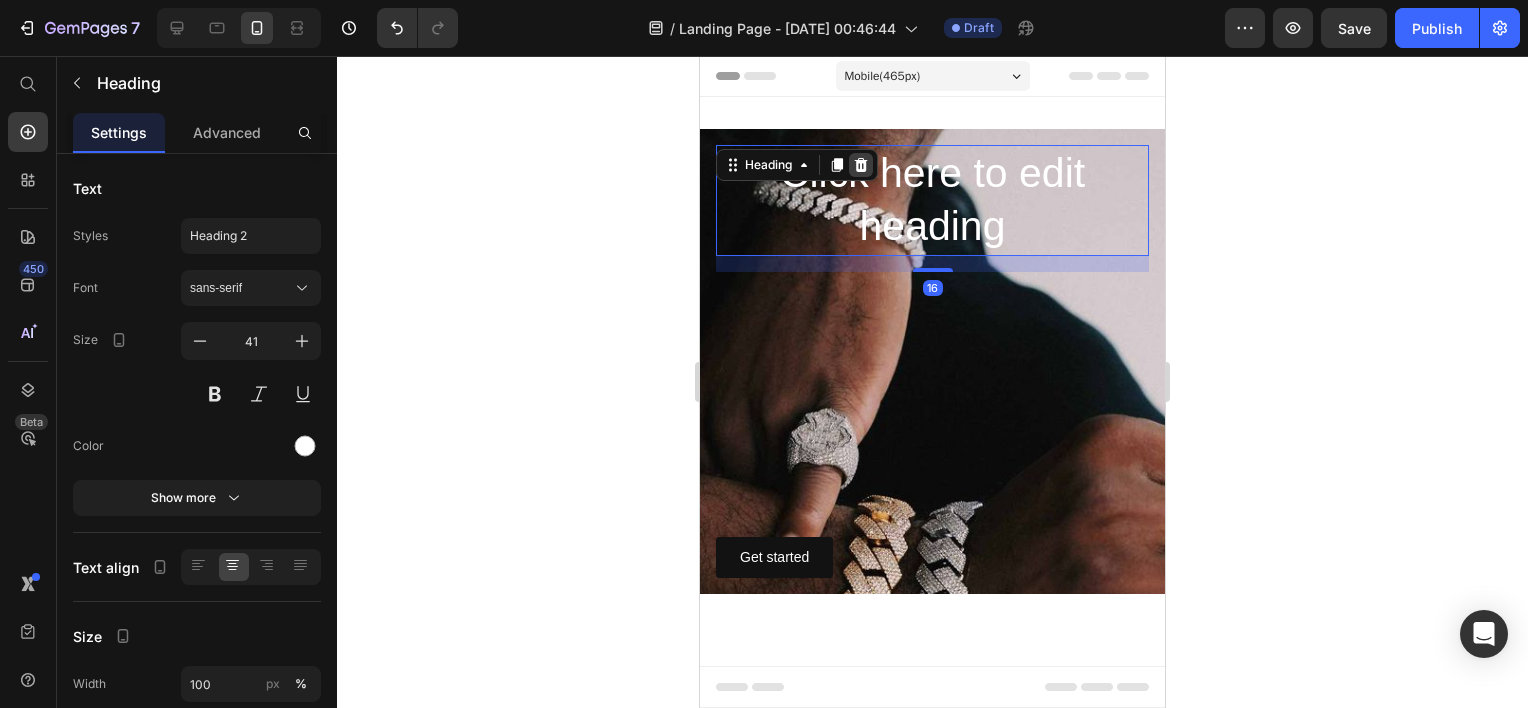 click 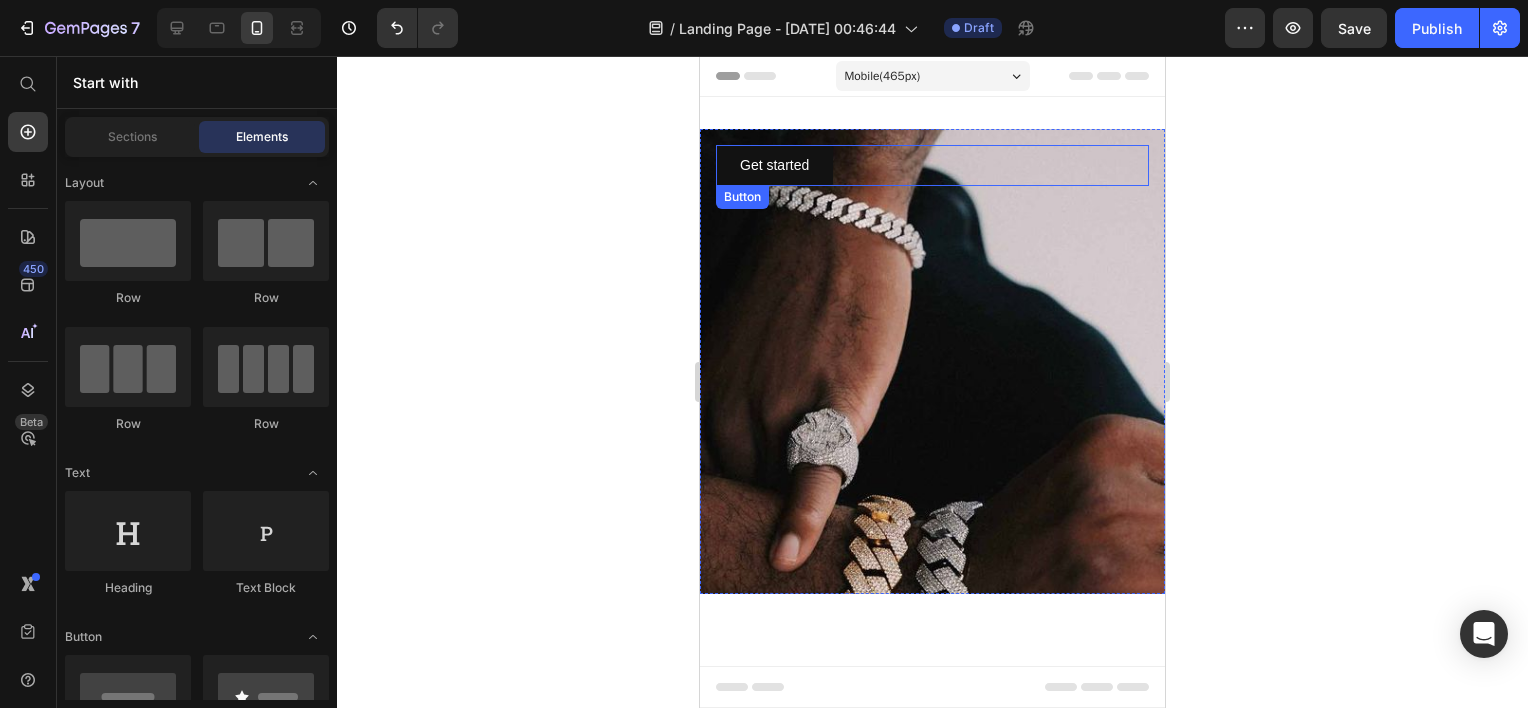 click on "Get started Button" at bounding box center [932, 165] 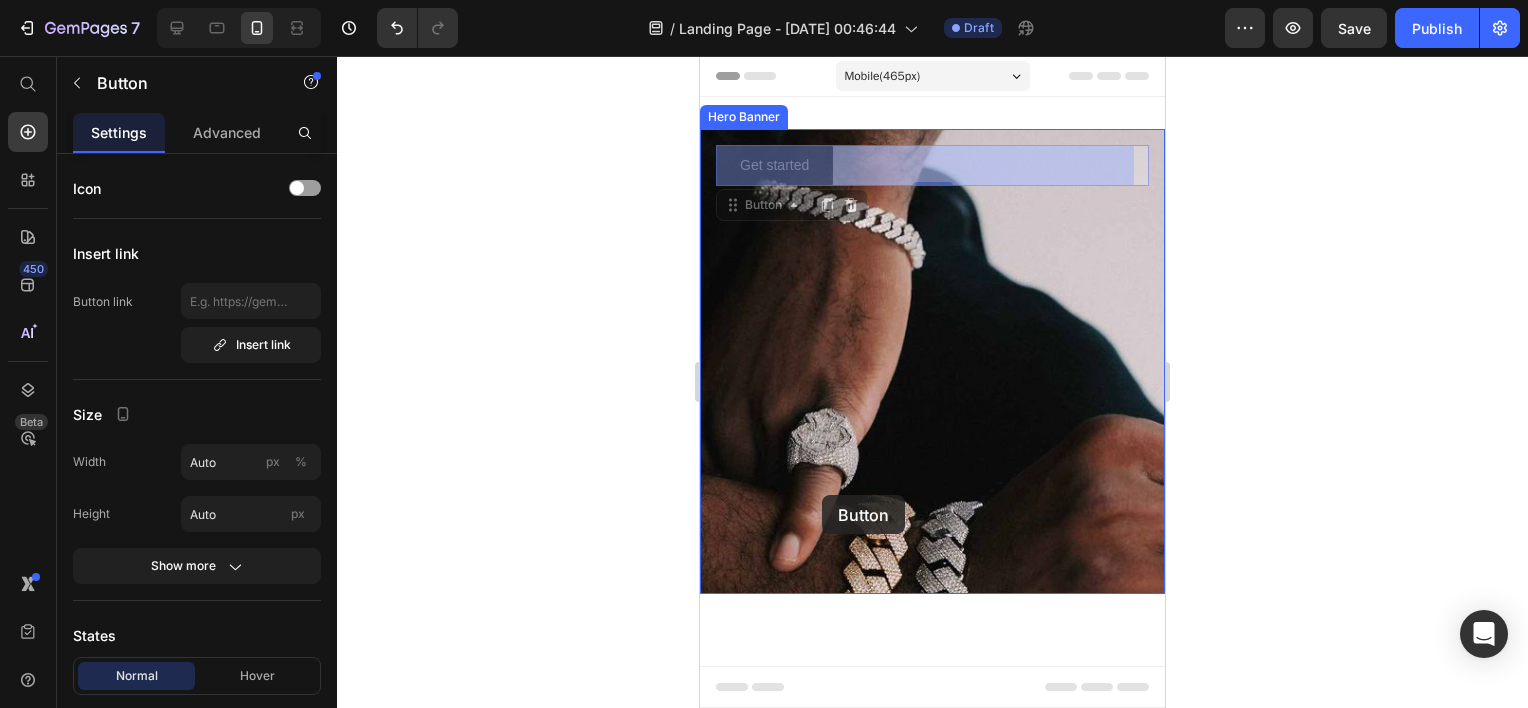 drag, startPoint x: 886, startPoint y: 171, endPoint x: 822, endPoint y: 496, distance: 331.2416 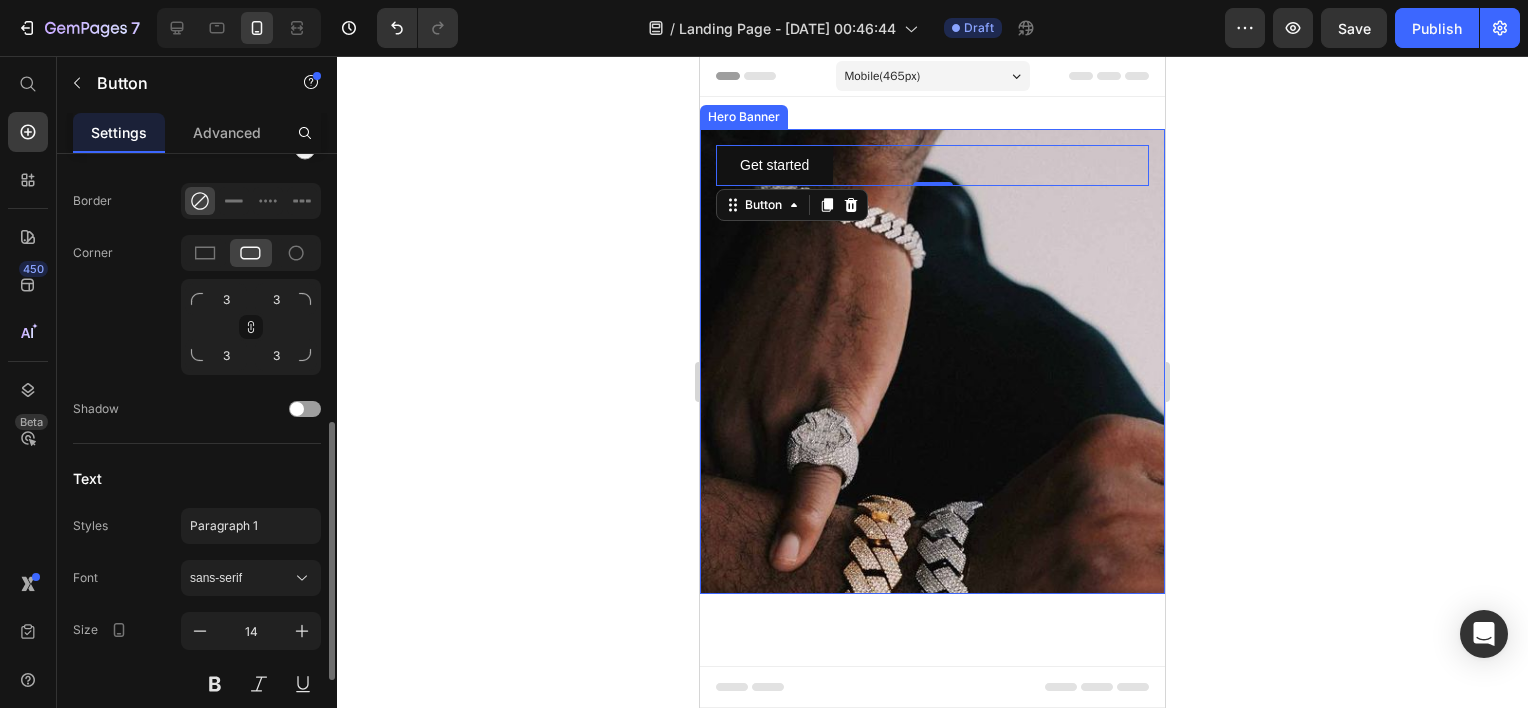 scroll, scrollTop: 832, scrollLeft: 0, axis: vertical 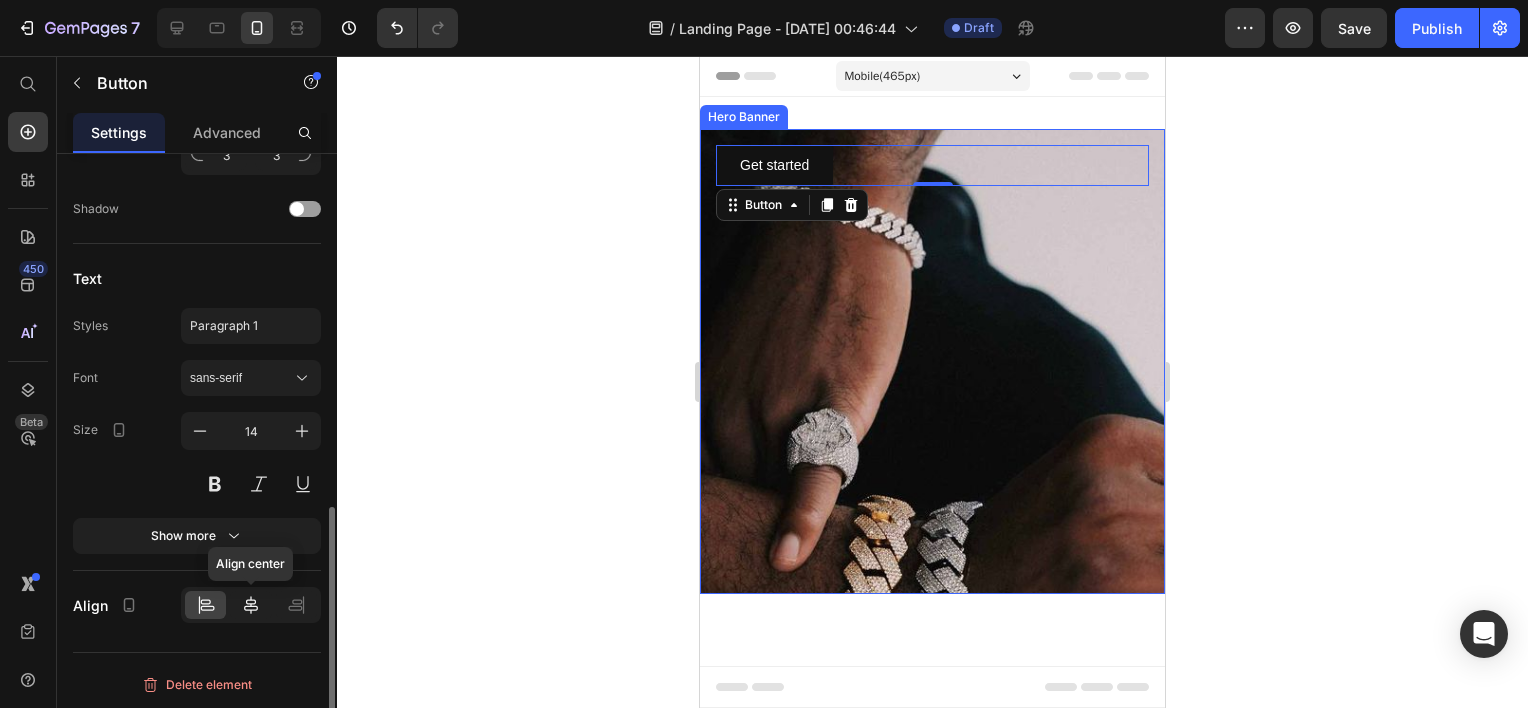 click 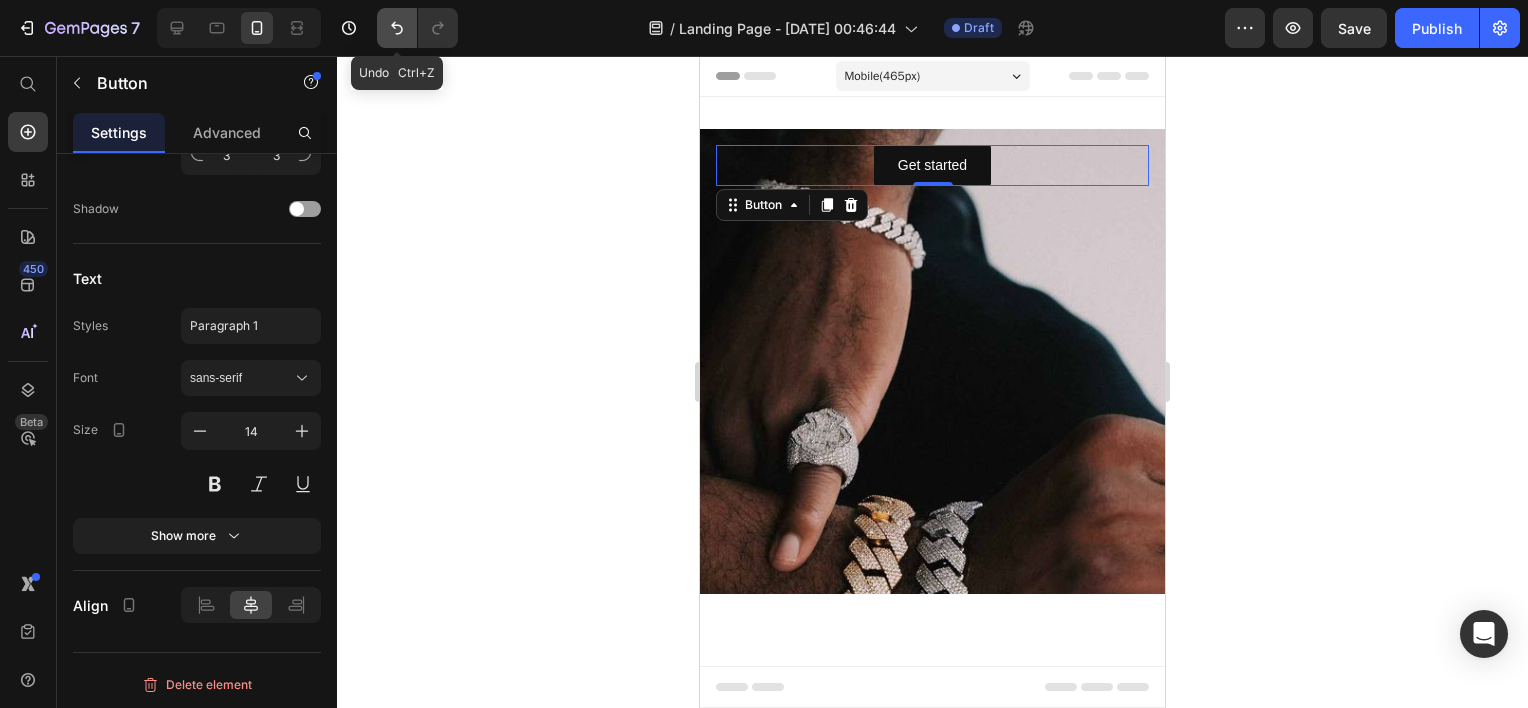 click 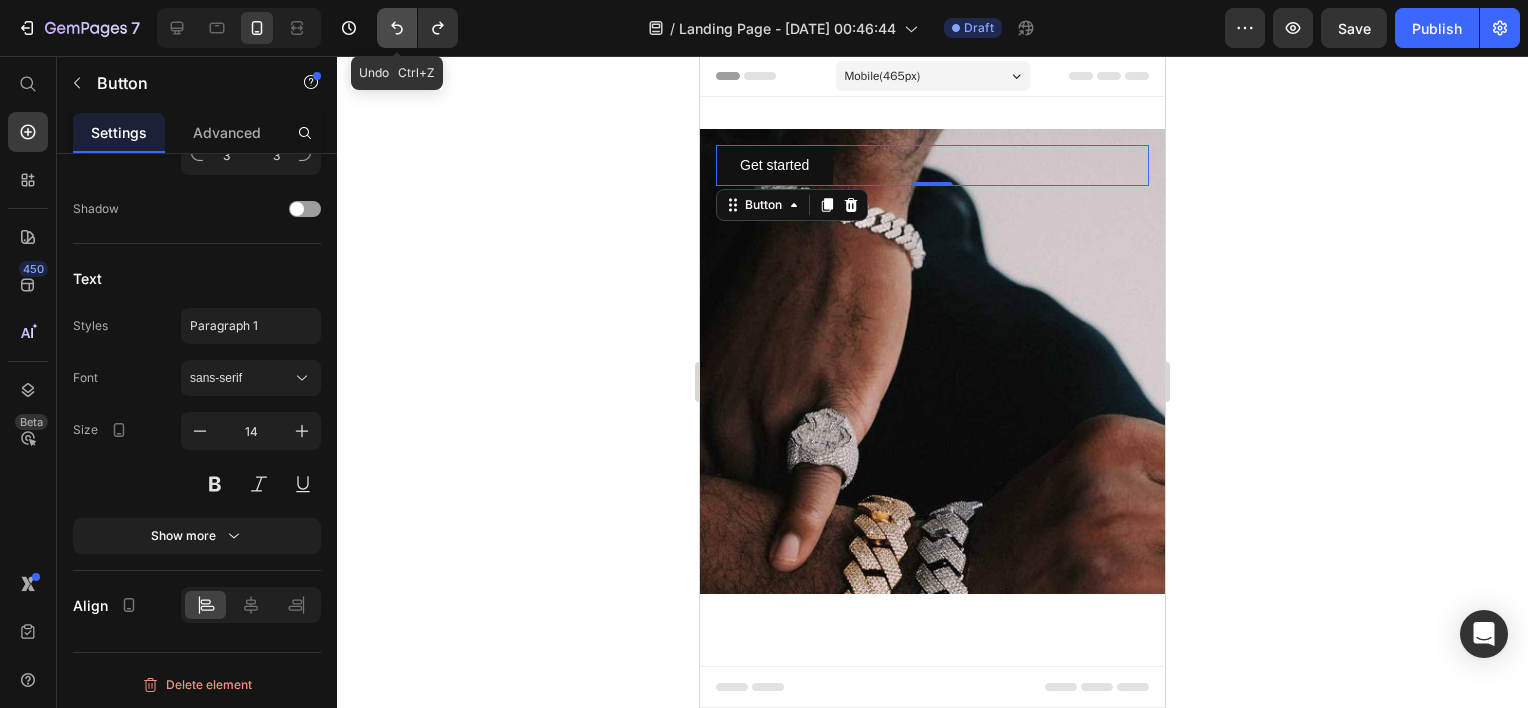 click 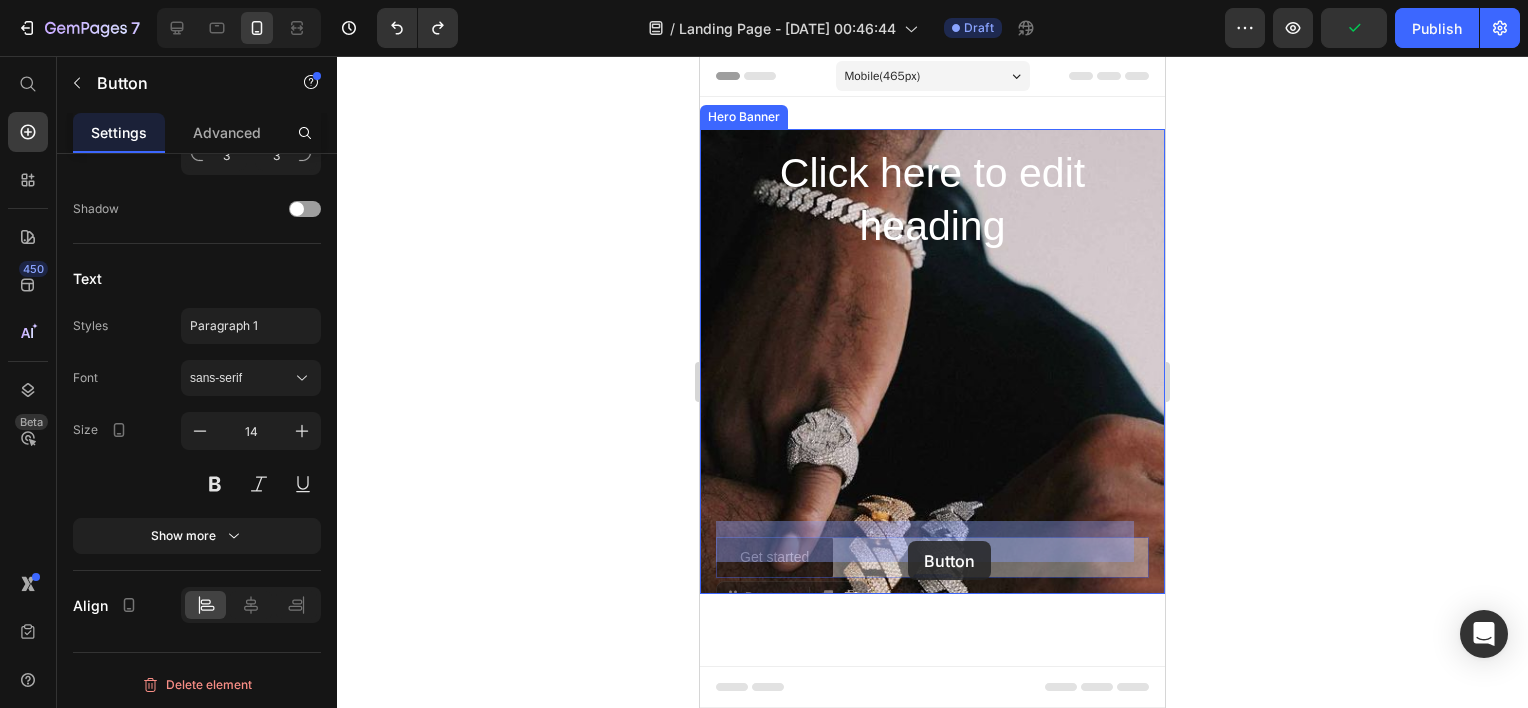 drag, startPoint x: 953, startPoint y: 528, endPoint x: 908, endPoint y: 541, distance: 46.840153 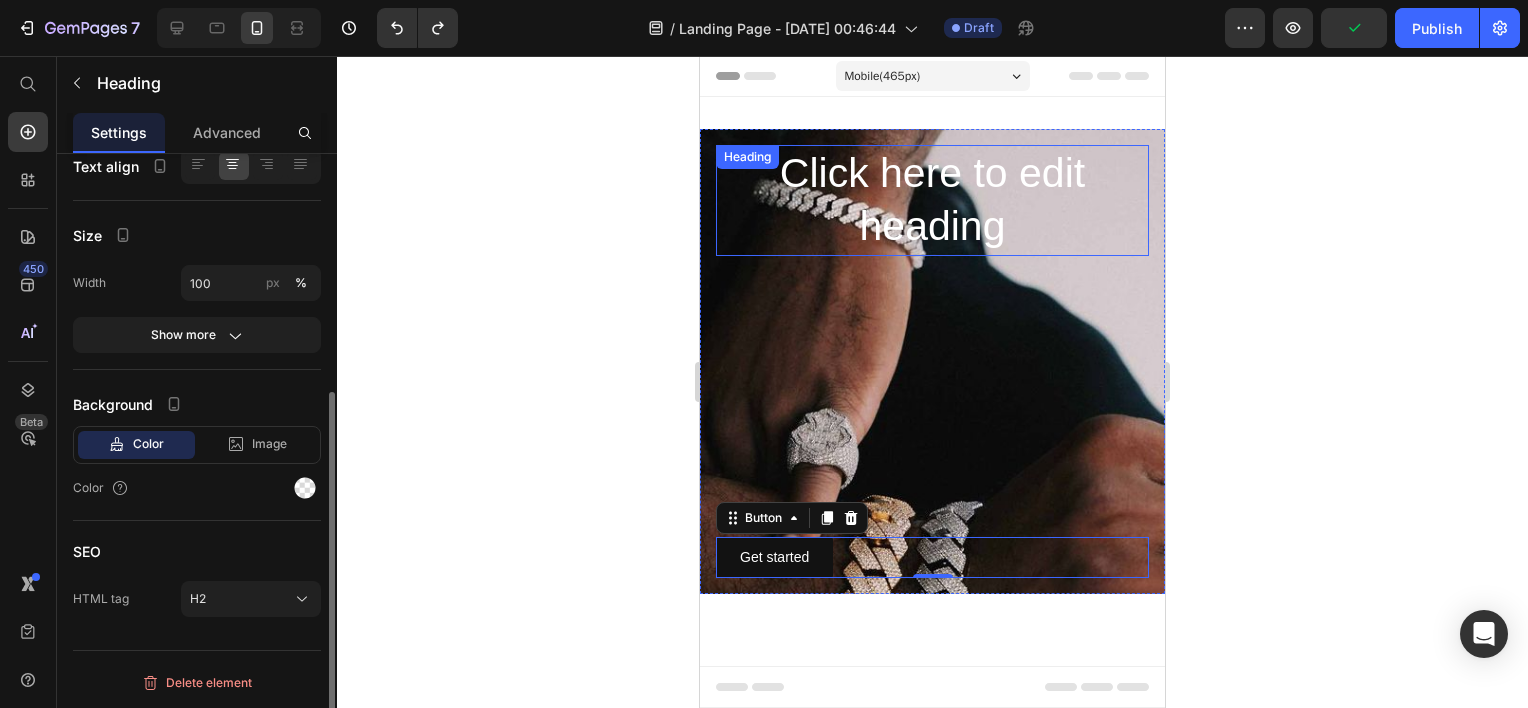 scroll, scrollTop: 0, scrollLeft: 0, axis: both 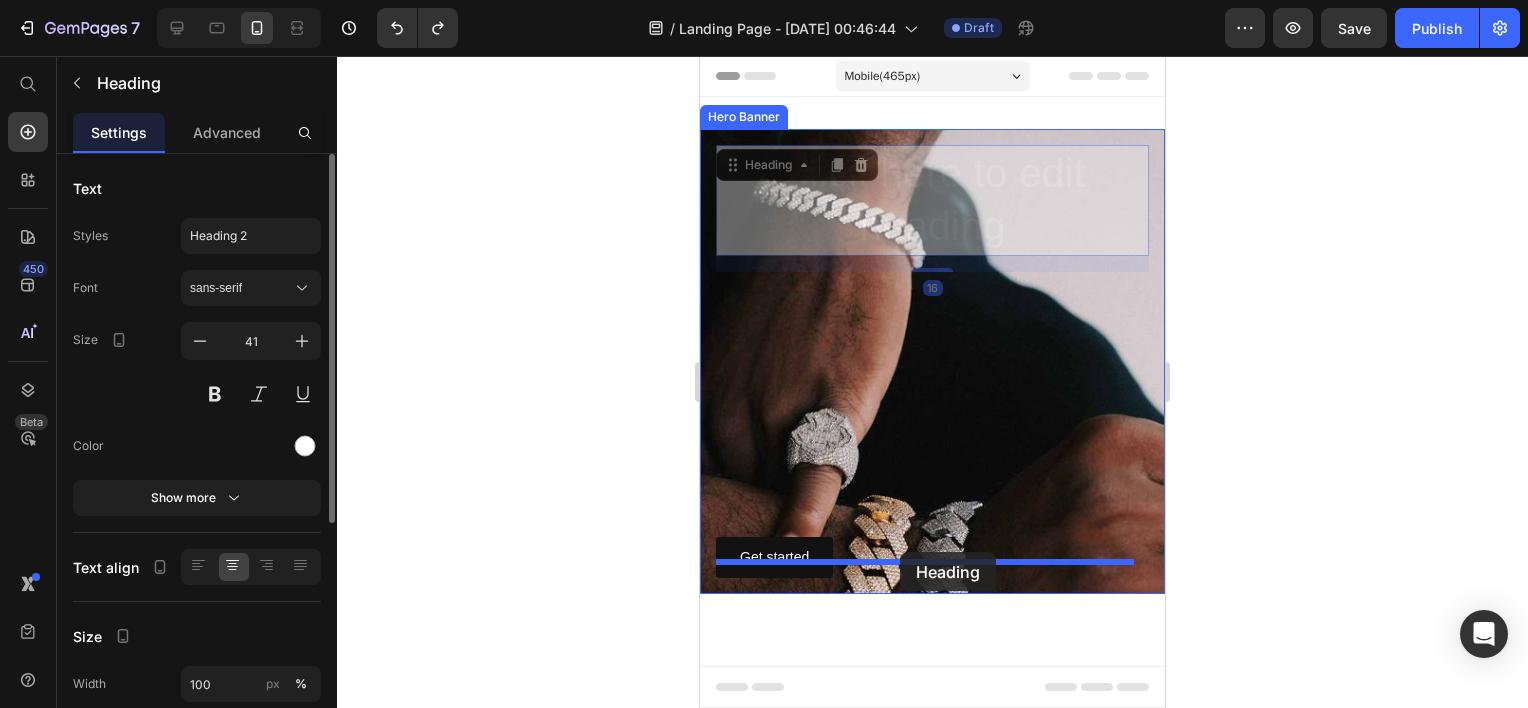 drag, startPoint x: 931, startPoint y: 208, endPoint x: 894, endPoint y: 553, distance: 346.9784 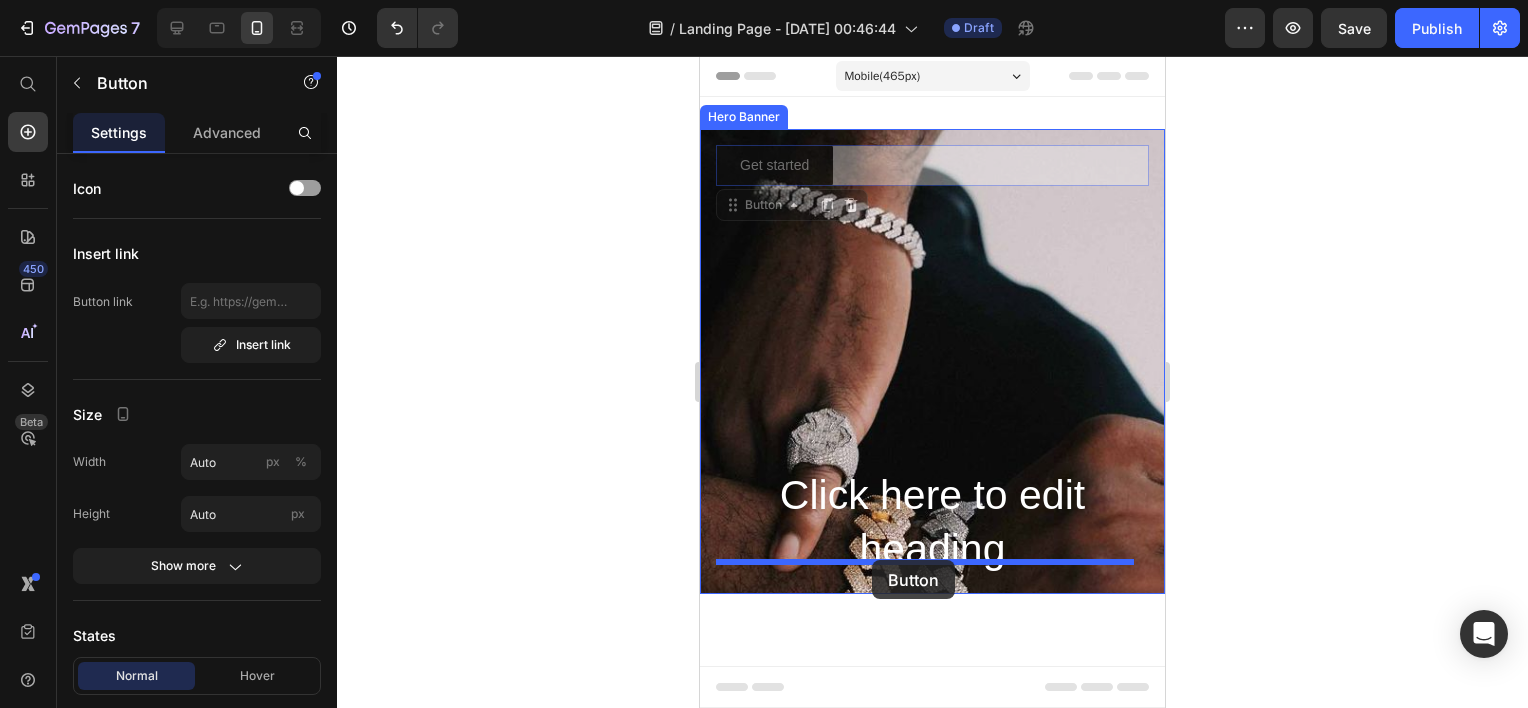 drag, startPoint x: 838, startPoint y: 152, endPoint x: 872, endPoint y: 560, distance: 409.4142 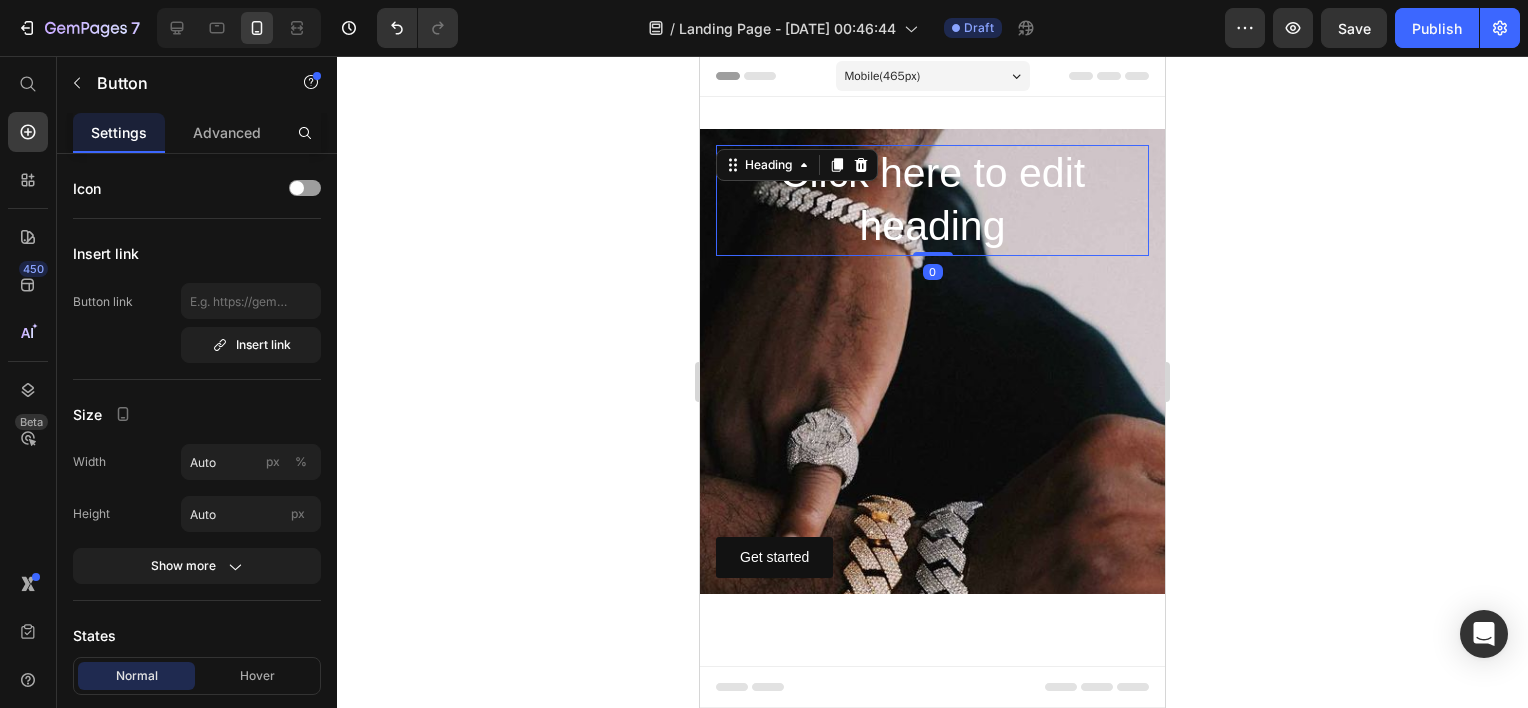 click on "Click here to edit heading" at bounding box center [932, 200] 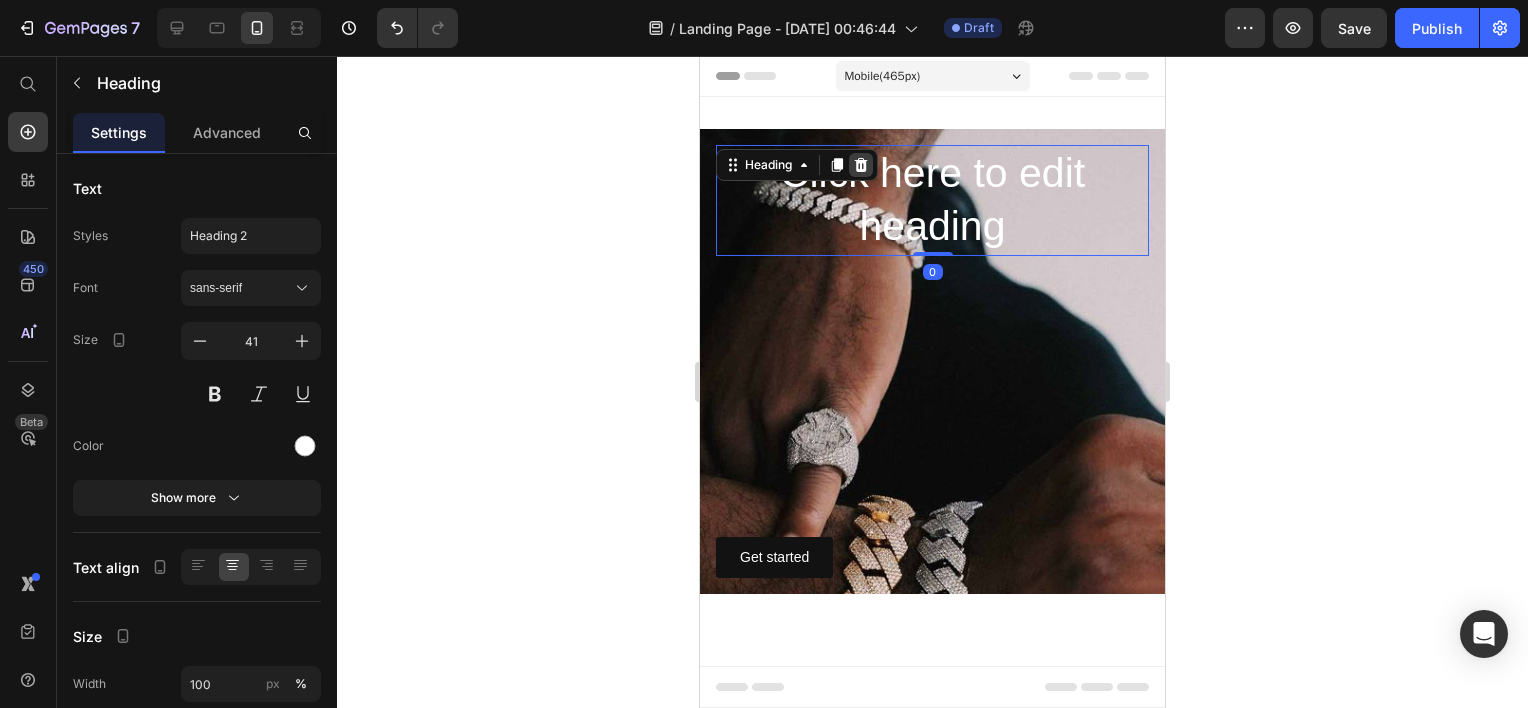 click 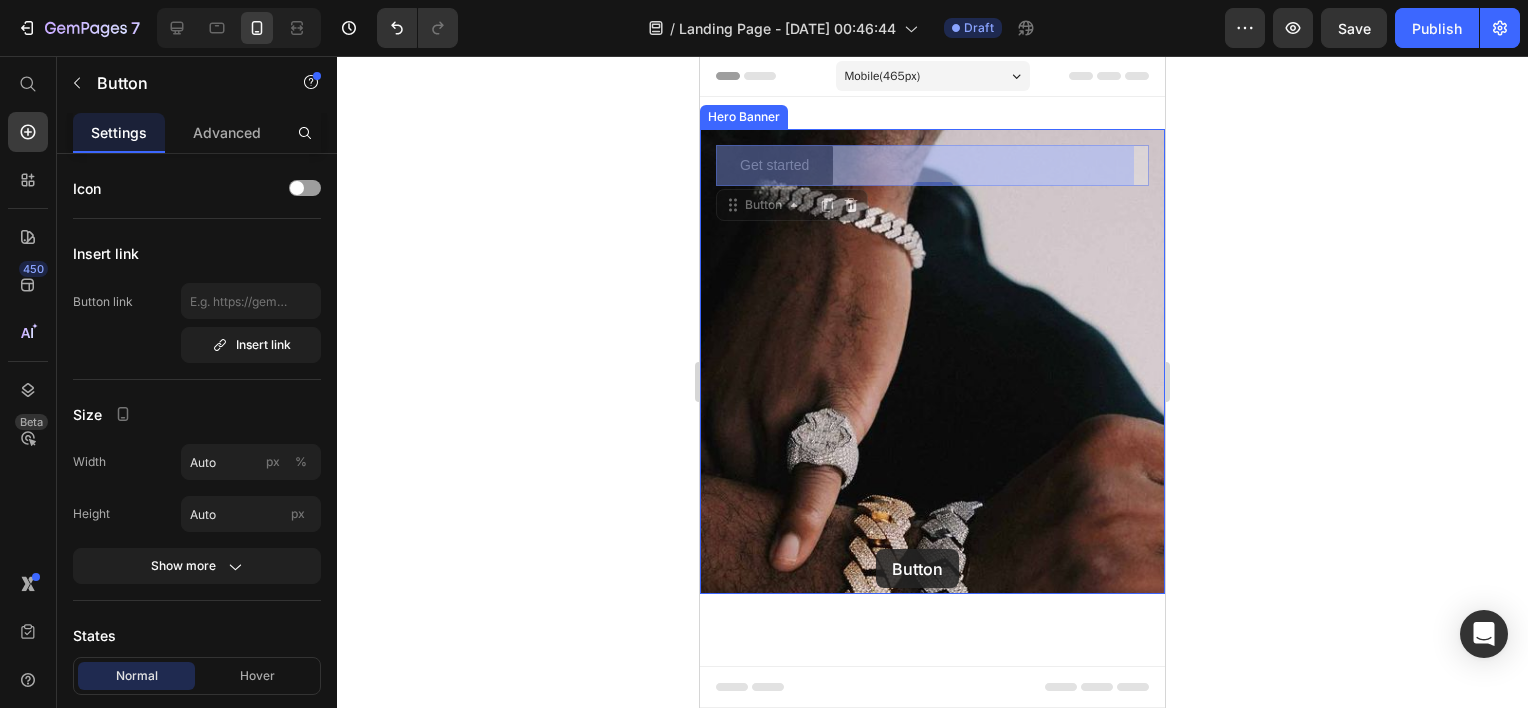drag, startPoint x: 862, startPoint y: 163, endPoint x: 876, endPoint y: 549, distance: 386.2538 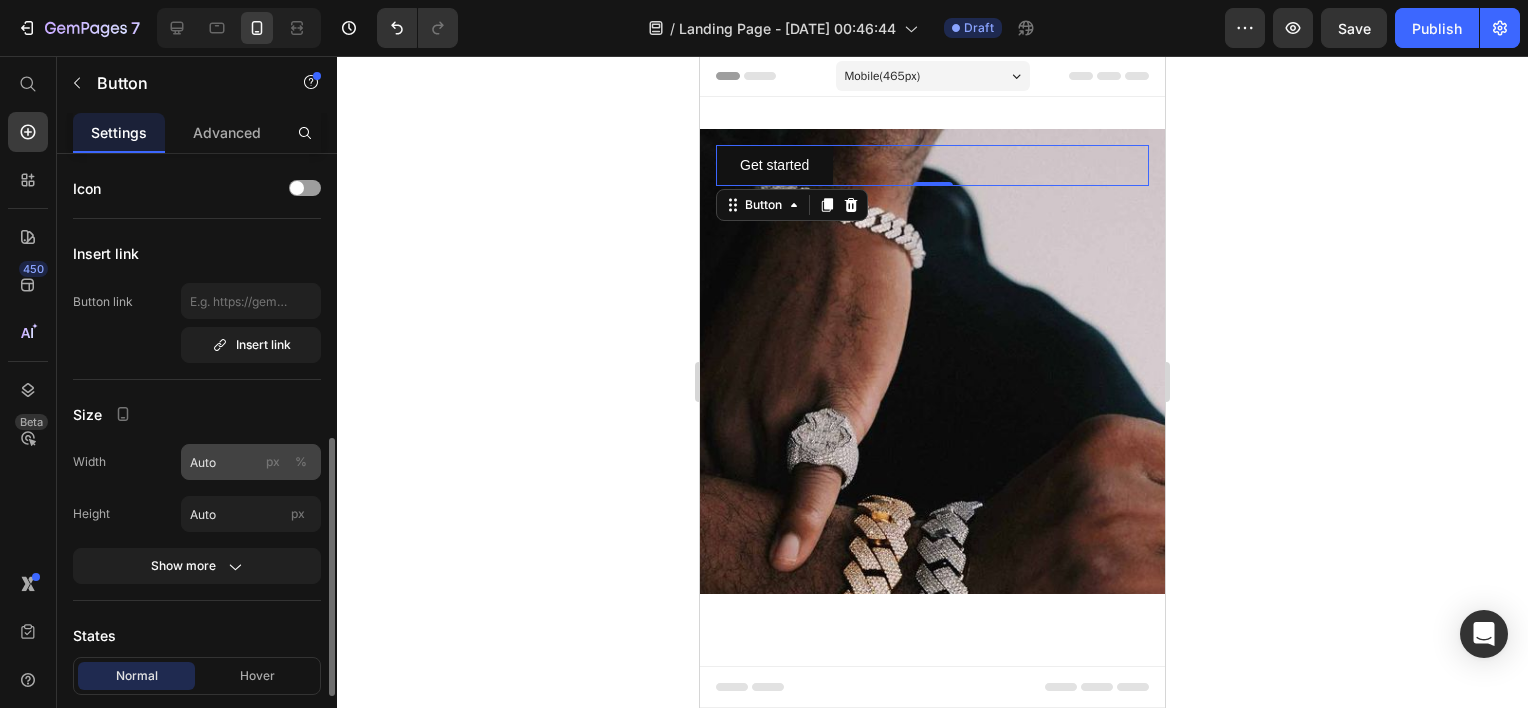 scroll, scrollTop: 200, scrollLeft: 0, axis: vertical 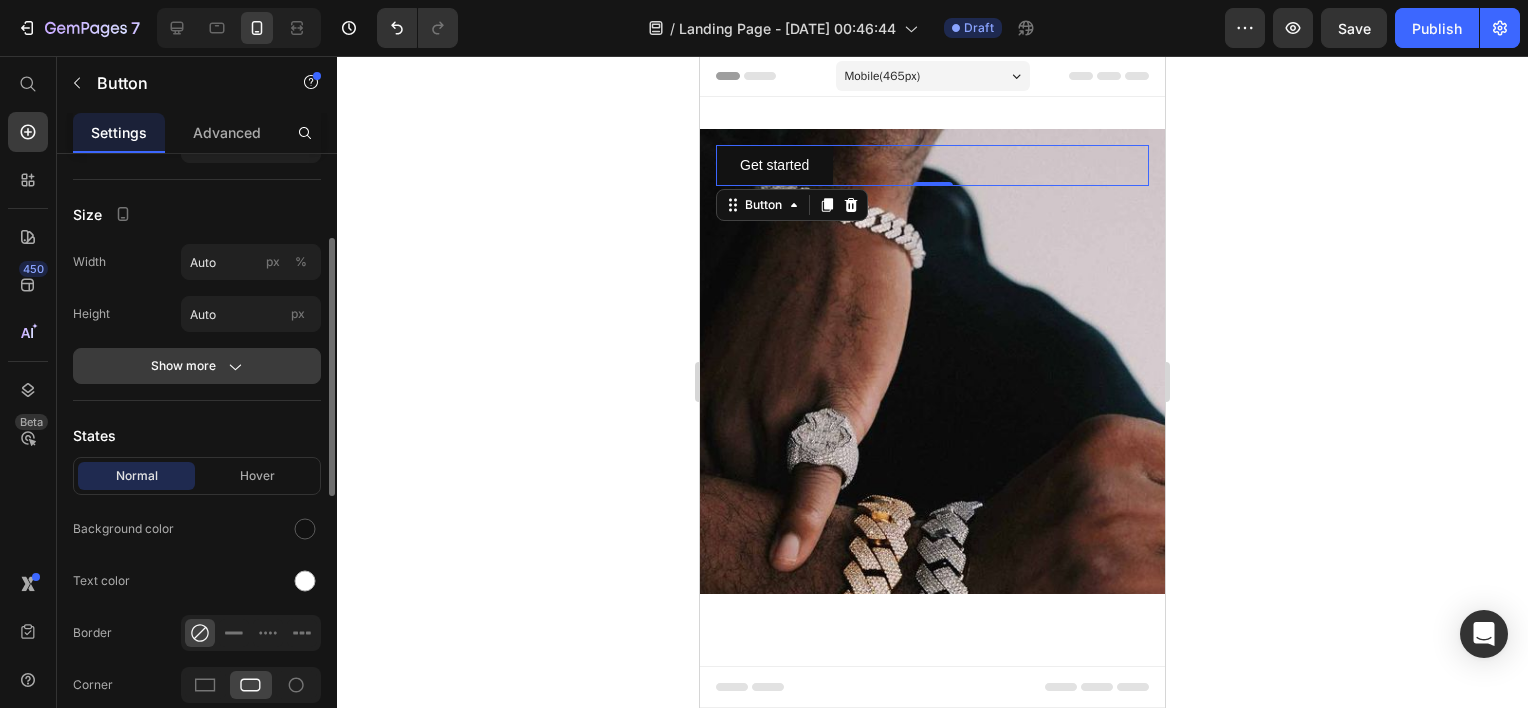 click on "Show more" 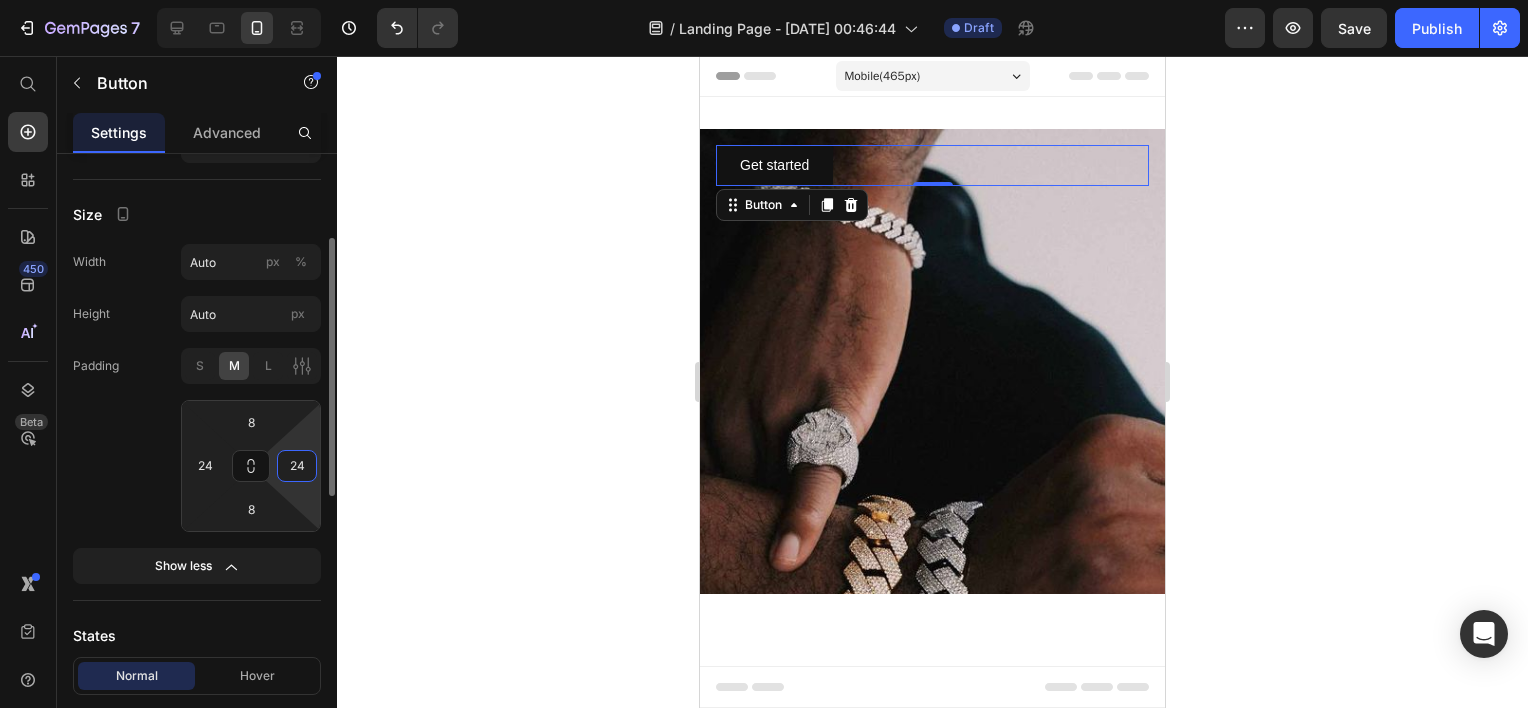 click on "24" at bounding box center [297, 466] 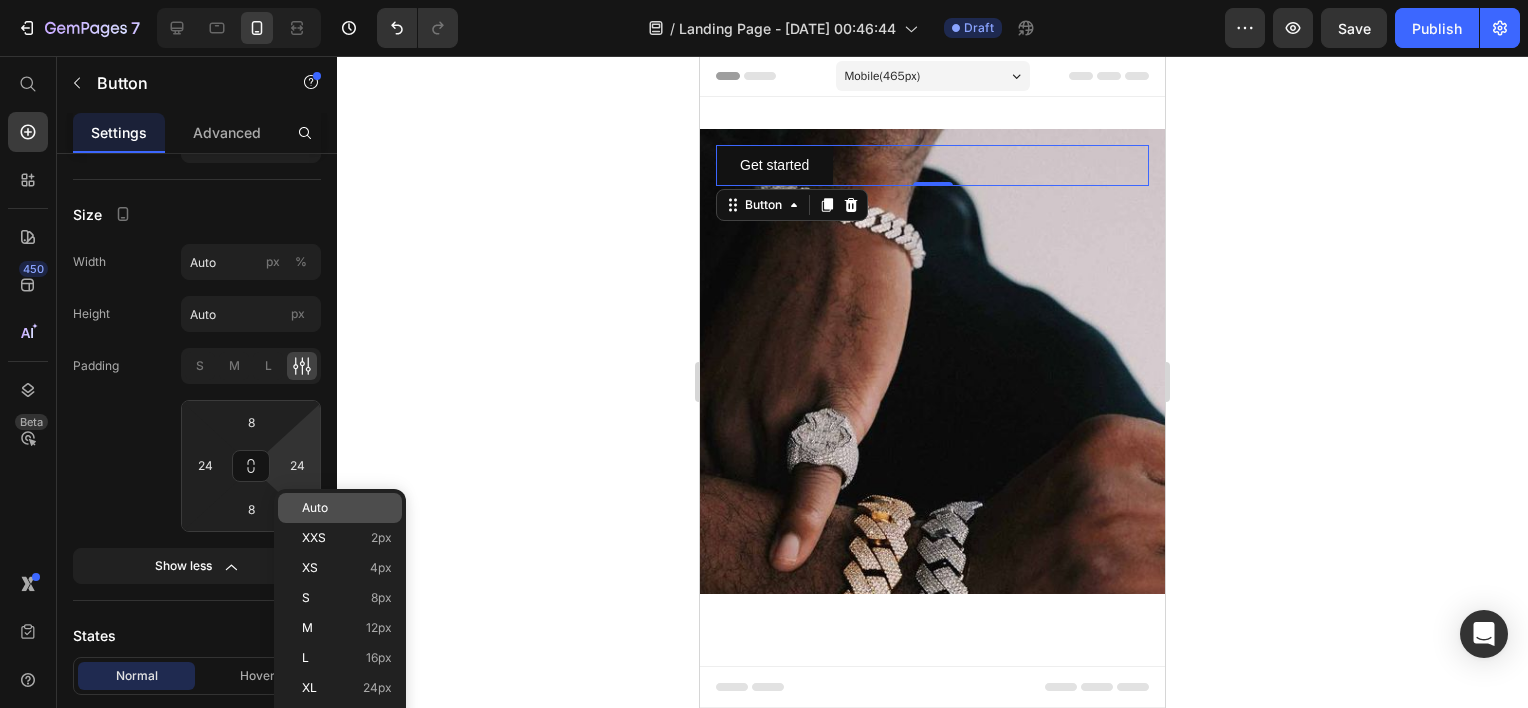click on "Auto" at bounding box center [315, 508] 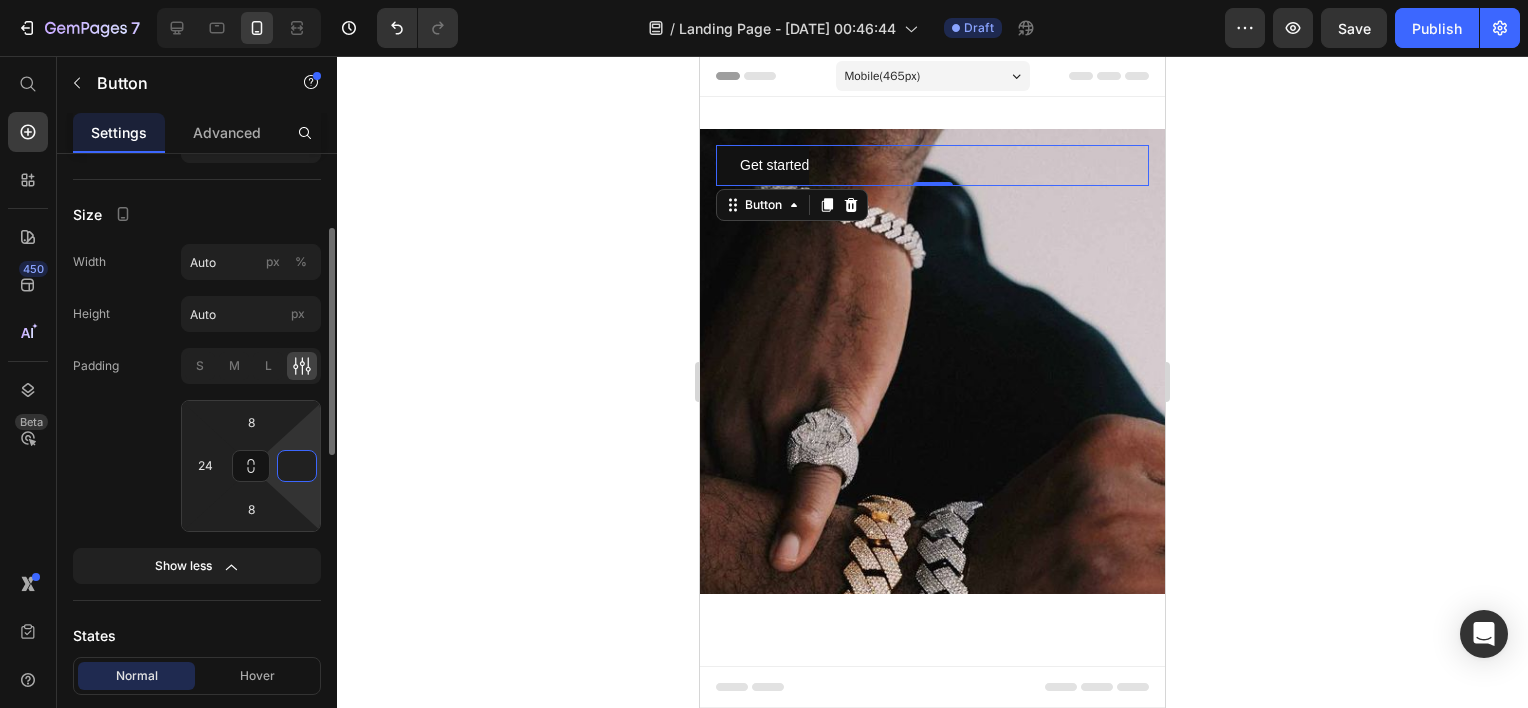 click at bounding box center [297, 466] 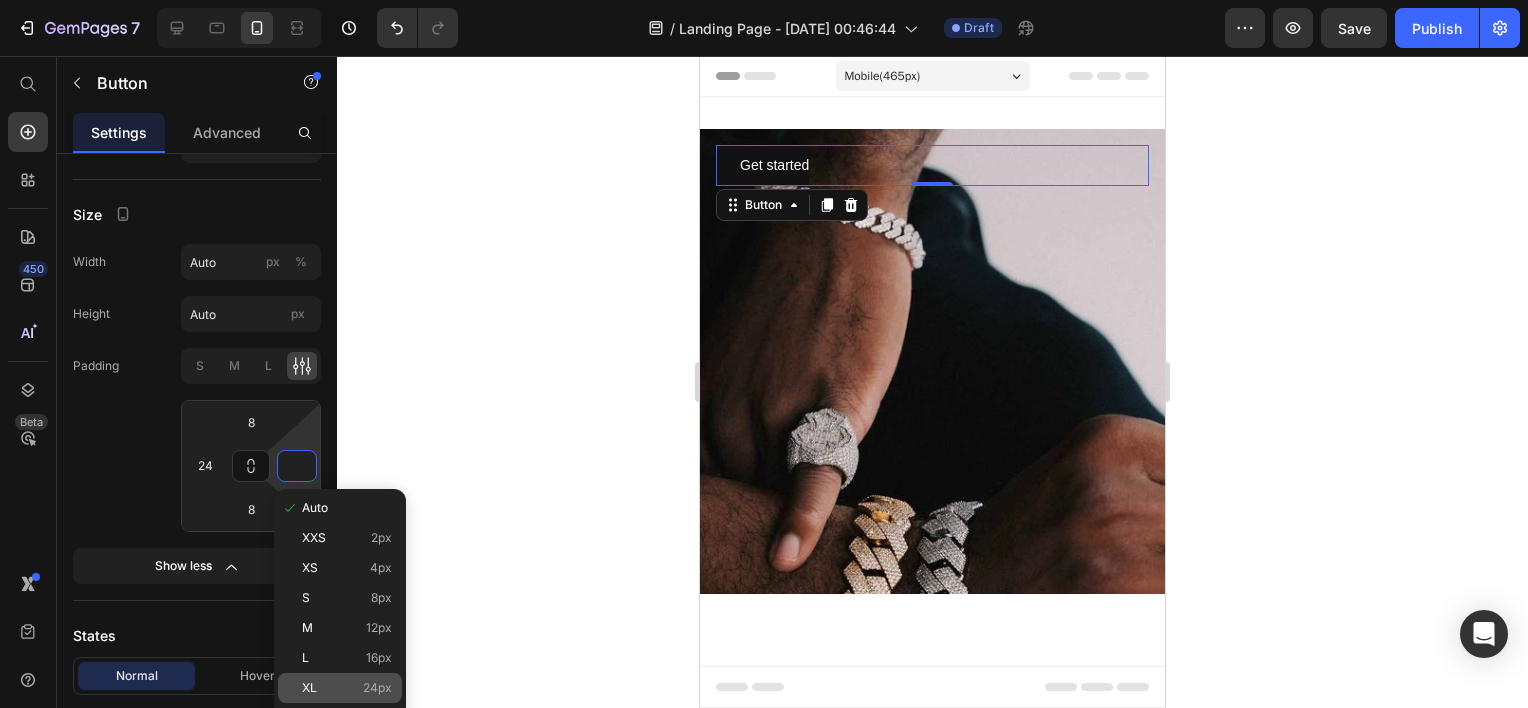 click on "XL 24px" at bounding box center [347, 688] 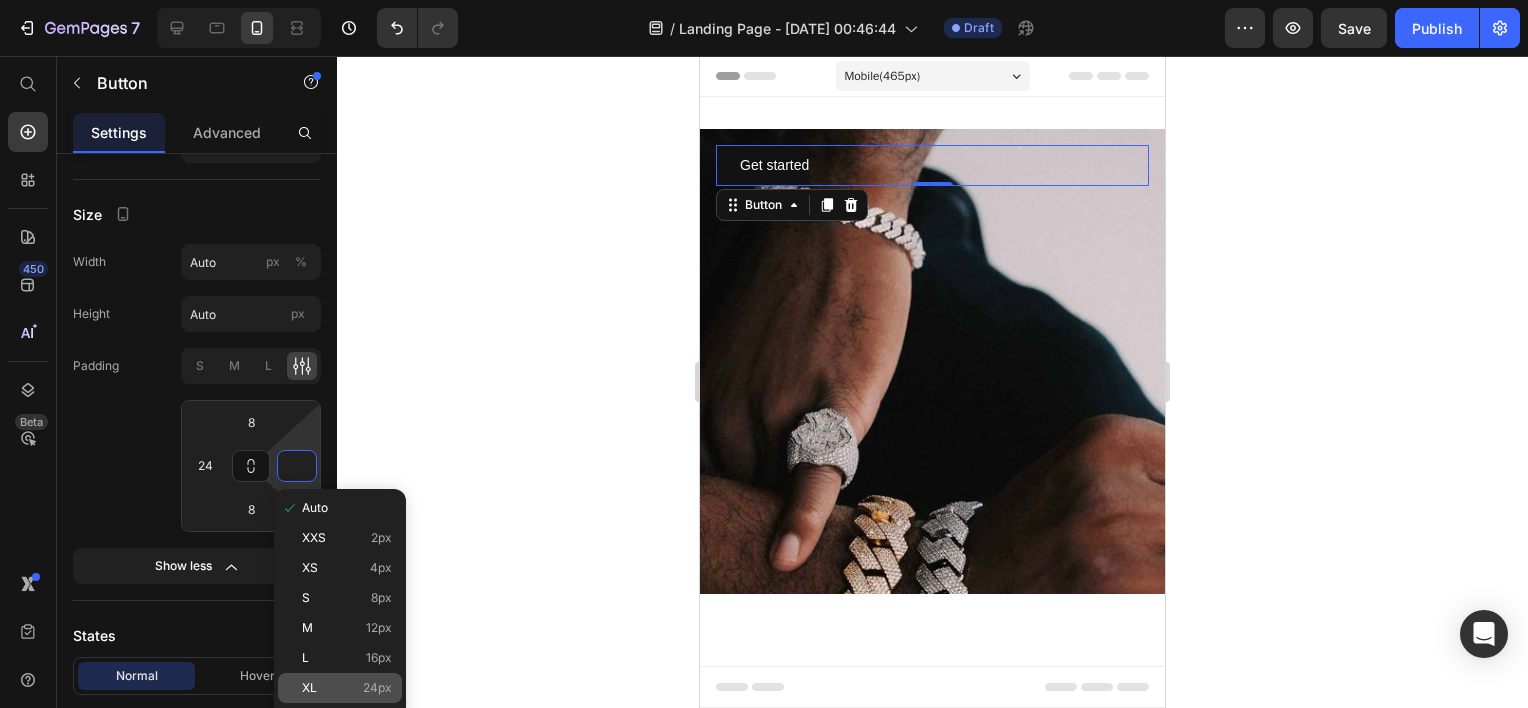 type on "24" 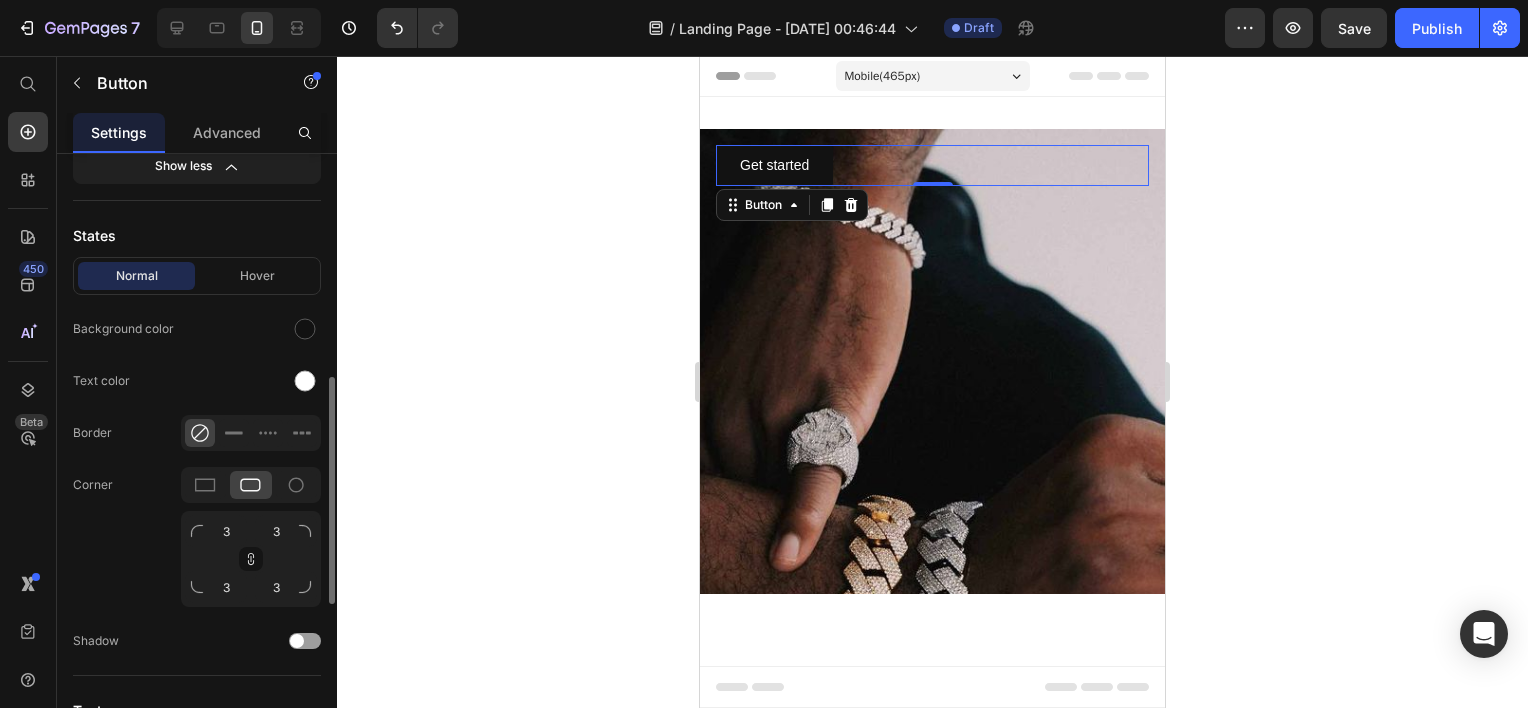 scroll, scrollTop: 800, scrollLeft: 0, axis: vertical 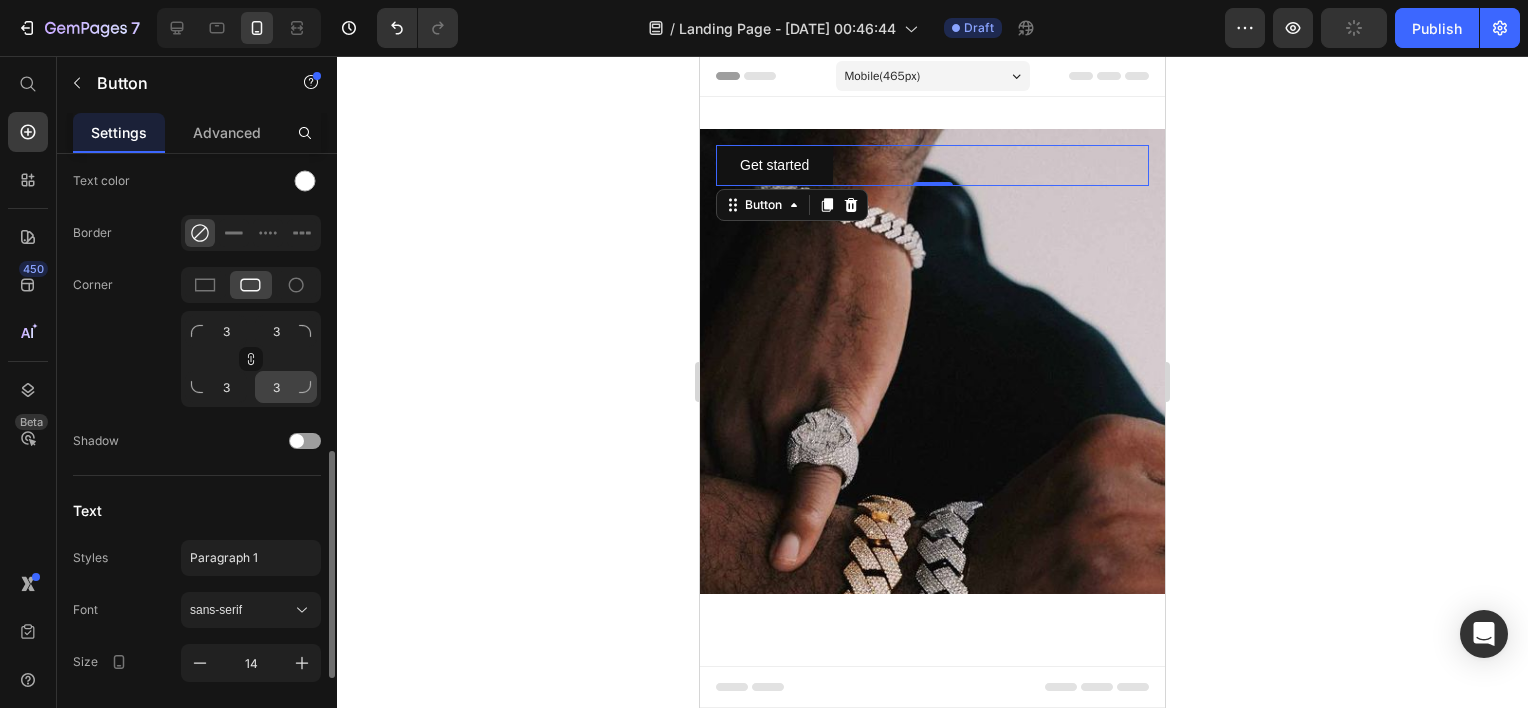 drag, startPoint x: 243, startPoint y: 356, endPoint x: 283, endPoint y: 399, distance: 58.728188 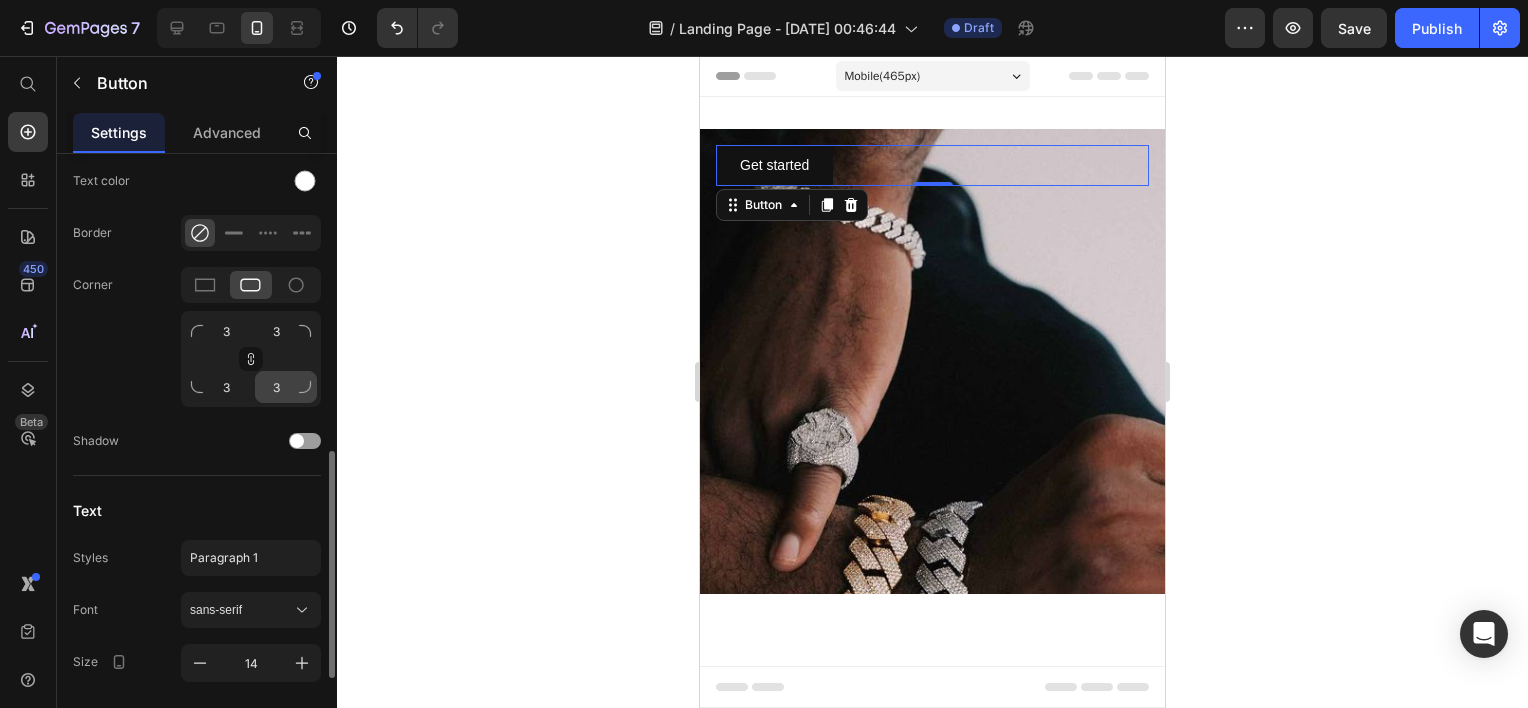 drag, startPoint x: 308, startPoint y: 387, endPoint x: 281, endPoint y: 381, distance: 27.658634 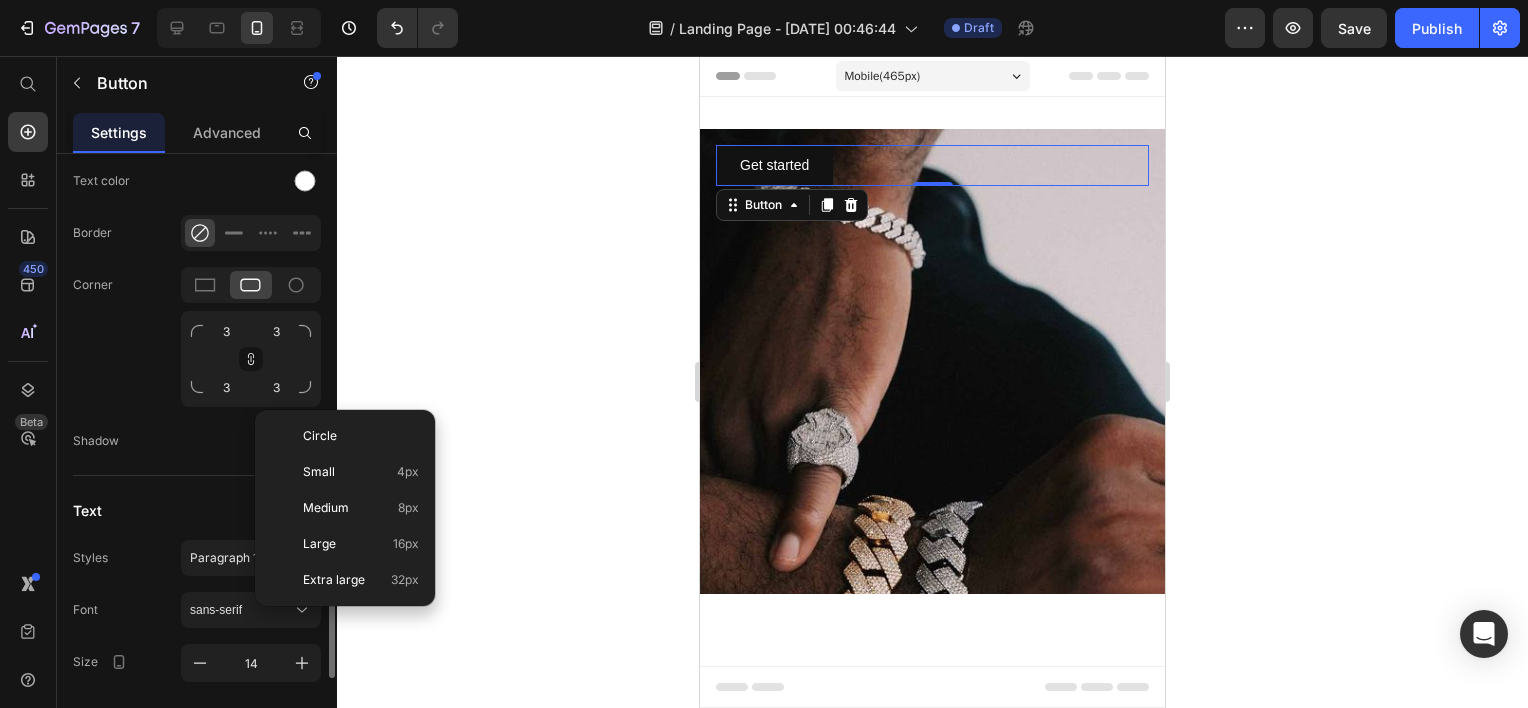 scroll, scrollTop: 1032, scrollLeft: 0, axis: vertical 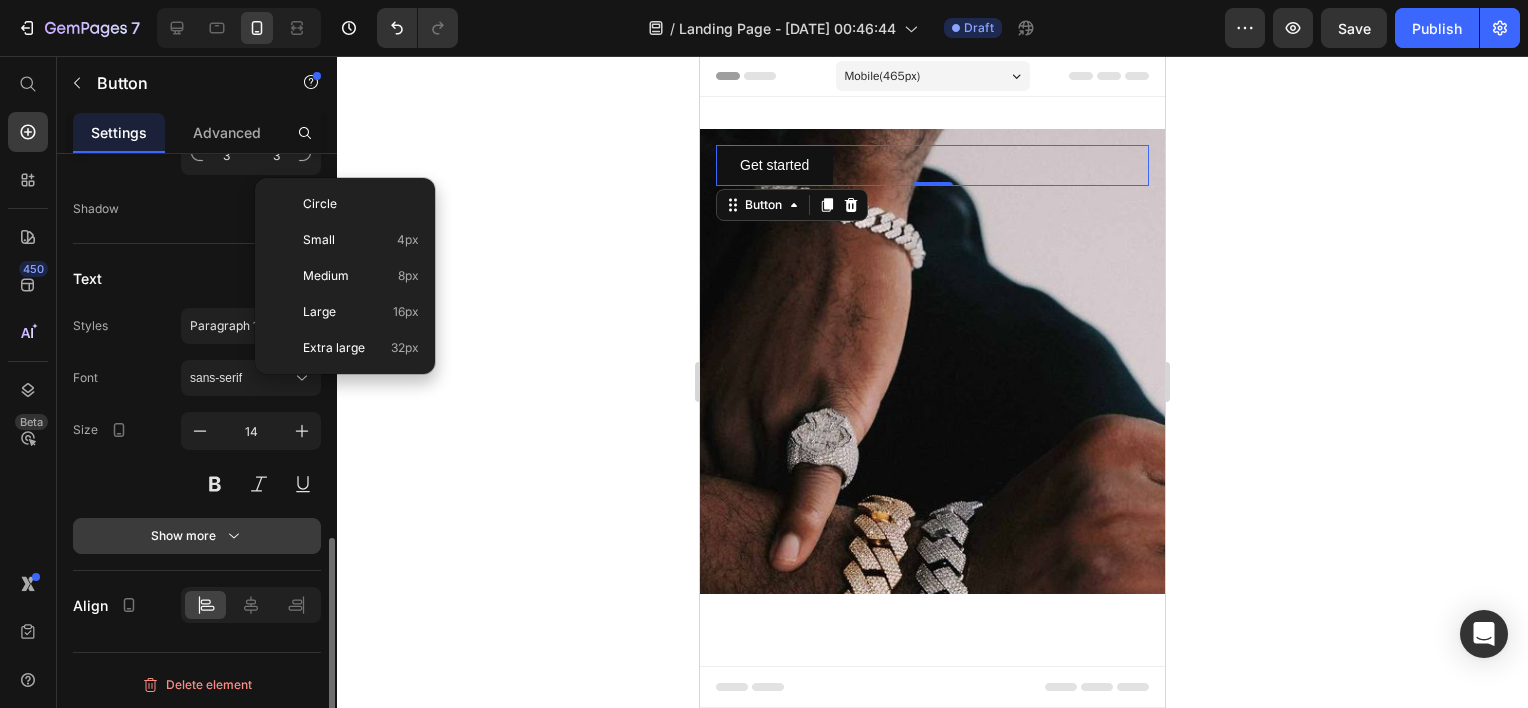 click on "Show more" at bounding box center (197, 536) 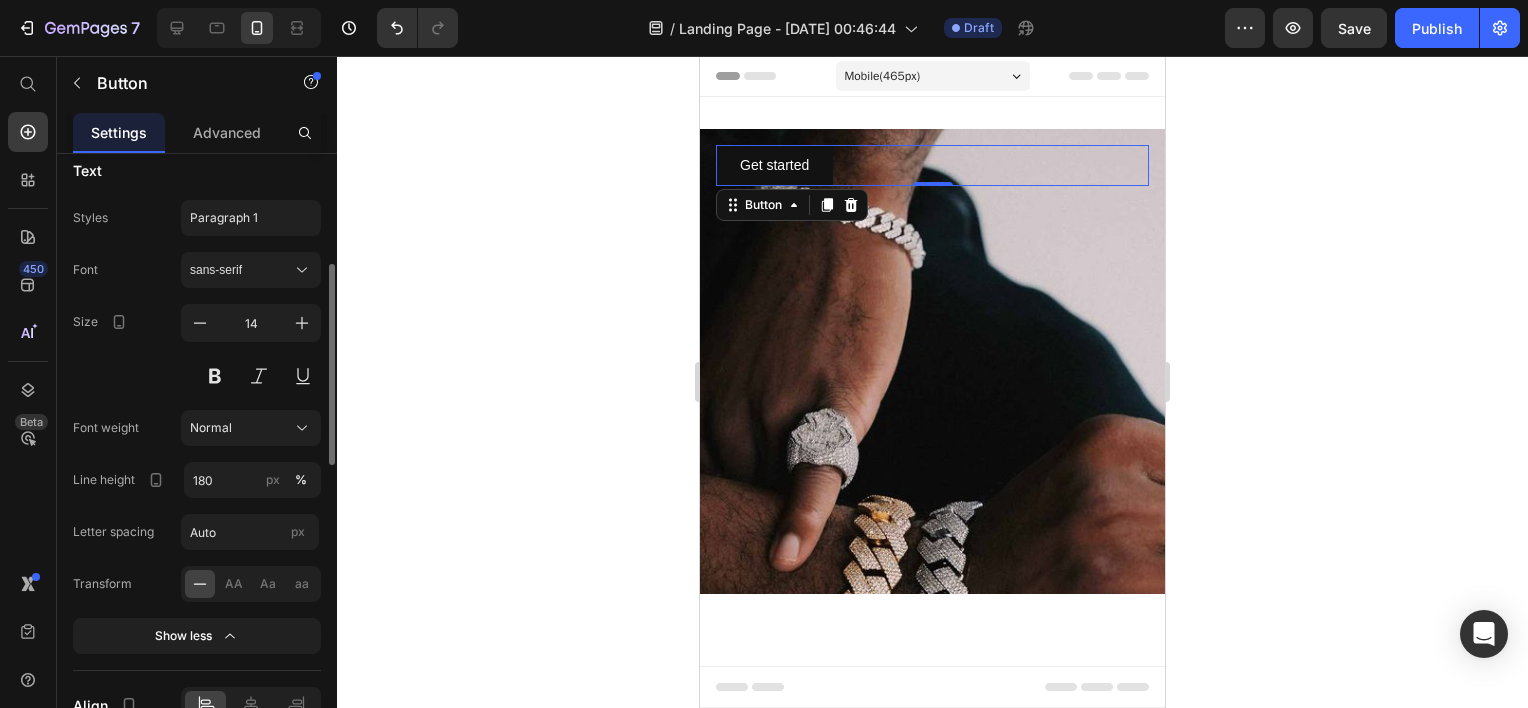 scroll, scrollTop: 740, scrollLeft: 0, axis: vertical 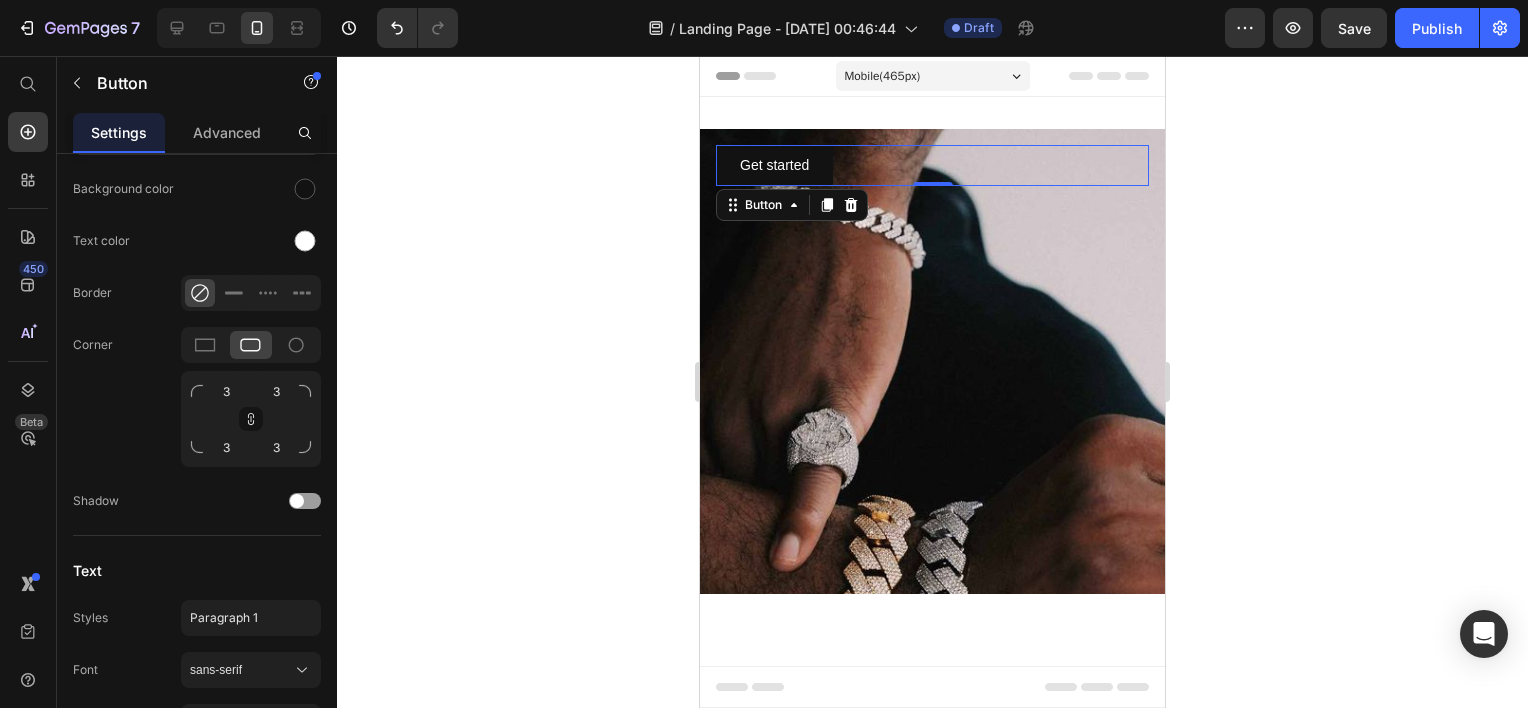 click 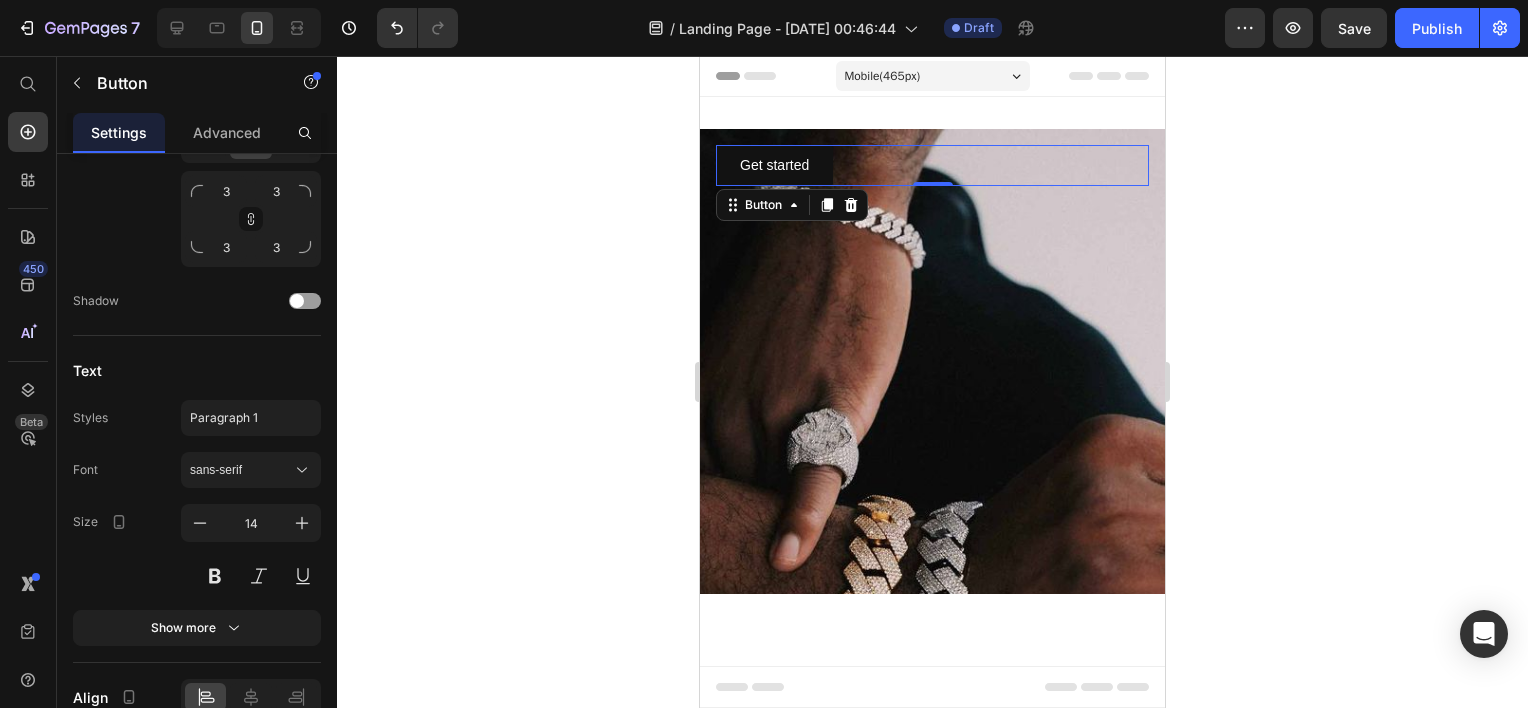 click on "Get started Button   0" at bounding box center [932, 165] 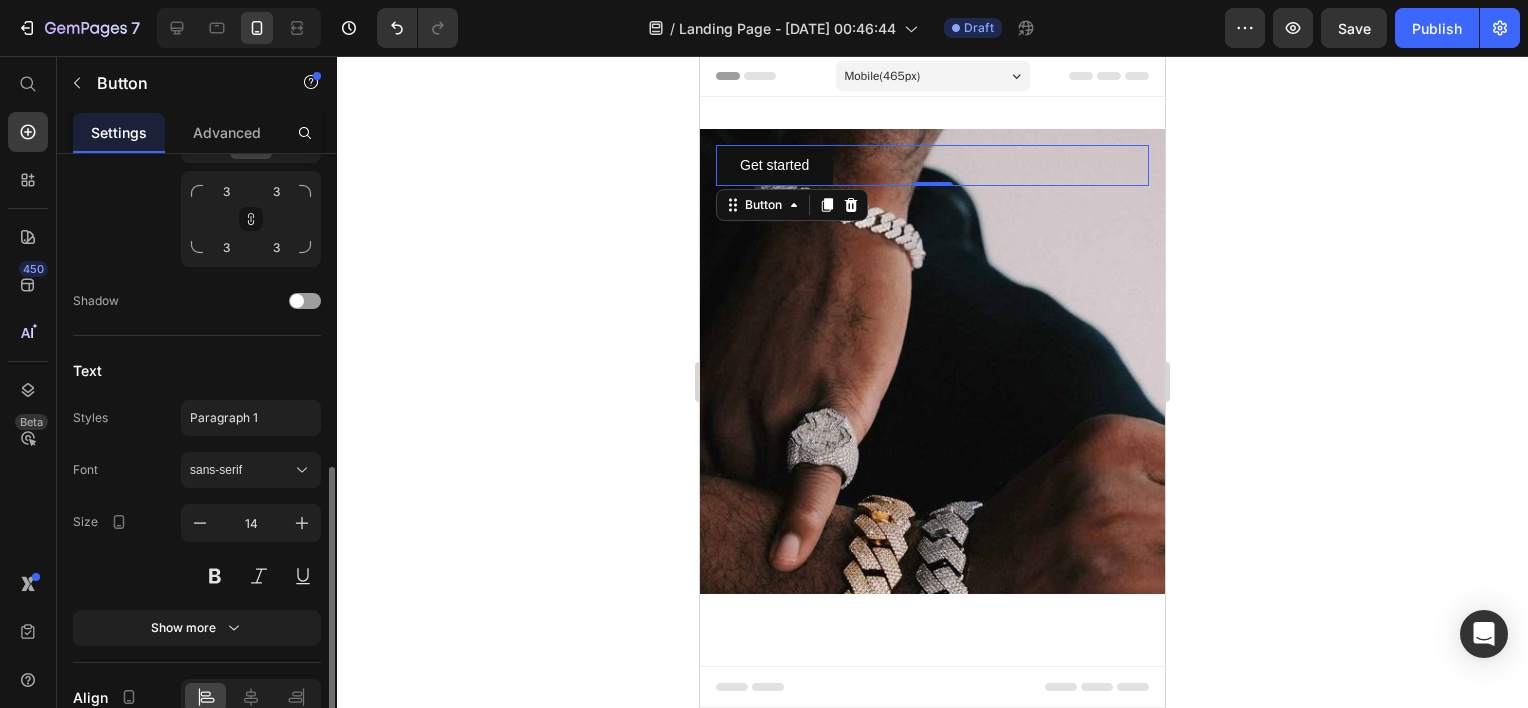 scroll, scrollTop: 440, scrollLeft: 0, axis: vertical 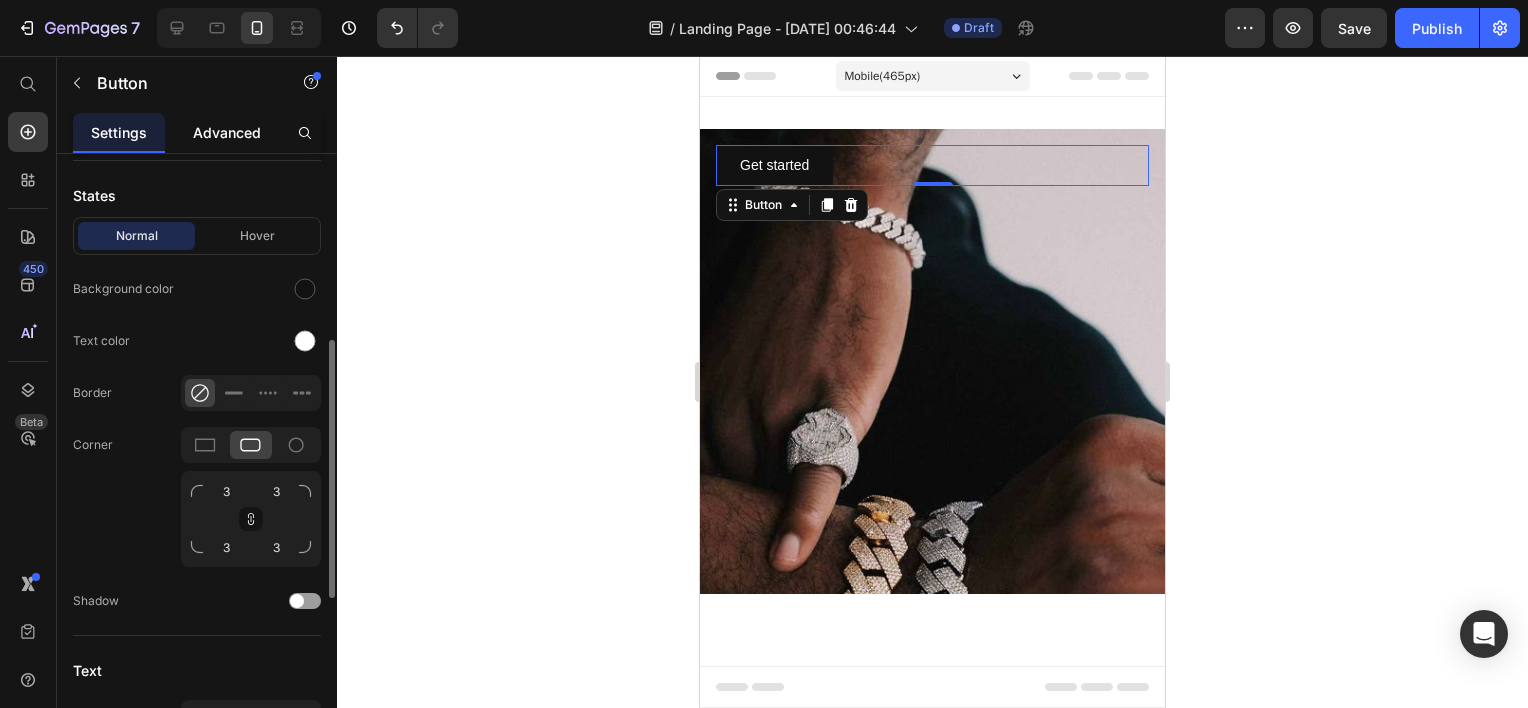click on "Advanced" at bounding box center (227, 132) 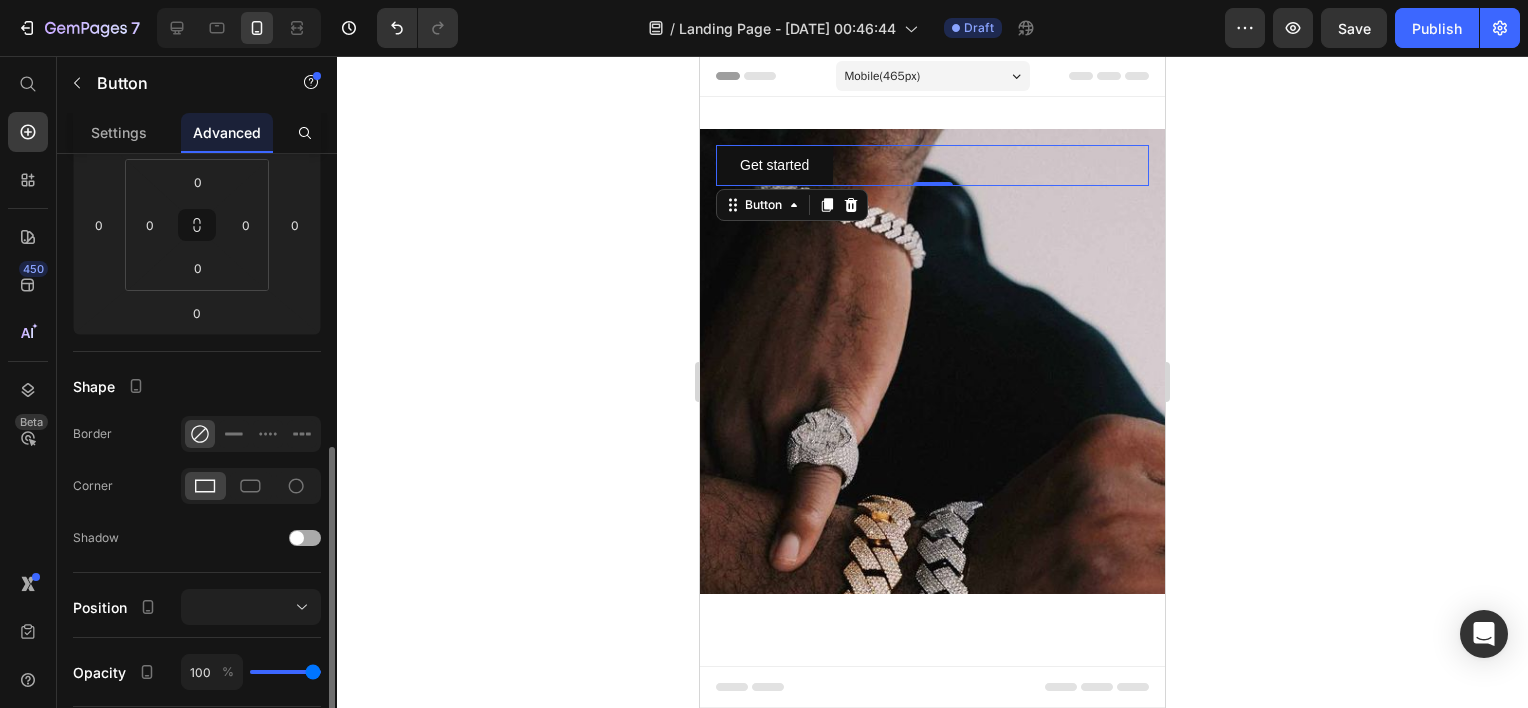 scroll, scrollTop: 600, scrollLeft: 0, axis: vertical 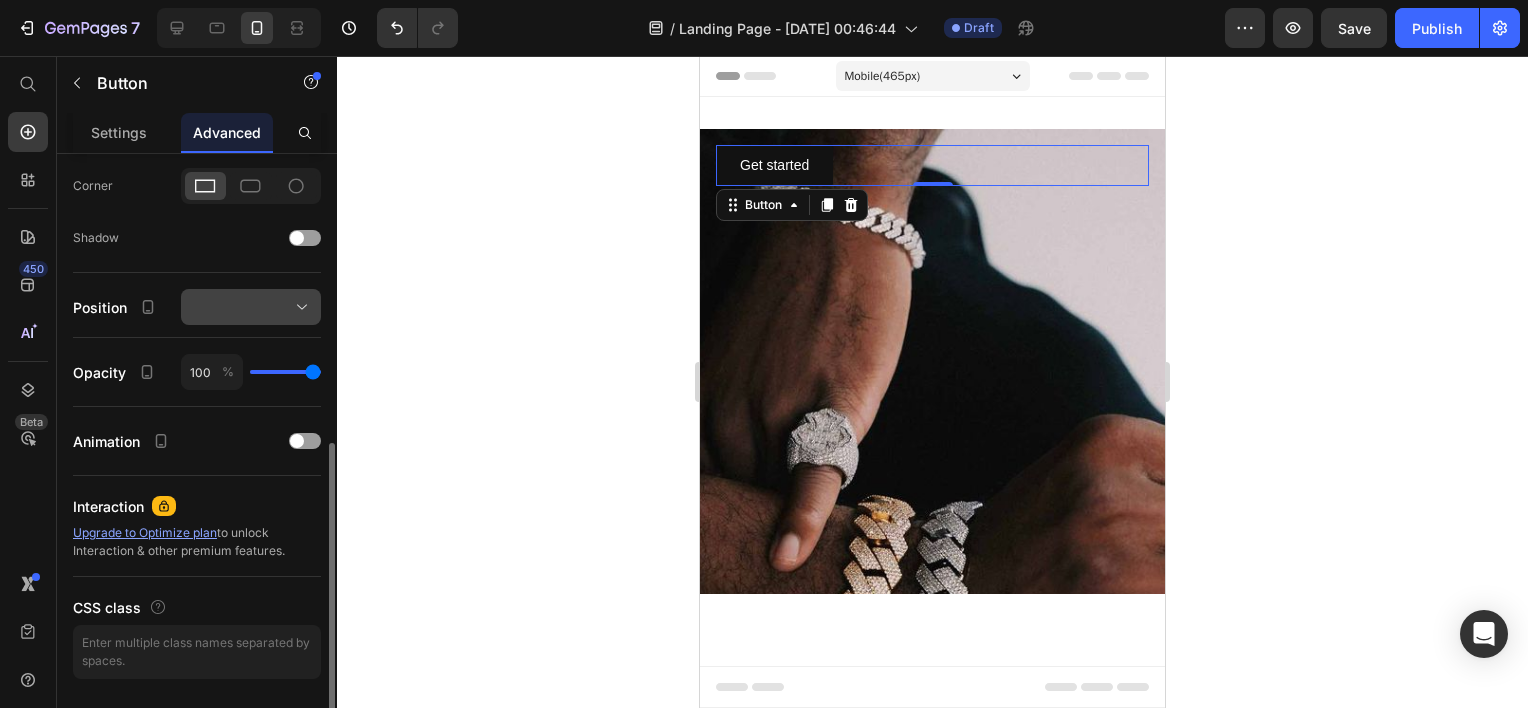 click at bounding box center [251, 307] 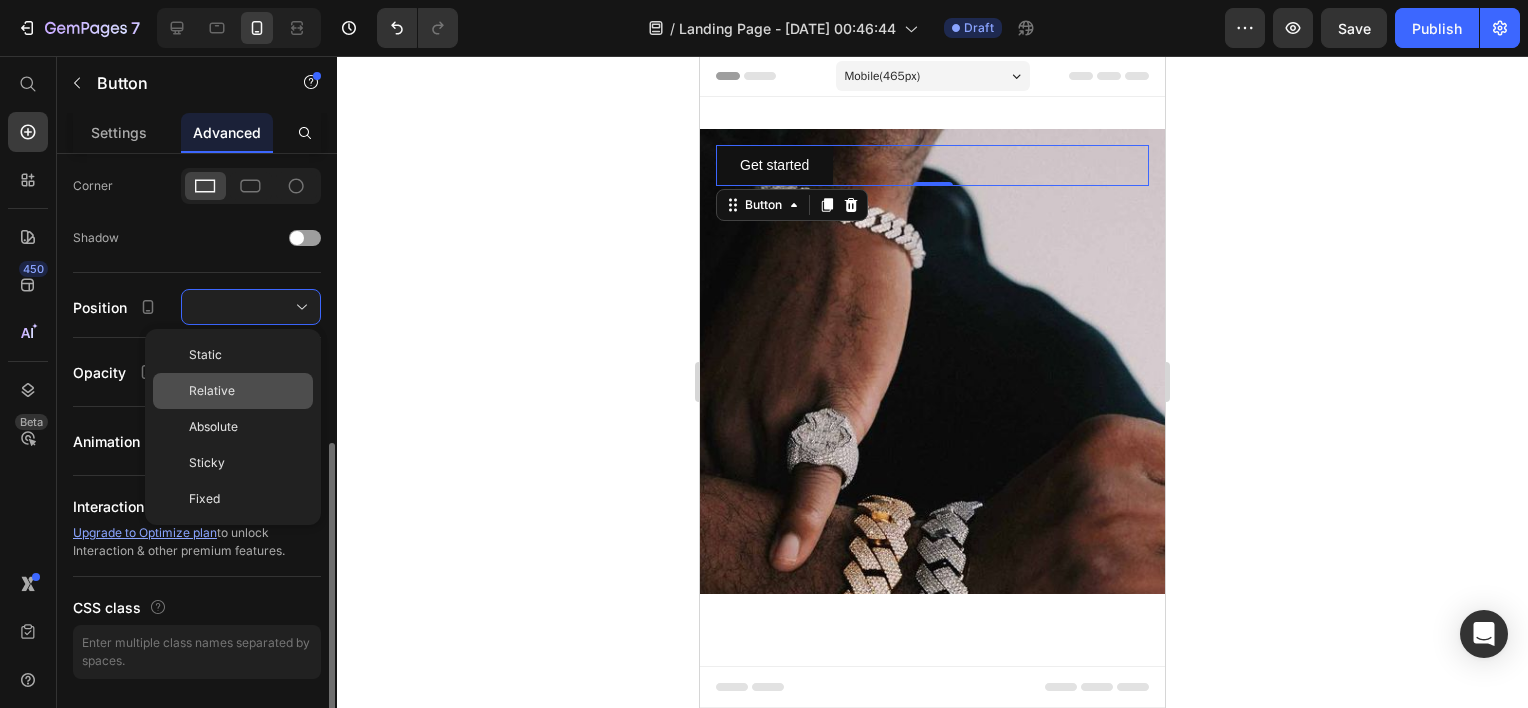 click on "Relative" 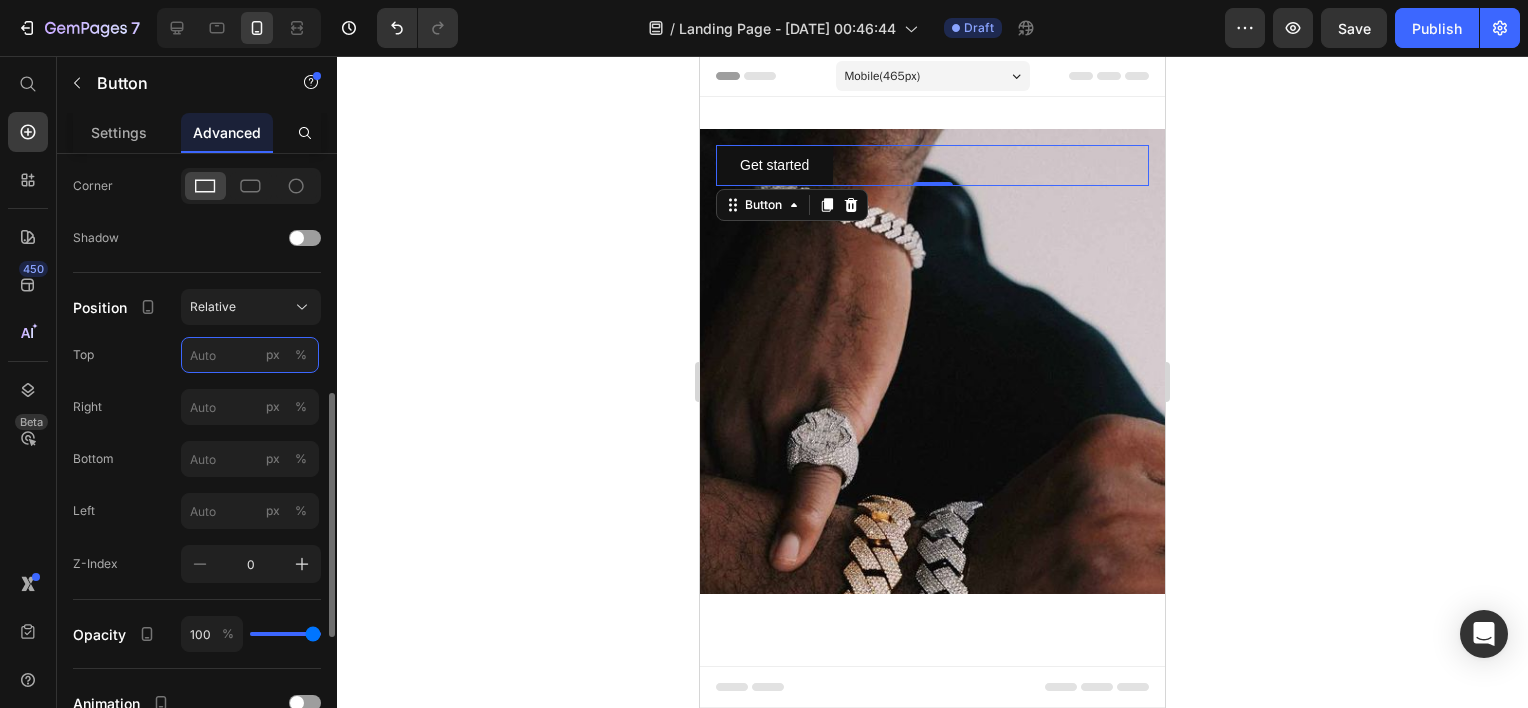 click on "px %" at bounding box center [250, 355] 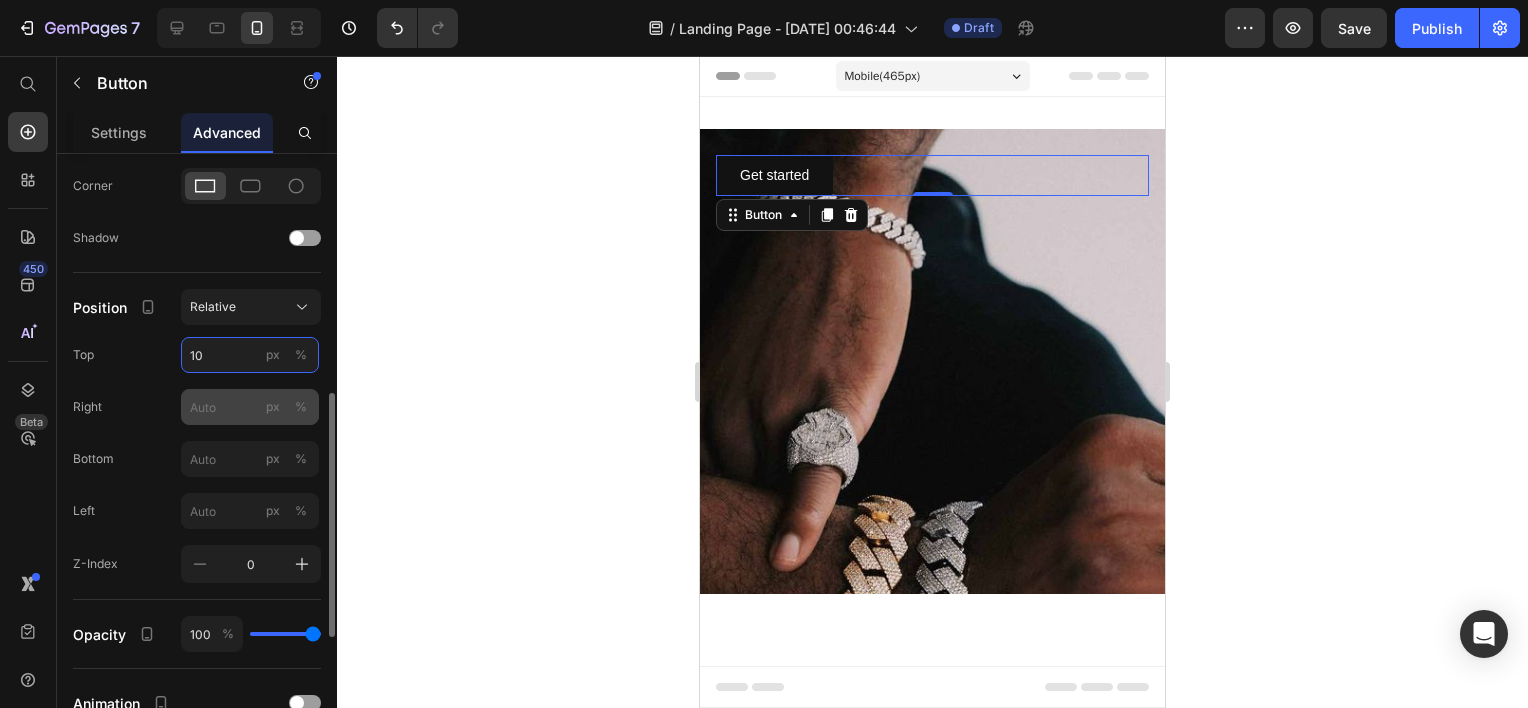 type on "1" 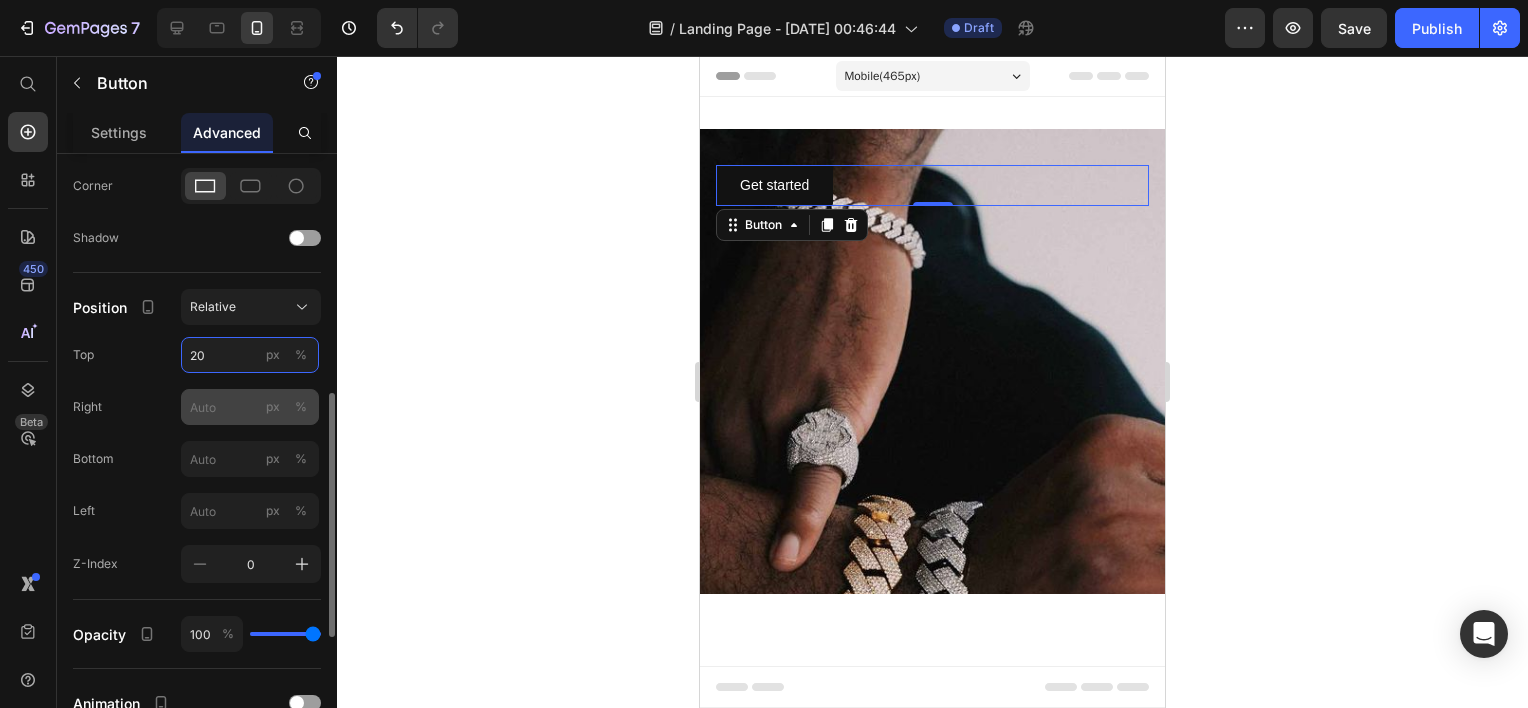type on "200" 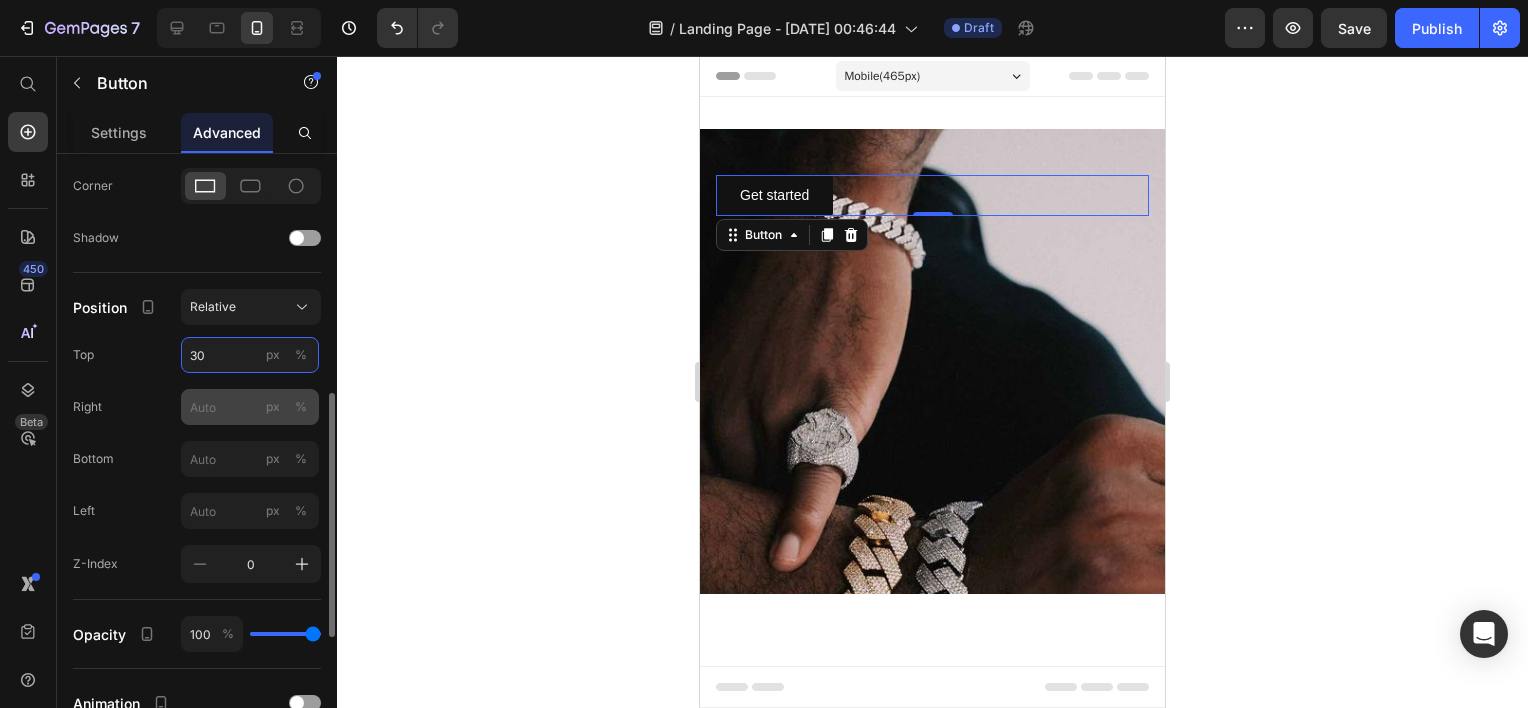 type on "3" 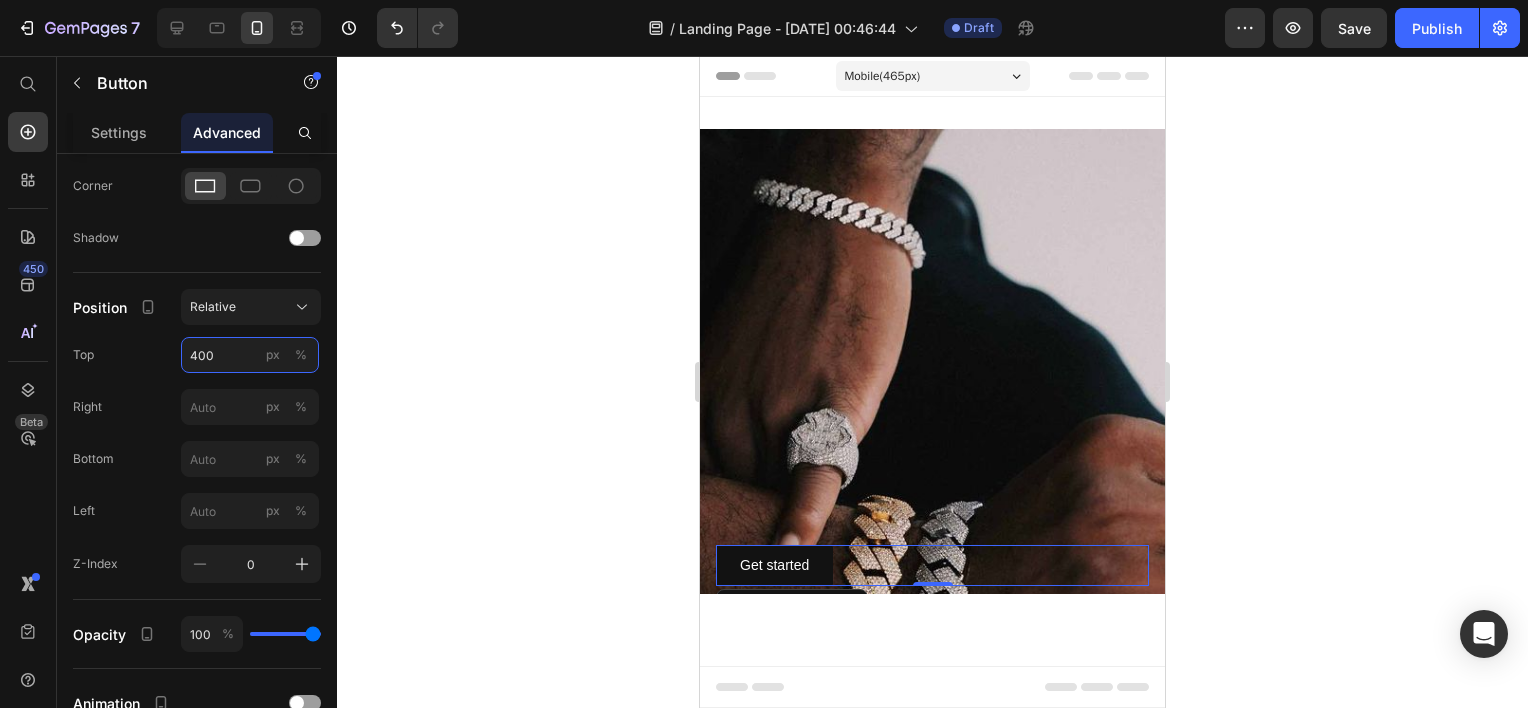 type on "400" 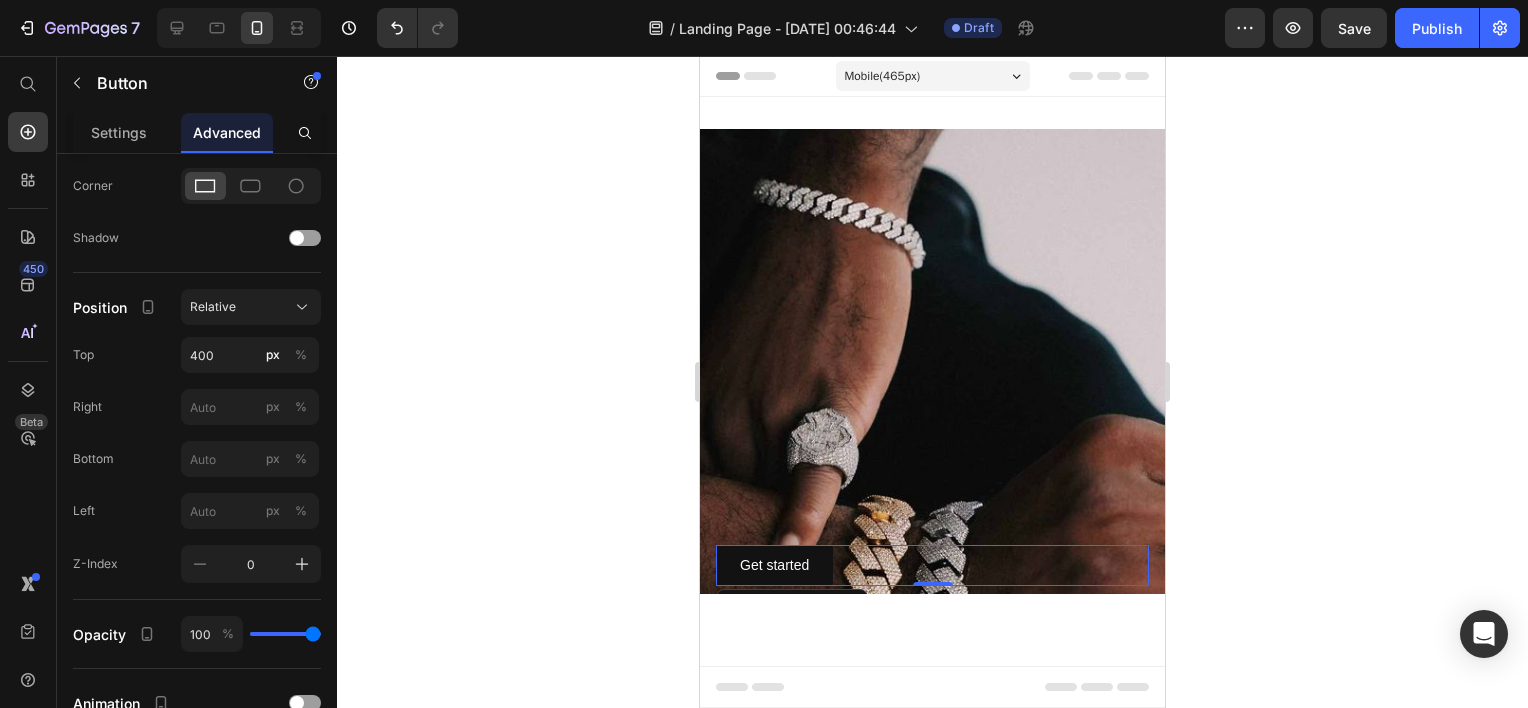 click 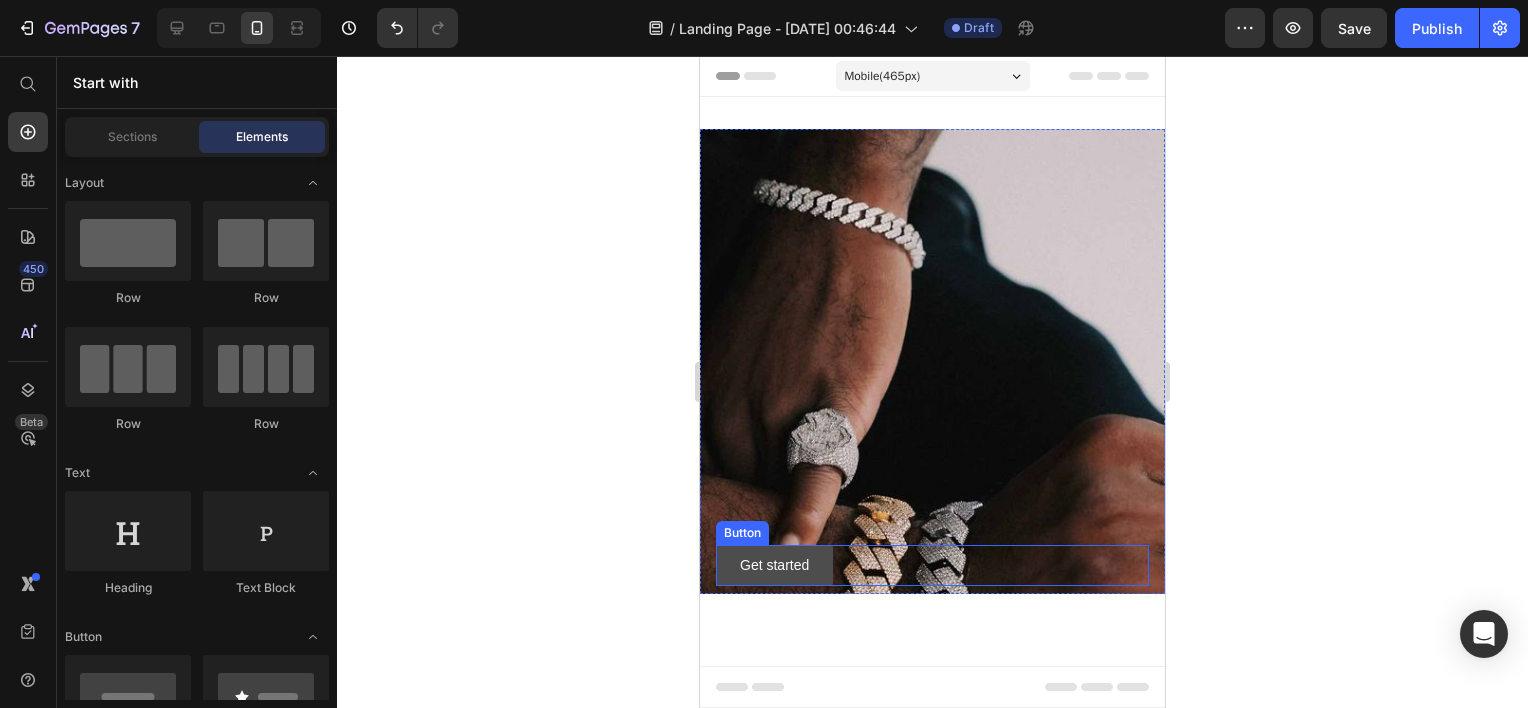 click on "Get started" at bounding box center (774, 565) 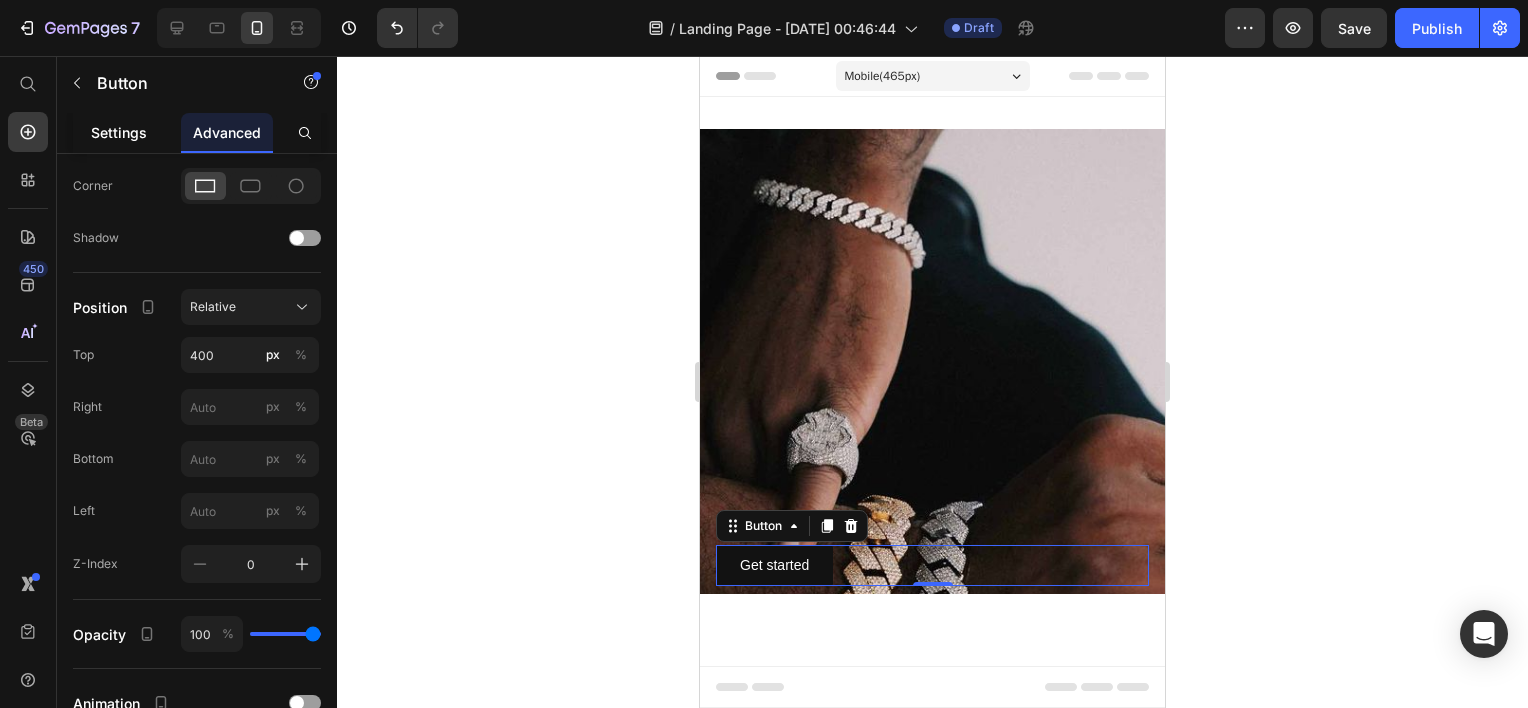 click on "Settings" at bounding box center [119, 132] 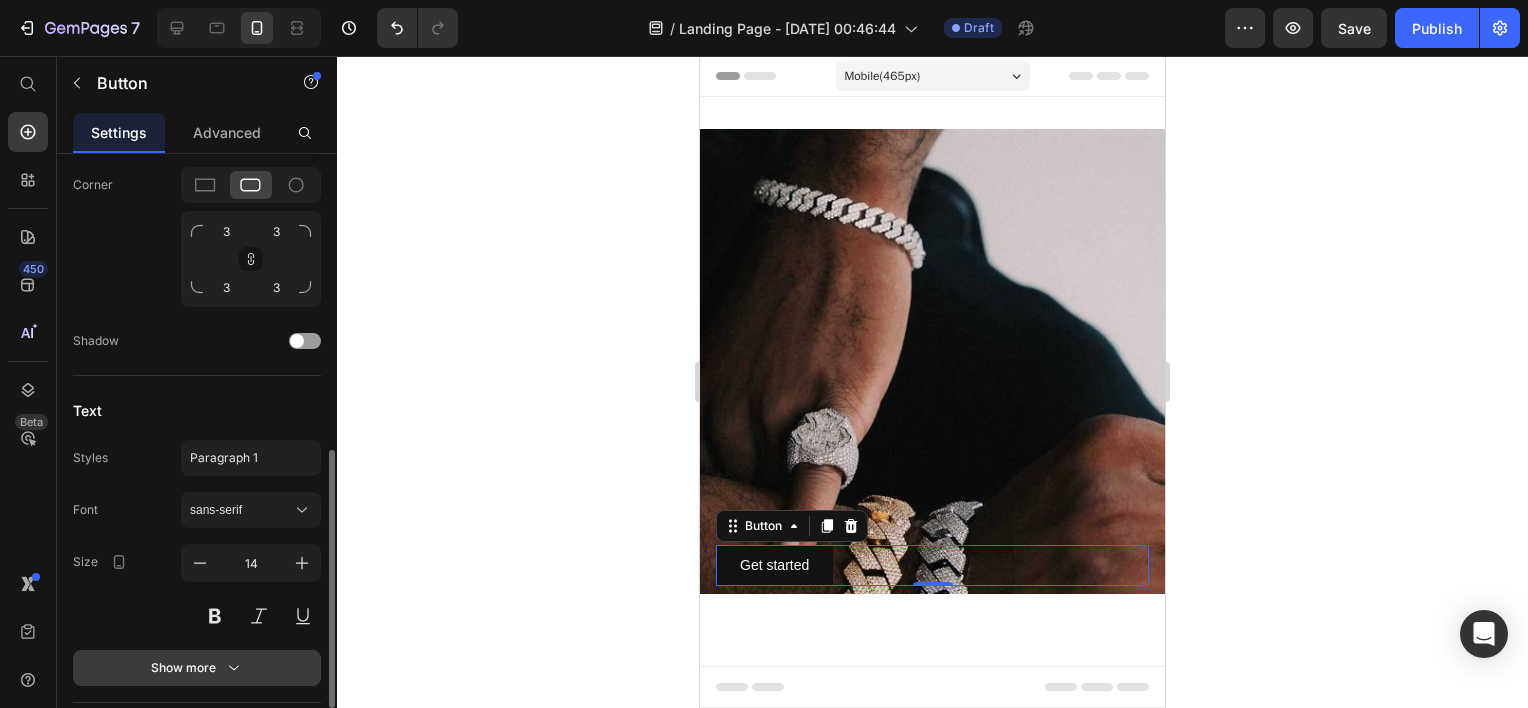 scroll, scrollTop: 832, scrollLeft: 0, axis: vertical 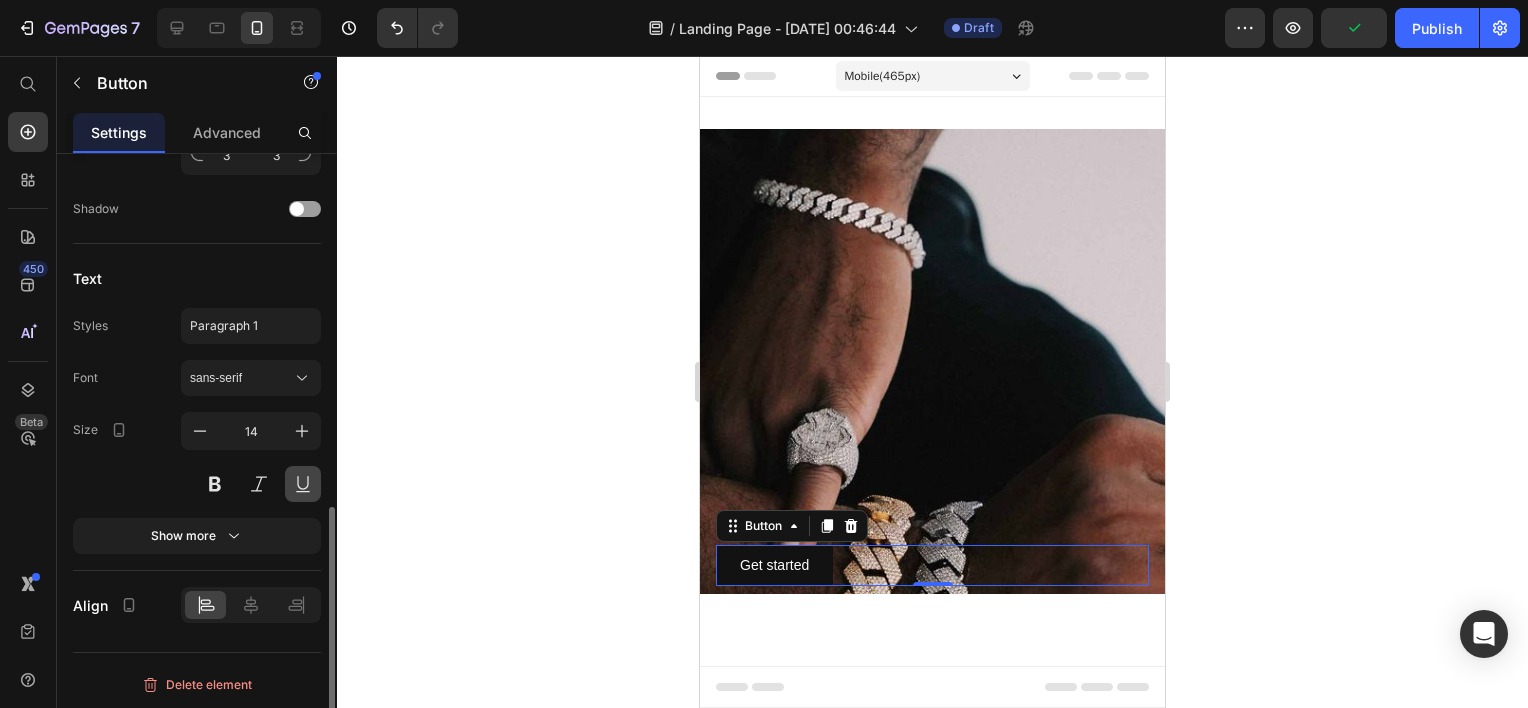 click at bounding box center (303, 484) 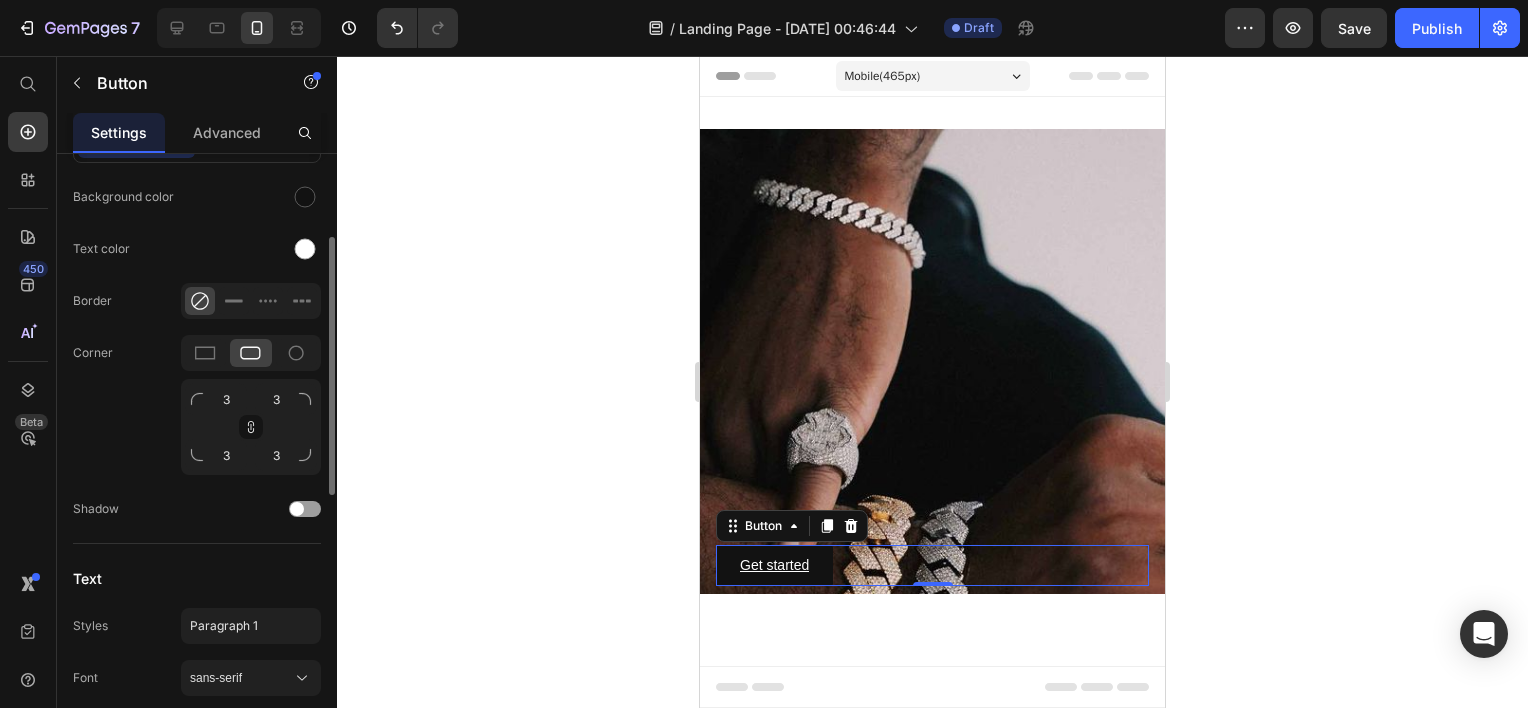 scroll, scrollTop: 432, scrollLeft: 0, axis: vertical 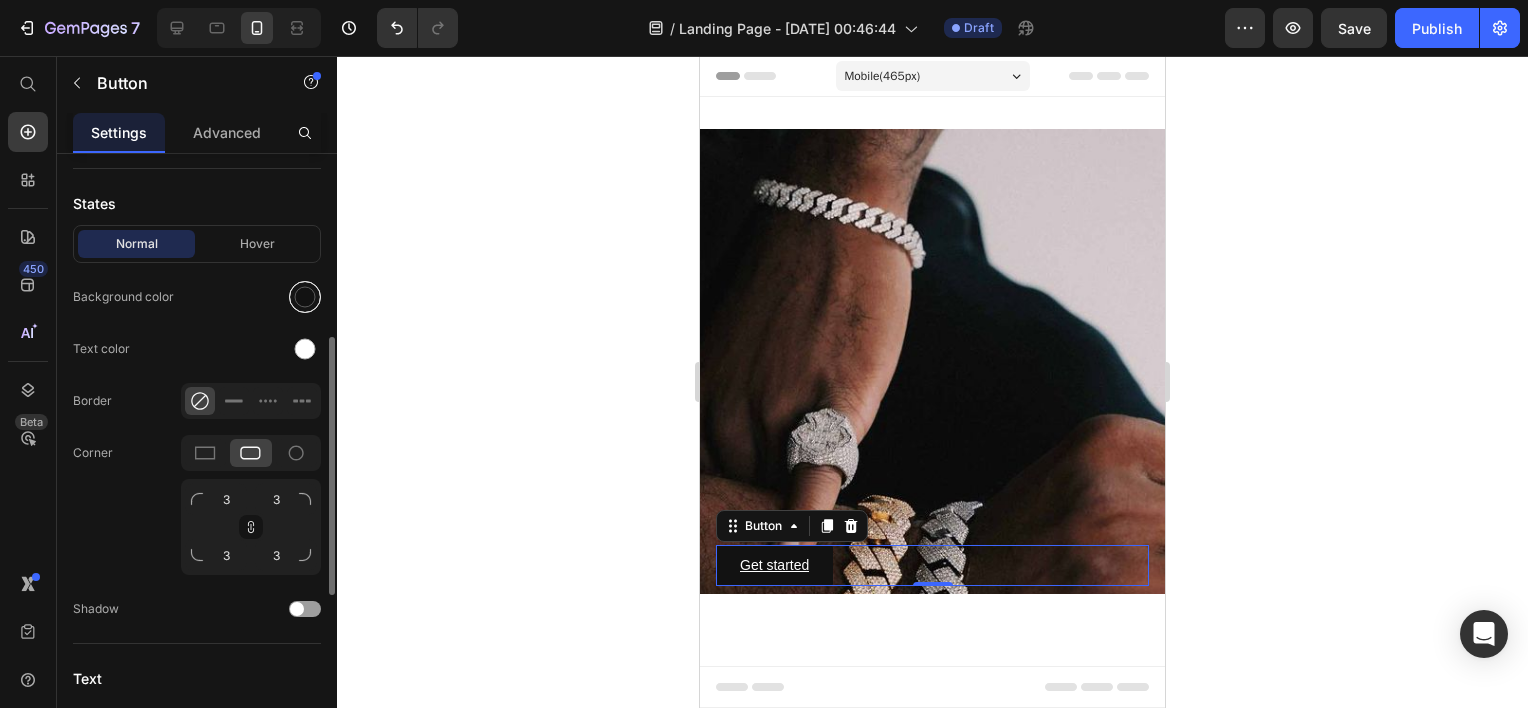 click at bounding box center (305, 297) 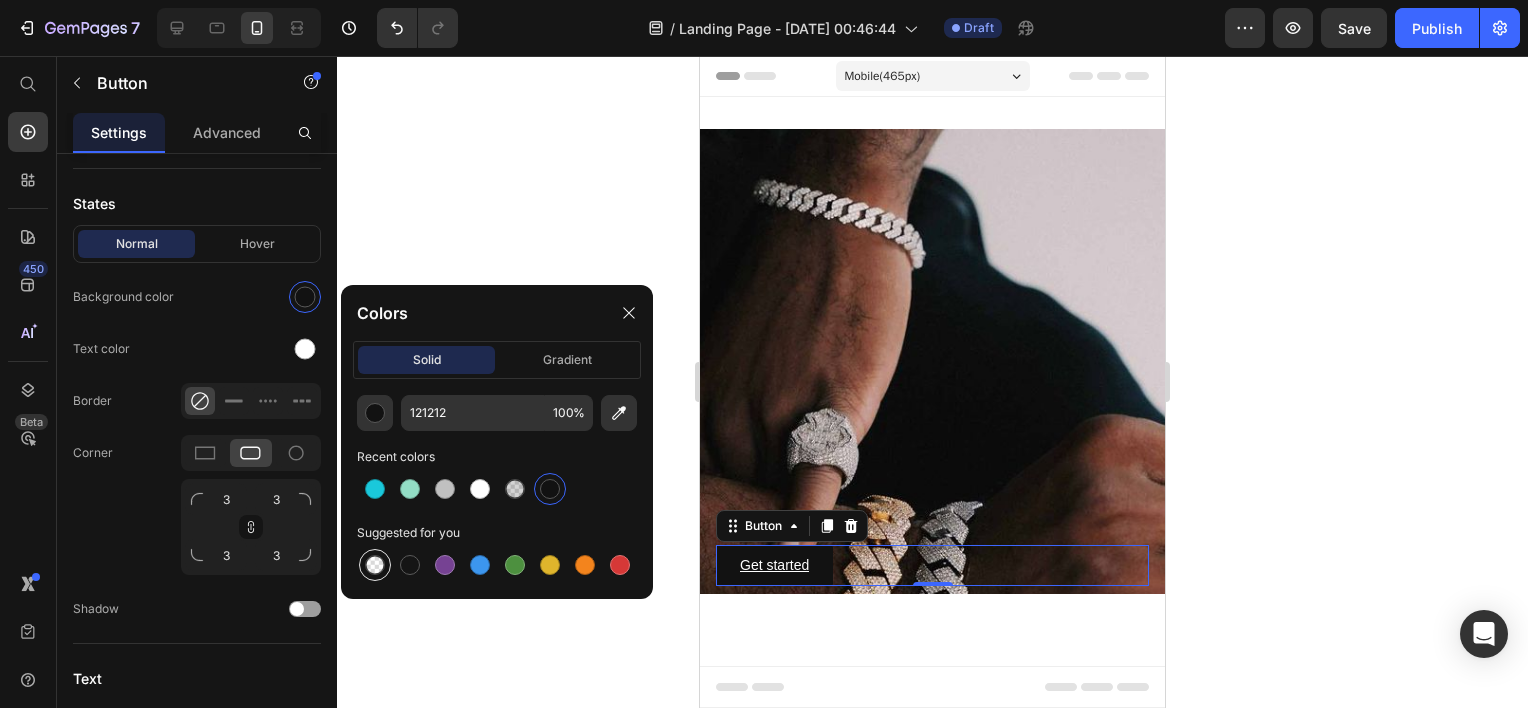 click at bounding box center (375, 565) 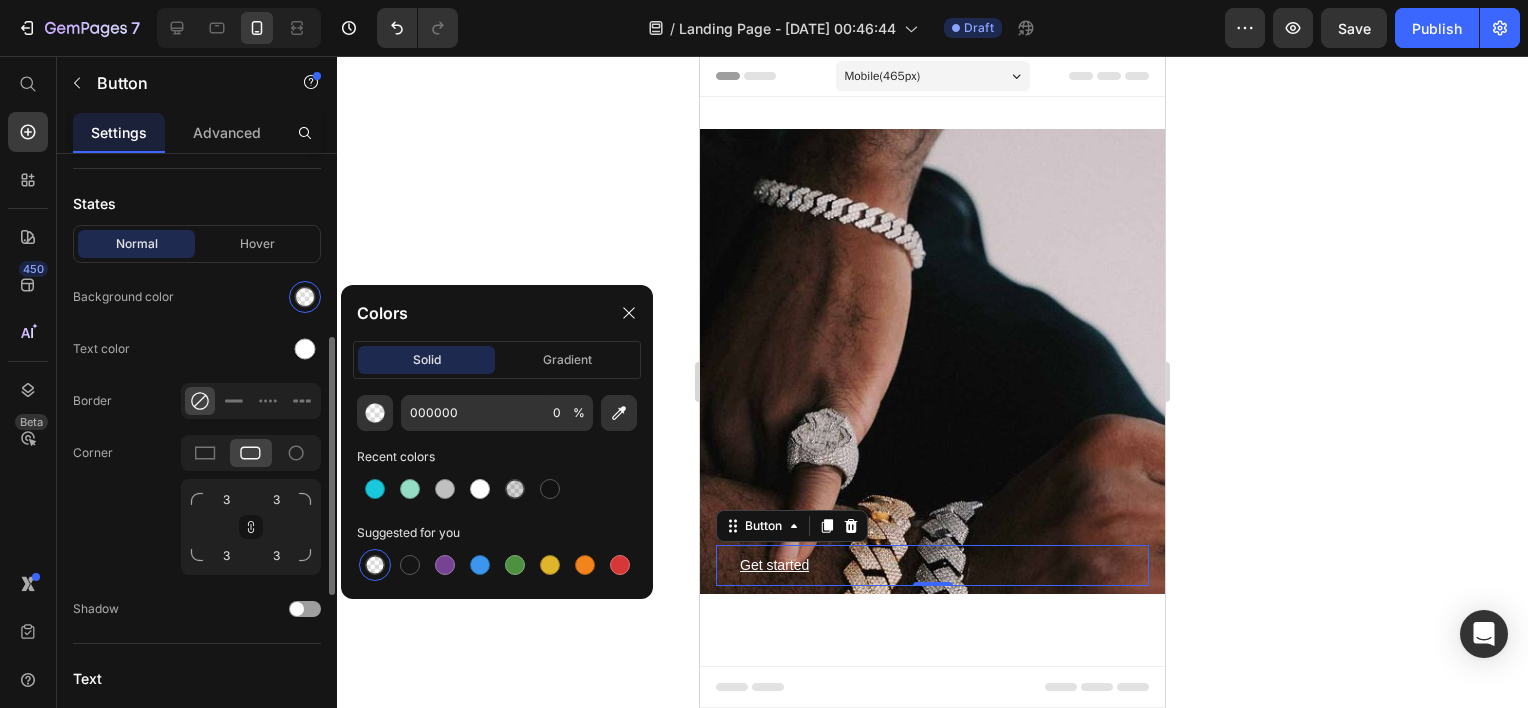 scroll, scrollTop: 732, scrollLeft: 0, axis: vertical 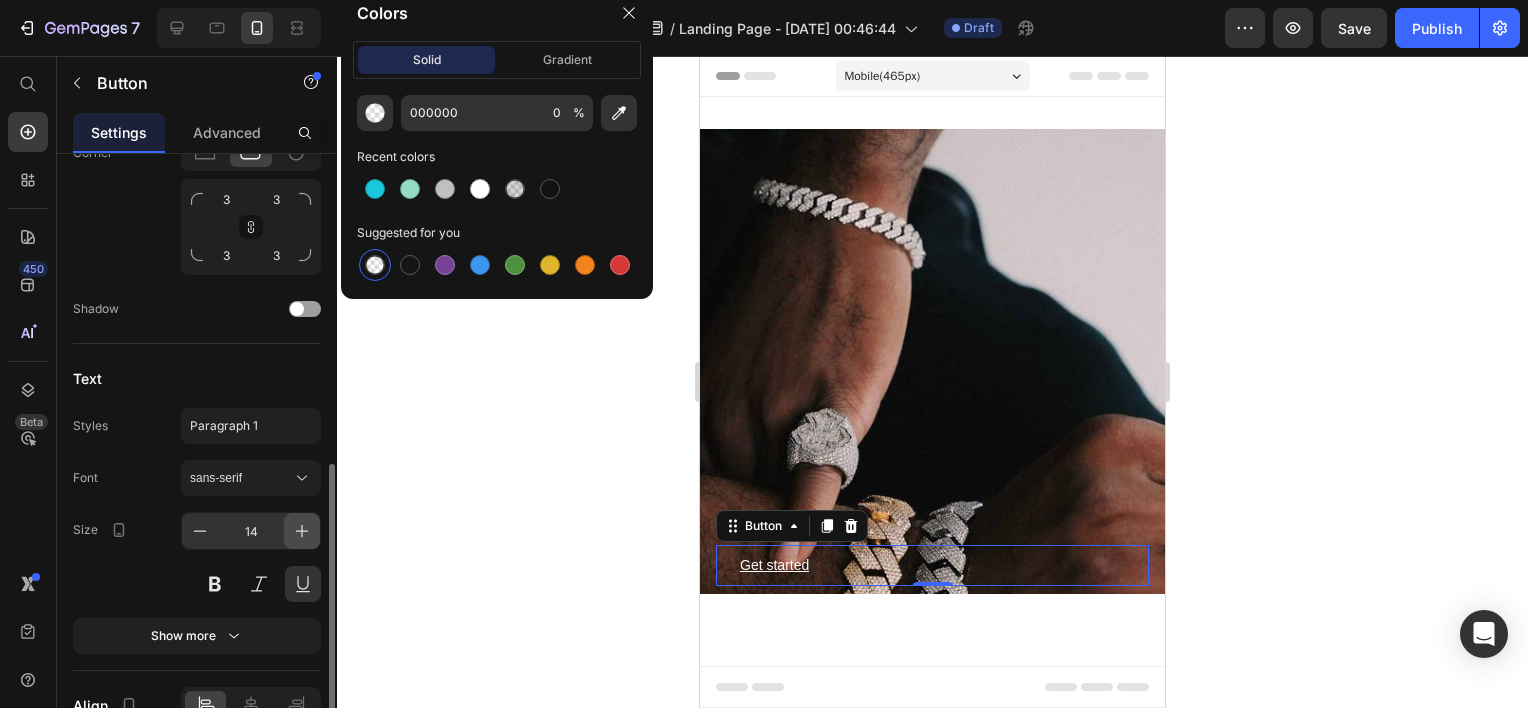 click at bounding box center [302, 531] 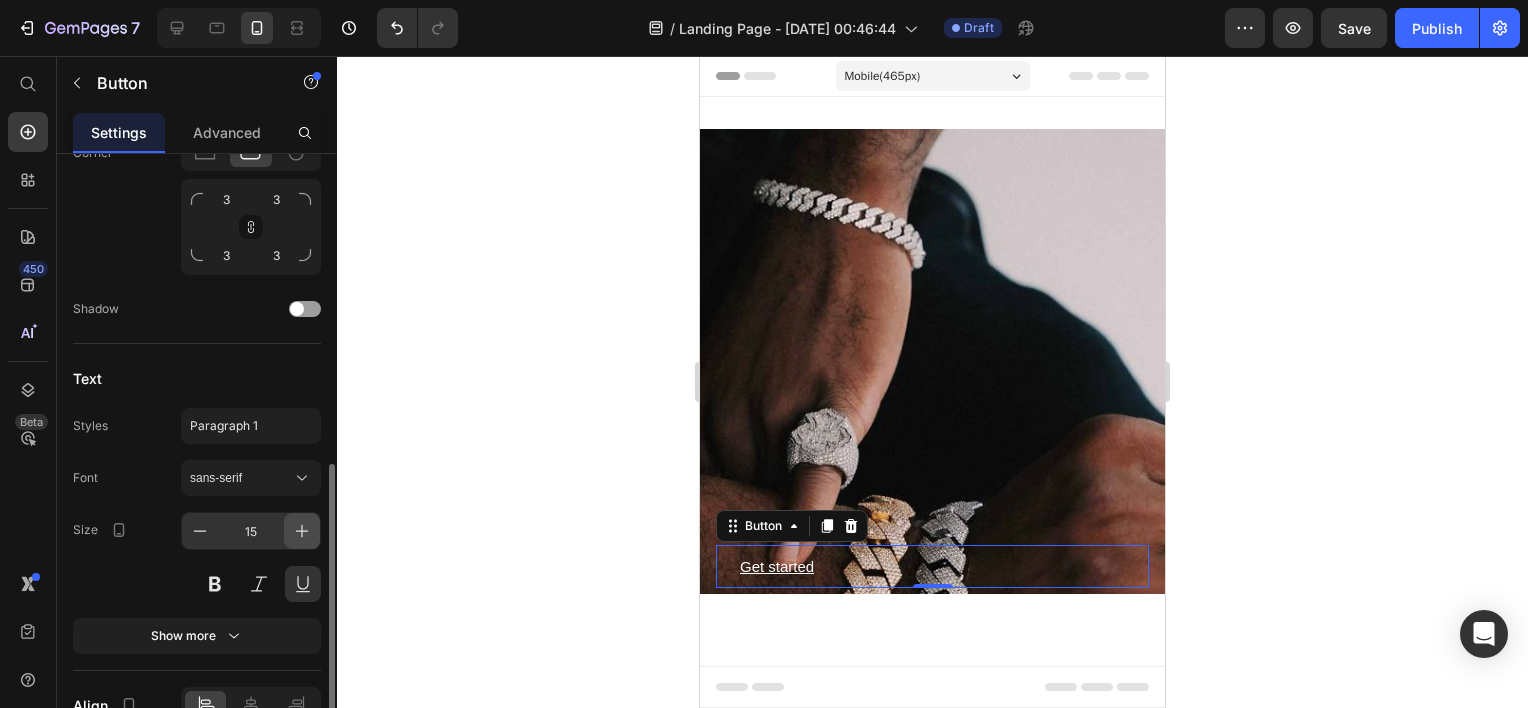 click at bounding box center [302, 531] 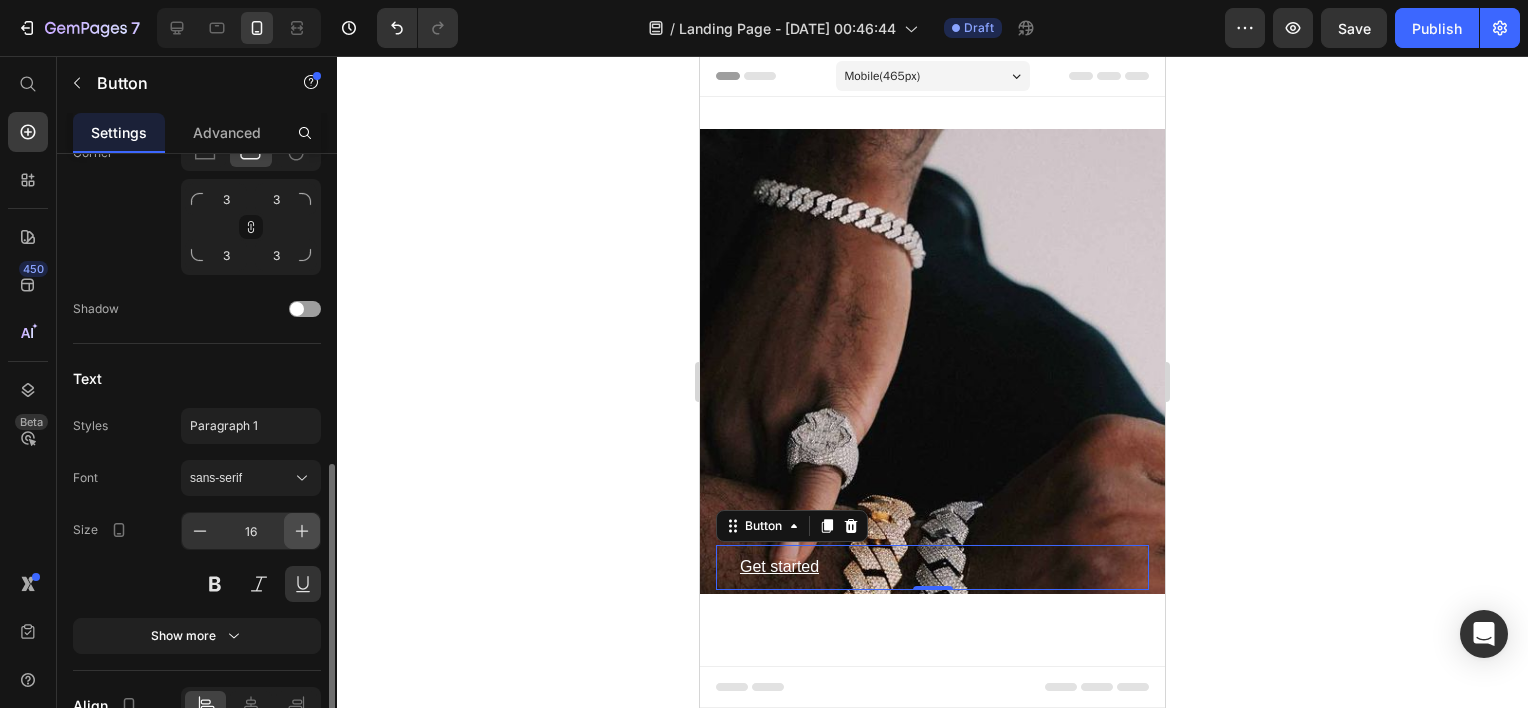 click at bounding box center [302, 531] 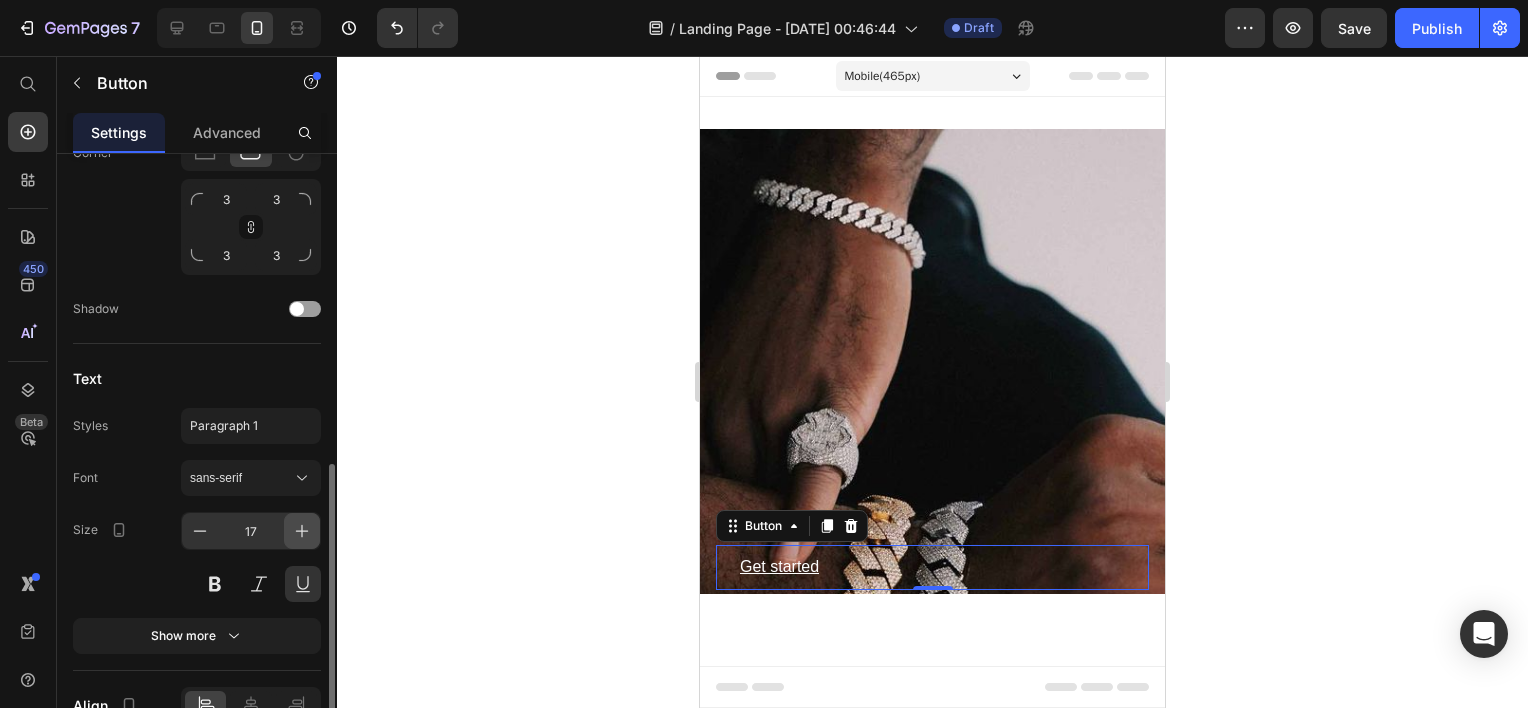 click at bounding box center (302, 531) 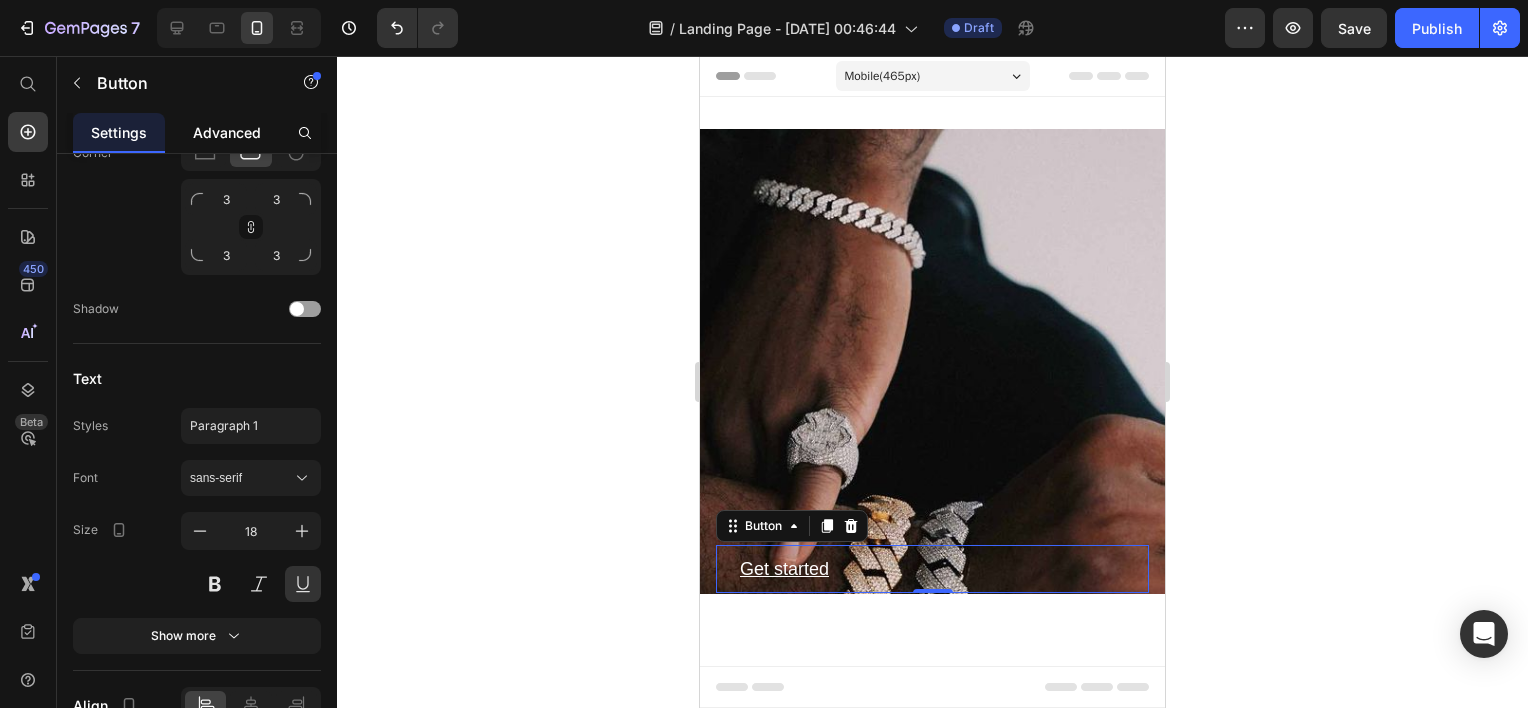 click on "Advanced" at bounding box center [227, 132] 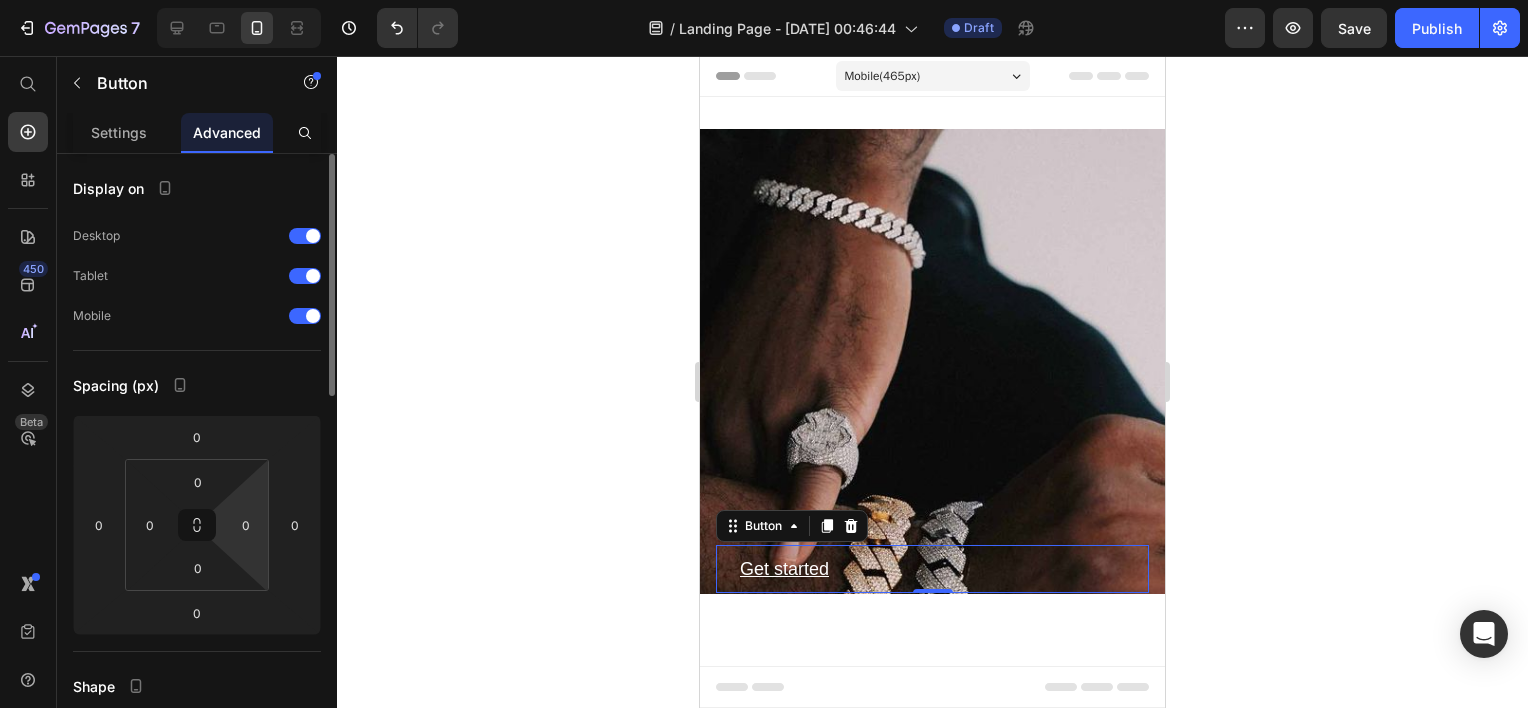 scroll, scrollTop: 400, scrollLeft: 0, axis: vertical 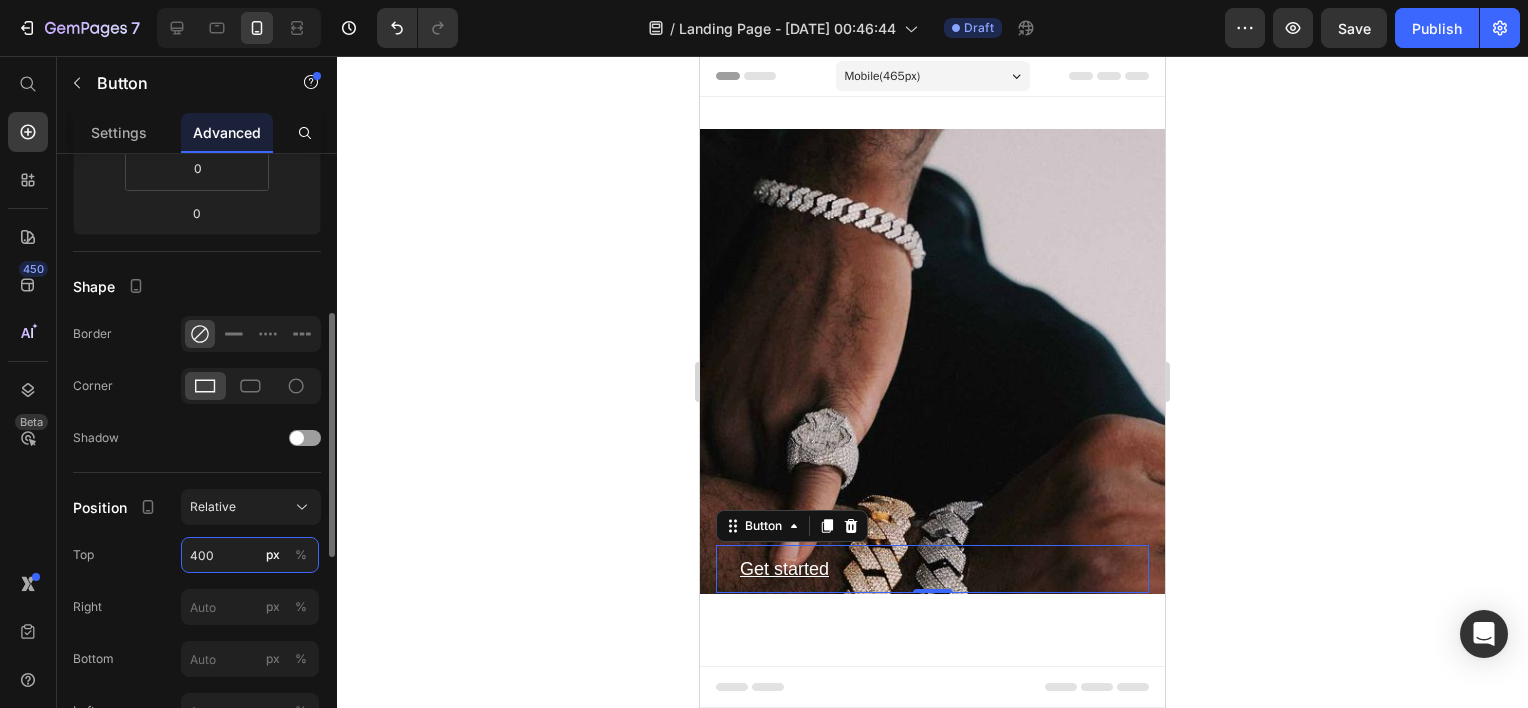 click on "400" at bounding box center [250, 555] 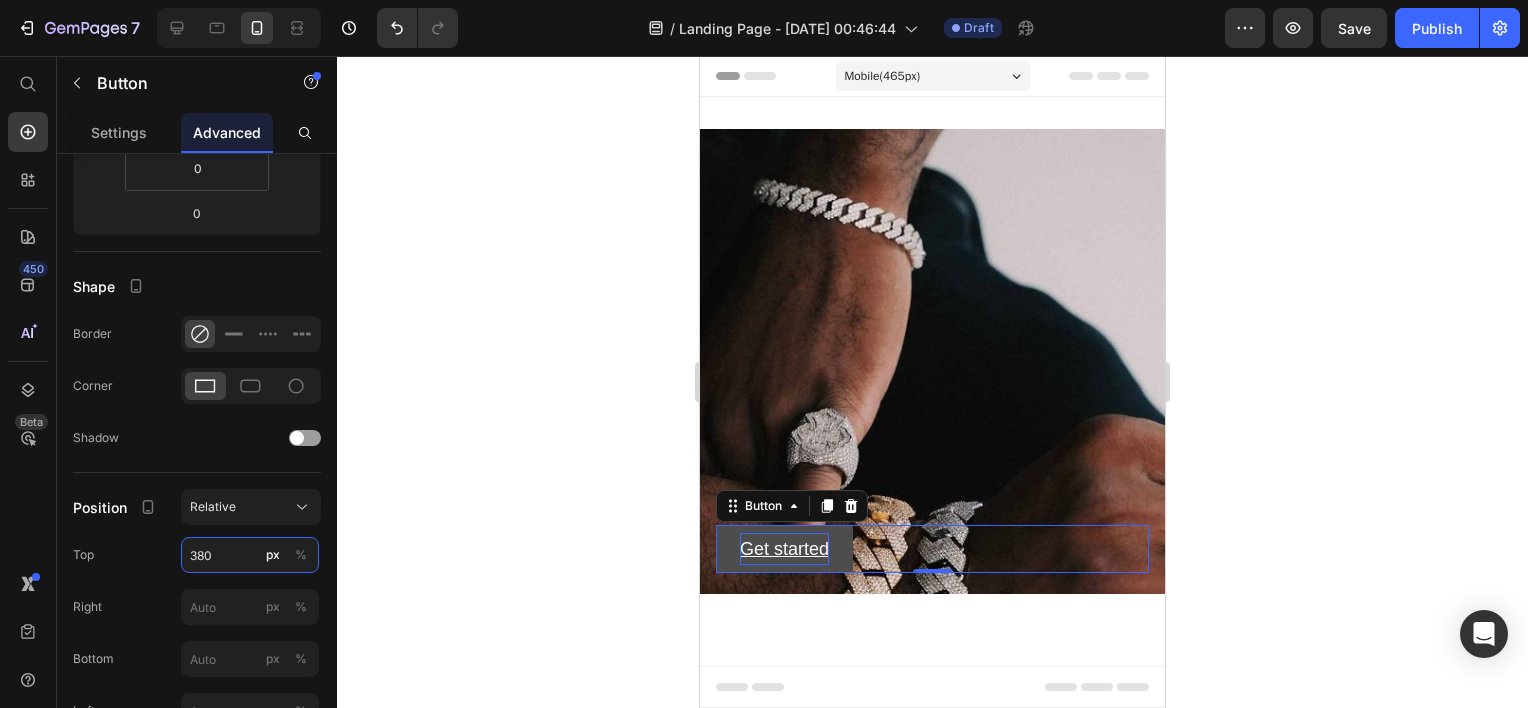 type on "380" 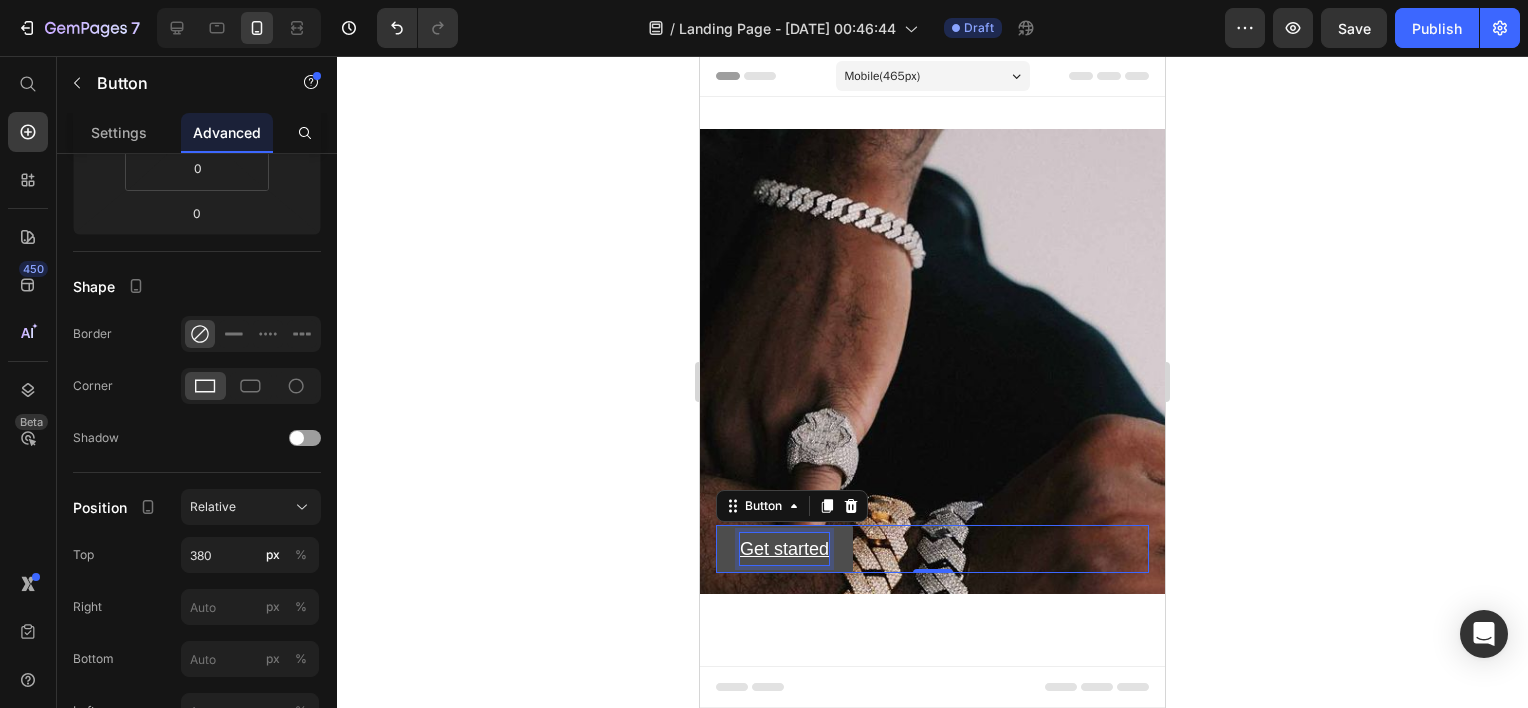 click on "Get started" at bounding box center [784, 549] 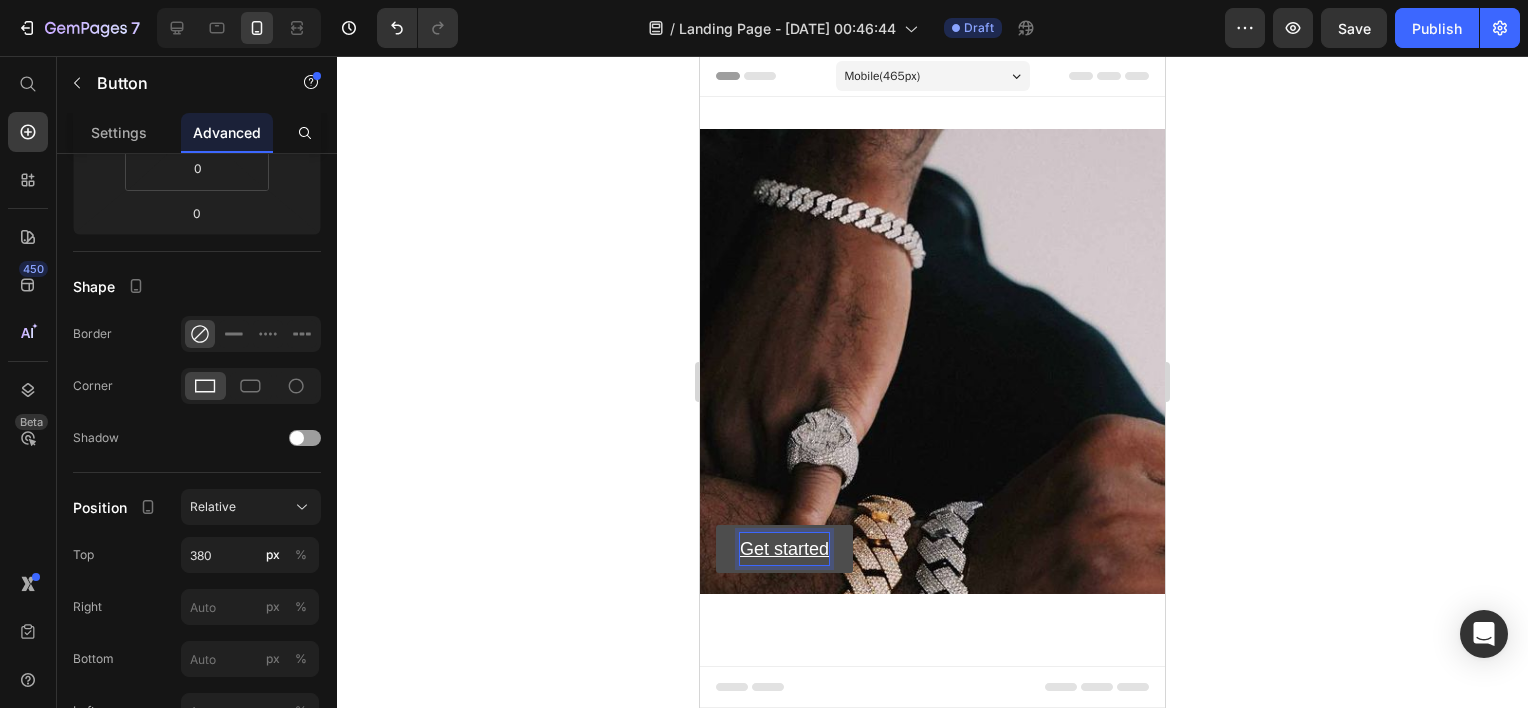 click on "Get started" at bounding box center [784, 549] 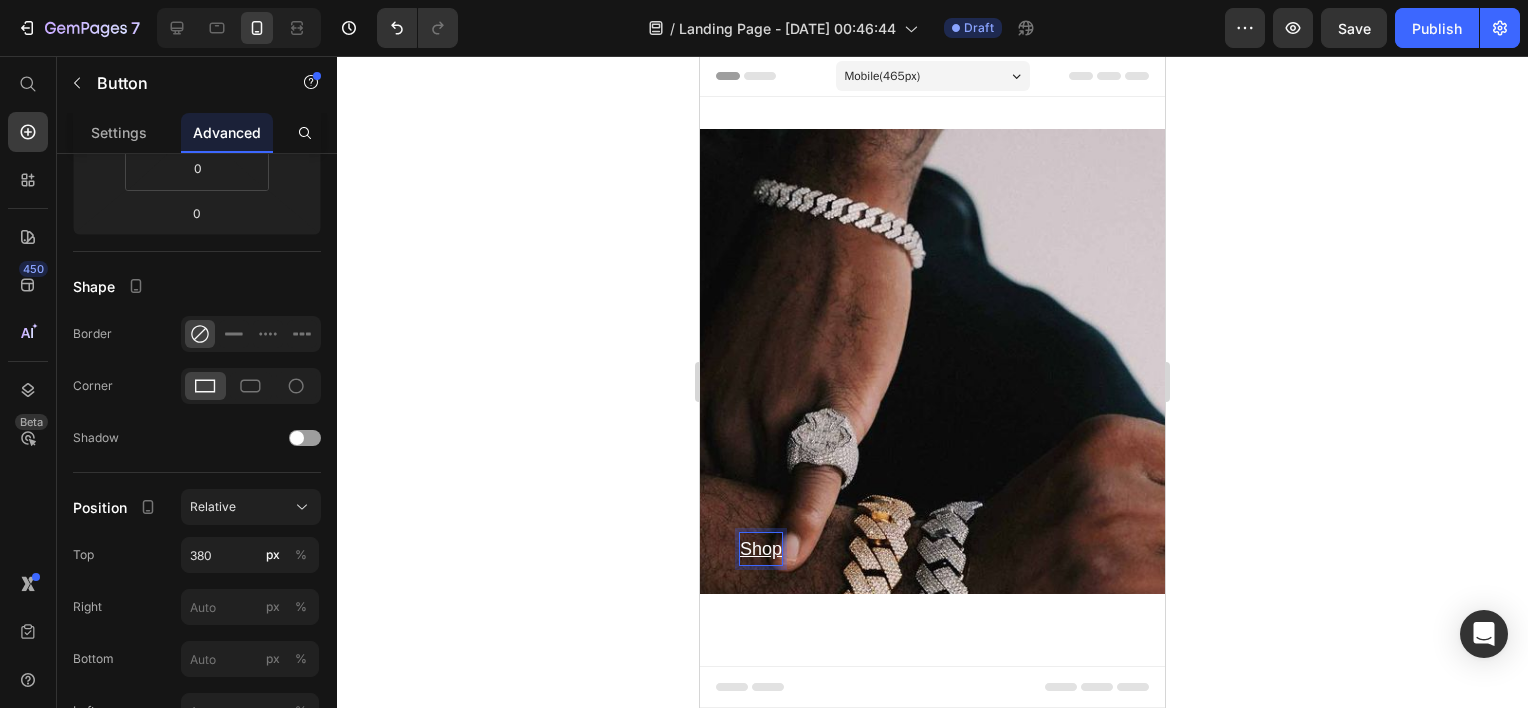 click on "Shop" at bounding box center [761, 549] 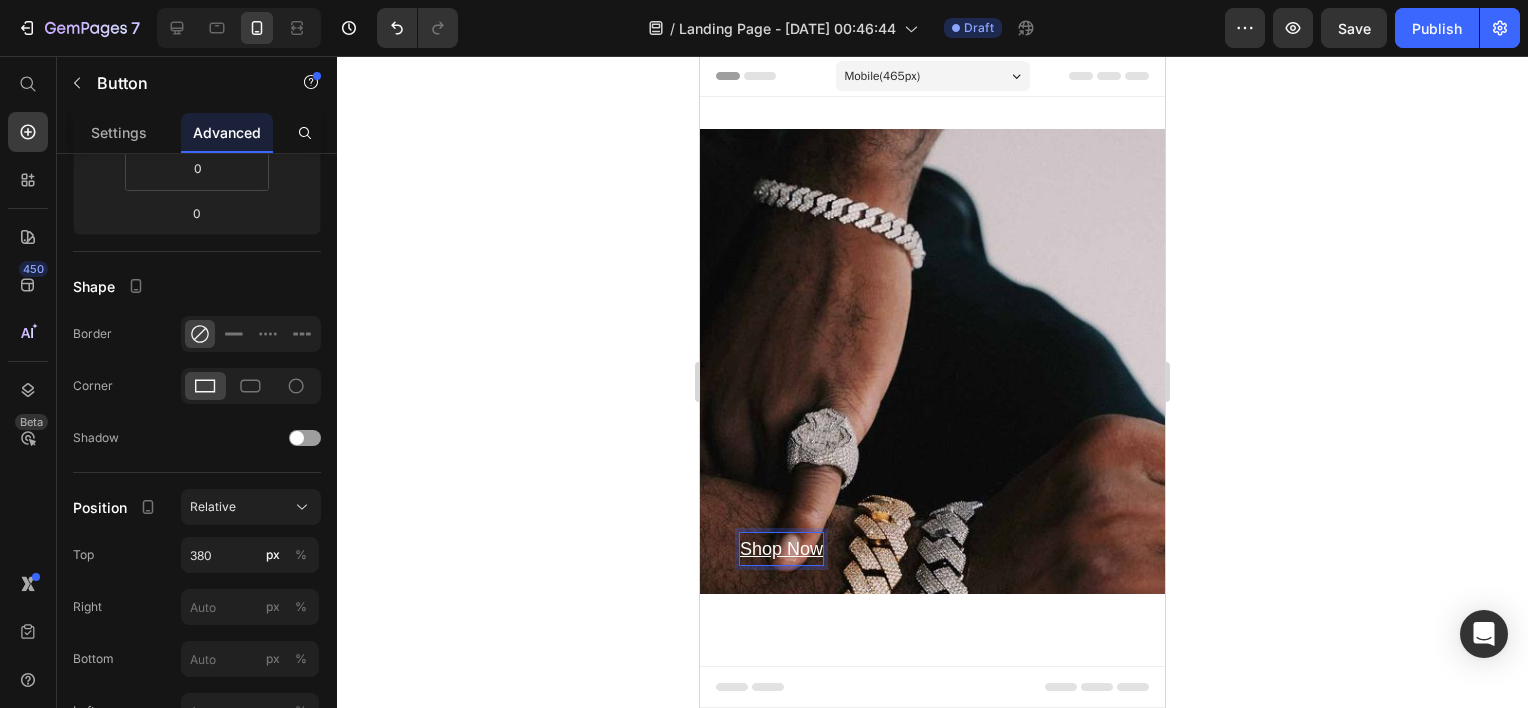 drag, startPoint x: 1367, startPoint y: 473, endPoint x: 1359, endPoint y: 485, distance: 14.422205 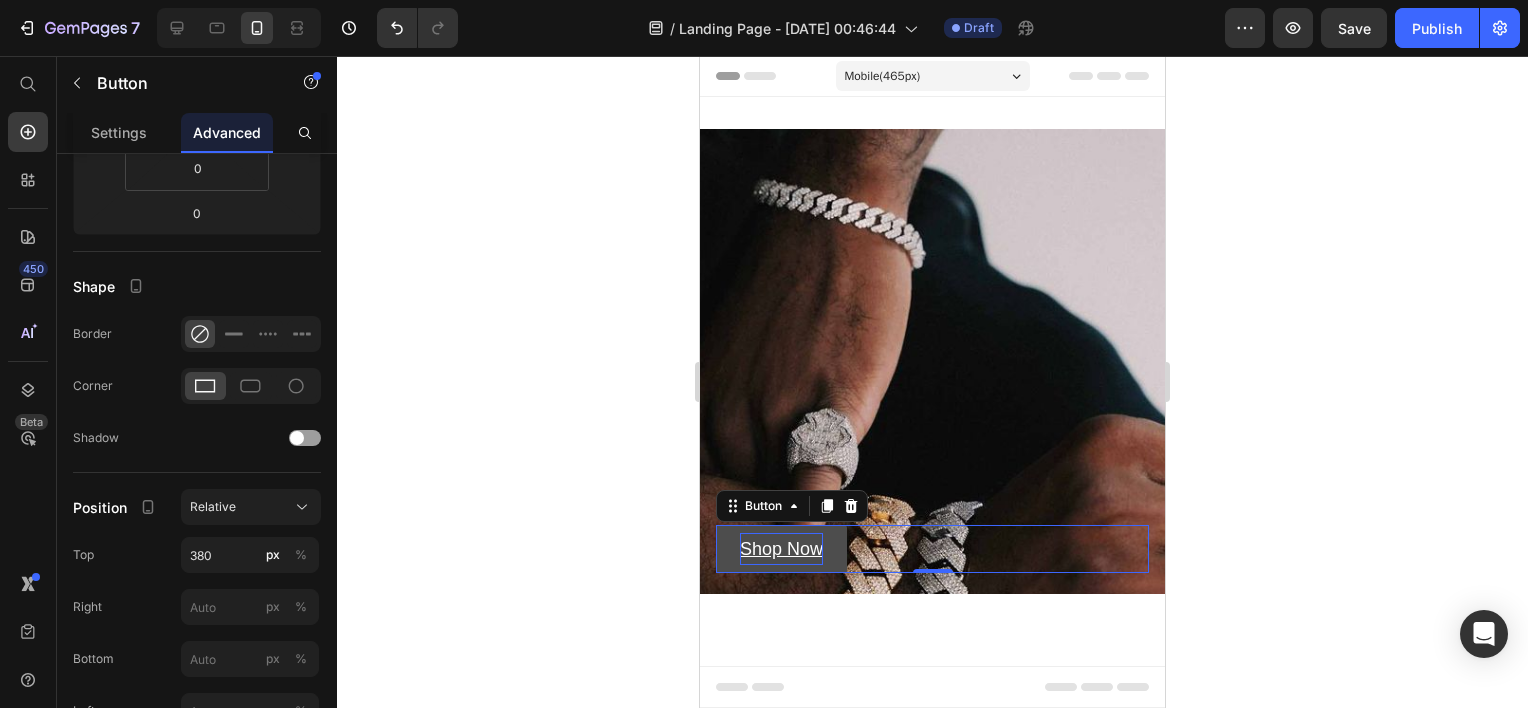 click on "Shop Now" at bounding box center (781, 549) 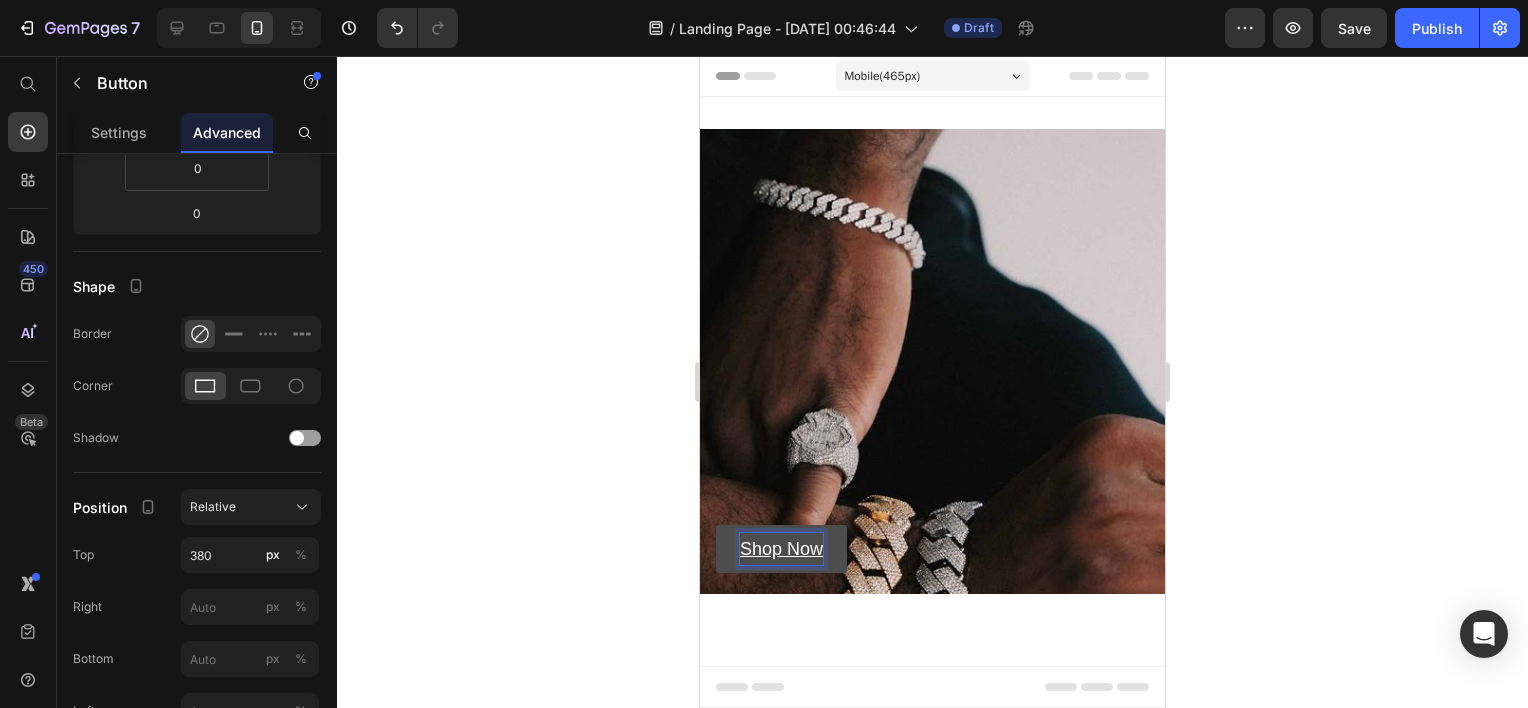 click on "Shop Now" at bounding box center [781, 549] 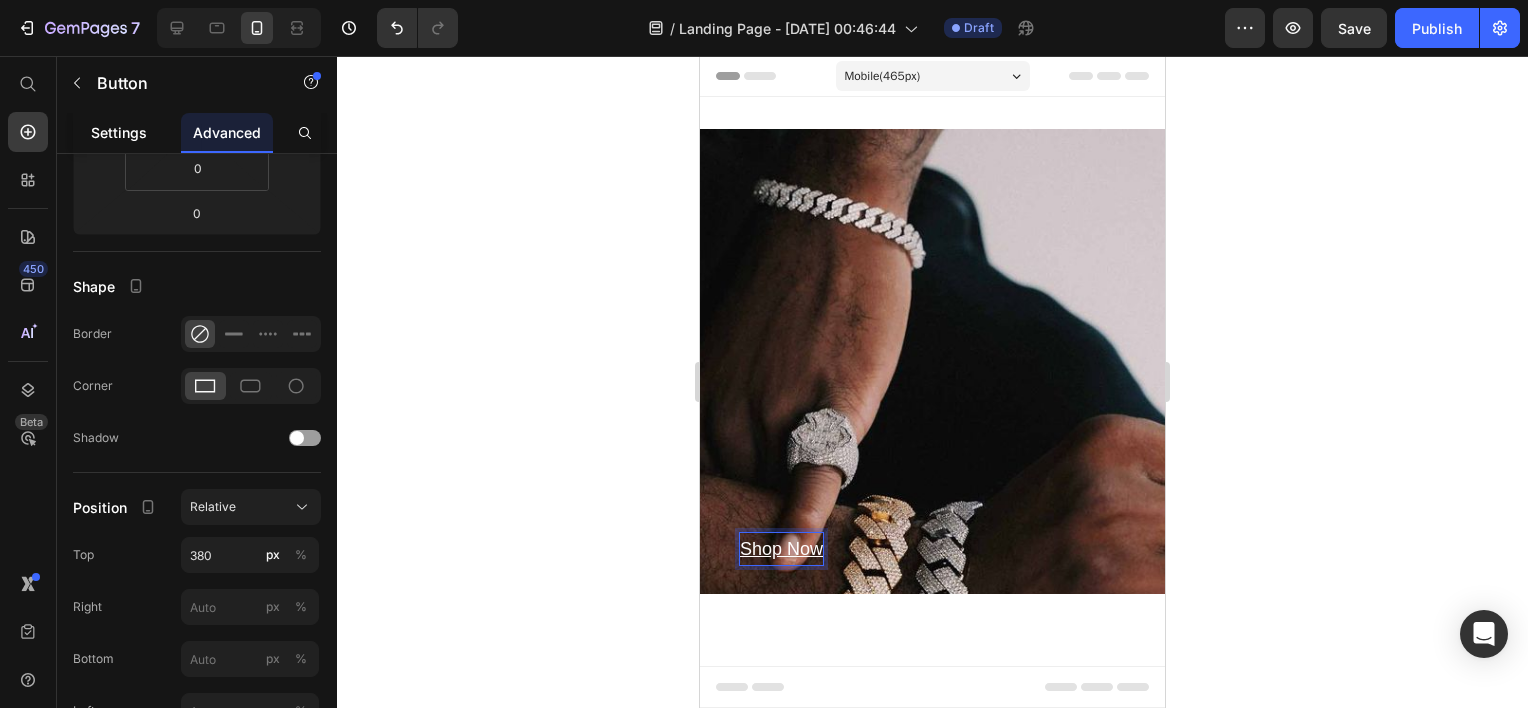 click on "Settings" 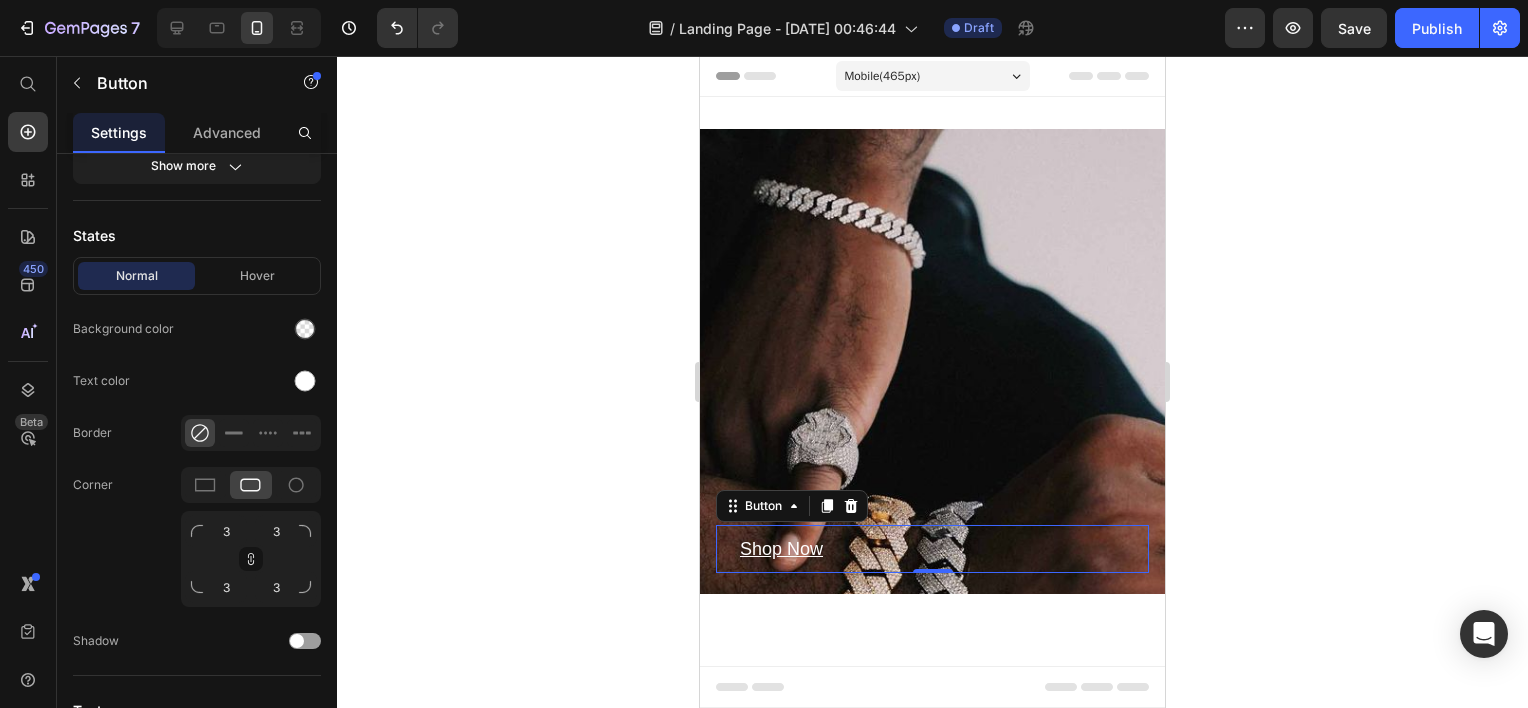 scroll, scrollTop: 0, scrollLeft: 0, axis: both 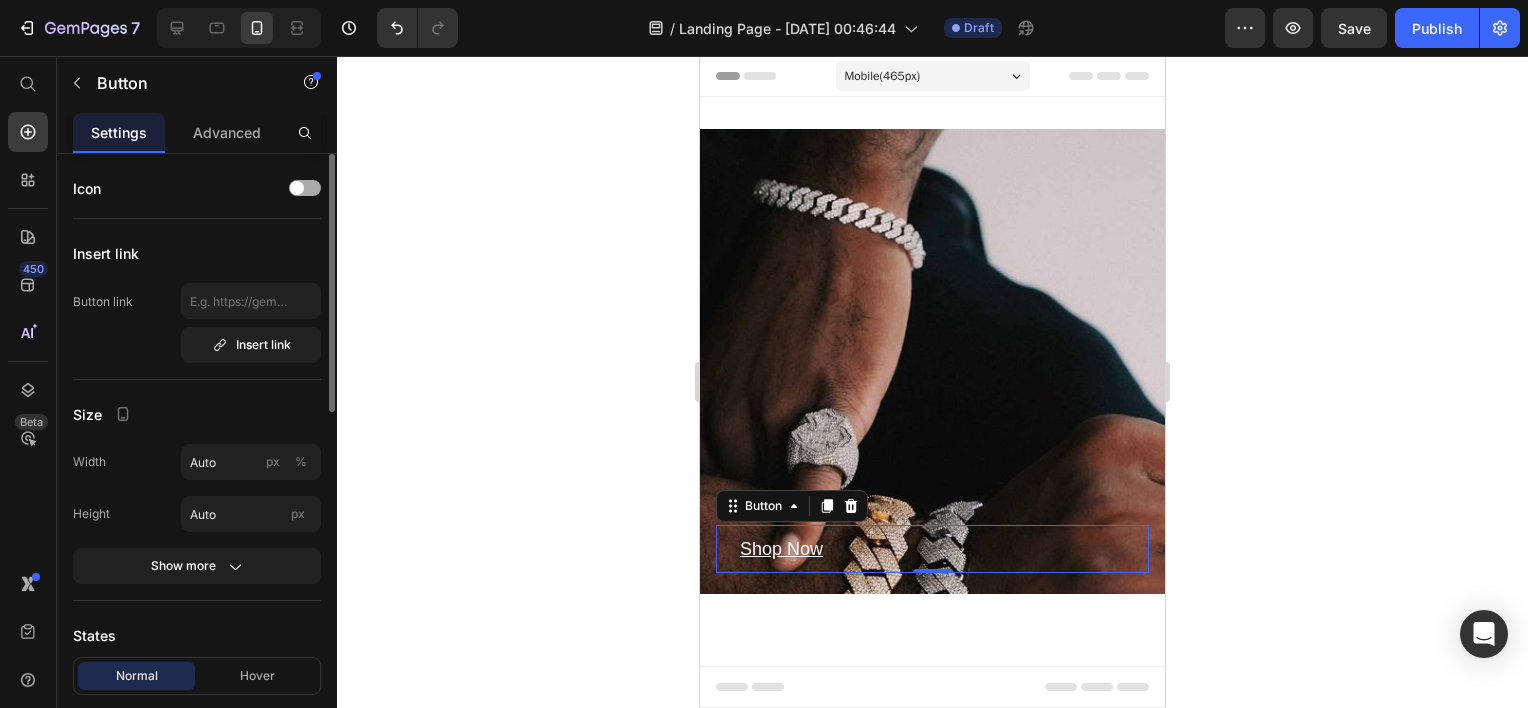 click at bounding box center (297, 188) 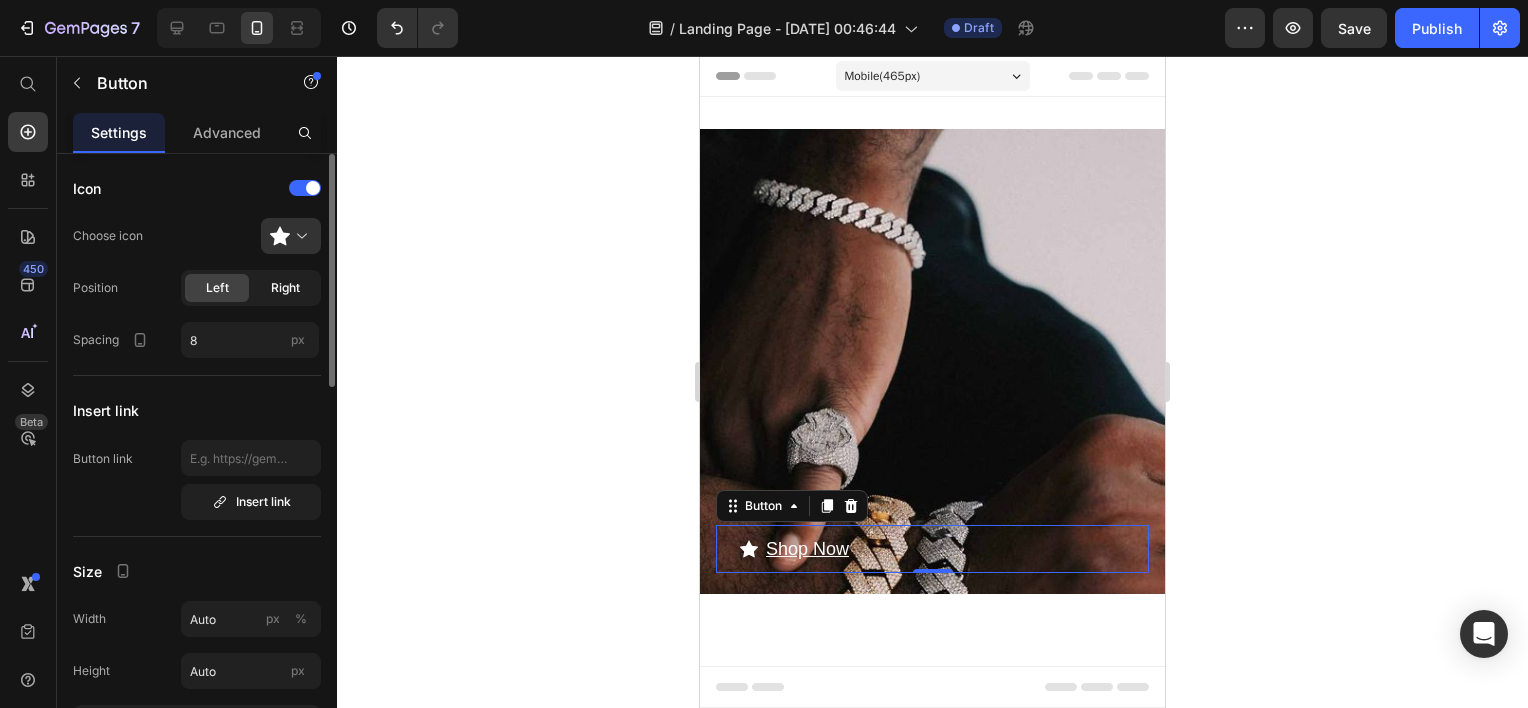 click on "Right" 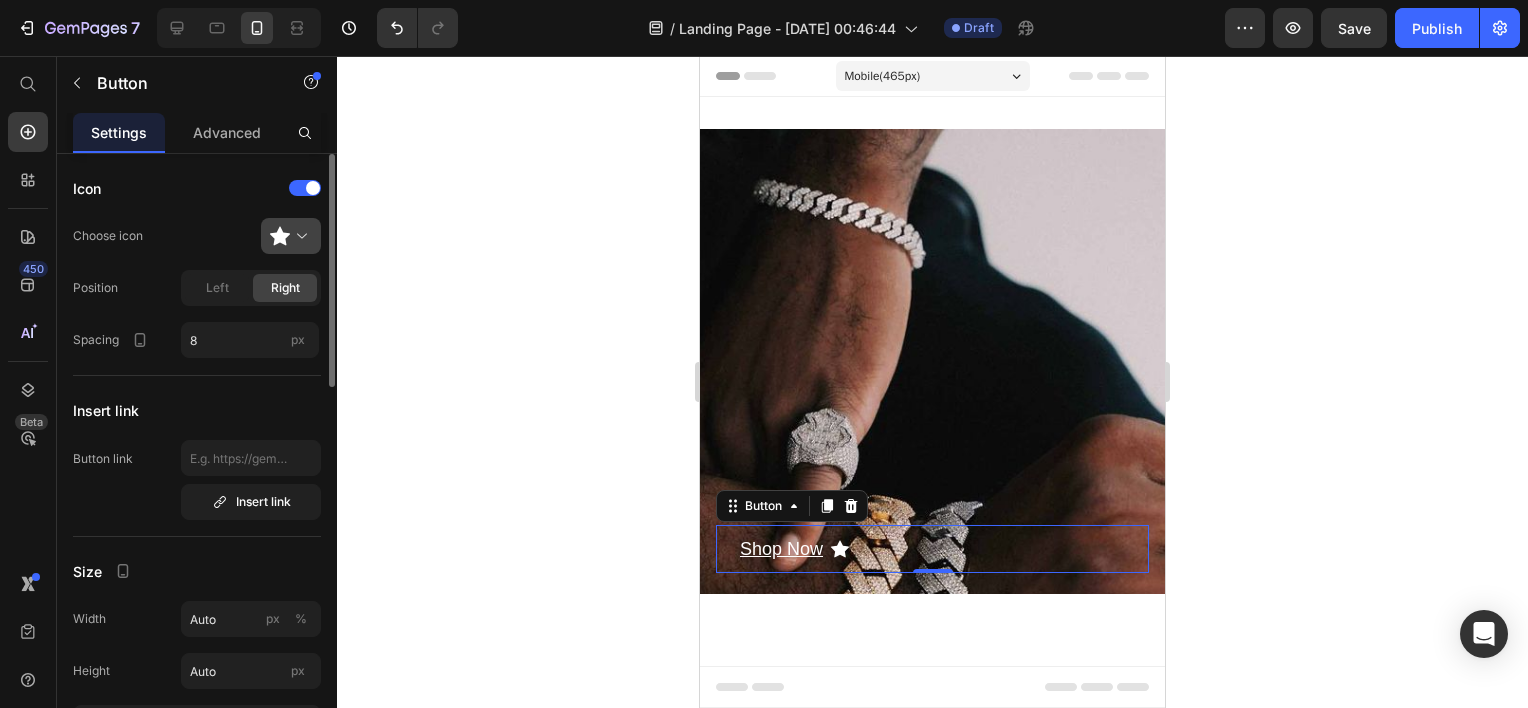click at bounding box center [299, 236] 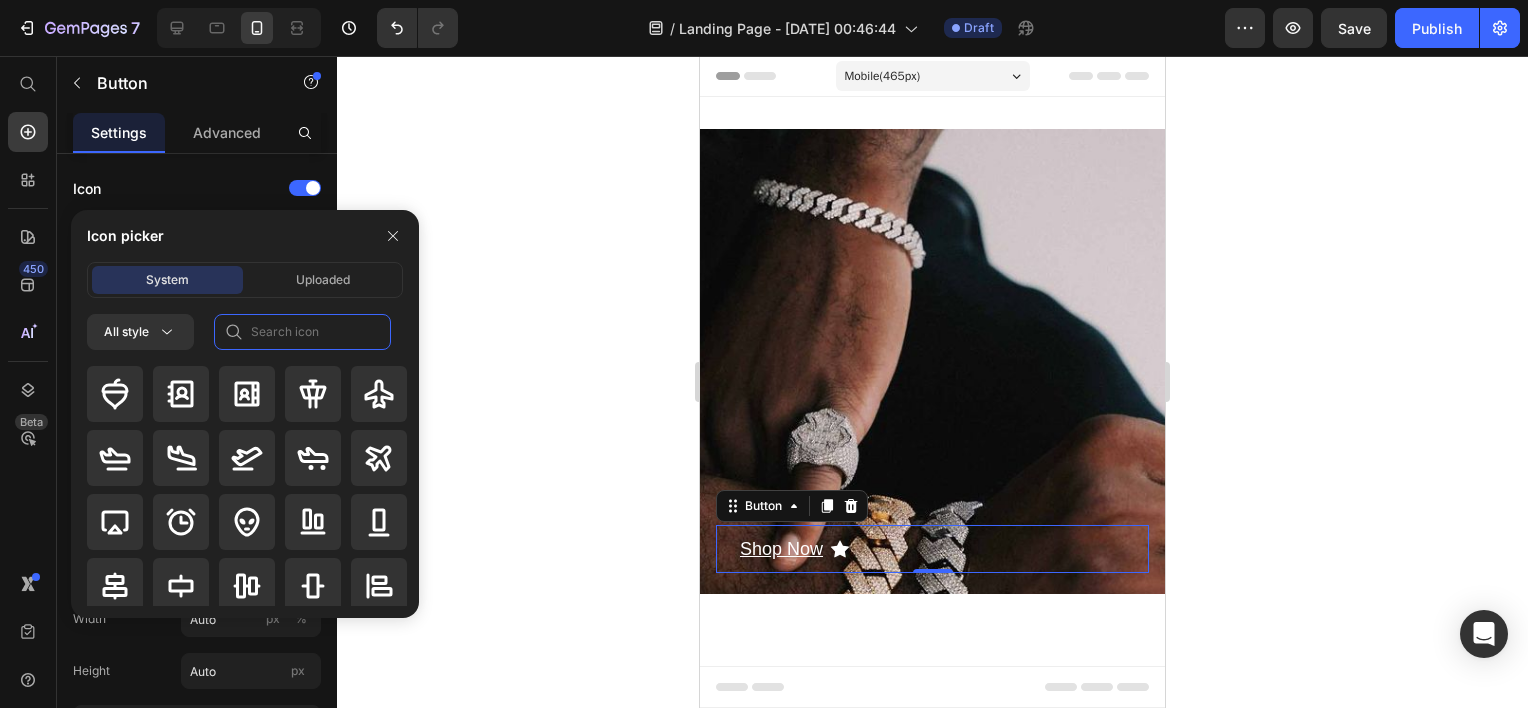 click 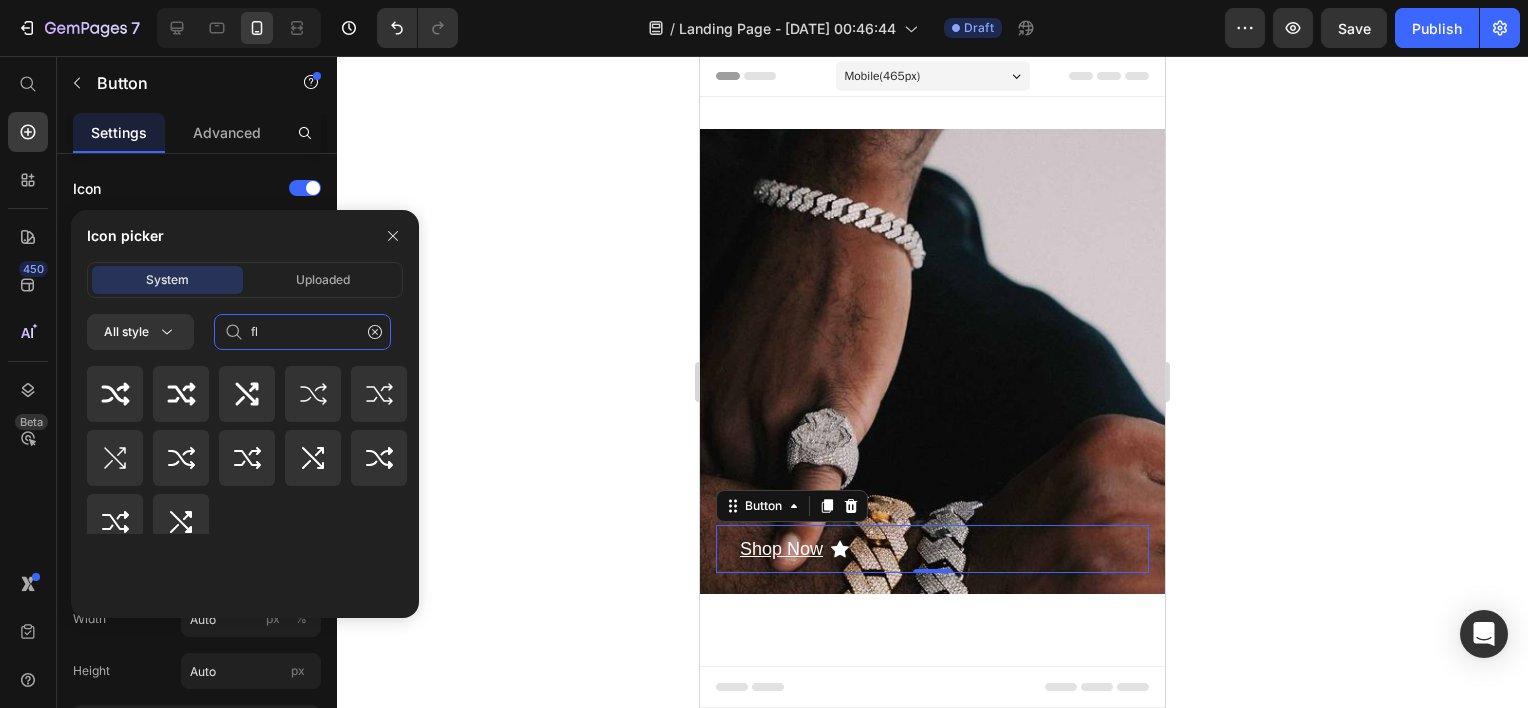 type on "f" 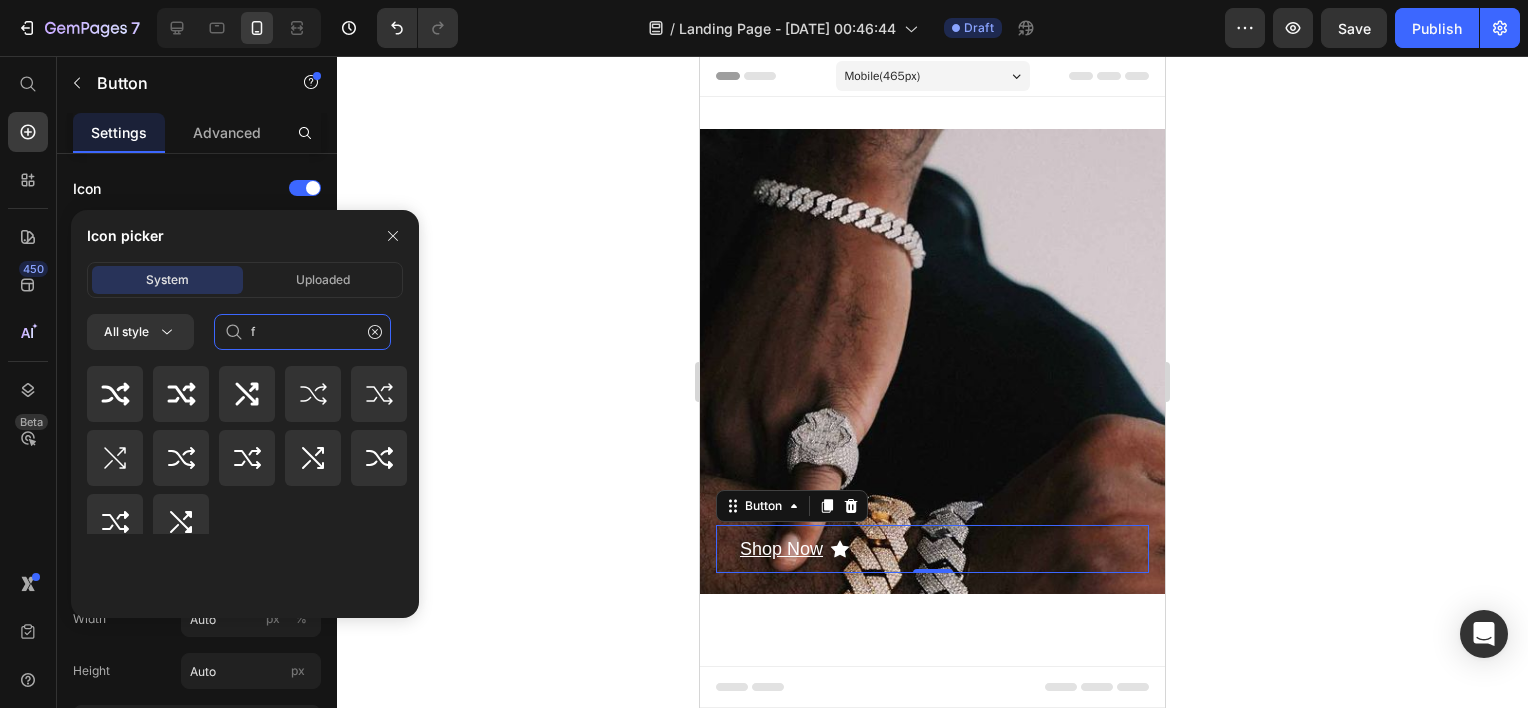 type 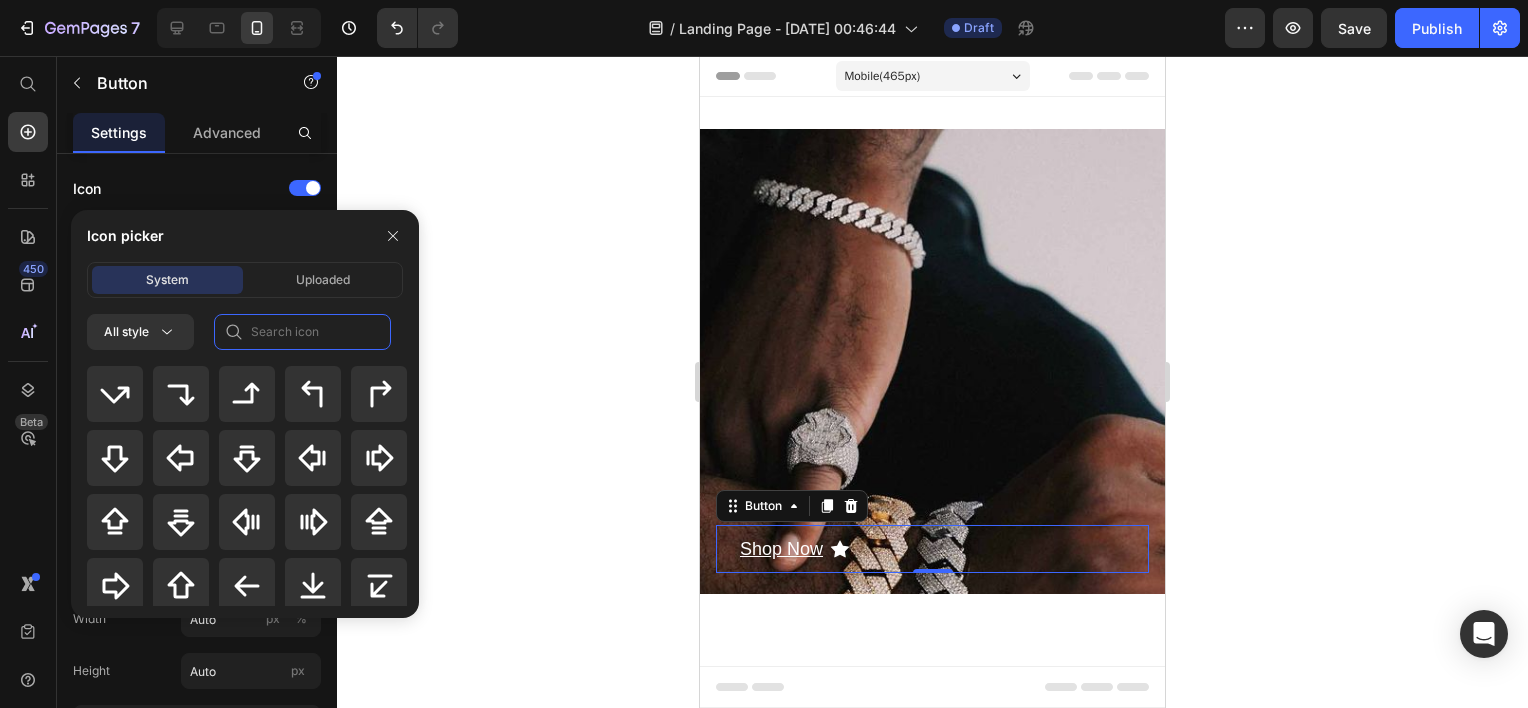scroll, scrollTop: 928, scrollLeft: 0, axis: vertical 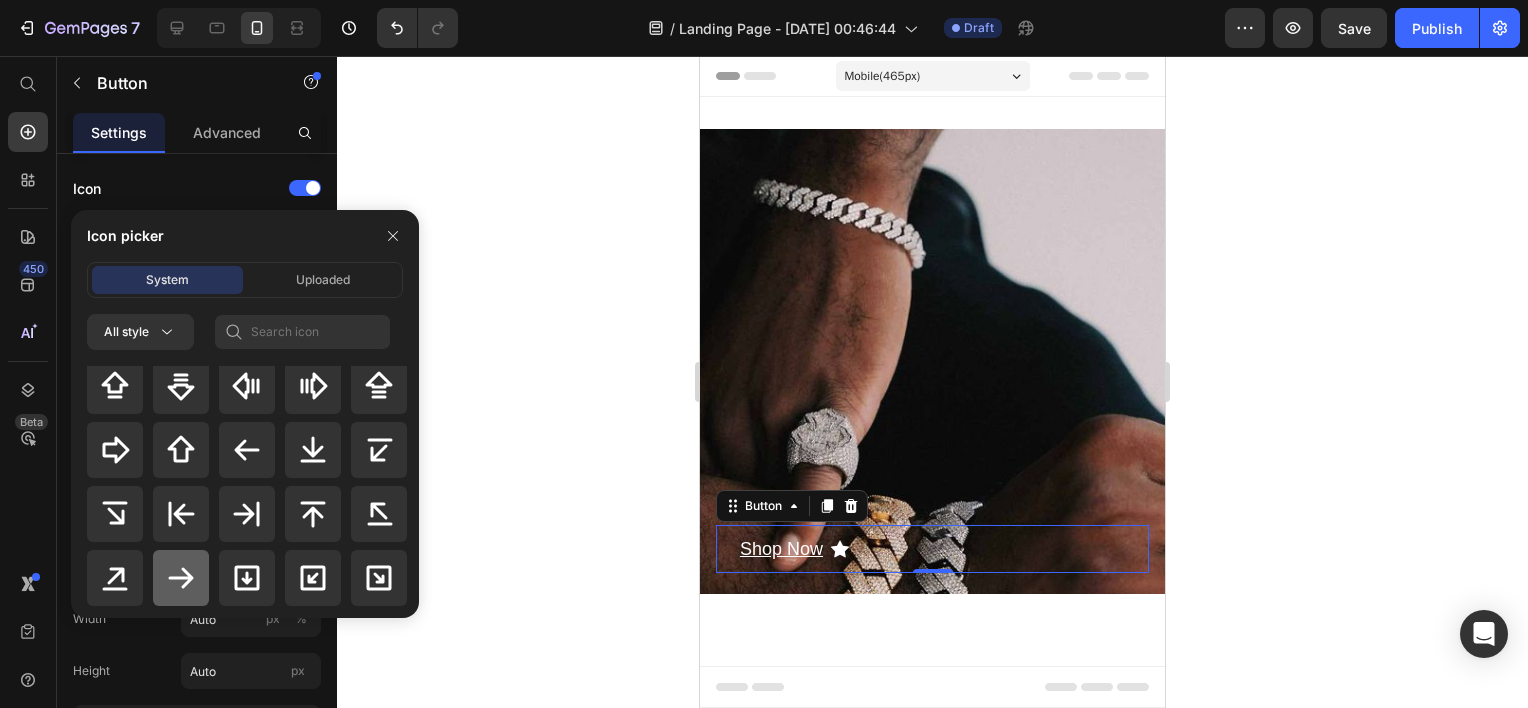 click 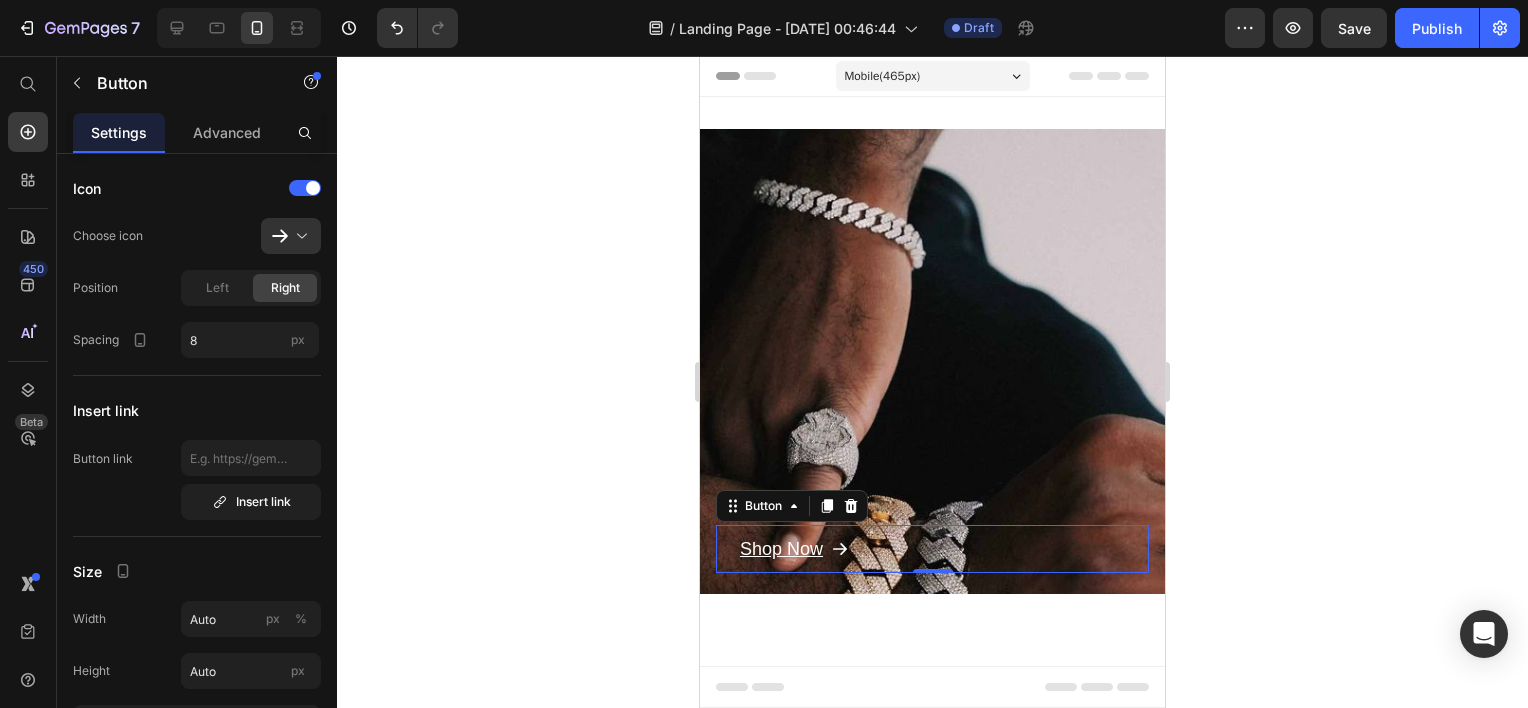 click 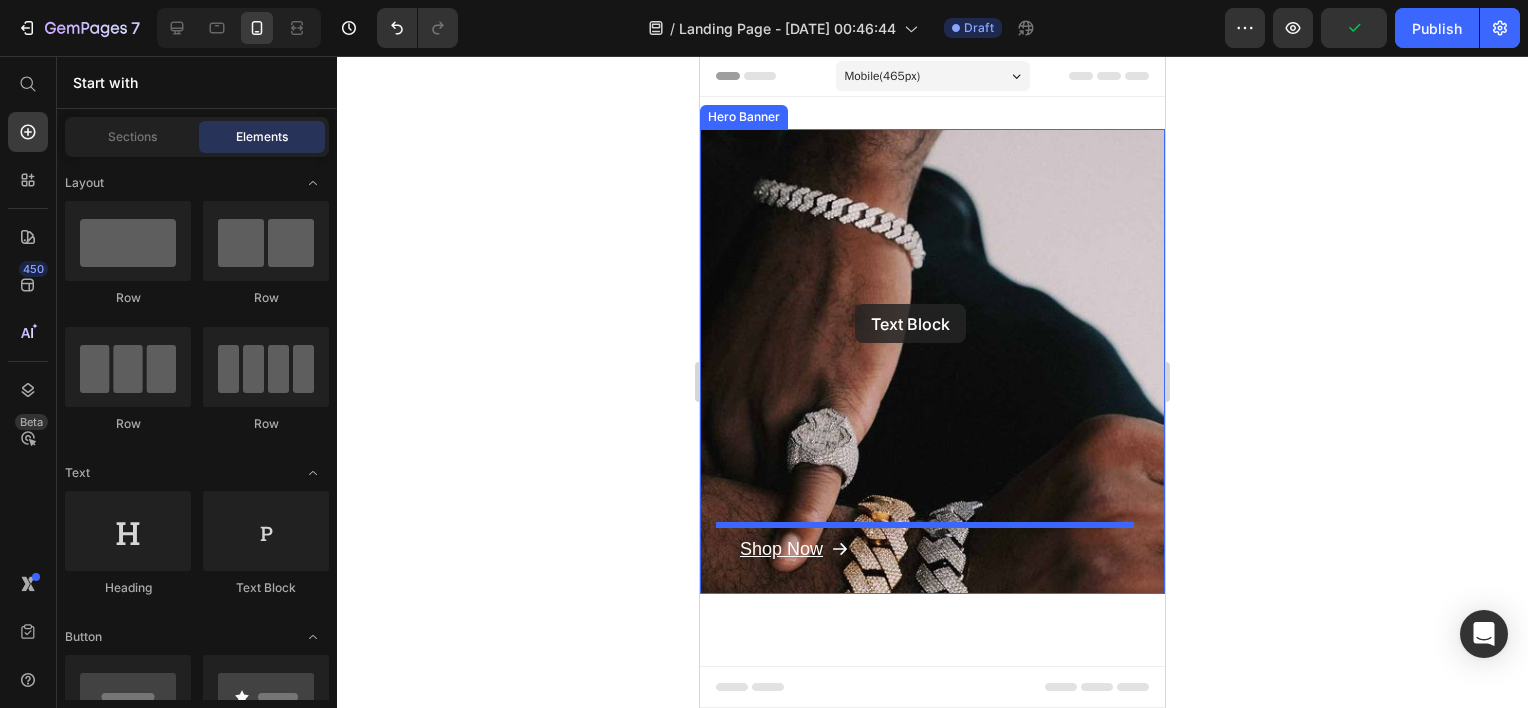 drag, startPoint x: 947, startPoint y: 618, endPoint x: 855, endPoint y: 304, distance: 327.20026 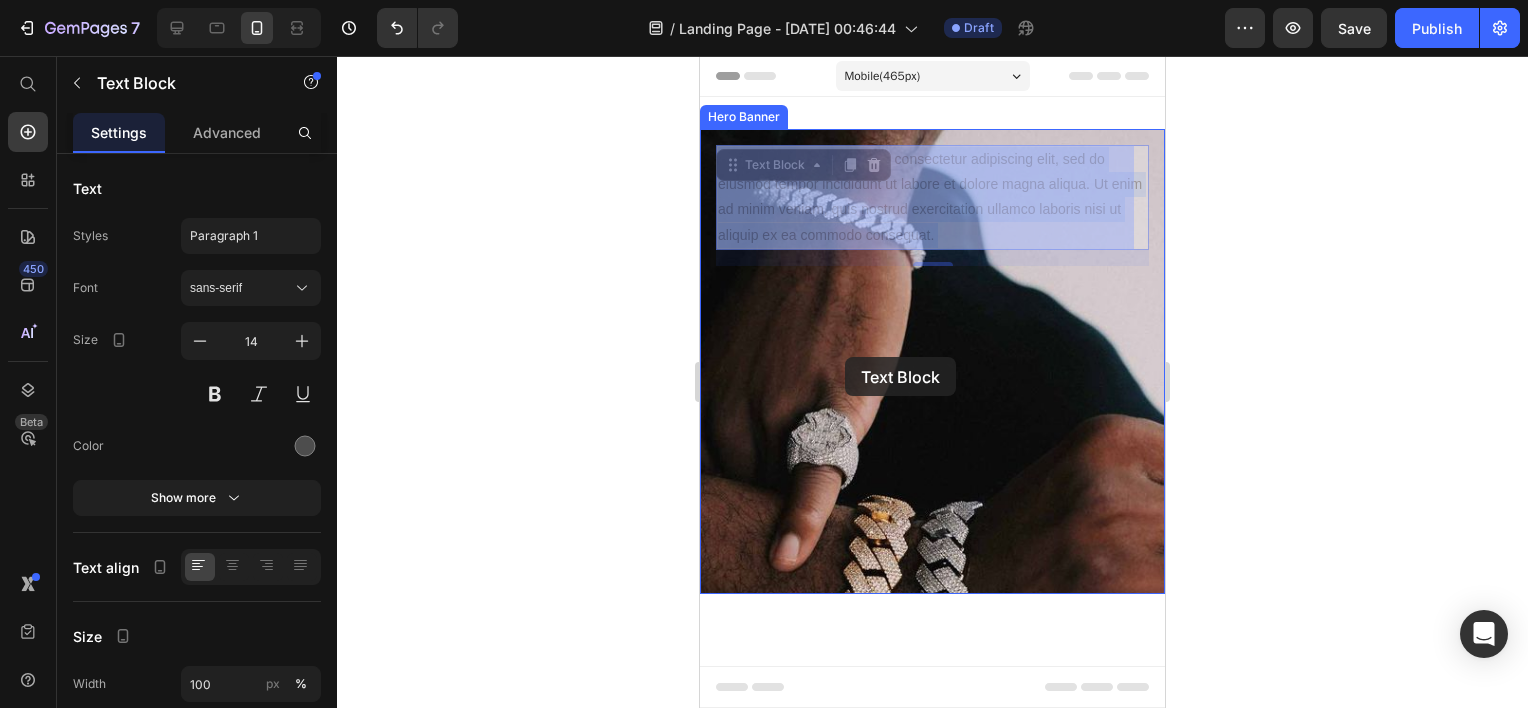 drag, startPoint x: 843, startPoint y: 212, endPoint x: 845, endPoint y: 372, distance: 160.0125 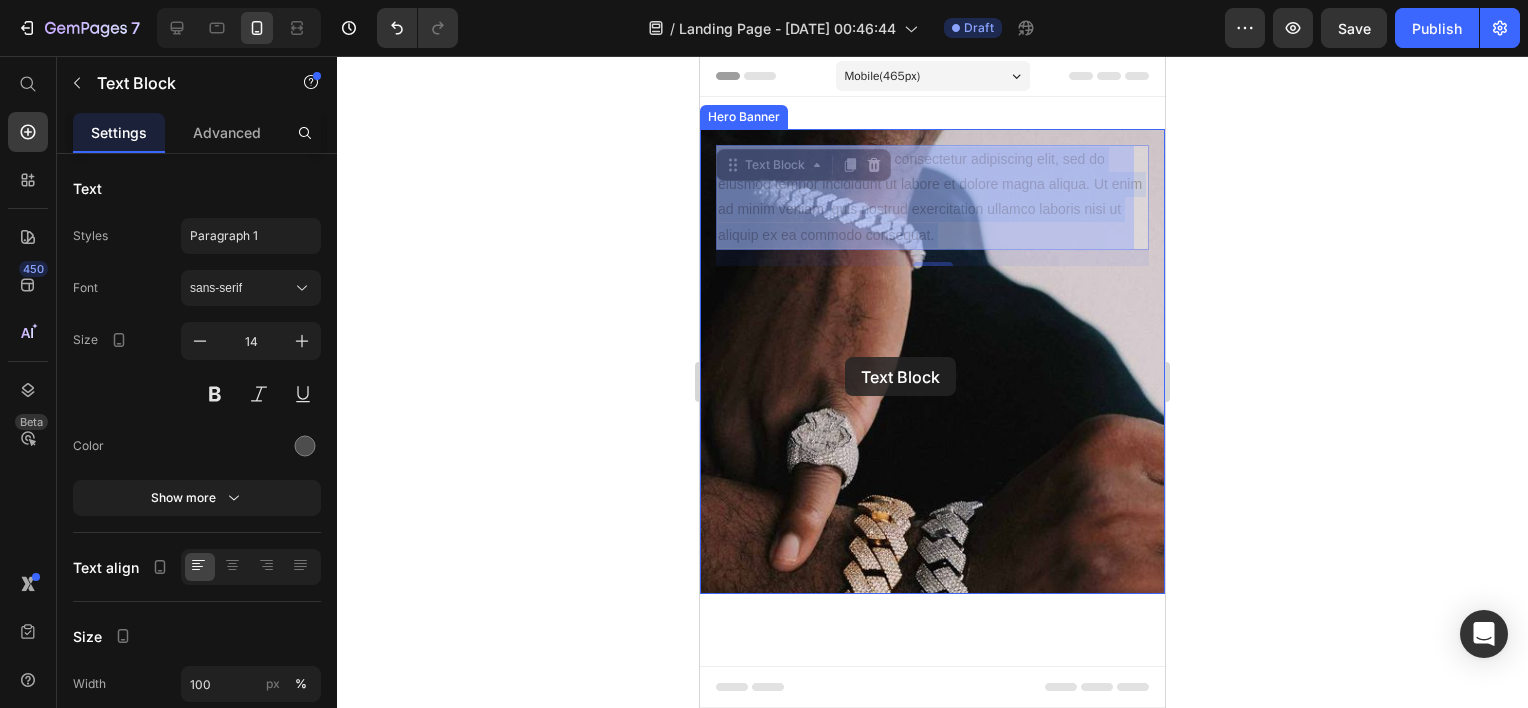 click on "Mobile  ( 465 px) iPhone 13 Mini iPhone 13 Pro iPhone 11 Pro Max iPhone 15 Pro Max Pixel 7 Galaxy S8+ Galaxy S20 Ultra iPad Mini iPad Air iPad Pro Header Lorem ipsum dolor sit amet, consectetur adipiscing elit, sed do eiusmod tempor incididunt ut labore et dolore magna aliqua. Ut enim ad minim veniam, quis nostrud exercitation ullamco laboris nisi ut aliquip ex ea commodo consequat. Text Block   16 Lorem ipsum dolor sit amet, consectetur adipiscing elit, sed do eiusmod tempor incididunt ut labore et dolore magna aliqua. Ut enim ad minim veniam, quis nostrud exercitation ullamco laboris nisi ut aliquip ex ea commodo consequat. Text Block   16
Shop Now  Button Hero Banner Row Section 1 Root Start with Sections from sidebar Add sections Add elements Start with Generating from URL or image Add section Choose templates inspired by CRO experts Generate layout from URL or image Add blank section then drag & drop elements Footer" at bounding box center [932, 540] 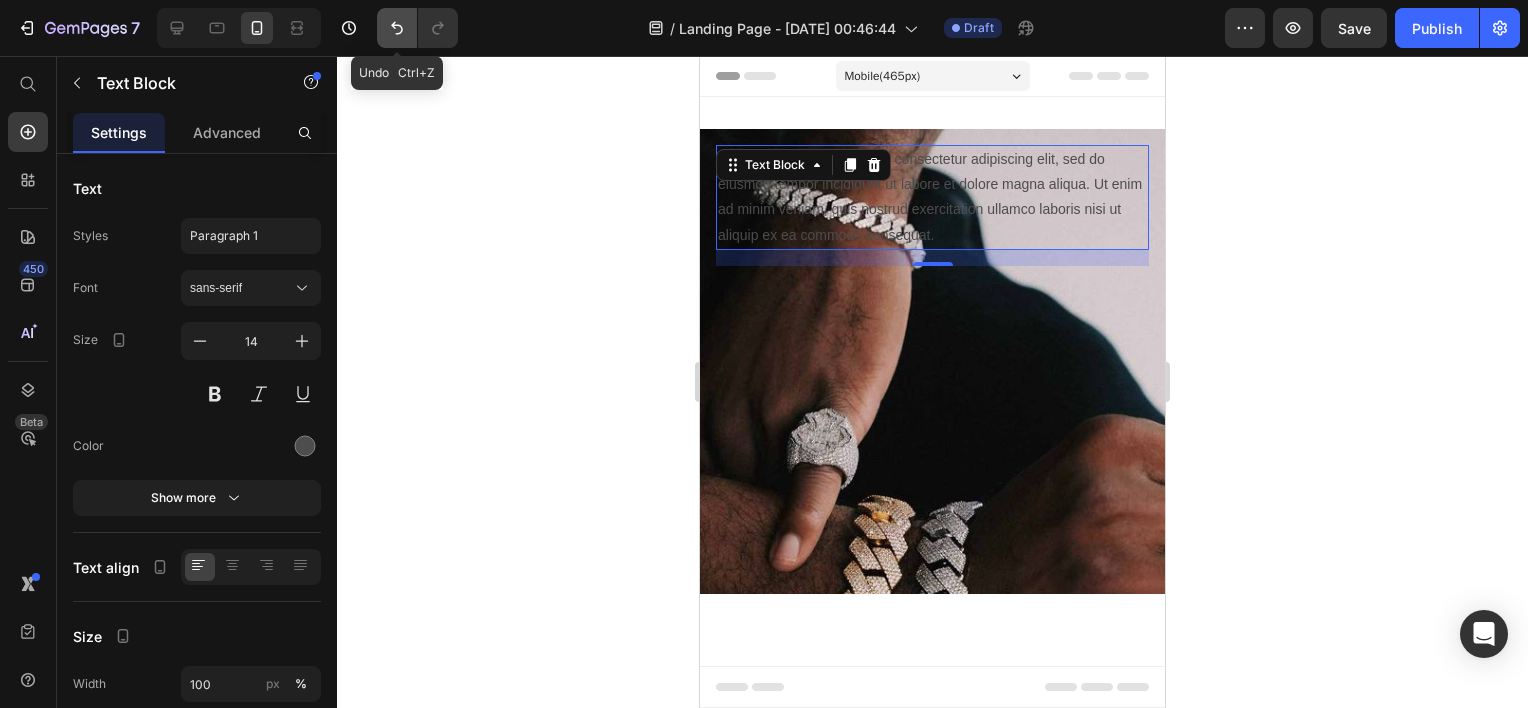 click 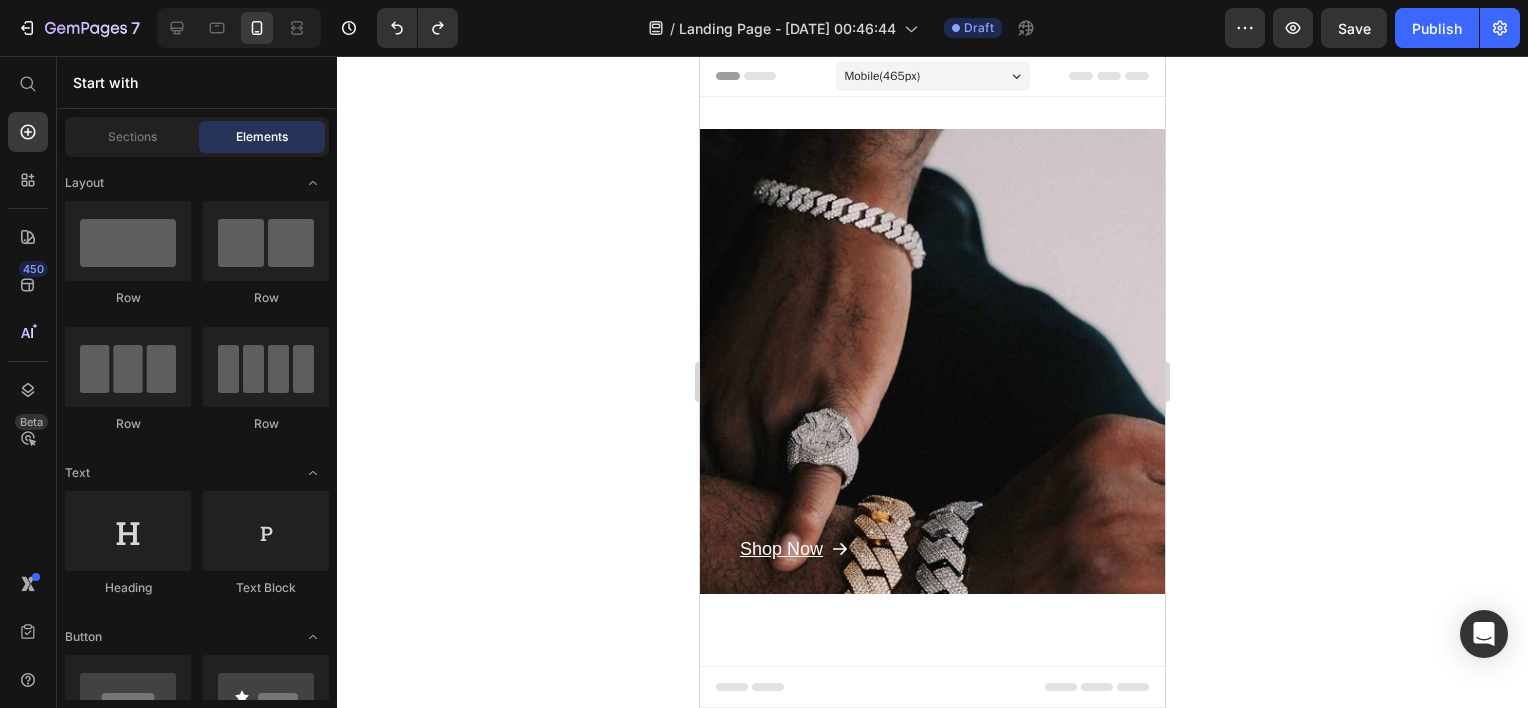 scroll, scrollTop: 200, scrollLeft: 0, axis: vertical 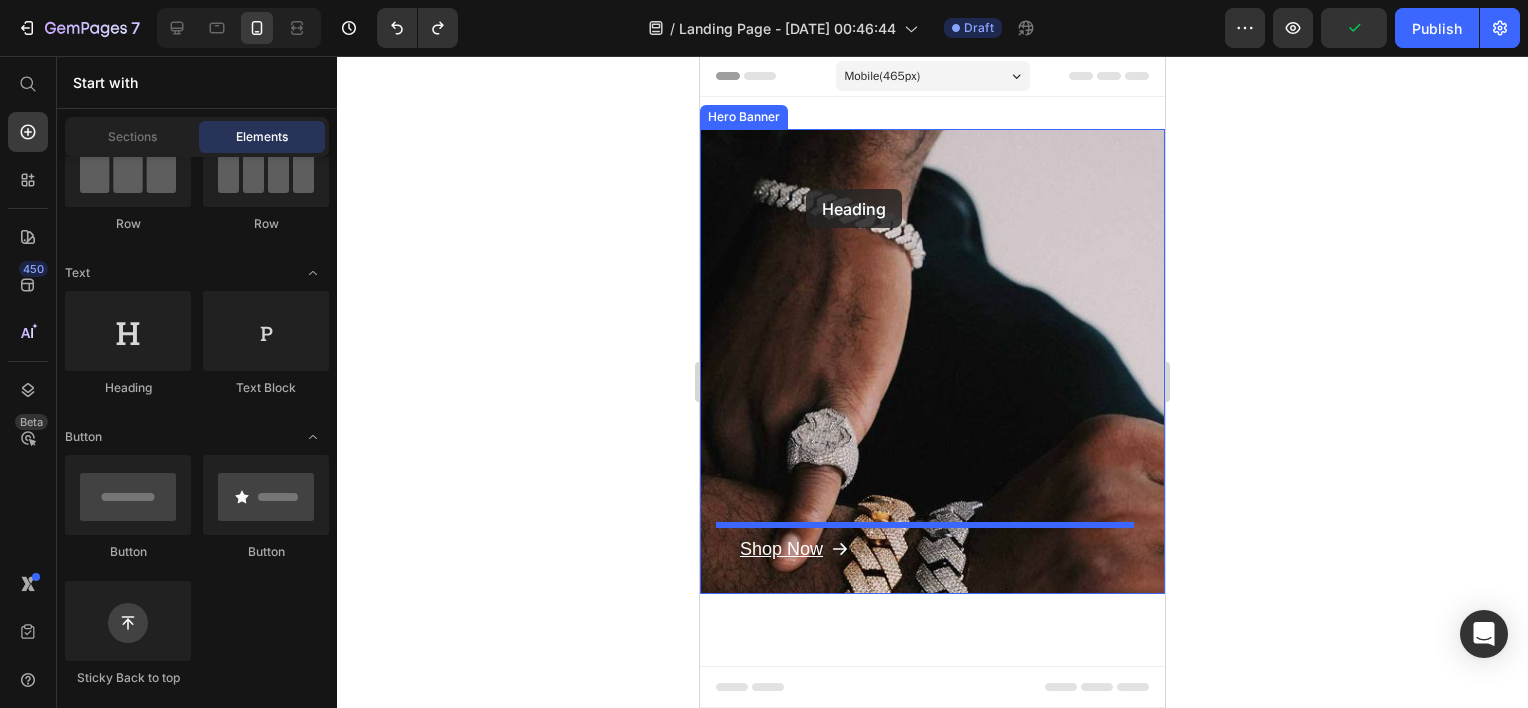 drag, startPoint x: 856, startPoint y: 392, endPoint x: 806, endPoint y: 189, distance: 209.06697 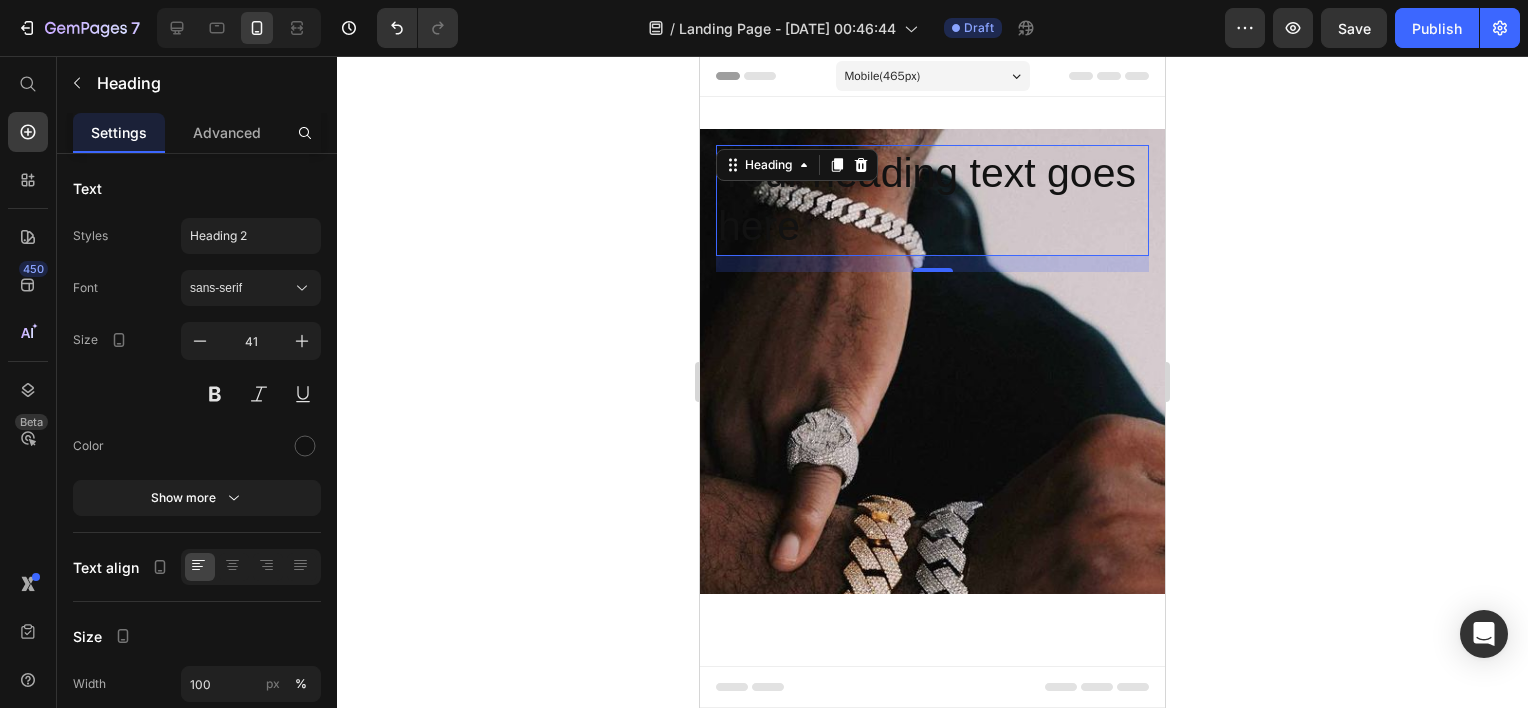 click on "Your heading text goes here" at bounding box center [932, 200] 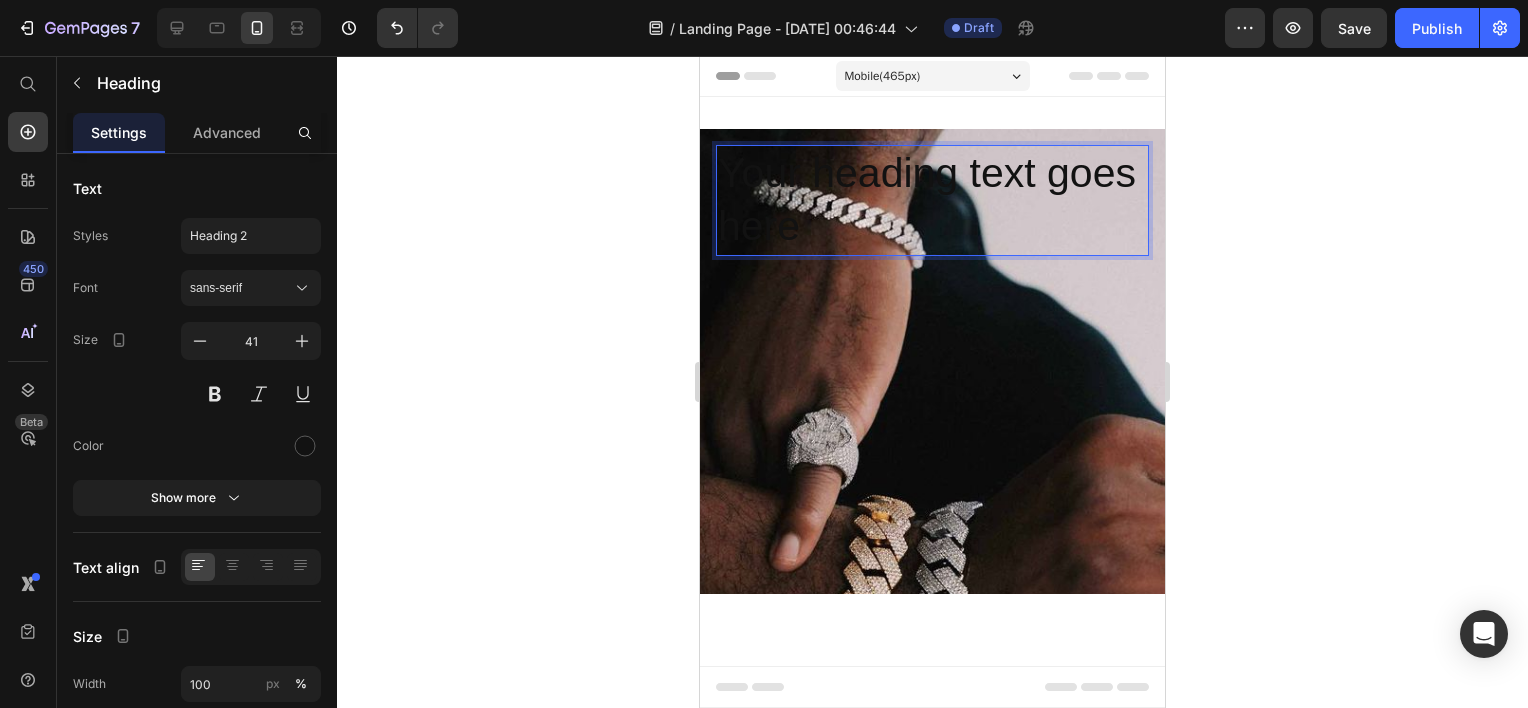click on "Your heading text goes here" at bounding box center [932, 200] 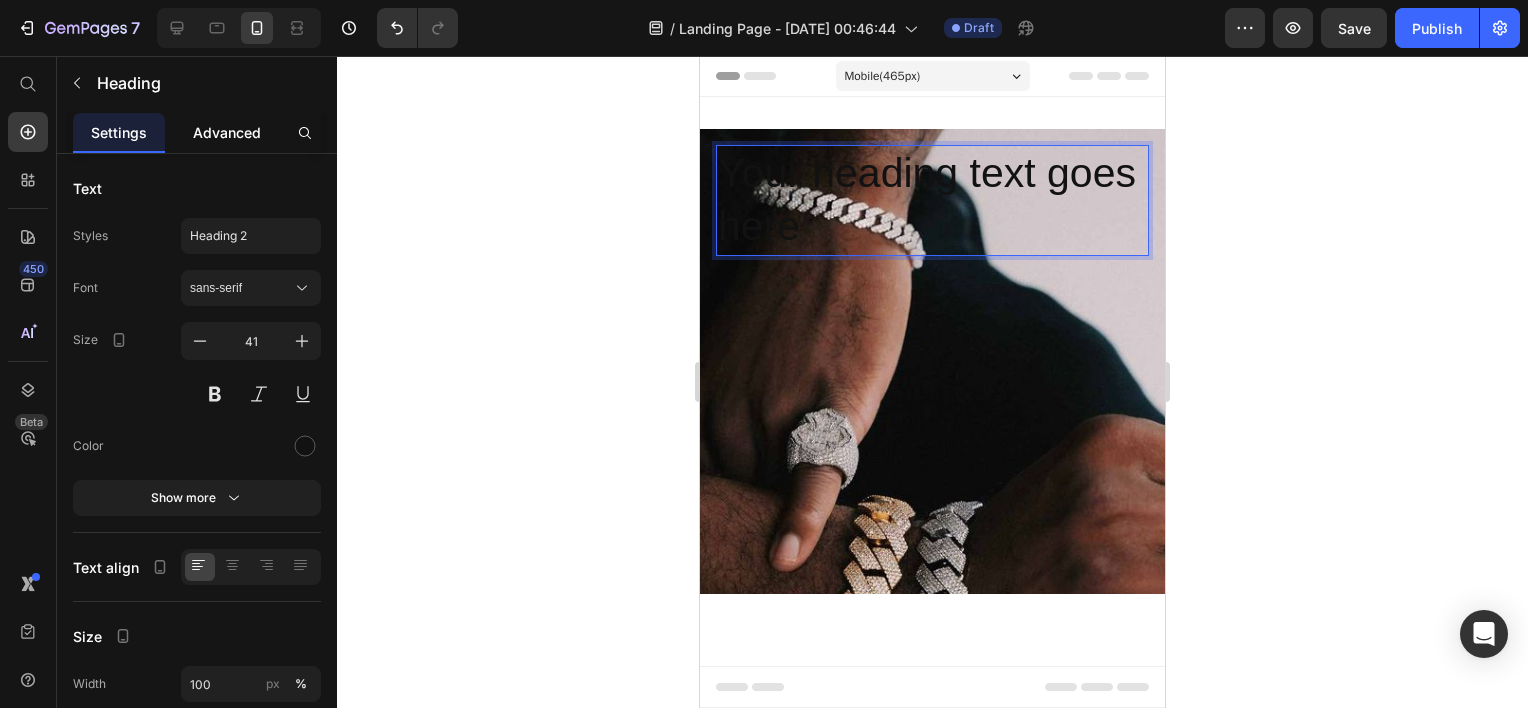 click on "Advanced" 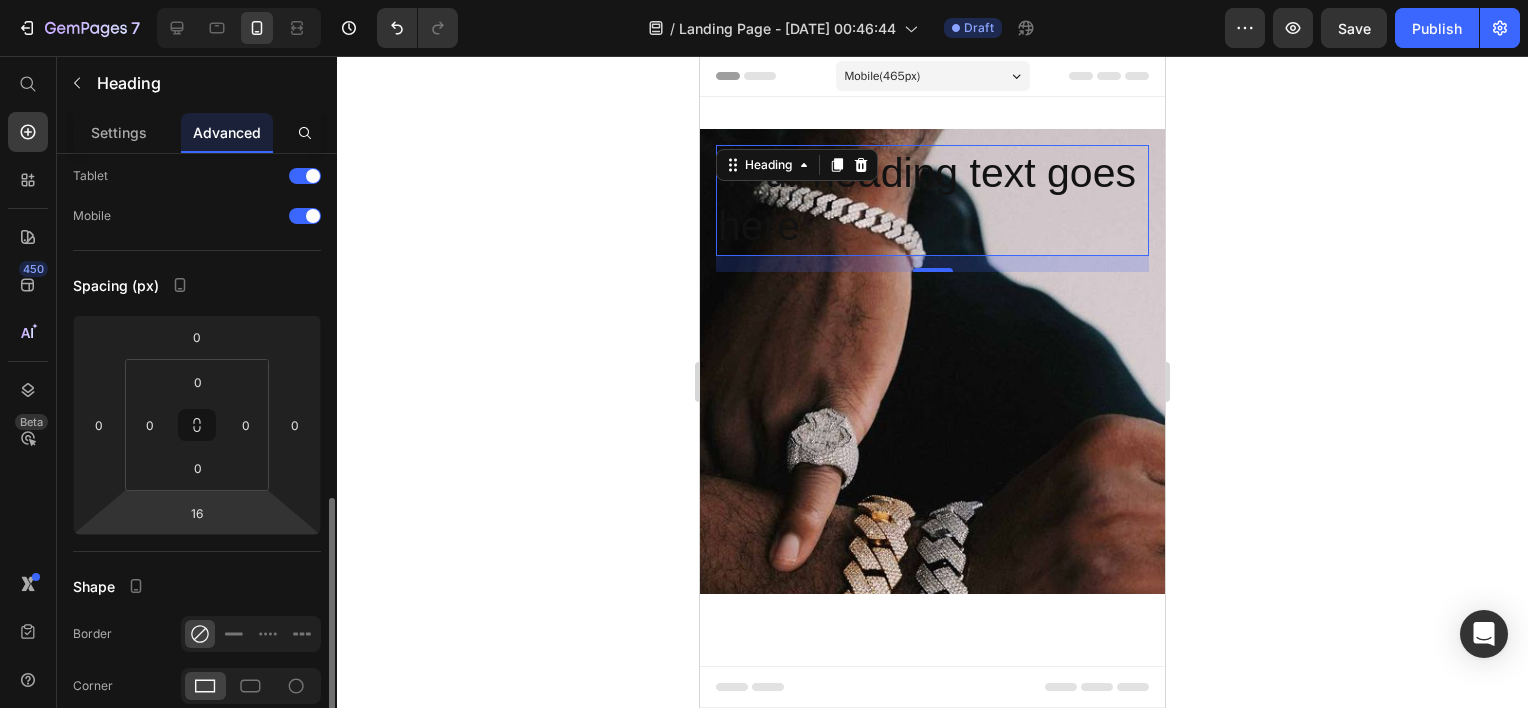 scroll, scrollTop: 400, scrollLeft: 0, axis: vertical 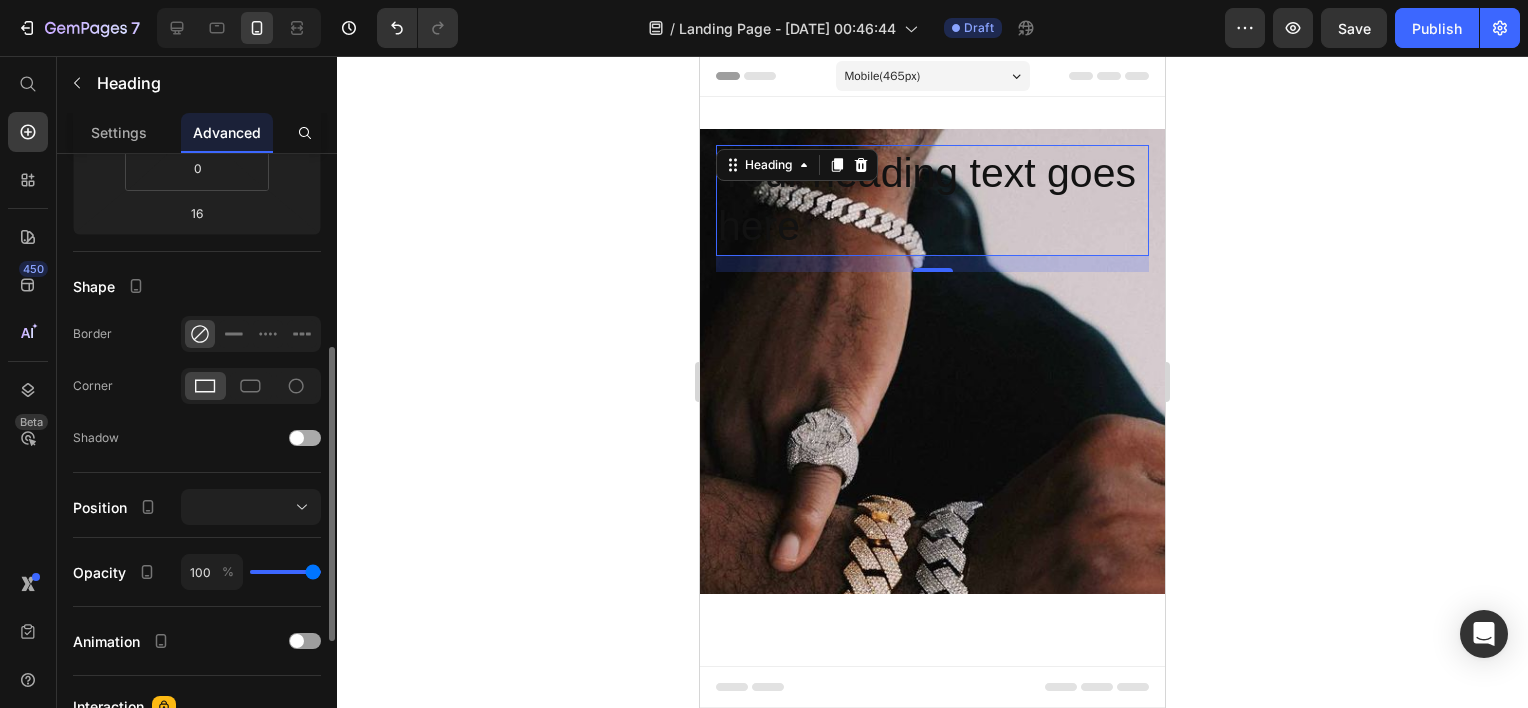 click on "Shadow" 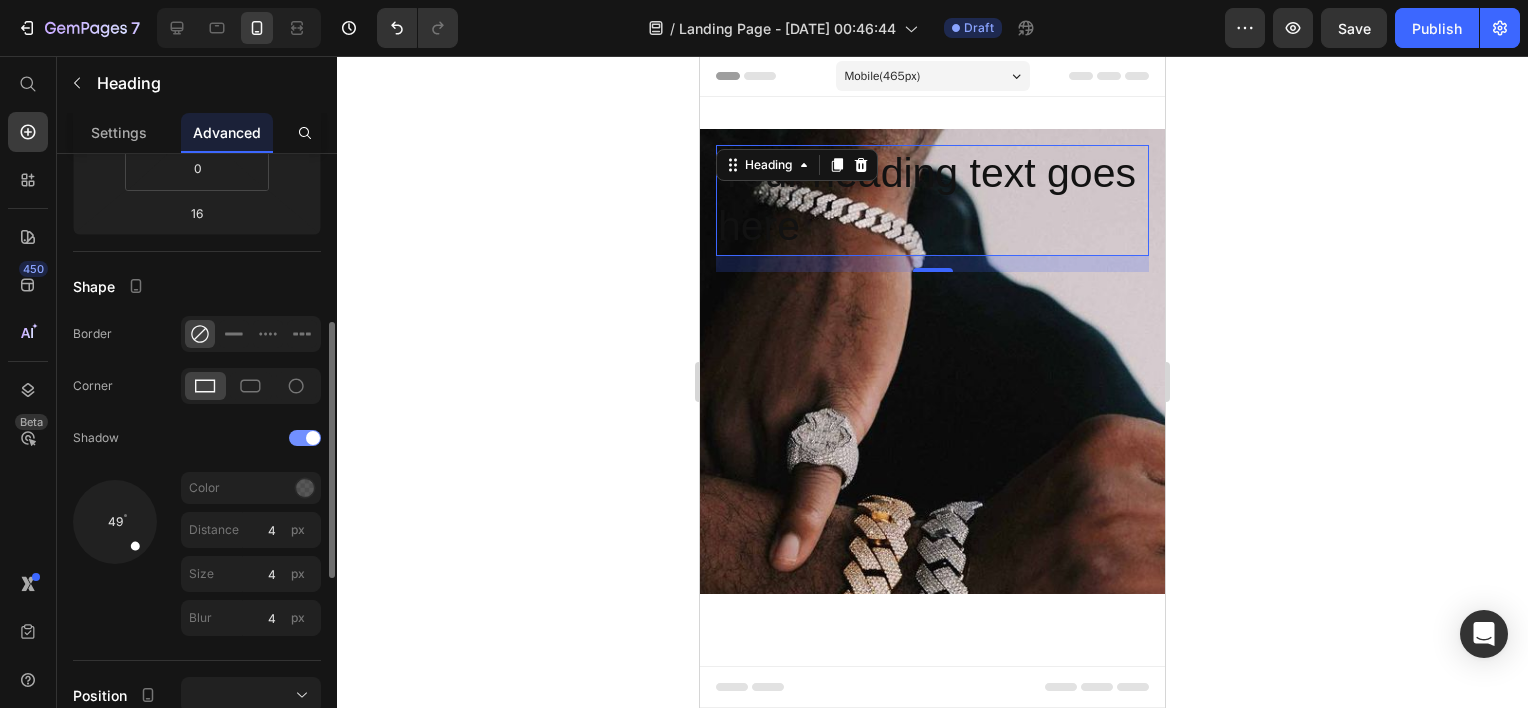 click at bounding box center [313, 438] 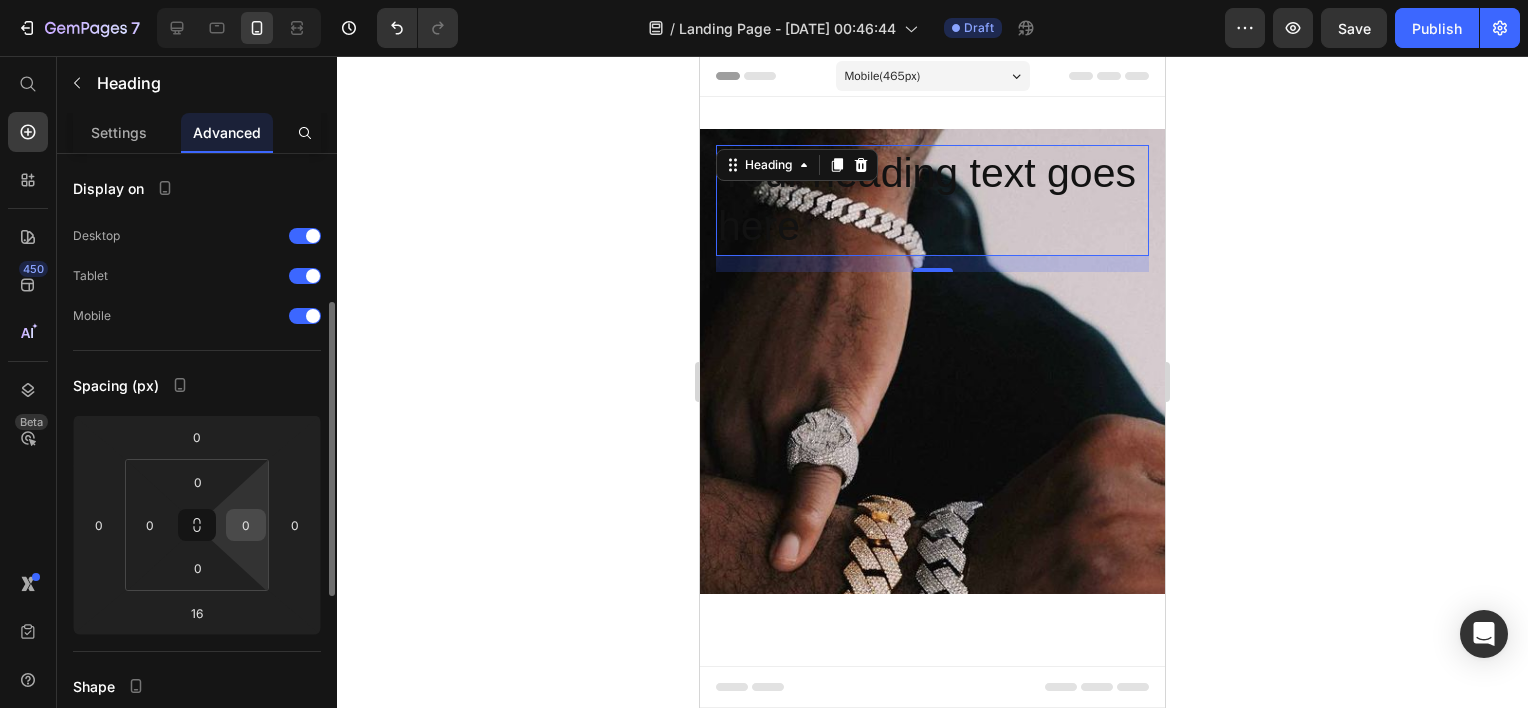 scroll, scrollTop: 300, scrollLeft: 0, axis: vertical 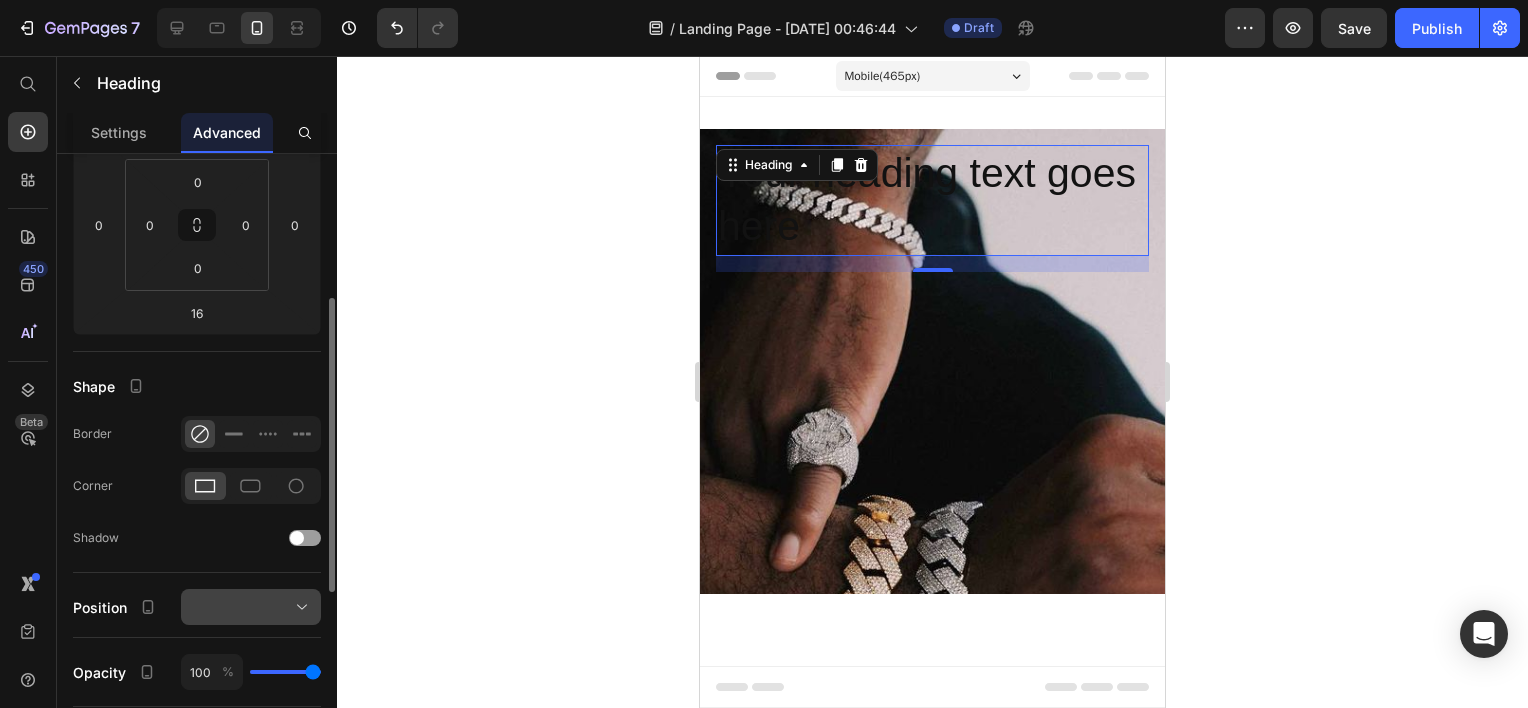 click at bounding box center (251, 607) 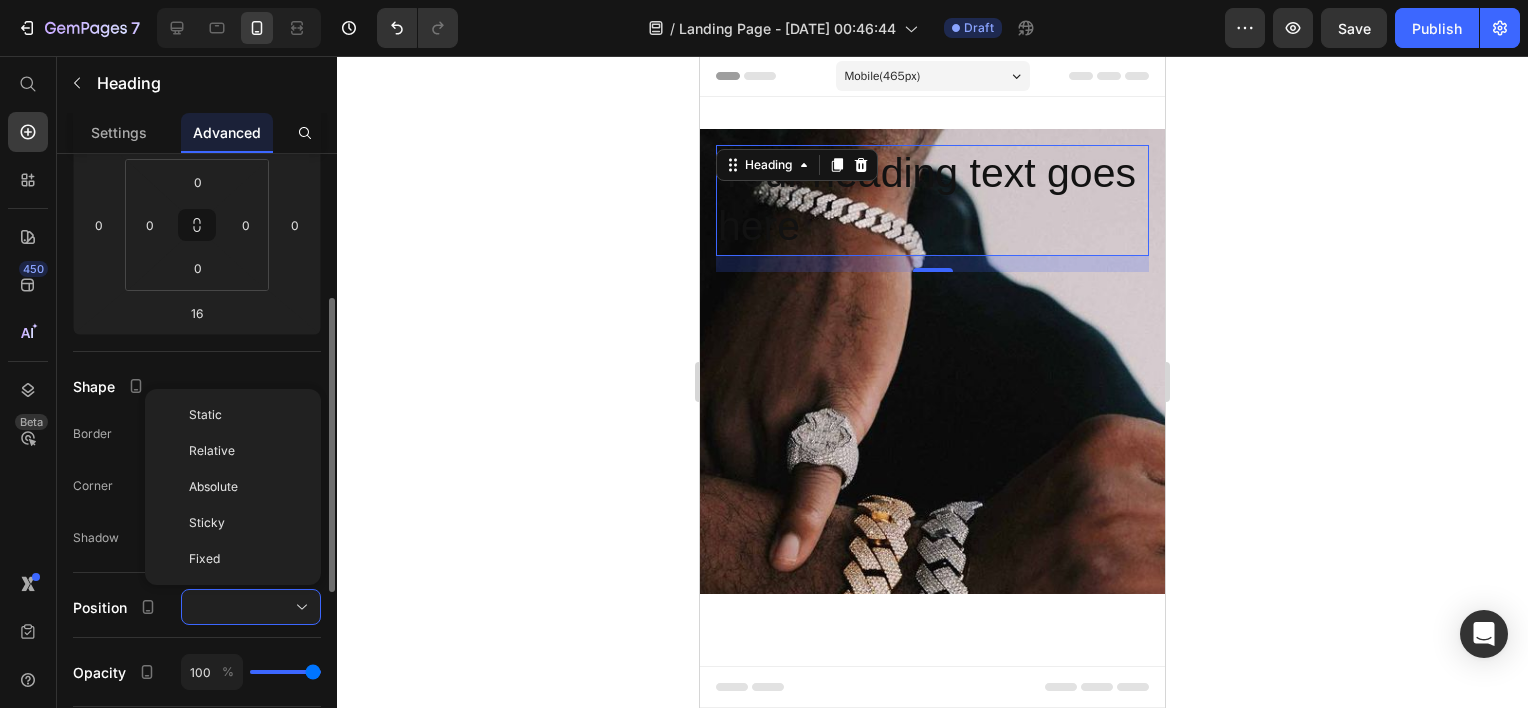 click on "Relative" 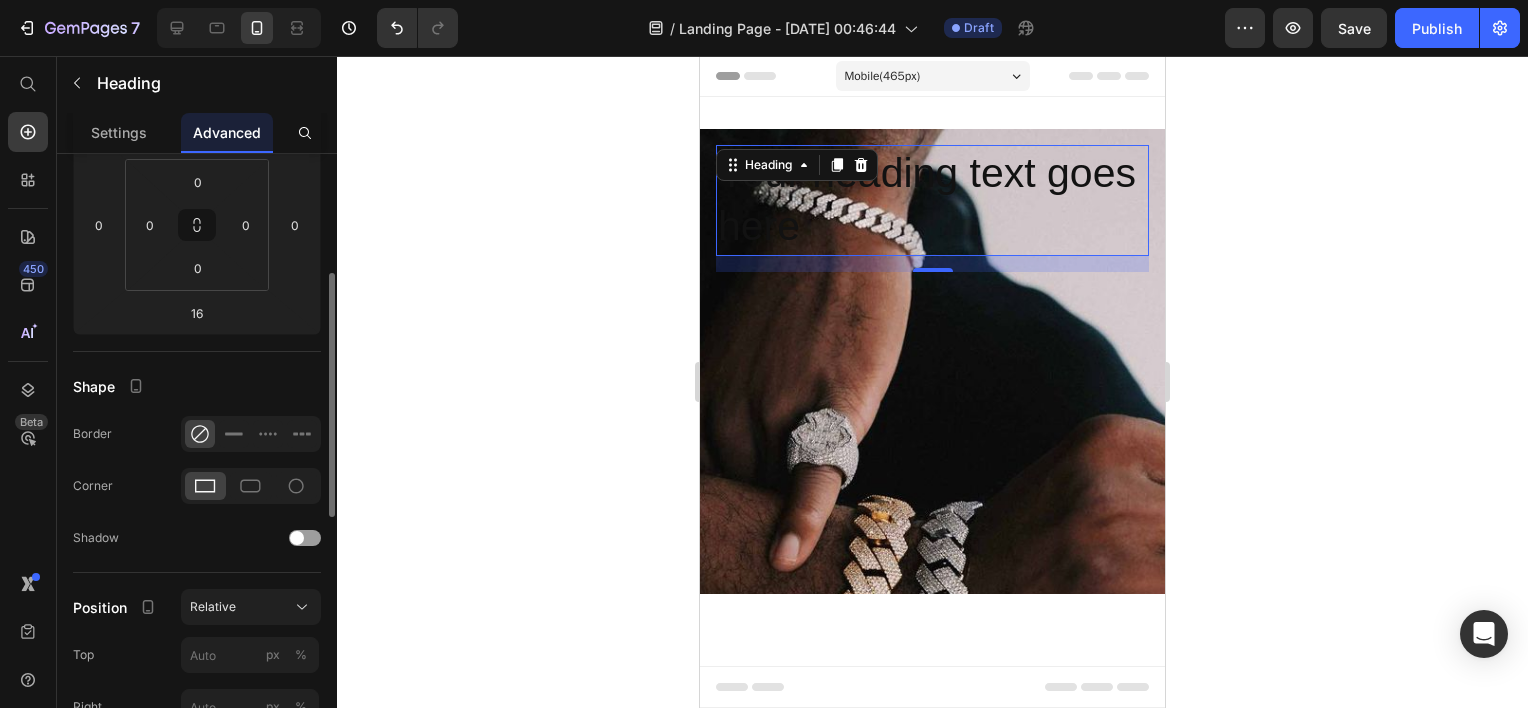 scroll, scrollTop: 700, scrollLeft: 0, axis: vertical 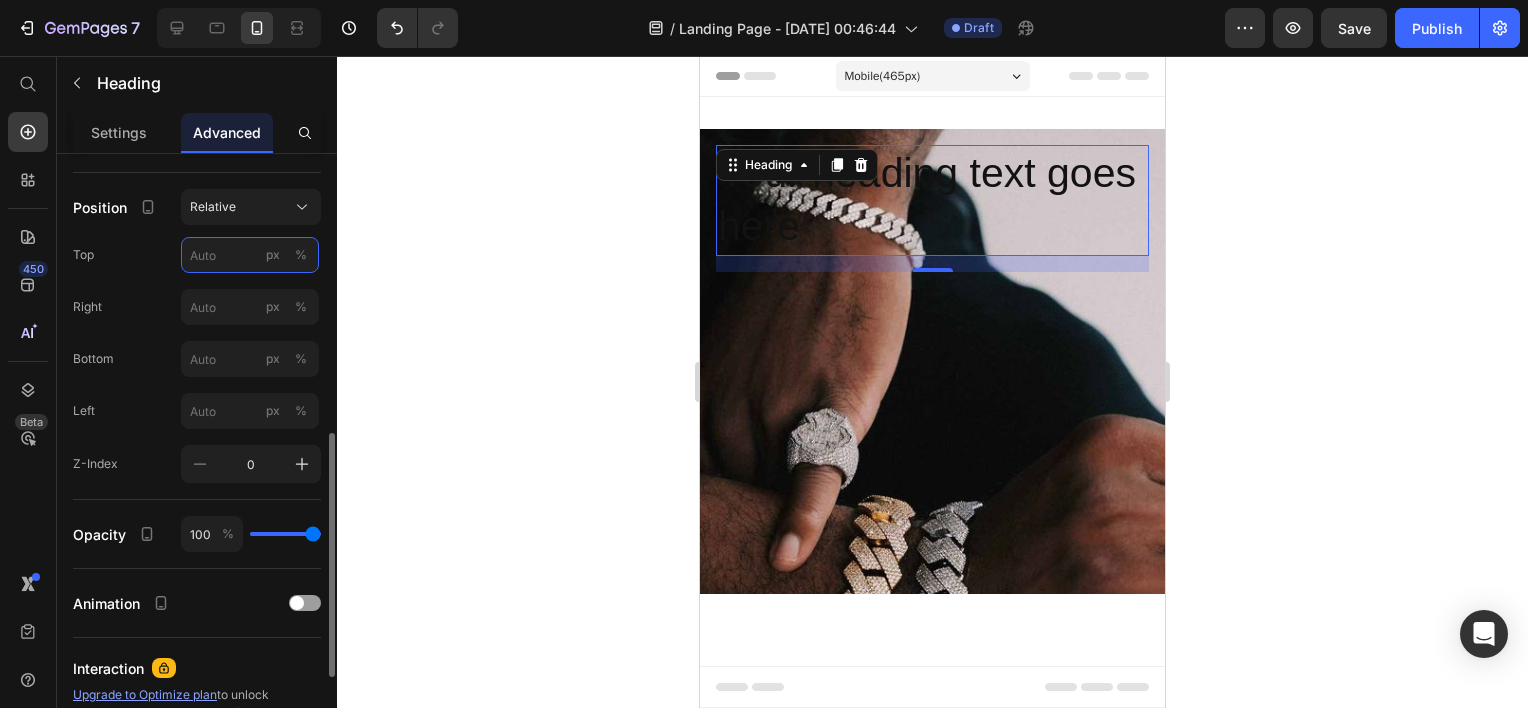 click on "px %" at bounding box center [250, 255] 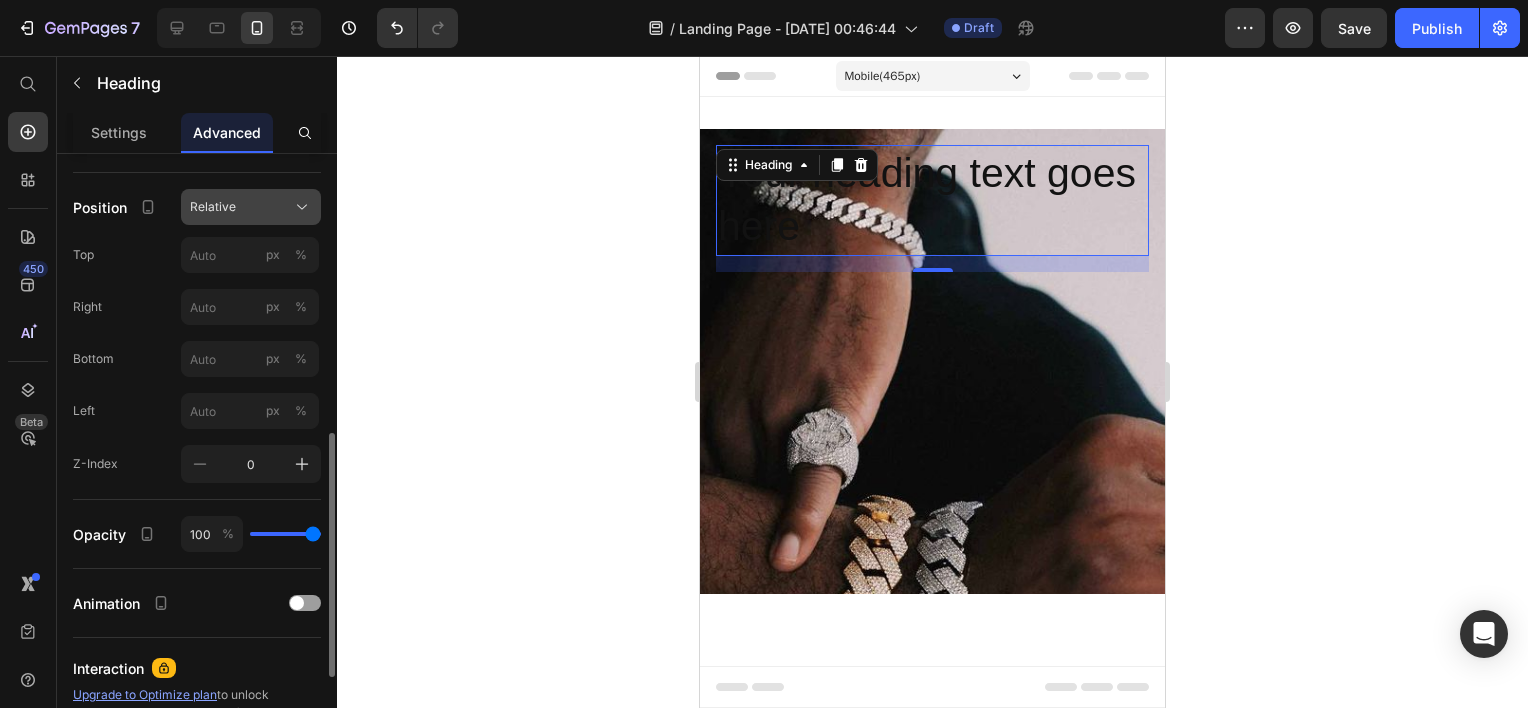 click on "Relative" 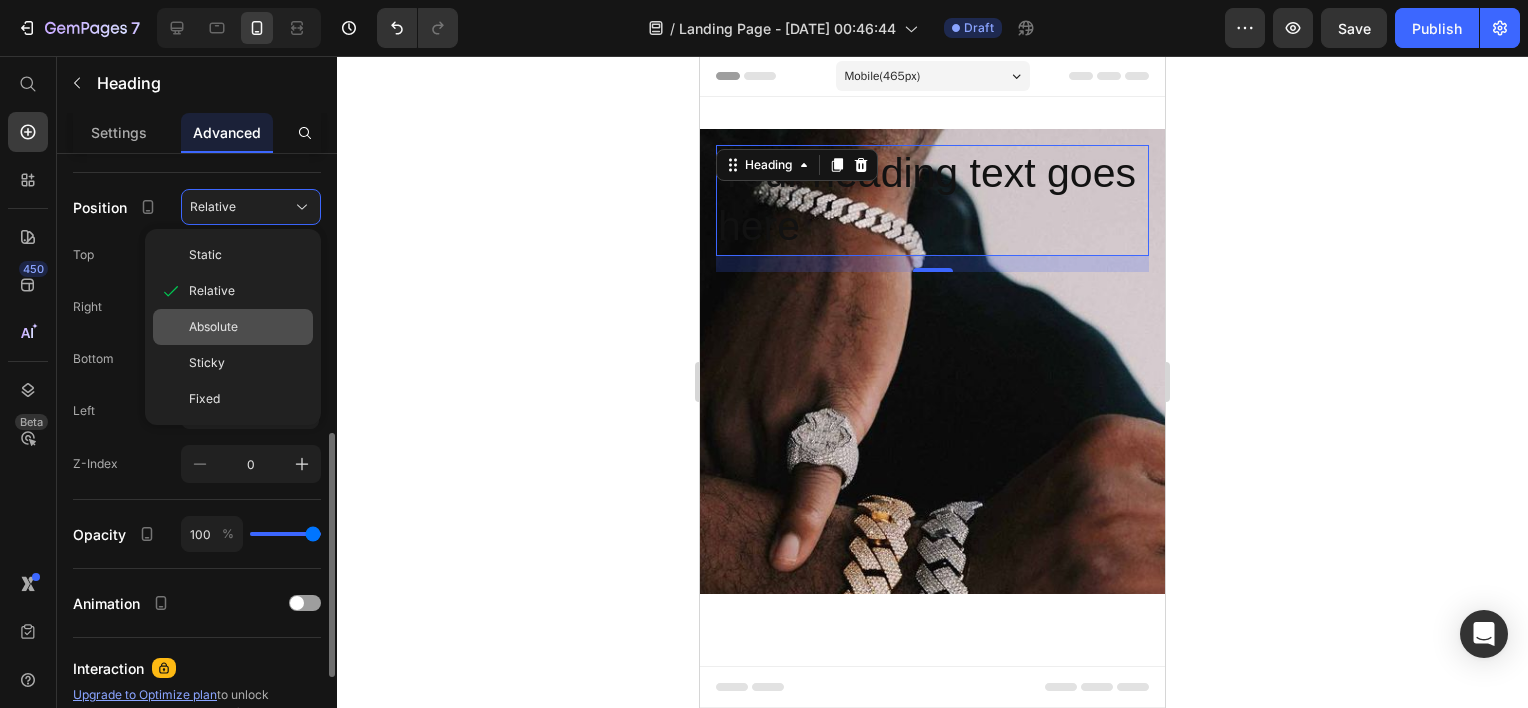 click on "Absolute" at bounding box center (213, 327) 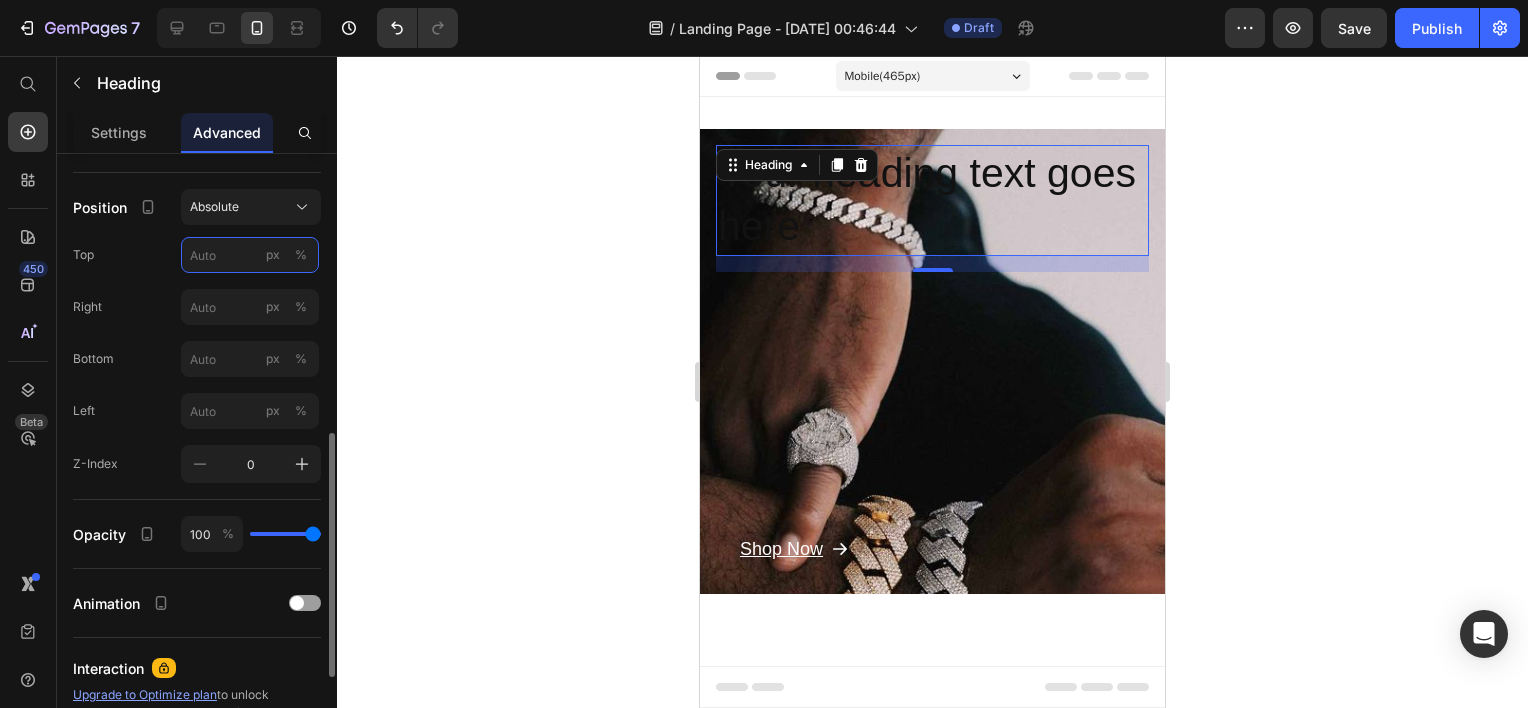 click on "px %" at bounding box center [250, 255] 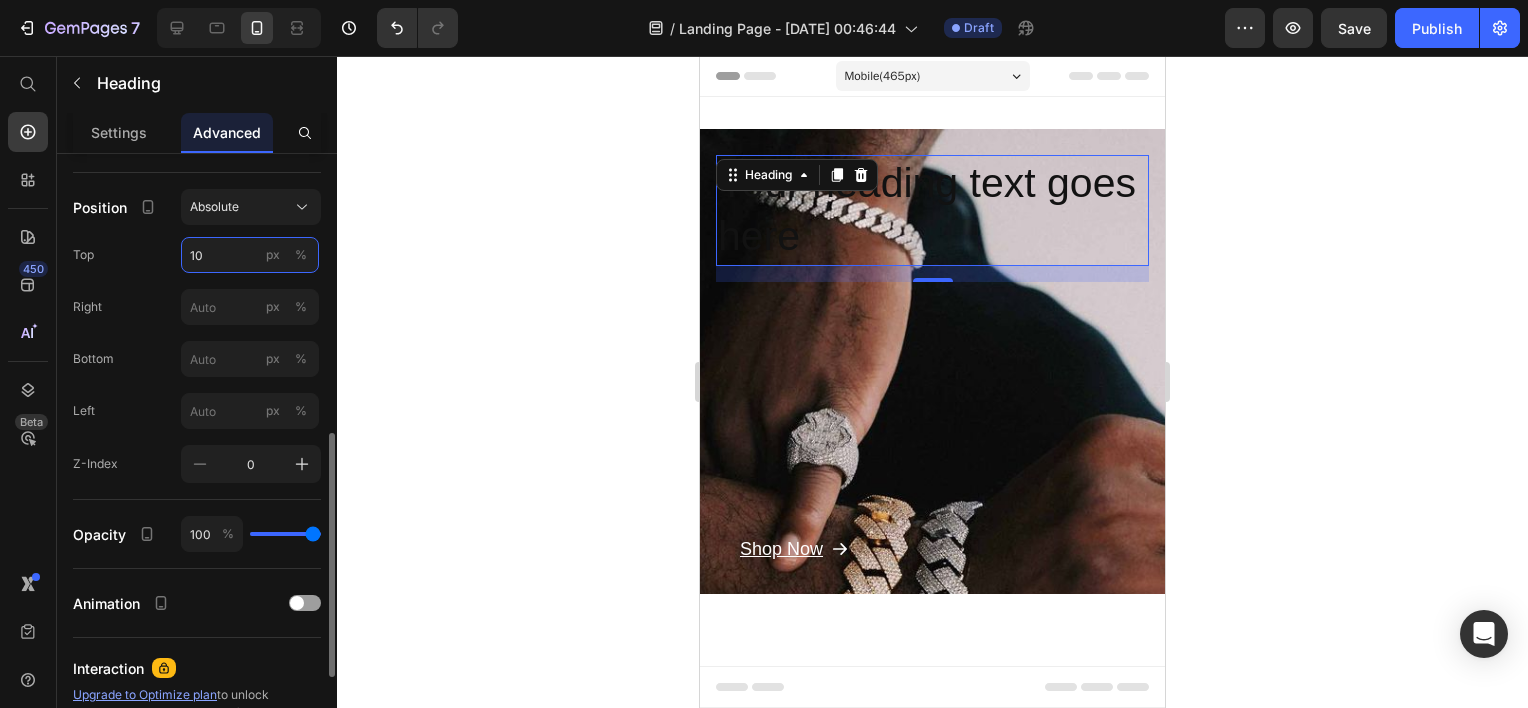 type on "1" 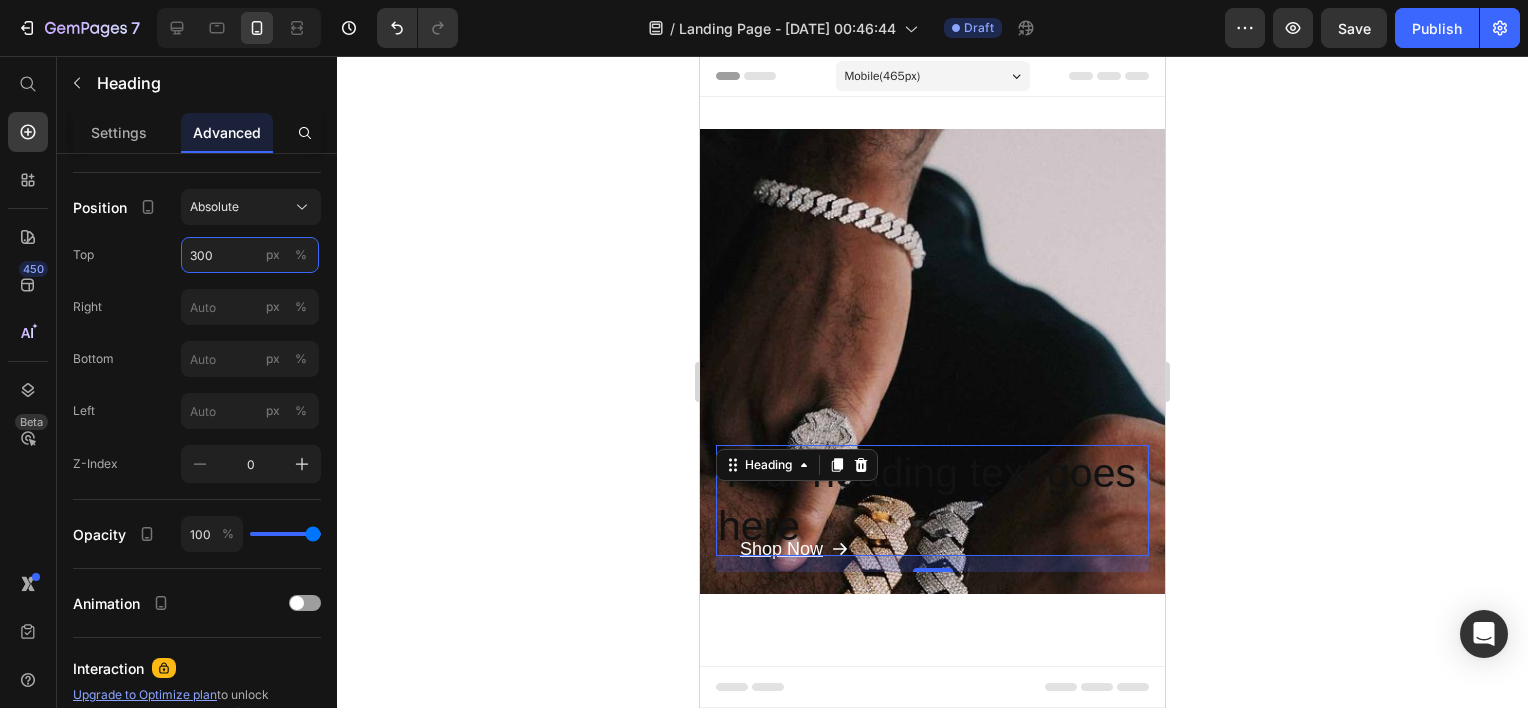 type on "300" 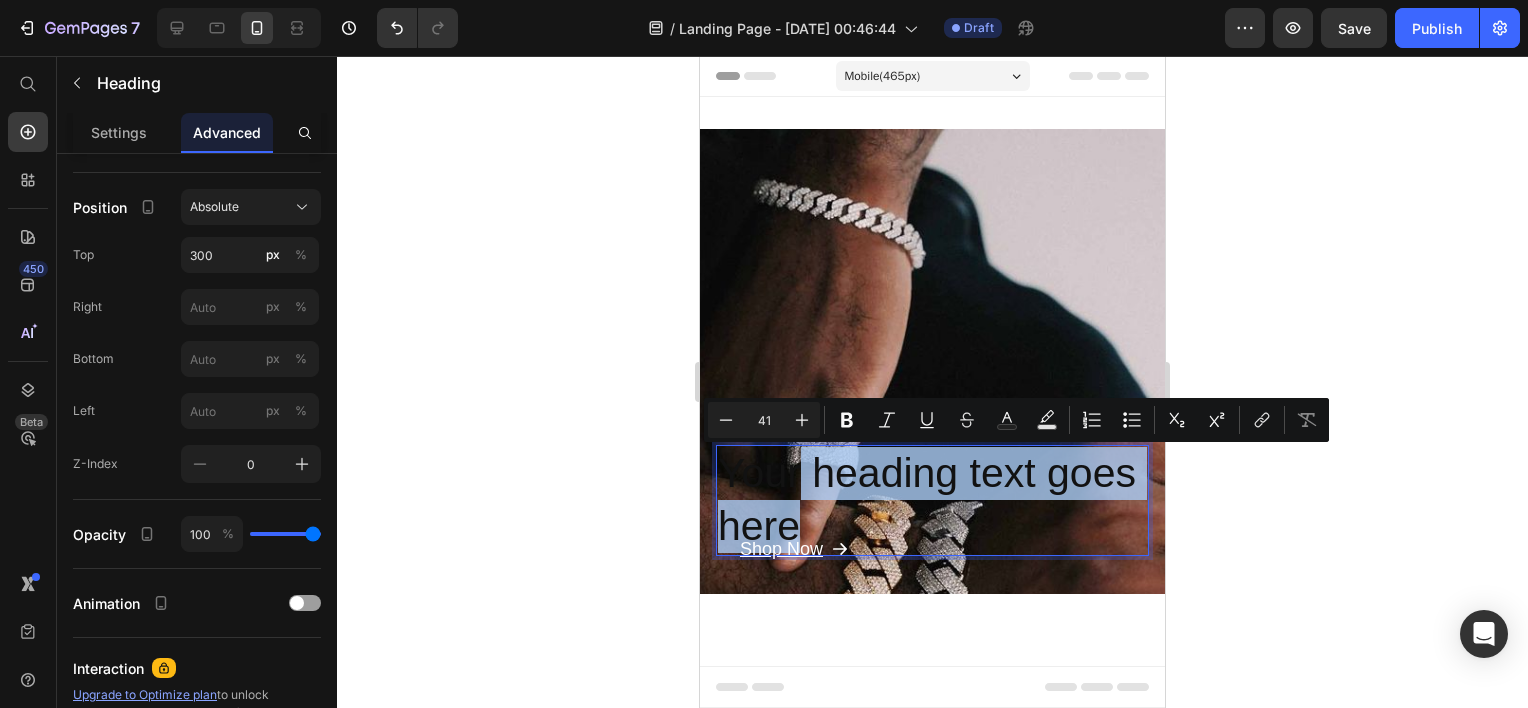 drag, startPoint x: 904, startPoint y: 517, endPoint x: 800, endPoint y: 479, distance: 110.724884 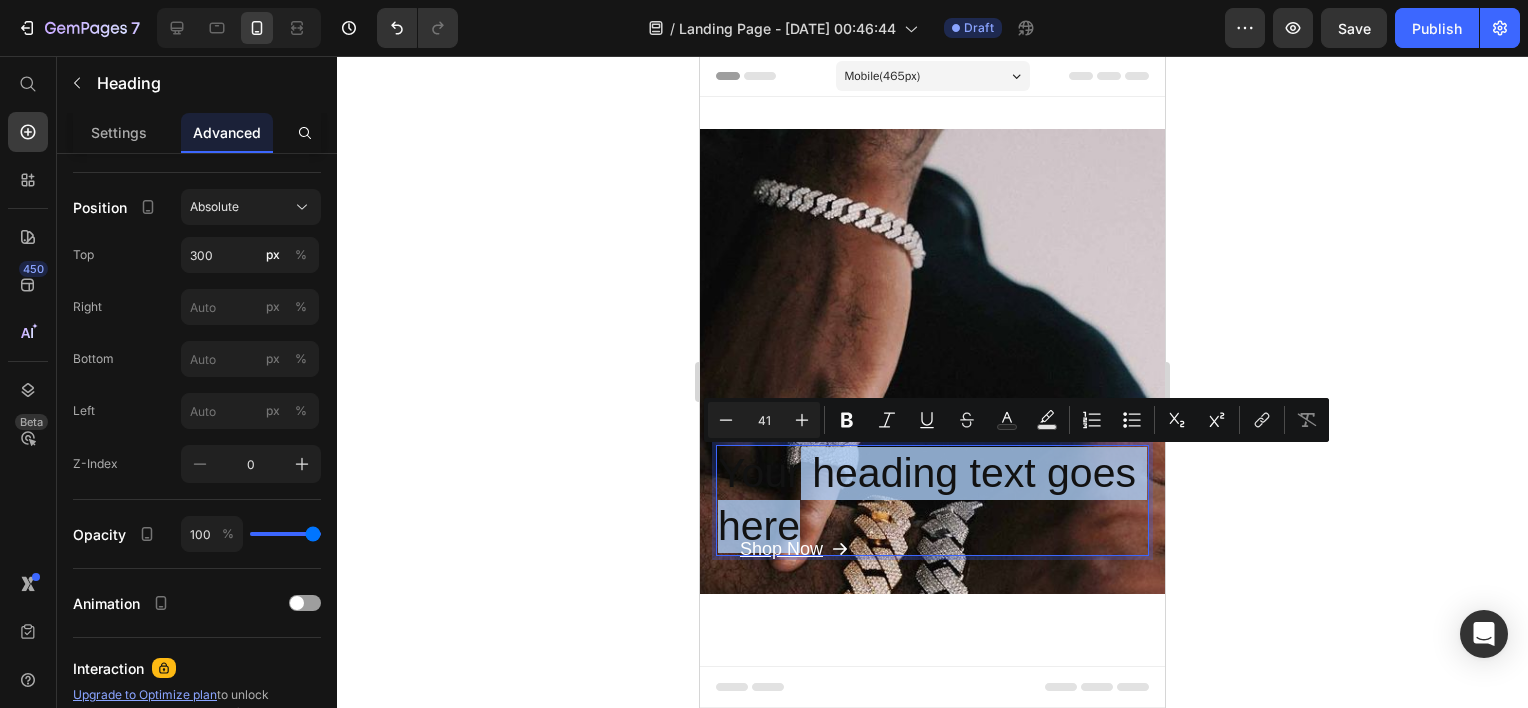 click on "Your heading text goes here" at bounding box center (932, 500) 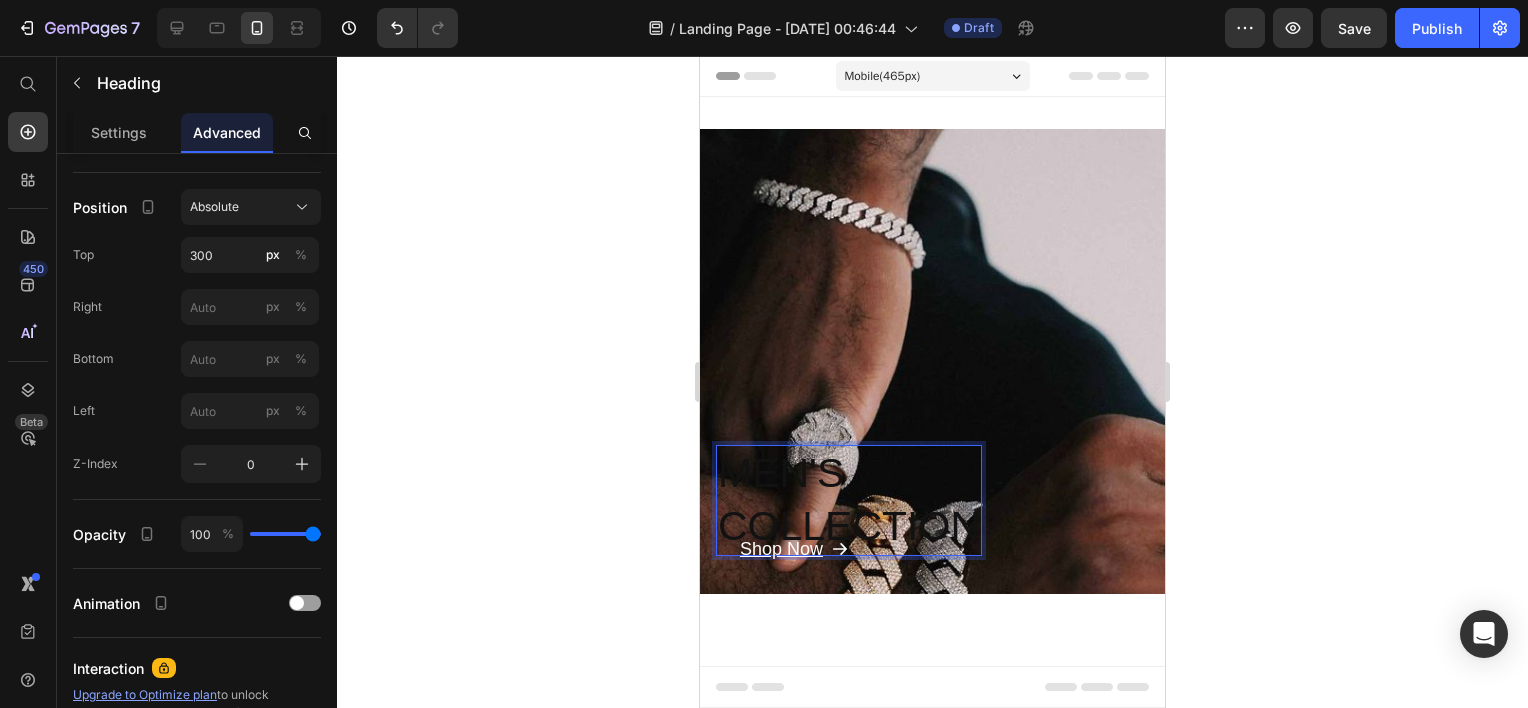click on "MEN'S COLLECTION" at bounding box center [849, 500] 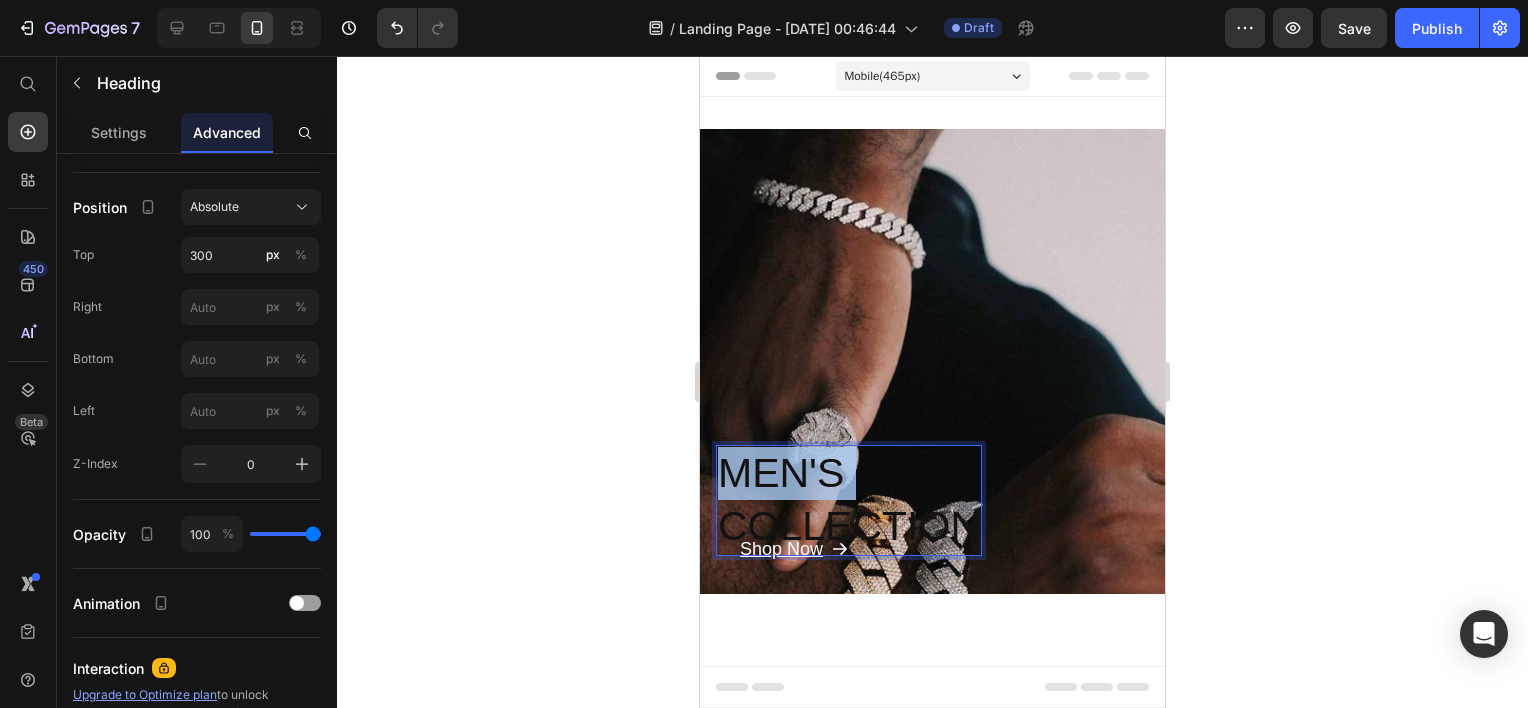 click on "MEN'S COLLECTION" at bounding box center [849, 500] 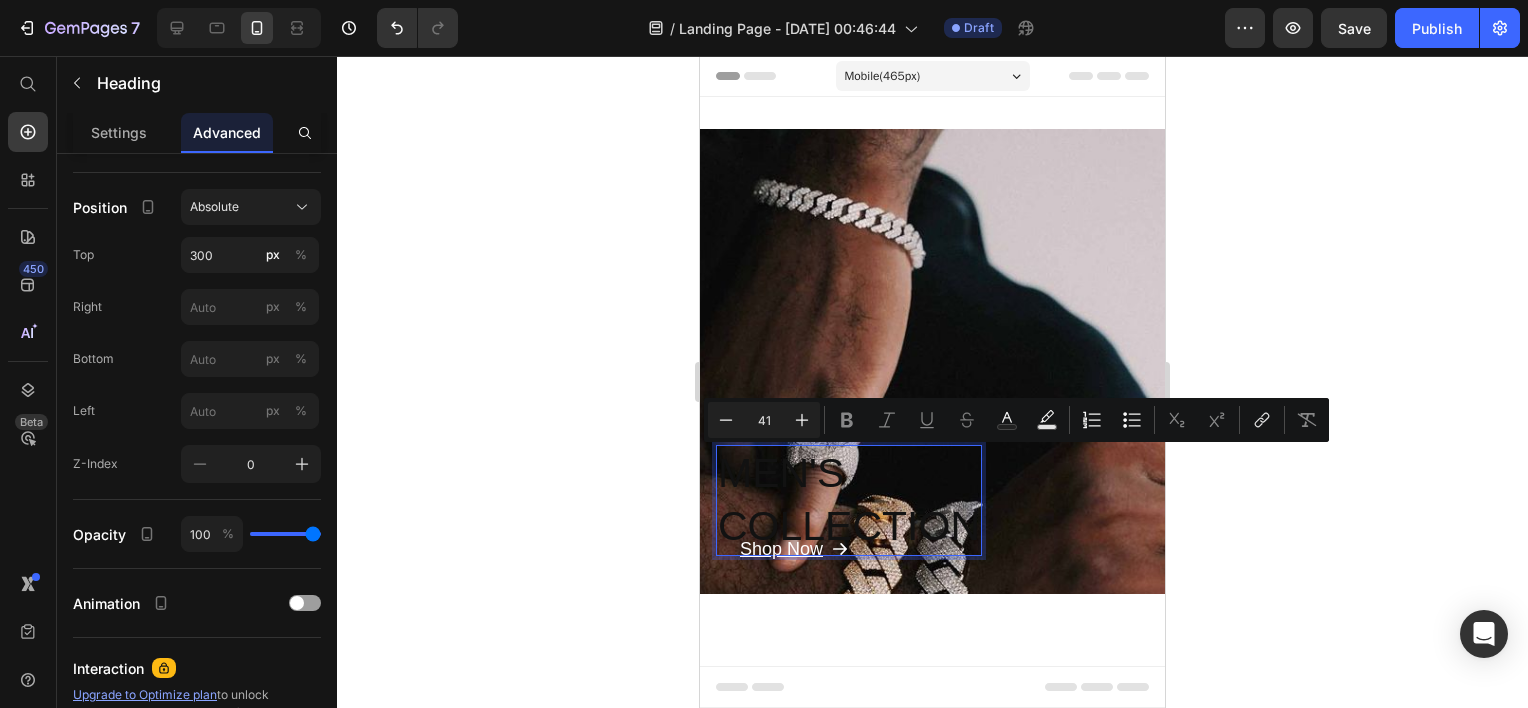 click on "MEN'S COLLECTION" at bounding box center (849, 500) 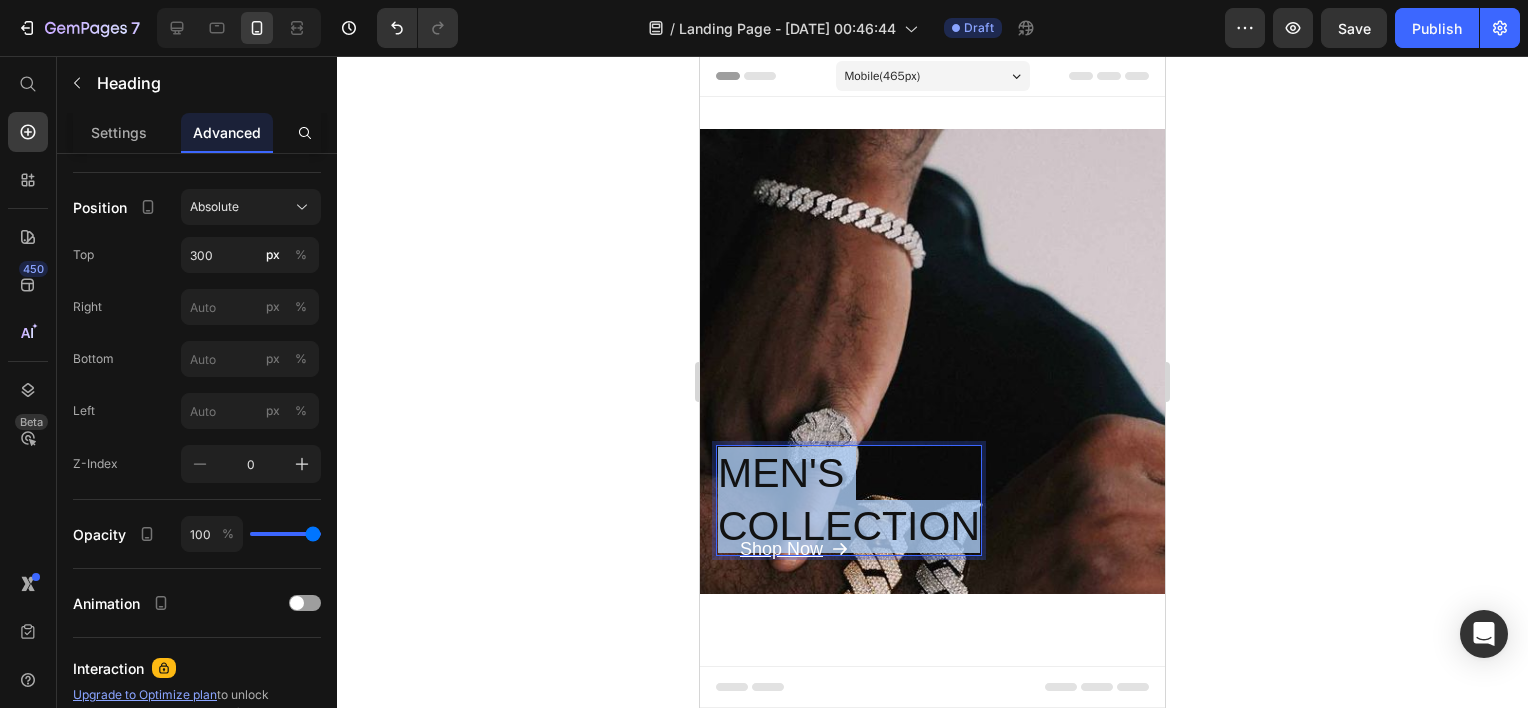 drag, startPoint x: 967, startPoint y: 516, endPoint x: 728, endPoint y: 465, distance: 244.38084 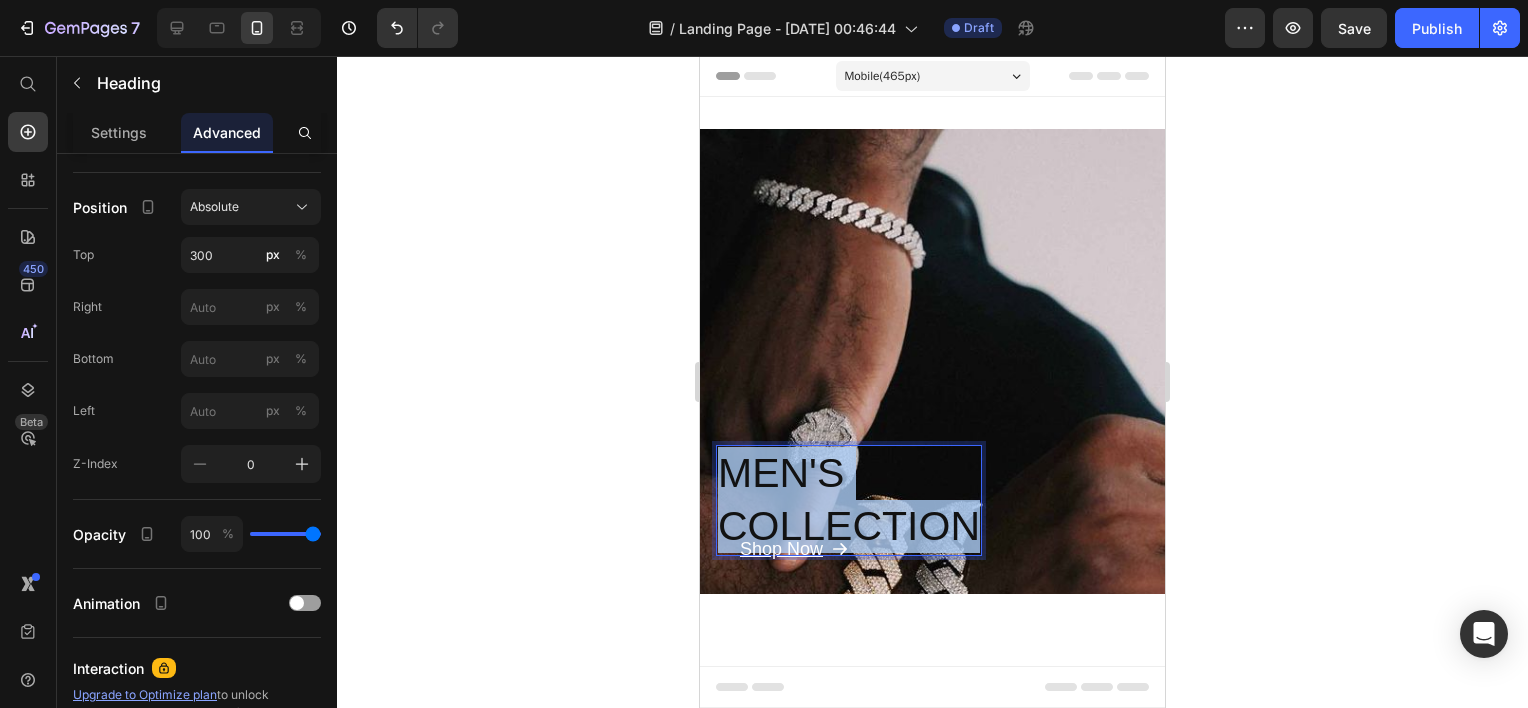 click on "MEN'S COLLECTION" at bounding box center (849, 500) 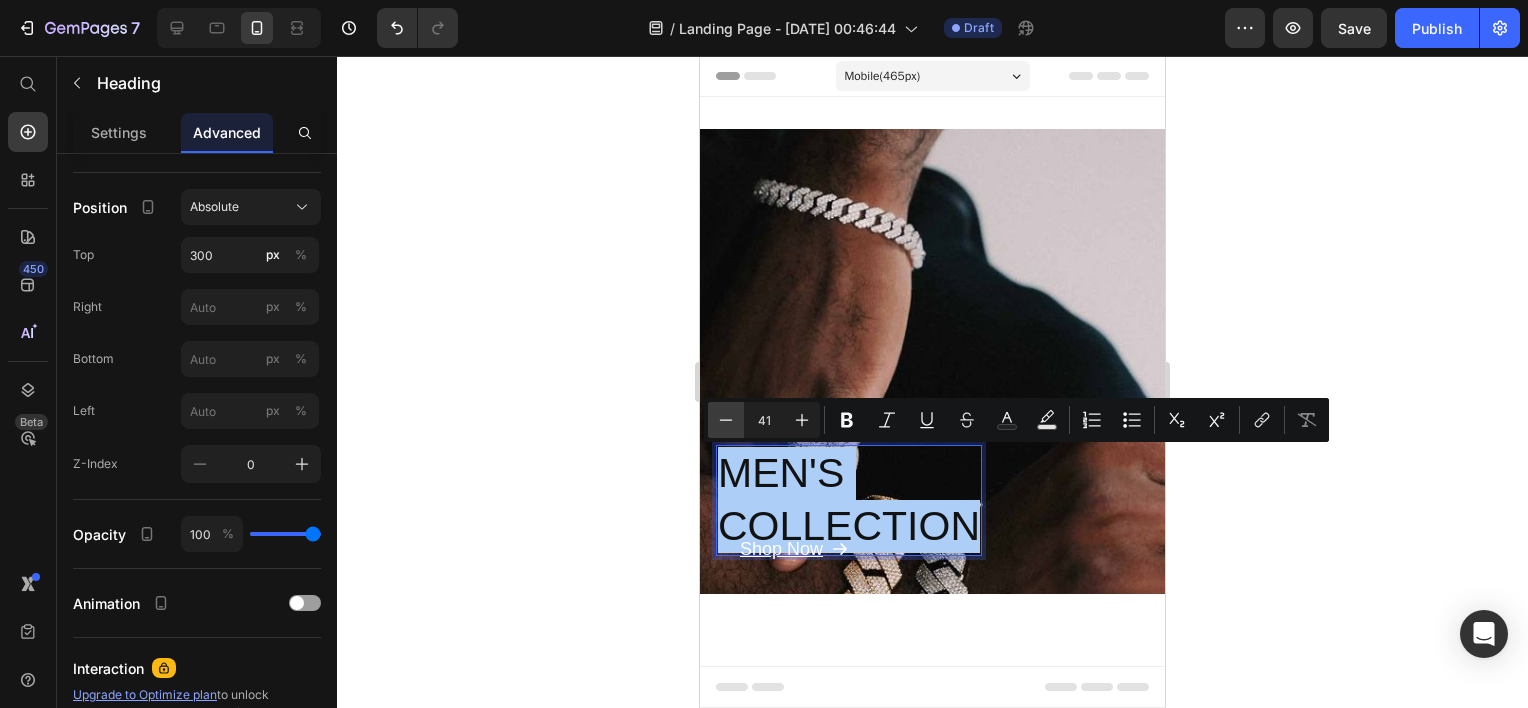 click 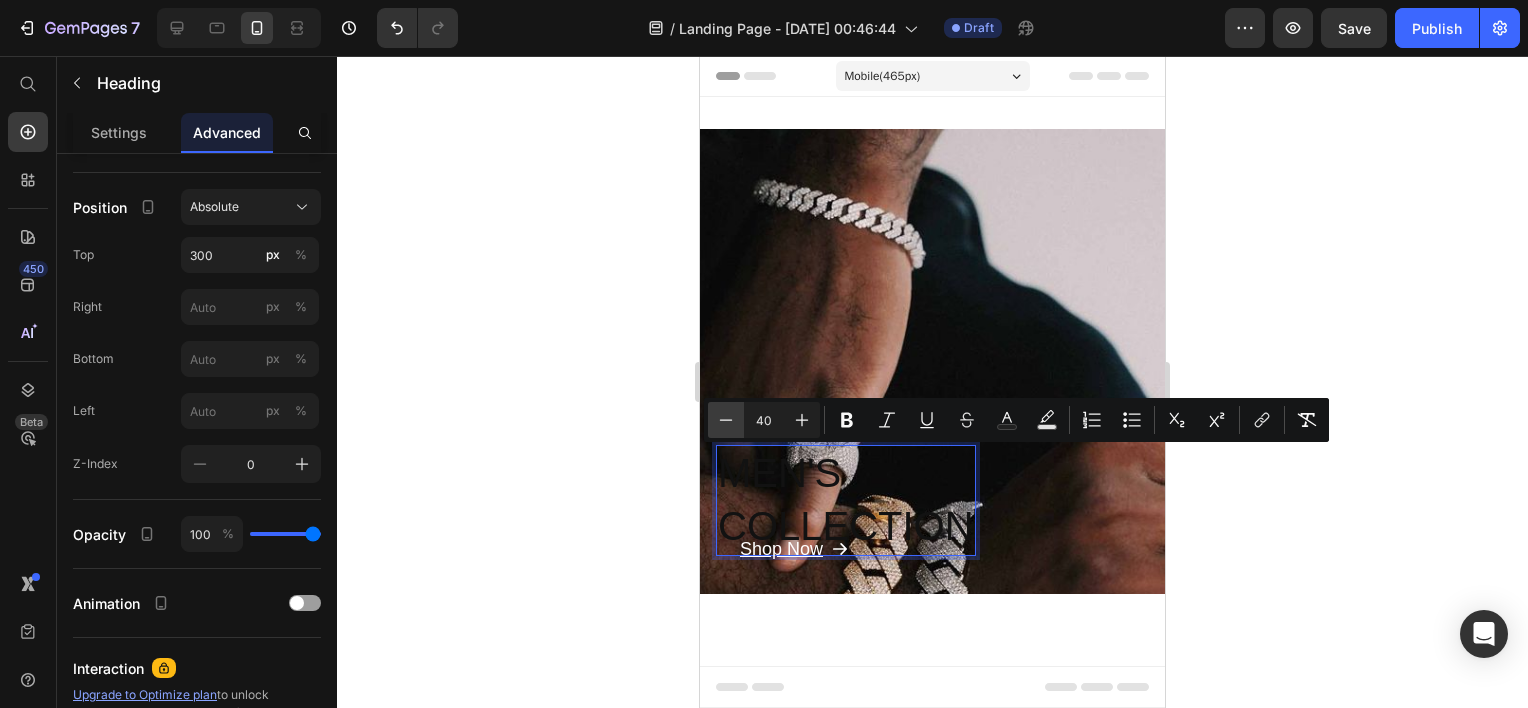 click 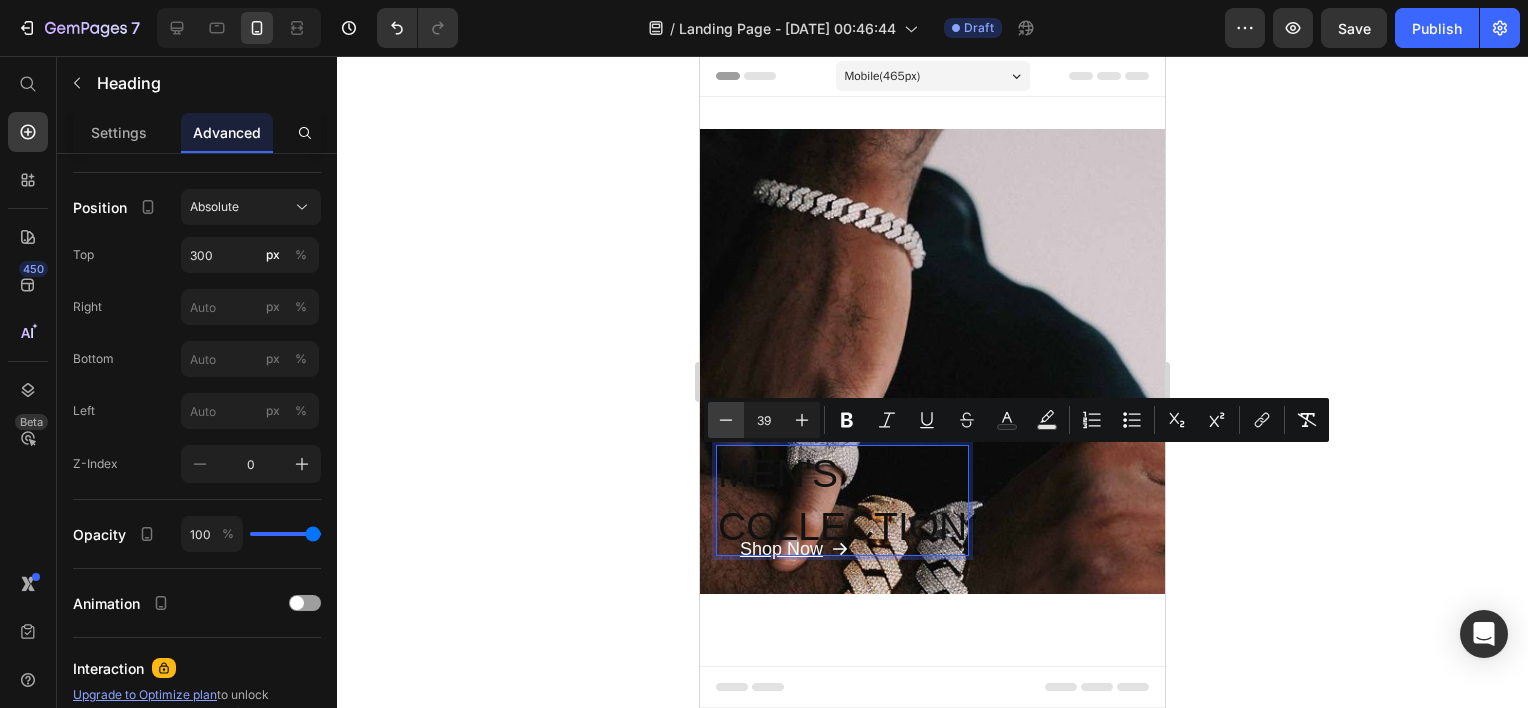 click 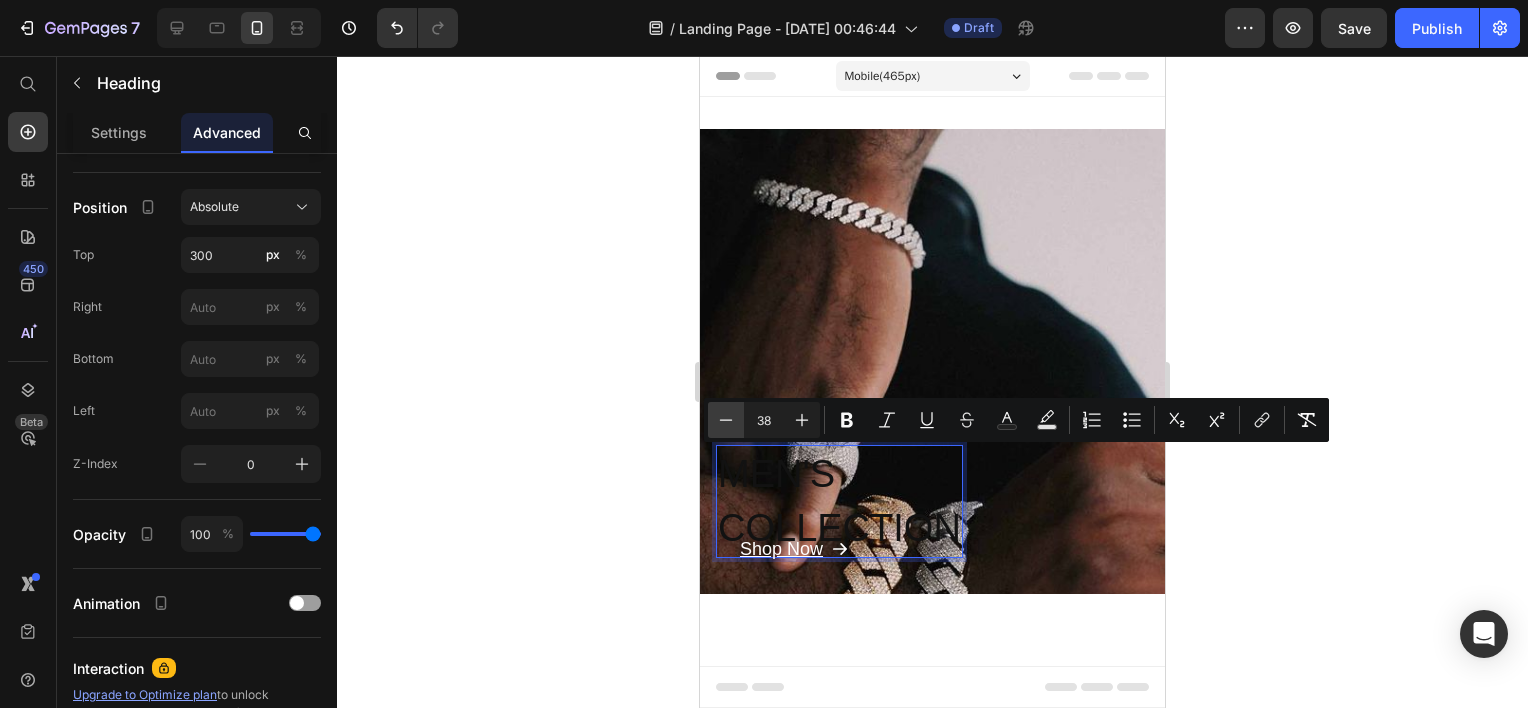 click 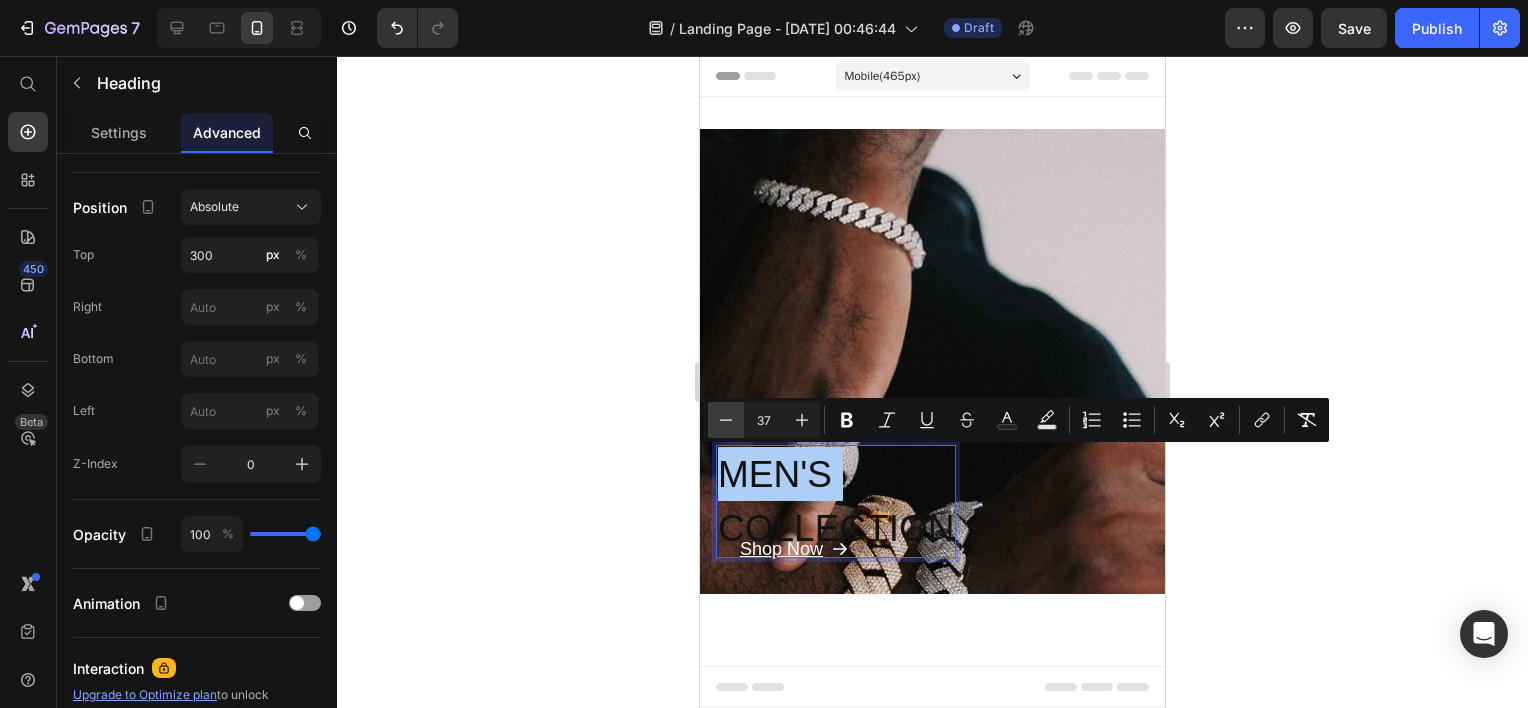 click 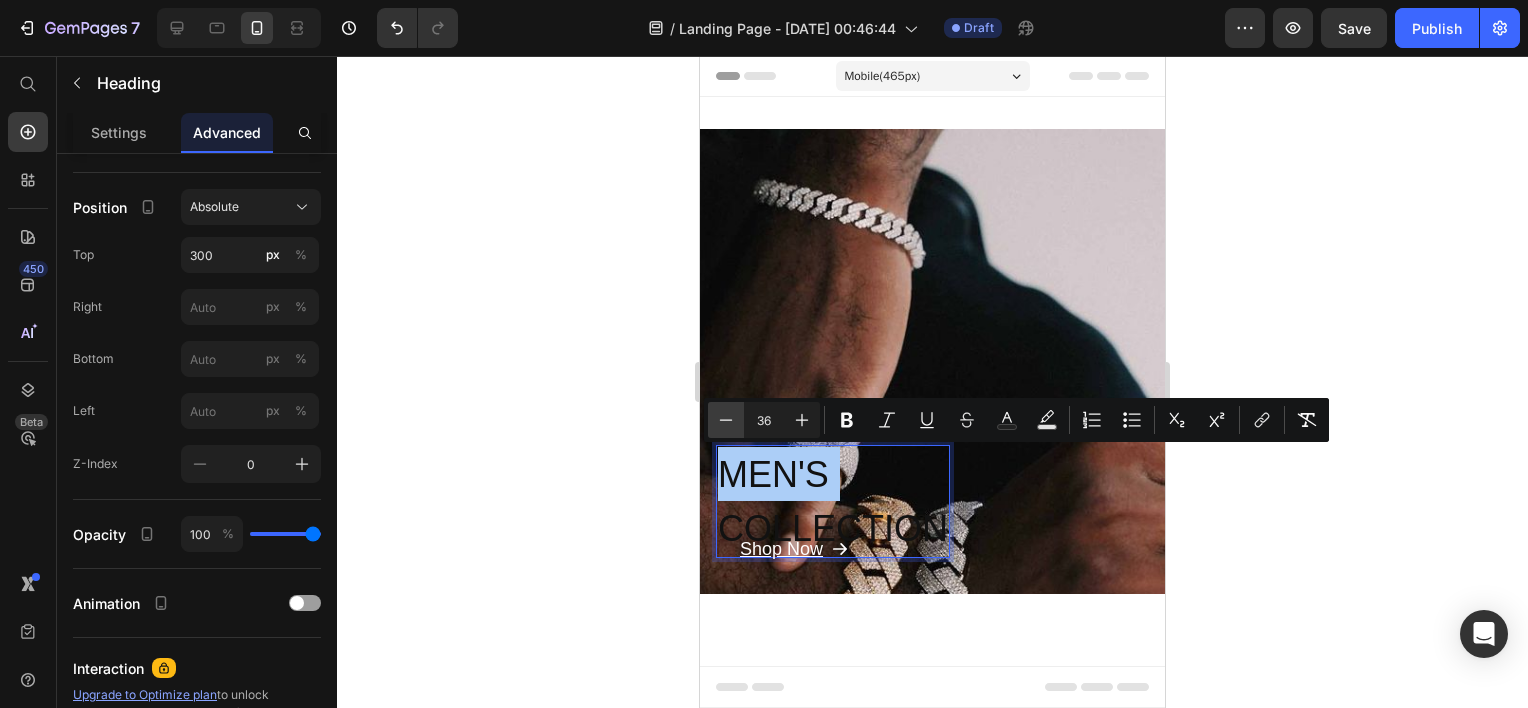 click 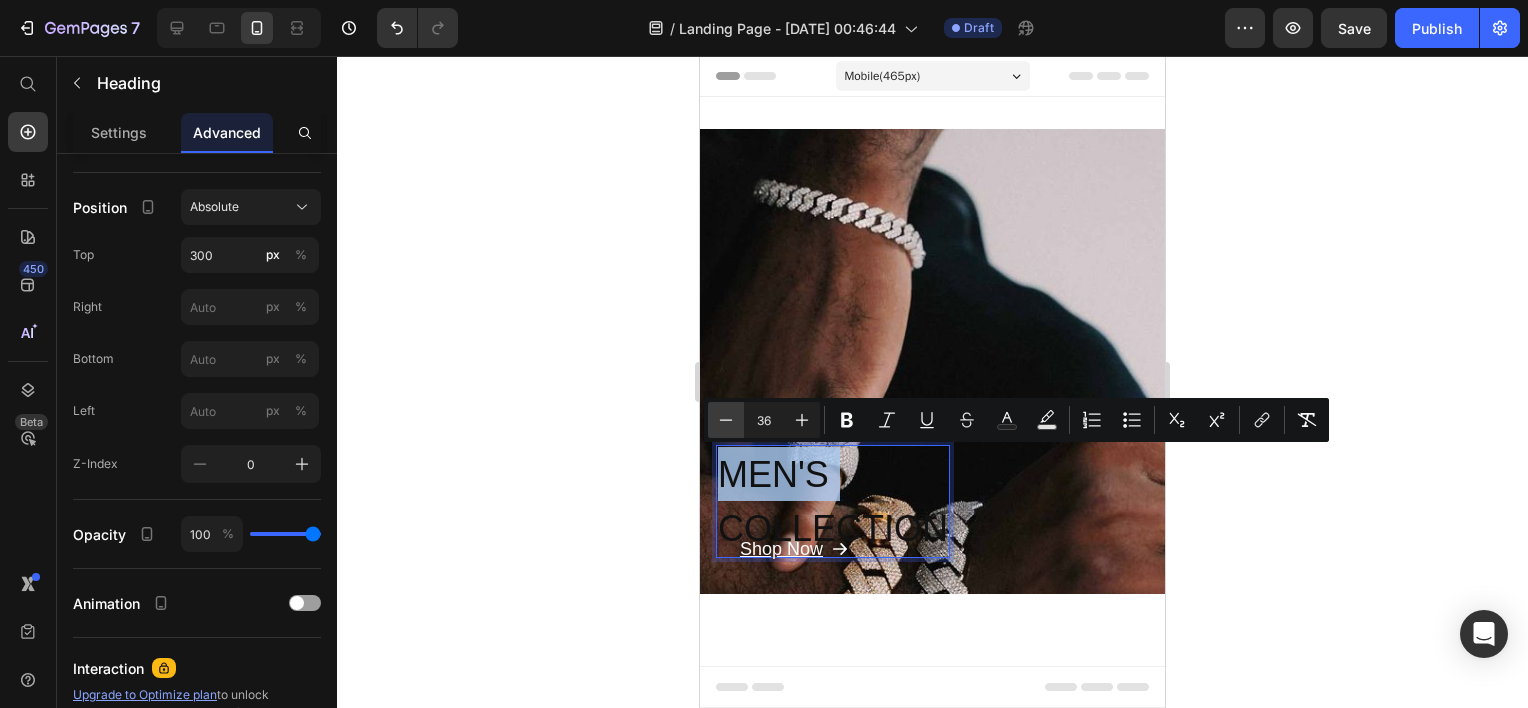 type on "35" 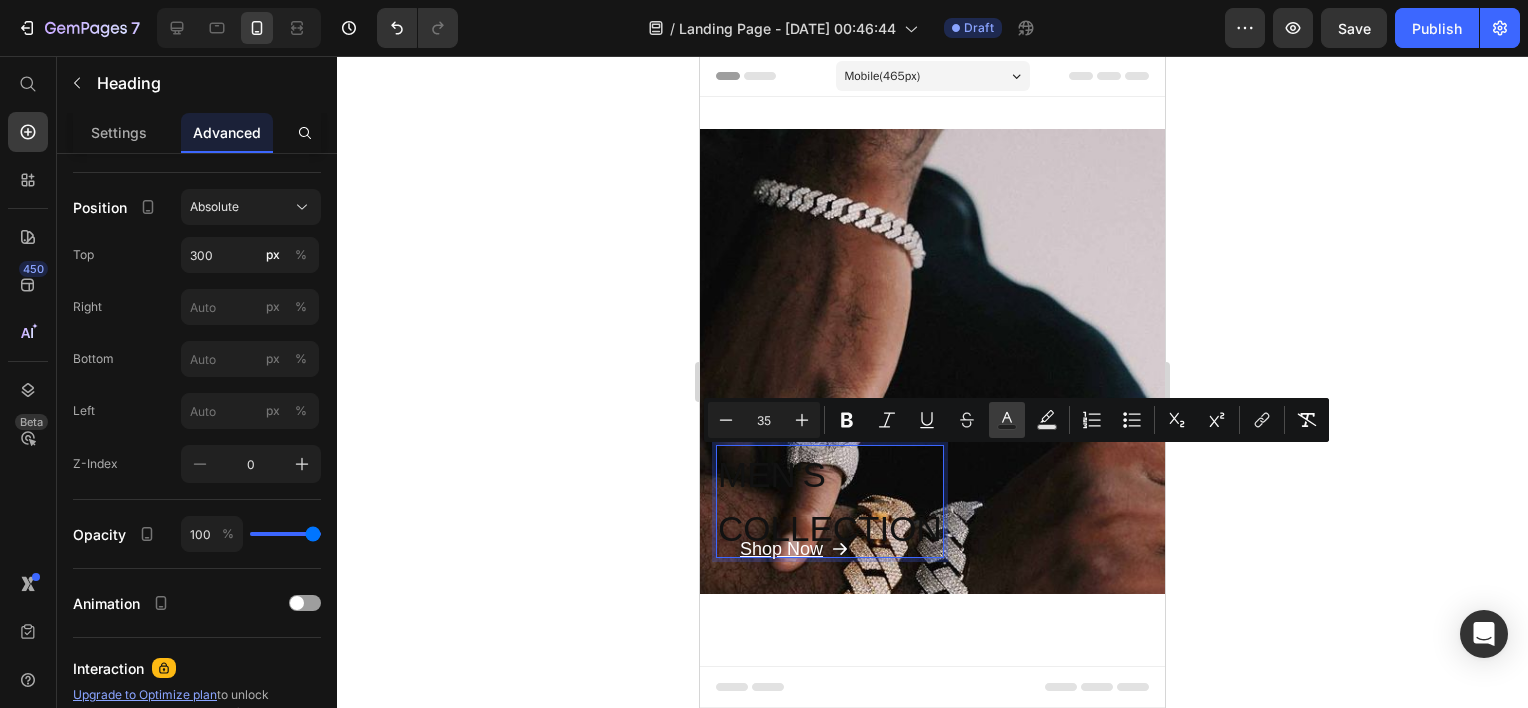 click on "Text Color" at bounding box center [1007, 420] 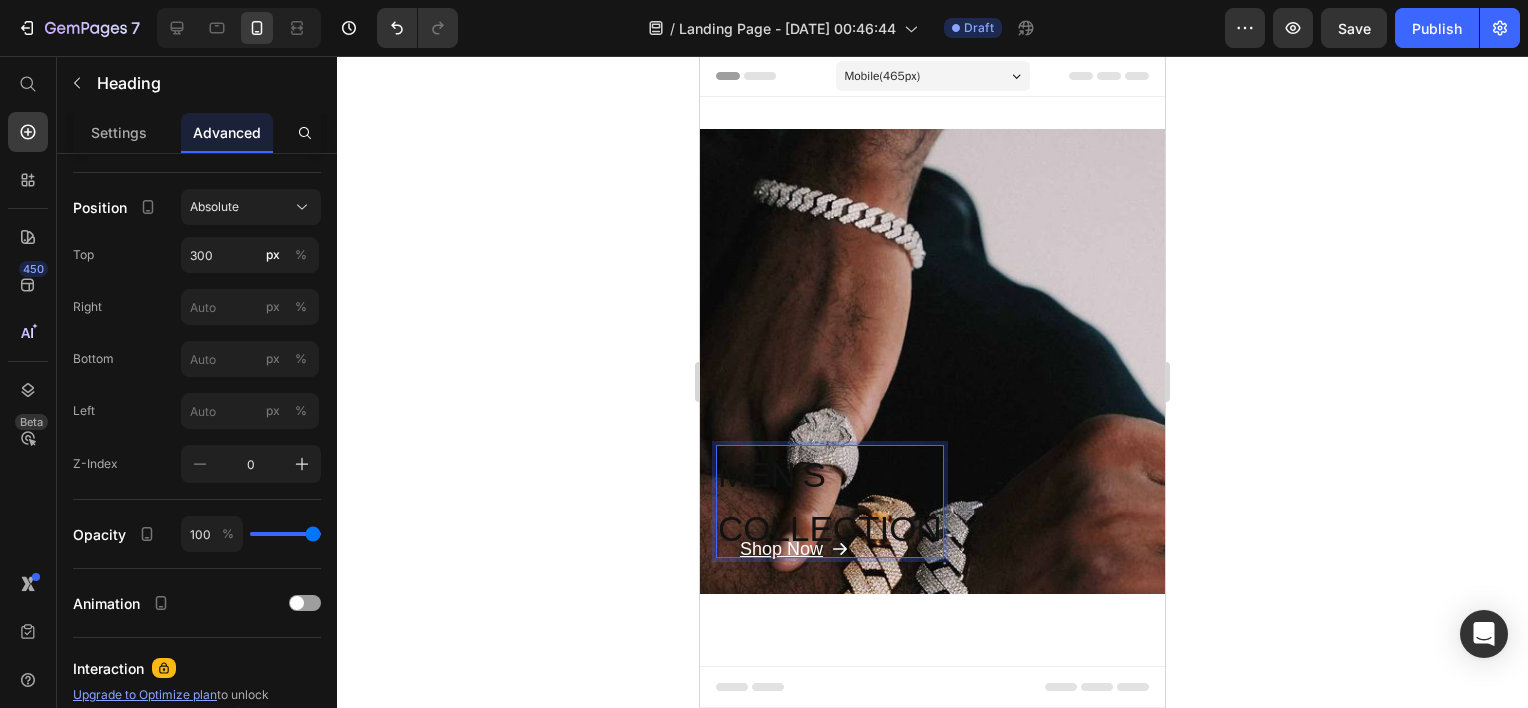 click on "COLLECTION" at bounding box center [830, 528] 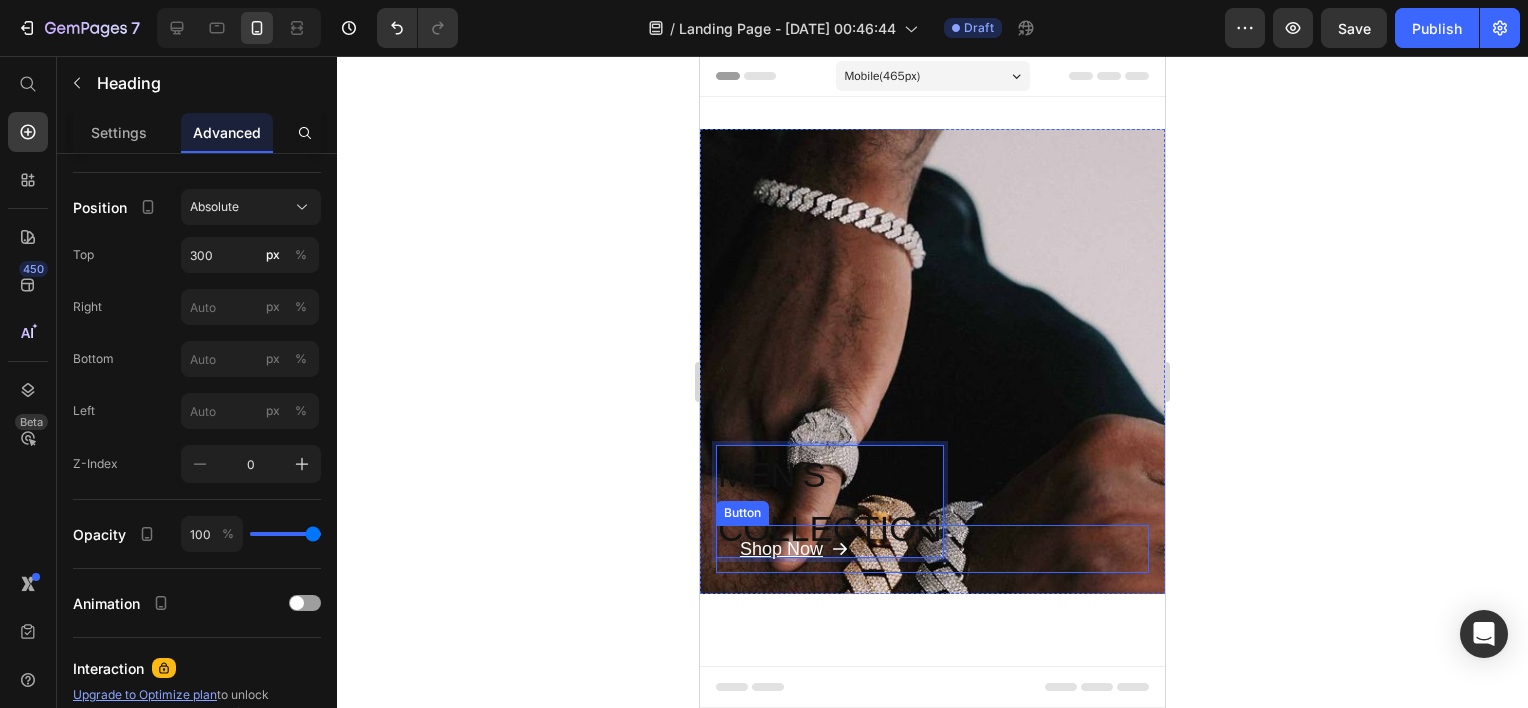 click on "Shop Now  Button" at bounding box center (932, 549) 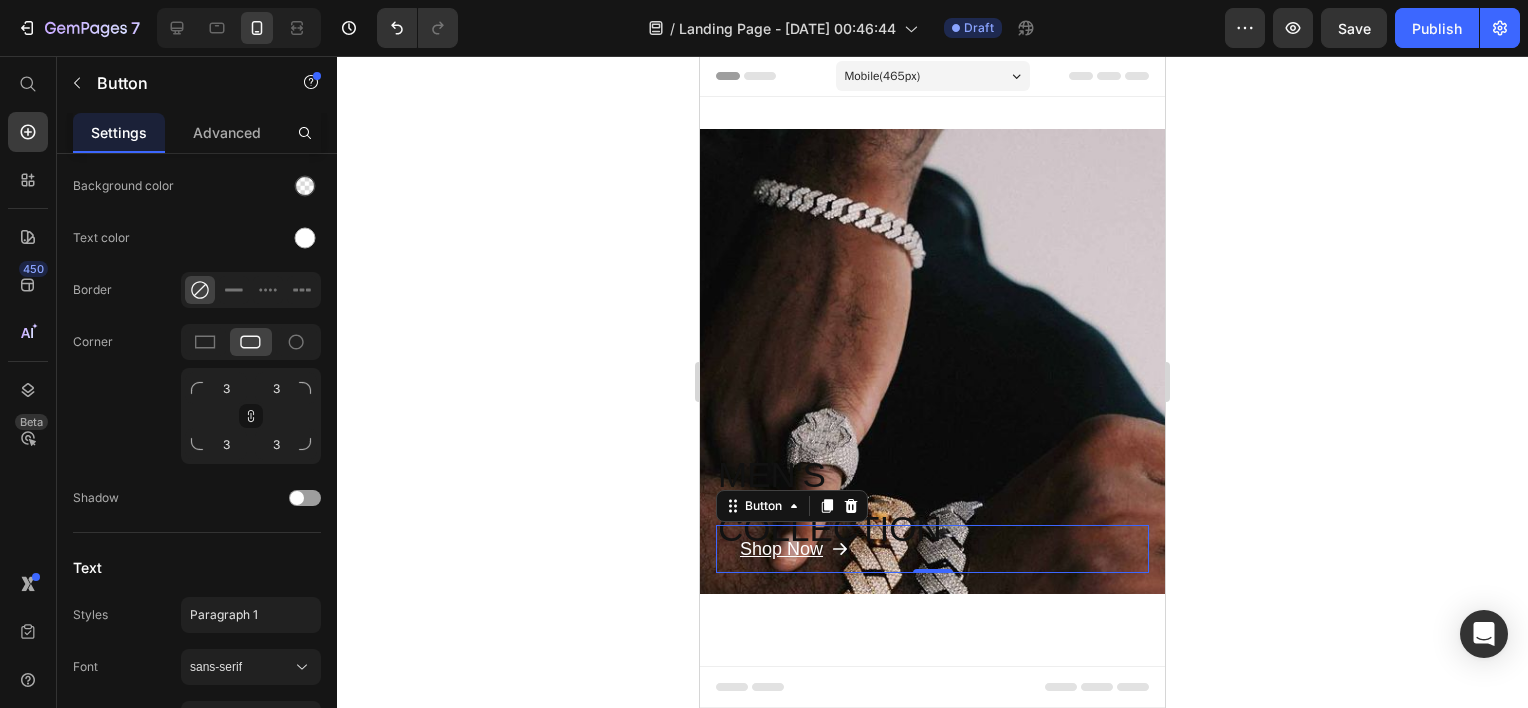 click on "Shop Now  Button   0" at bounding box center [932, 549] 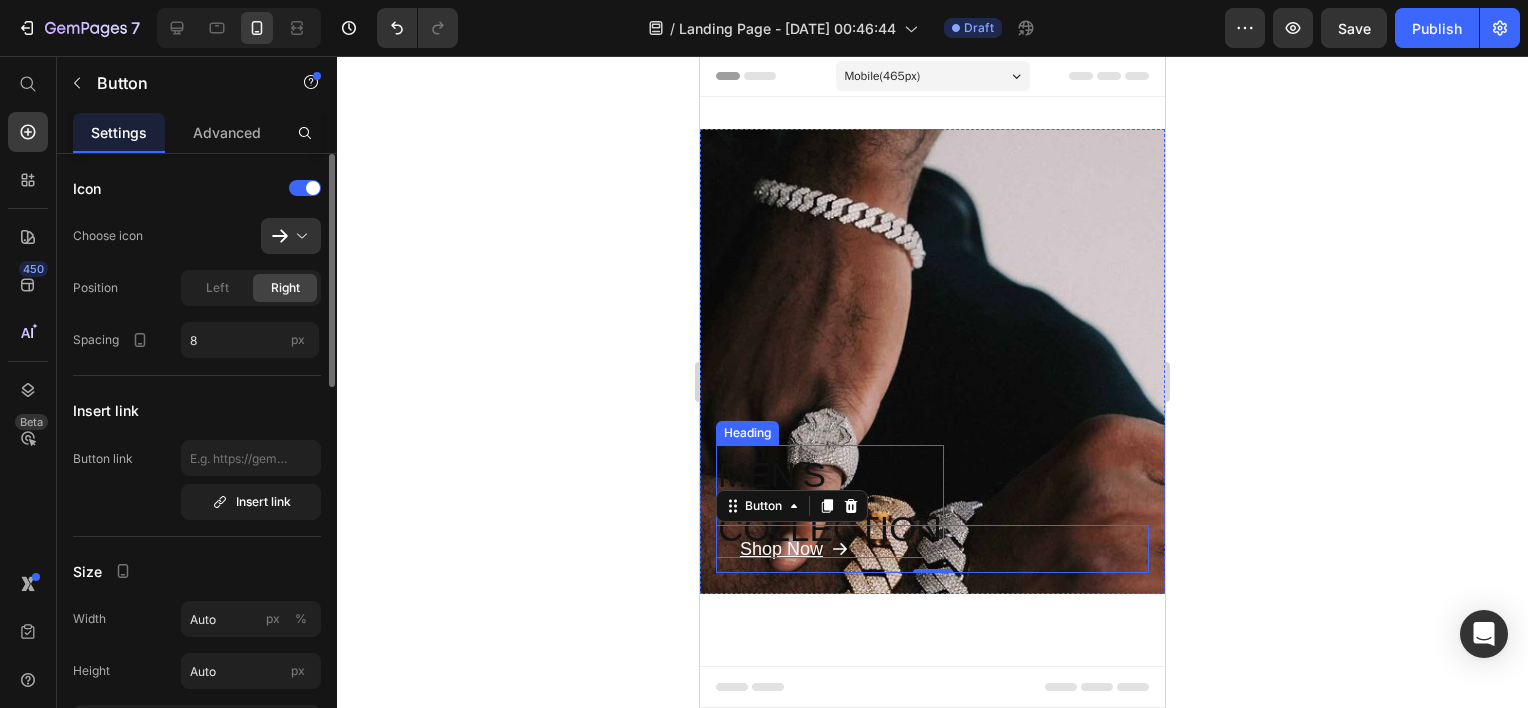 click on "COLLECTION" at bounding box center (830, 528) 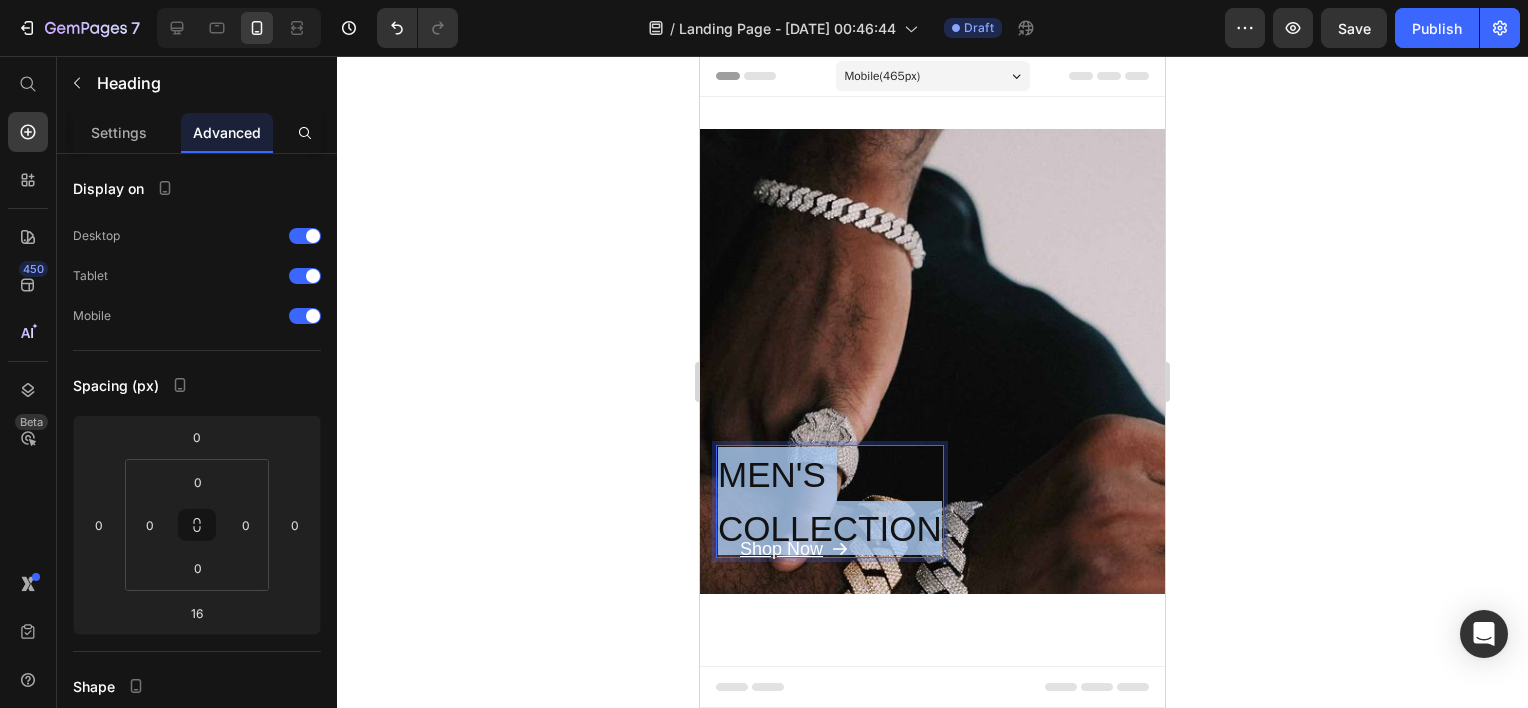 drag, startPoint x: 934, startPoint y: 511, endPoint x: 1419, endPoint y: 480, distance: 485.98972 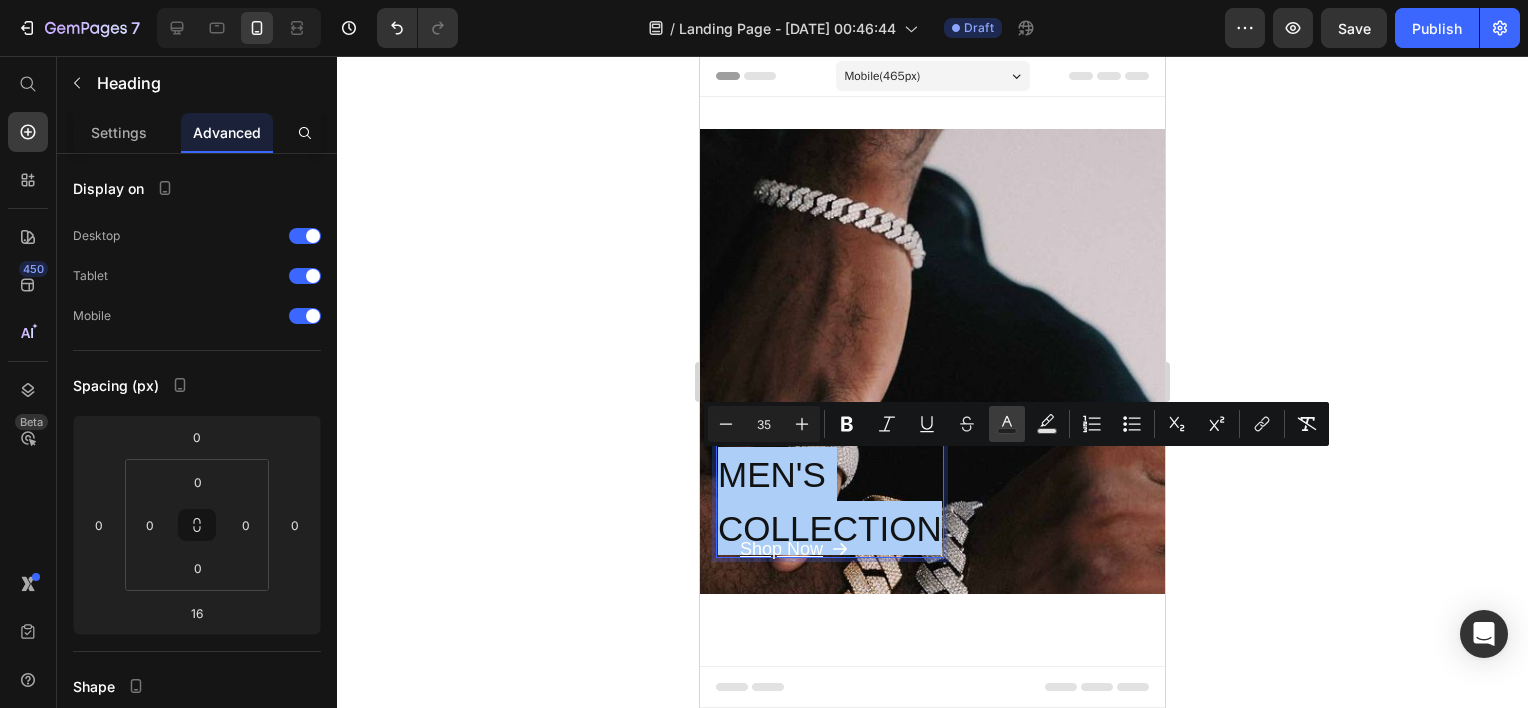 click 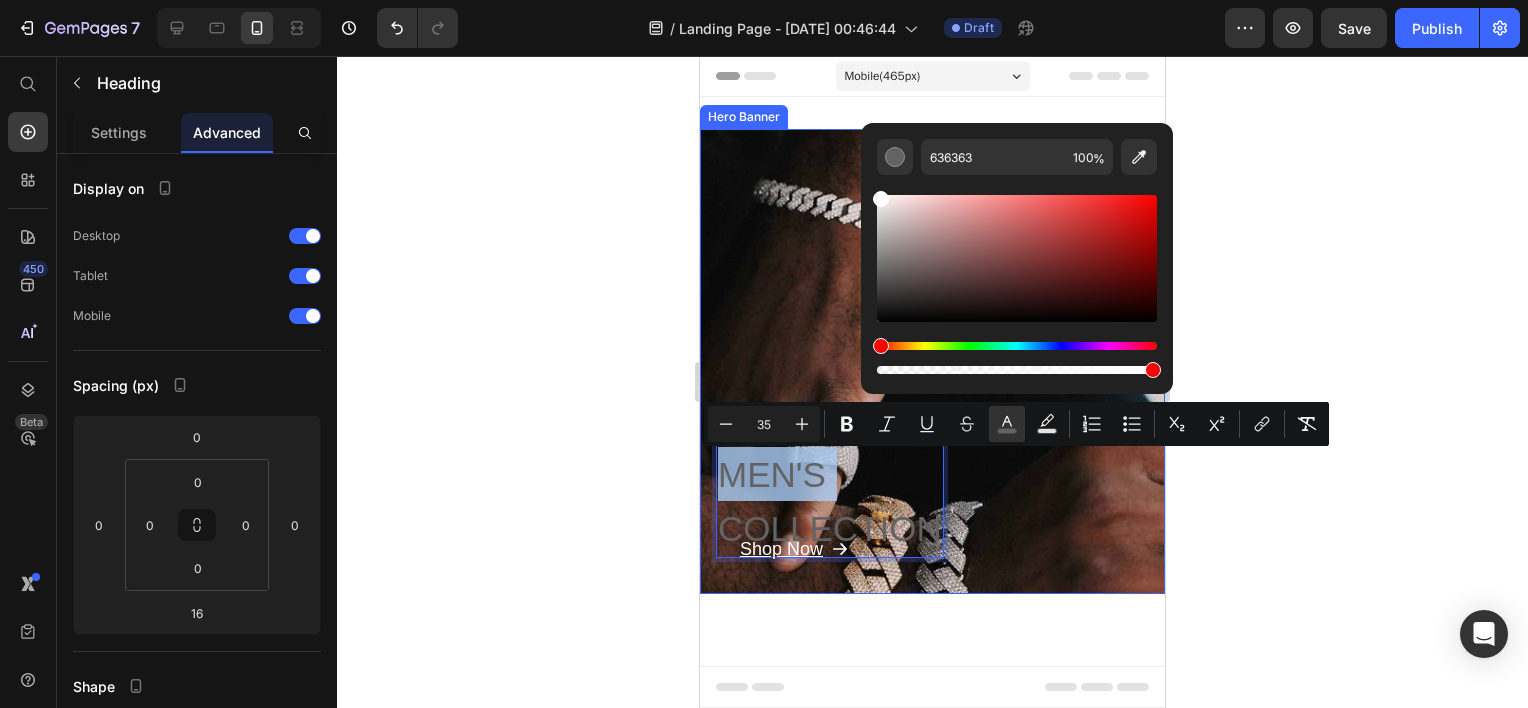 type on "FFFFFF" 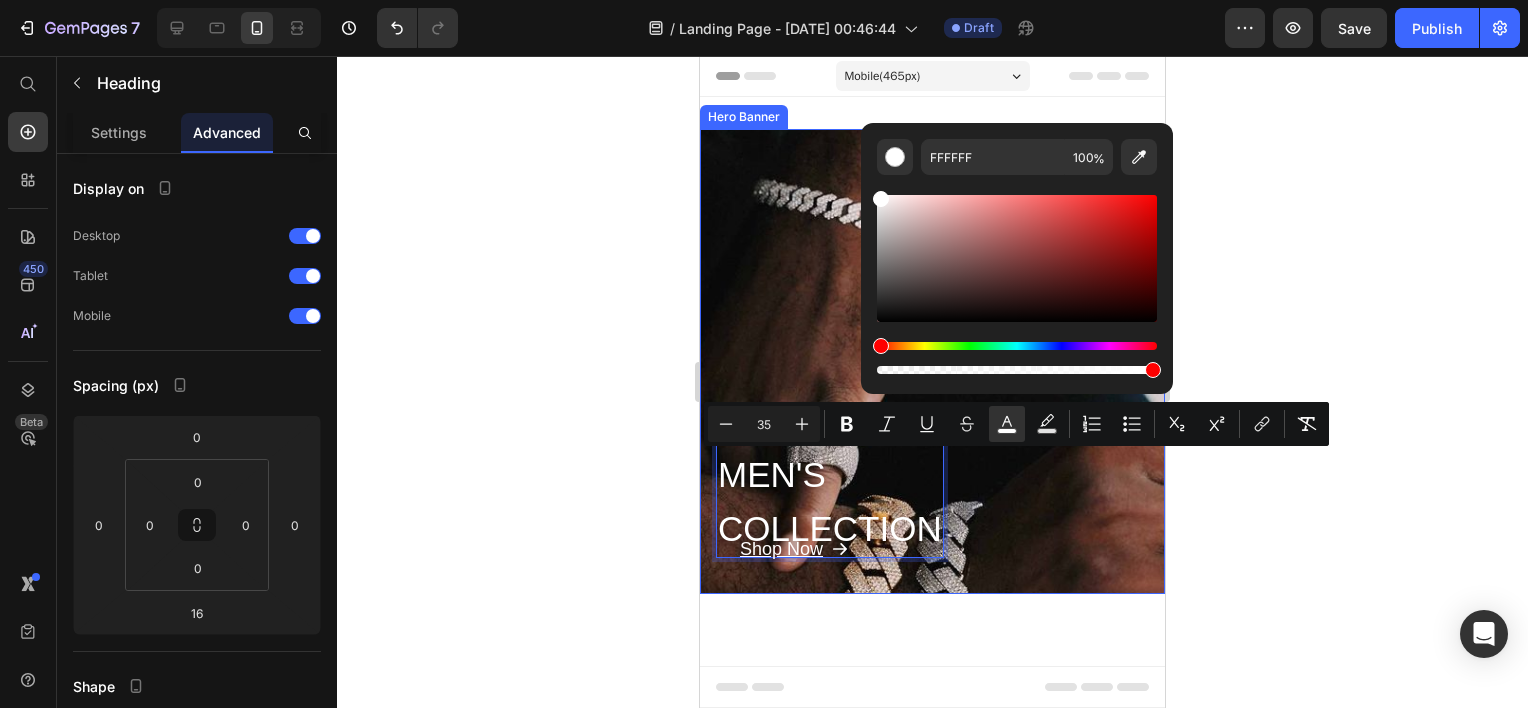 drag, startPoint x: 1585, startPoint y: 368, endPoint x: 773, endPoint y: 147, distance: 841.5373 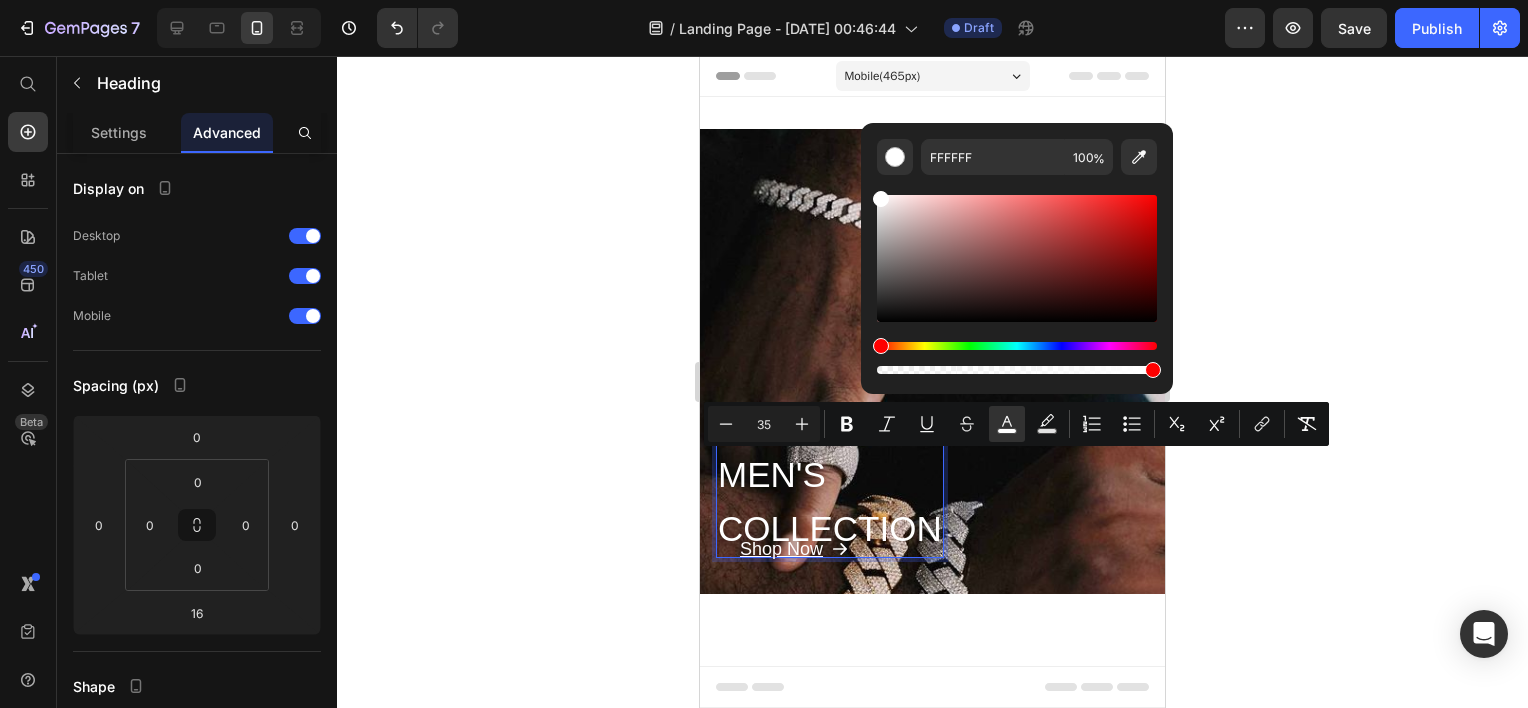 click 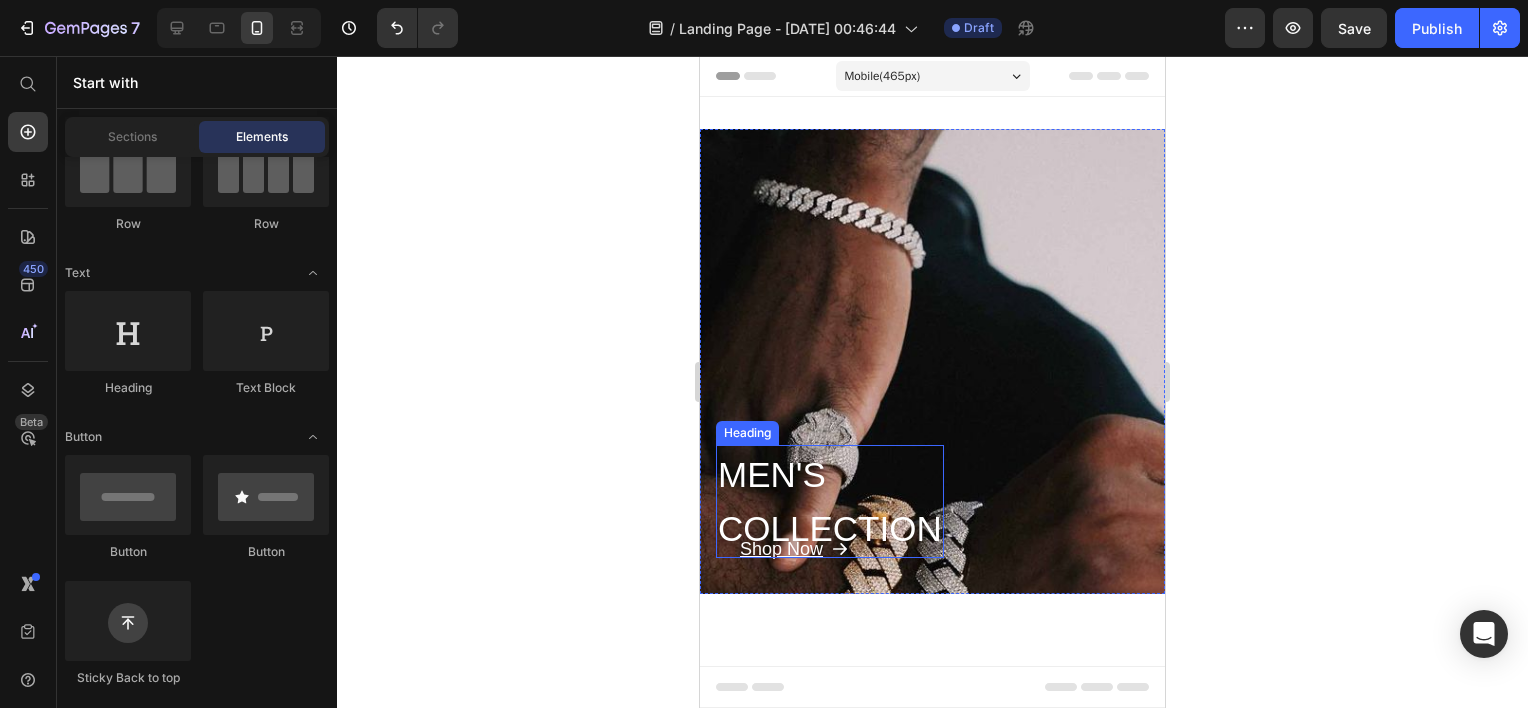 click on "⁠⁠⁠⁠⁠⁠⁠ MEN'S COLLECTION" at bounding box center [830, 501] 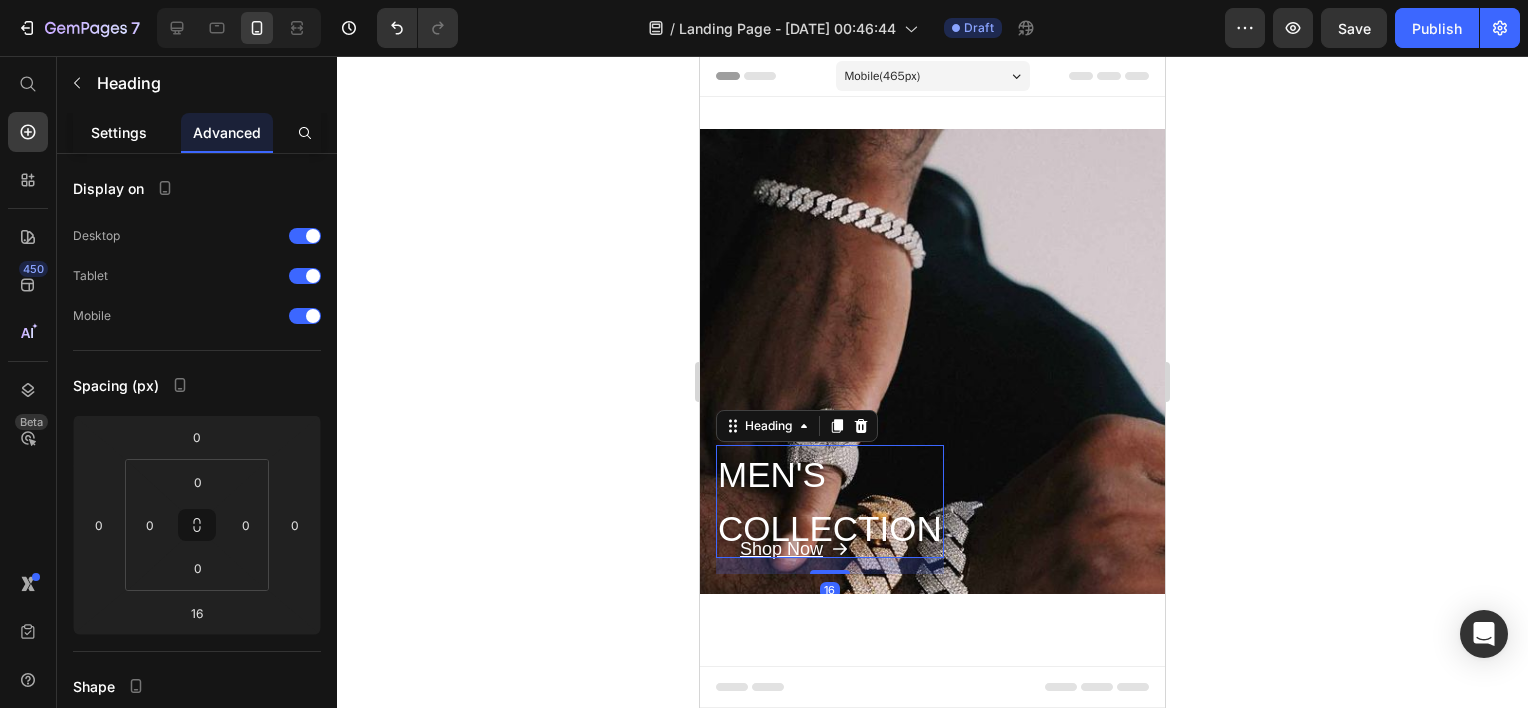 click on "Settings" 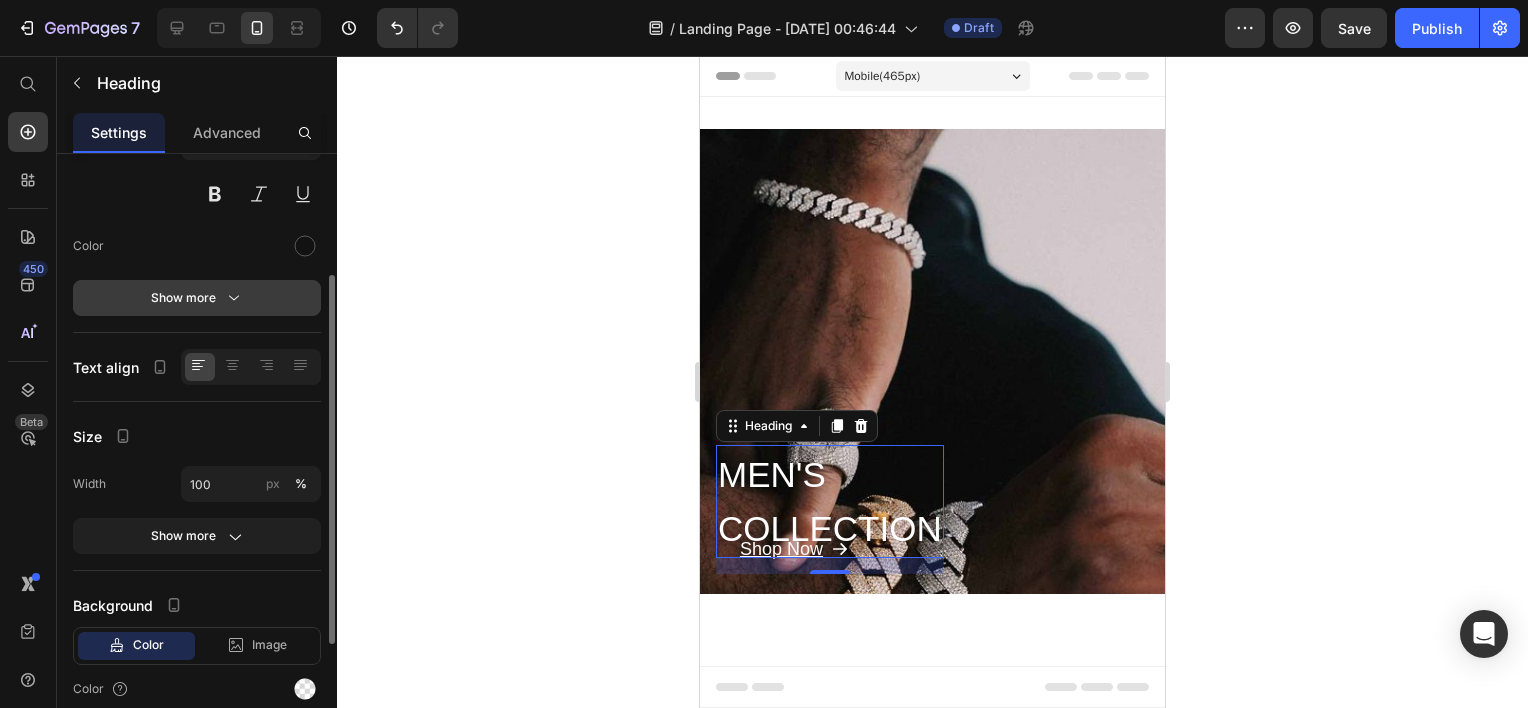 scroll, scrollTop: 0, scrollLeft: 0, axis: both 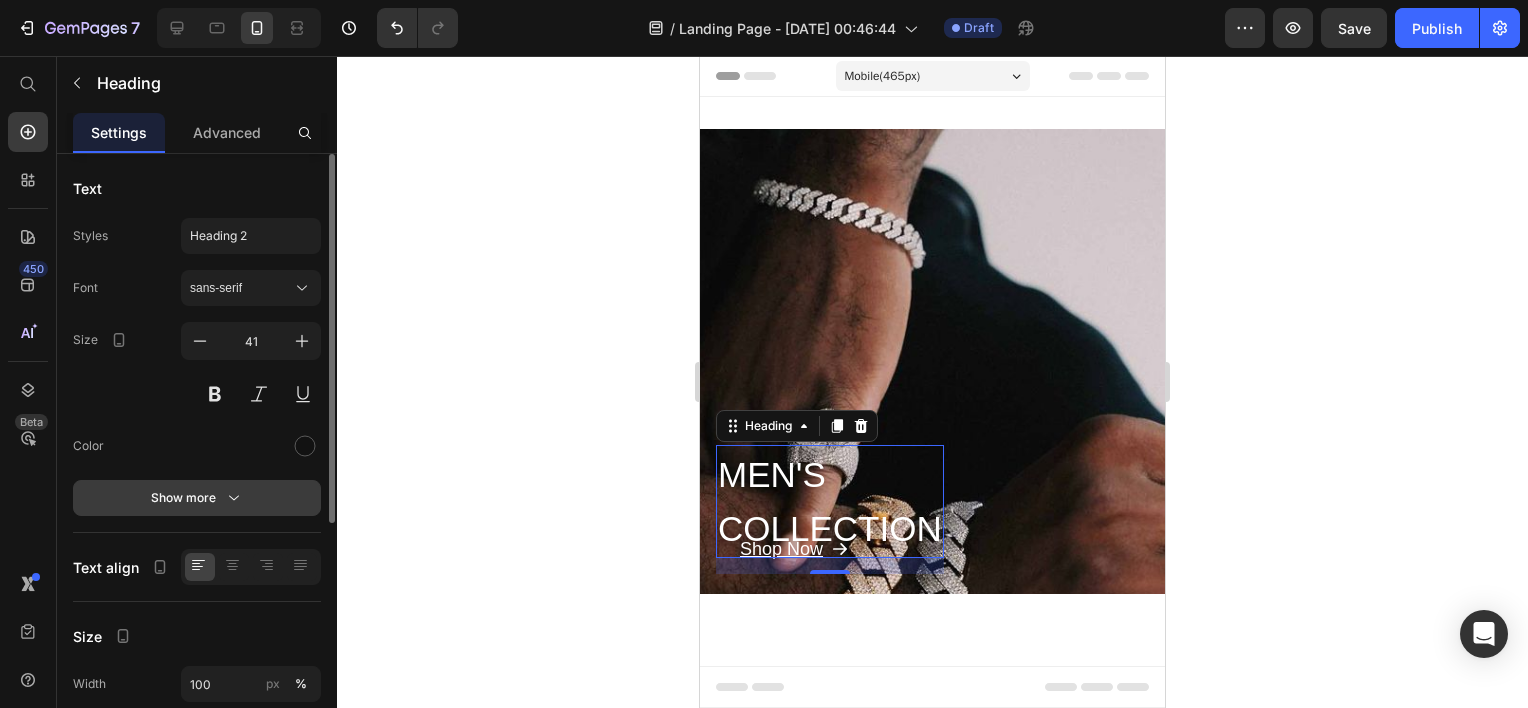 click on "Show more" at bounding box center (197, 498) 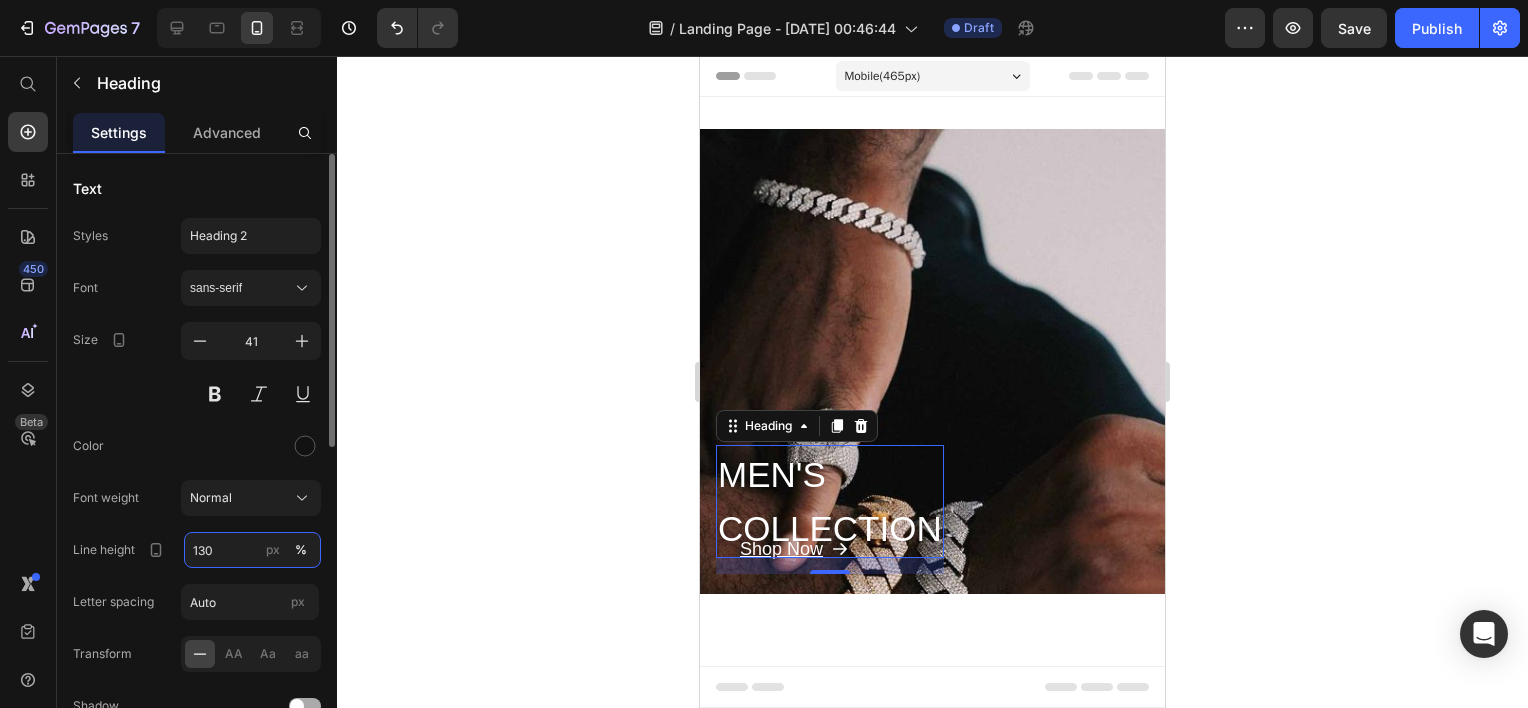 click on "130" at bounding box center [252, 550] 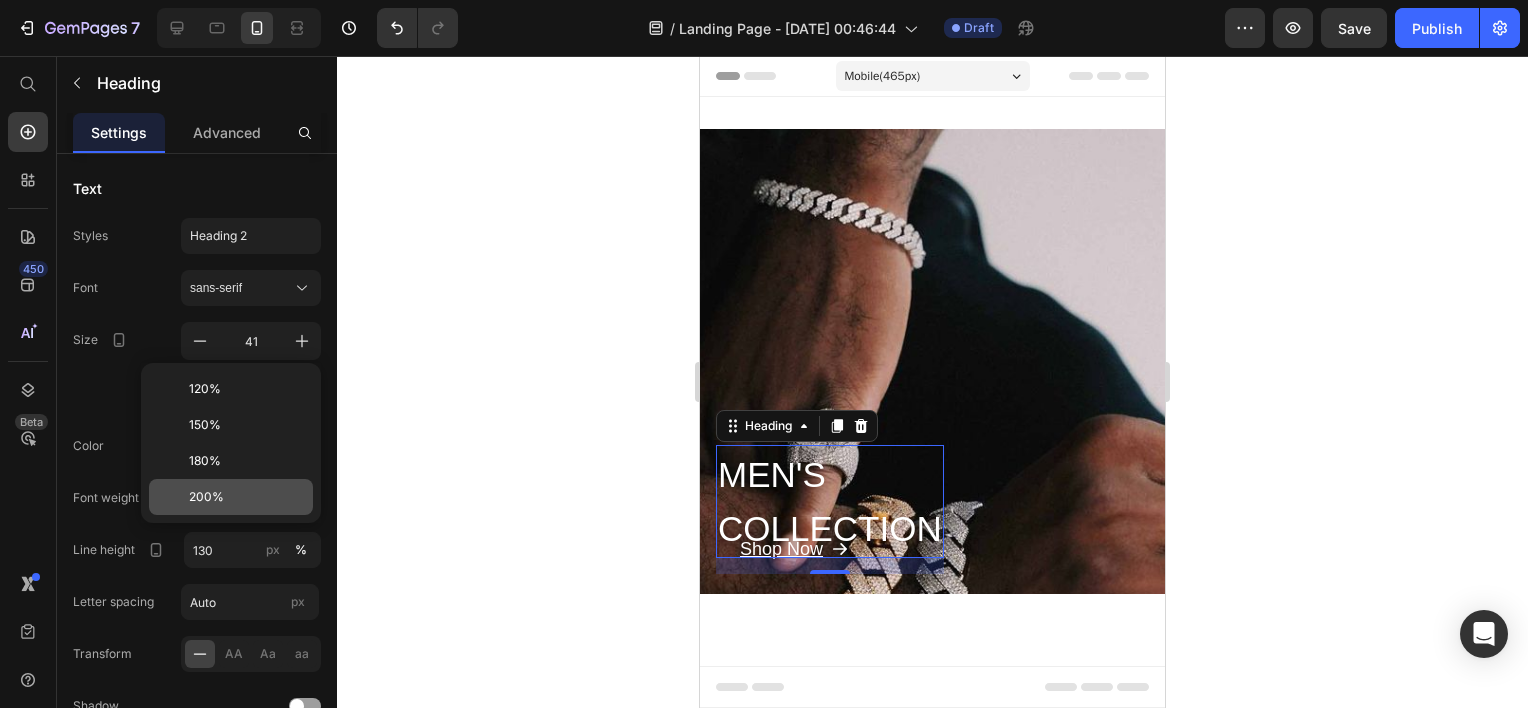click on "200%" at bounding box center (247, 497) 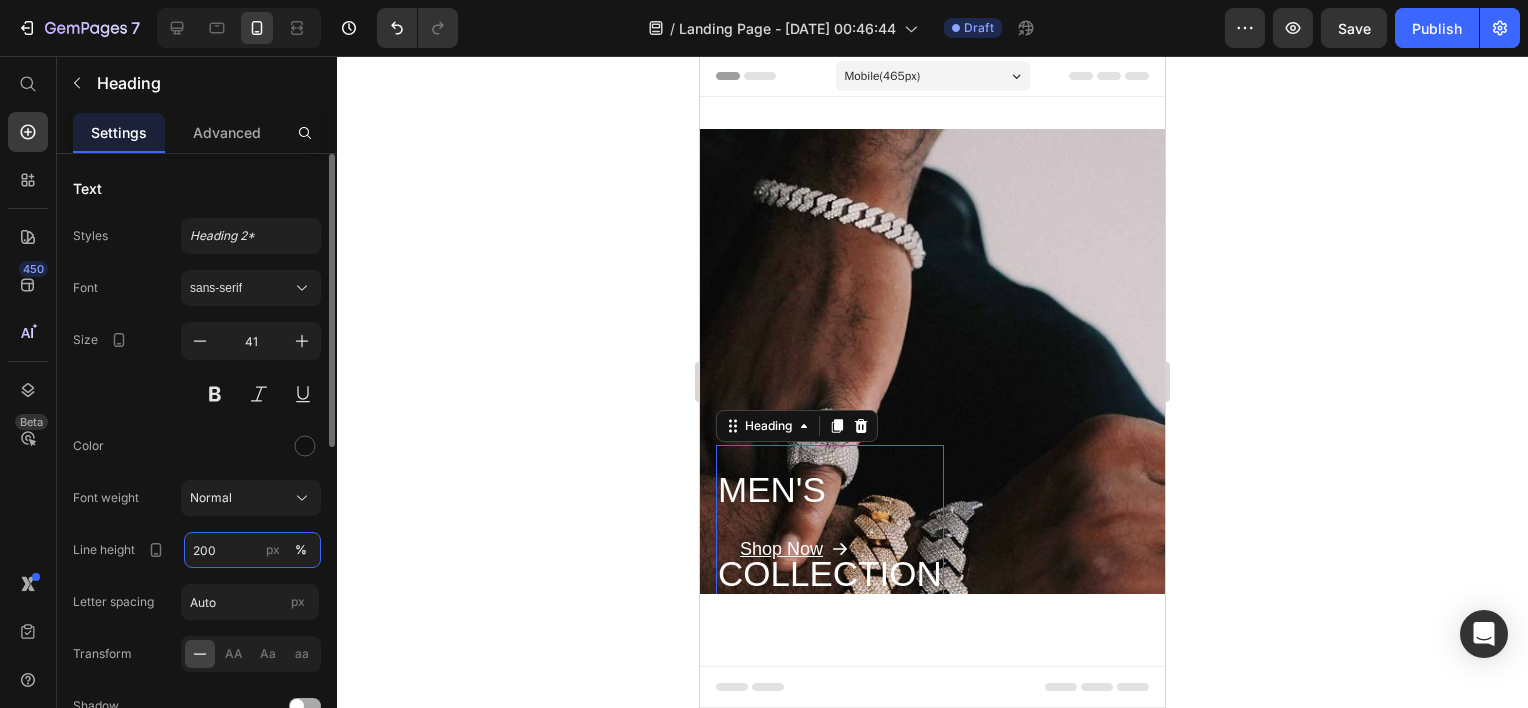 click on "200" at bounding box center [252, 550] 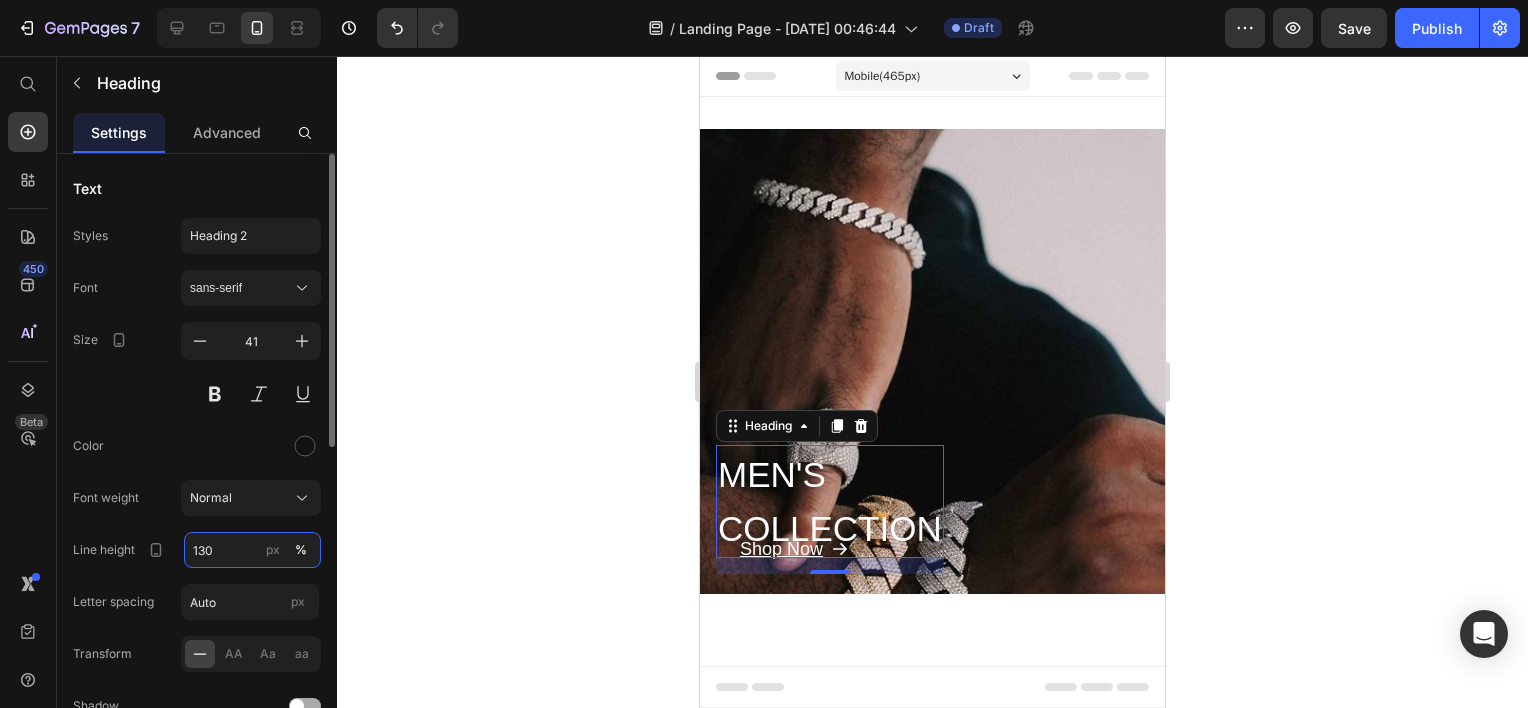 click on "130" at bounding box center (252, 550) 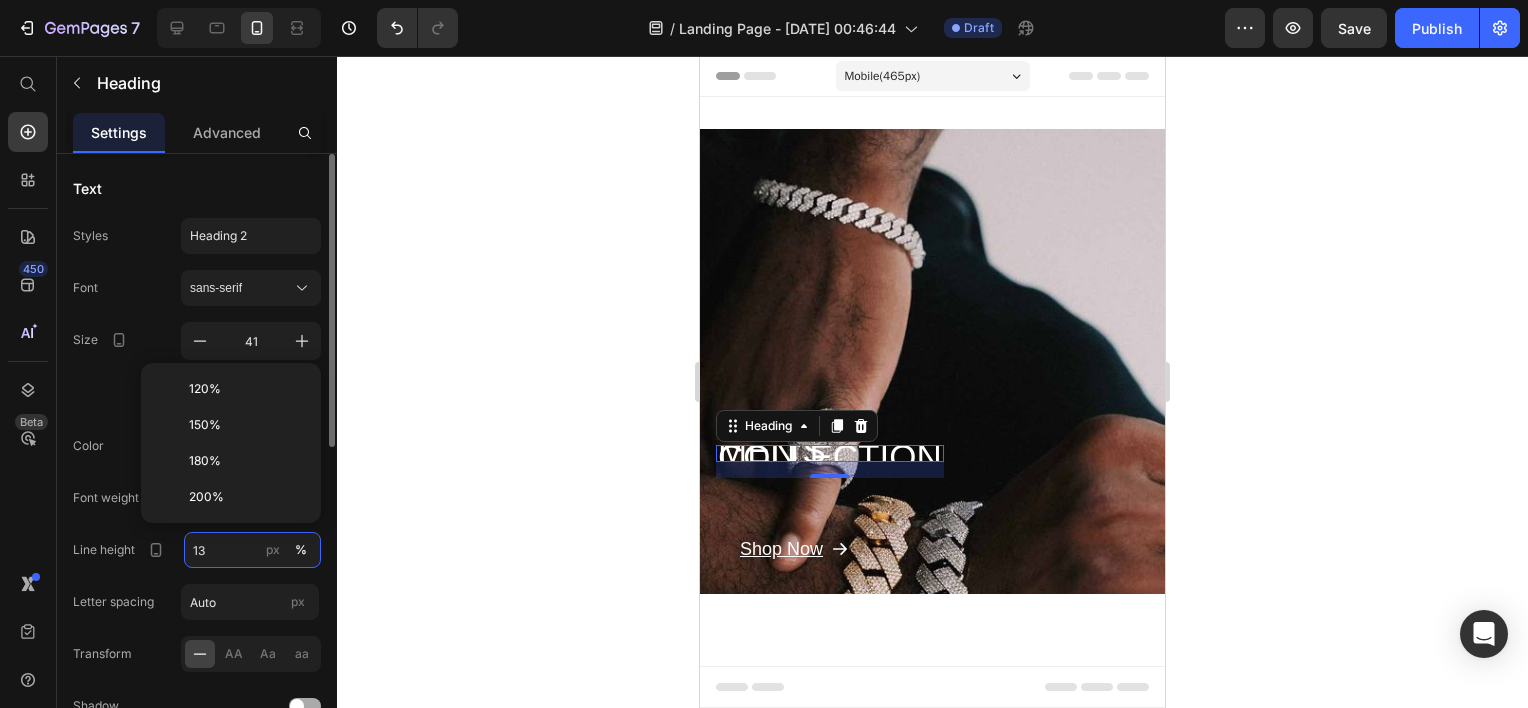 type on "1" 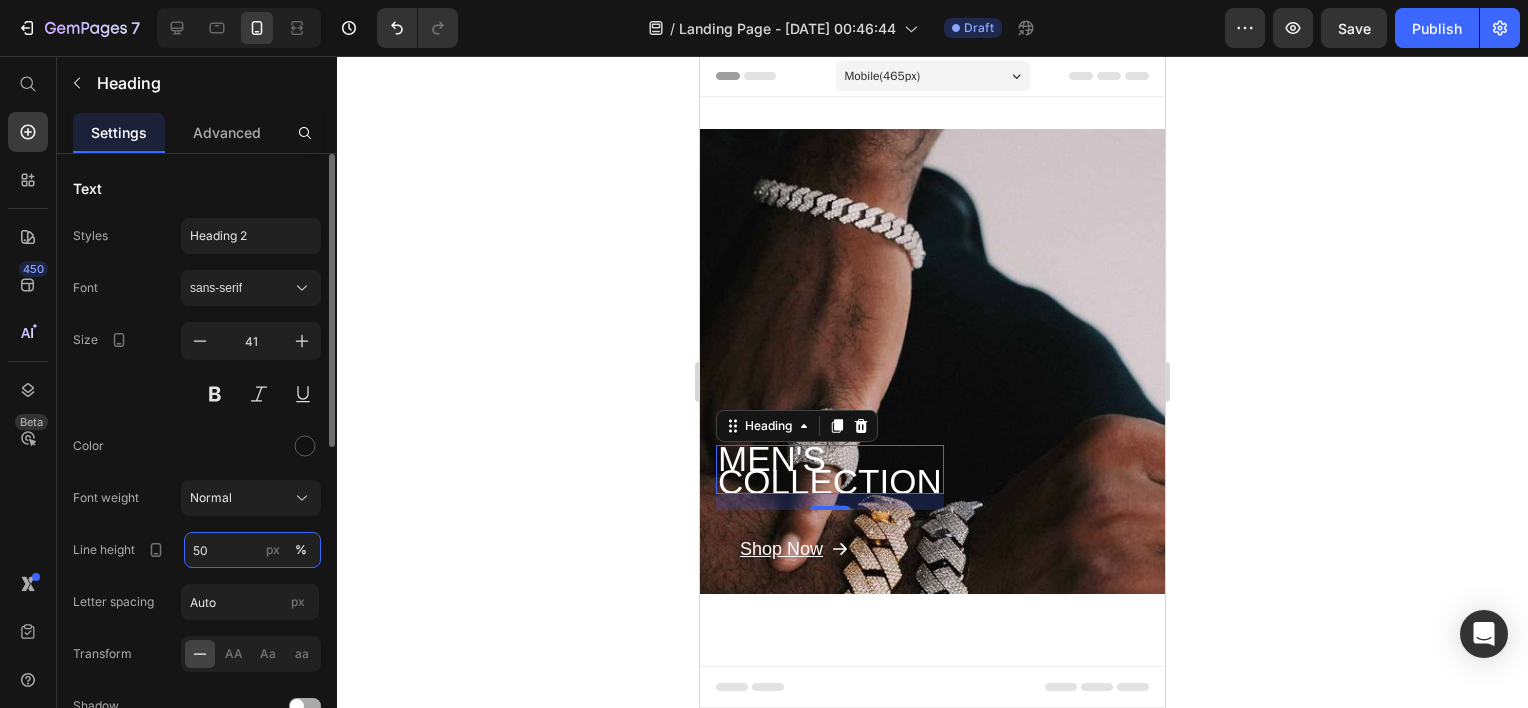 type on "5" 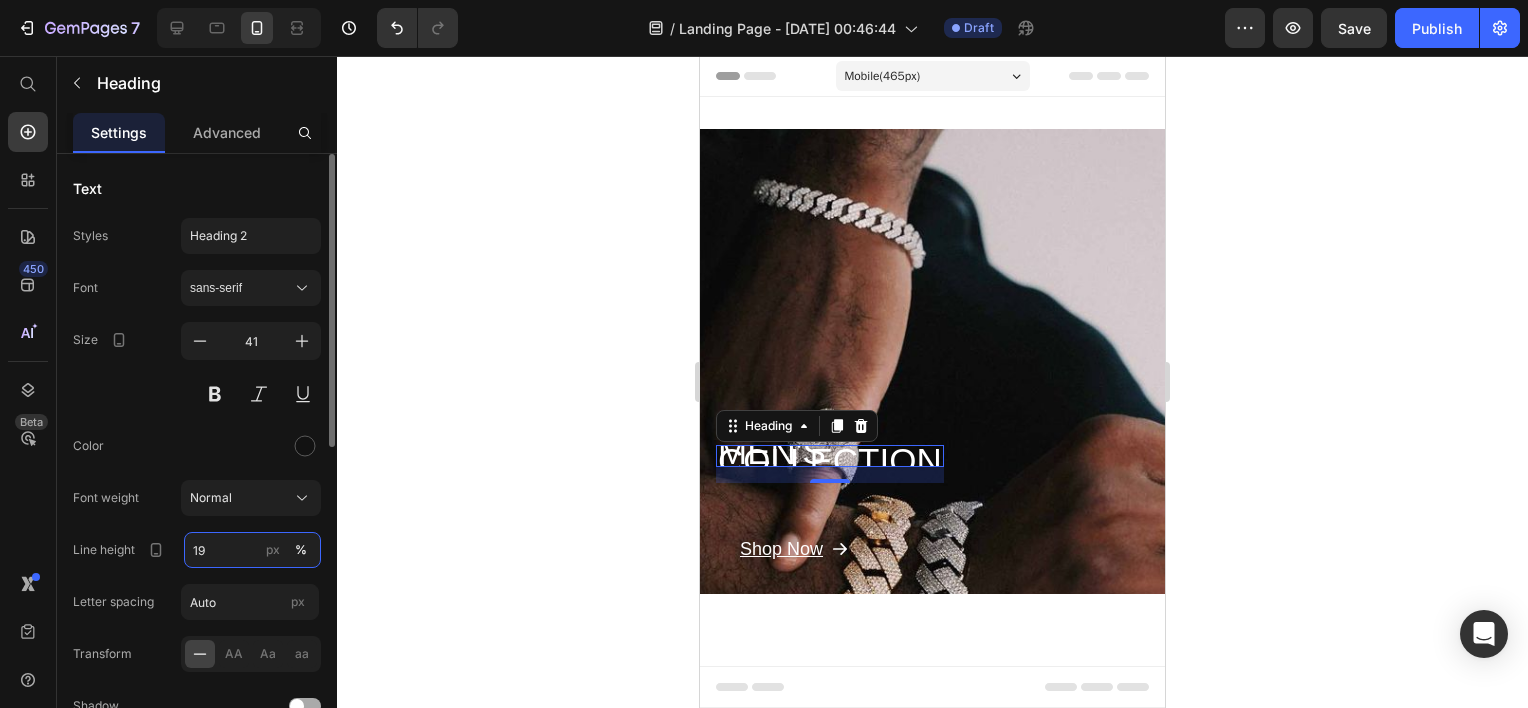 type on "1" 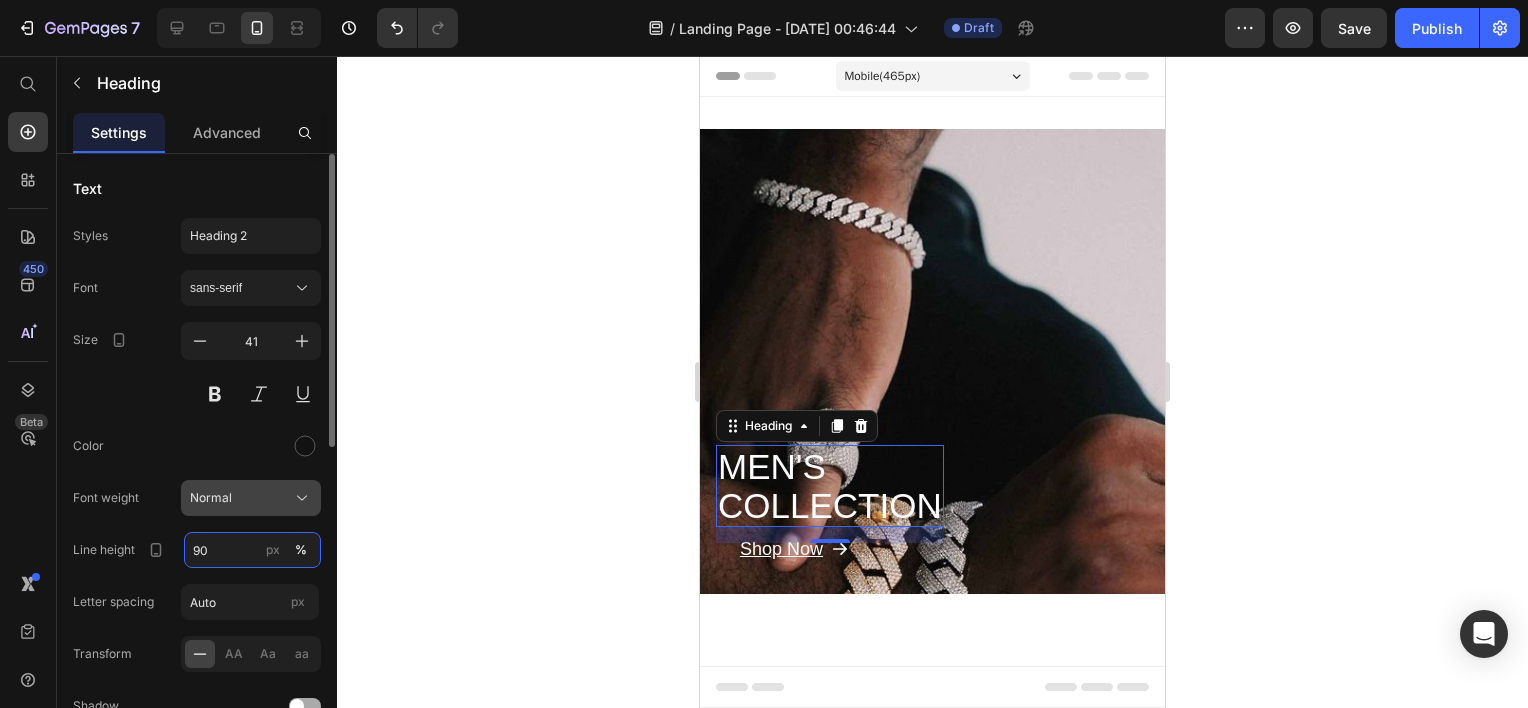type on "9" 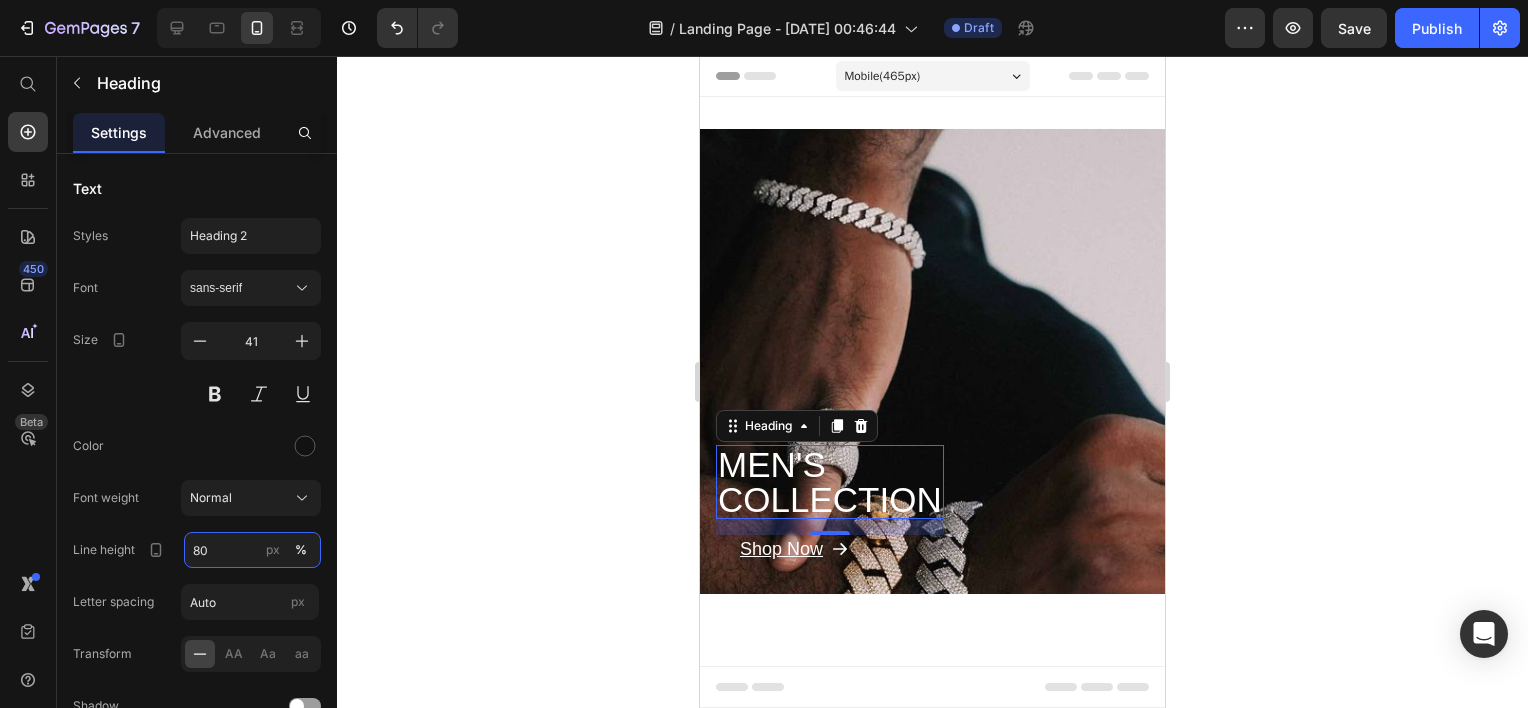 type on "80" 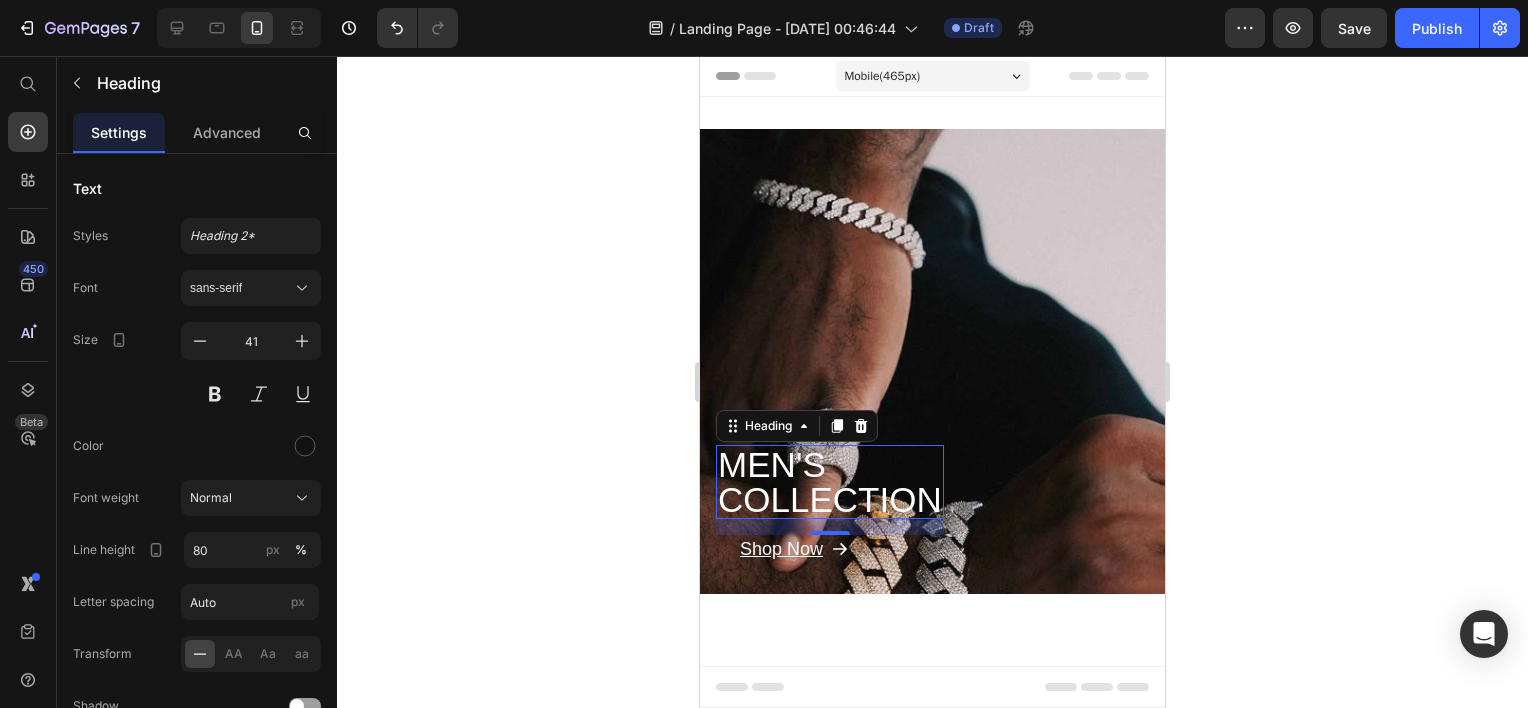 click 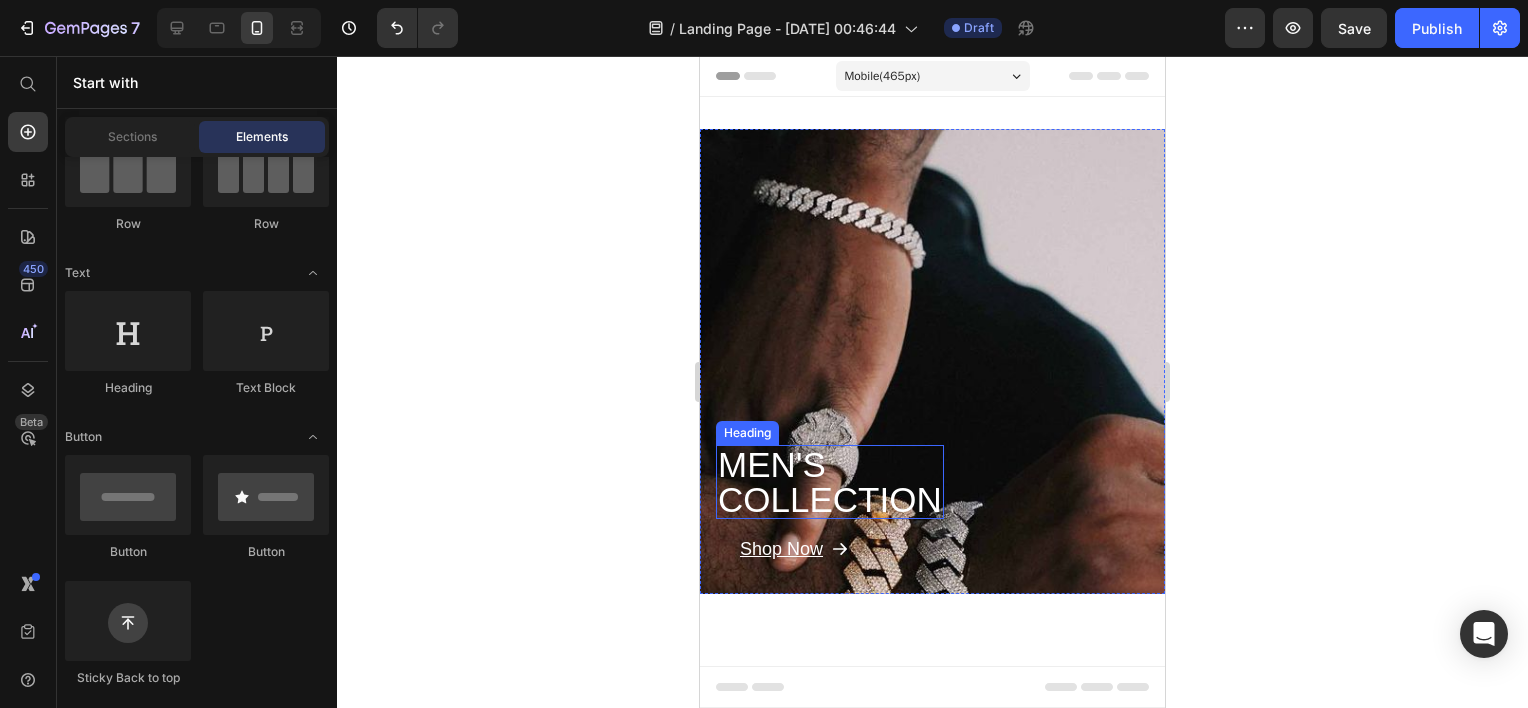 click on "COLLECTION" at bounding box center (830, 499) 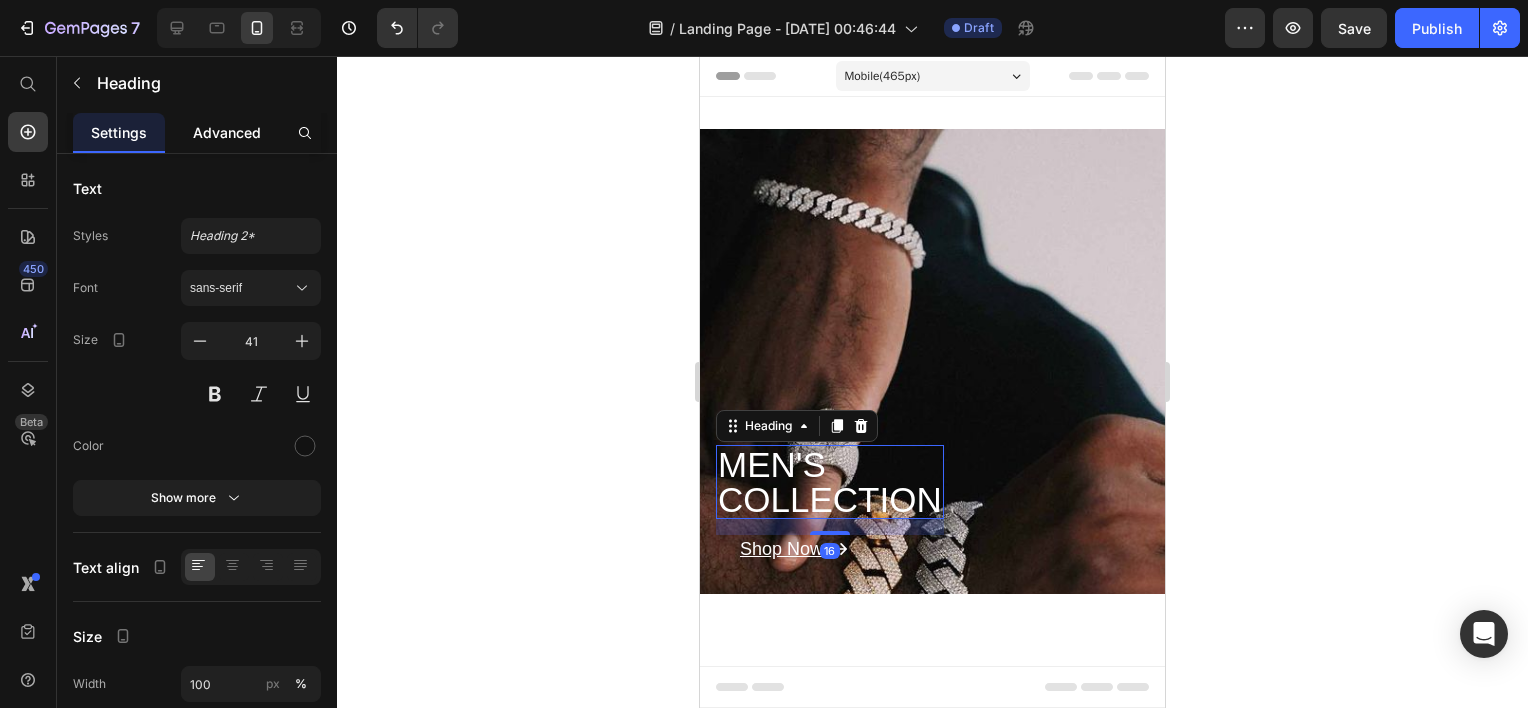 click on "Advanced" 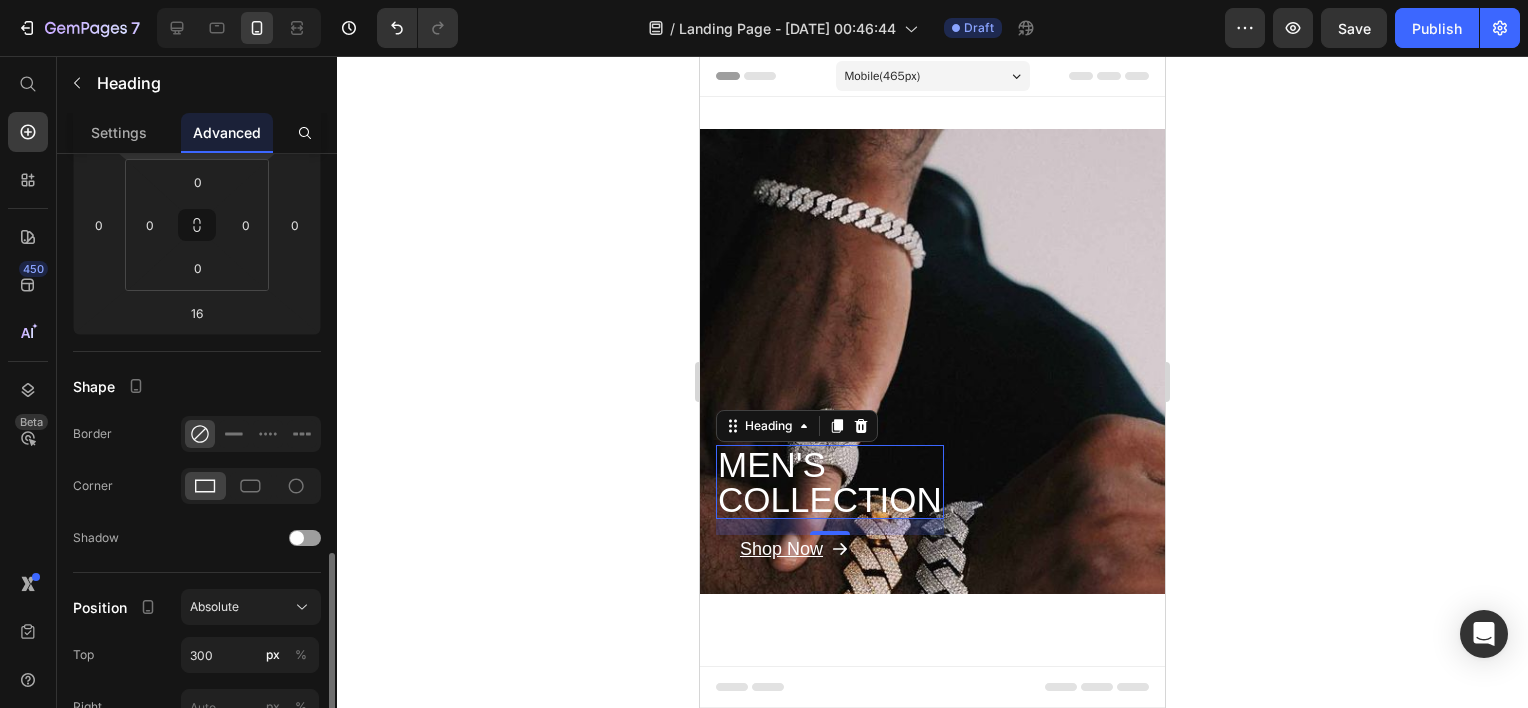 scroll, scrollTop: 600, scrollLeft: 0, axis: vertical 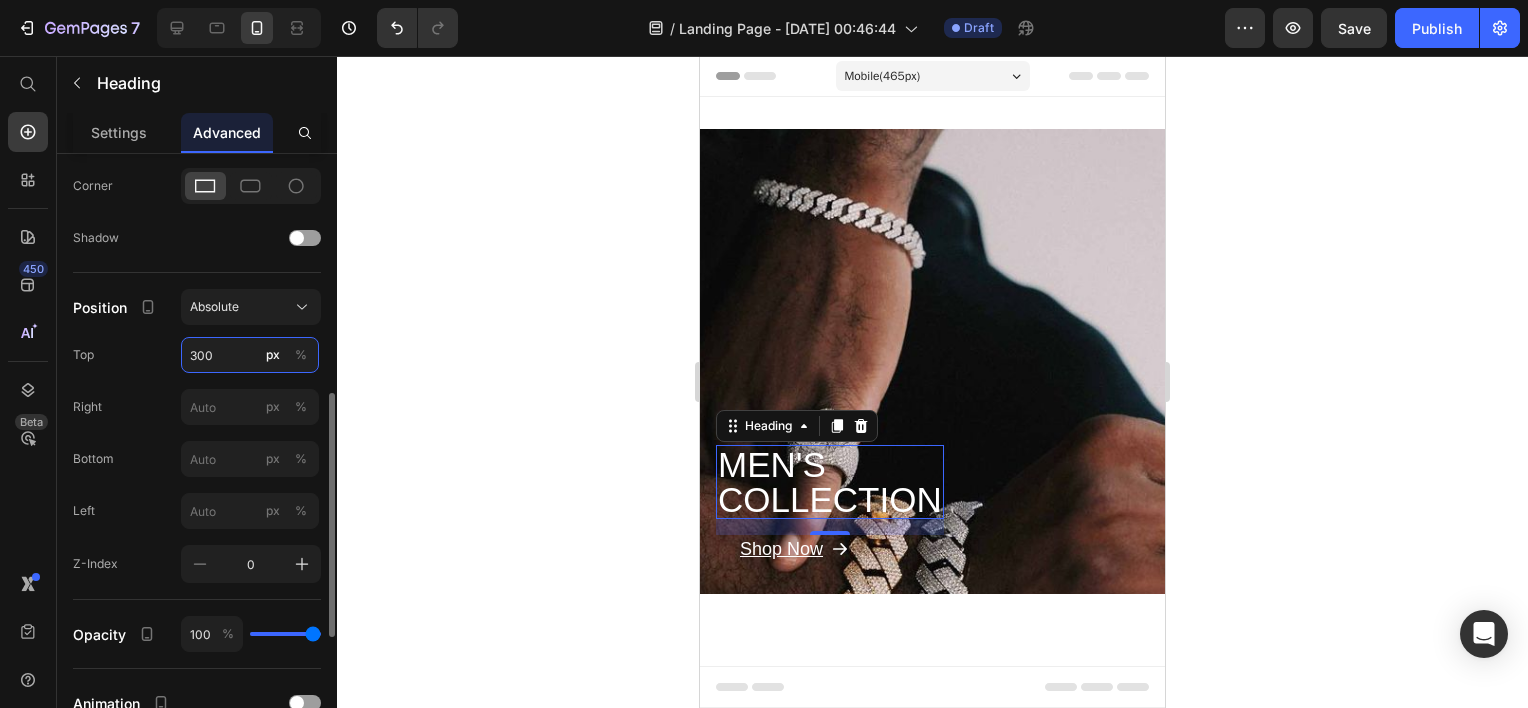 click on "300" at bounding box center (250, 355) 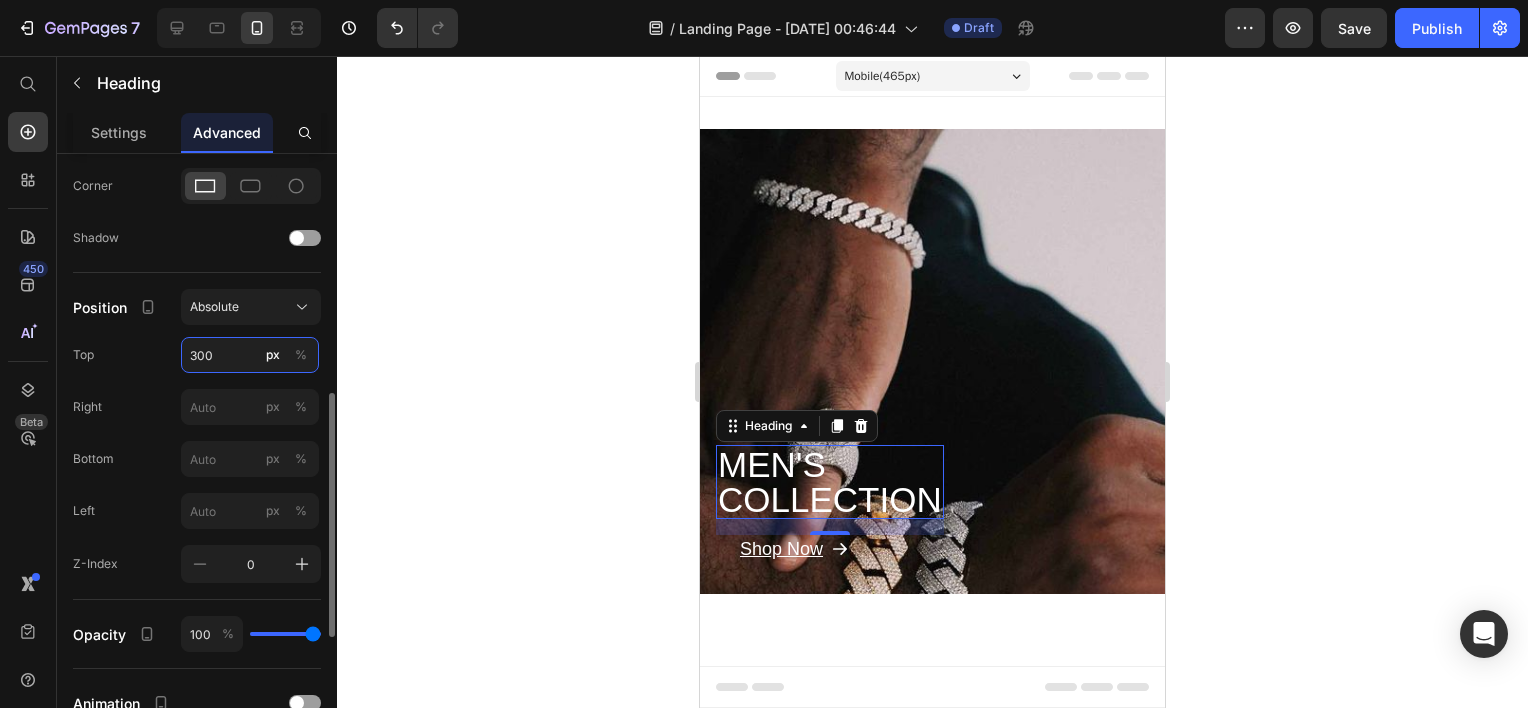click on "300" at bounding box center (250, 355) 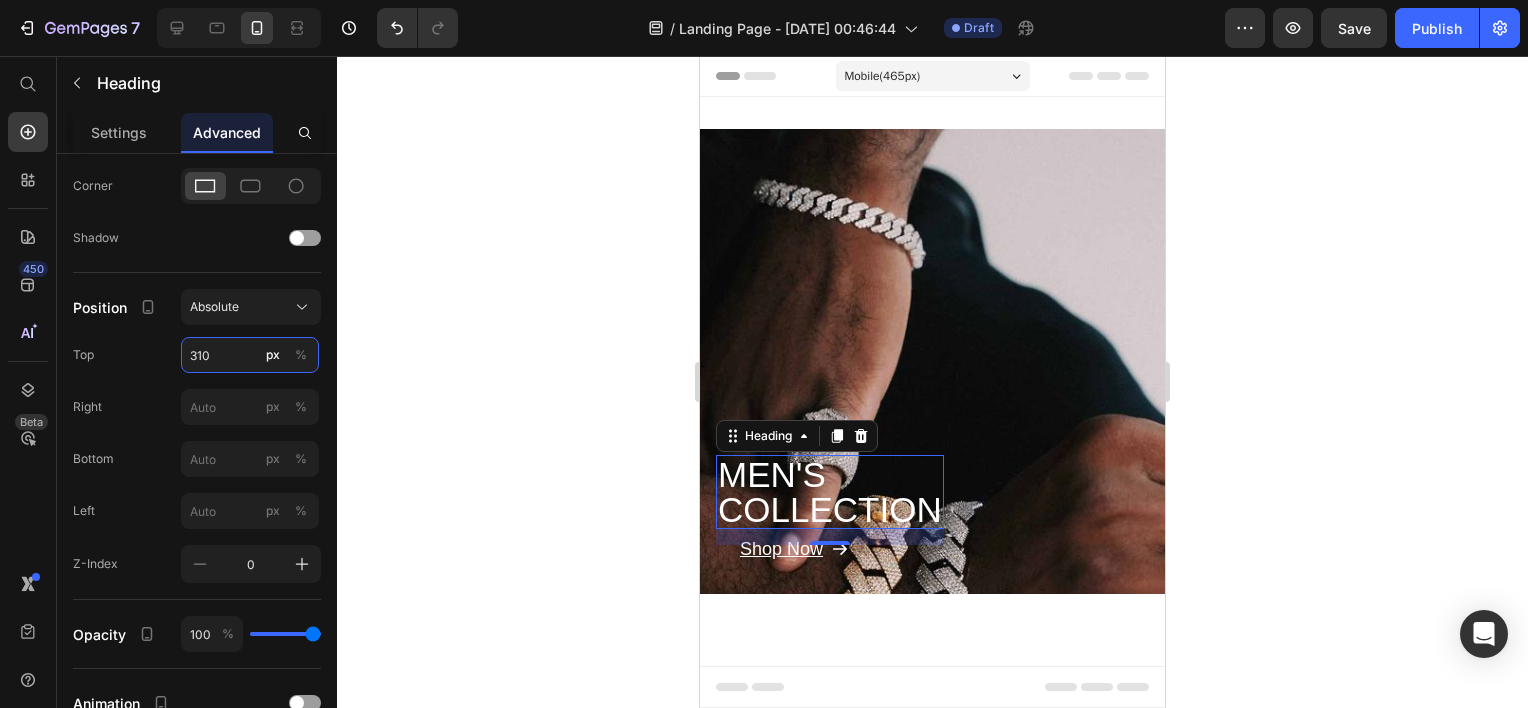 type on "310" 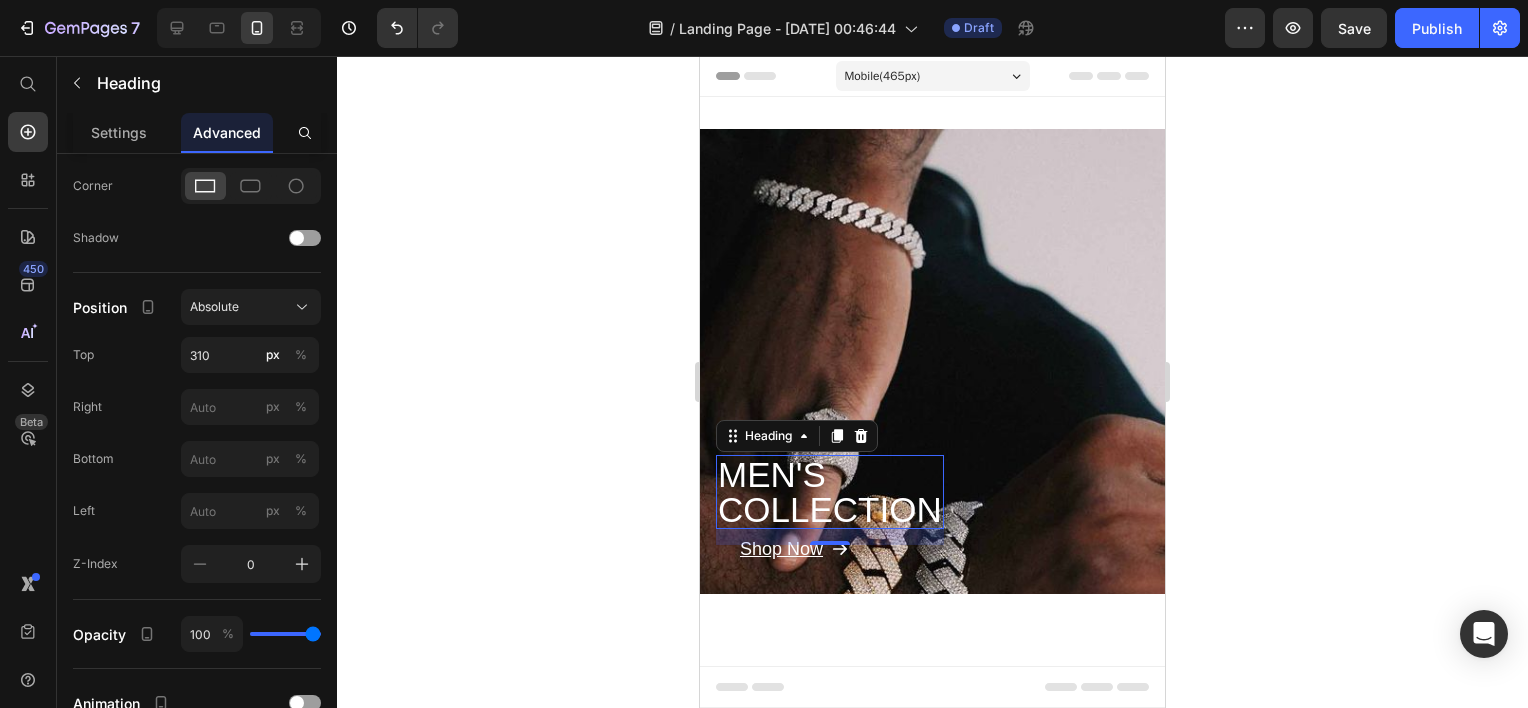 click 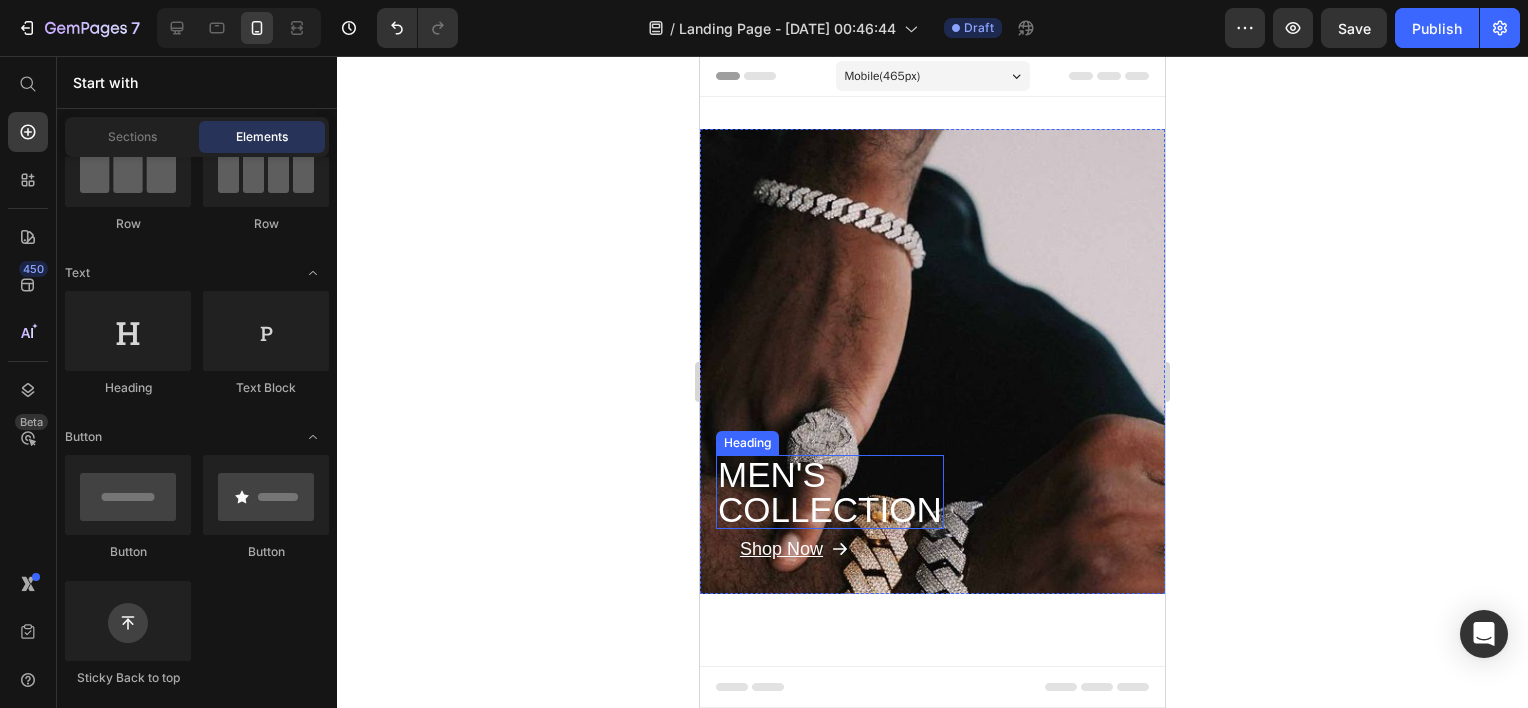 click on "⁠⁠⁠⁠⁠⁠⁠ MEN'S COLLECTION" at bounding box center [830, 492] 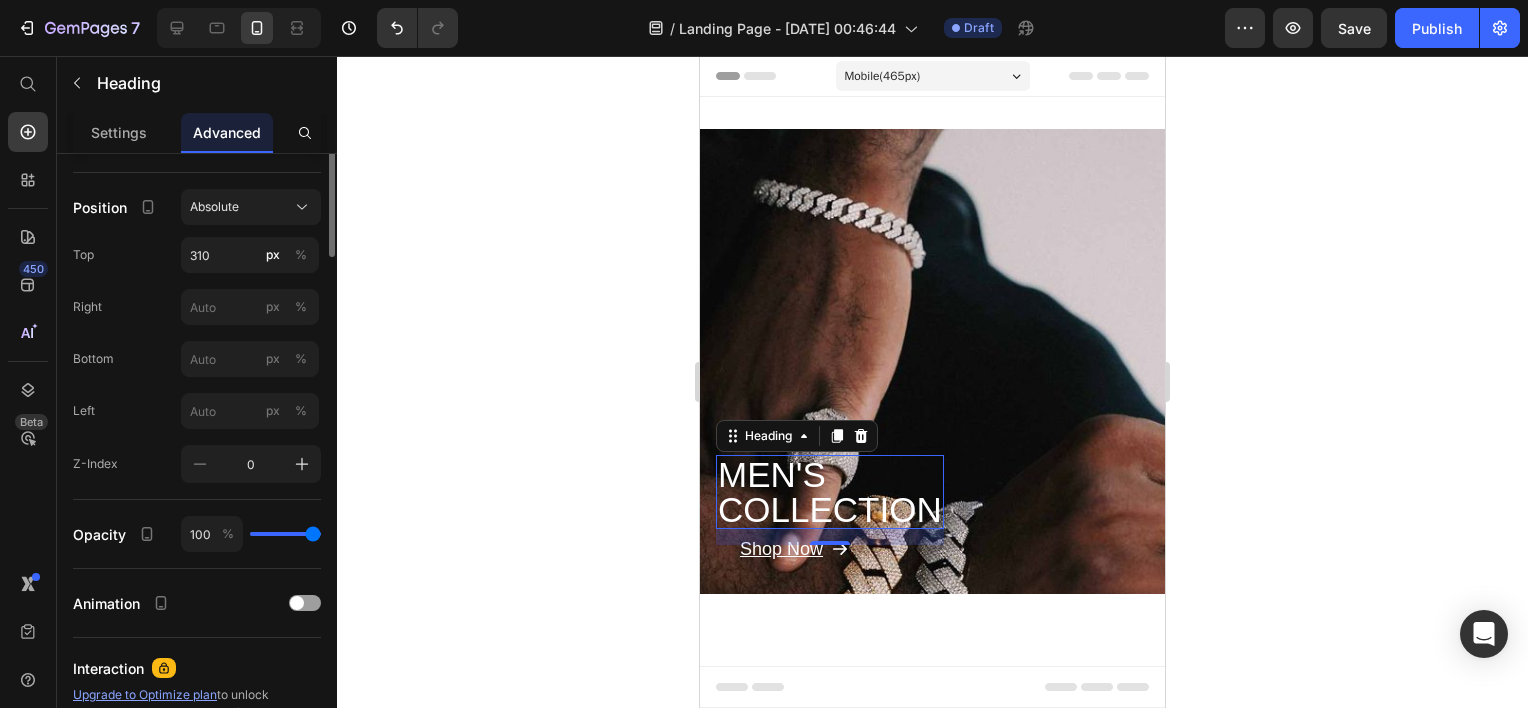 scroll, scrollTop: 300, scrollLeft: 0, axis: vertical 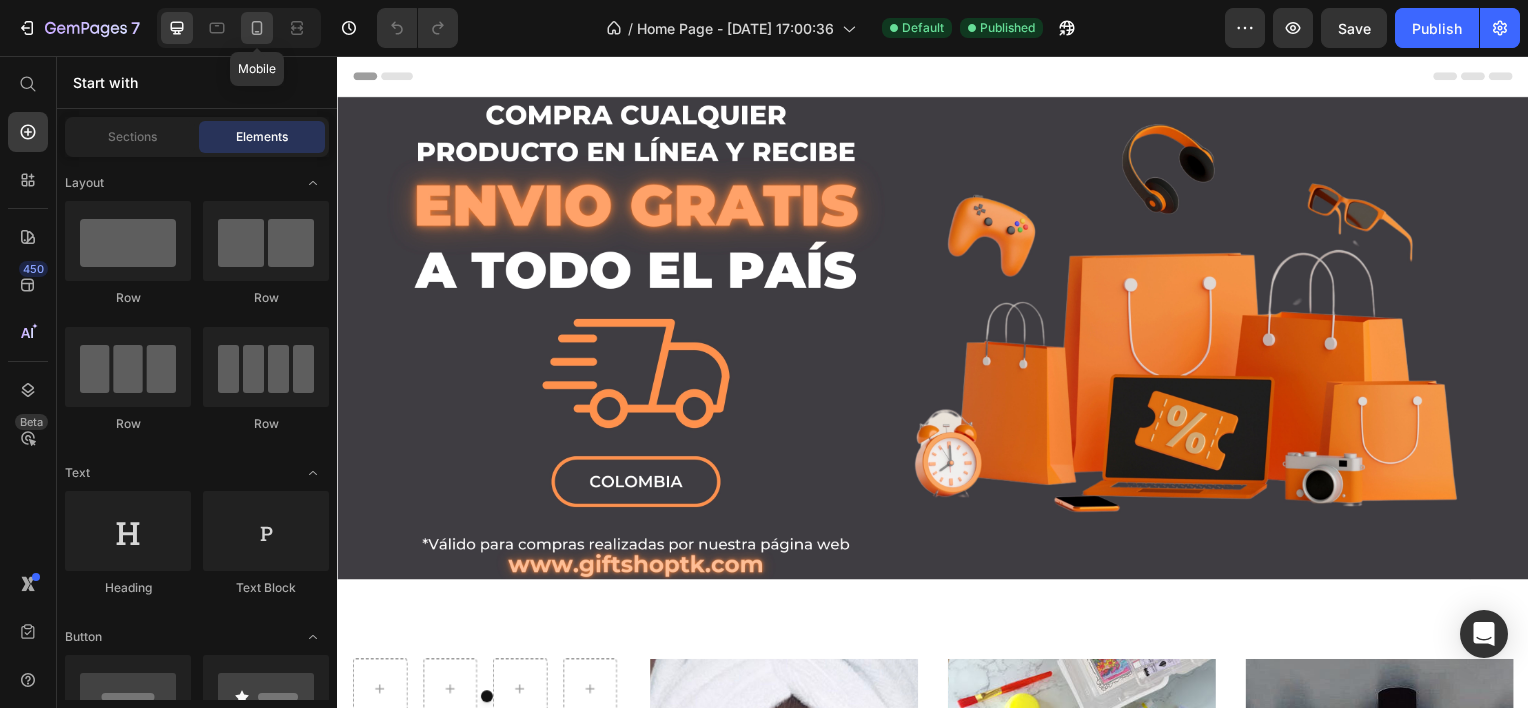 click 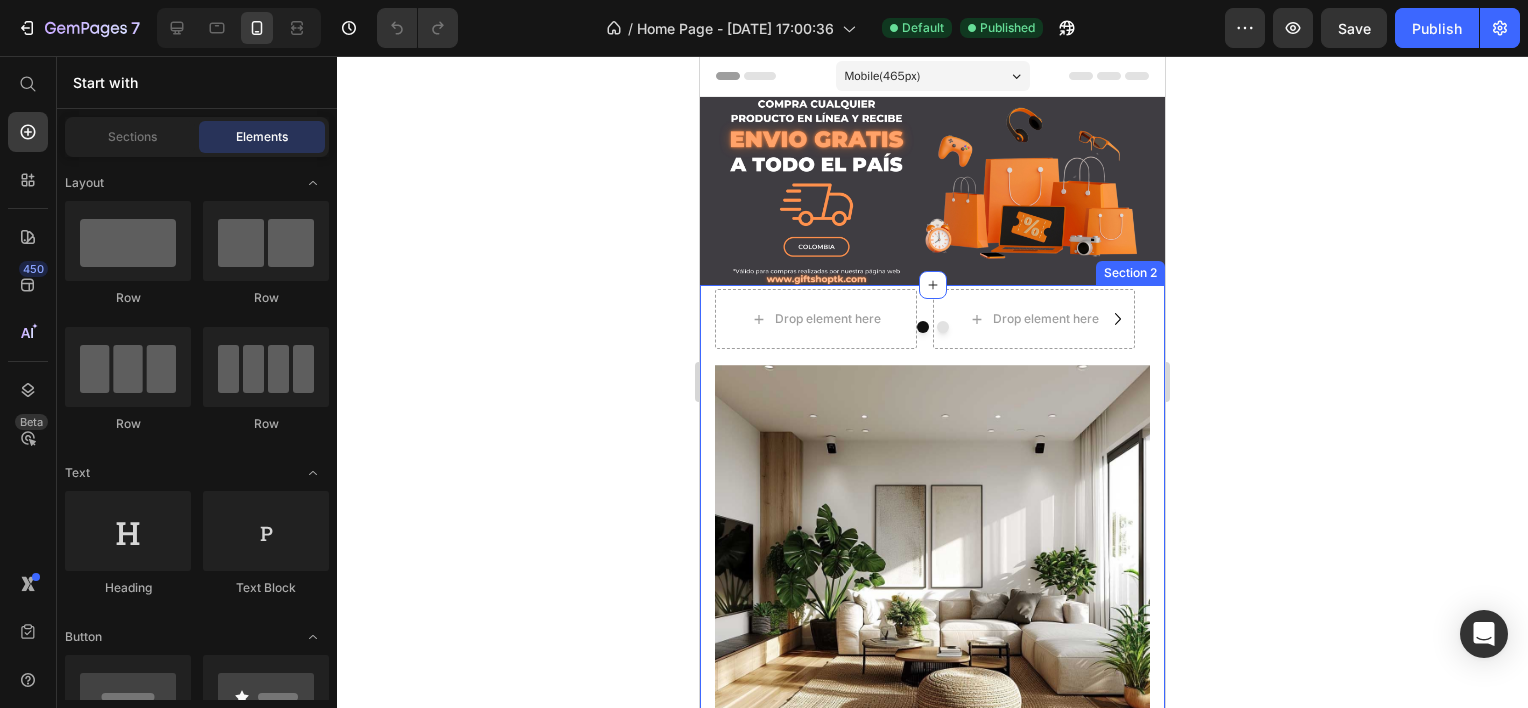 click on "Drop element here
Drop element here
Drop element here
Drop element here
Carousel Hogar Button Row Row Hero Banner Mujer Button Row Row Hero Banner Niños Button Row Row Hero Banner Hombre Button Row Row Hero Banner Row Section 2" at bounding box center (932, 1245) 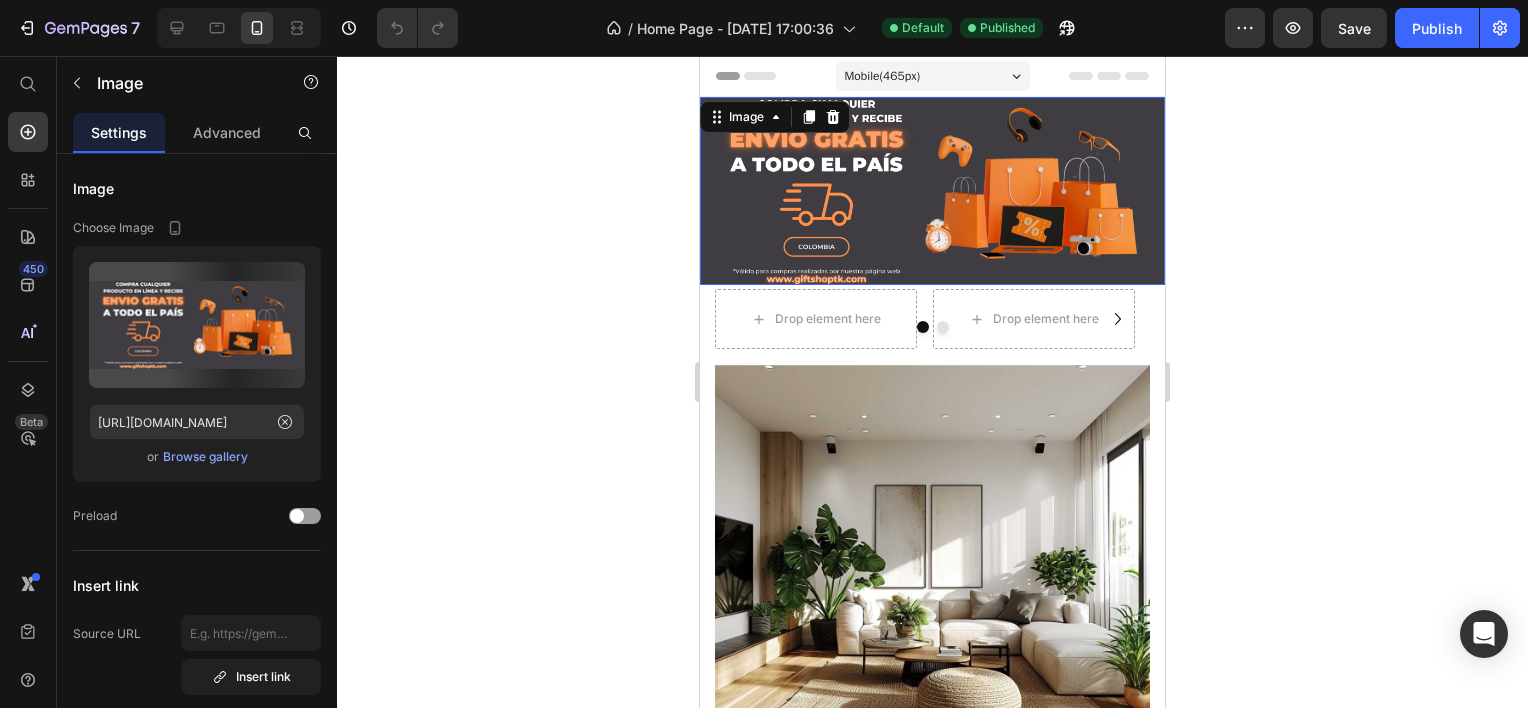 click at bounding box center (932, 191) 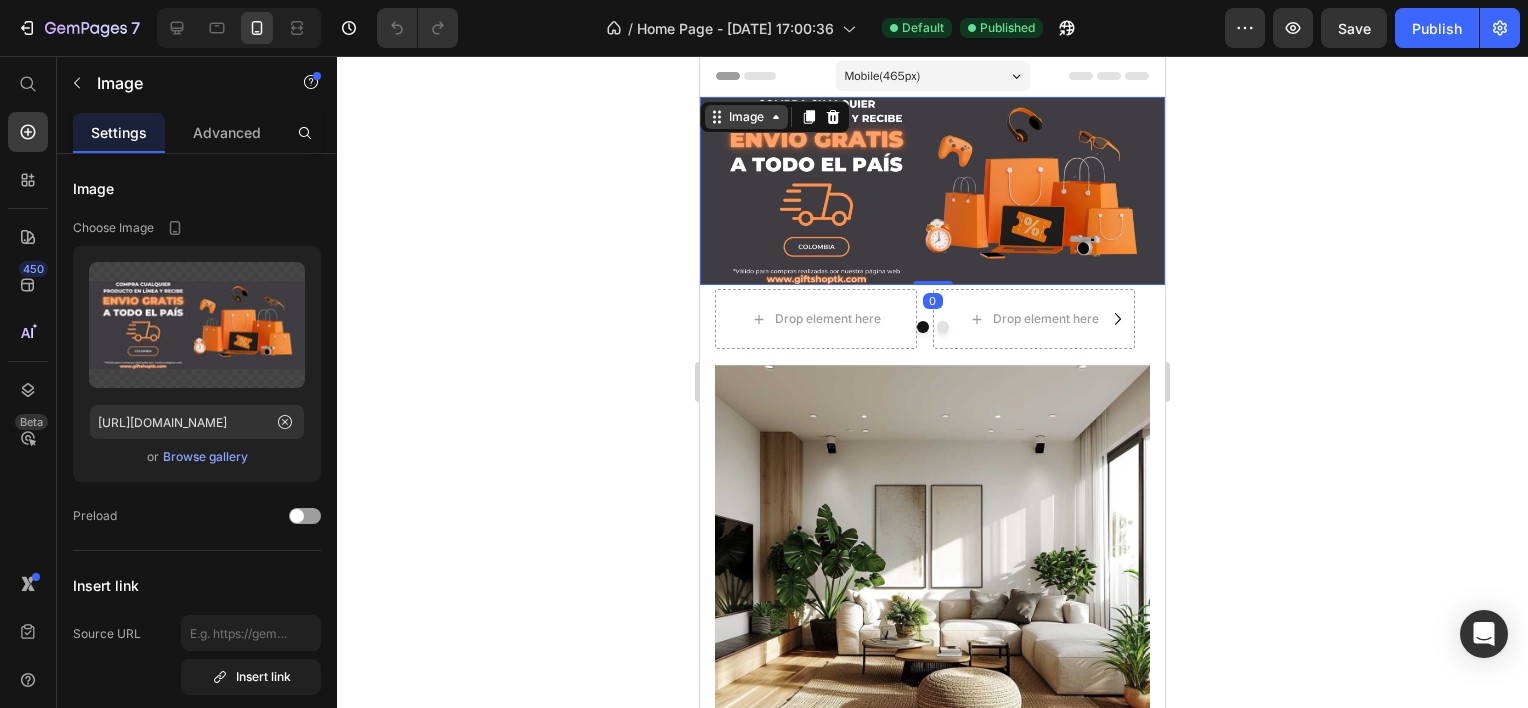 click on "Image" at bounding box center (746, 117) 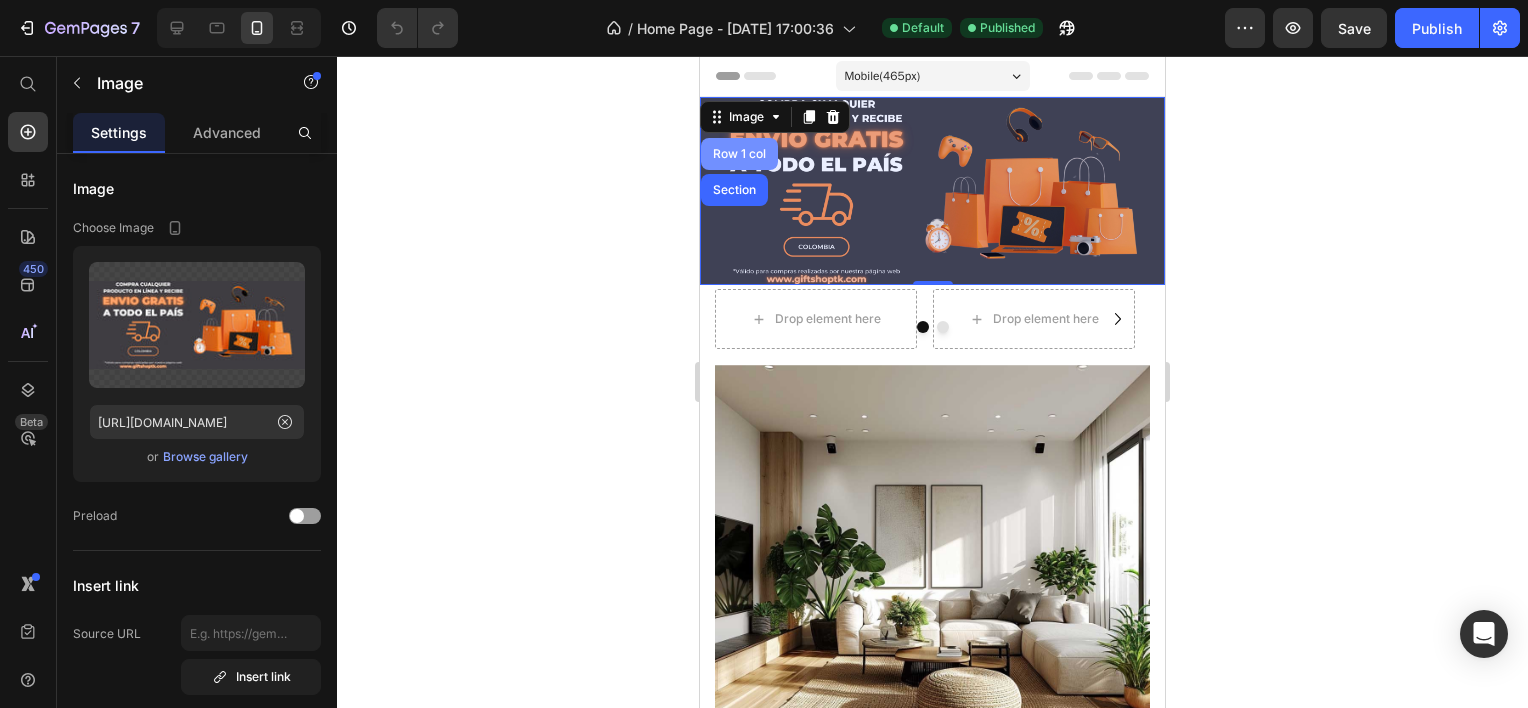 click on "Row 1 col" at bounding box center (739, 154) 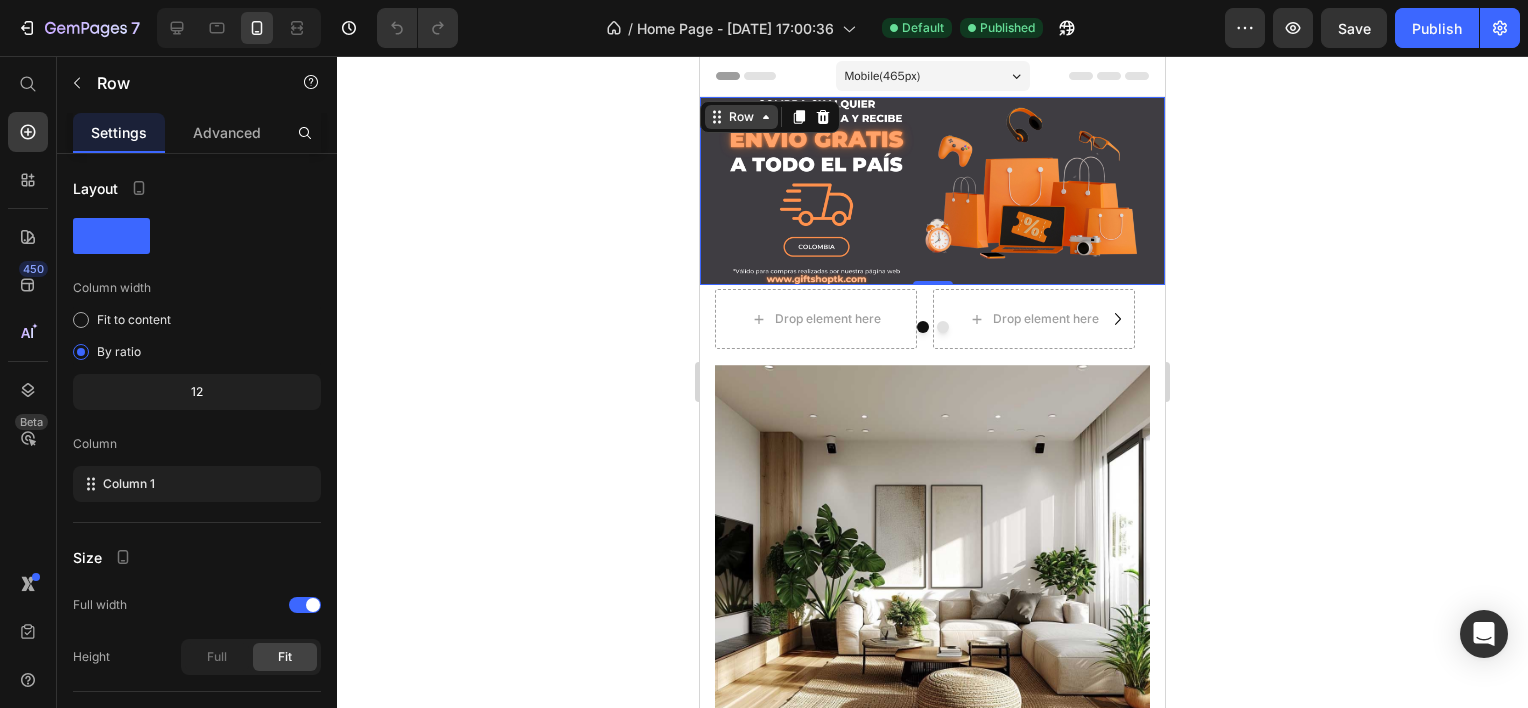 click on "Row" at bounding box center (741, 117) 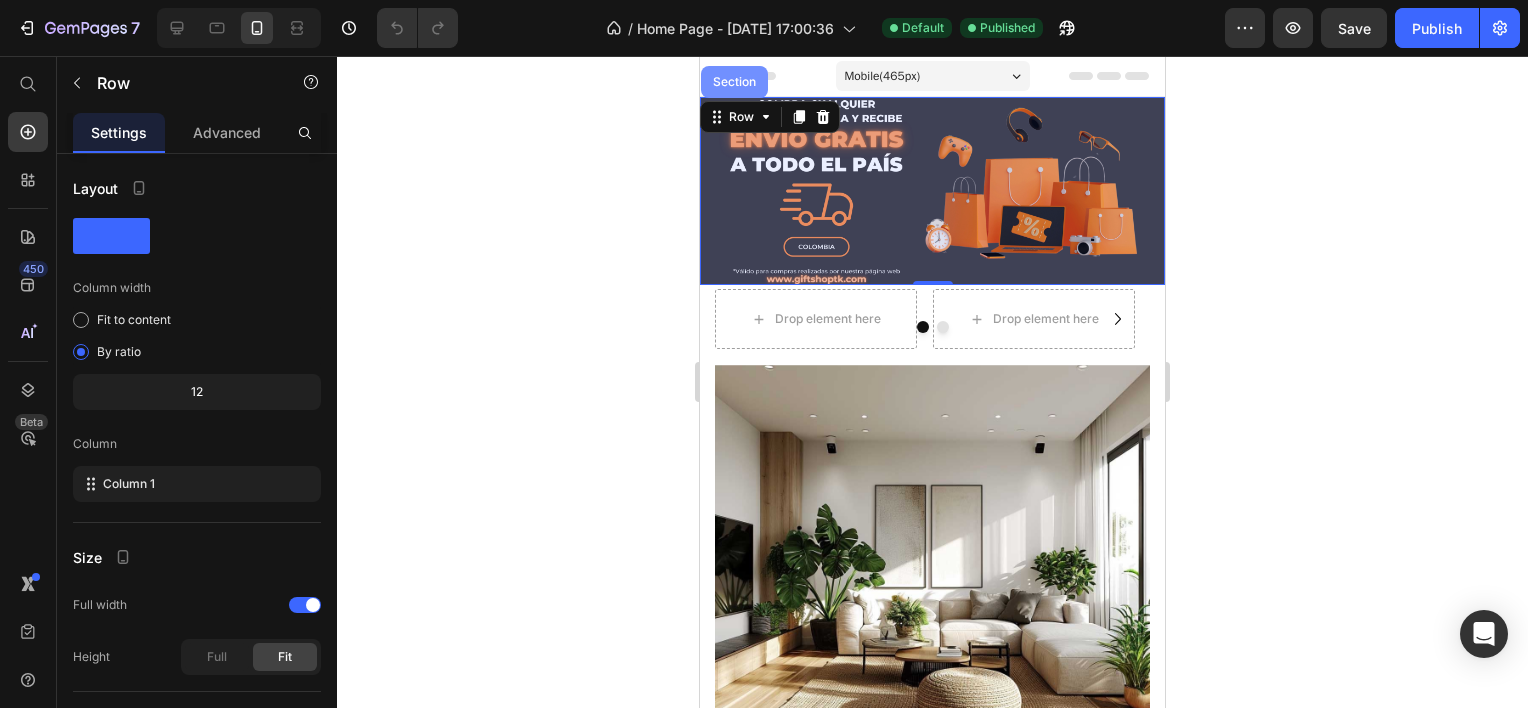 click on "Section" at bounding box center (734, 82) 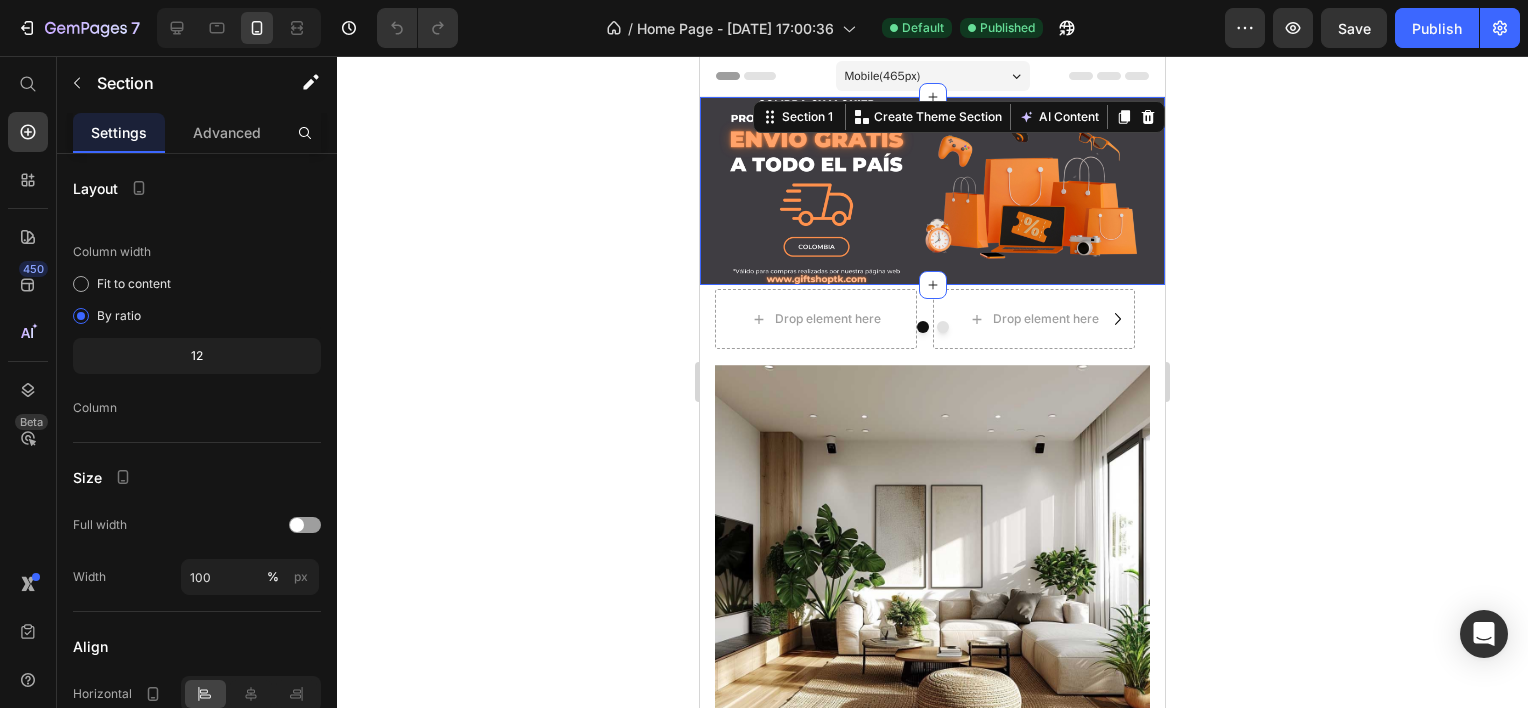 click 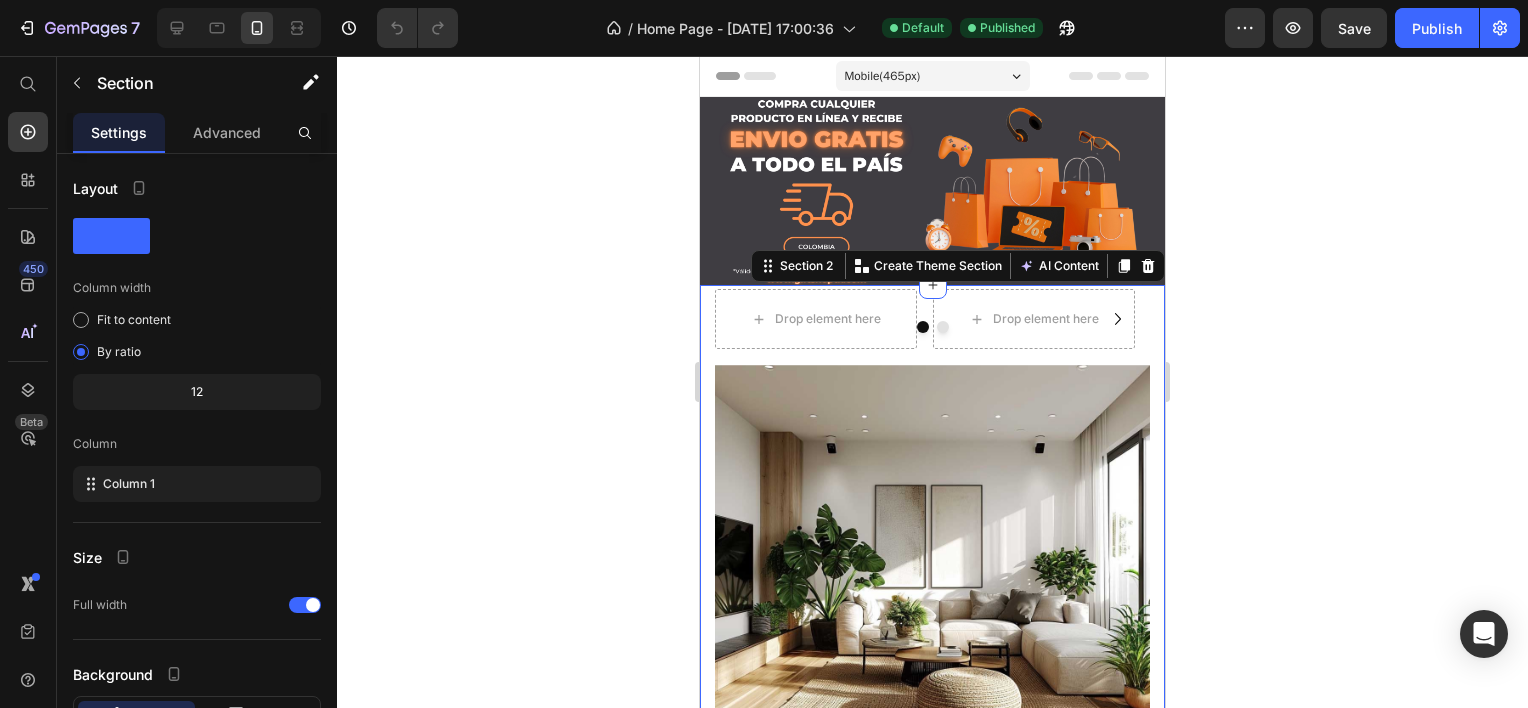click on "Drop element here
Drop element here
Drop element here
Drop element here
Carousel Hogar Button Row Row Hero Banner Mujer Button Row Row Hero Banner Niños Button Row Row Hero Banner Hombre Button Row Row Hero Banner Row Section 2   You can create reusable sections Create Theme Section AI Content Write with GemAI What would you like to describe here? Tone and Voice Persuasive Product Tear of Light™ Necklace Show more Generate" at bounding box center (932, 1245) 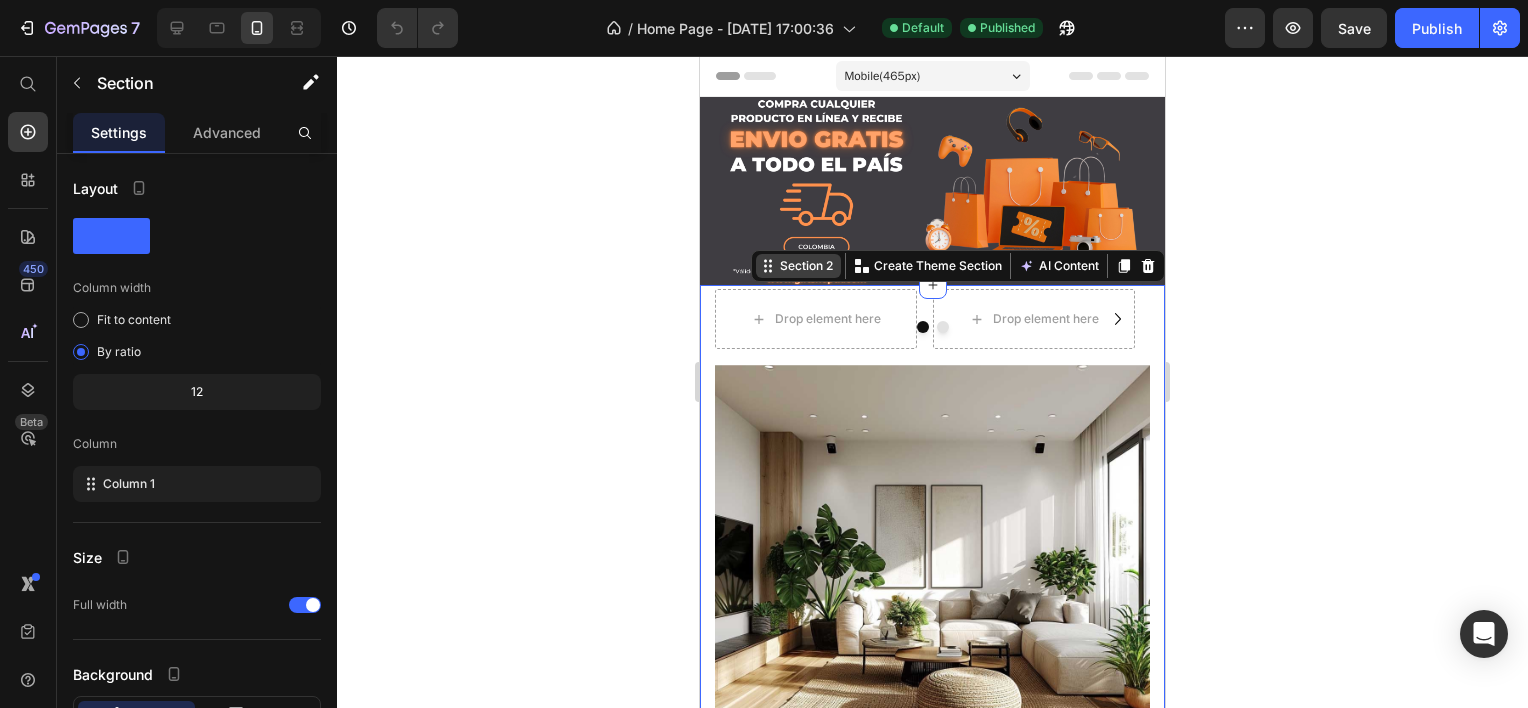 click on "Section 2" at bounding box center (806, 266) 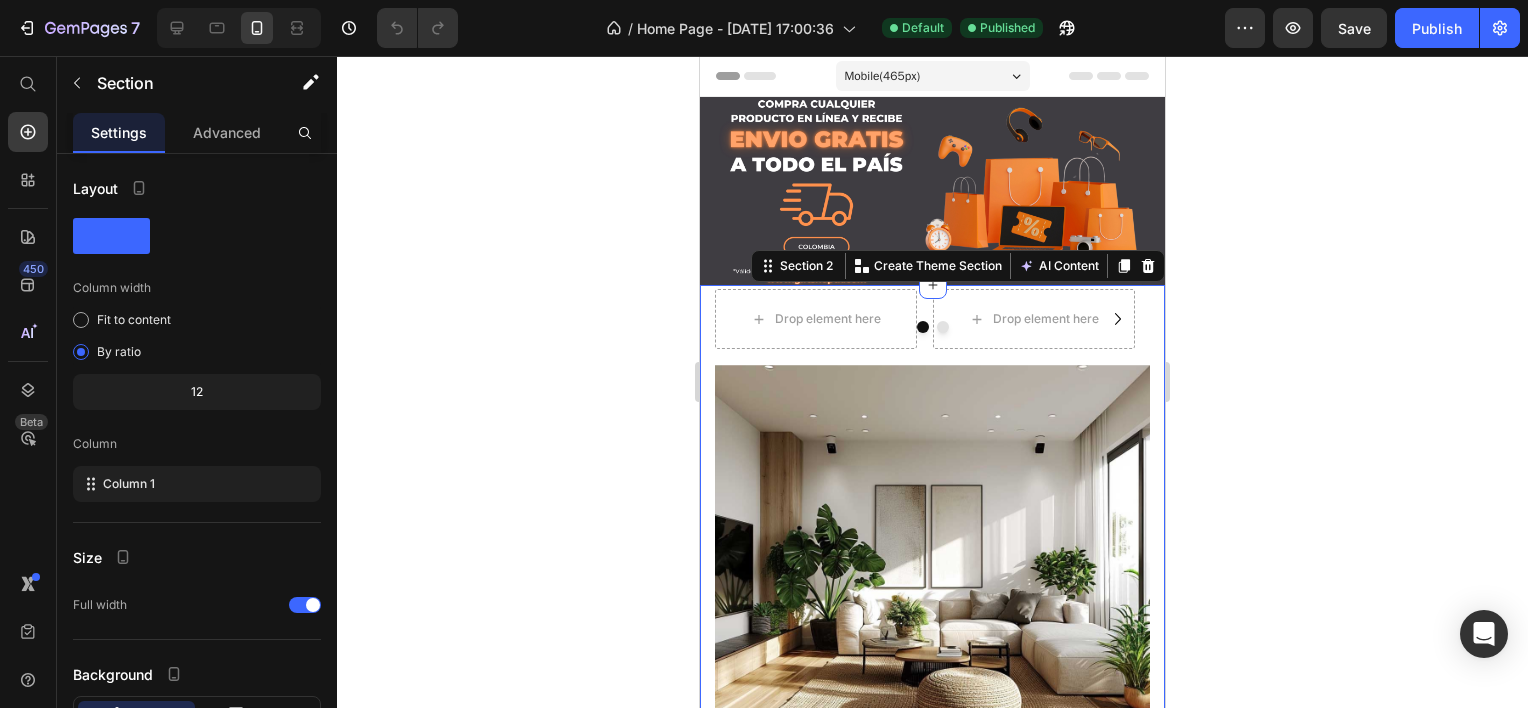 click on "Drop element here
Drop element here
Drop element here
Drop element here
Carousel Hogar Button Row Row Hero Banner Mujer Button Row Row Hero Banner Niños Button Row Row Hero Banner Hombre Button Row Row Hero Banner Row Section 2   You can create reusable sections Create Theme Section AI Content Write with GemAI What would you like to describe here? Tone and Voice Persuasive Product Tear of Light™ Necklace Show more Generate" at bounding box center [932, 1245] 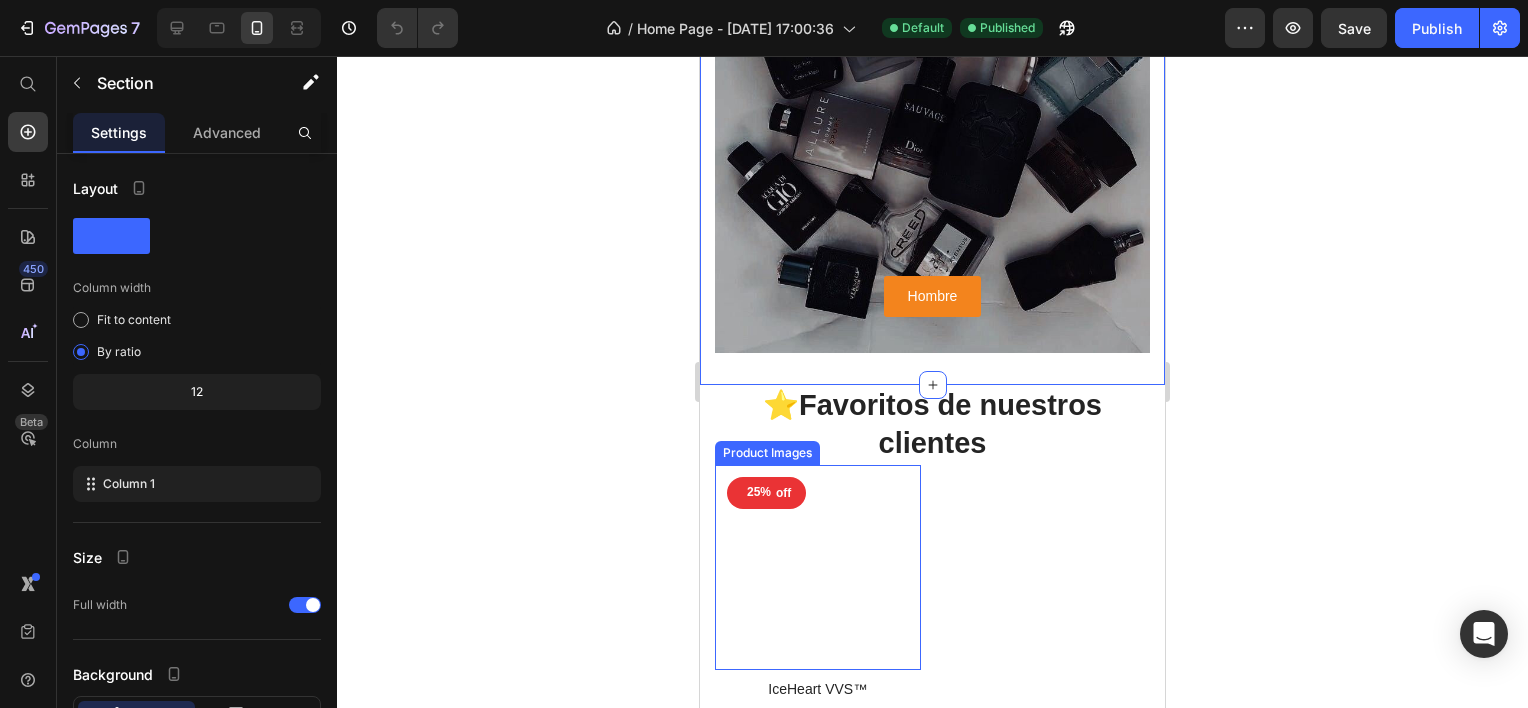 scroll, scrollTop: 1800, scrollLeft: 0, axis: vertical 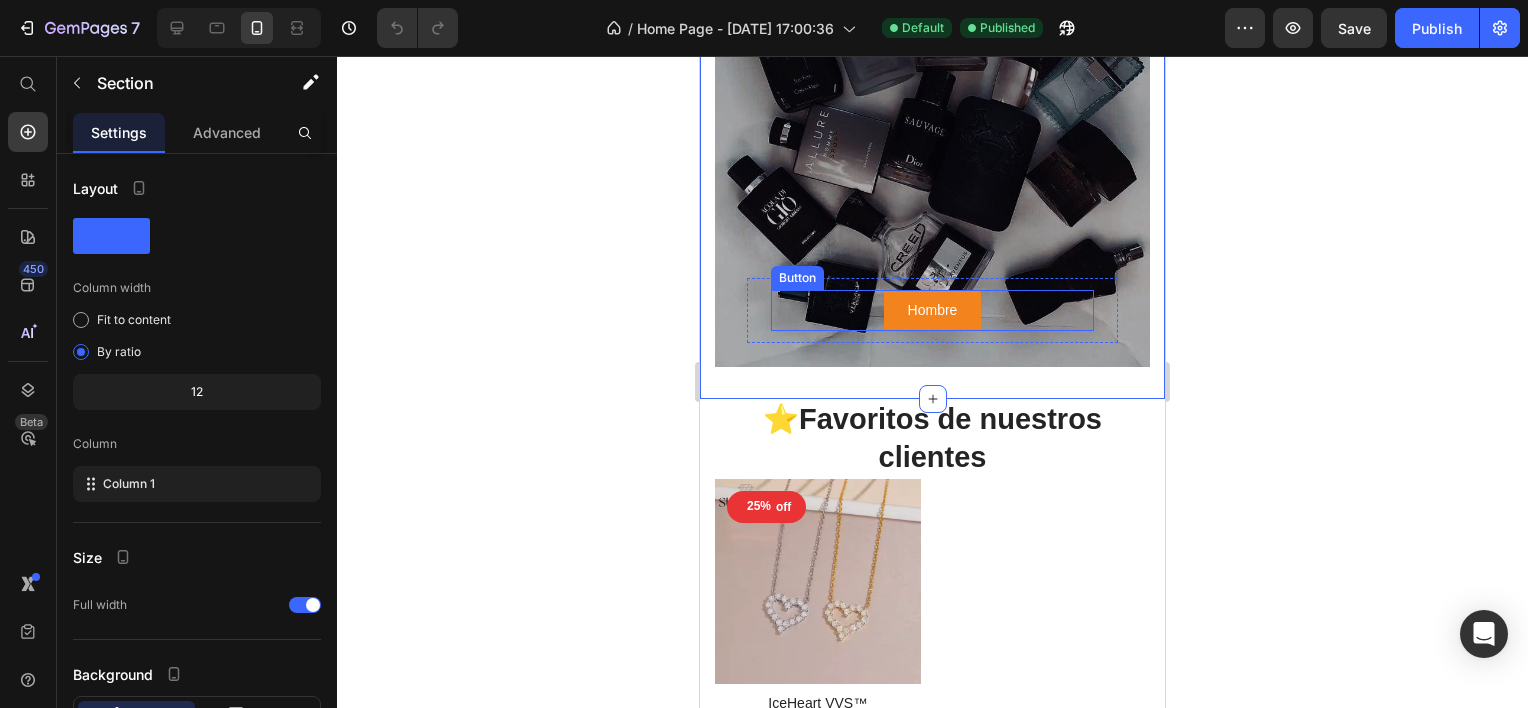 click at bounding box center [932, 151] 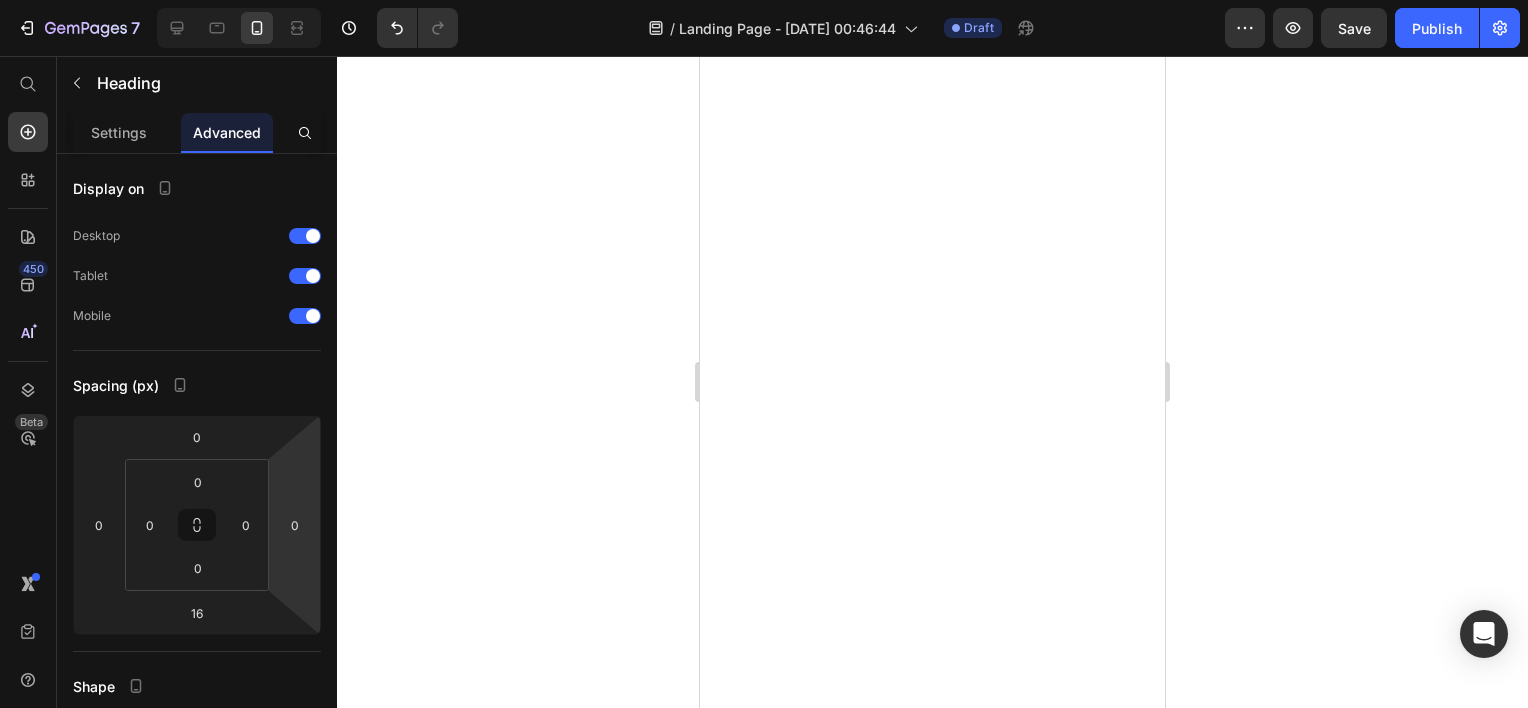 scroll, scrollTop: 0, scrollLeft: 0, axis: both 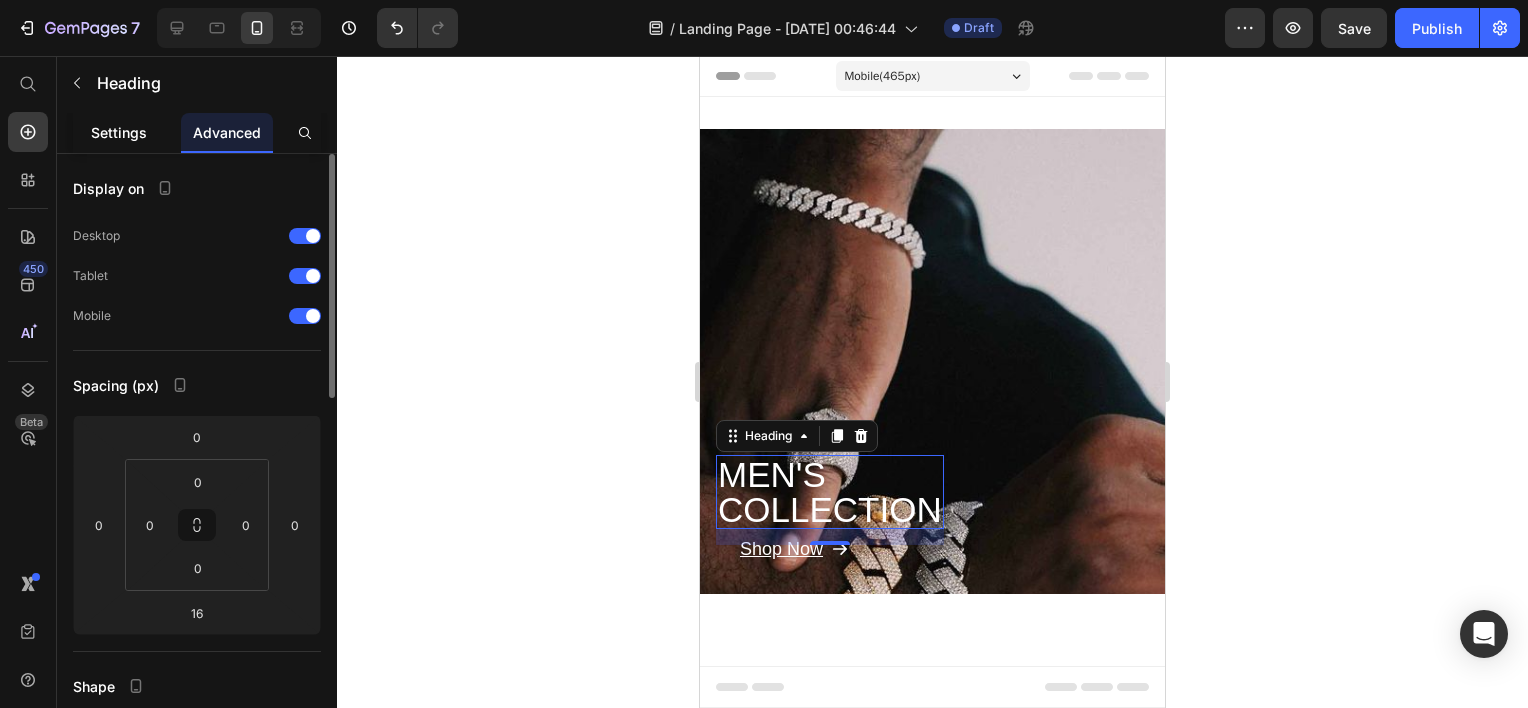 click on "Settings" at bounding box center [119, 132] 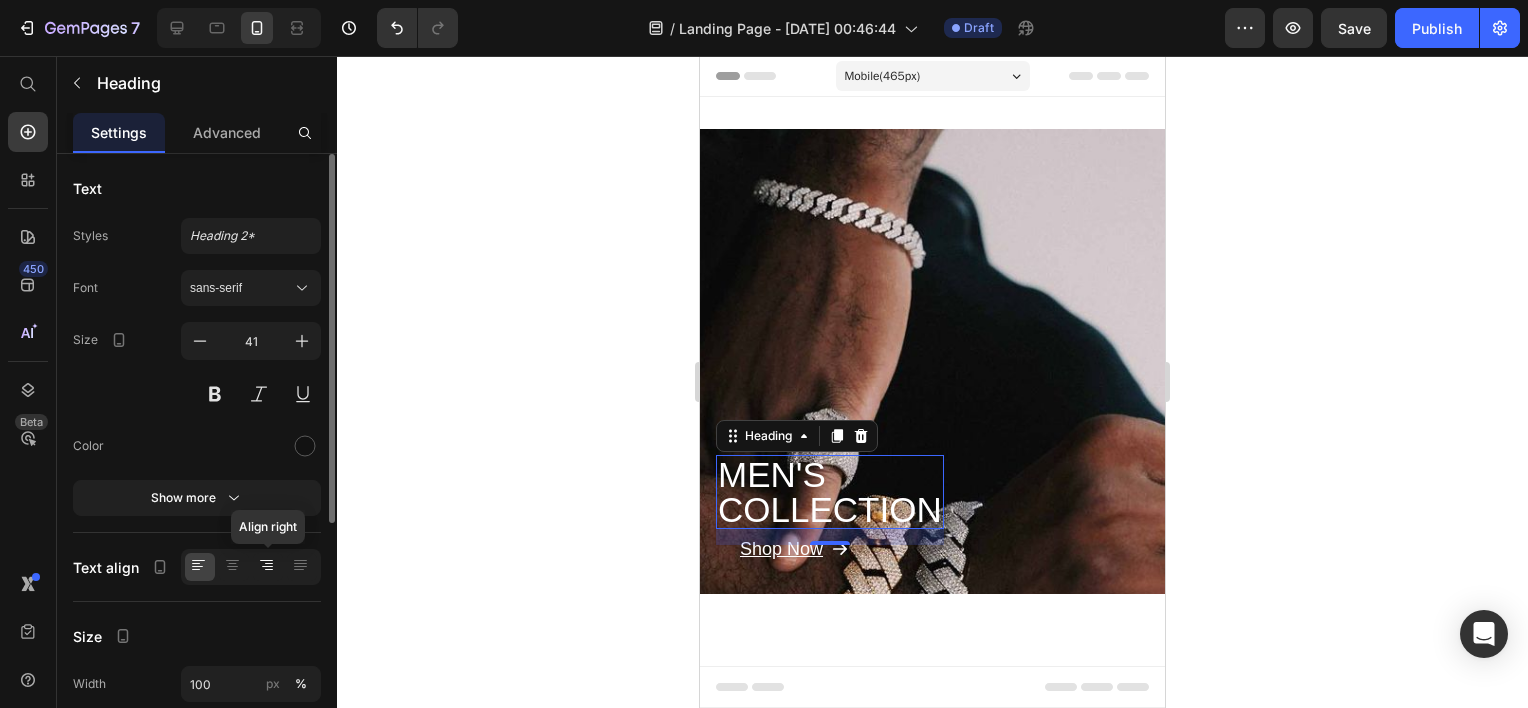 click 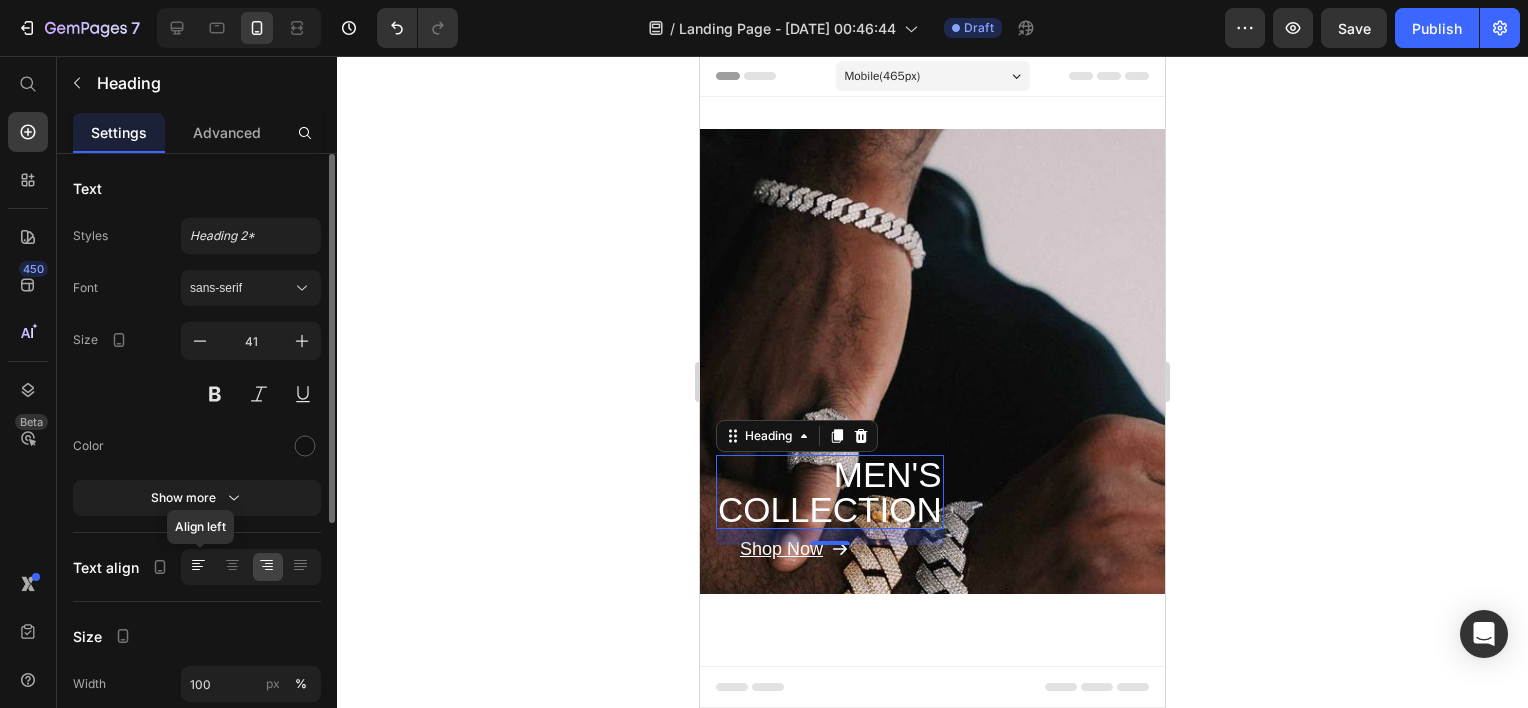 click 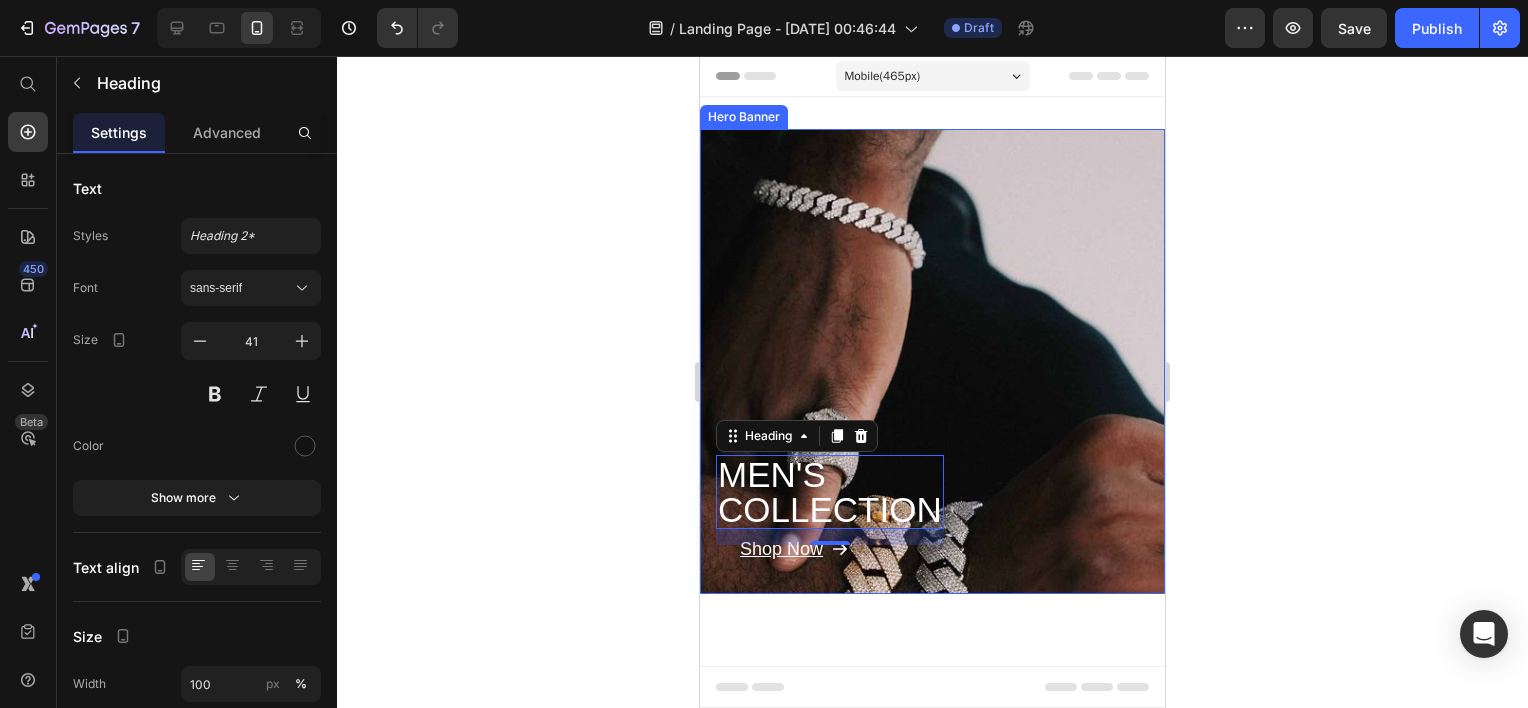 click 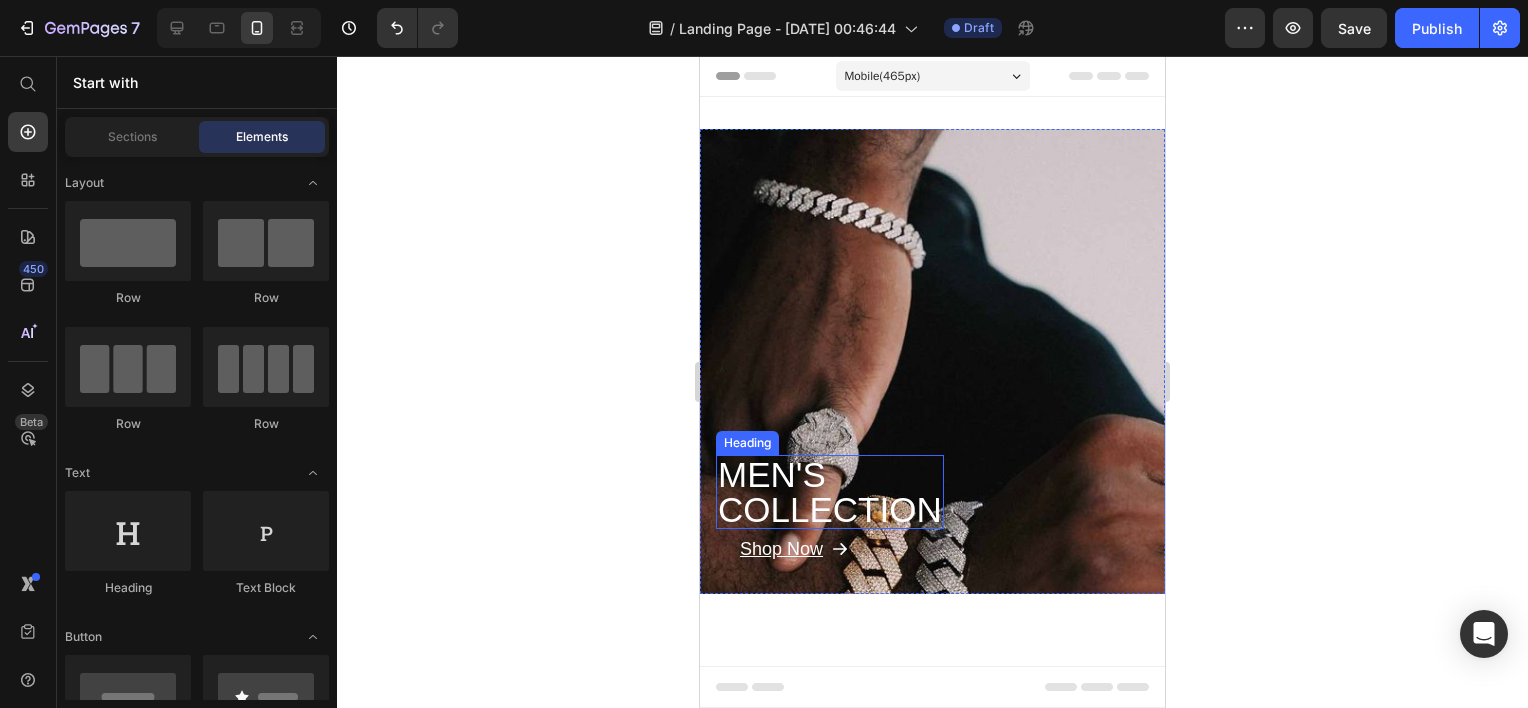click on "⁠⁠⁠⁠⁠⁠⁠ MEN'S COLLECTION" at bounding box center [830, 492] 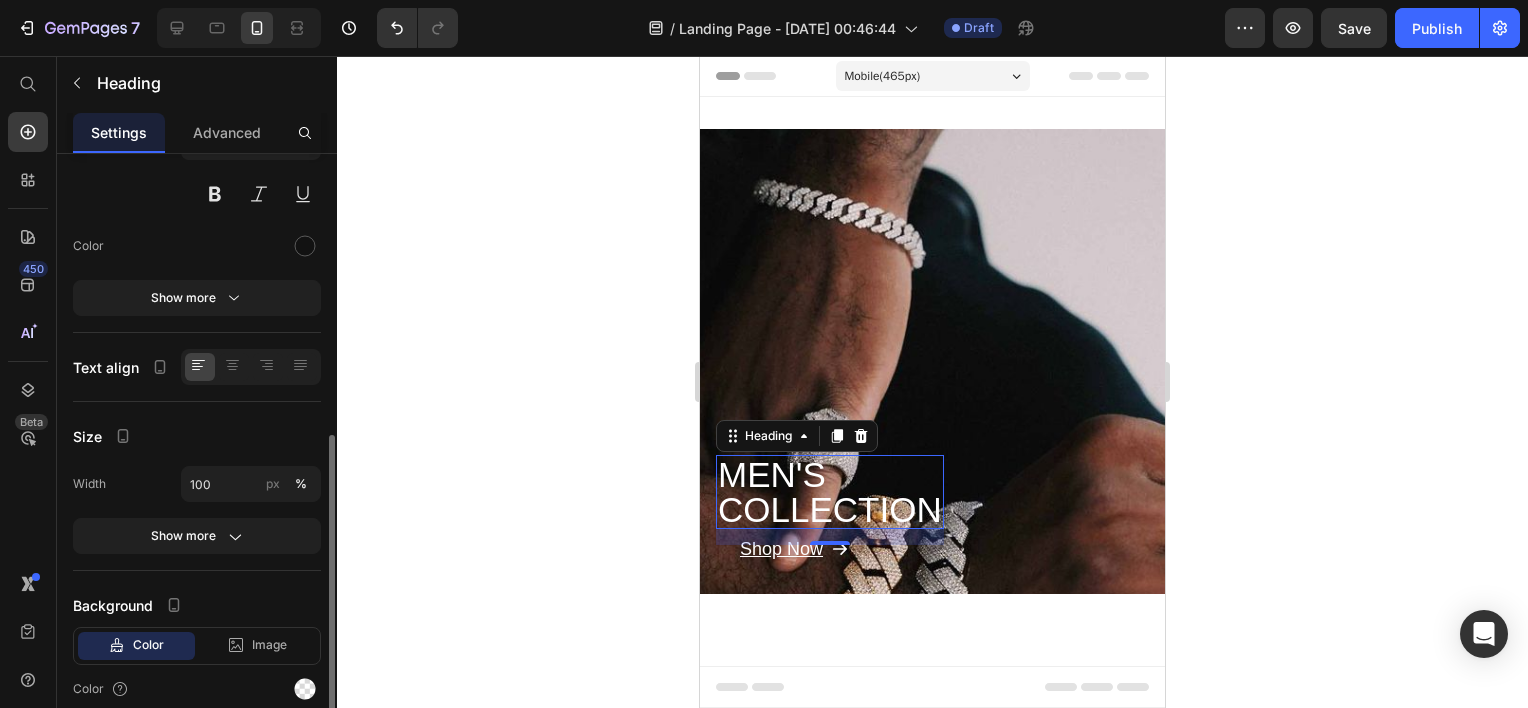 scroll, scrollTop: 398, scrollLeft: 0, axis: vertical 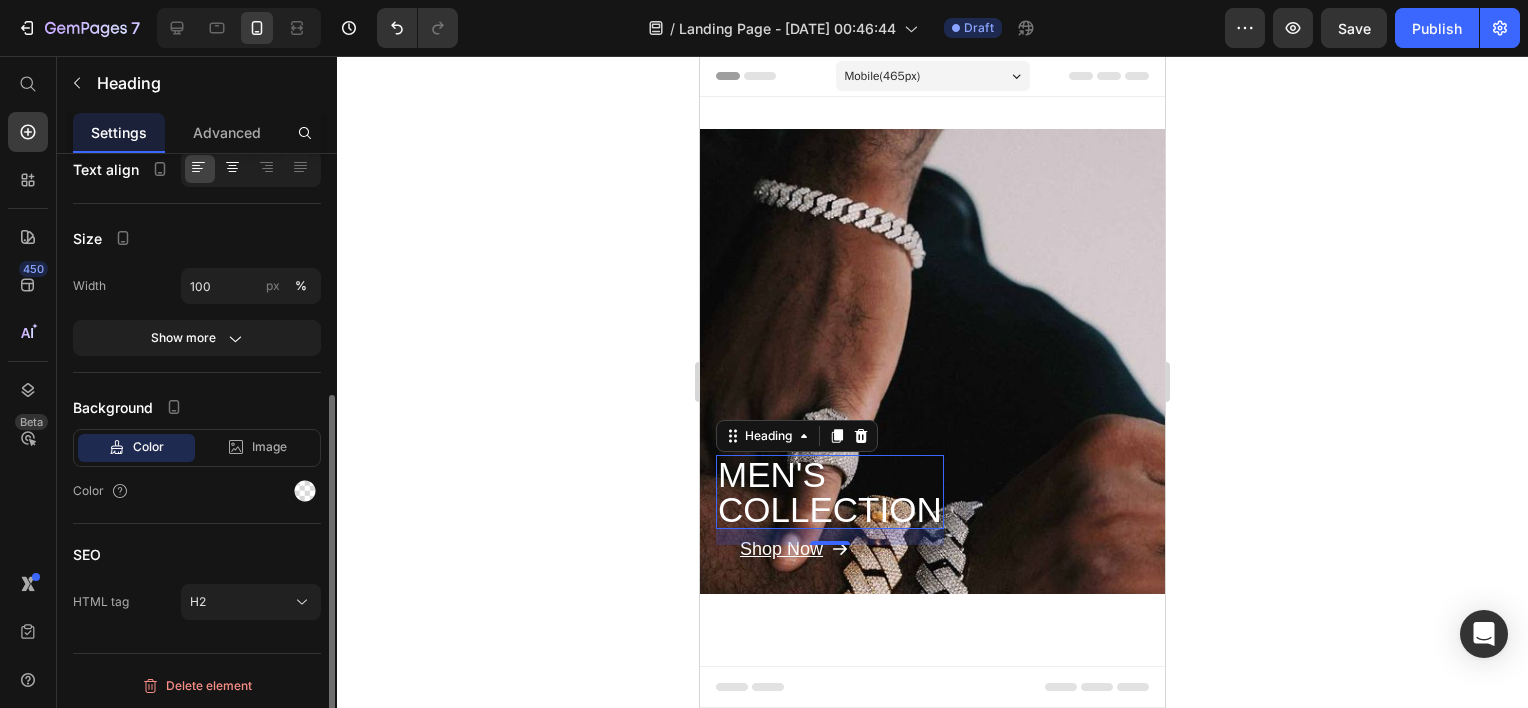 click 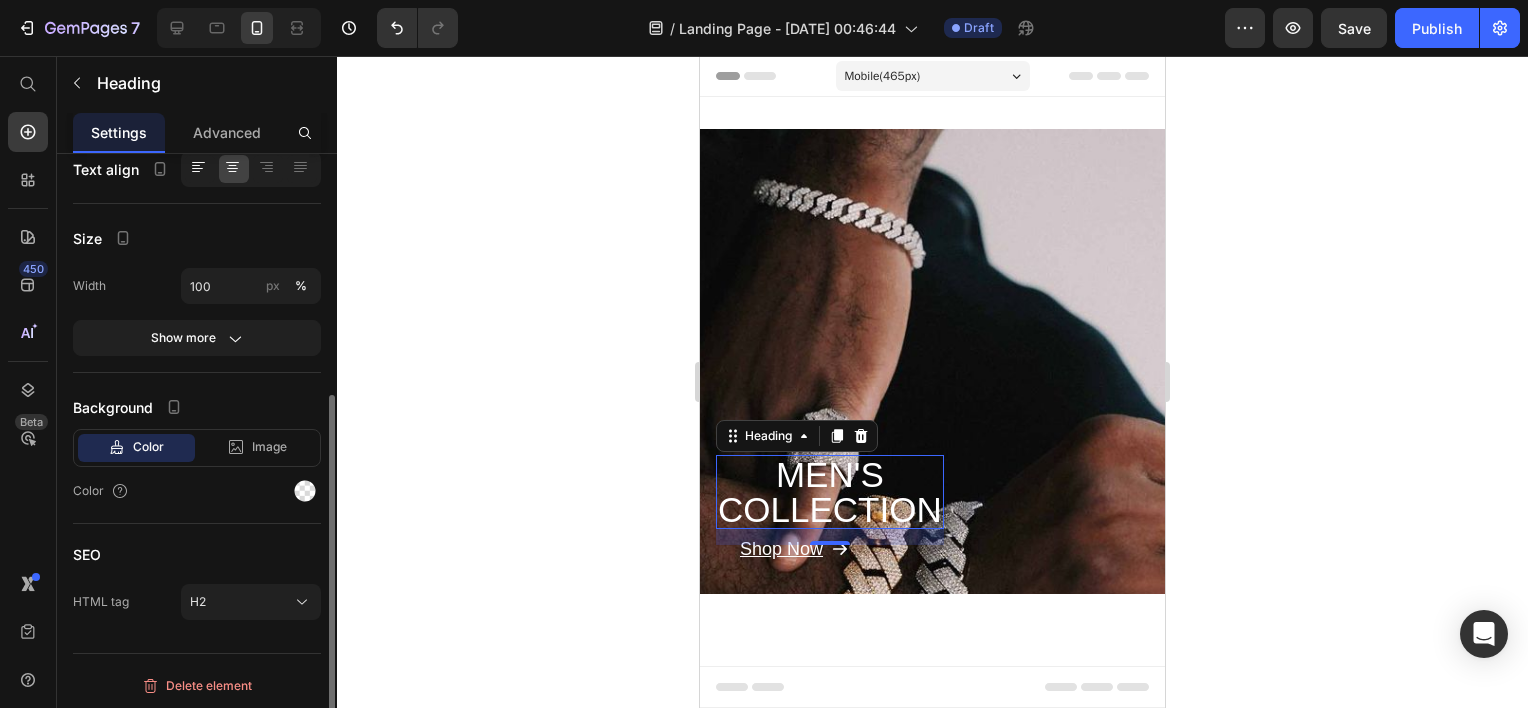 click 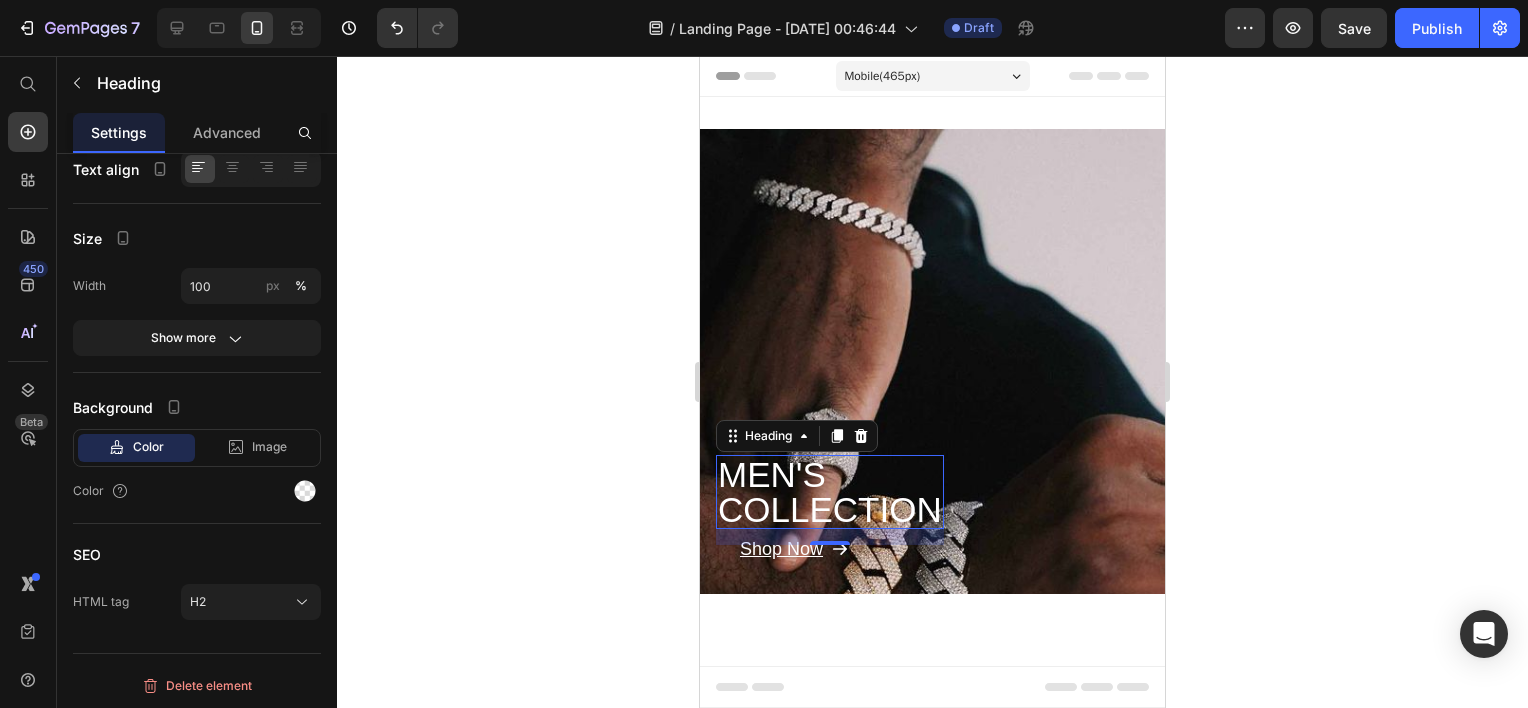 click on "16" at bounding box center (830, 537) 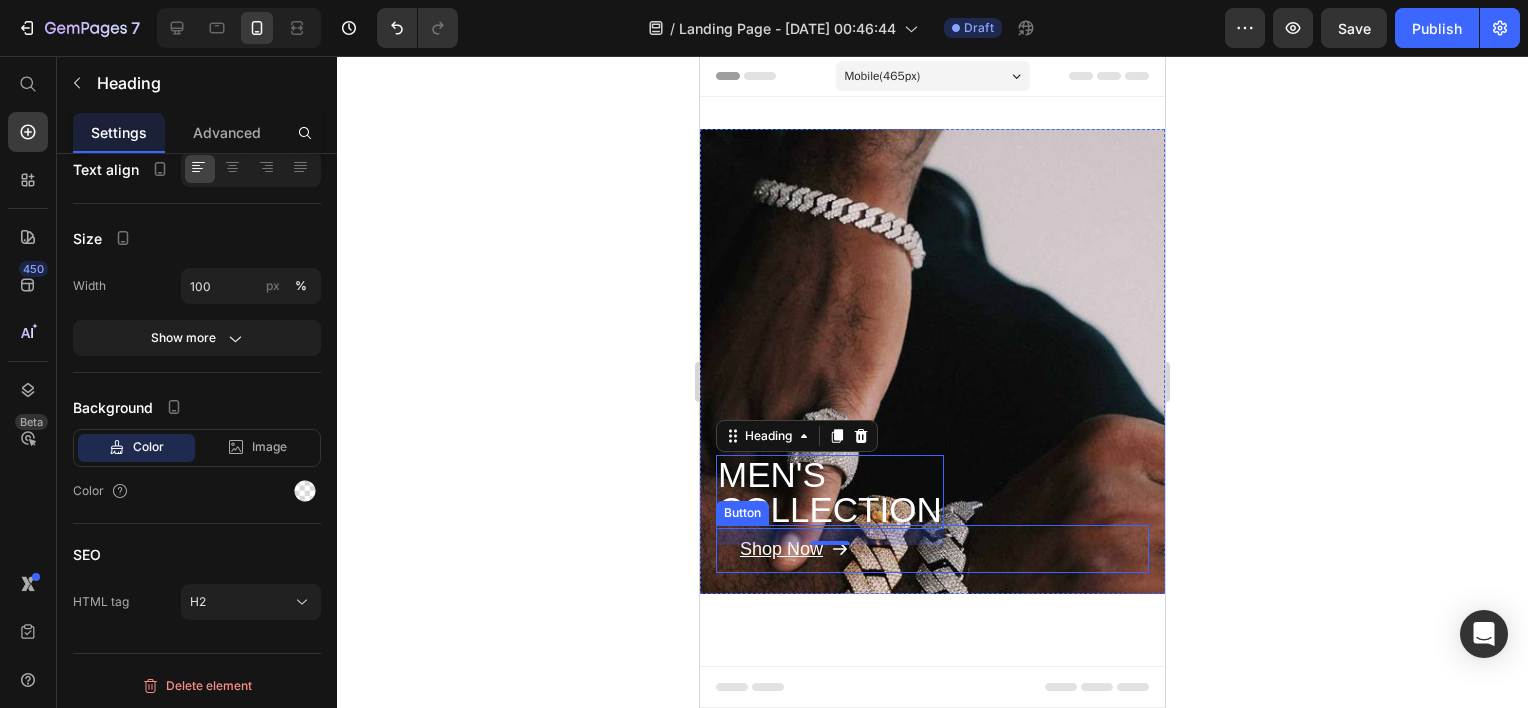 click on "Shop Now  Button" at bounding box center (932, 549) 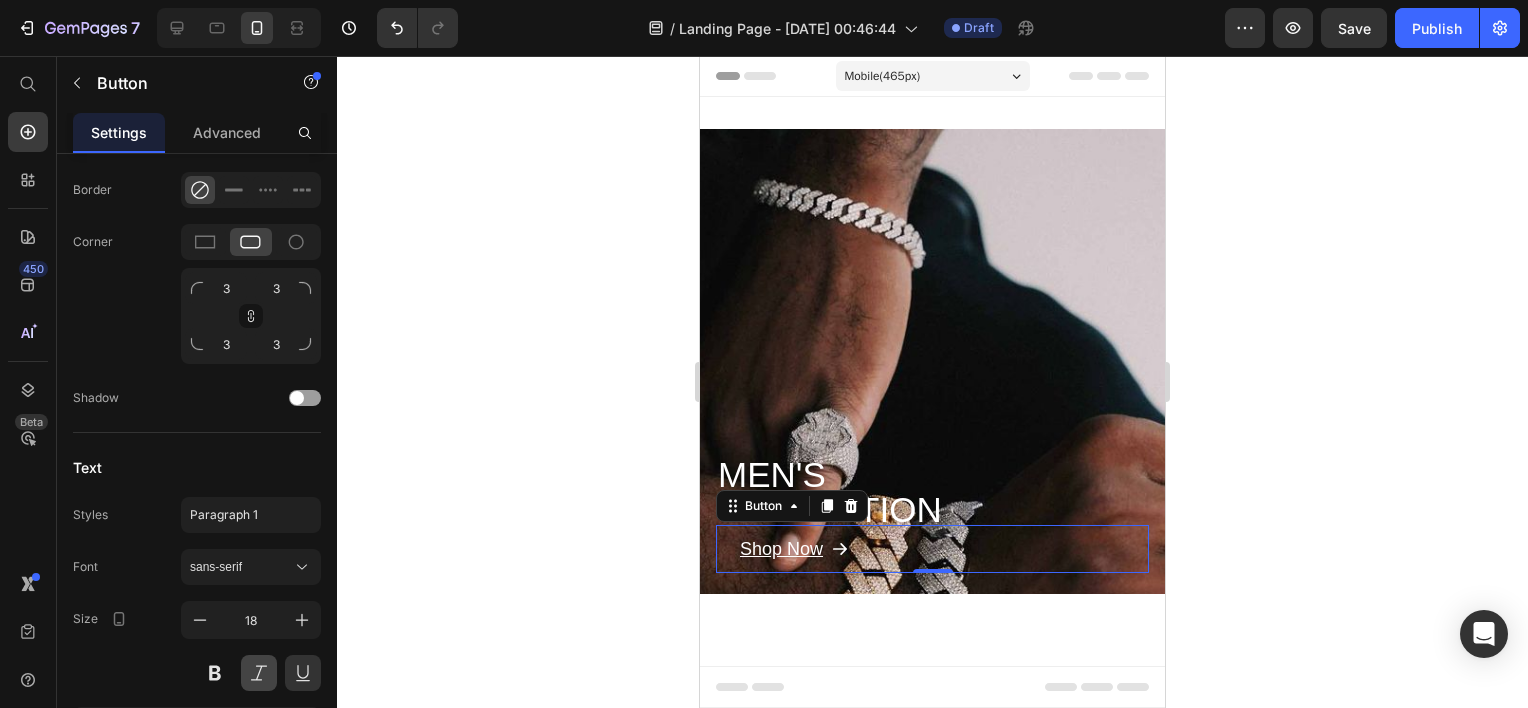 scroll, scrollTop: 988, scrollLeft: 0, axis: vertical 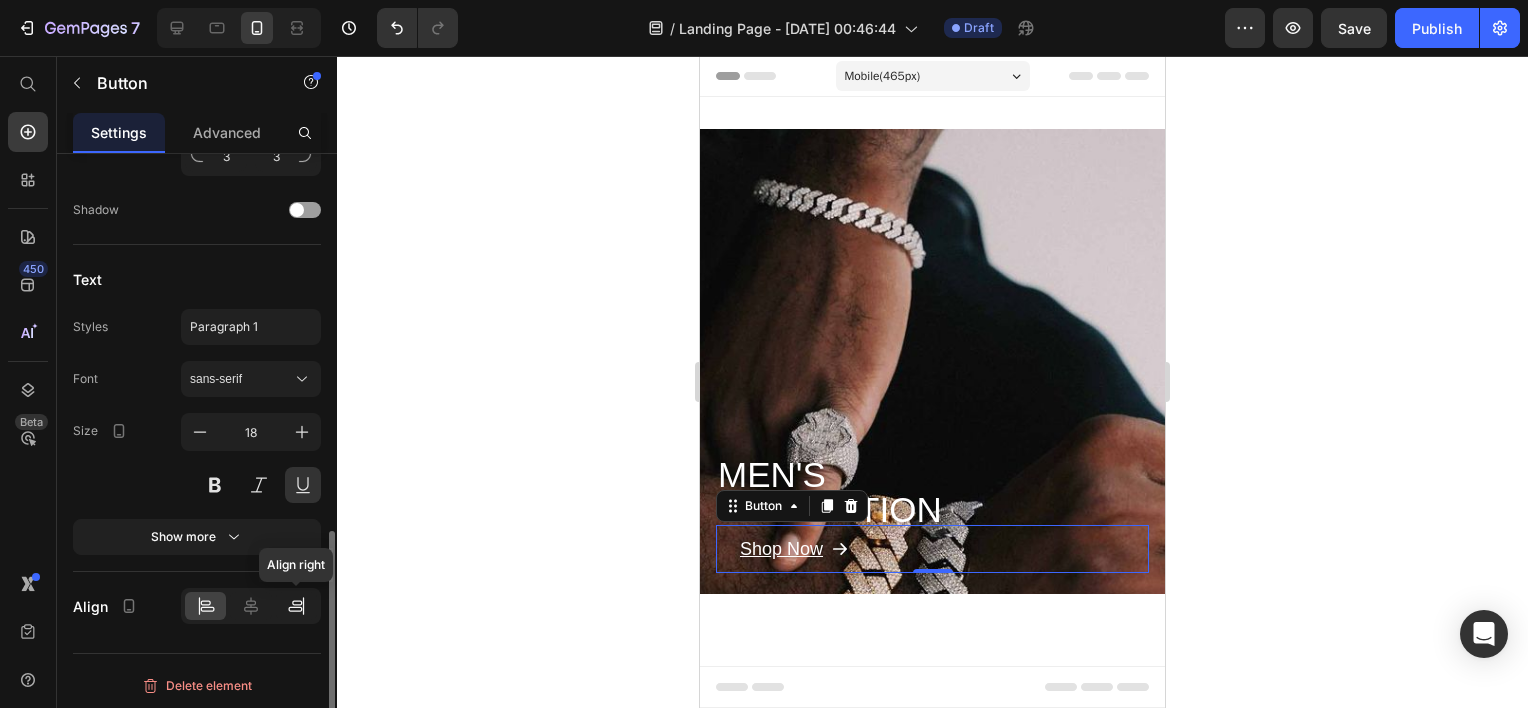 click 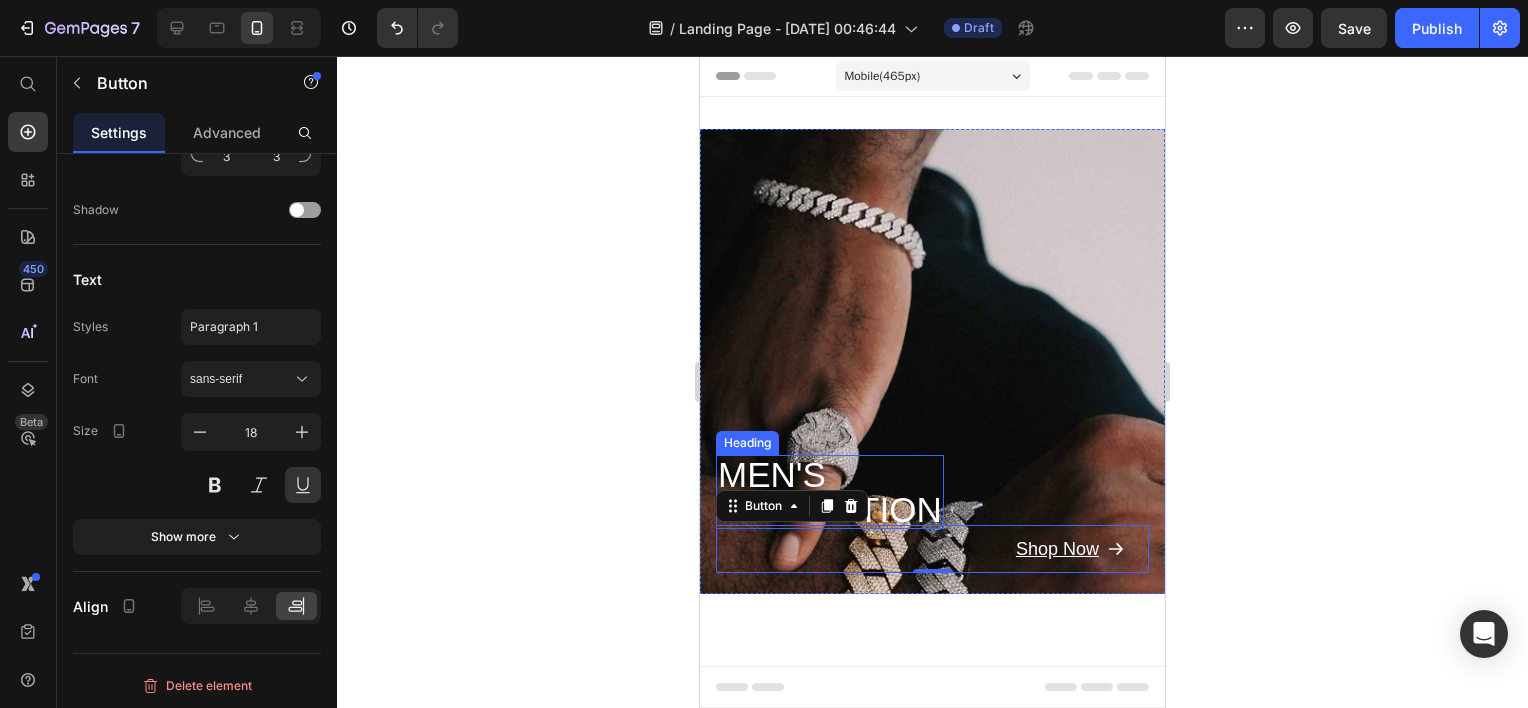 click on "⁠⁠⁠⁠⁠⁠⁠ MEN'S COLLECTION" at bounding box center [830, 492] 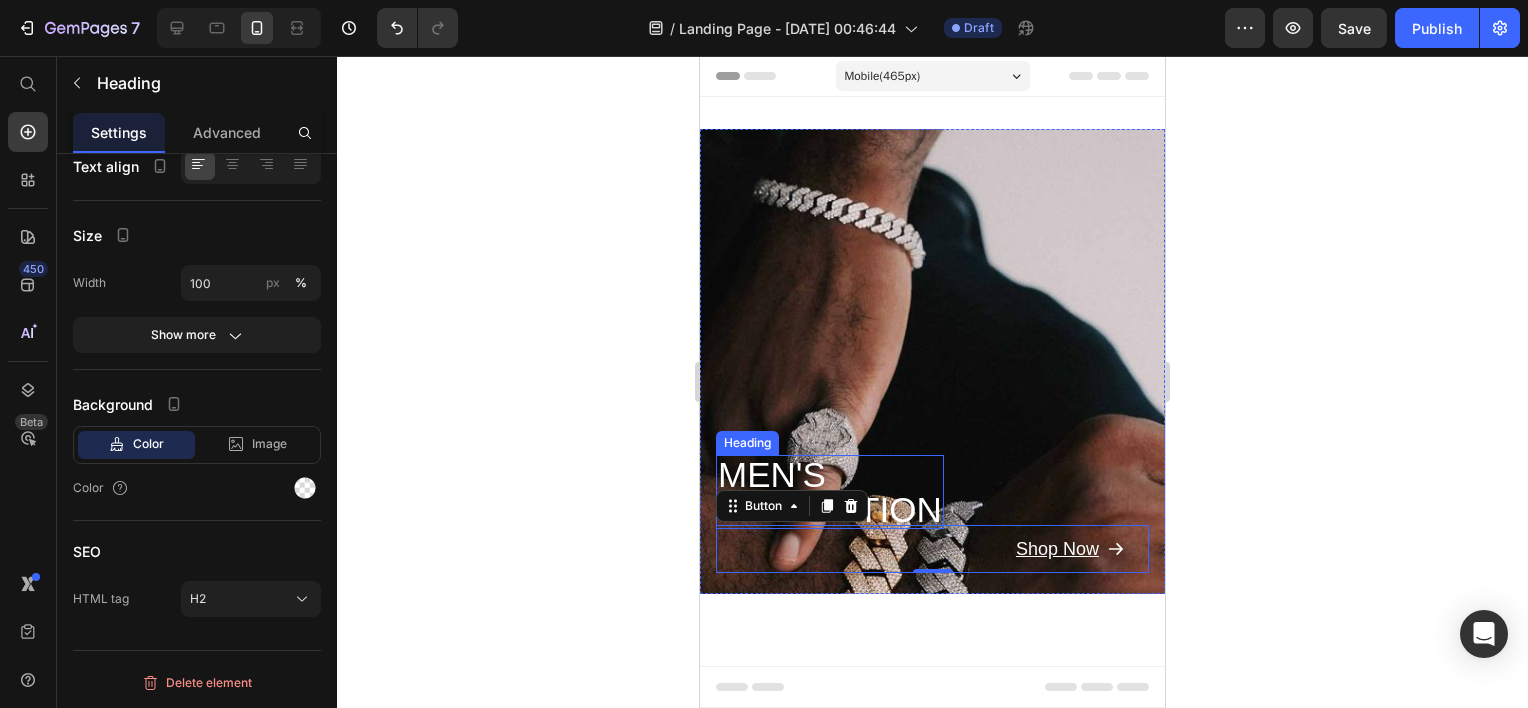 scroll, scrollTop: 0, scrollLeft: 0, axis: both 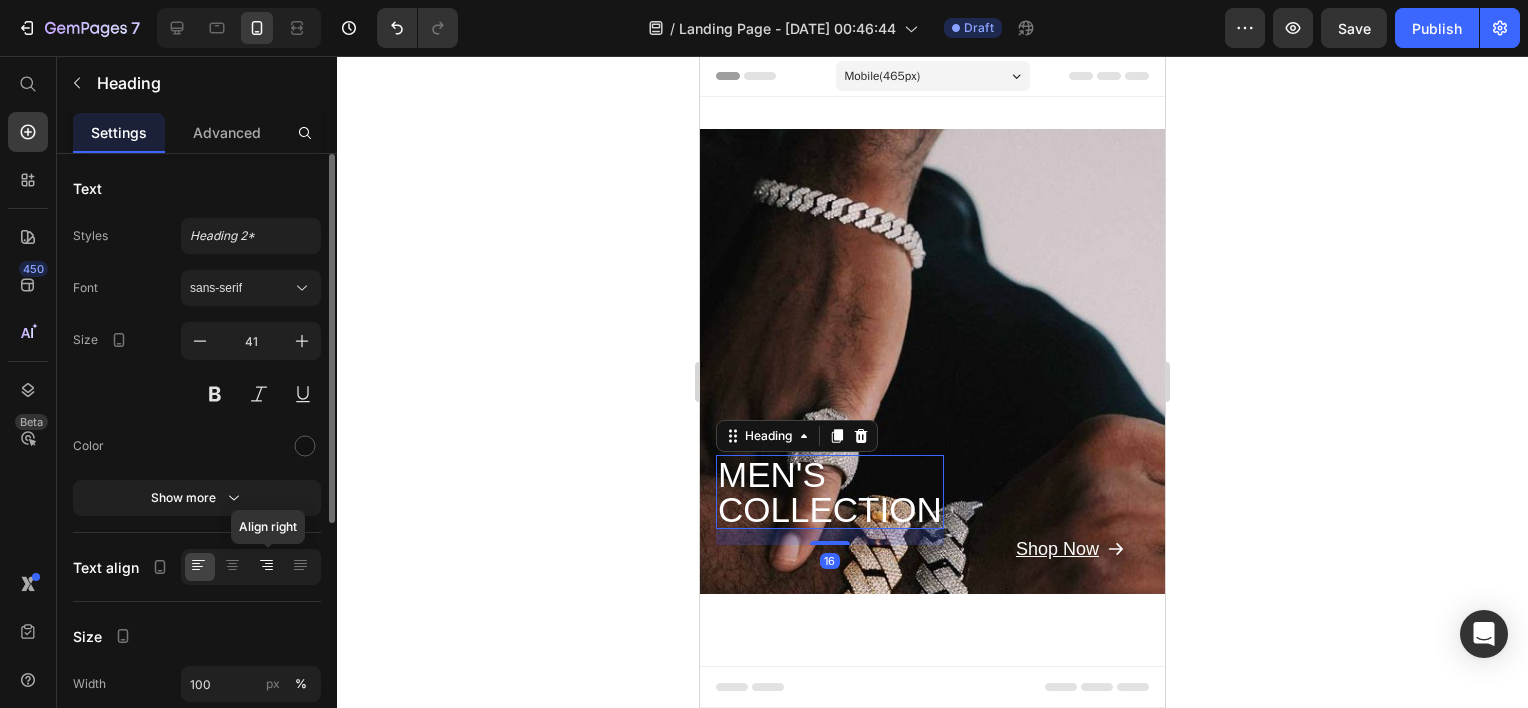 click 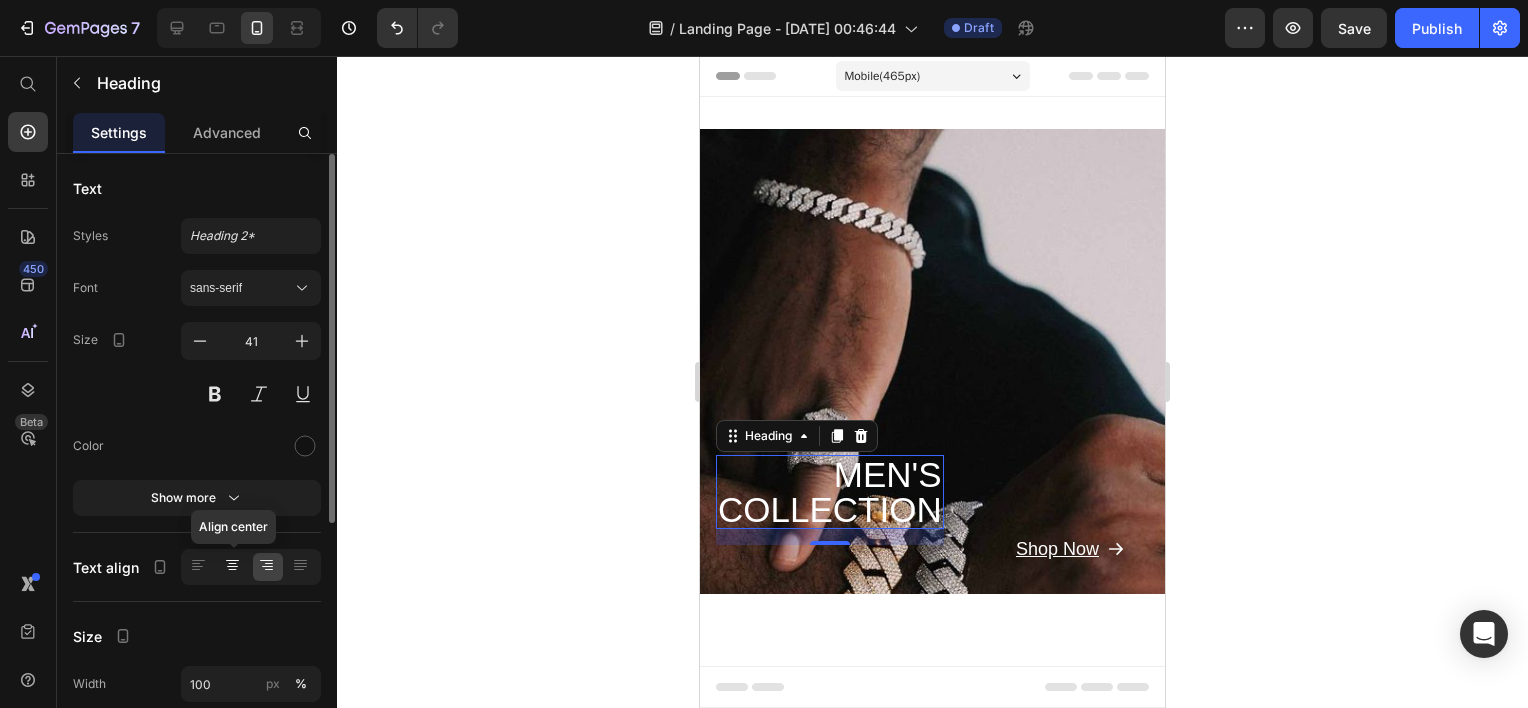 click 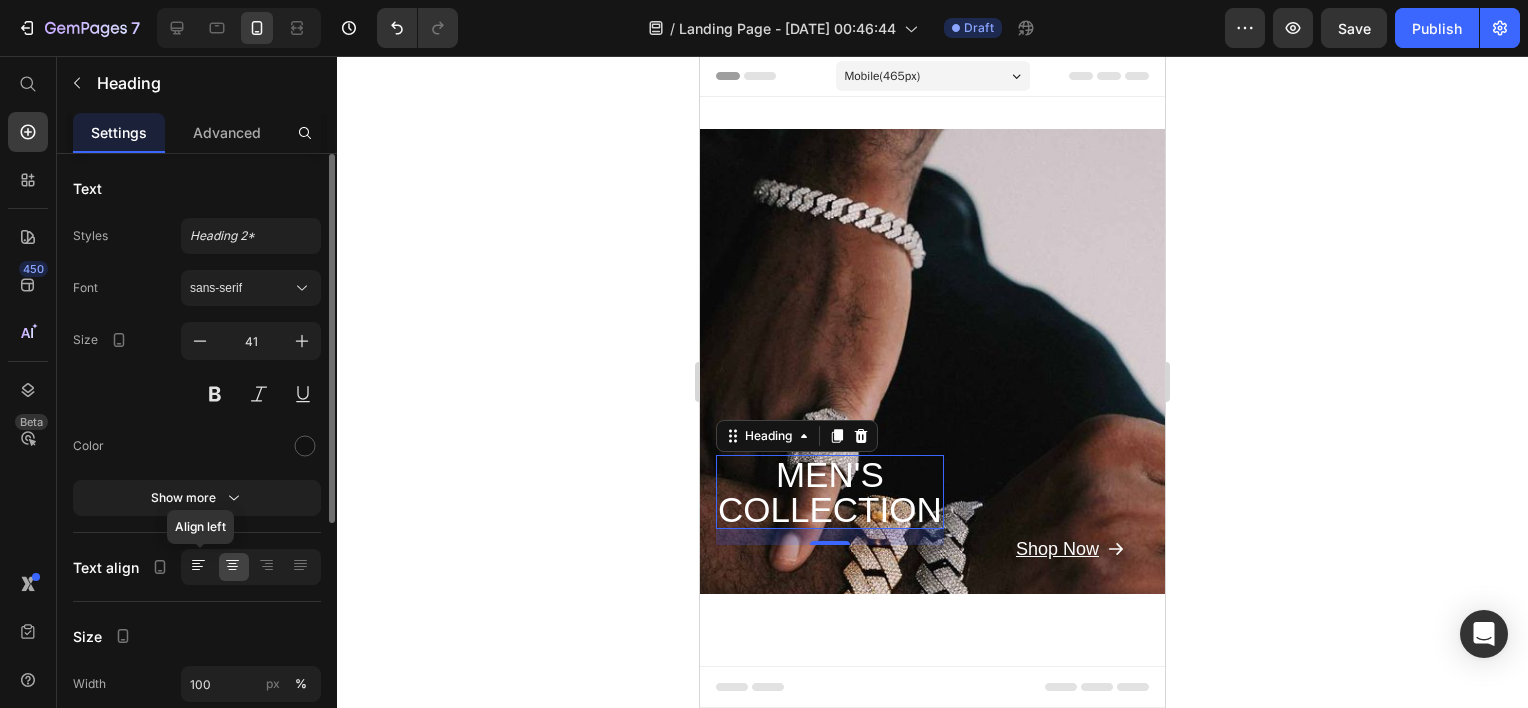 click 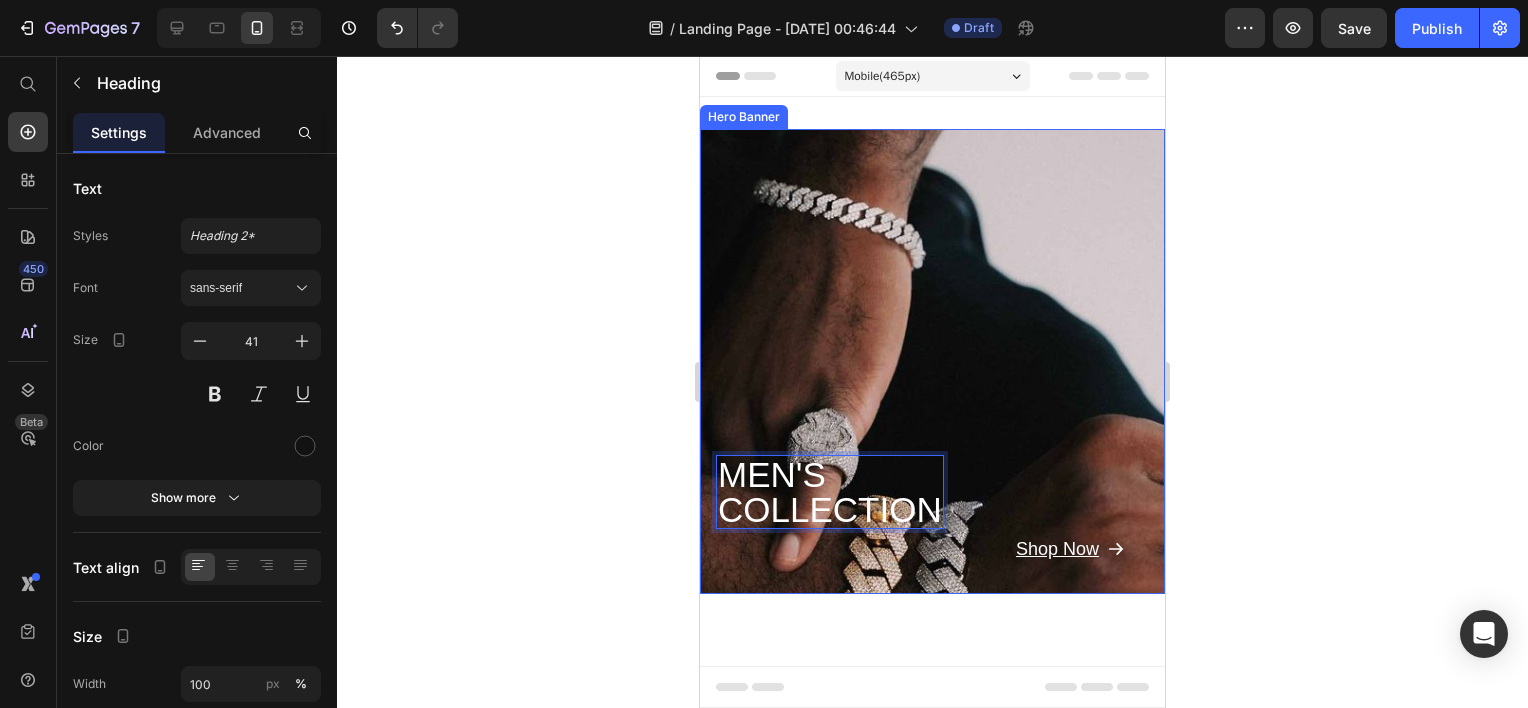drag, startPoint x: 870, startPoint y: 480, endPoint x: 991, endPoint y: 478, distance: 121.016525 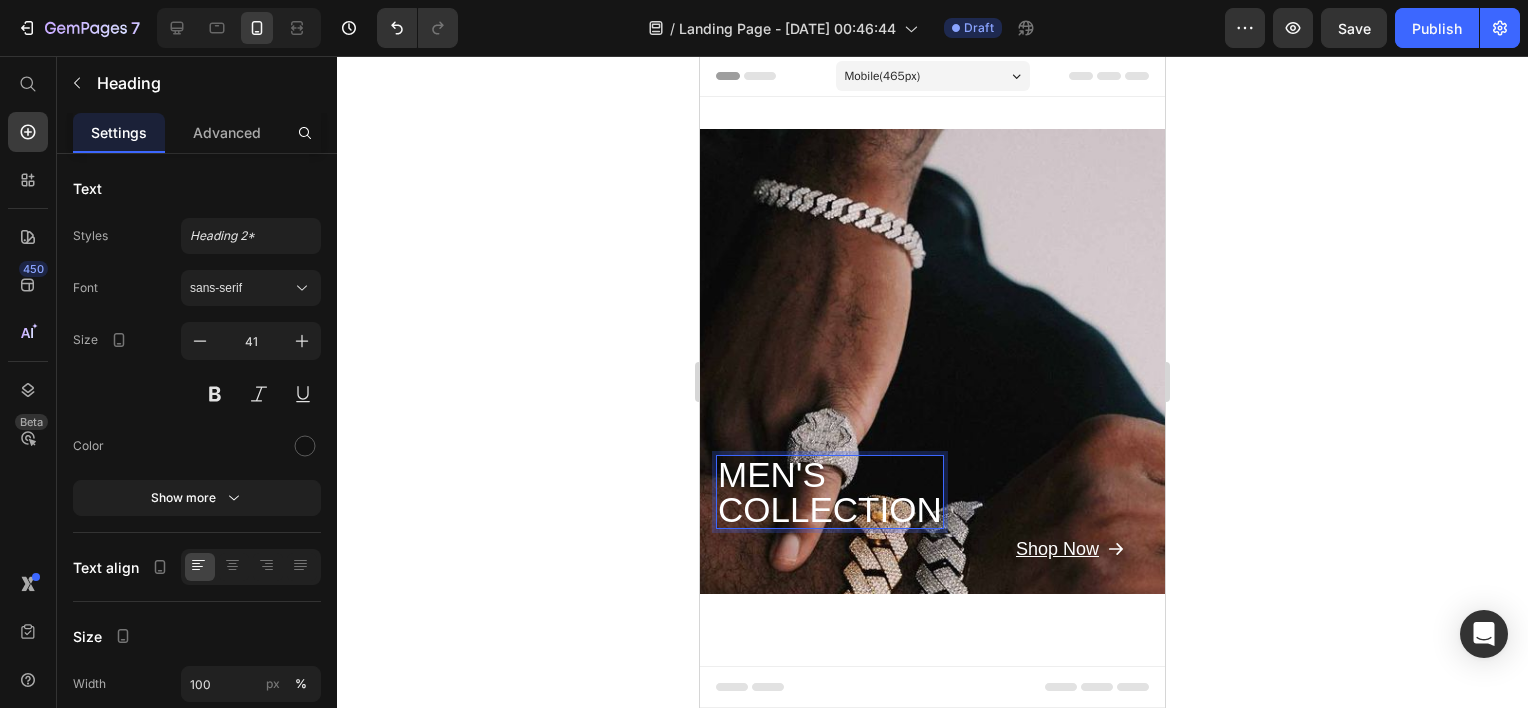 click on "MEN'S COLLECTION Heading   16
Shop Now  Button" at bounding box center (932, 361) 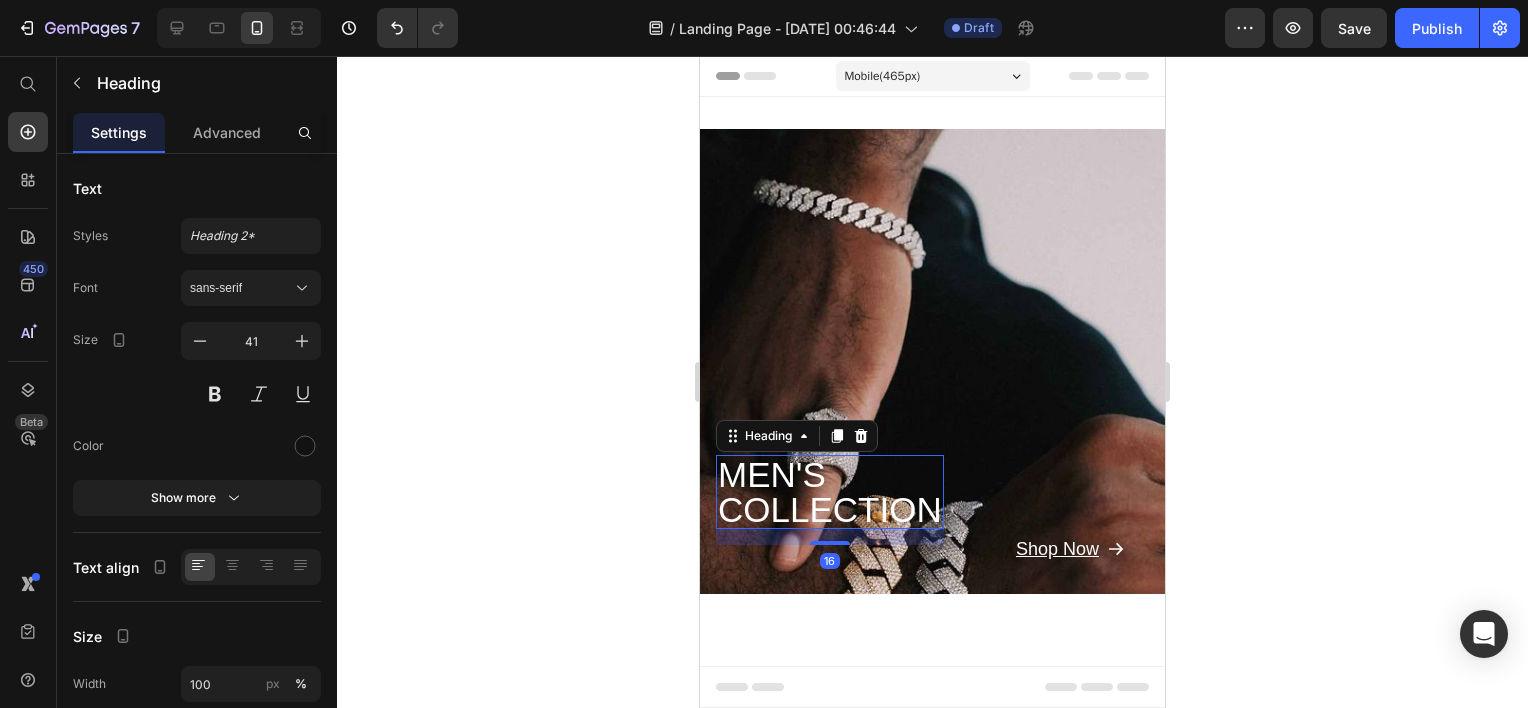 click on "⁠⁠⁠⁠⁠⁠⁠ MEN'S COLLECTION" at bounding box center (830, 492) 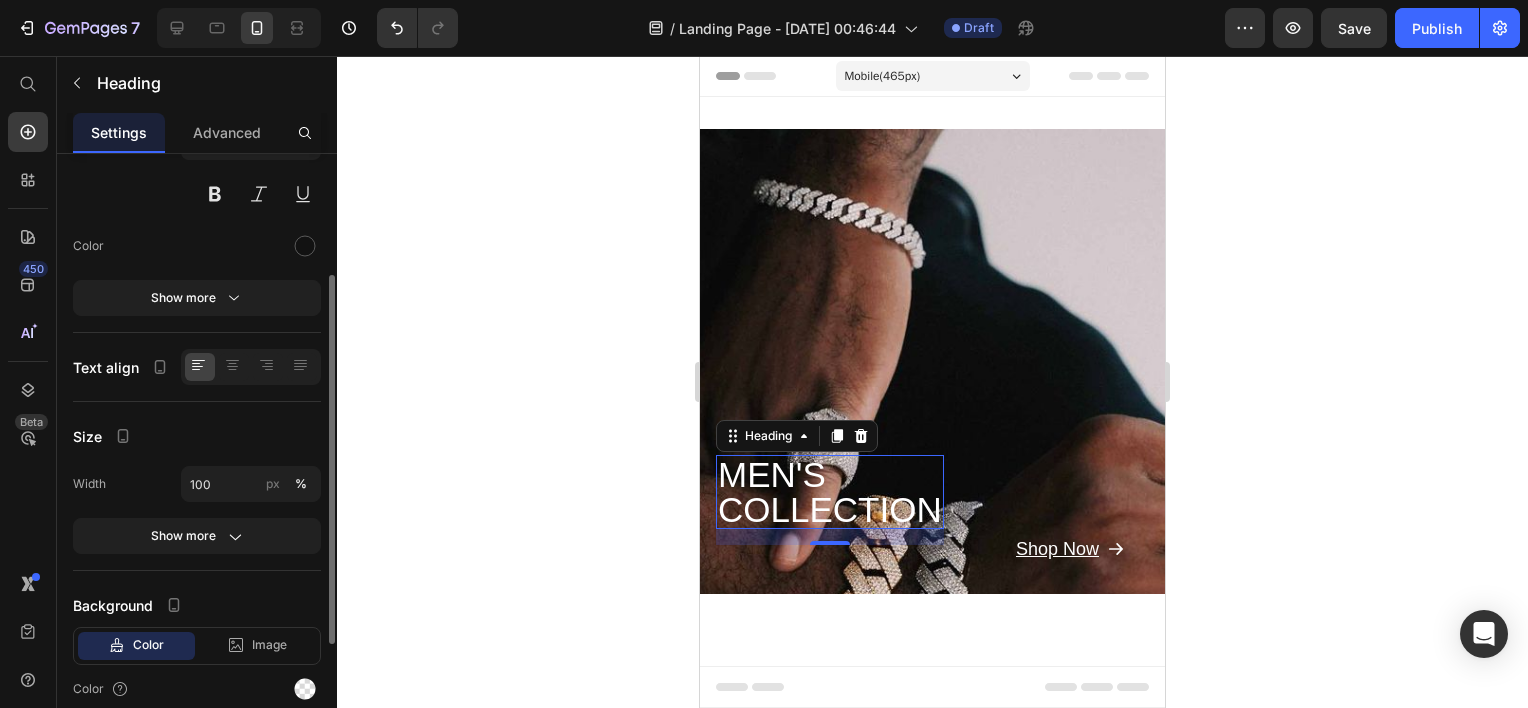scroll, scrollTop: 398, scrollLeft: 0, axis: vertical 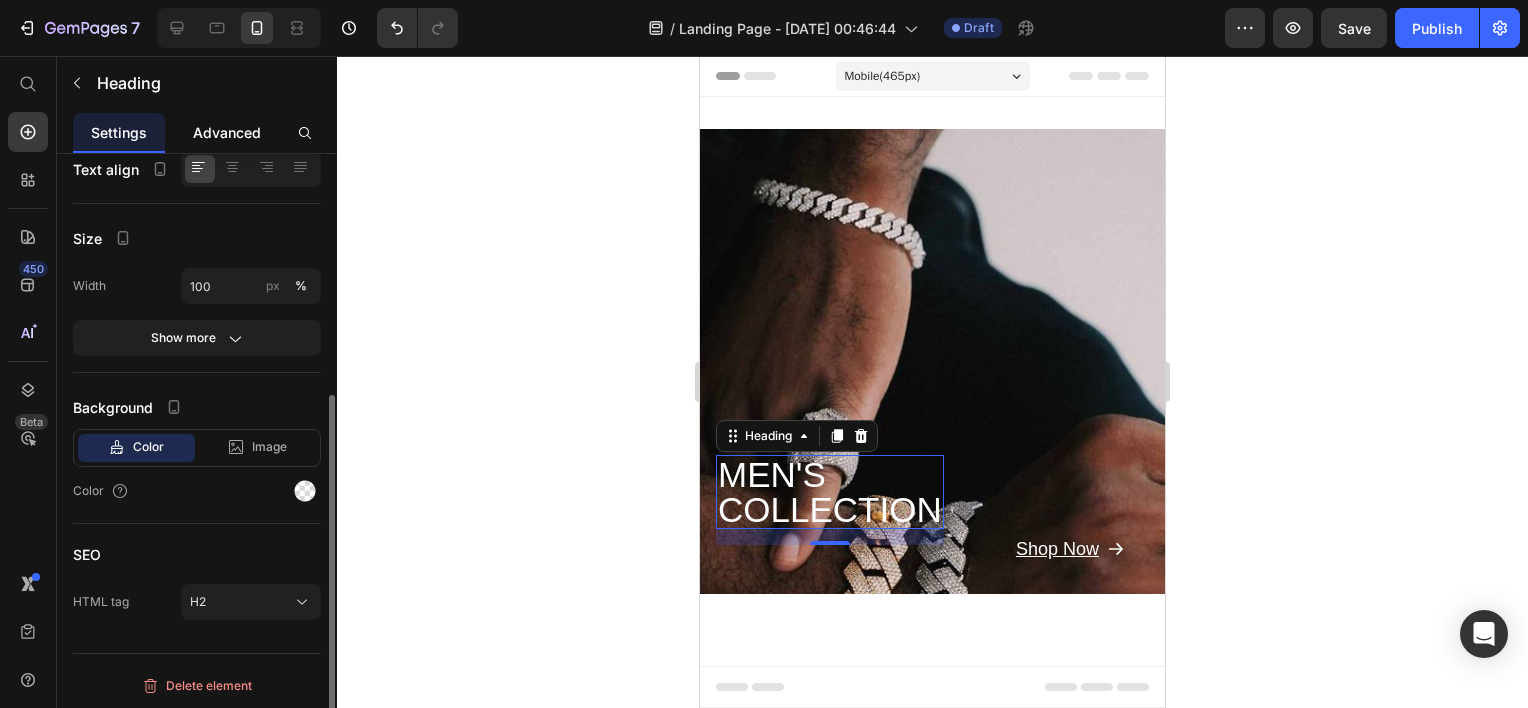 click on "Advanced" at bounding box center [227, 132] 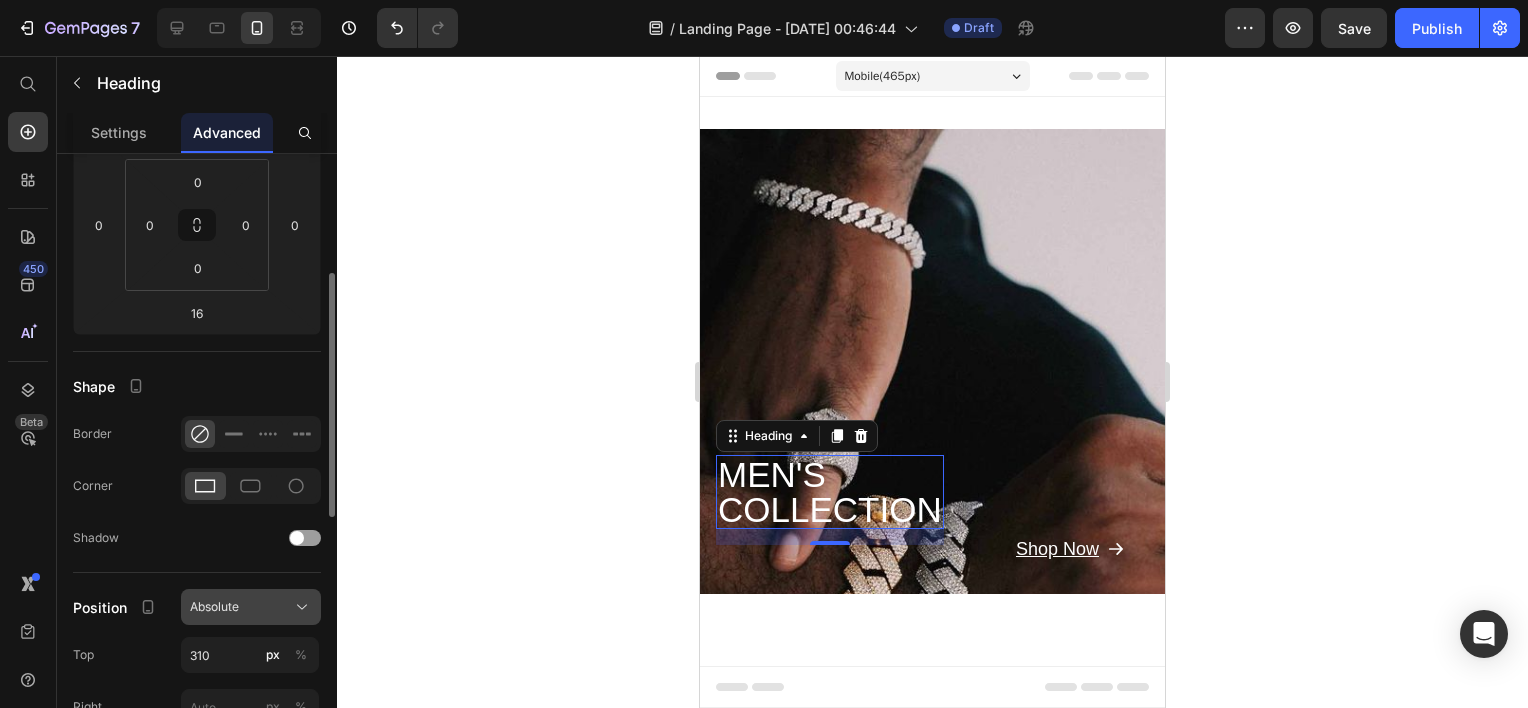 scroll, scrollTop: 600, scrollLeft: 0, axis: vertical 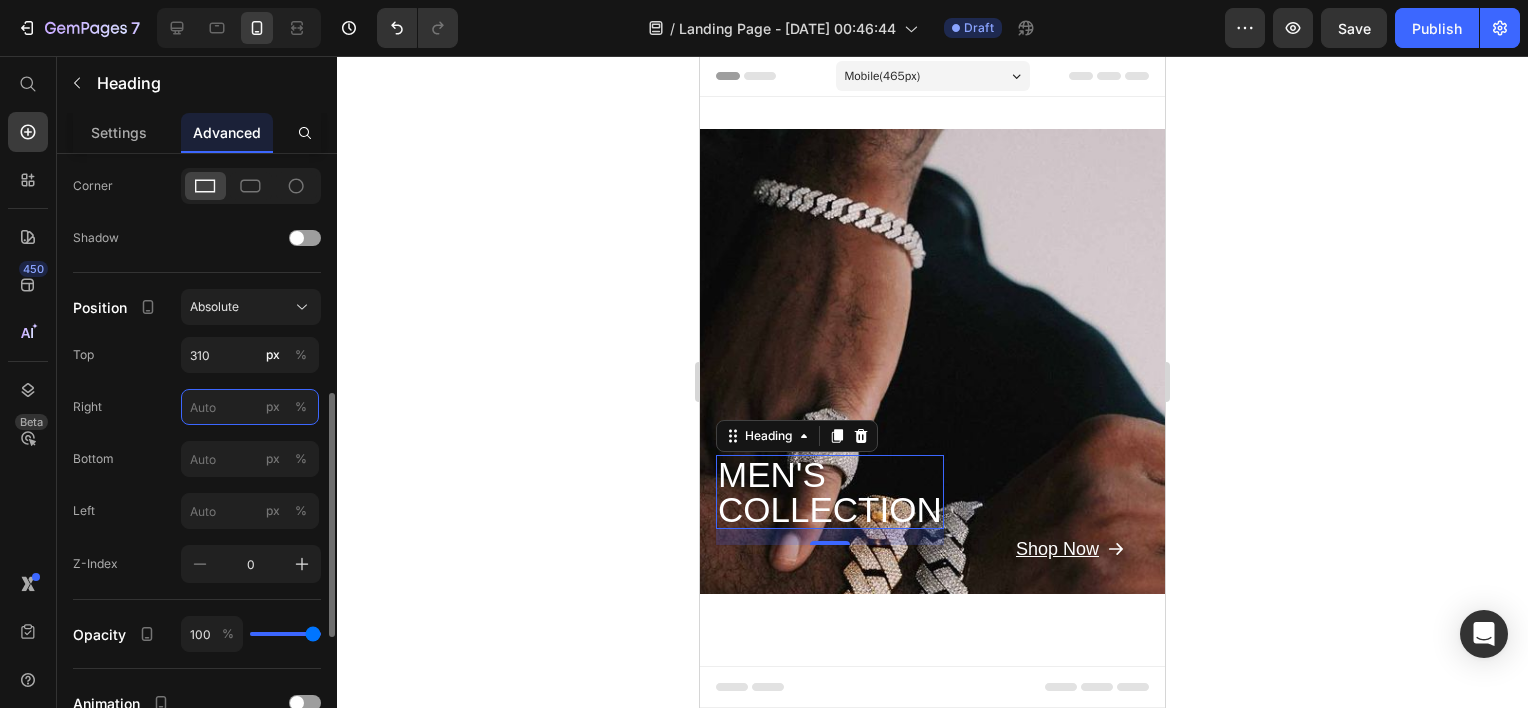 click on "px %" at bounding box center [250, 407] 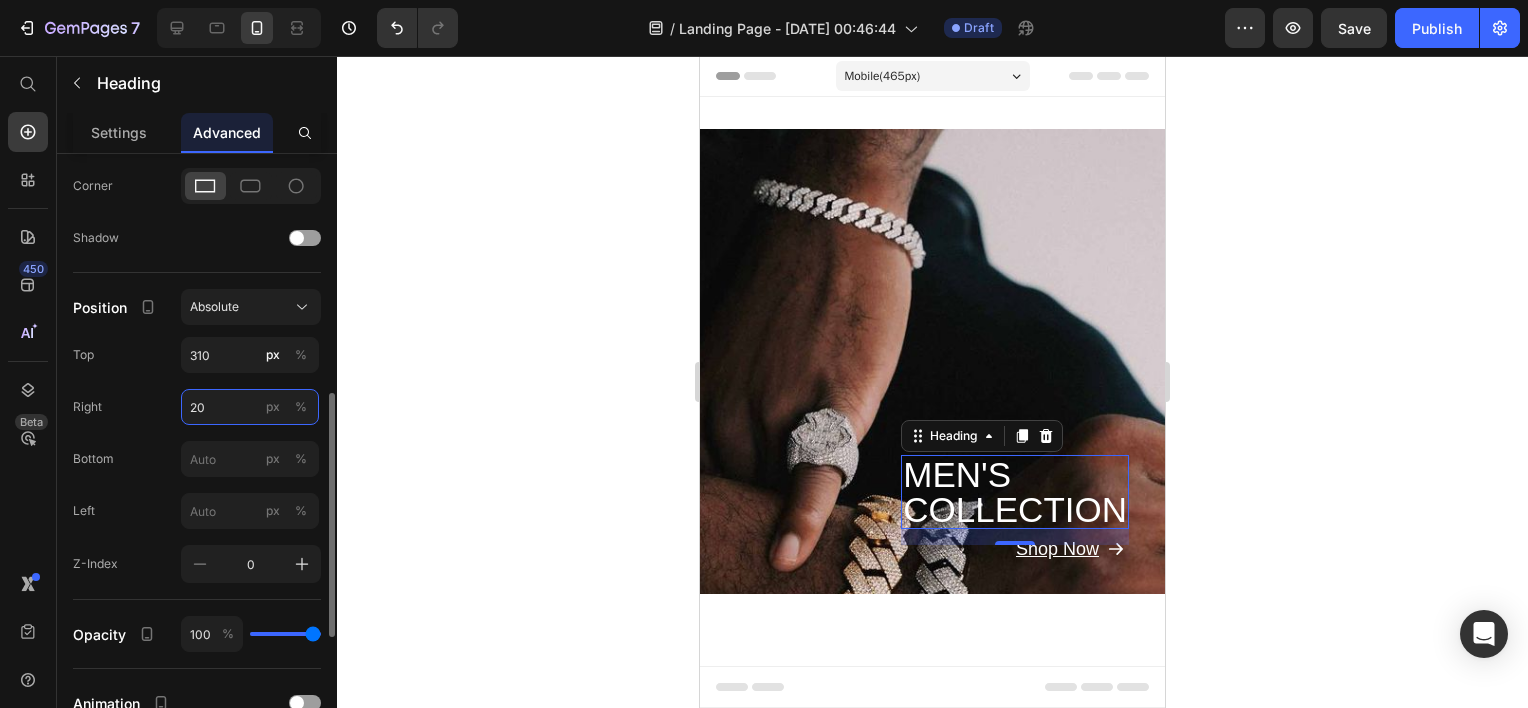 type on "2" 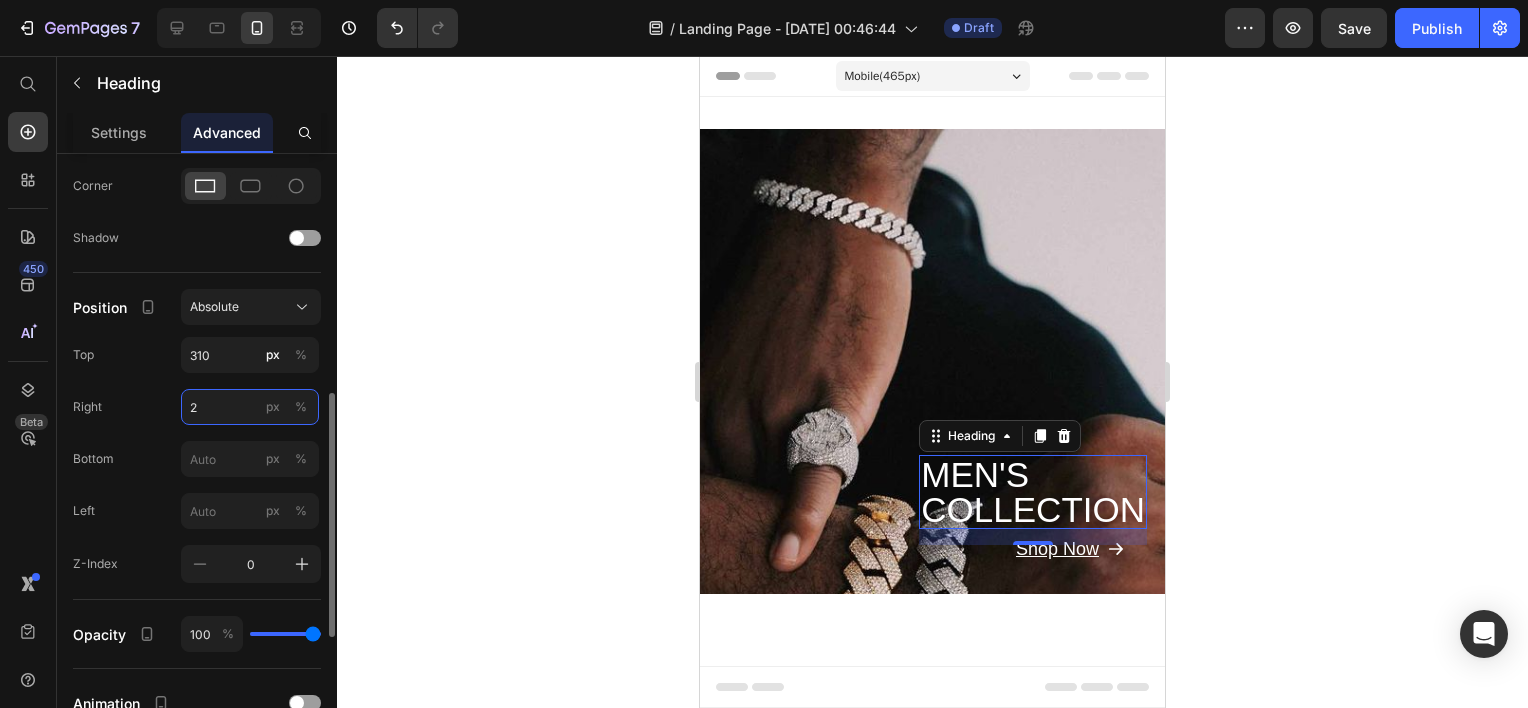 type 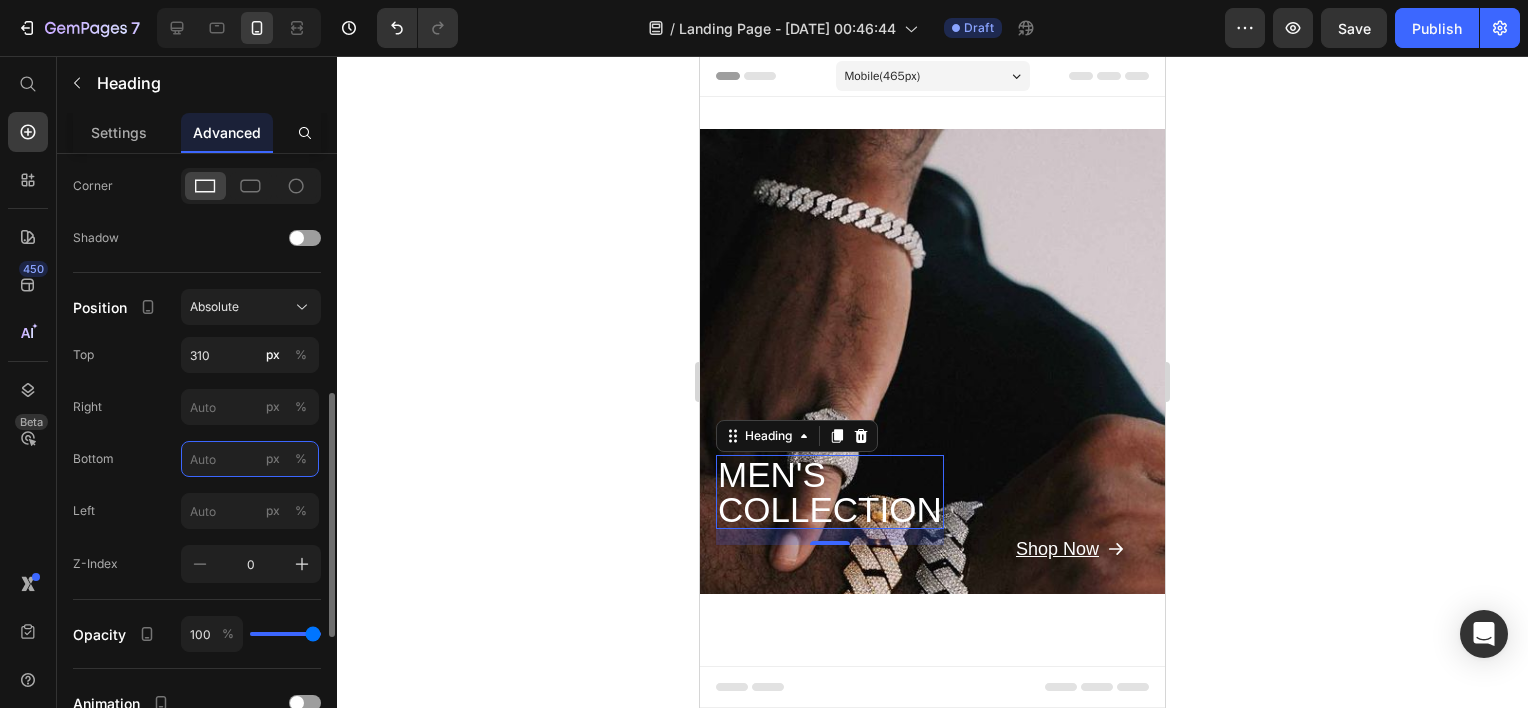 click on "px %" at bounding box center (250, 459) 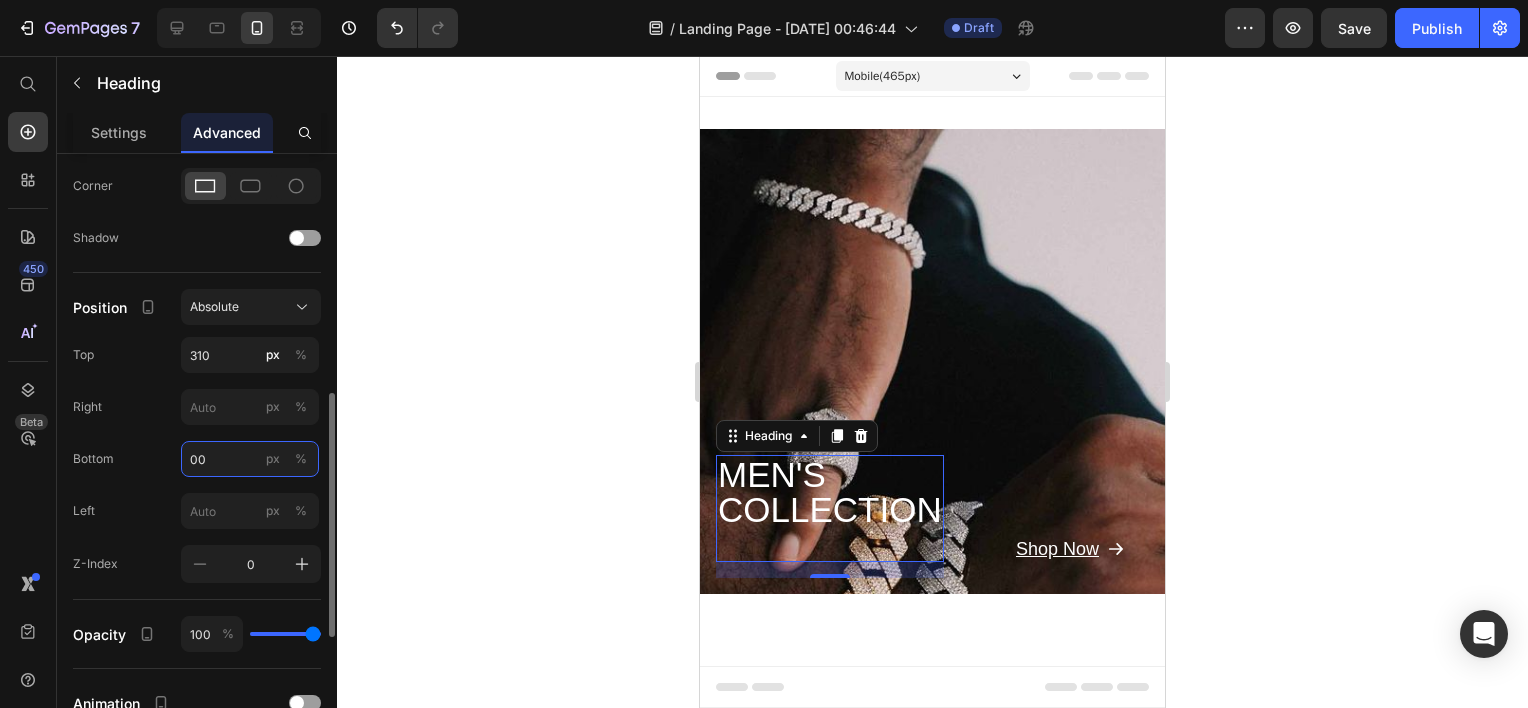 type on "0" 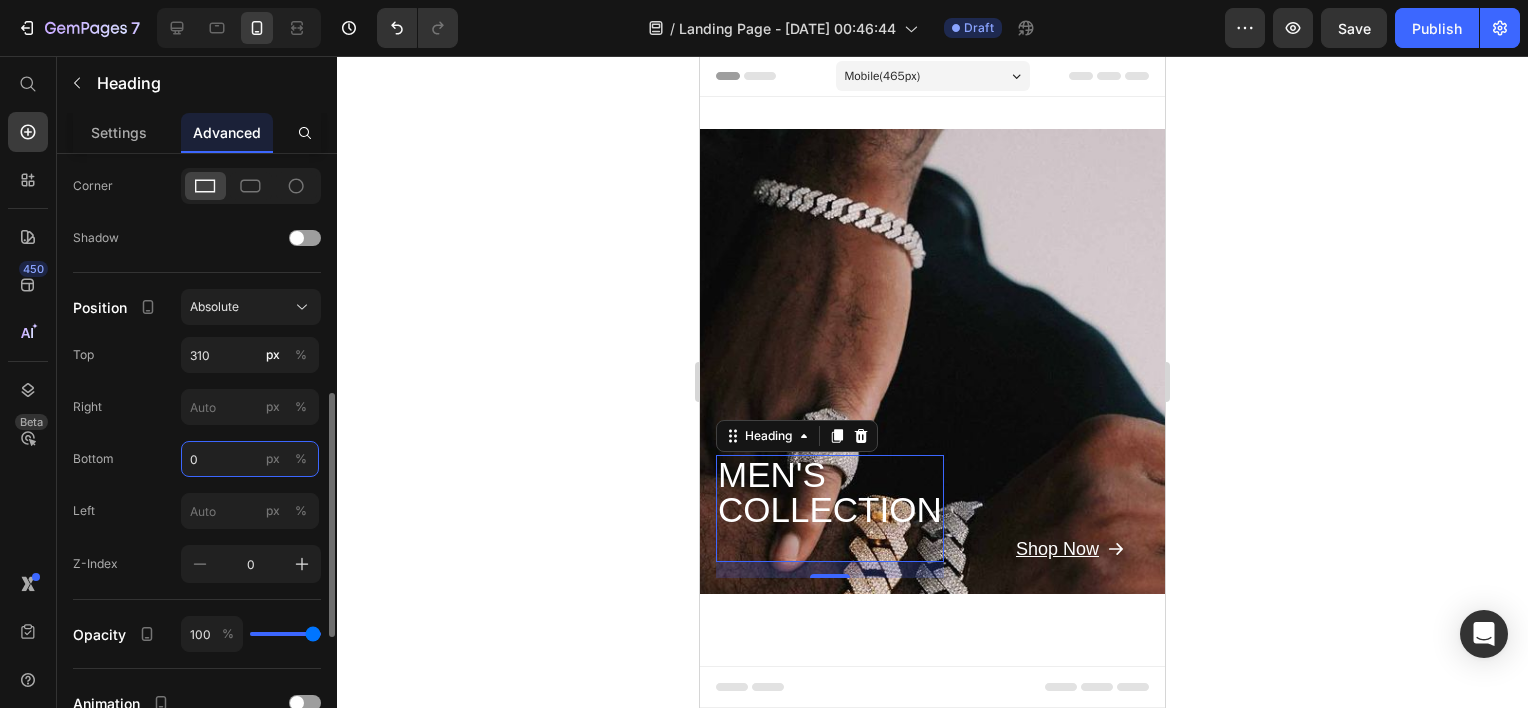 type 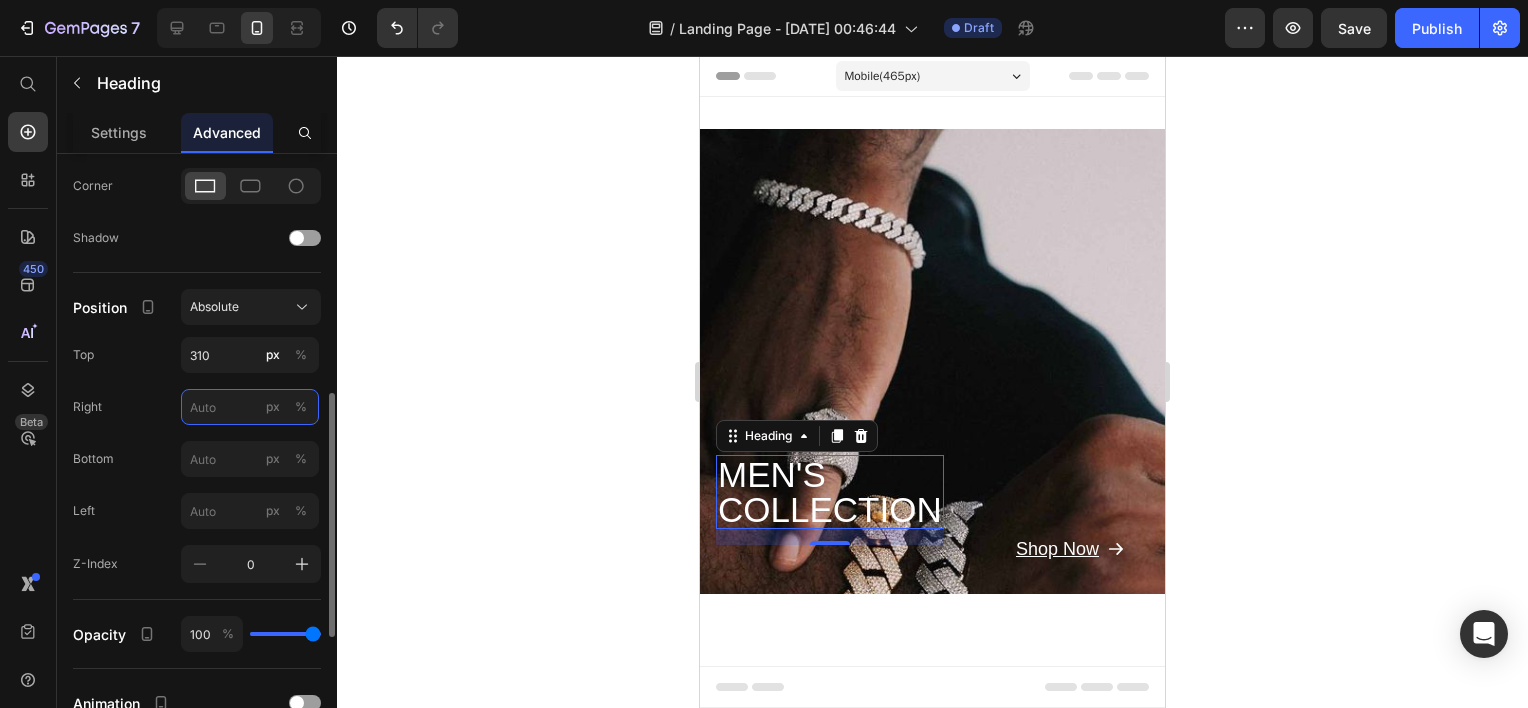 click on "px %" at bounding box center [250, 407] 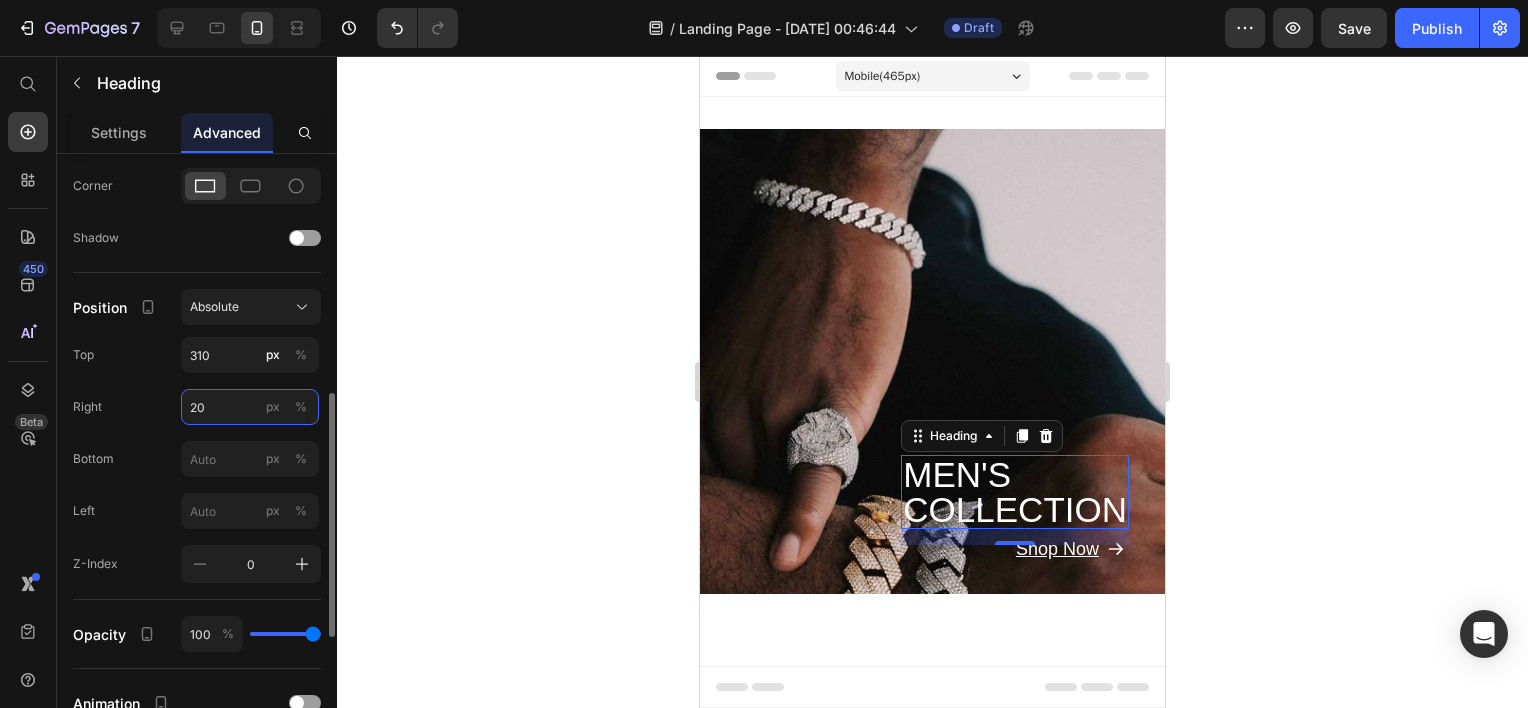 type on "2" 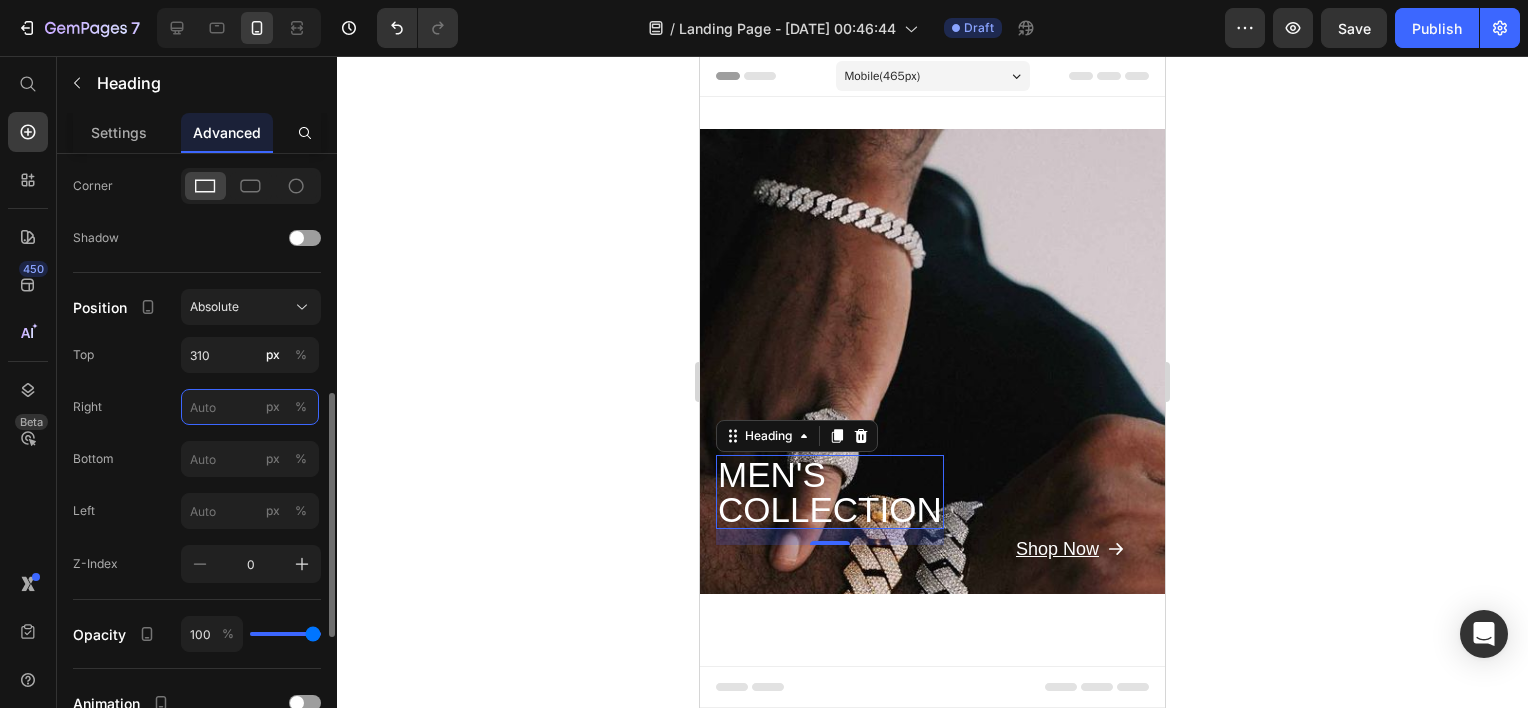 type on "1" 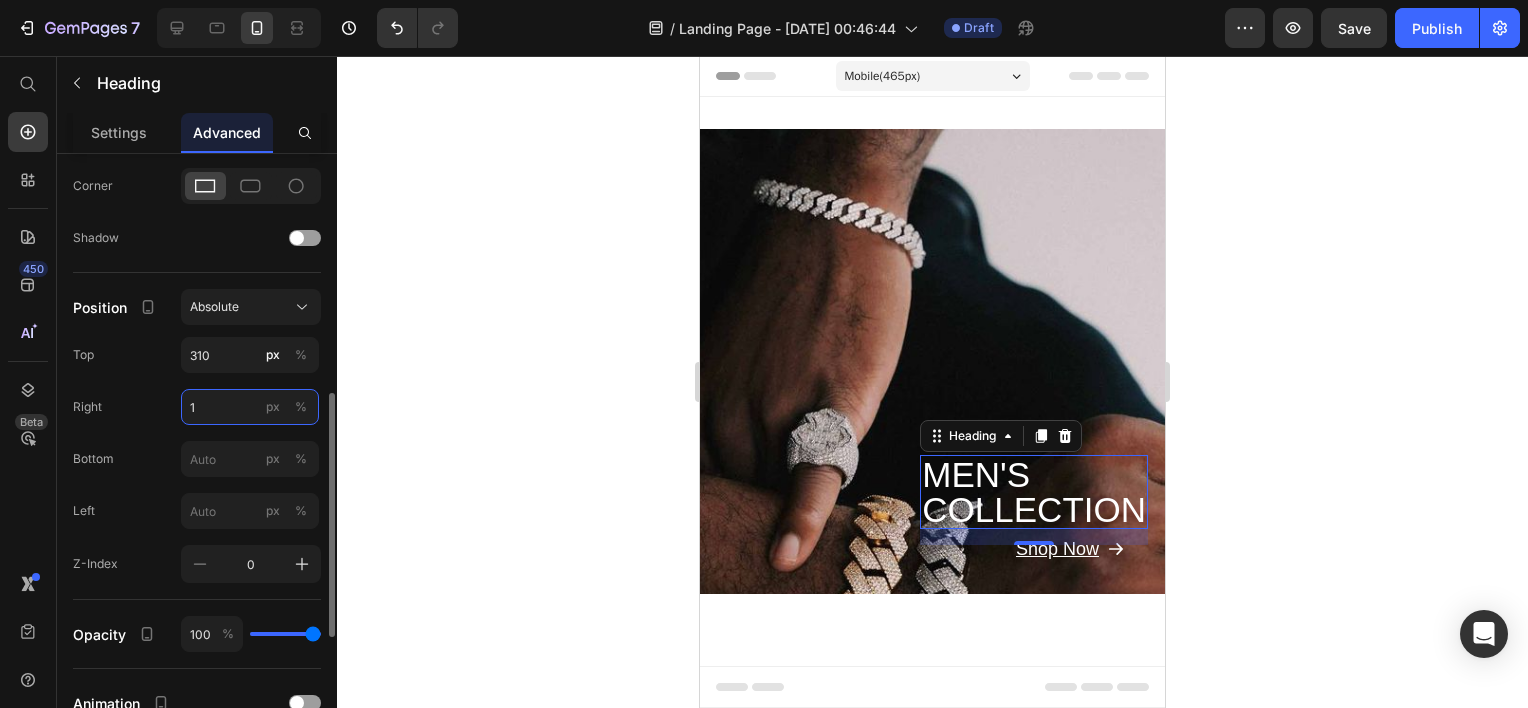 type 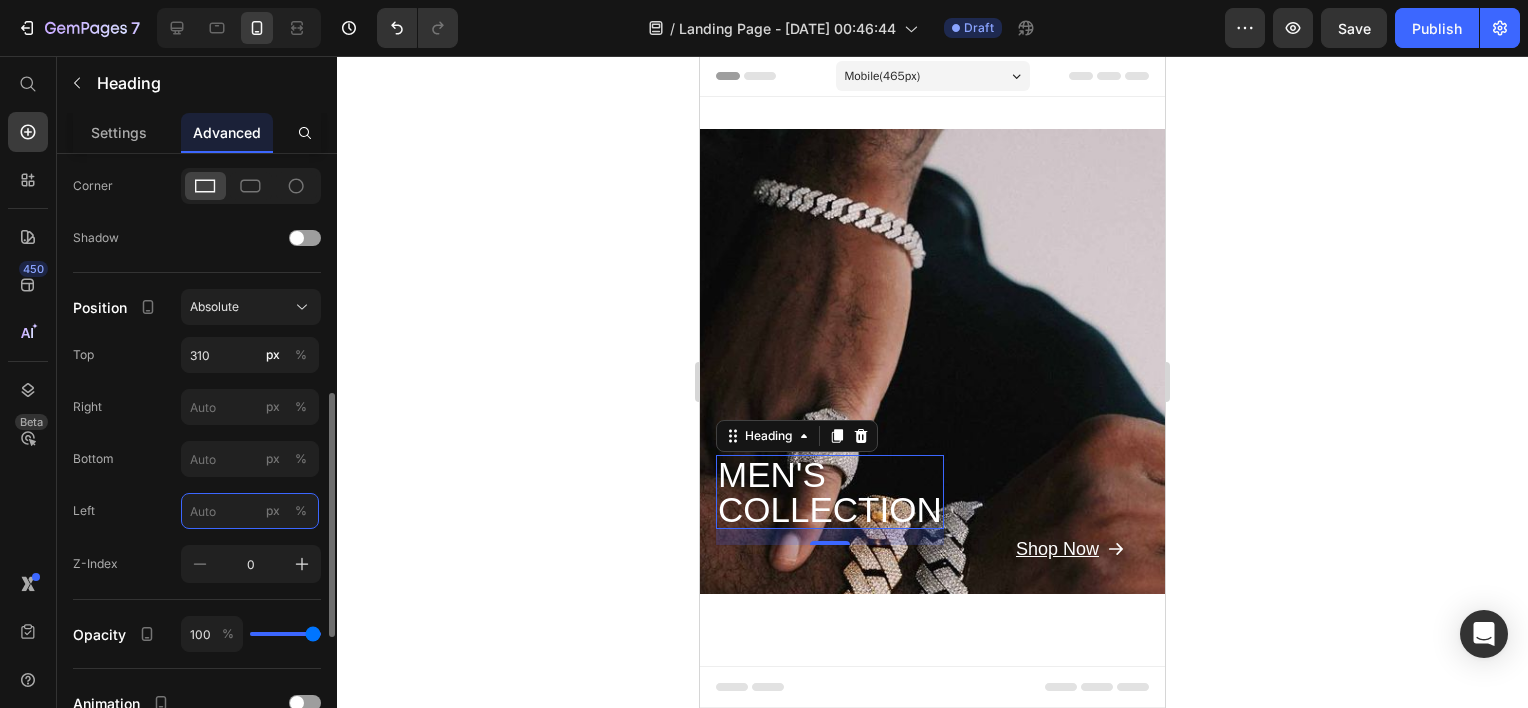 click on "px %" at bounding box center (250, 511) 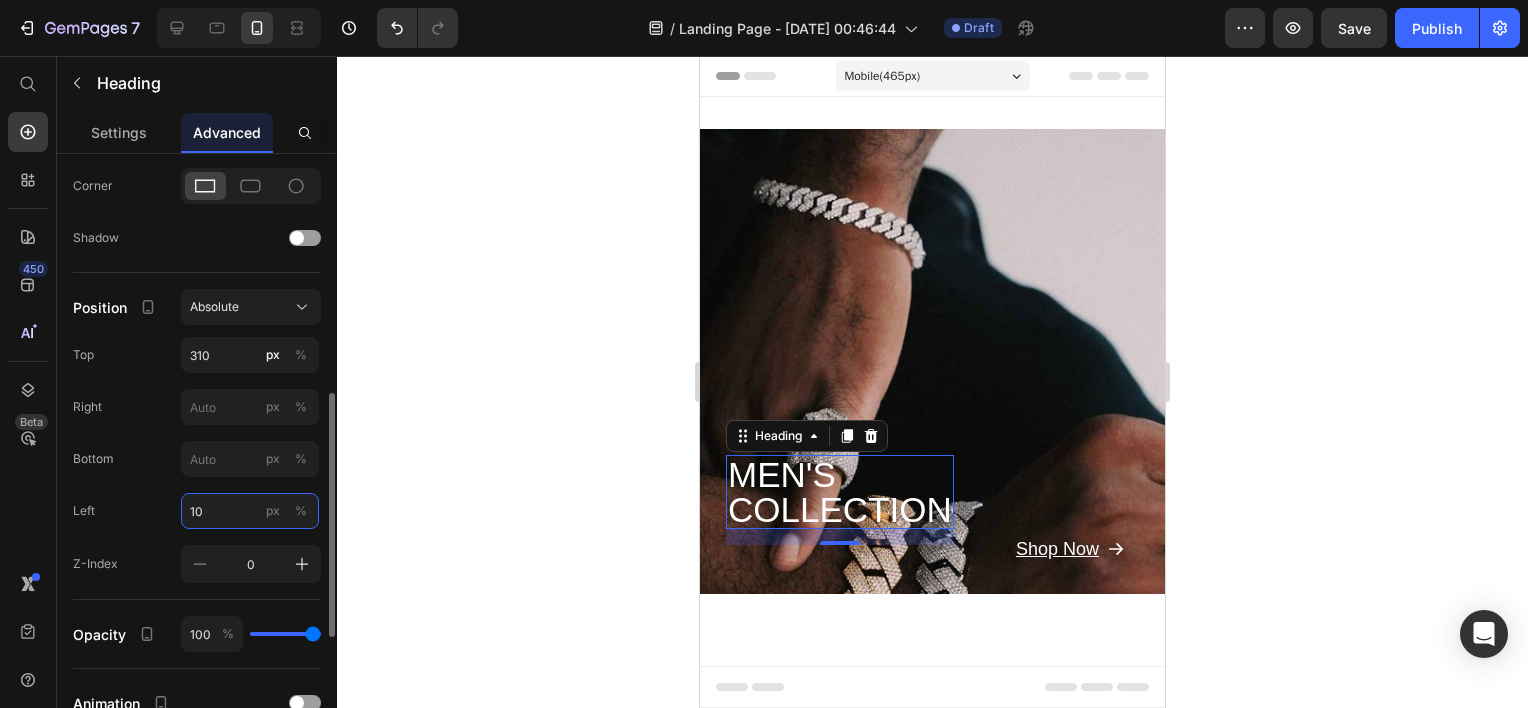type on "1" 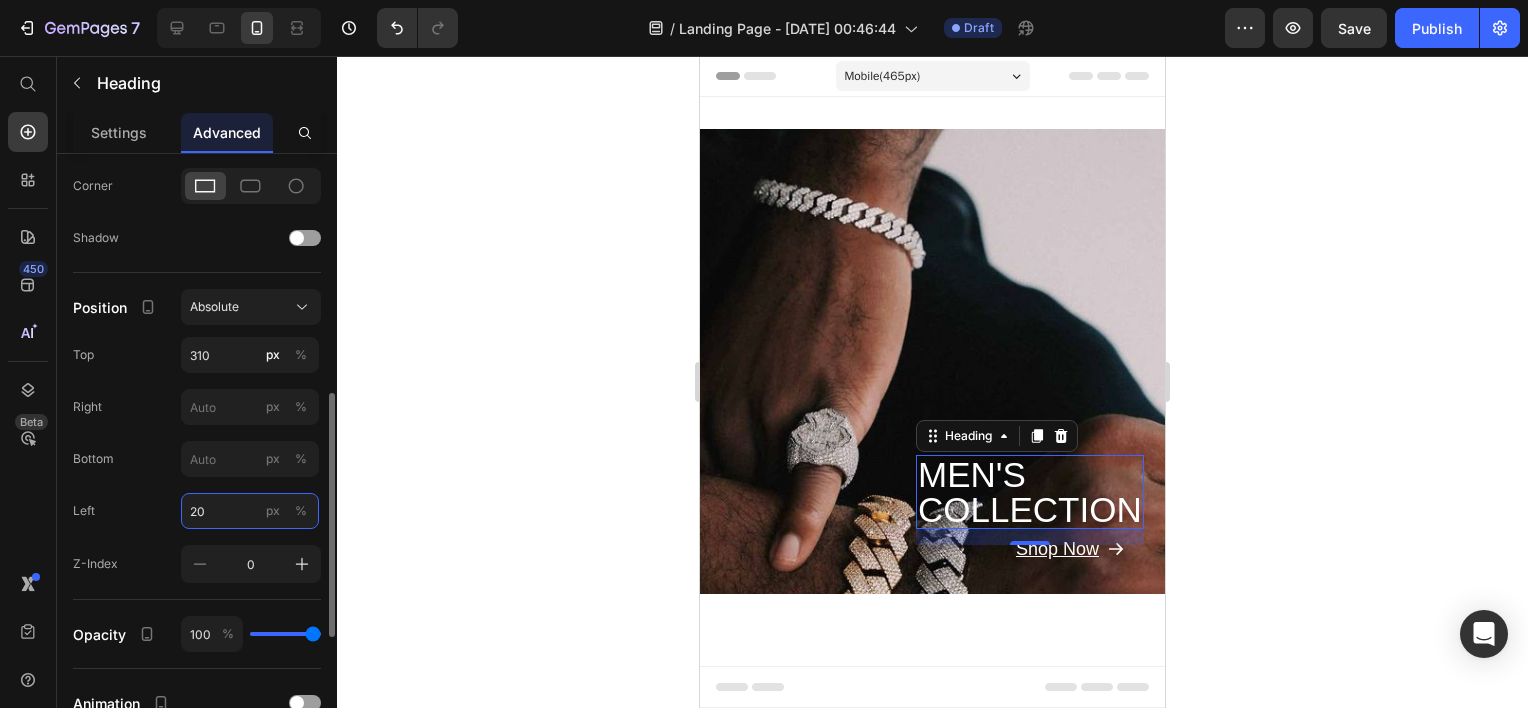 type on "2" 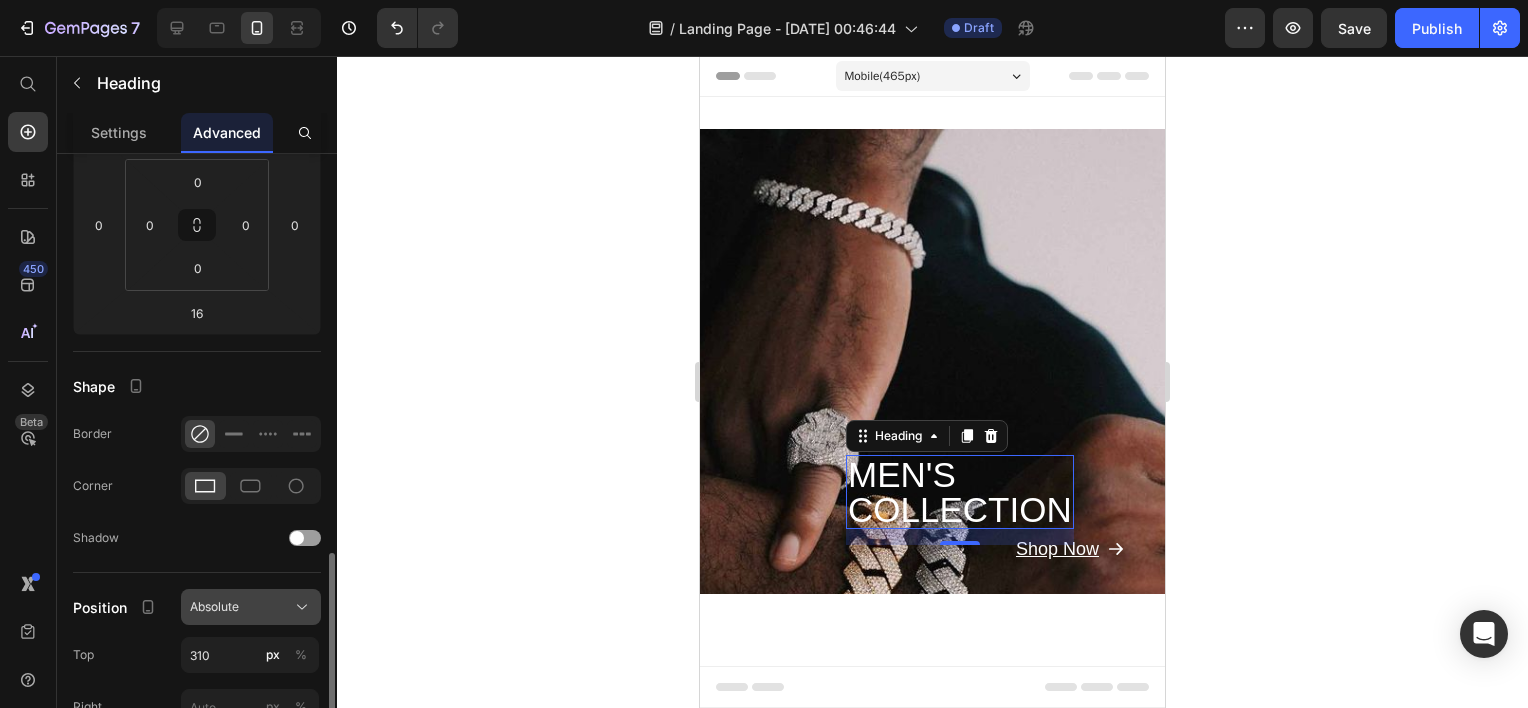 scroll, scrollTop: 500, scrollLeft: 0, axis: vertical 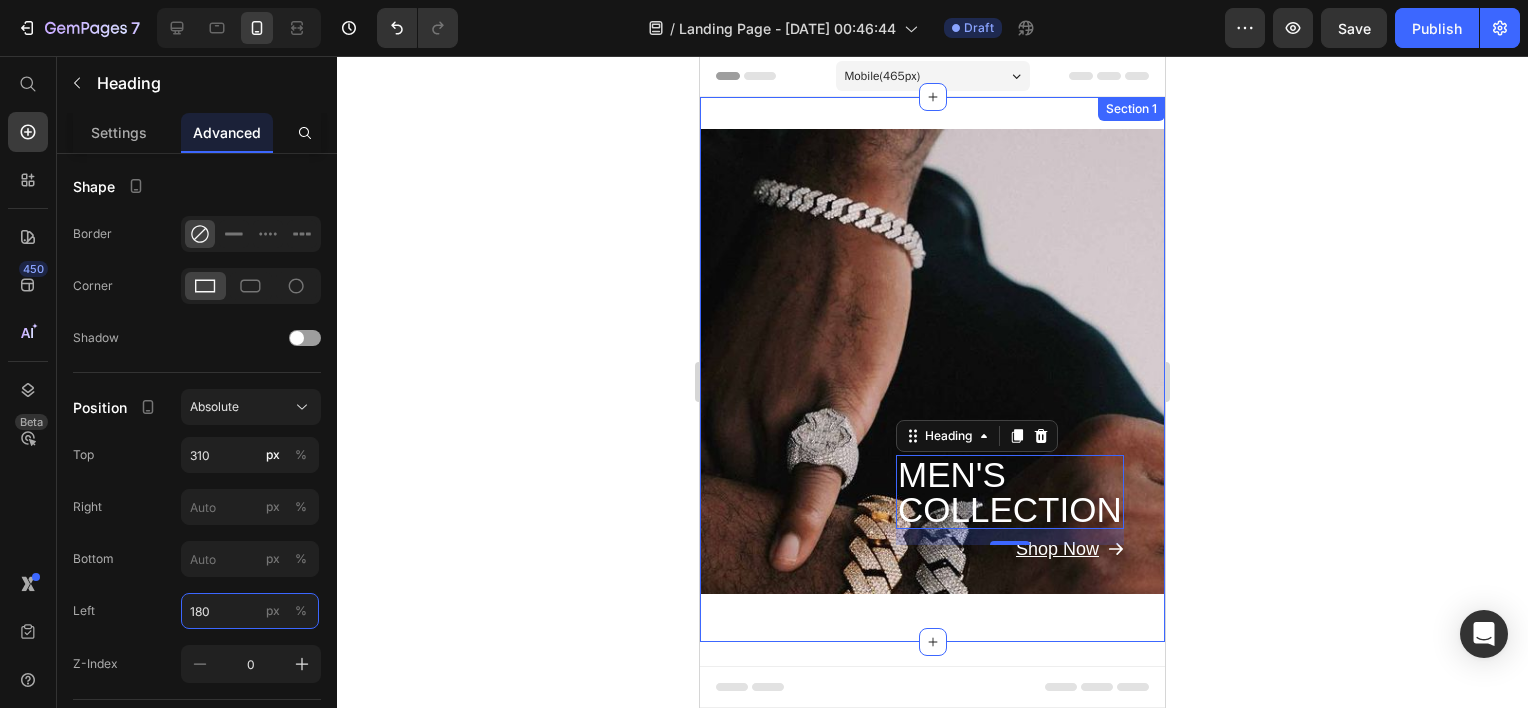 type on "180" 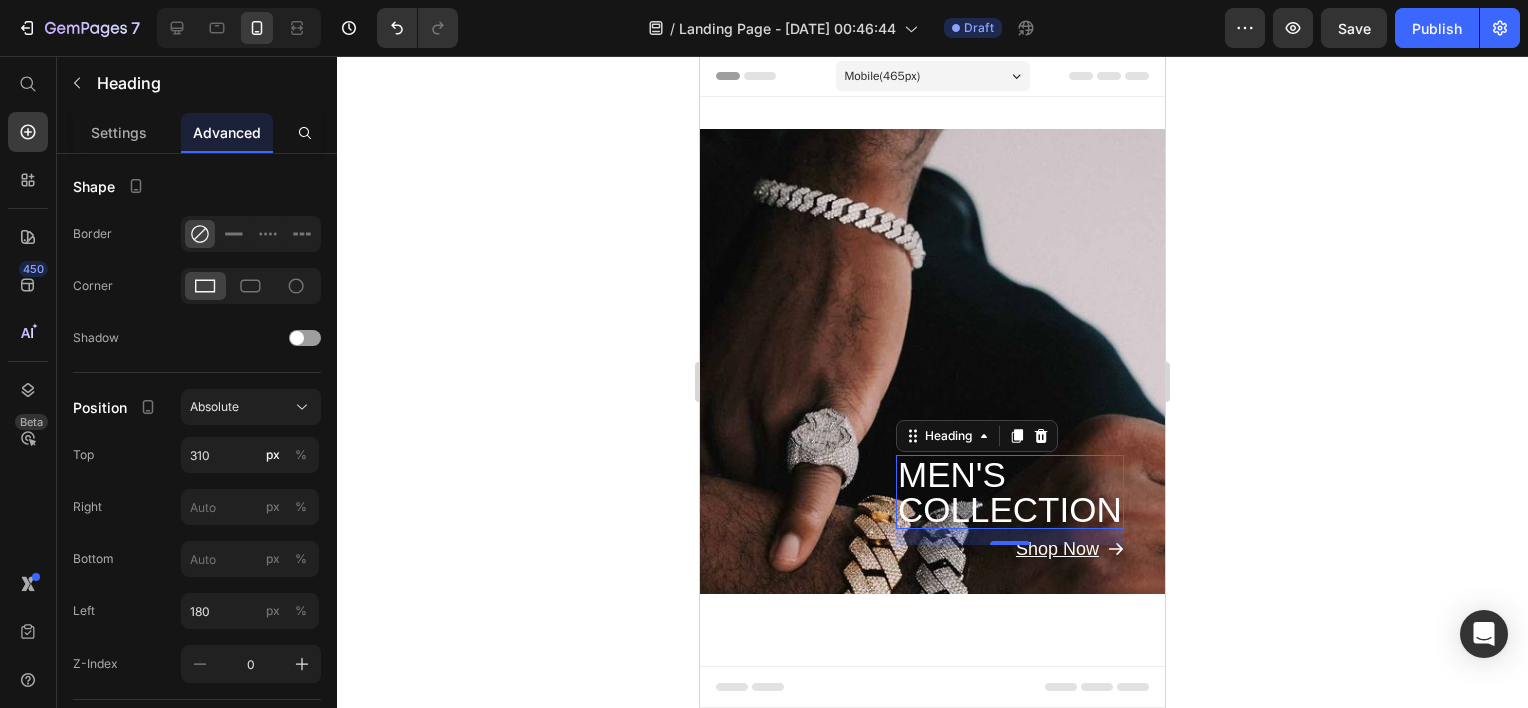 click 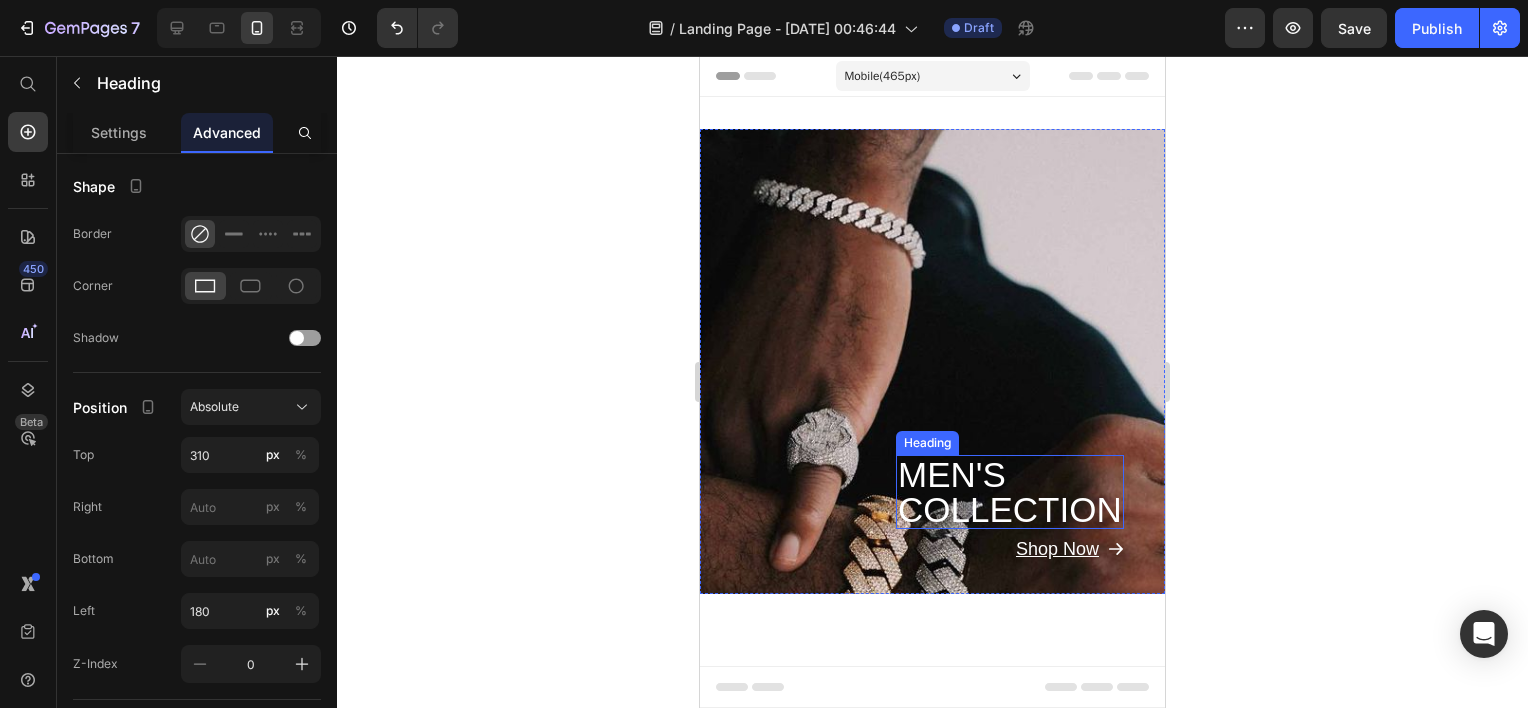 click on "COLLECTION" at bounding box center [1010, 509] 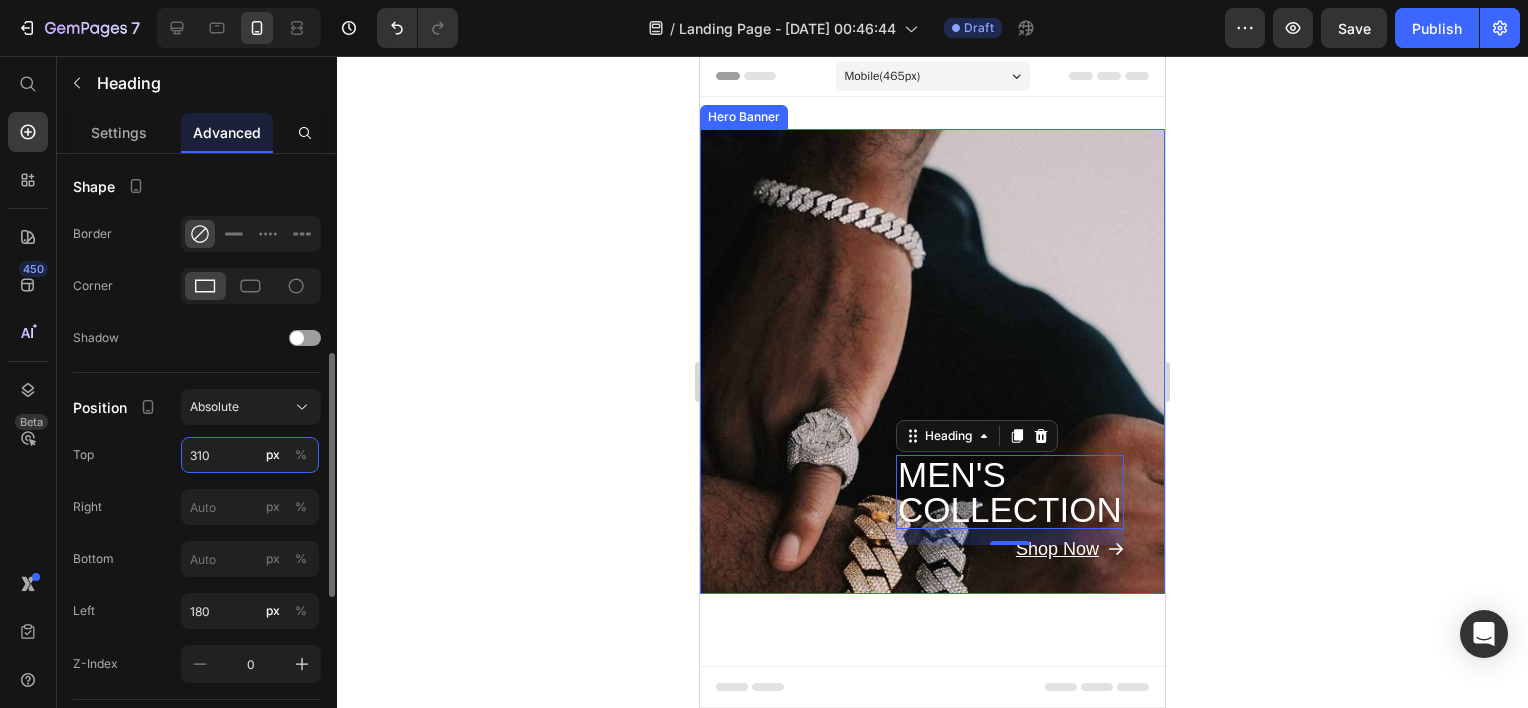 click on "310" at bounding box center [250, 455] 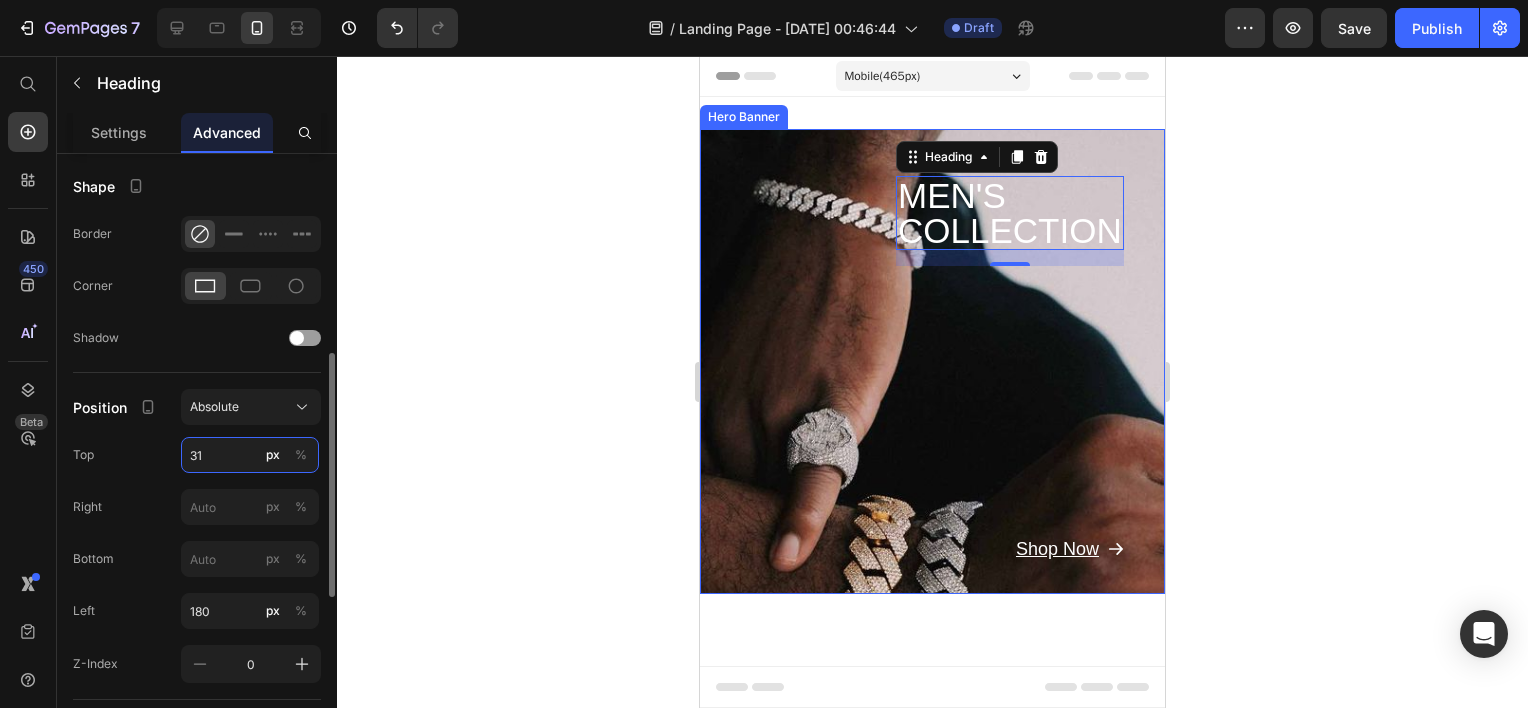 type on "3" 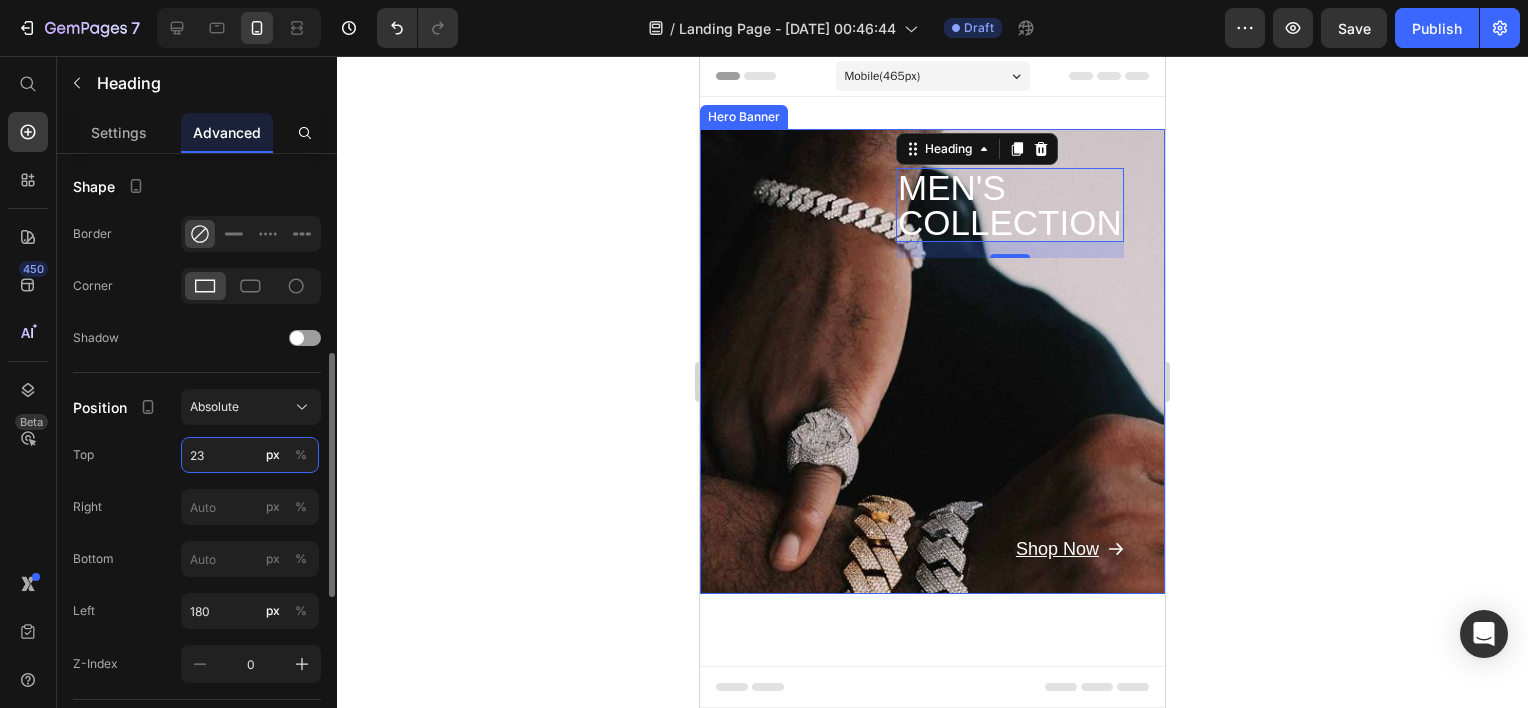 type on "230" 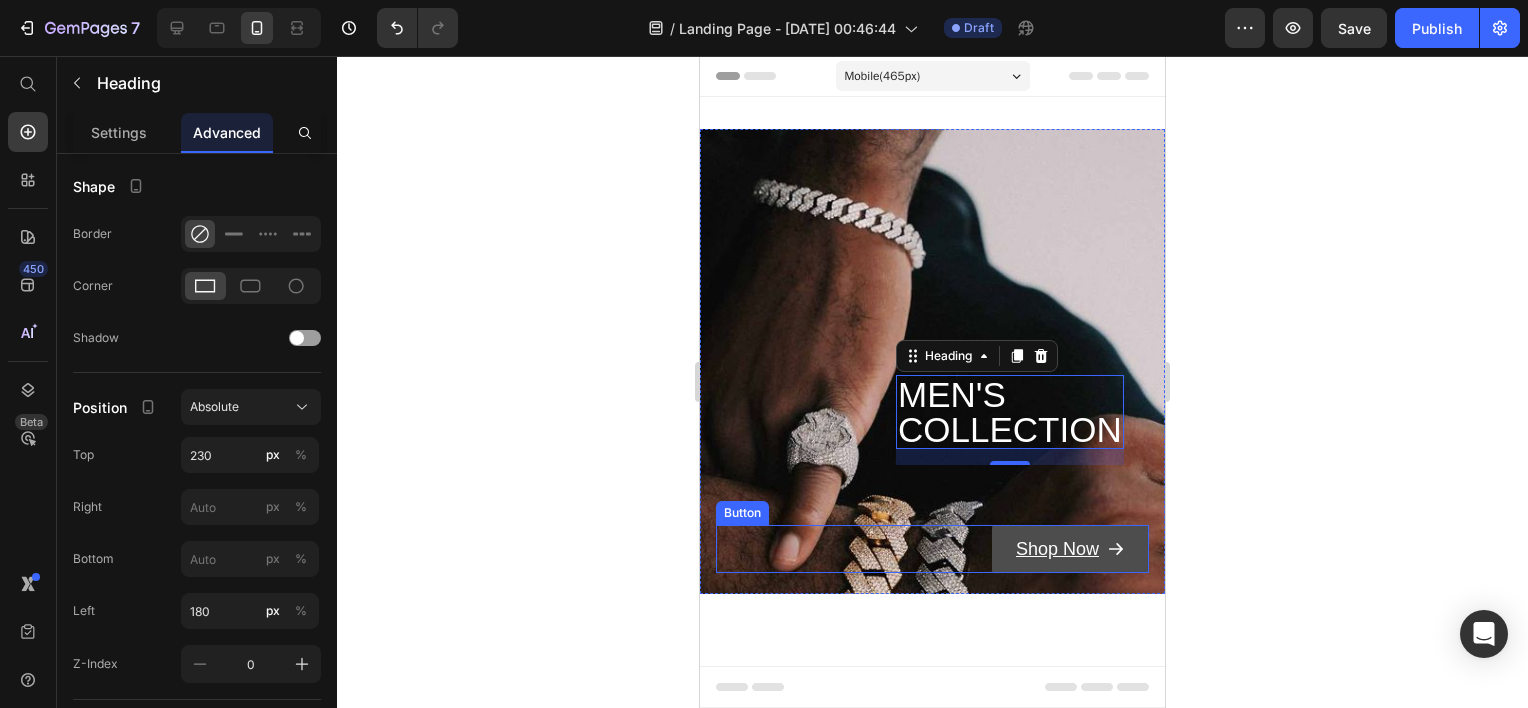 click on "Shop Now" at bounding box center (1070, 549) 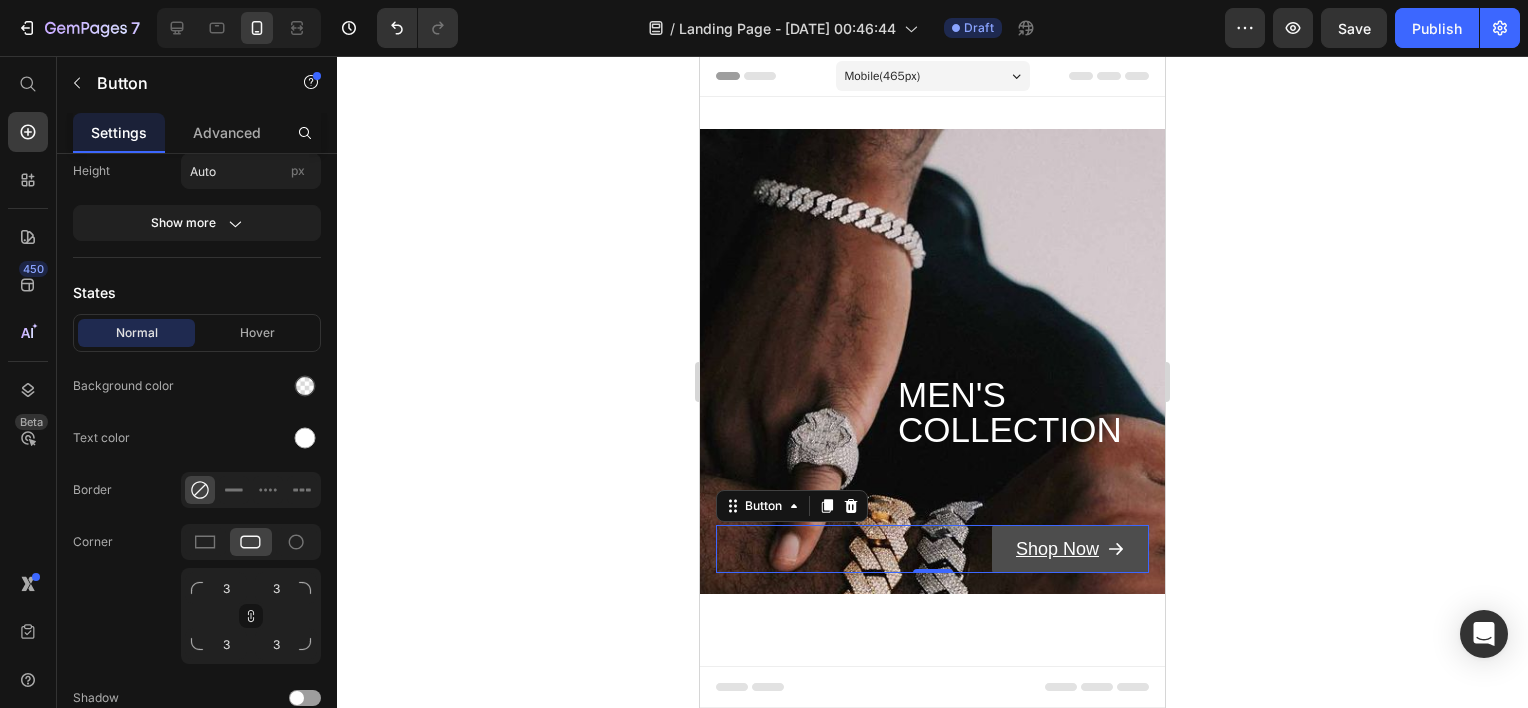 scroll, scrollTop: 0, scrollLeft: 0, axis: both 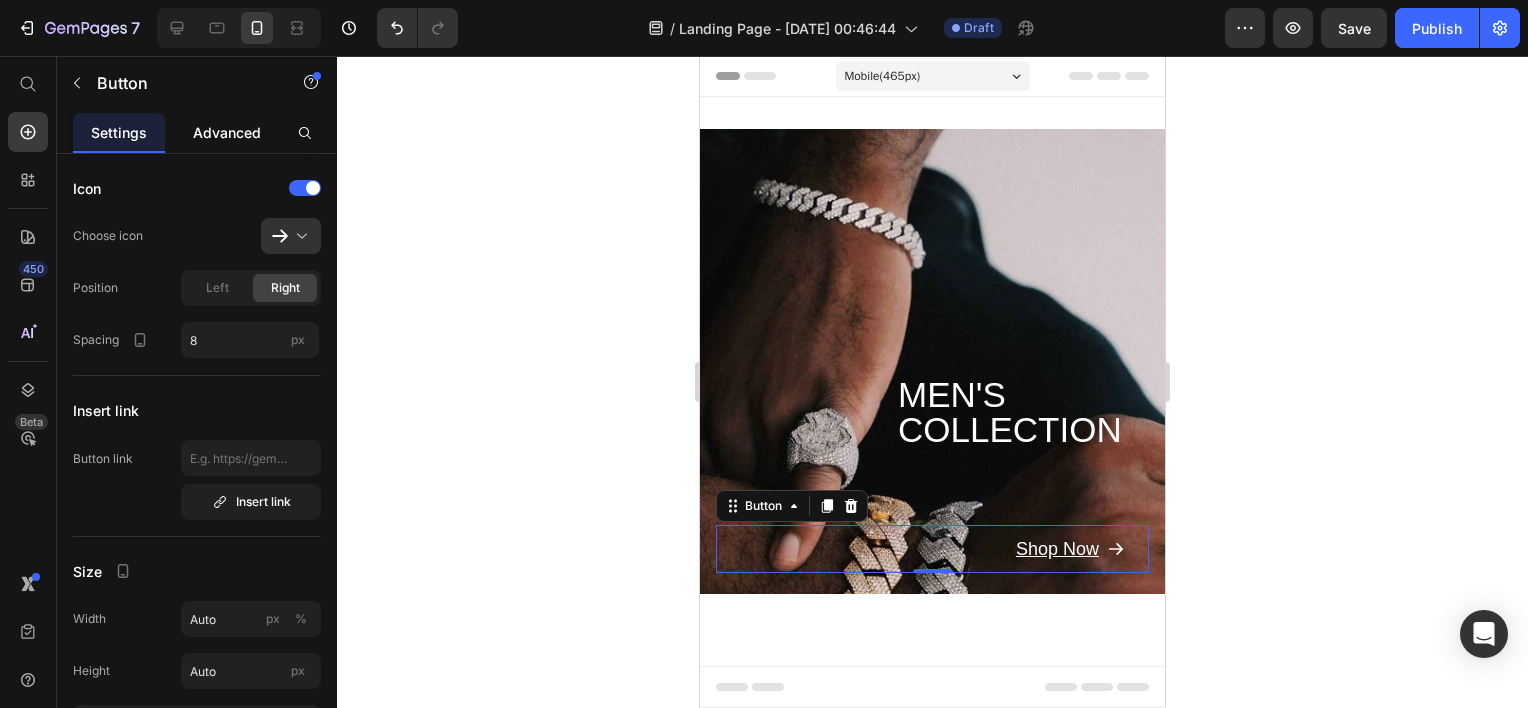 click on "Advanced" at bounding box center [227, 132] 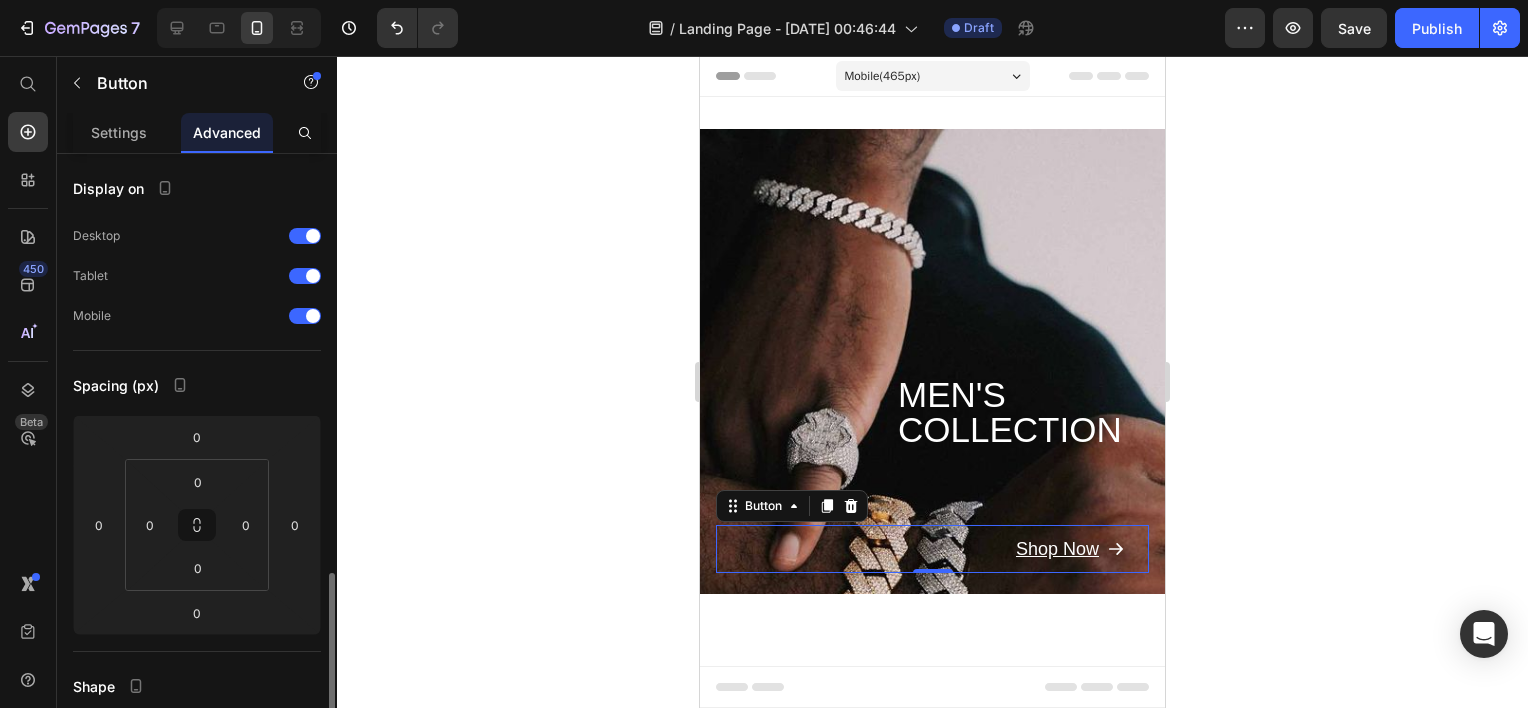 scroll, scrollTop: 400, scrollLeft: 0, axis: vertical 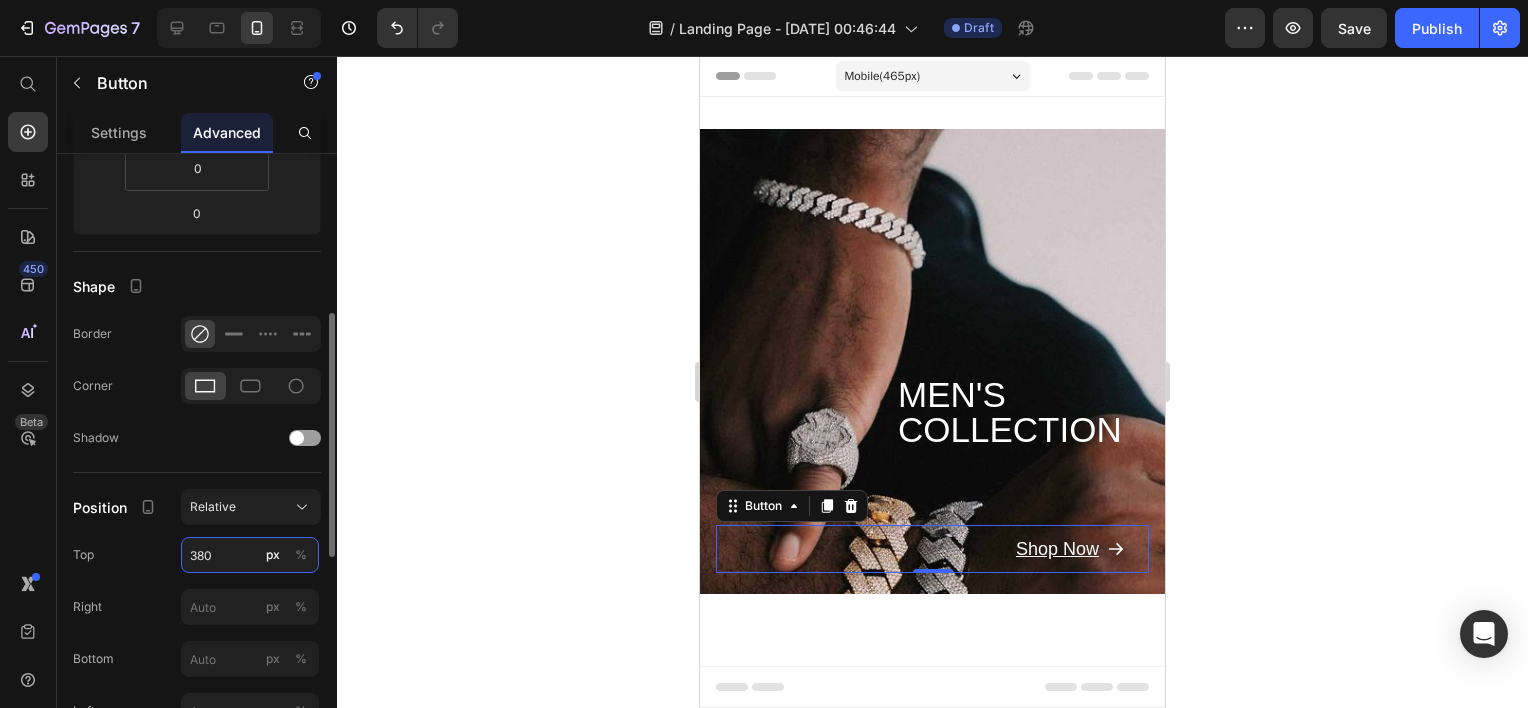 click on "380" at bounding box center (250, 555) 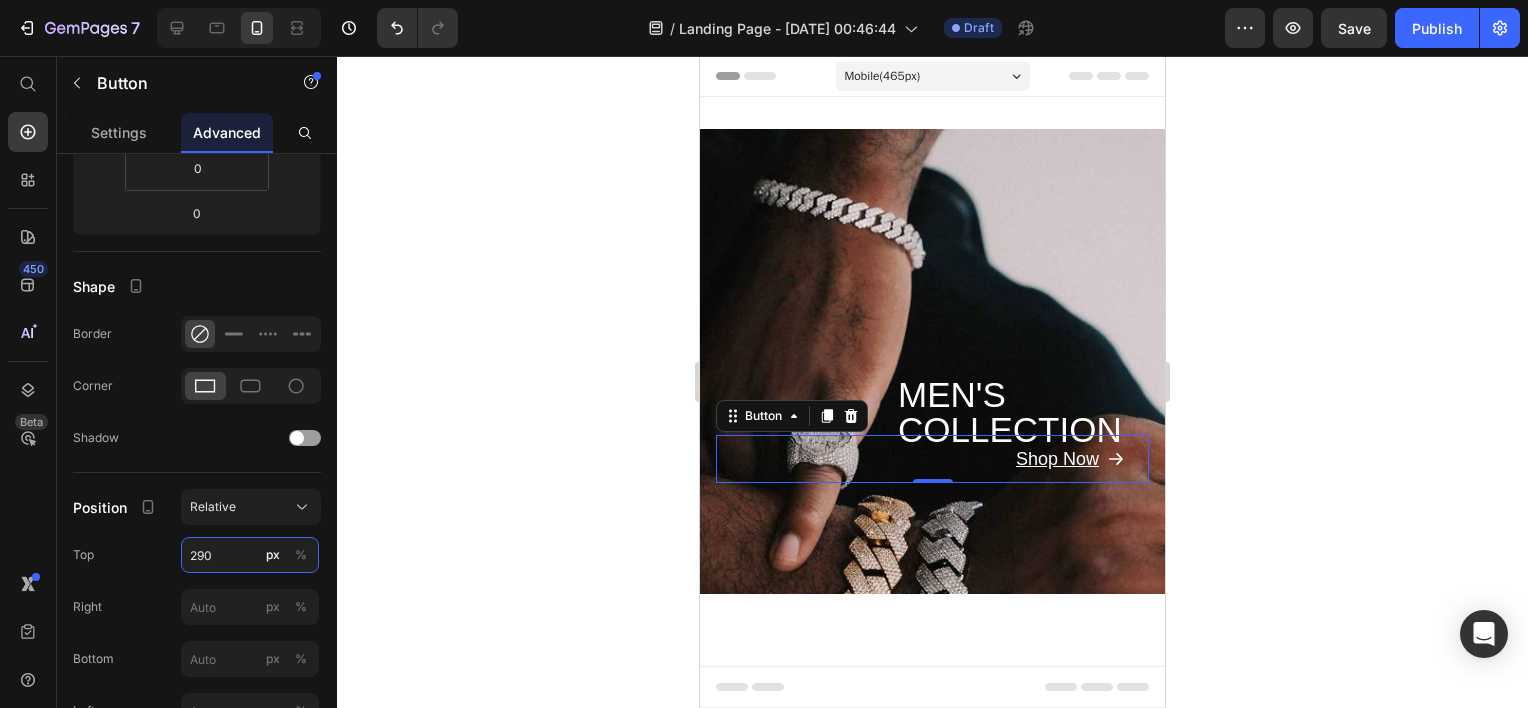type on "290" 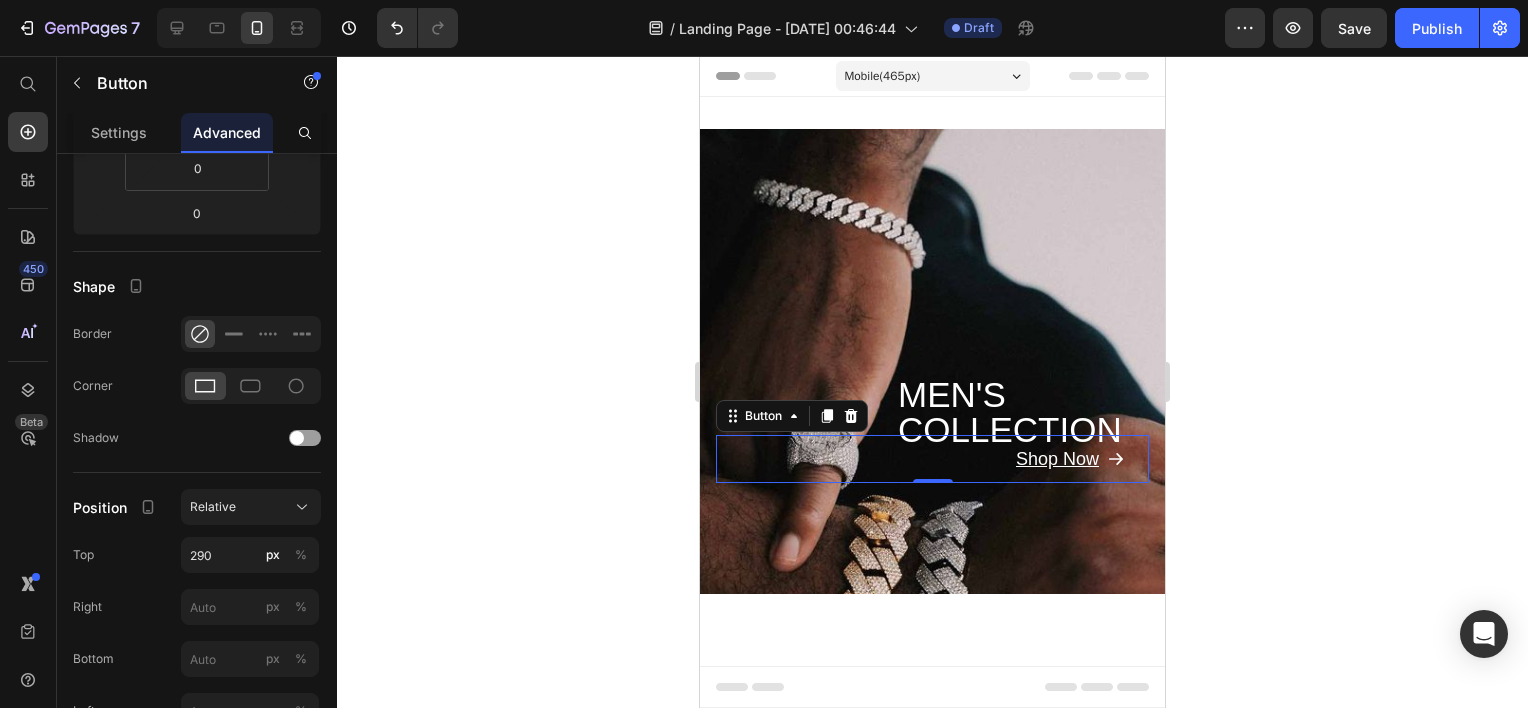 click 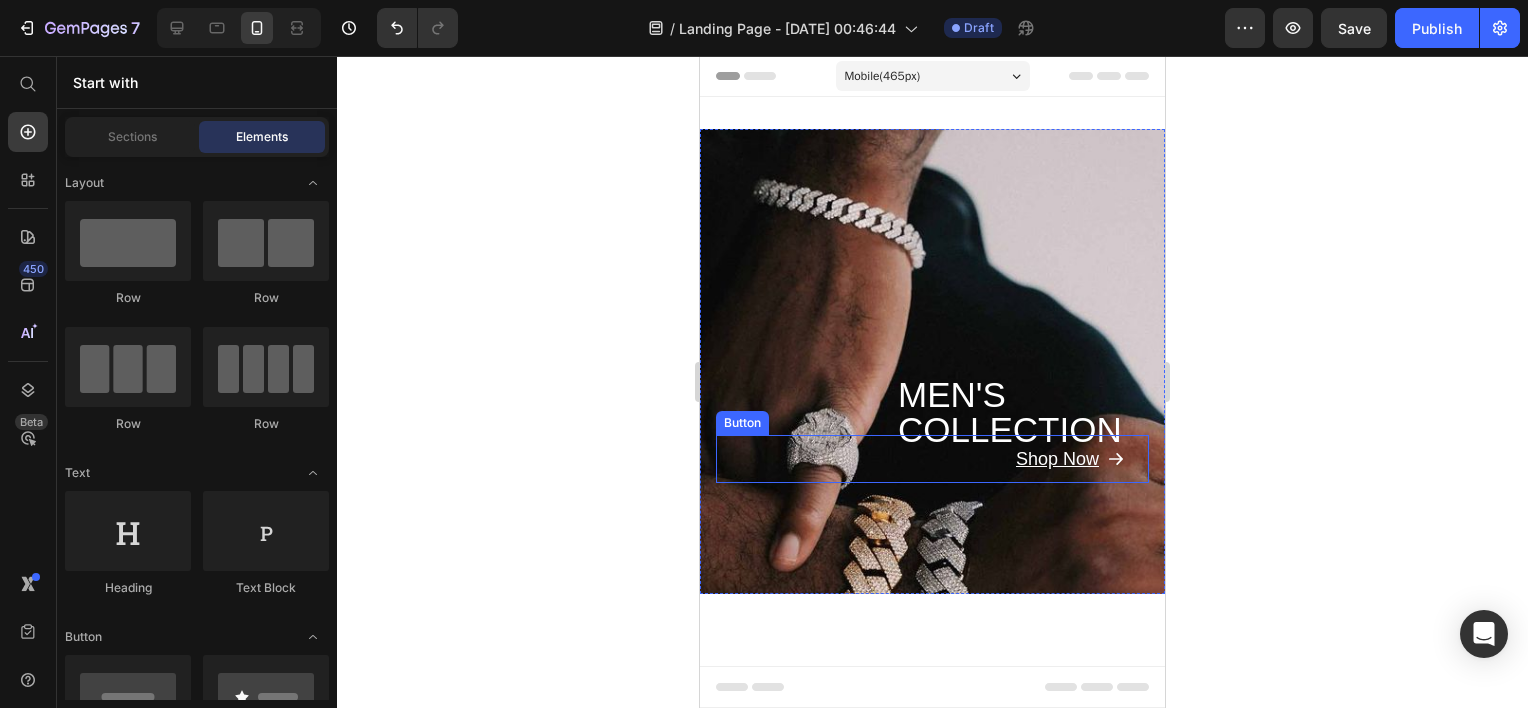 click on "Shop Now  Button" at bounding box center (932, 459) 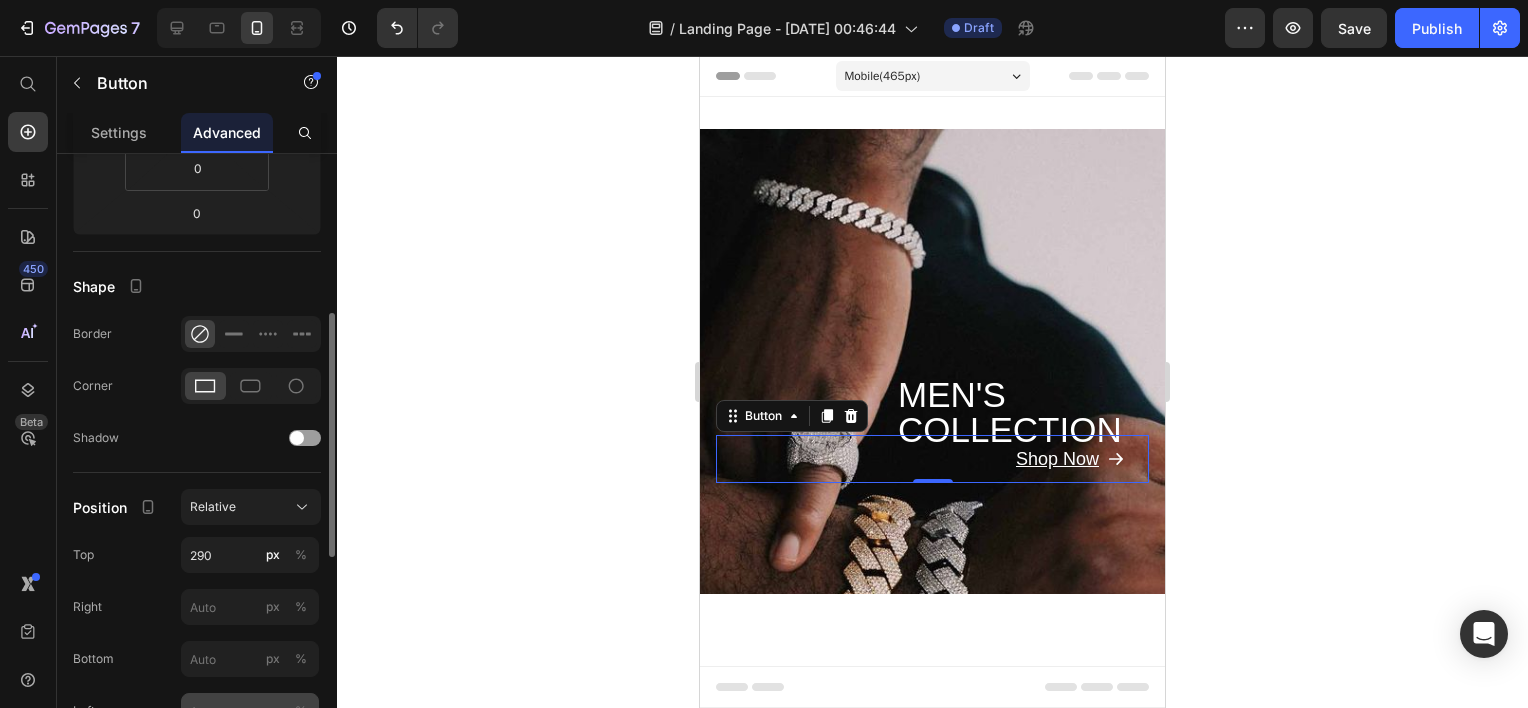 scroll, scrollTop: 700, scrollLeft: 0, axis: vertical 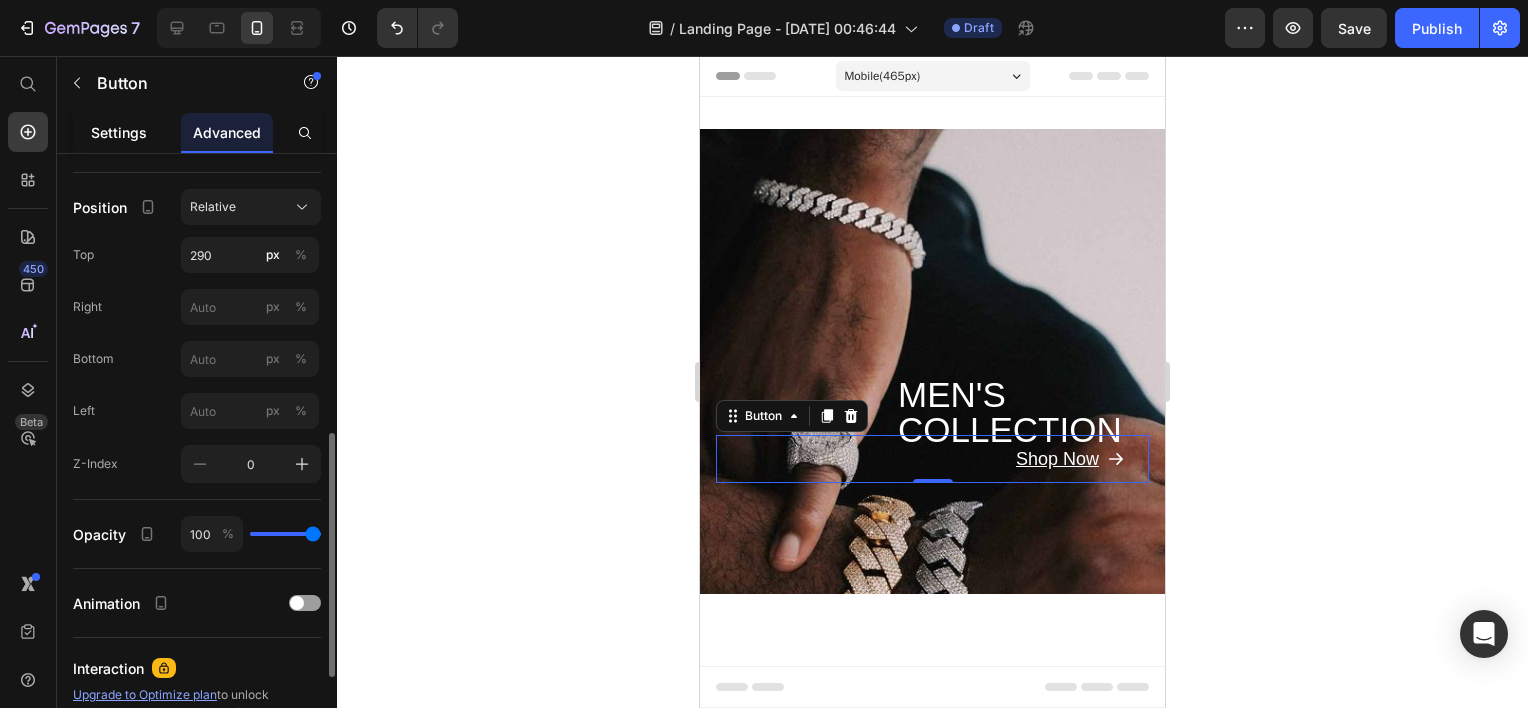click on "Settings" 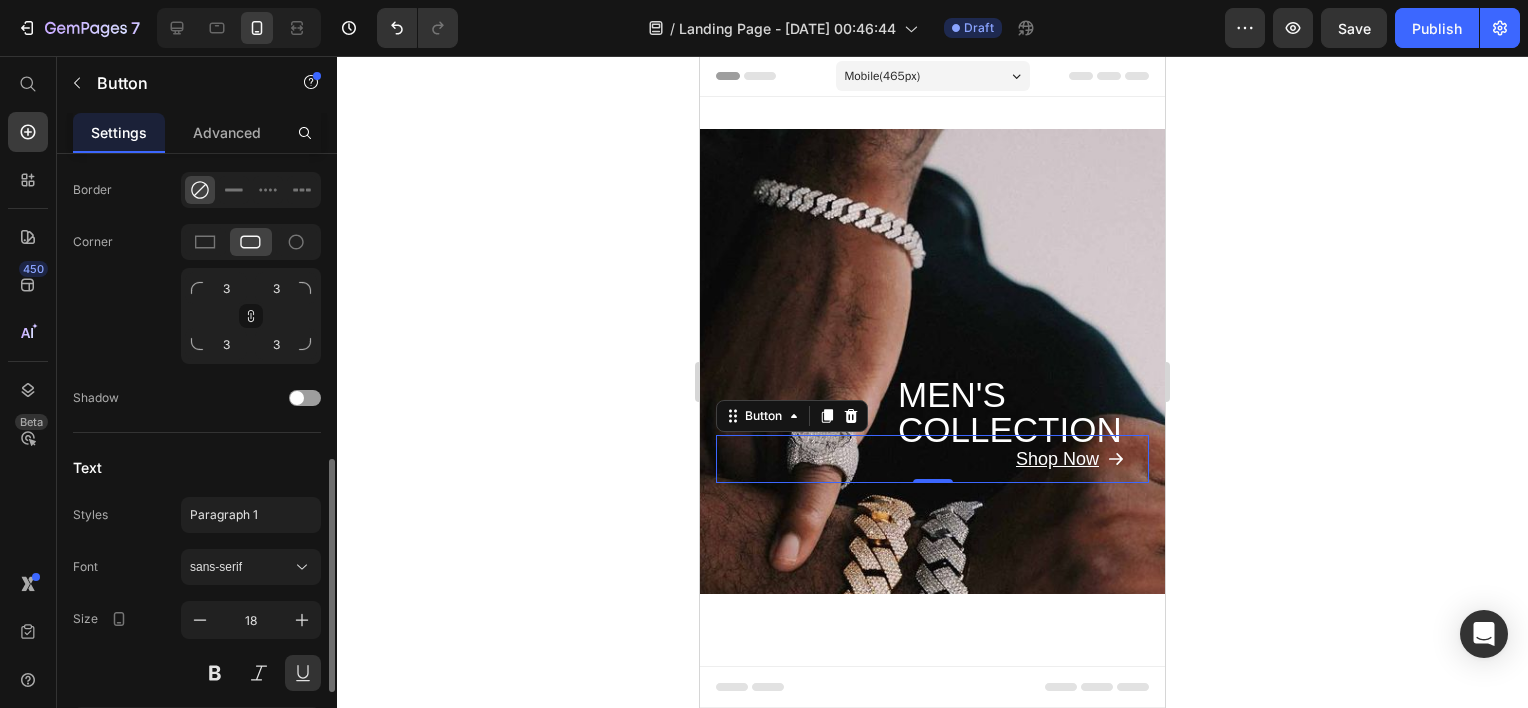 scroll, scrollTop: 500, scrollLeft: 0, axis: vertical 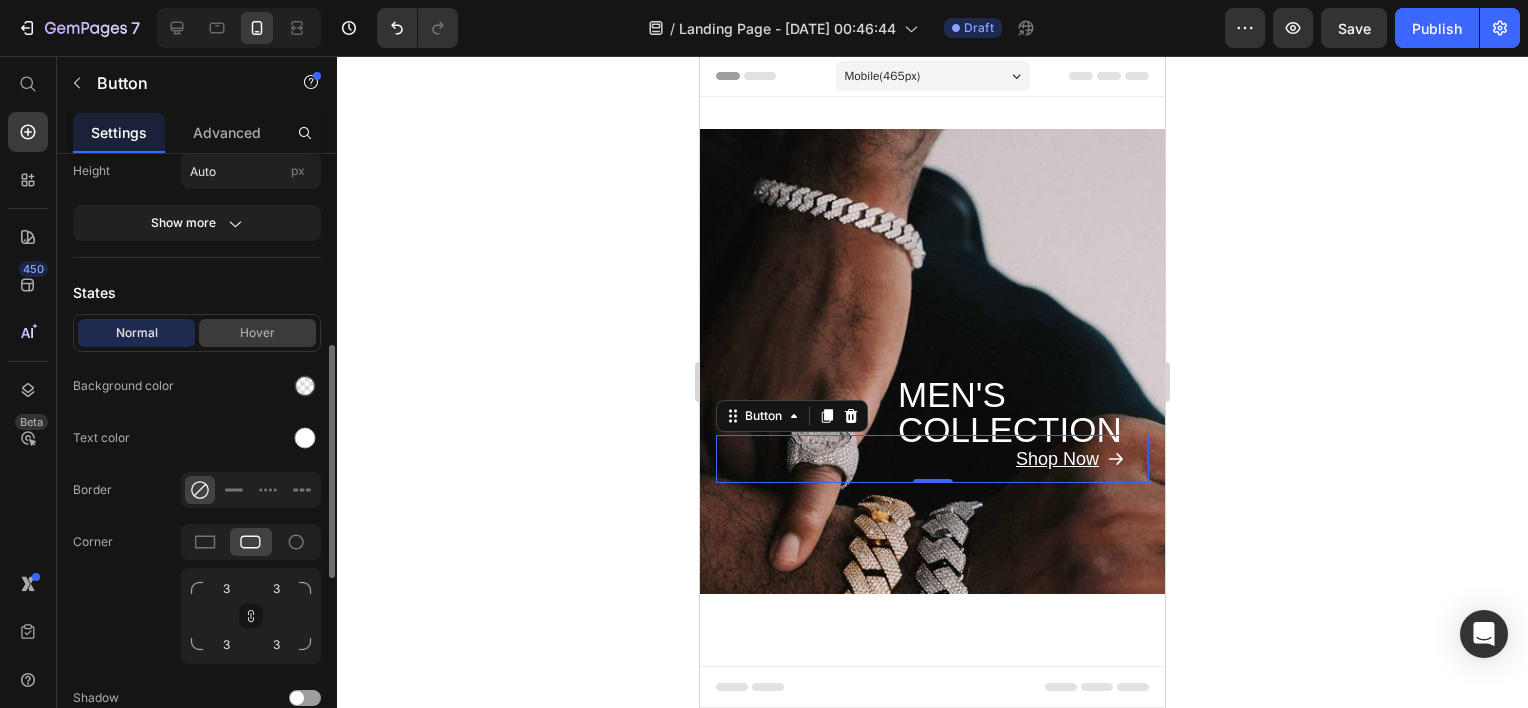 click on "Hover" at bounding box center [257, 333] 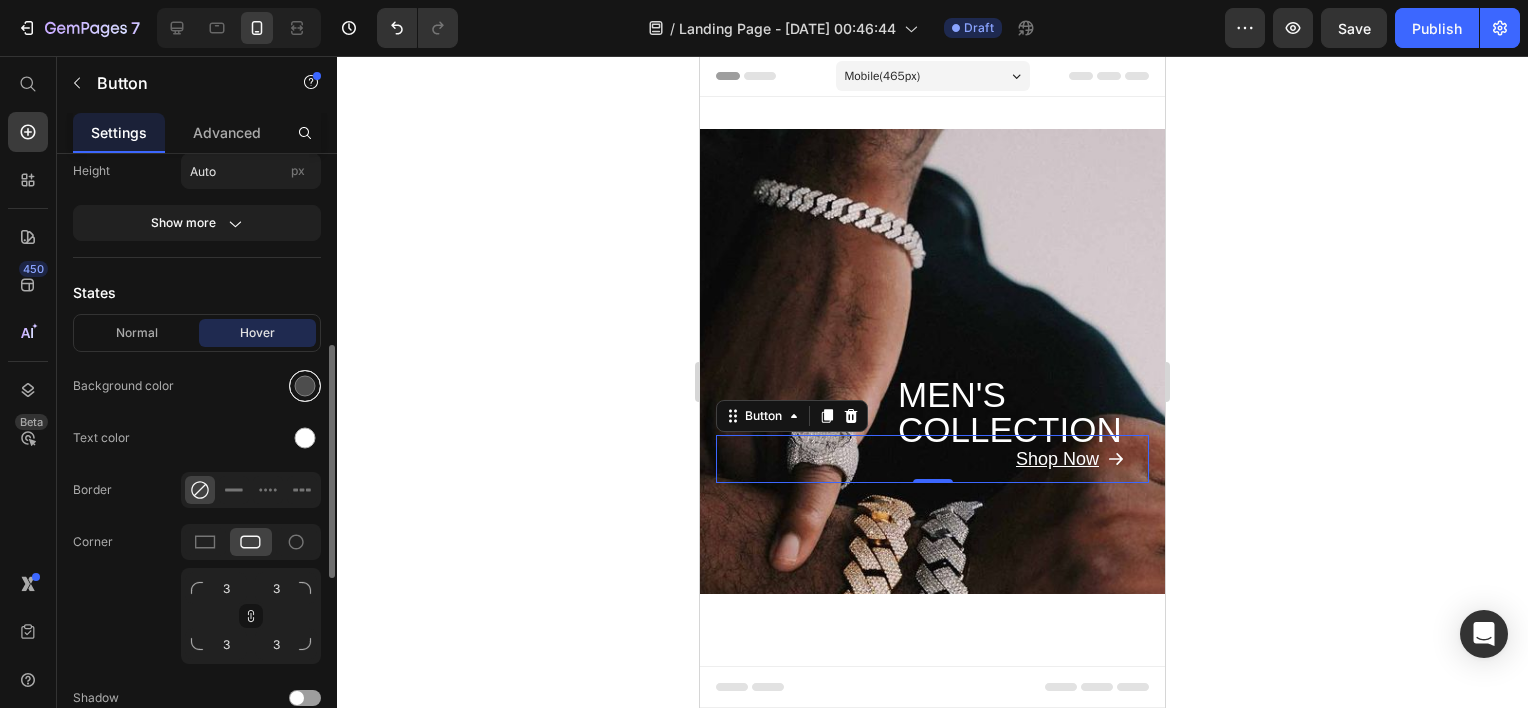 click at bounding box center (305, 386) 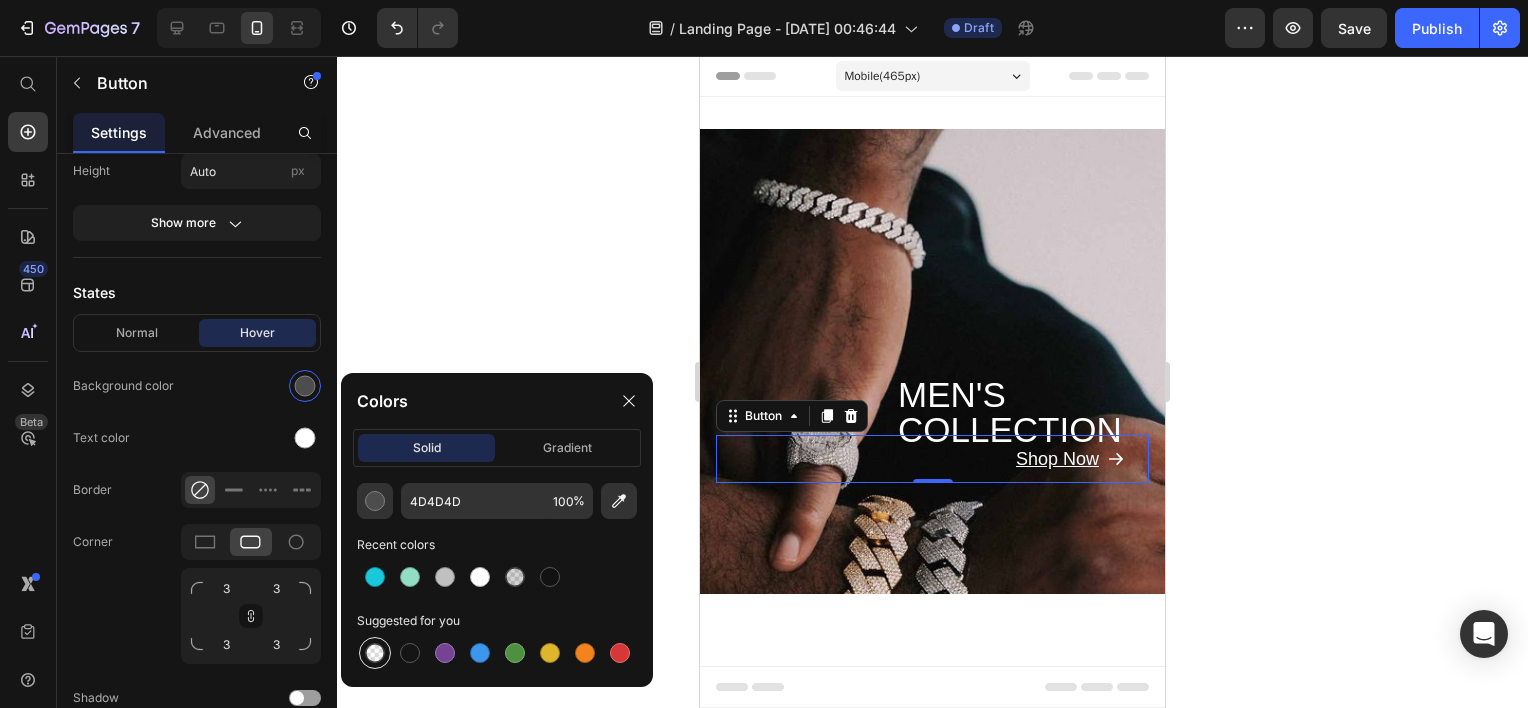 click at bounding box center (375, 653) 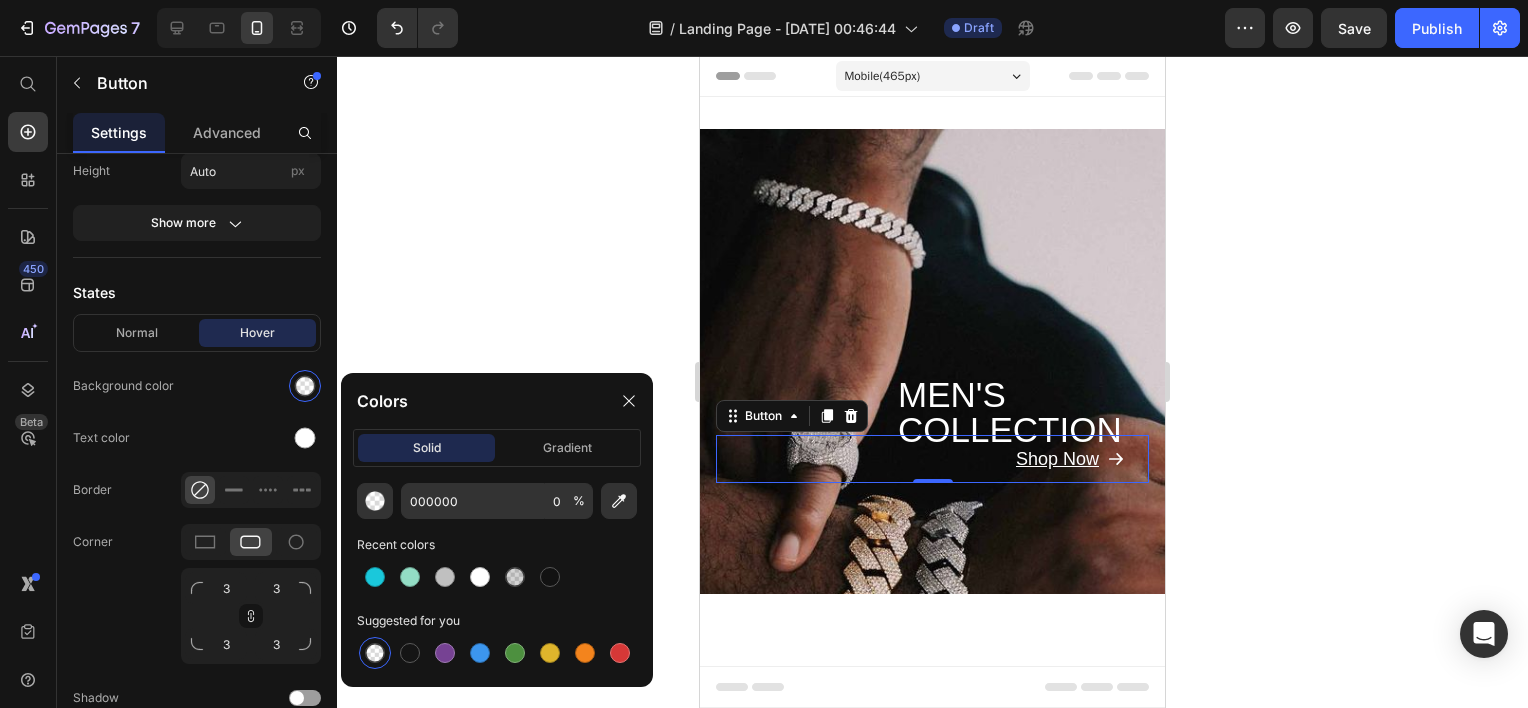 click on "Shop Now" at bounding box center (1070, 459) 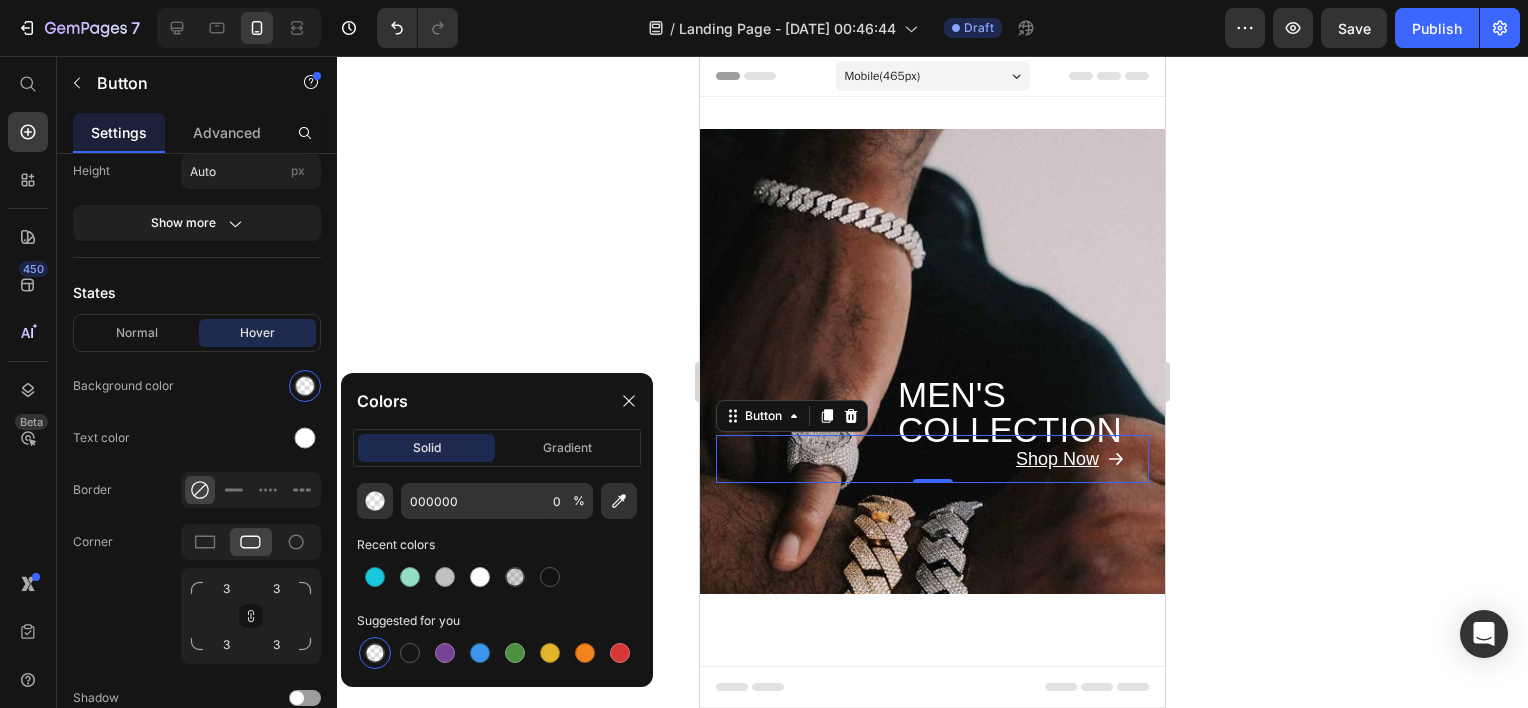 click on "Shop Now" at bounding box center [1070, 459] 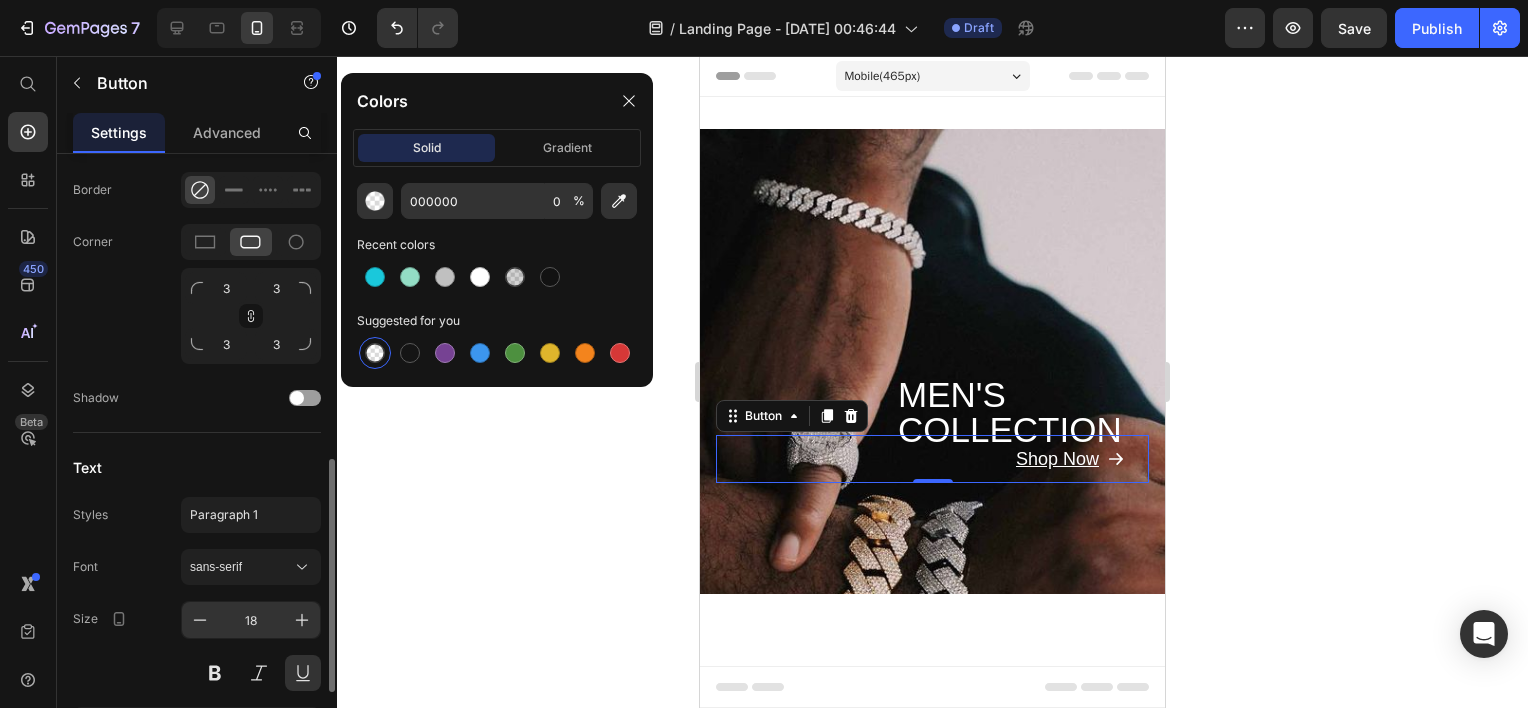 scroll, scrollTop: 988, scrollLeft: 0, axis: vertical 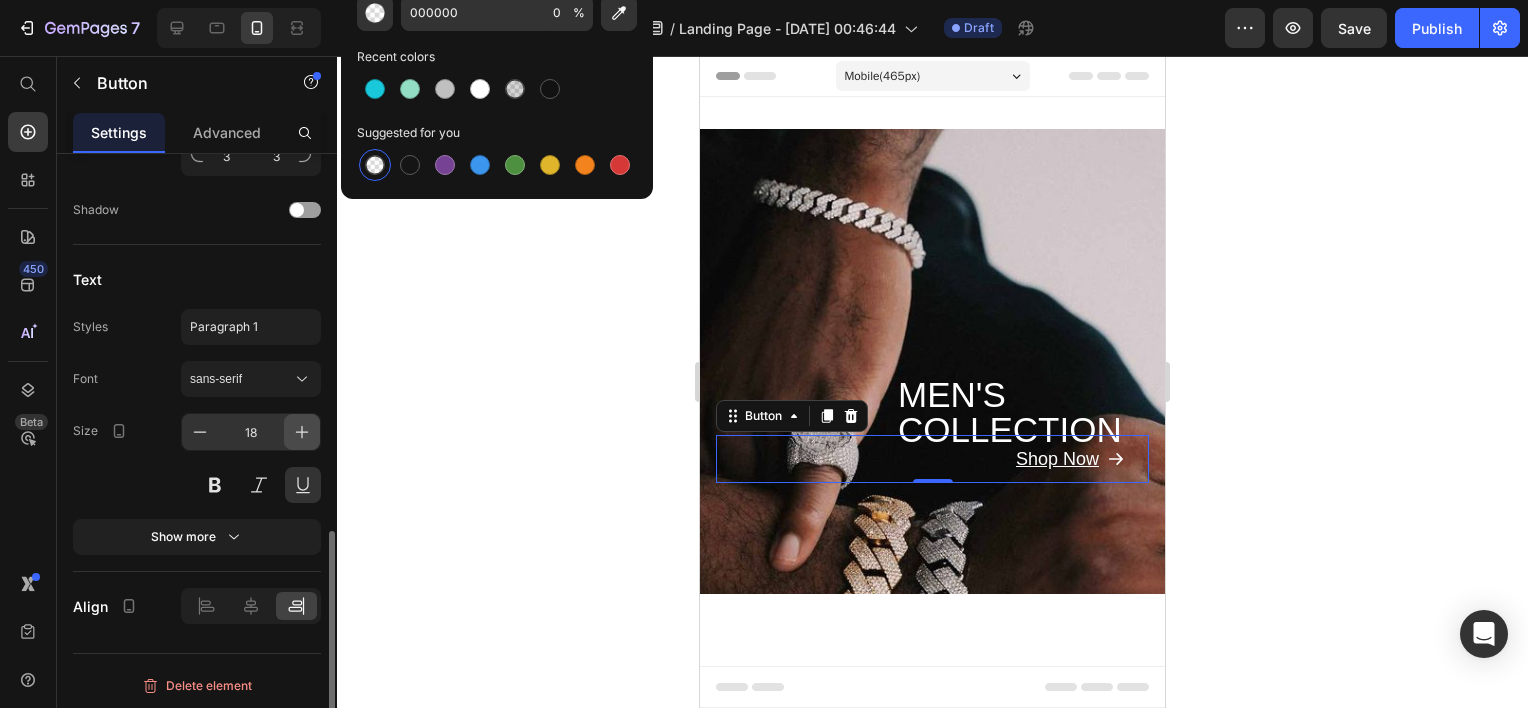 click 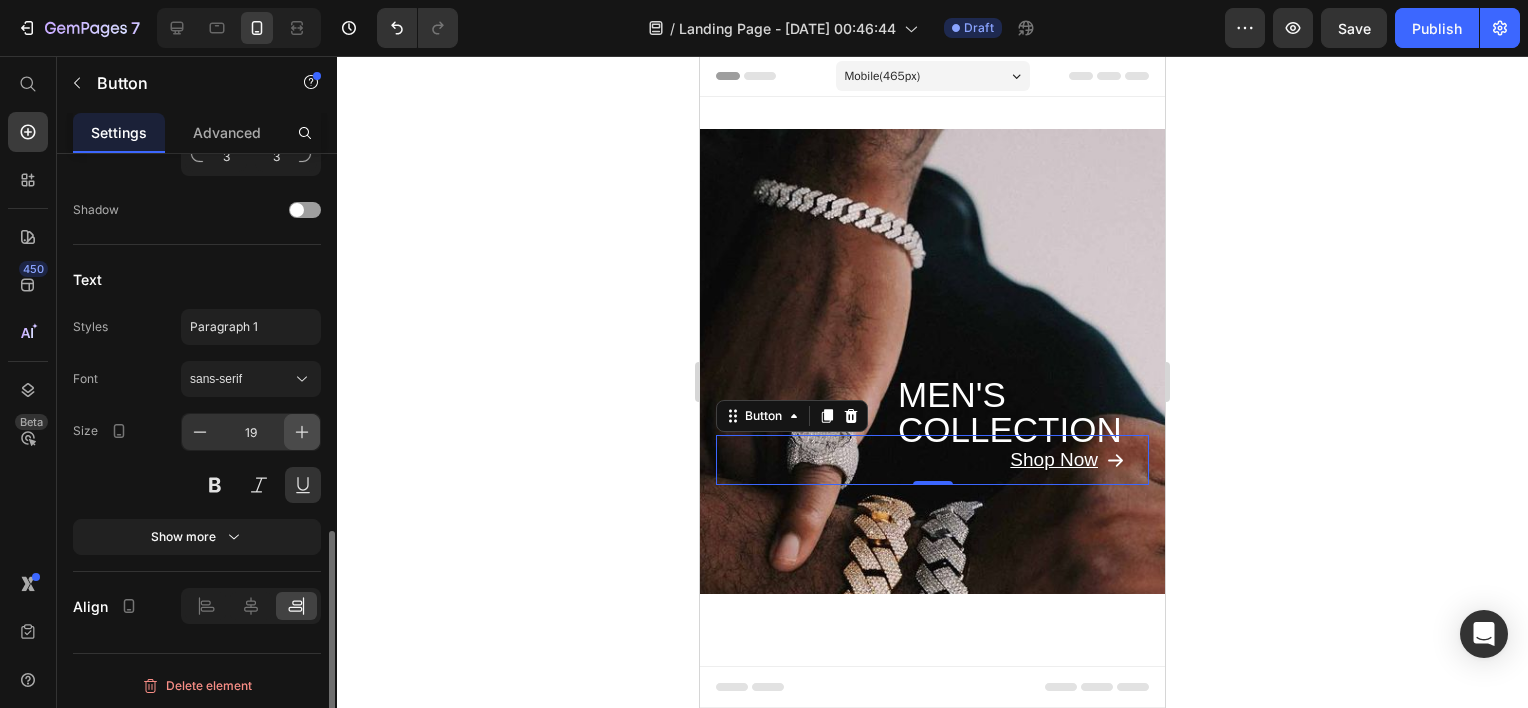 click 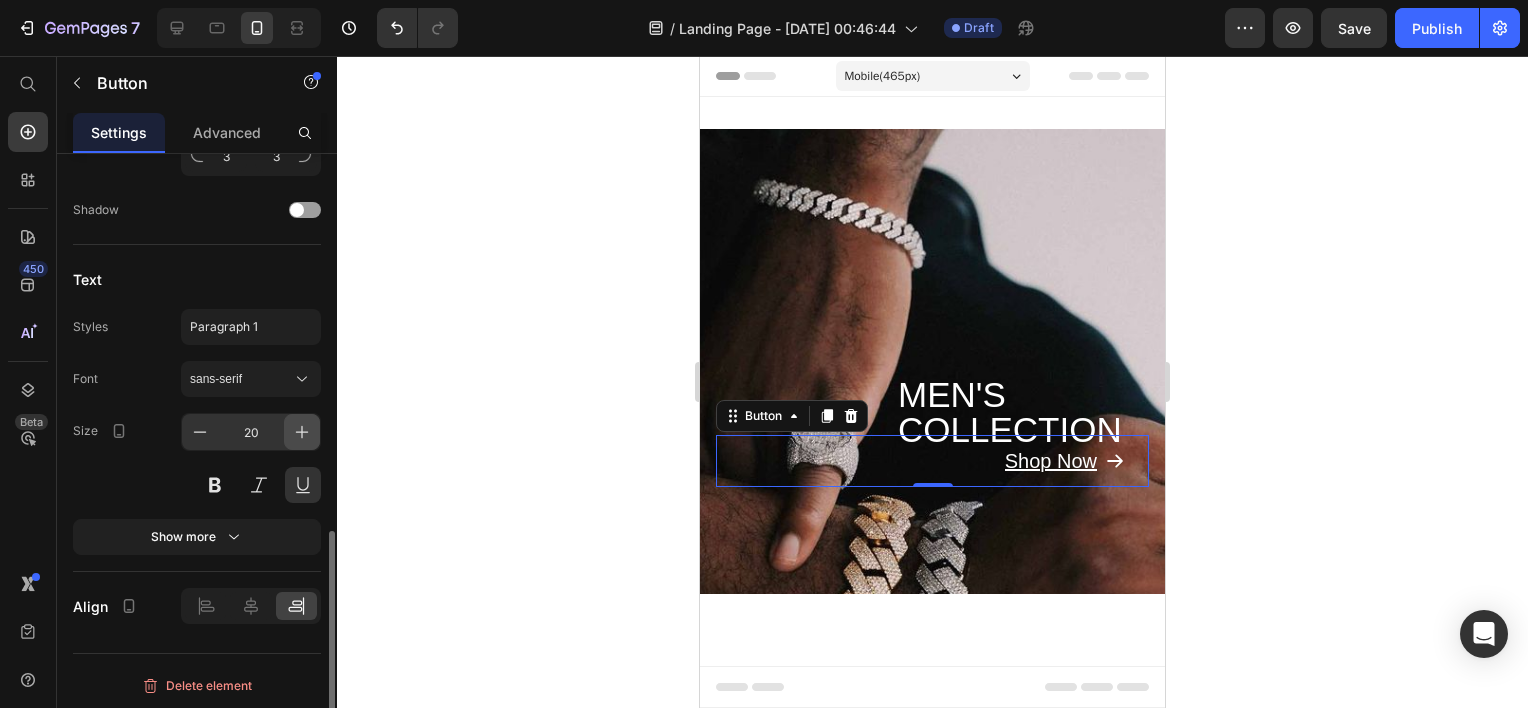 click 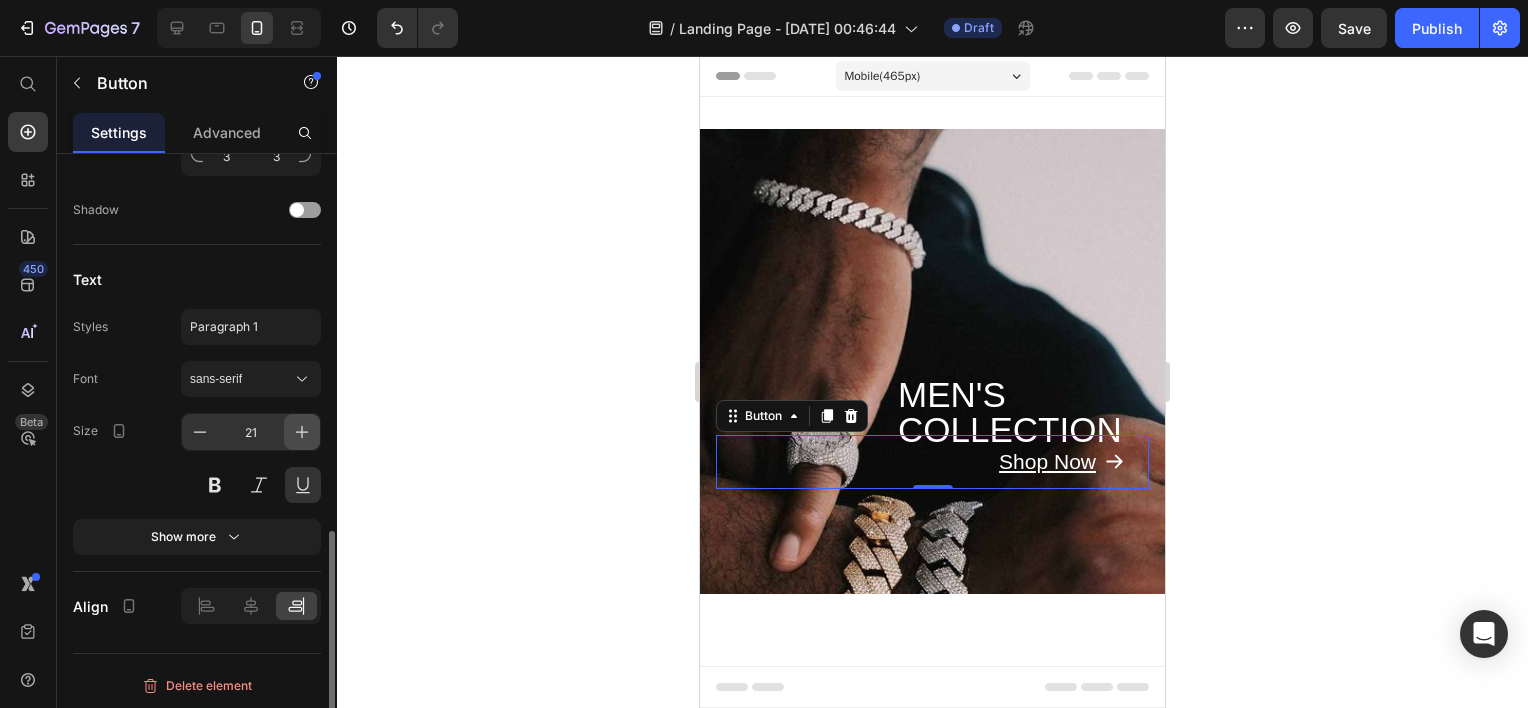 click 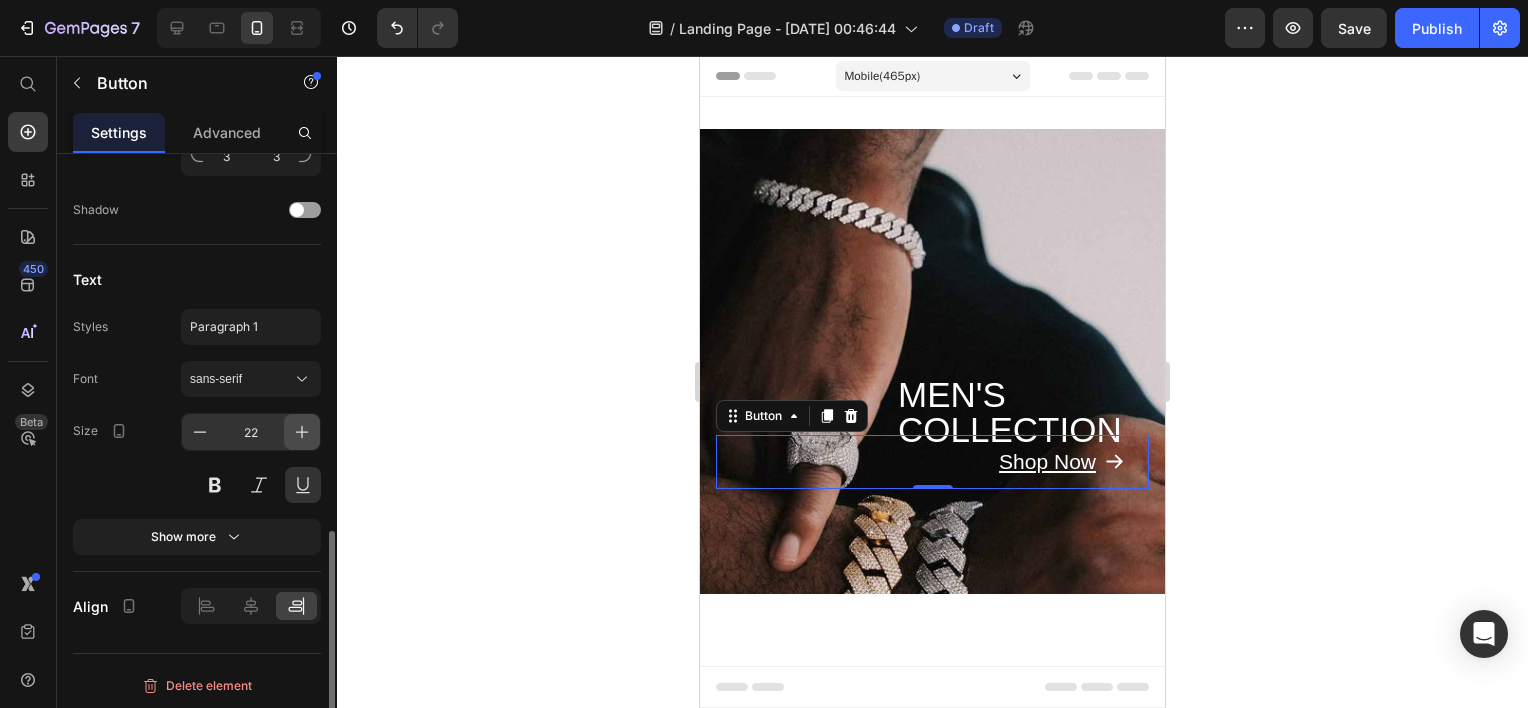 click 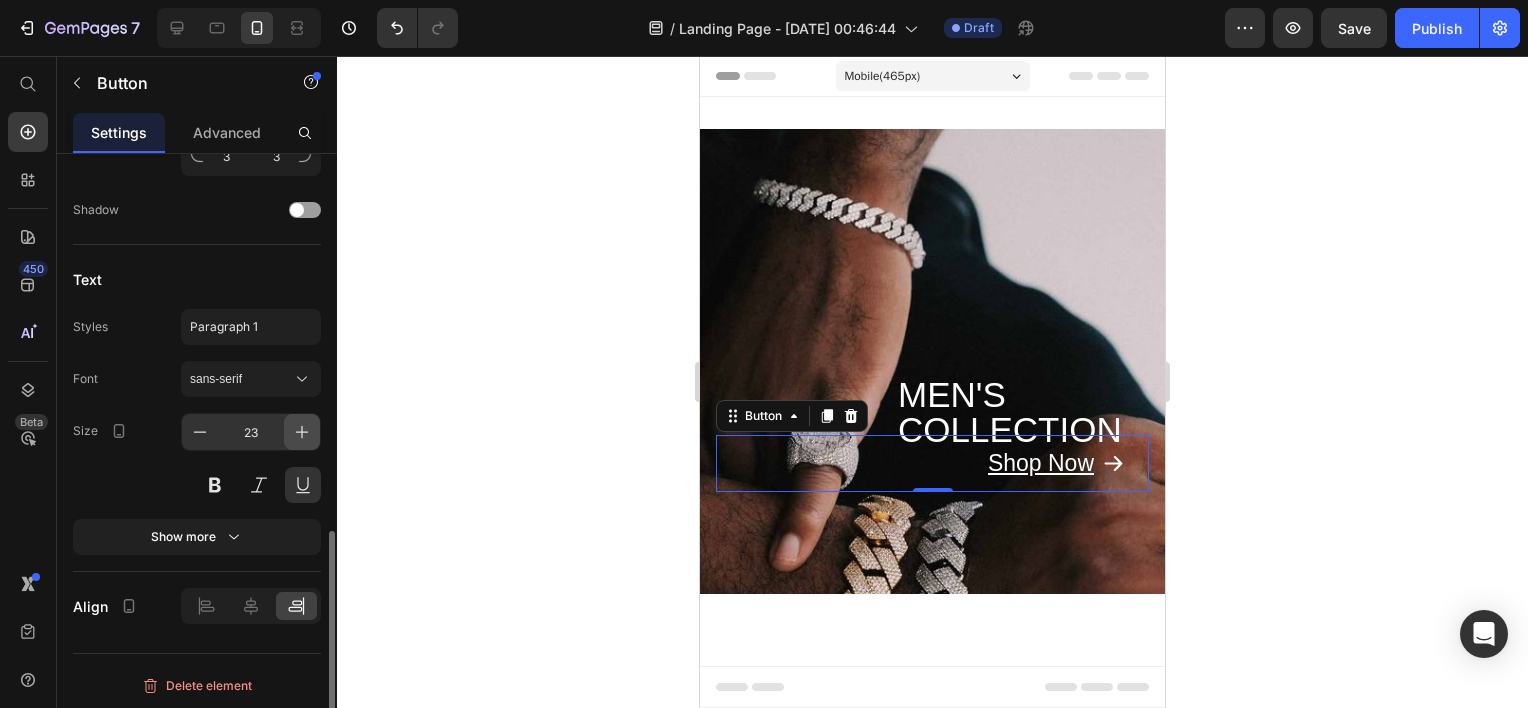 click 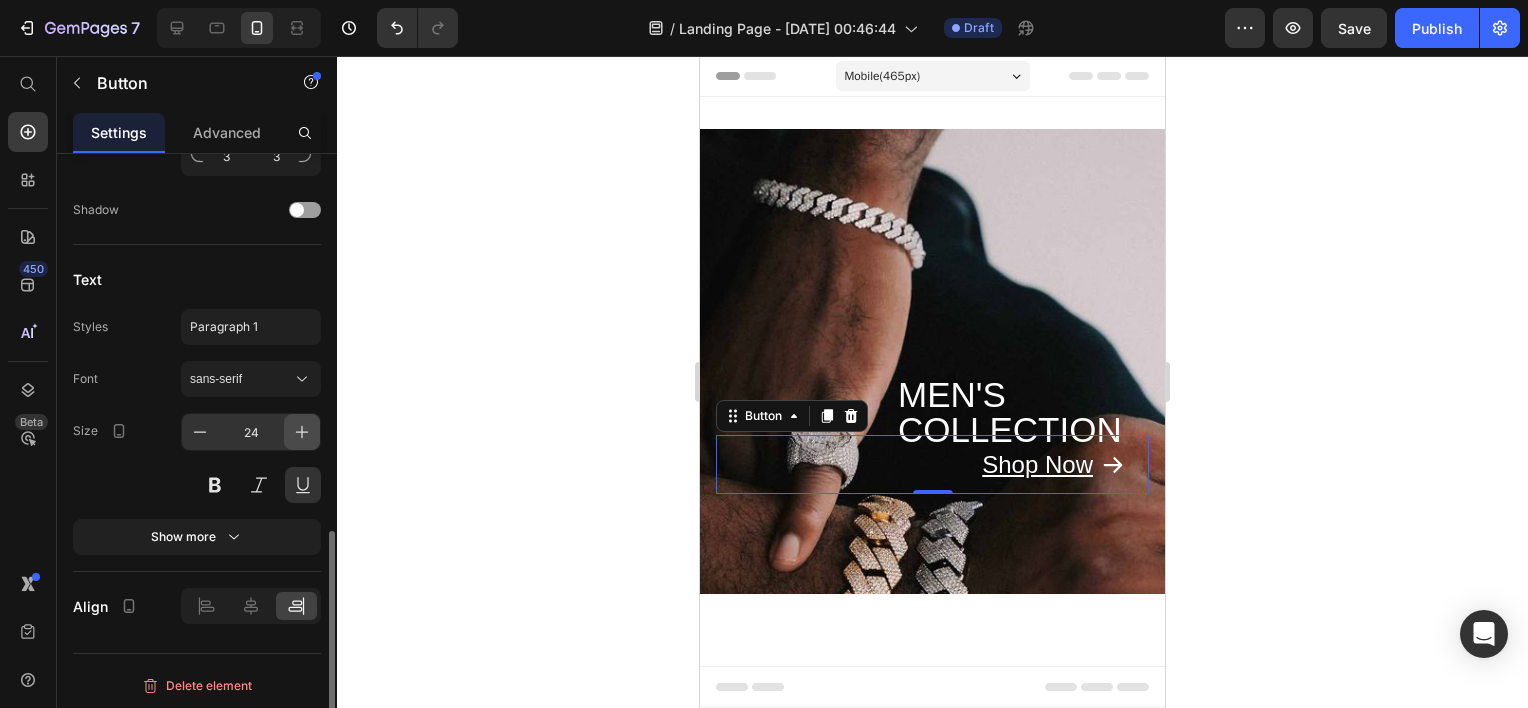 click 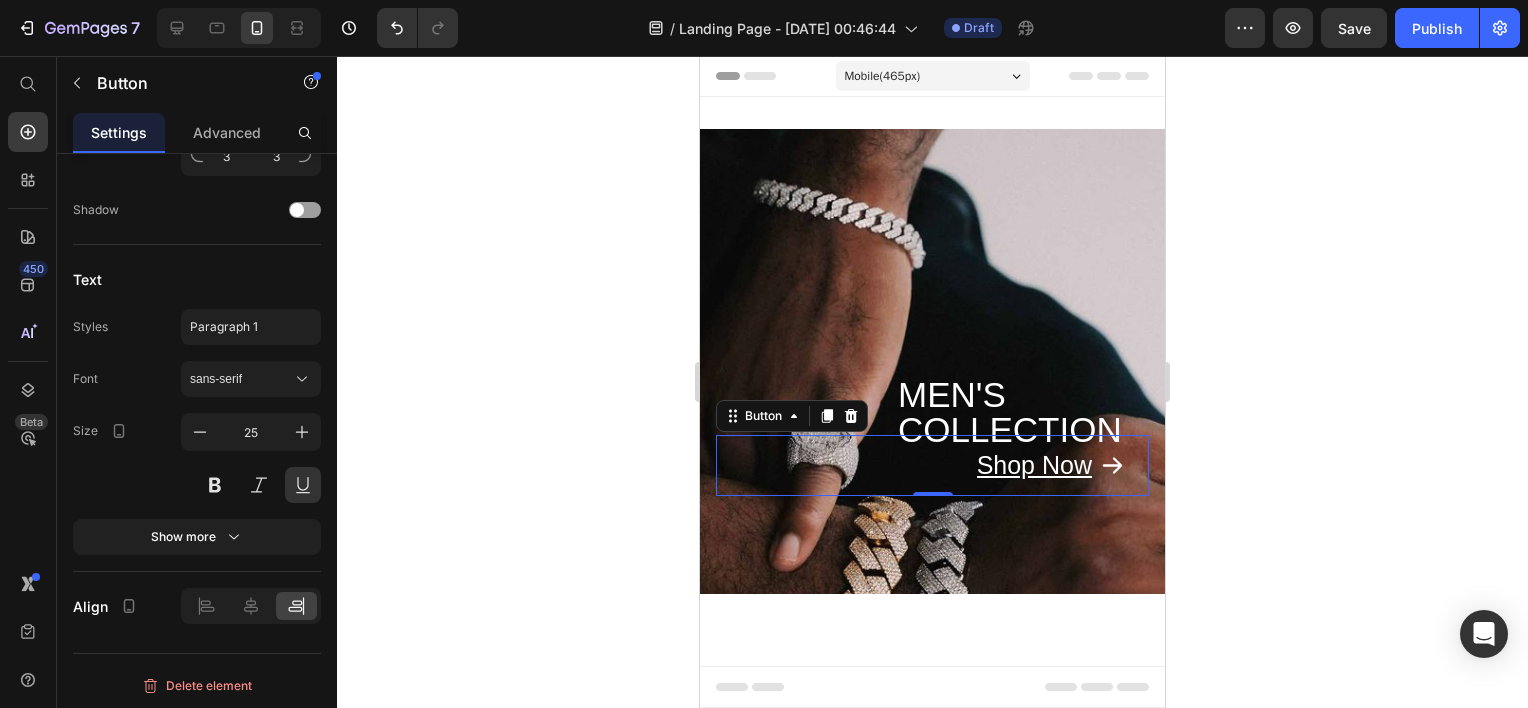 click 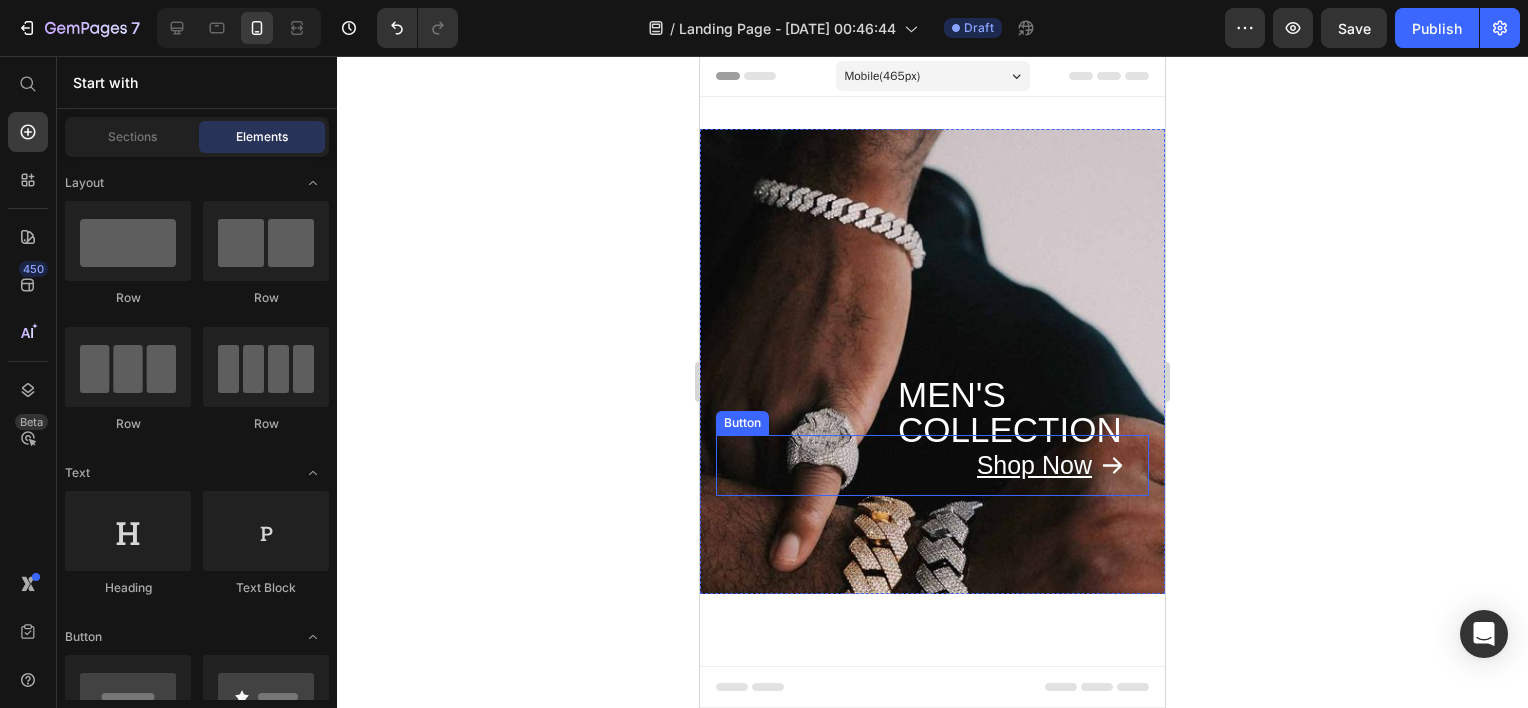 click on "Shop Now  Button" at bounding box center (932, 465) 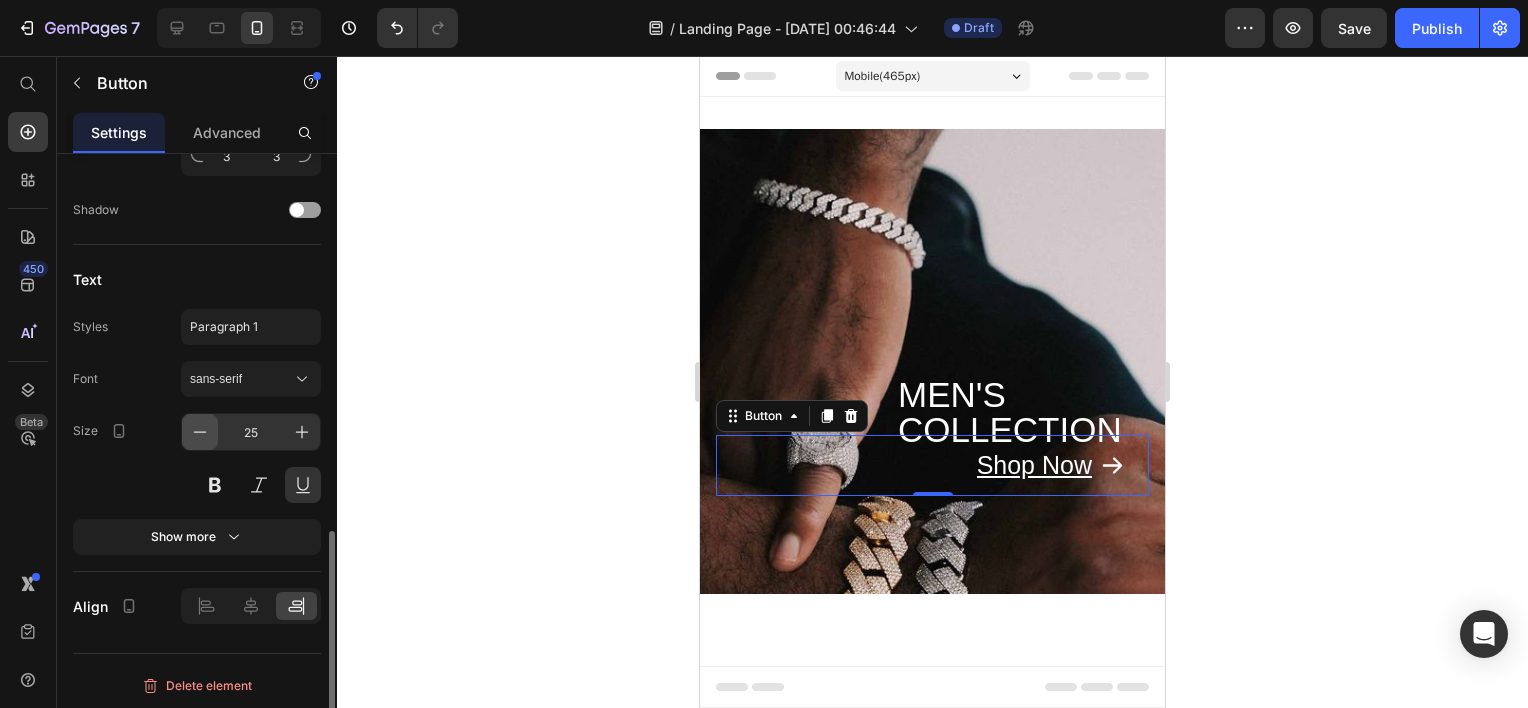 click 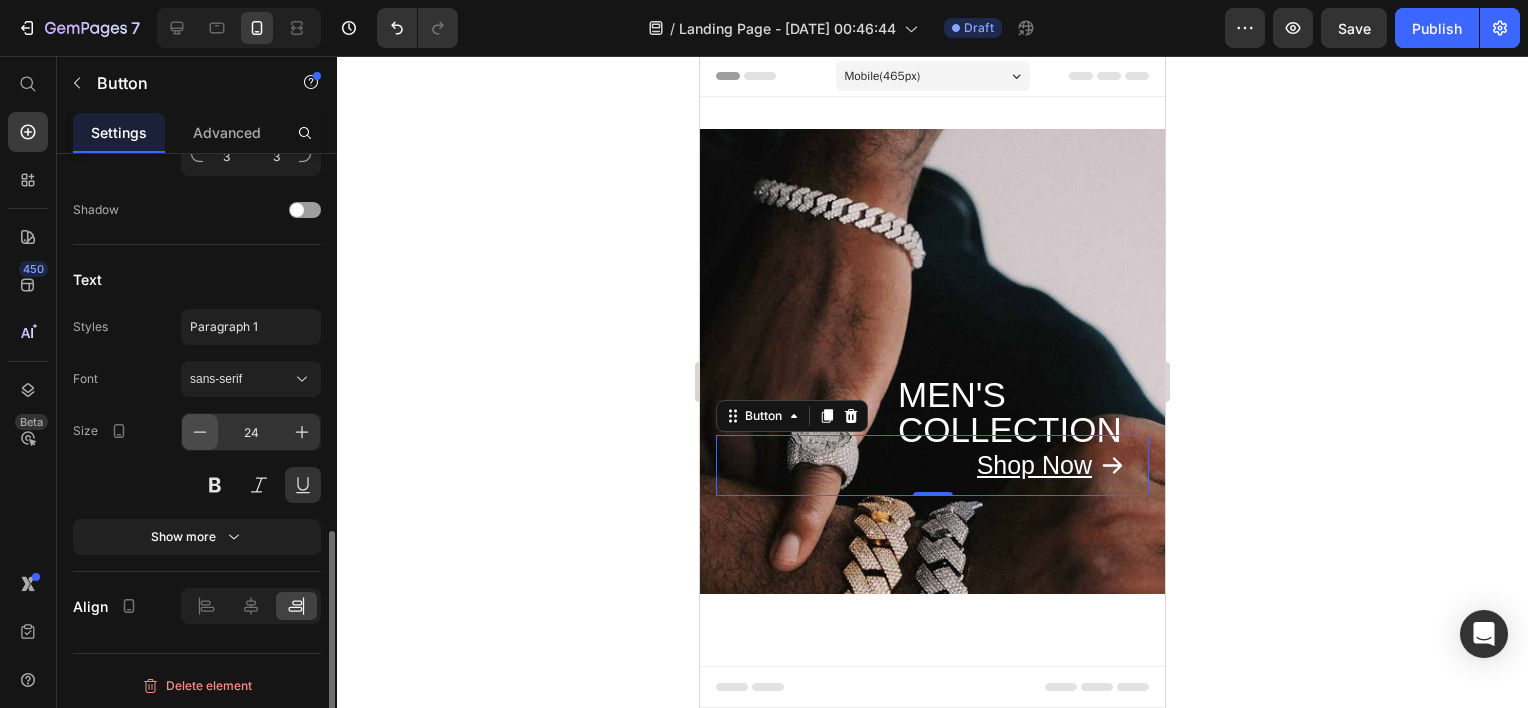 click 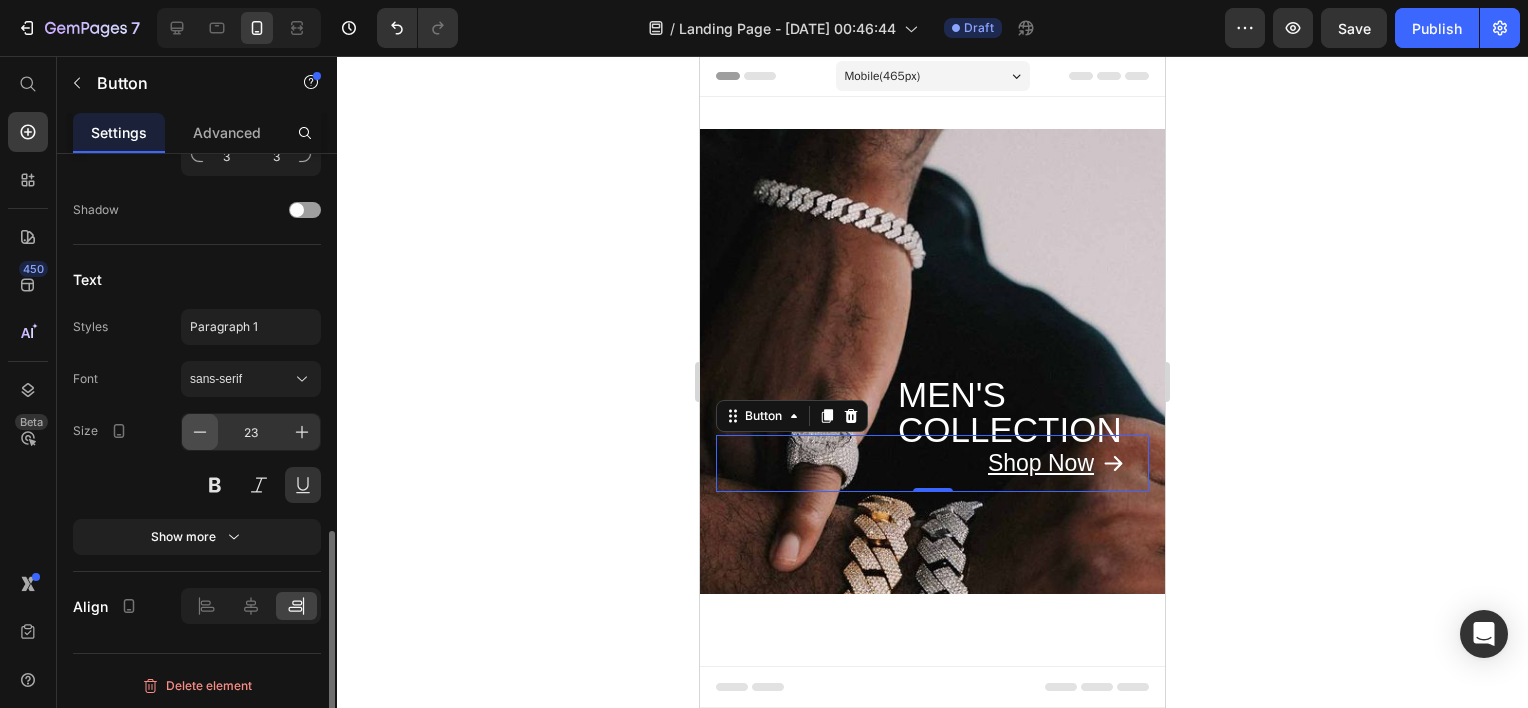 click 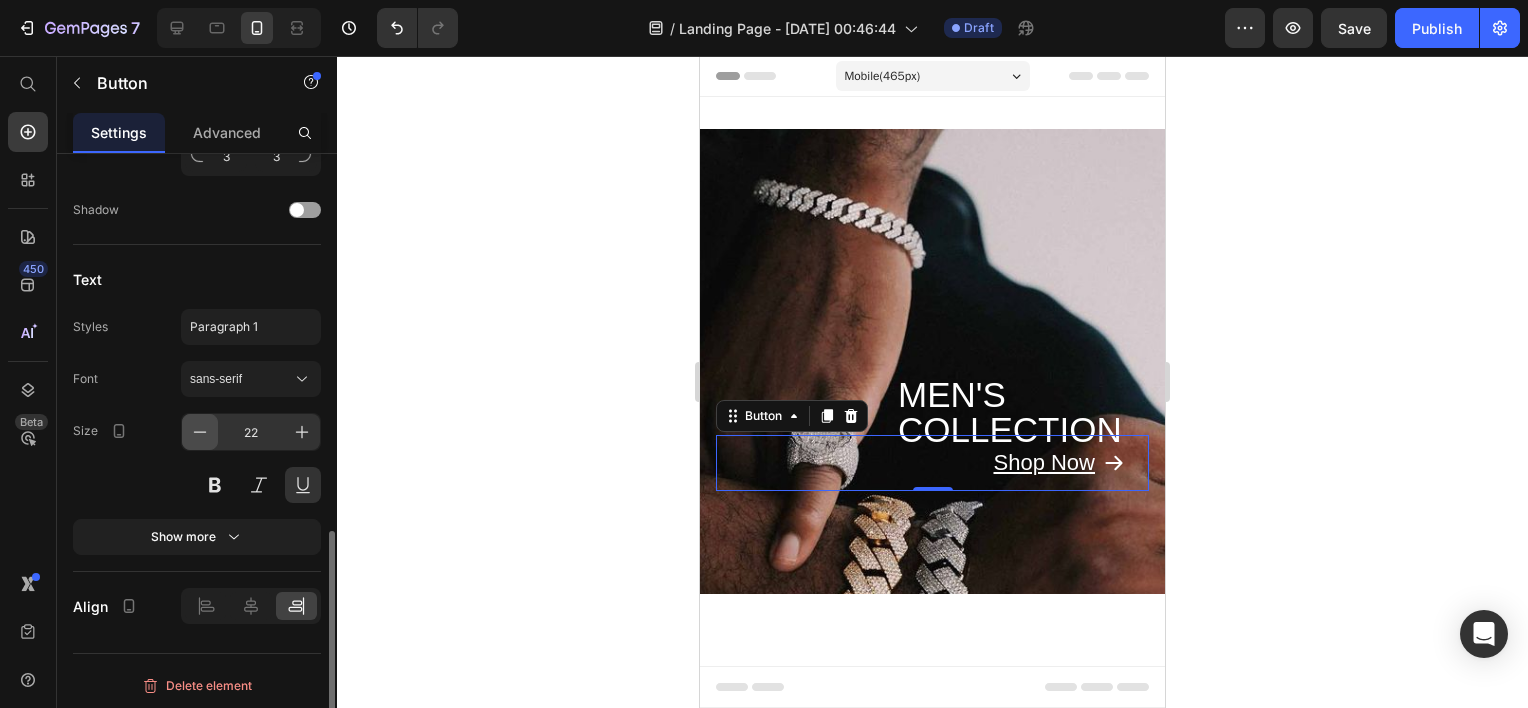 click 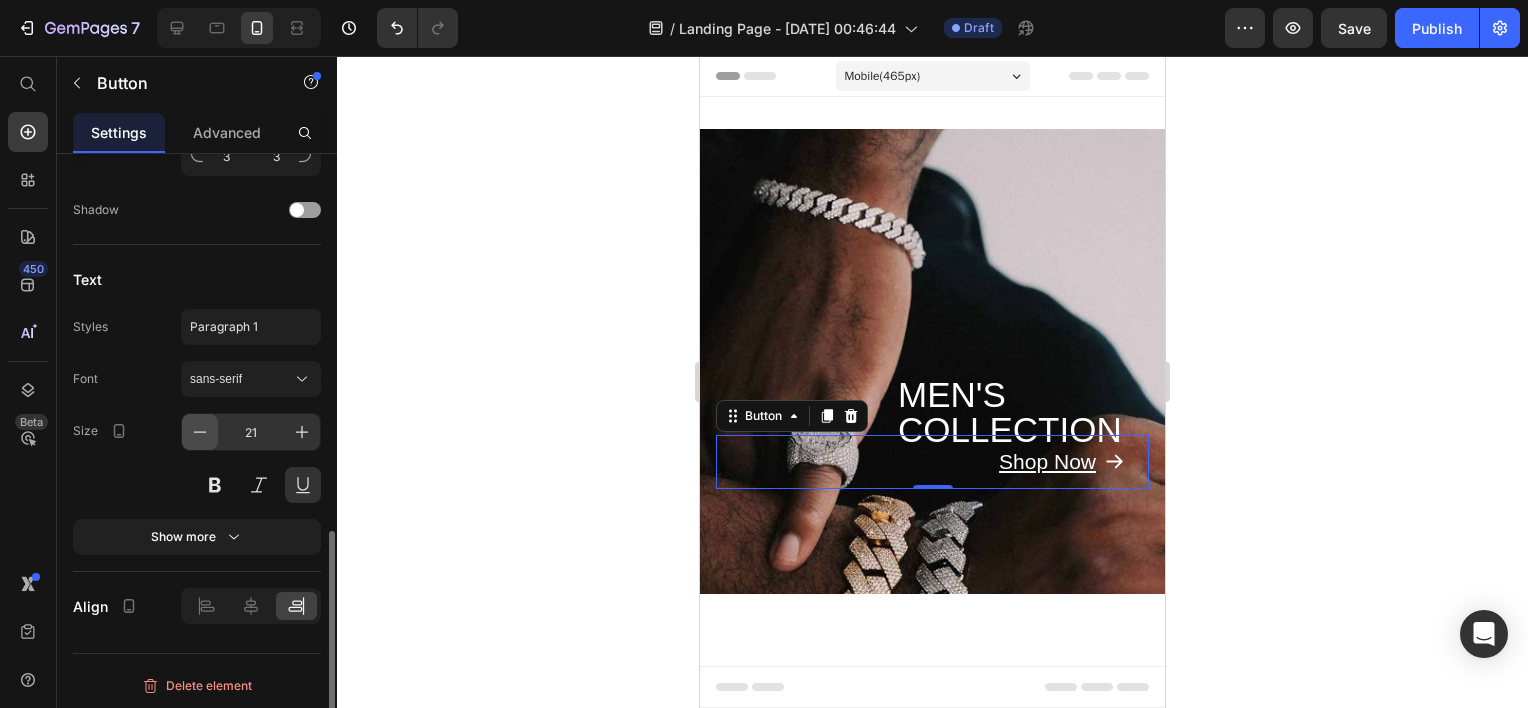click at bounding box center (200, 432) 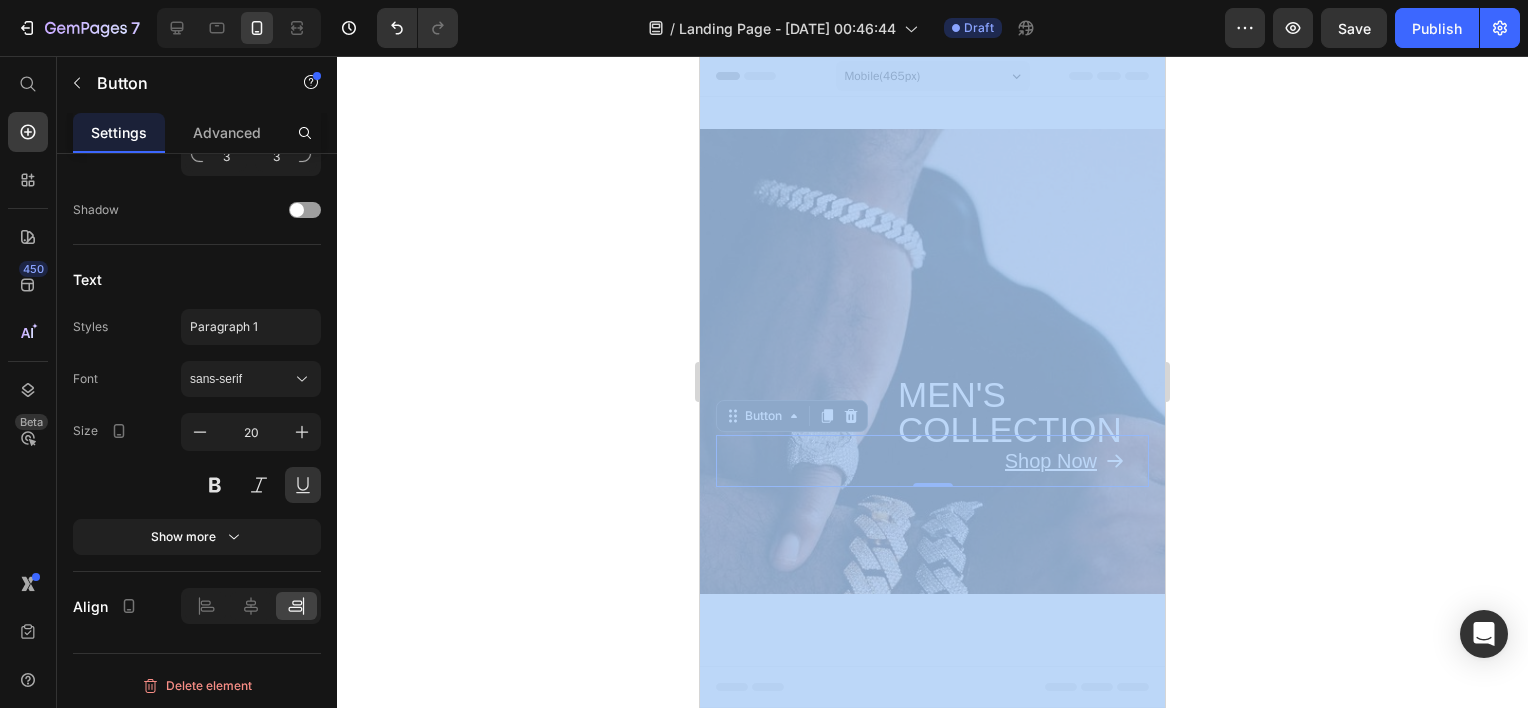 click on "7  Version history  /  Landing Page - [DATE] 00:46:44 Draft Preview  Save   Publish  450 Beta Start with Sections Elements Hero Section Product Detail Brands Trusted Badges Guarantee Product Breakdown How to use Testimonials Compare Bundle FAQs Social Proof Brand Story Product List Collection Blog List Contact Sticky Add to Cart Custom Footer Browse Library 450 Layout
Row
Row
Row
Row Text
Heading
Text Block Button
Button
Button
Sticky Back to top Media
Image Image" at bounding box center (764, 0) 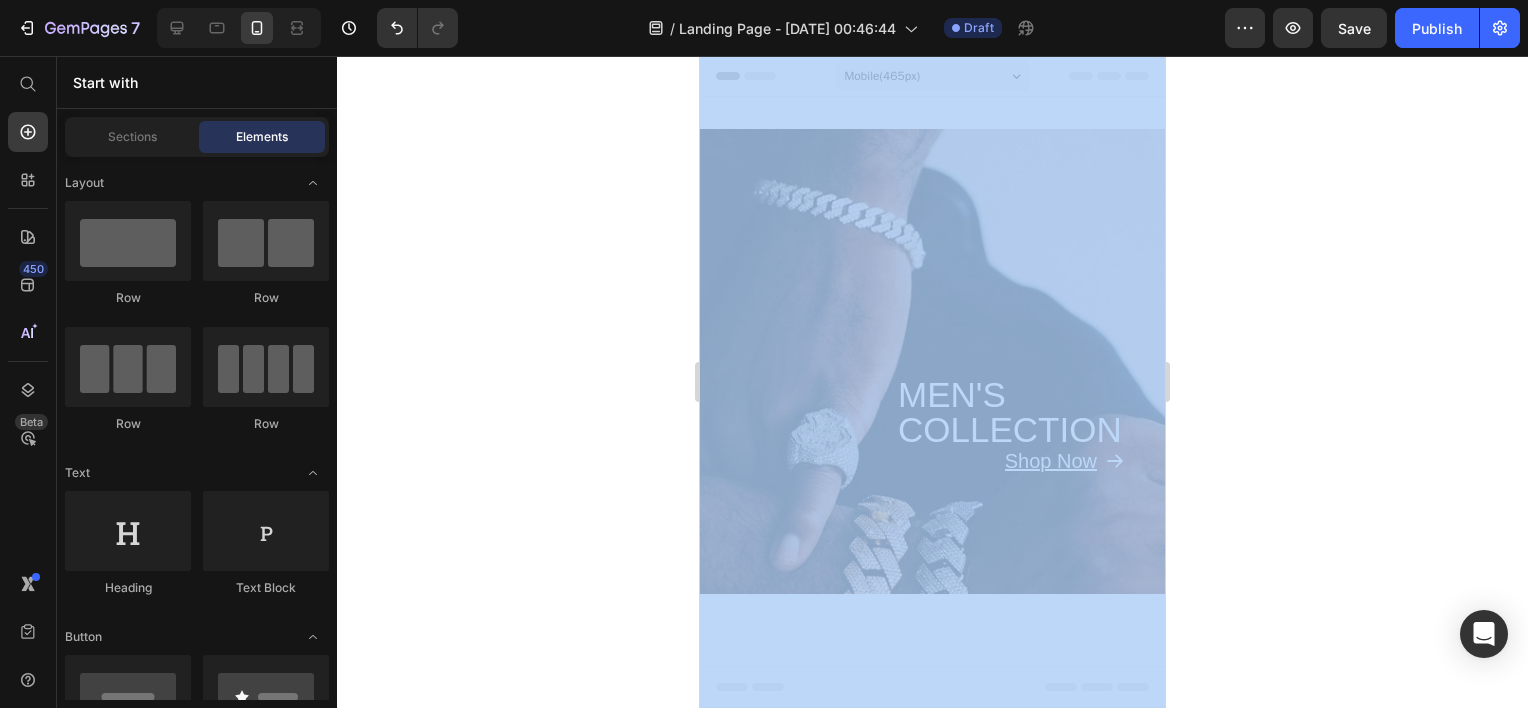 click 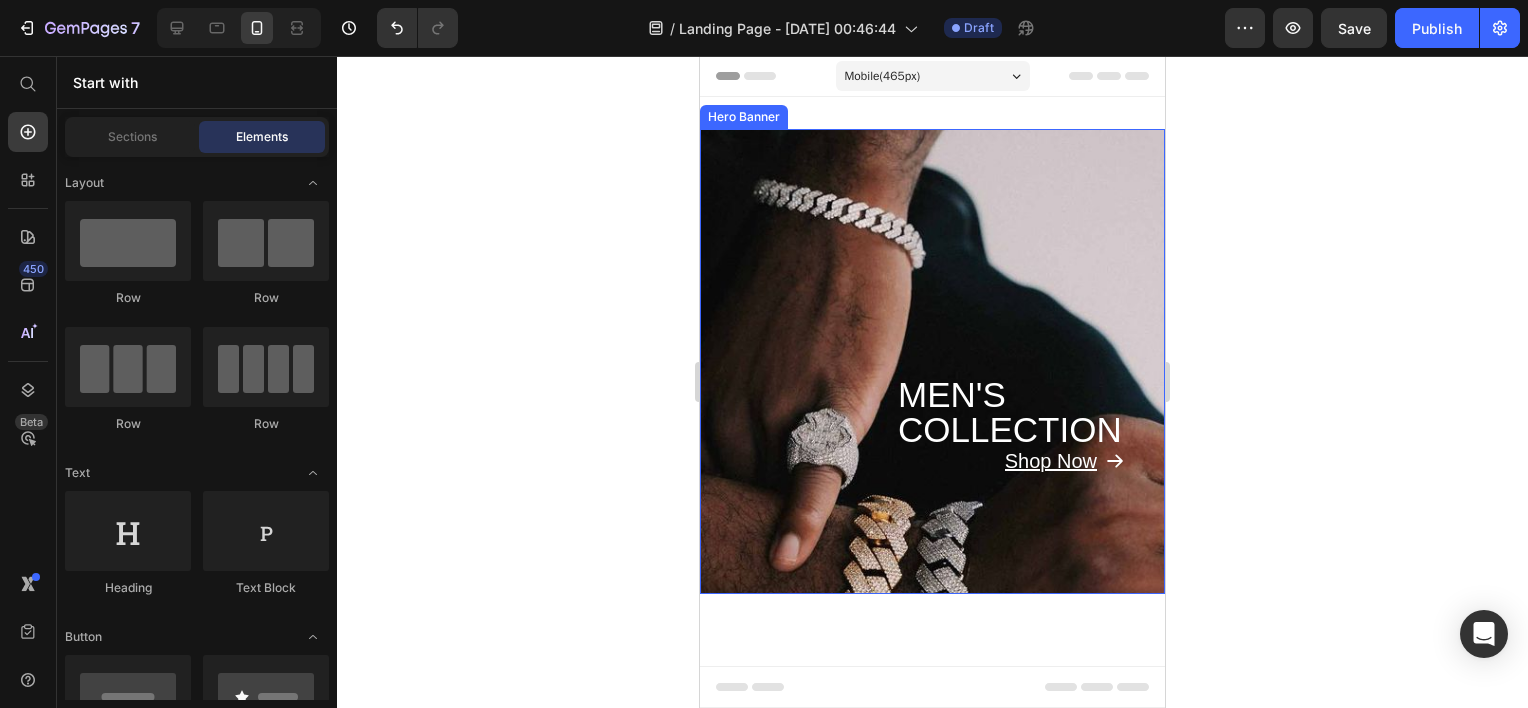 click on "⁠⁠⁠⁠⁠⁠⁠ MEN'S COLLECTION Heading
Shop Now  Button" at bounding box center (932, 361) 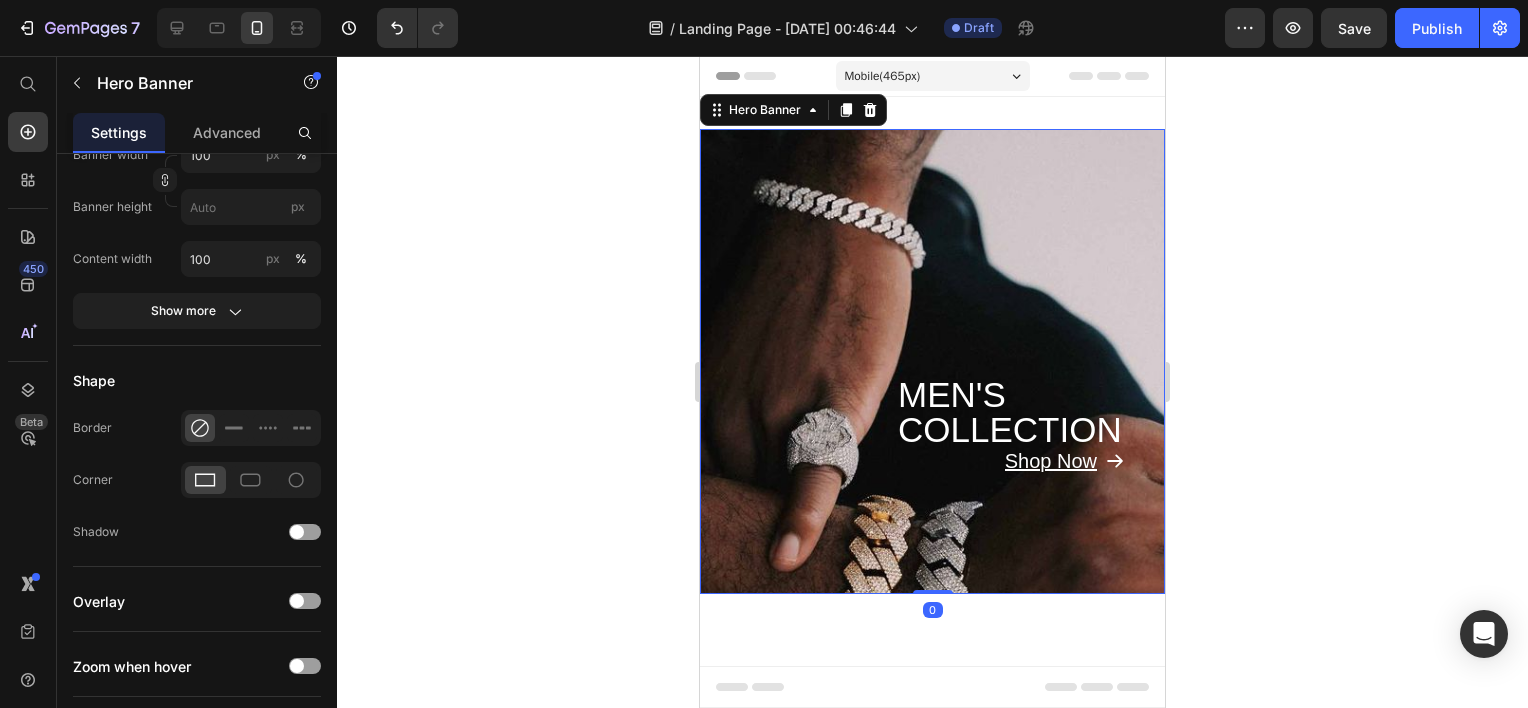 scroll, scrollTop: 0, scrollLeft: 0, axis: both 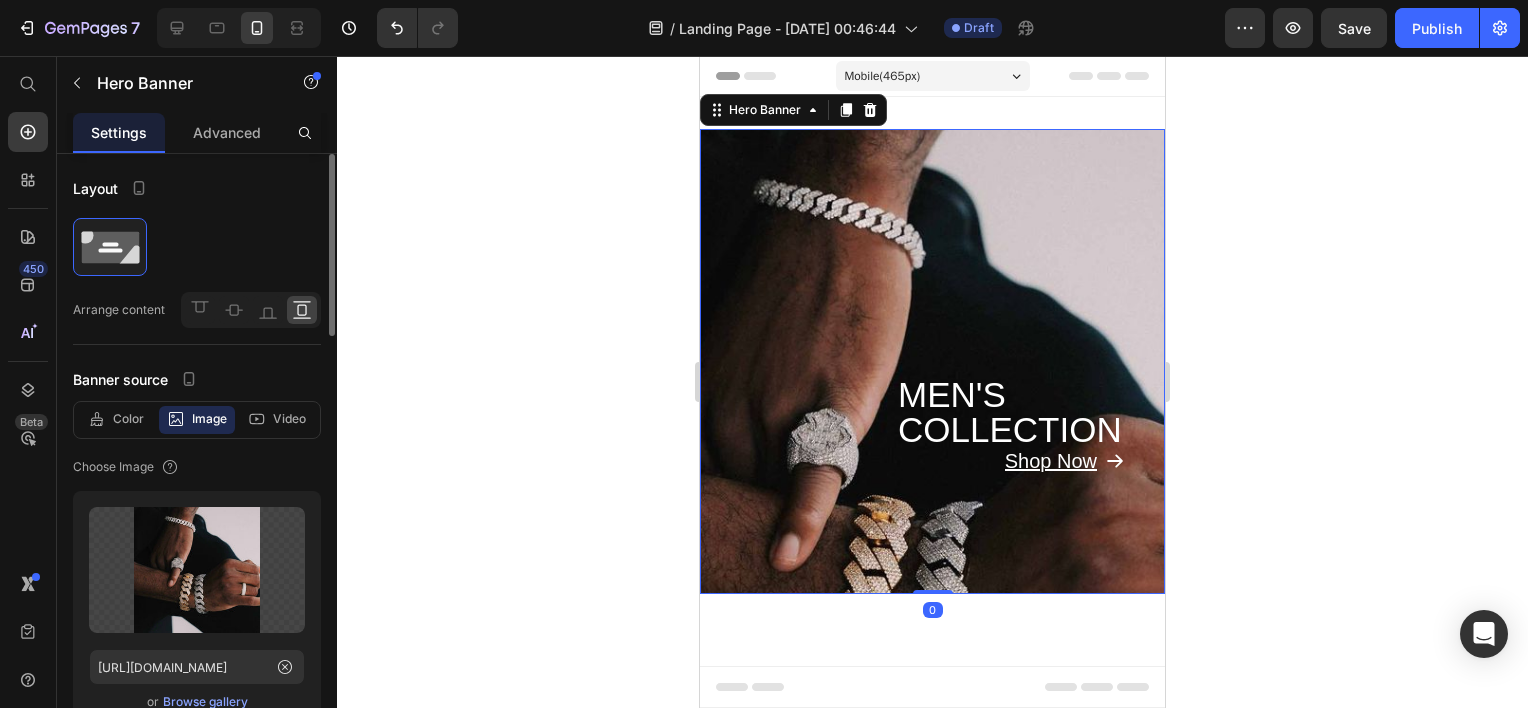 click on "⁠⁠⁠⁠⁠⁠⁠ MEN'S COLLECTION Heading
Shop Now  Button" at bounding box center [932, 361] 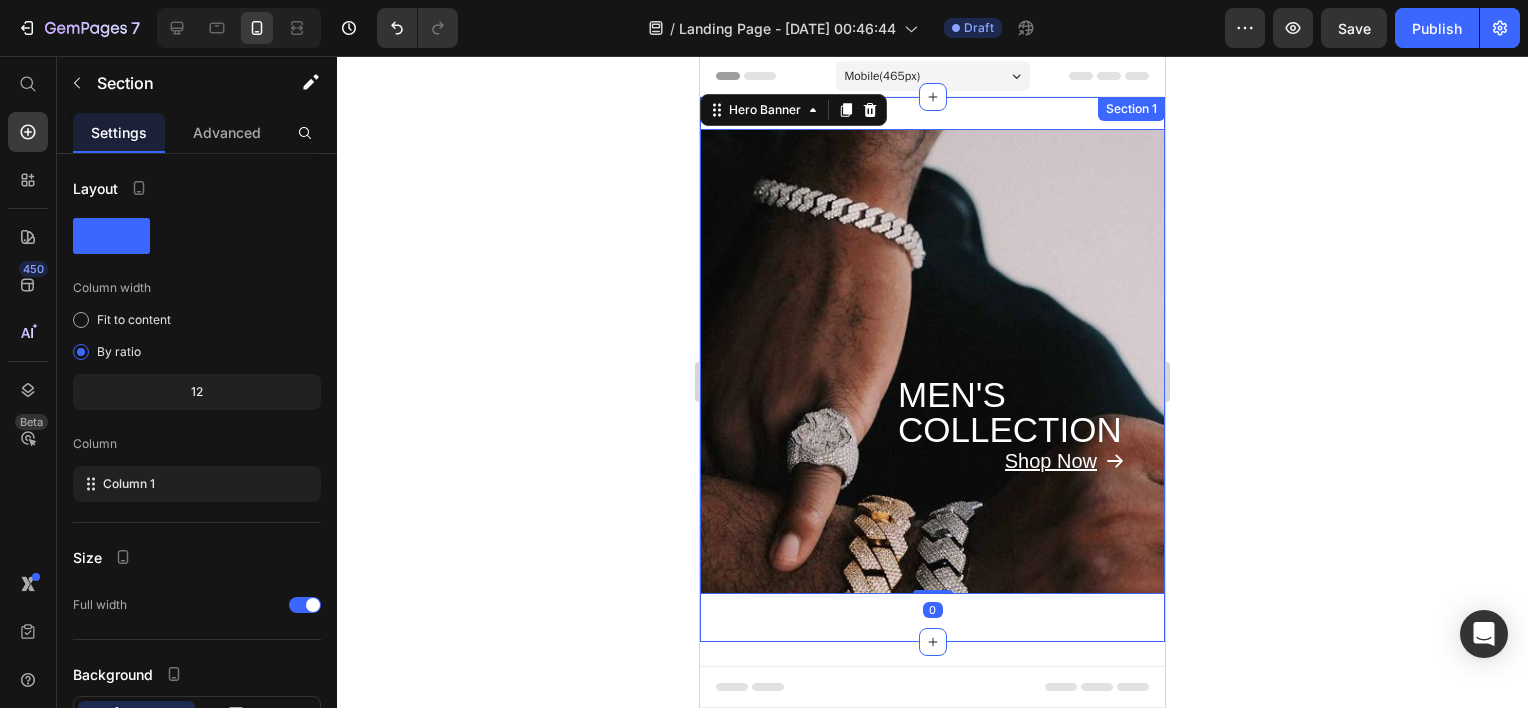 click on "⁠⁠⁠⁠⁠⁠⁠ MEN'S COLLECTION Heading
Shop Now  Button Hero Banner   0 Row Section 1" at bounding box center [932, 369] 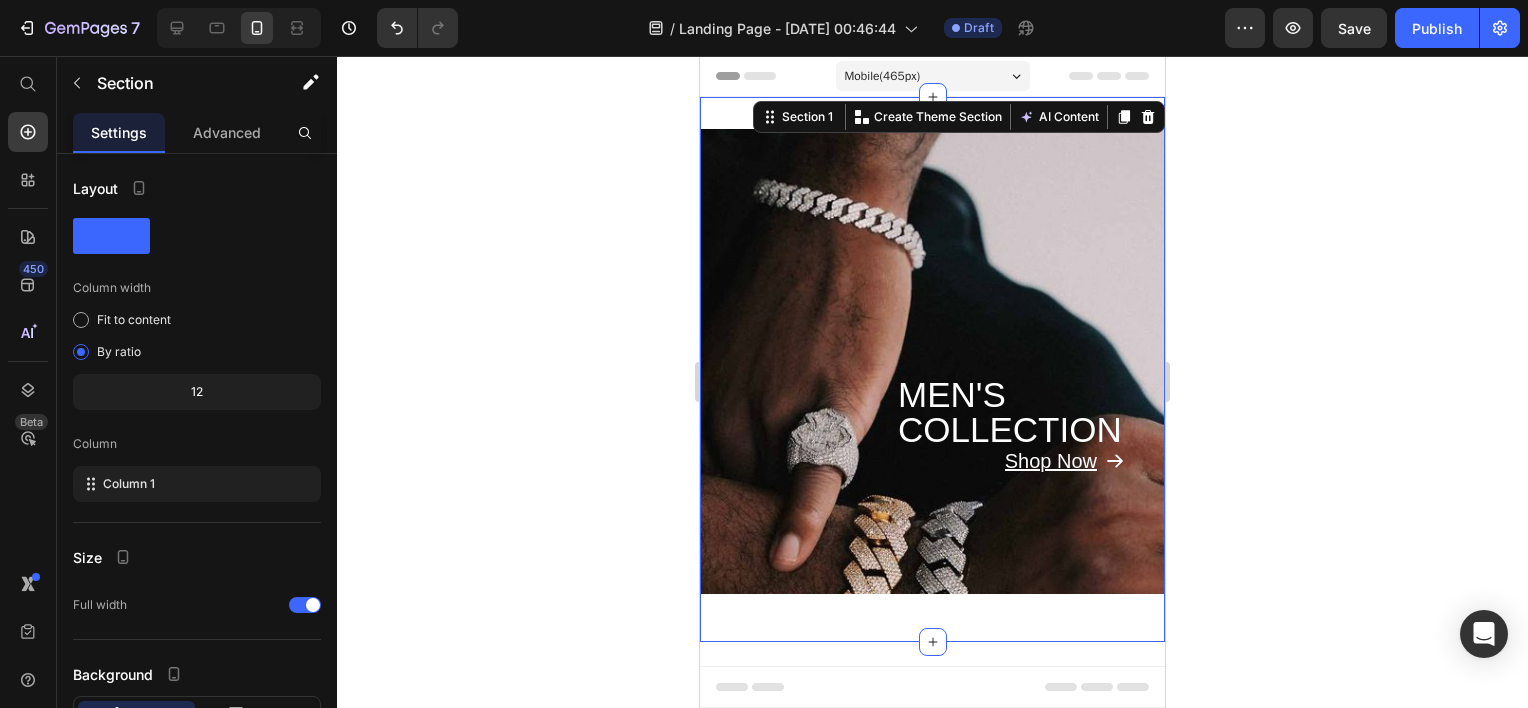 click 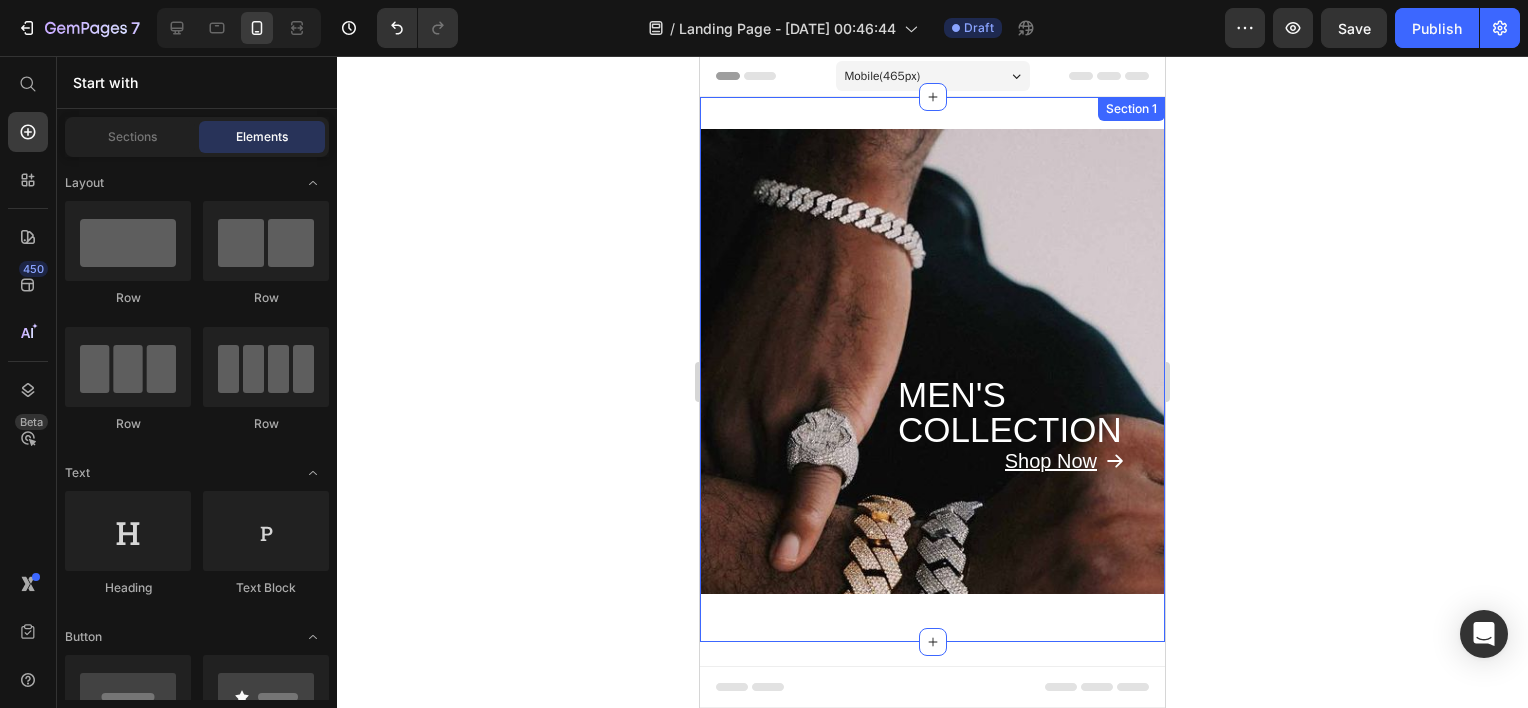 click on "⁠⁠⁠⁠⁠⁠⁠ MEN'S COLLECTION Heading
Shop Now  Button Hero Banner Row Section 1" at bounding box center [932, 369] 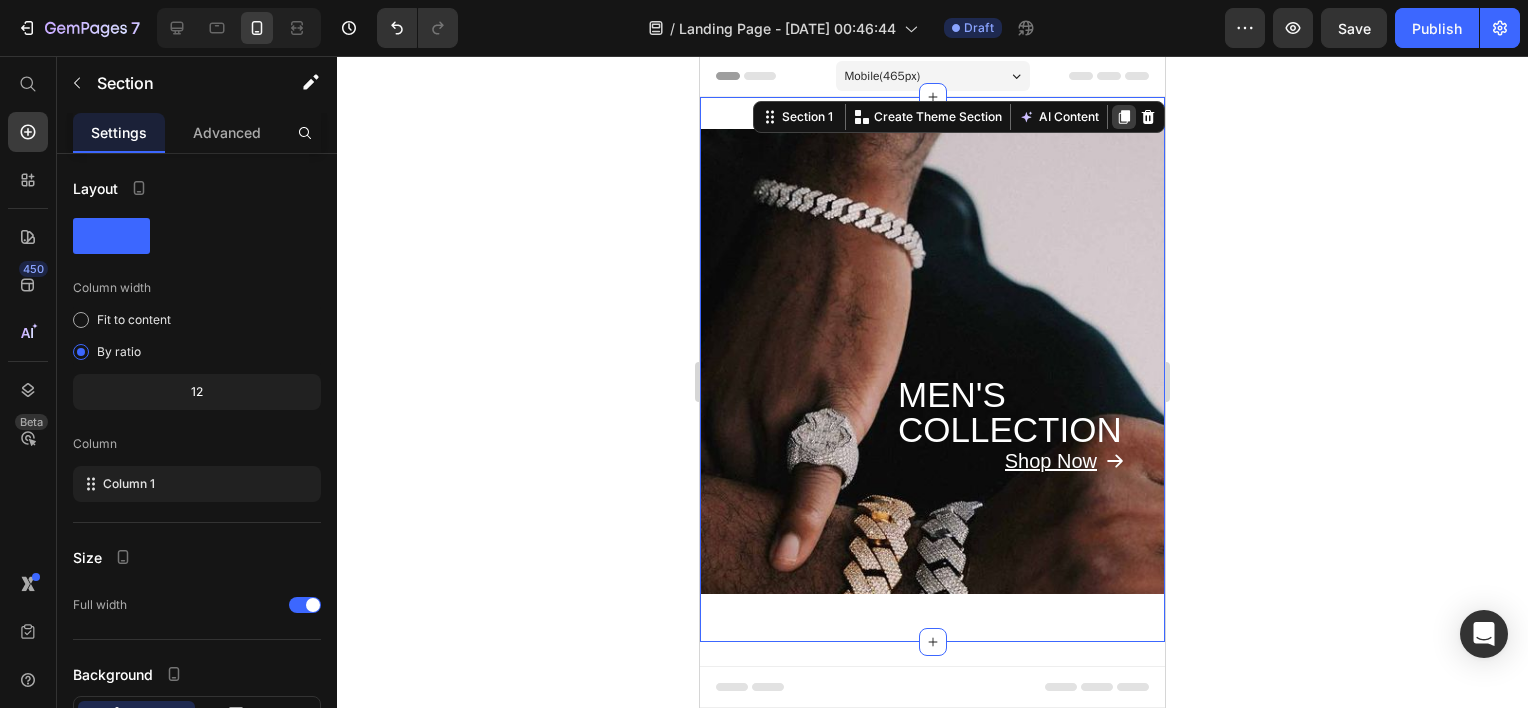 click 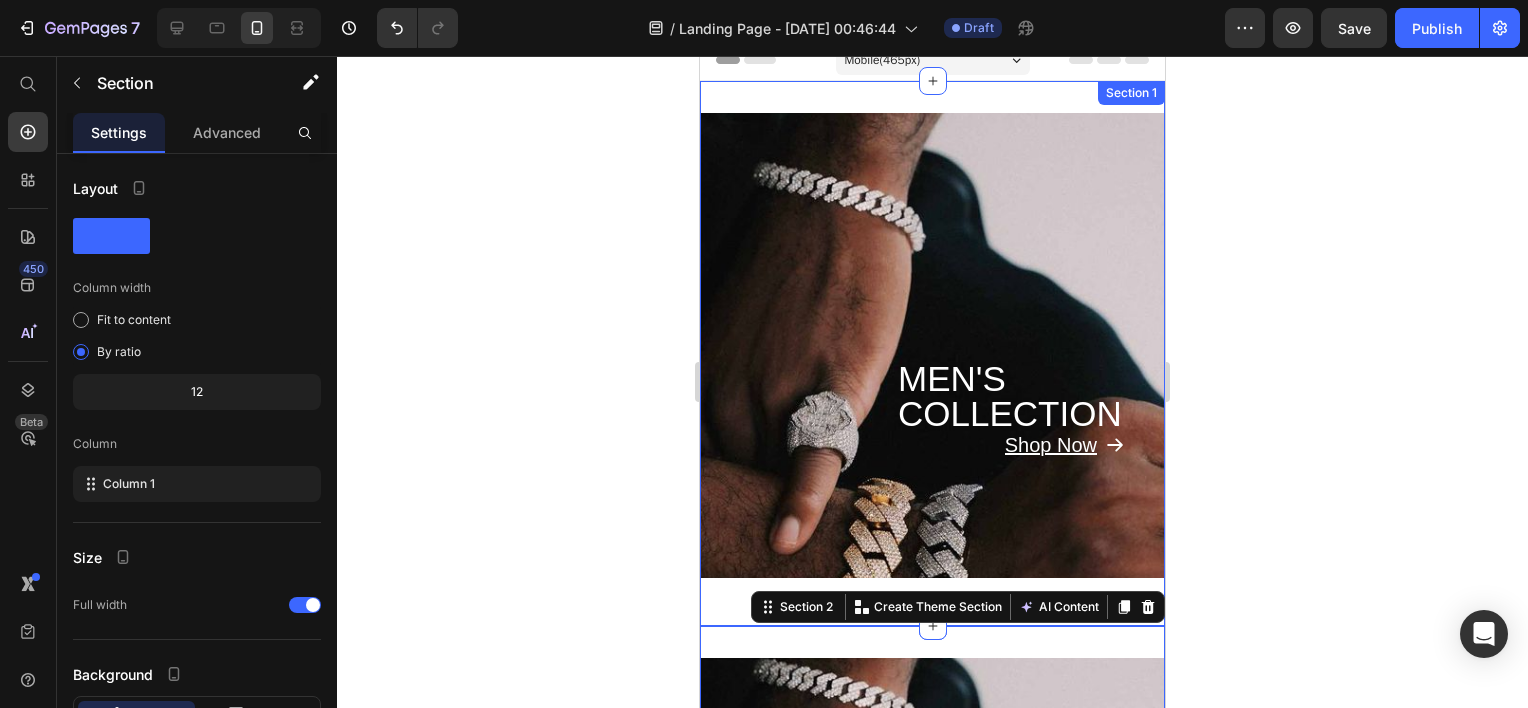 scroll, scrollTop: 0, scrollLeft: 0, axis: both 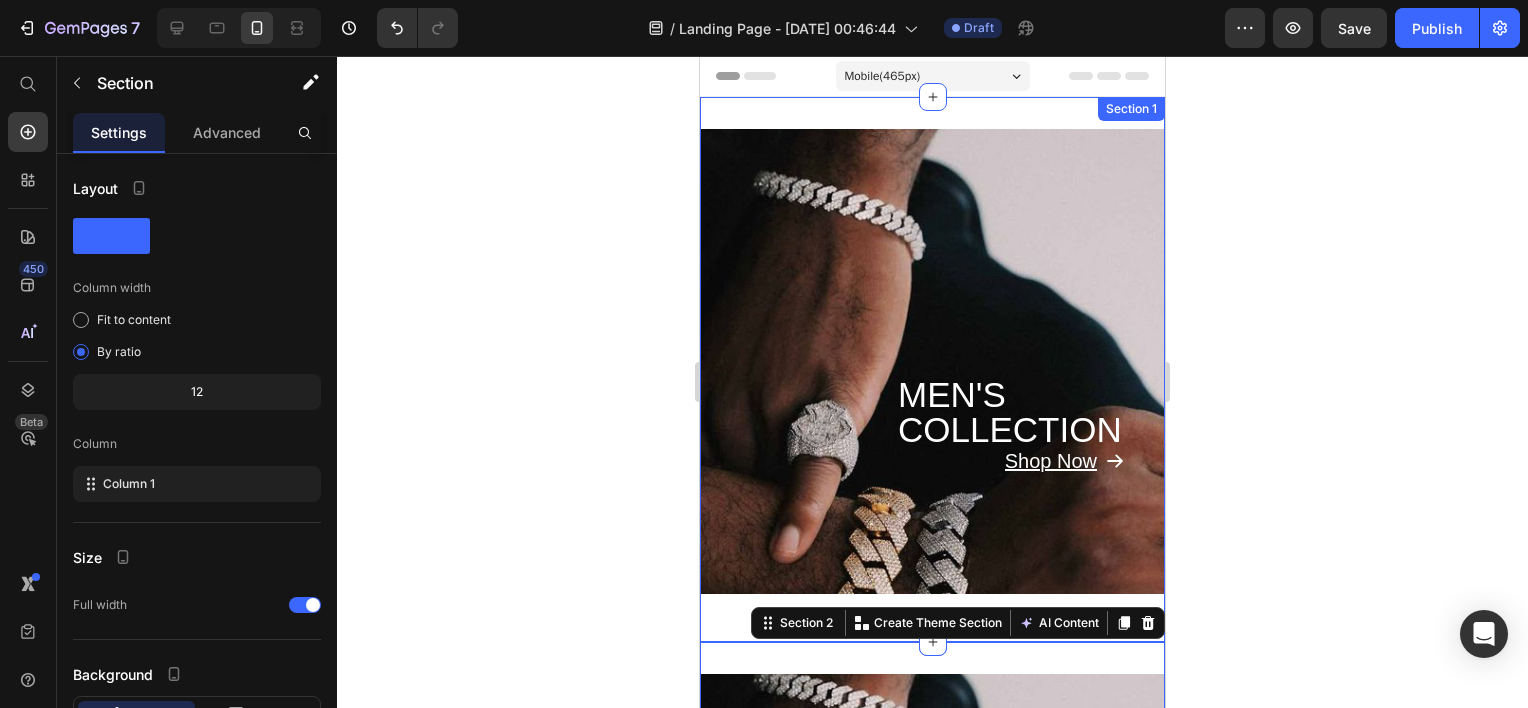 click on "⁠⁠⁠⁠⁠⁠⁠ MEN'S COLLECTION Heading
Shop Now  Button Hero Banner Row Section 1" at bounding box center (932, 369) 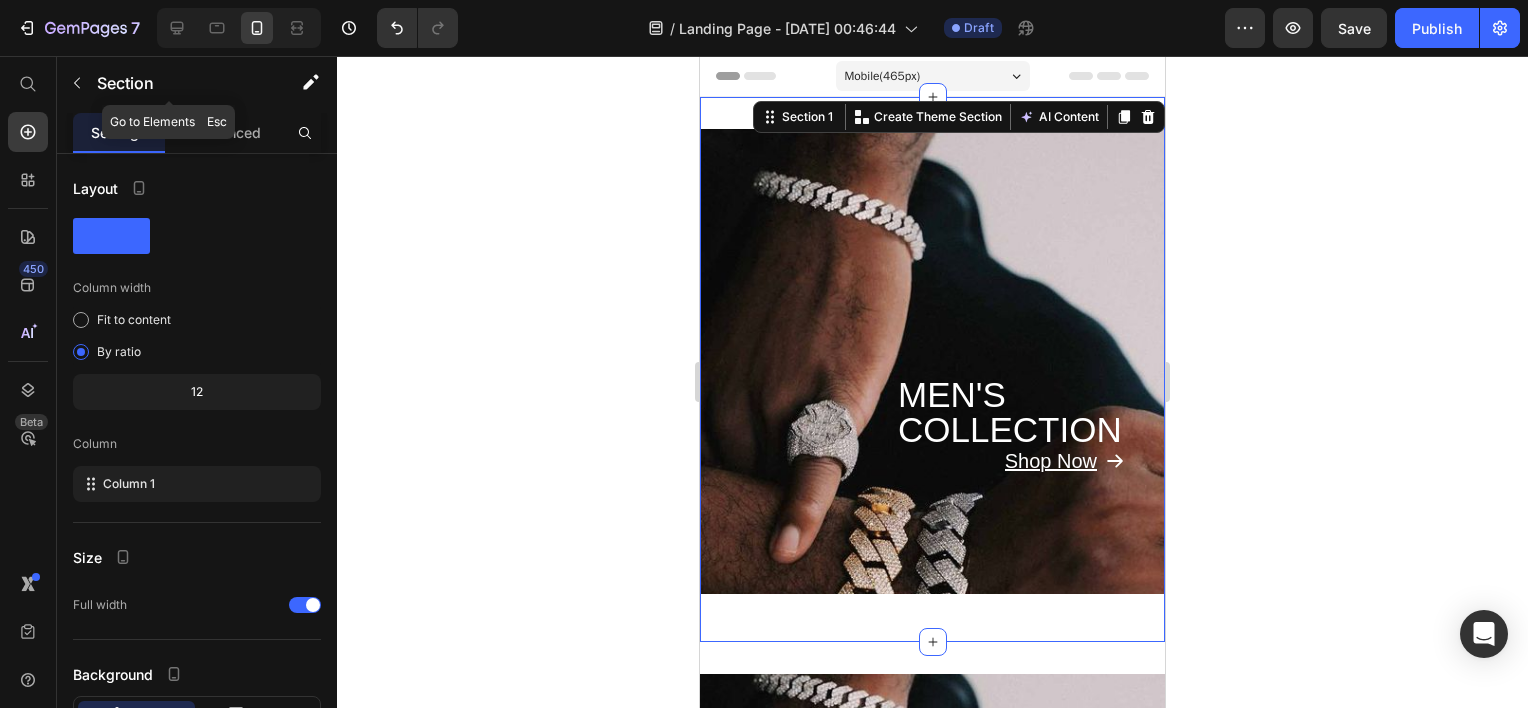 click on "Section" at bounding box center [169, 83] 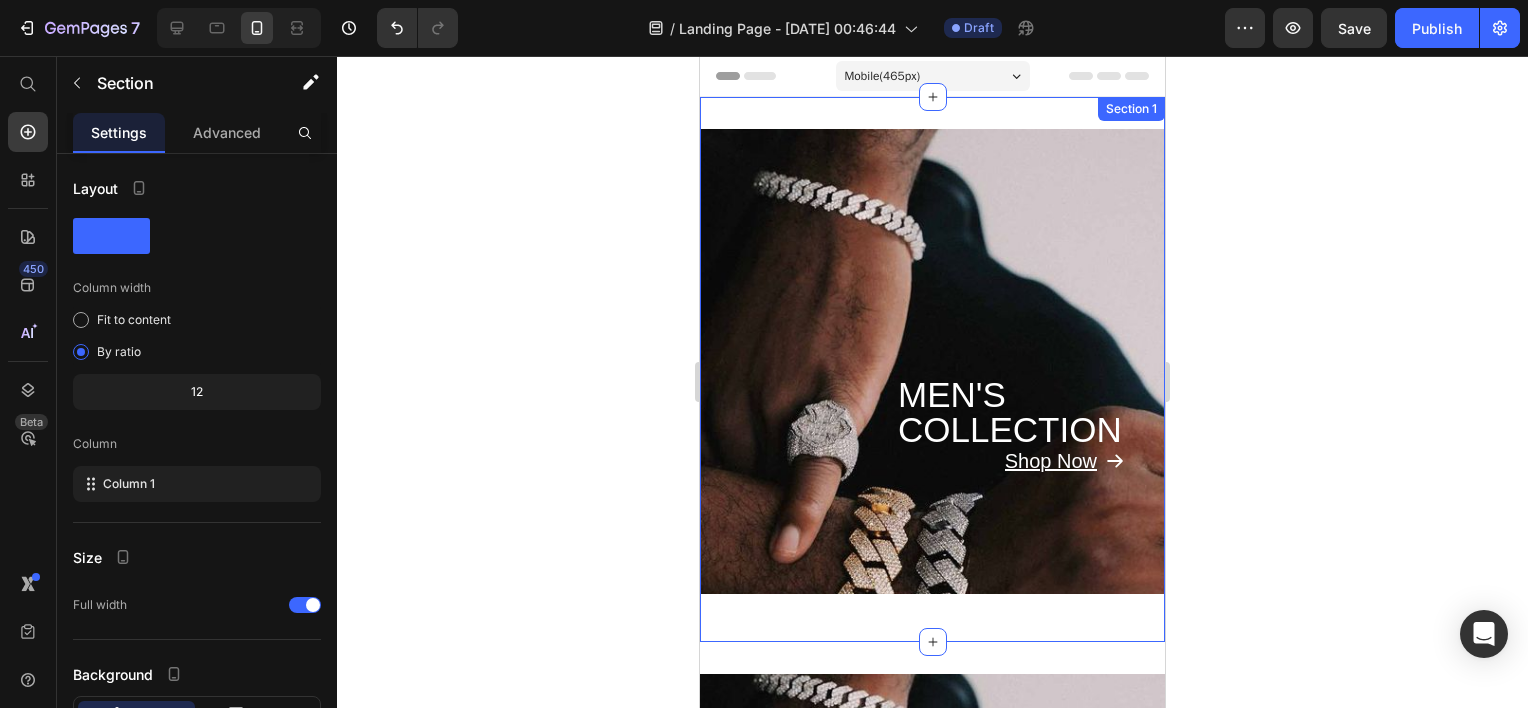 click on "⁠⁠⁠⁠⁠⁠⁠ MEN'S COLLECTION Heading
Shop Now  Button Hero Banner Row Section 1" at bounding box center (932, 369) 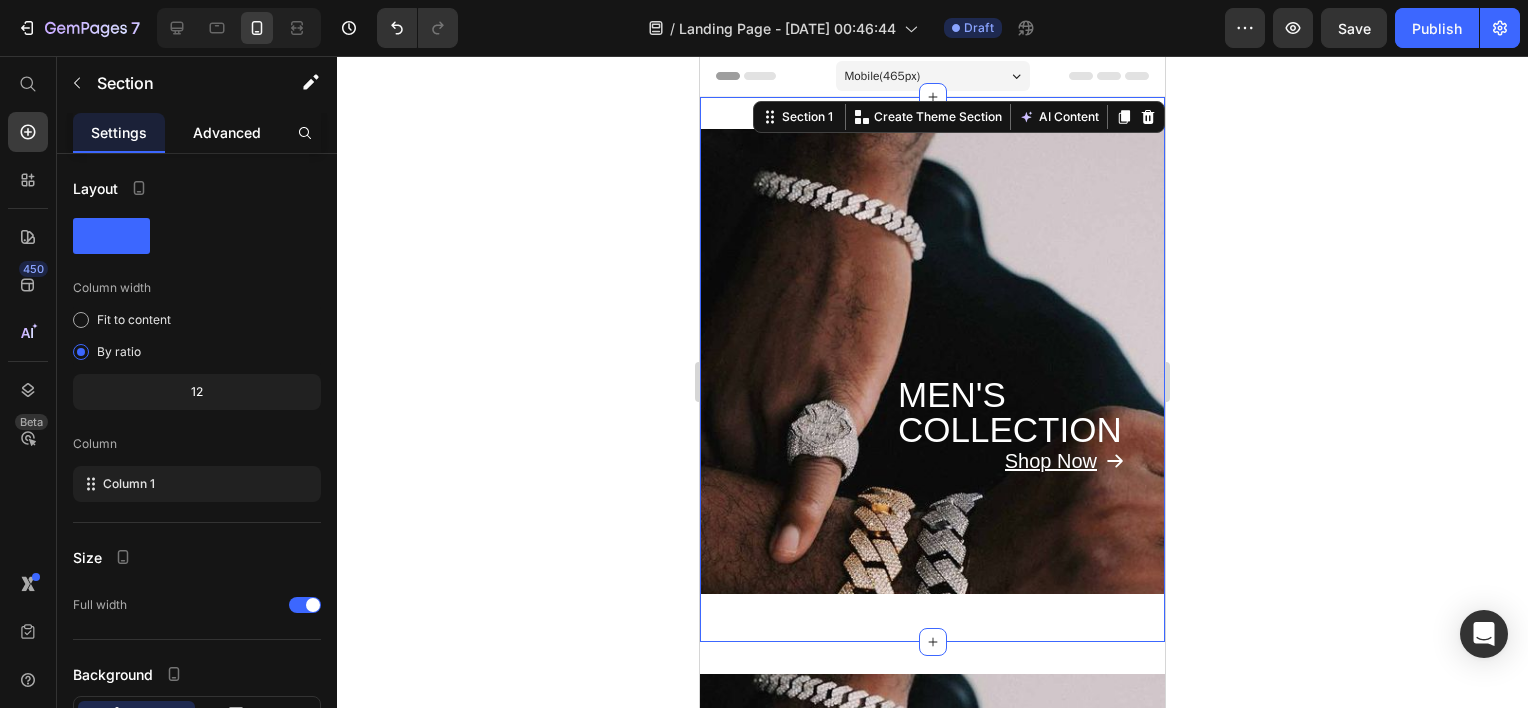 click on "Advanced" at bounding box center (227, 132) 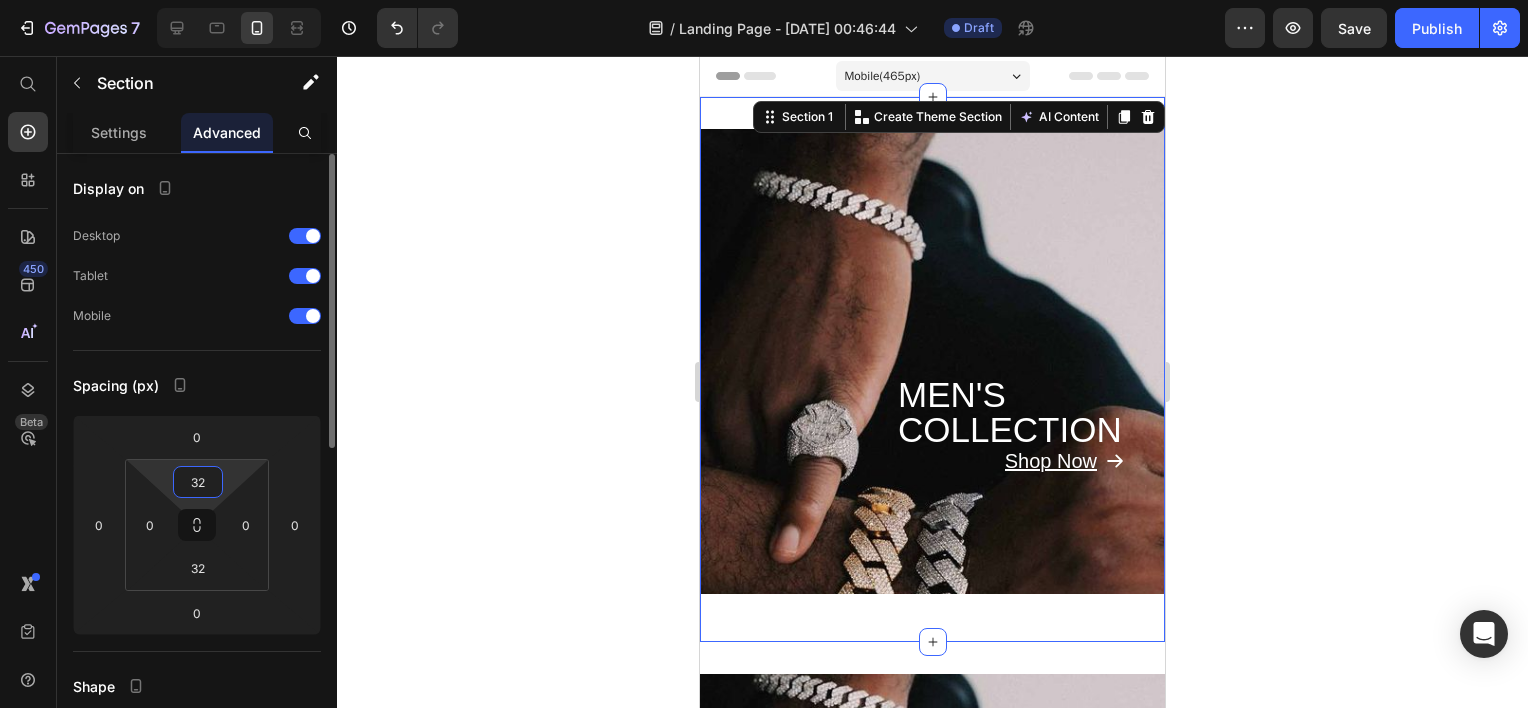 click on "32" at bounding box center (198, 482) 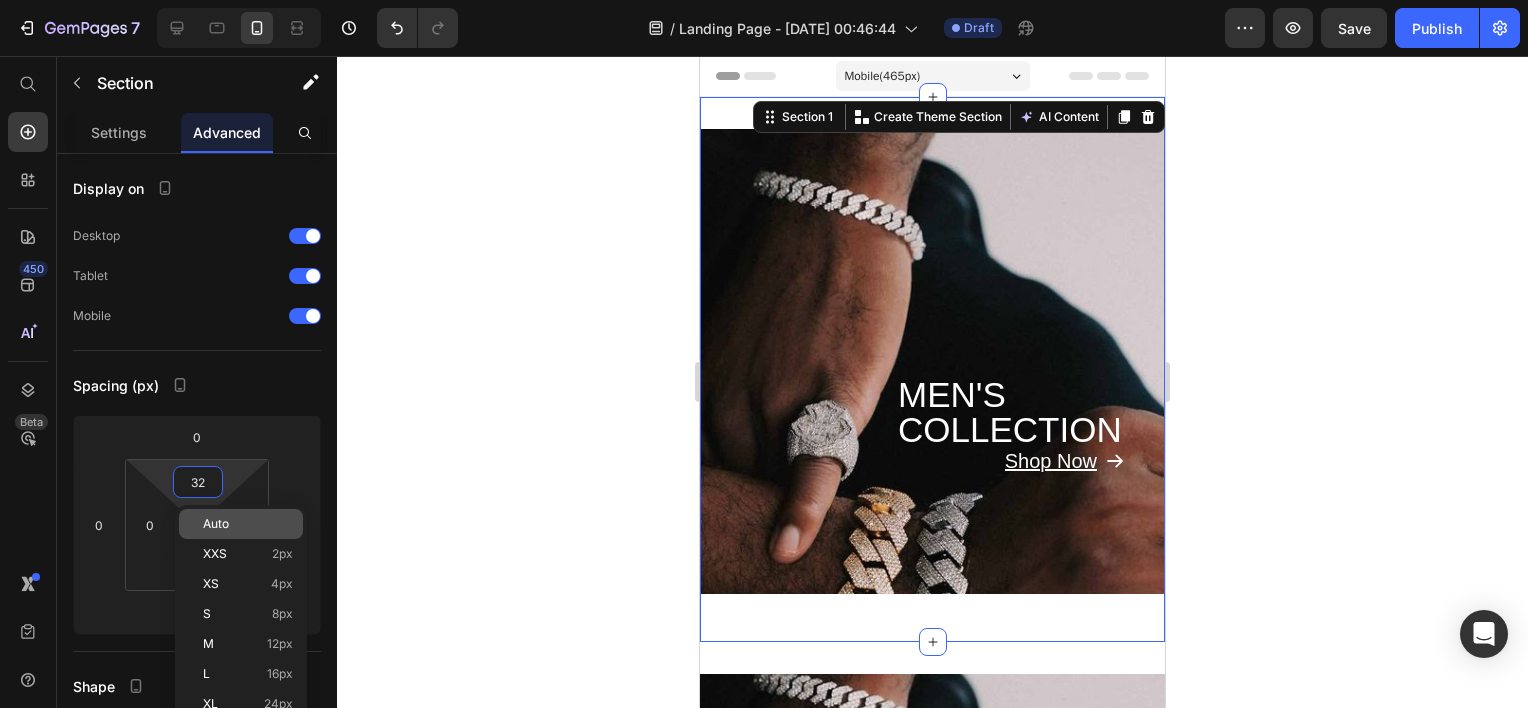 type on "2" 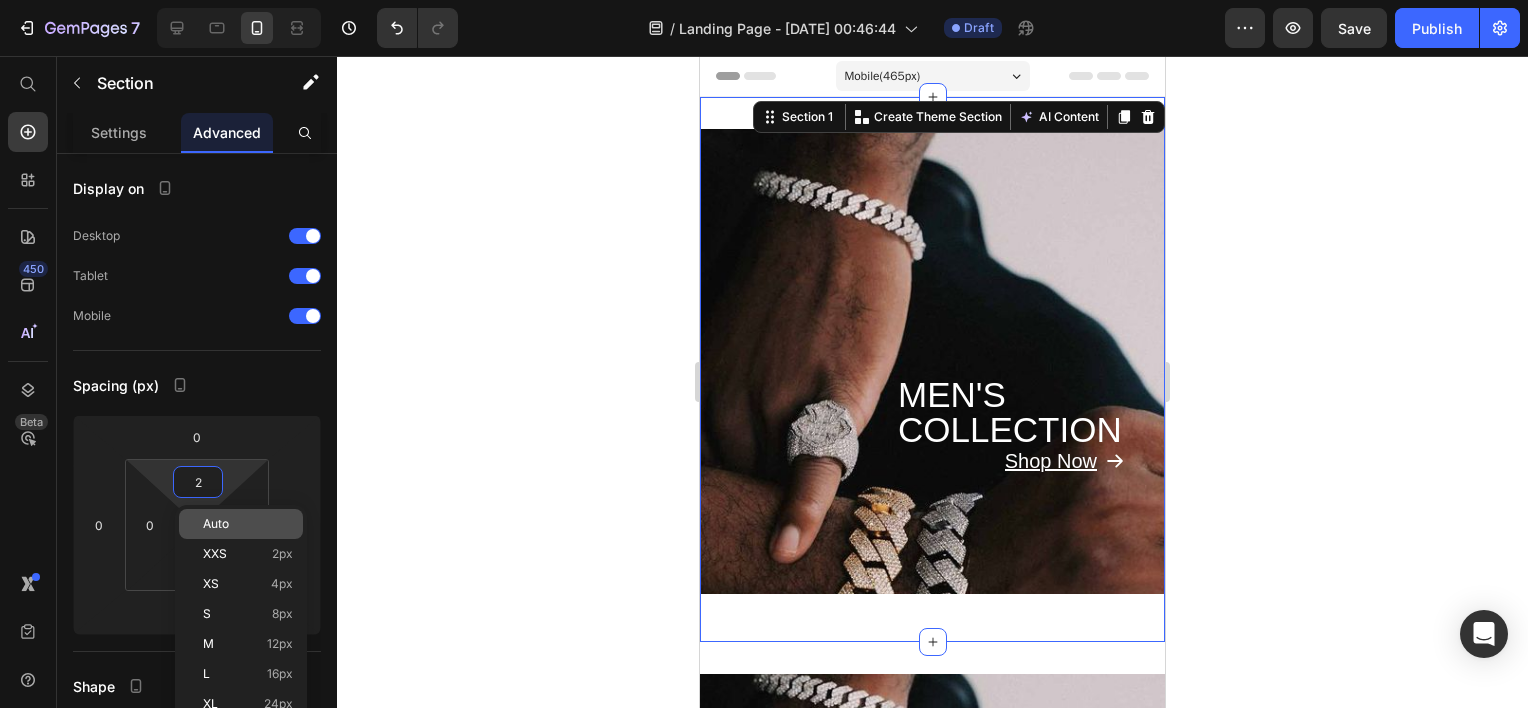 click on "Auto" 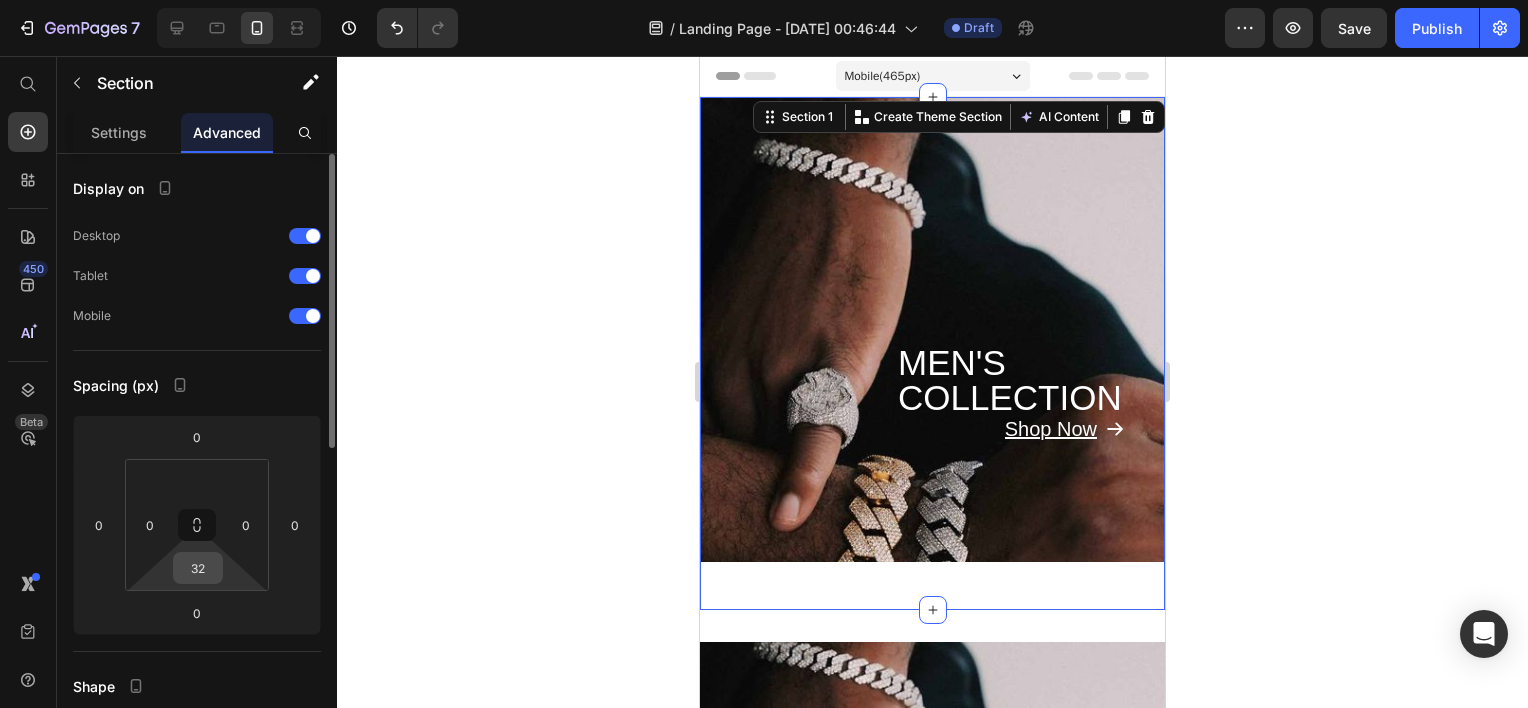 click on "32" at bounding box center [198, 568] 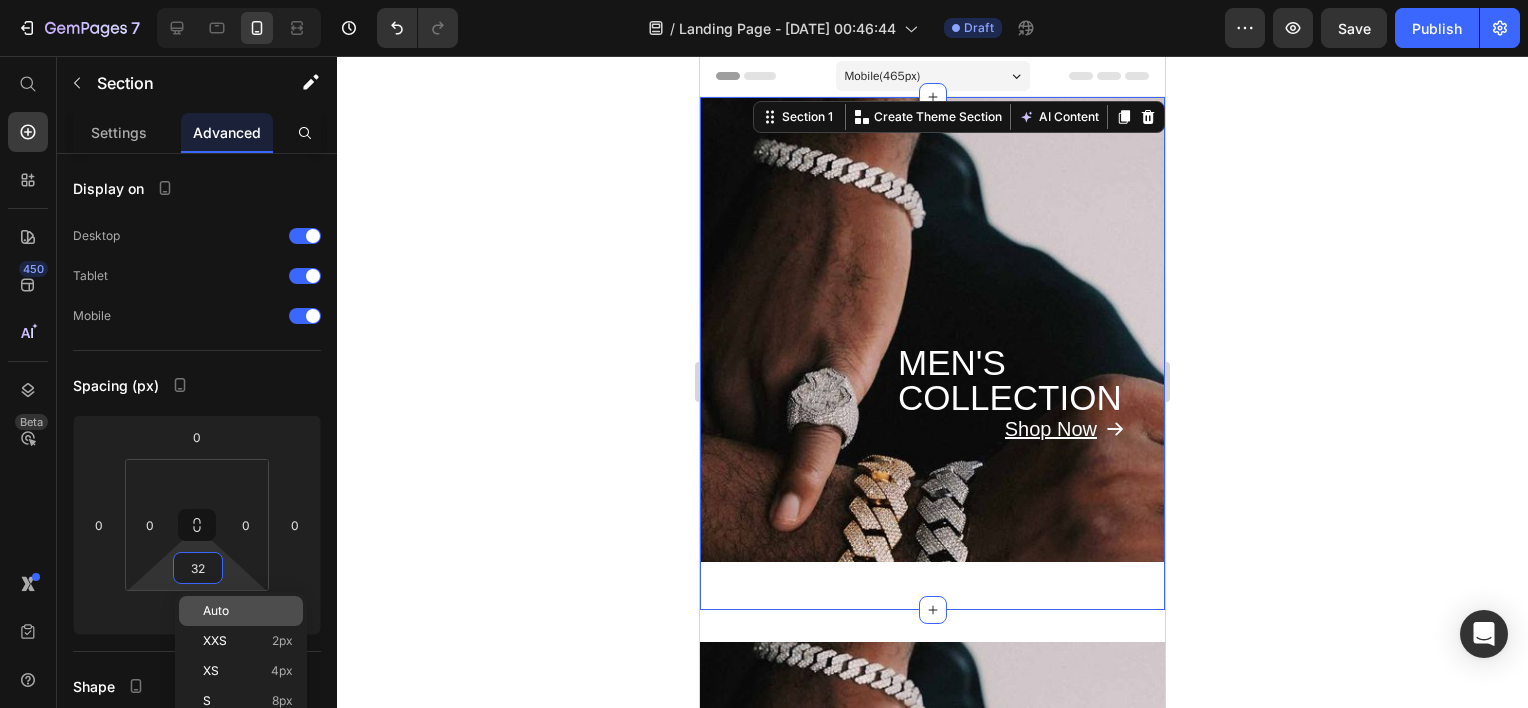 type on "2" 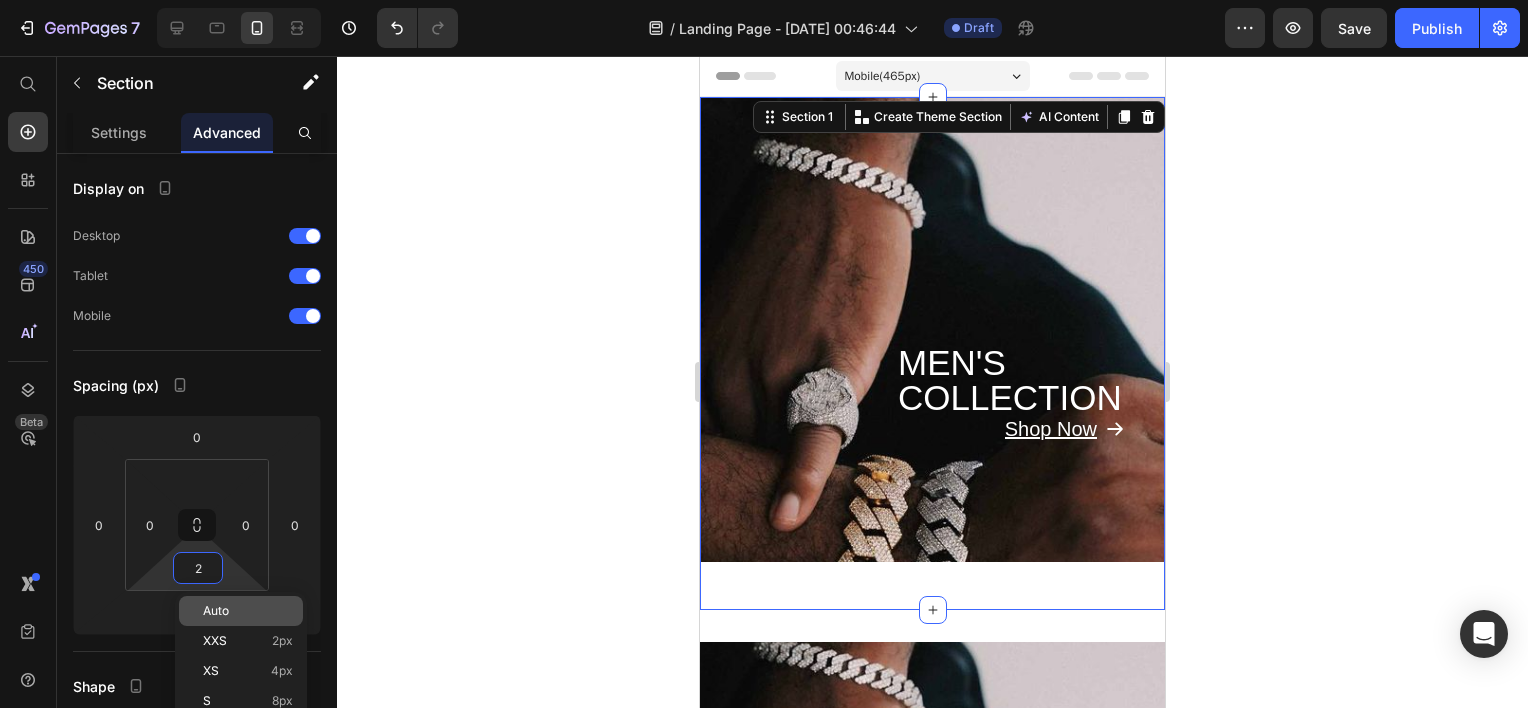 click on "Auto" at bounding box center [216, 611] 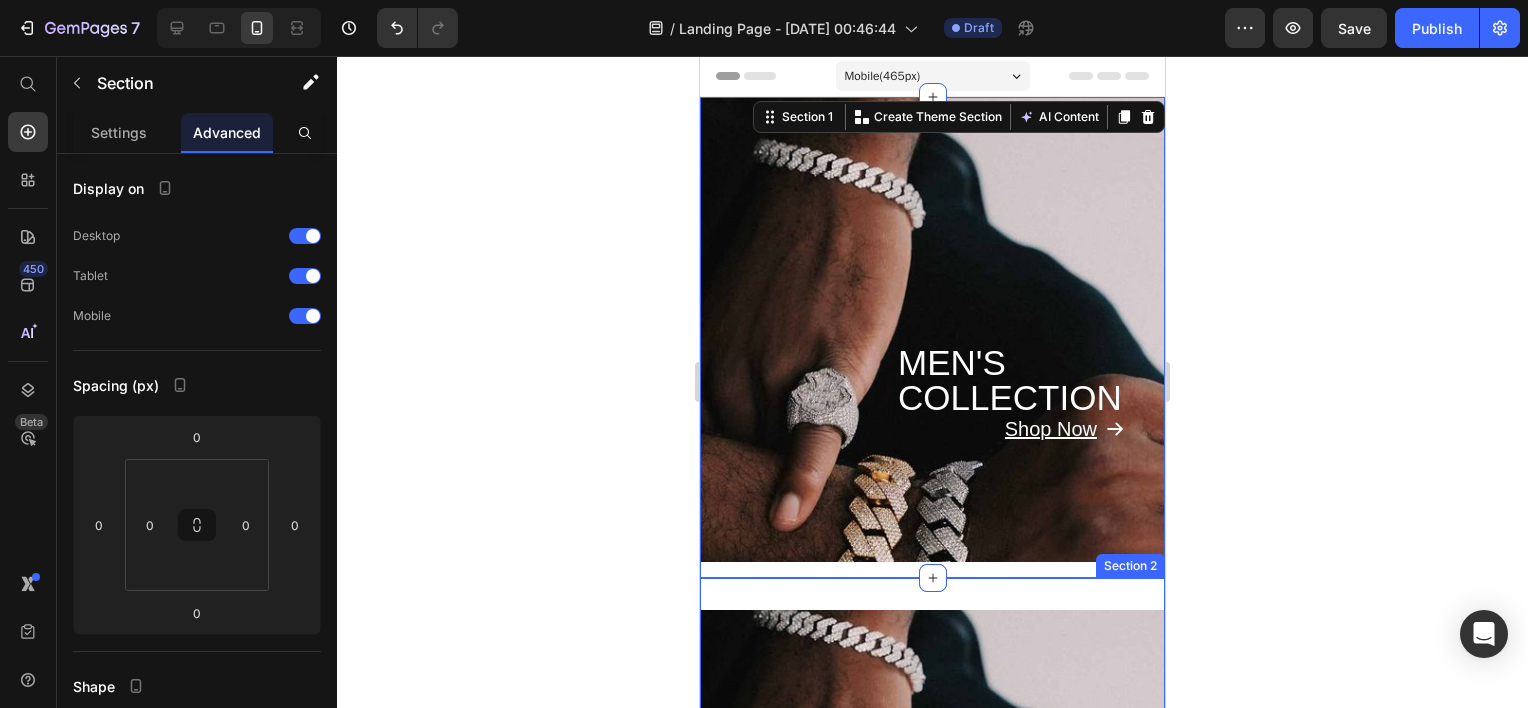 click on "MEN'S COLLECTION Heading
Shop Now   Button Hero Banner Row Section 2" at bounding box center (932, 850) 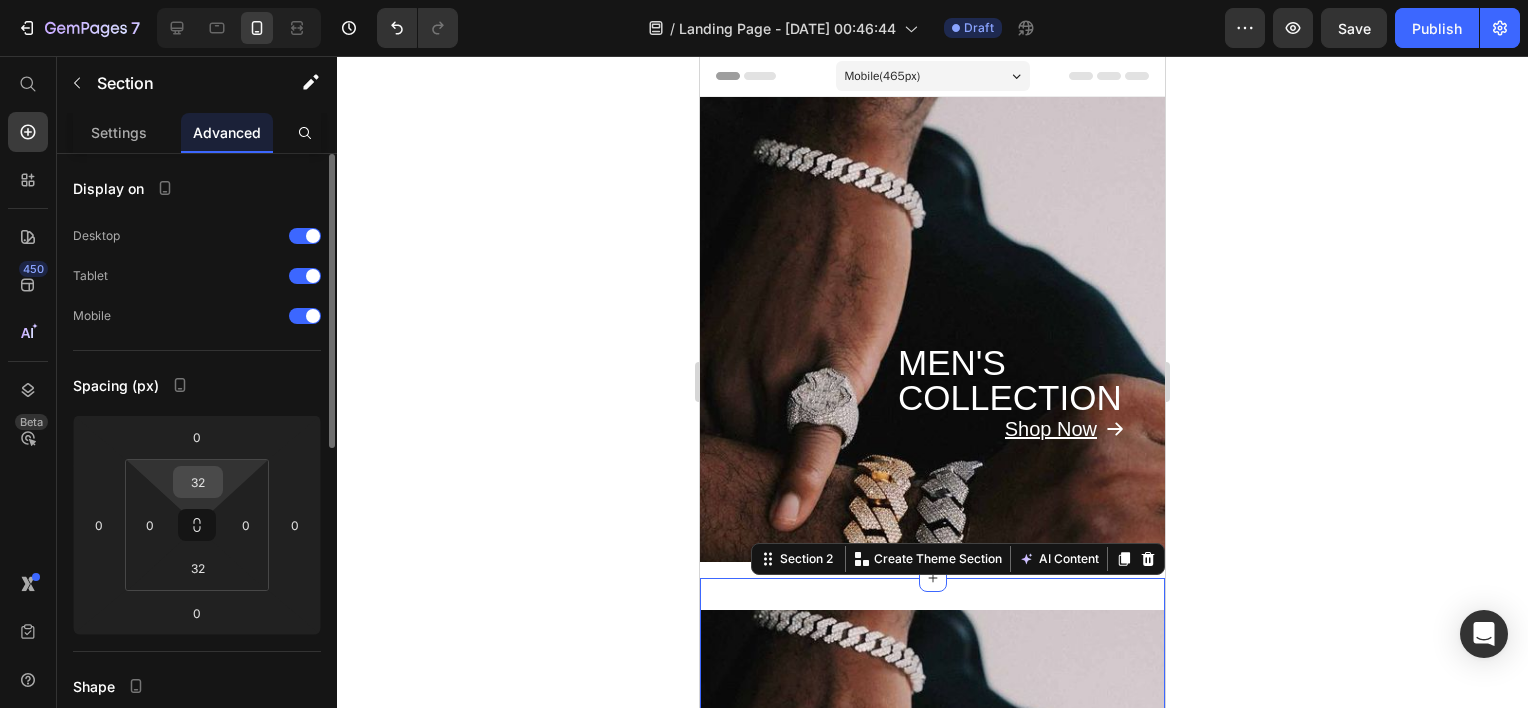 click on "32" at bounding box center [198, 482] 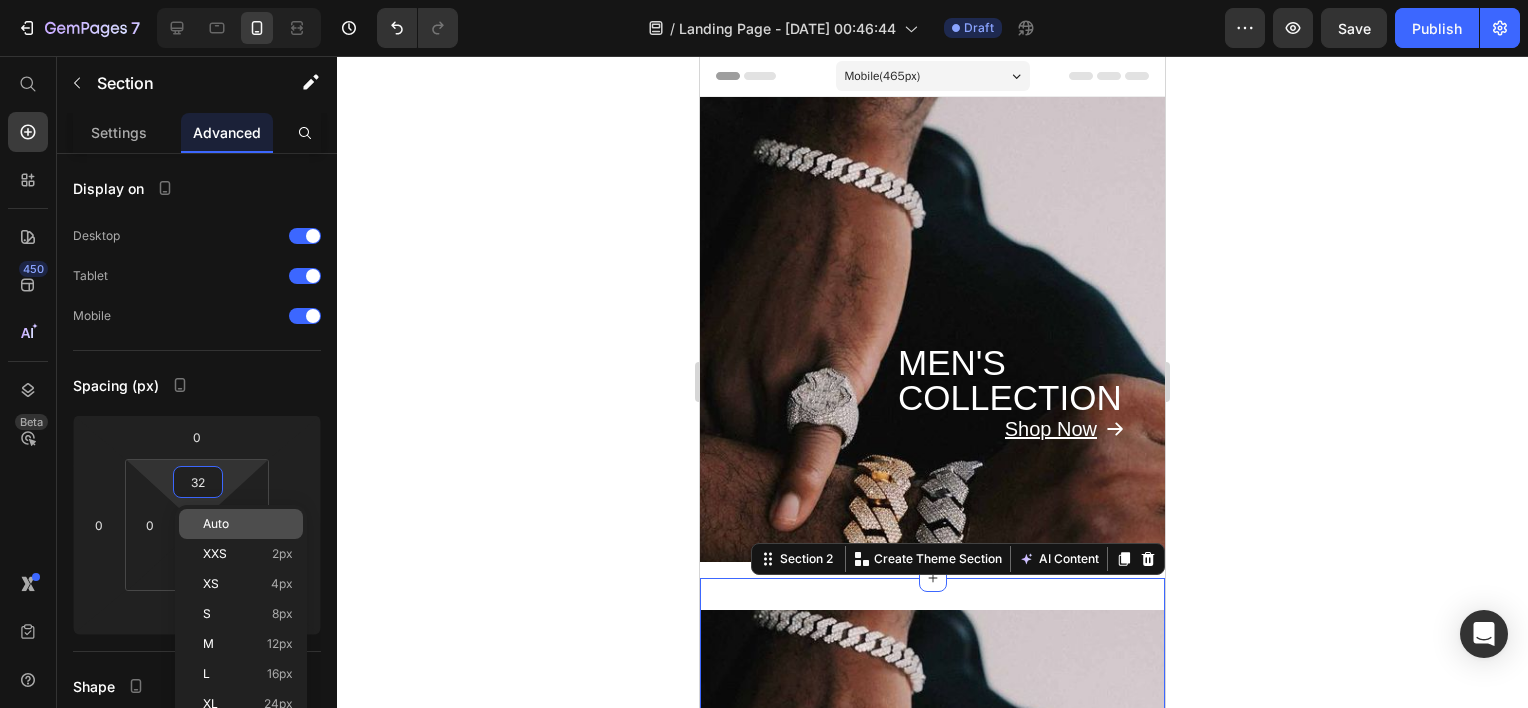 type on "2" 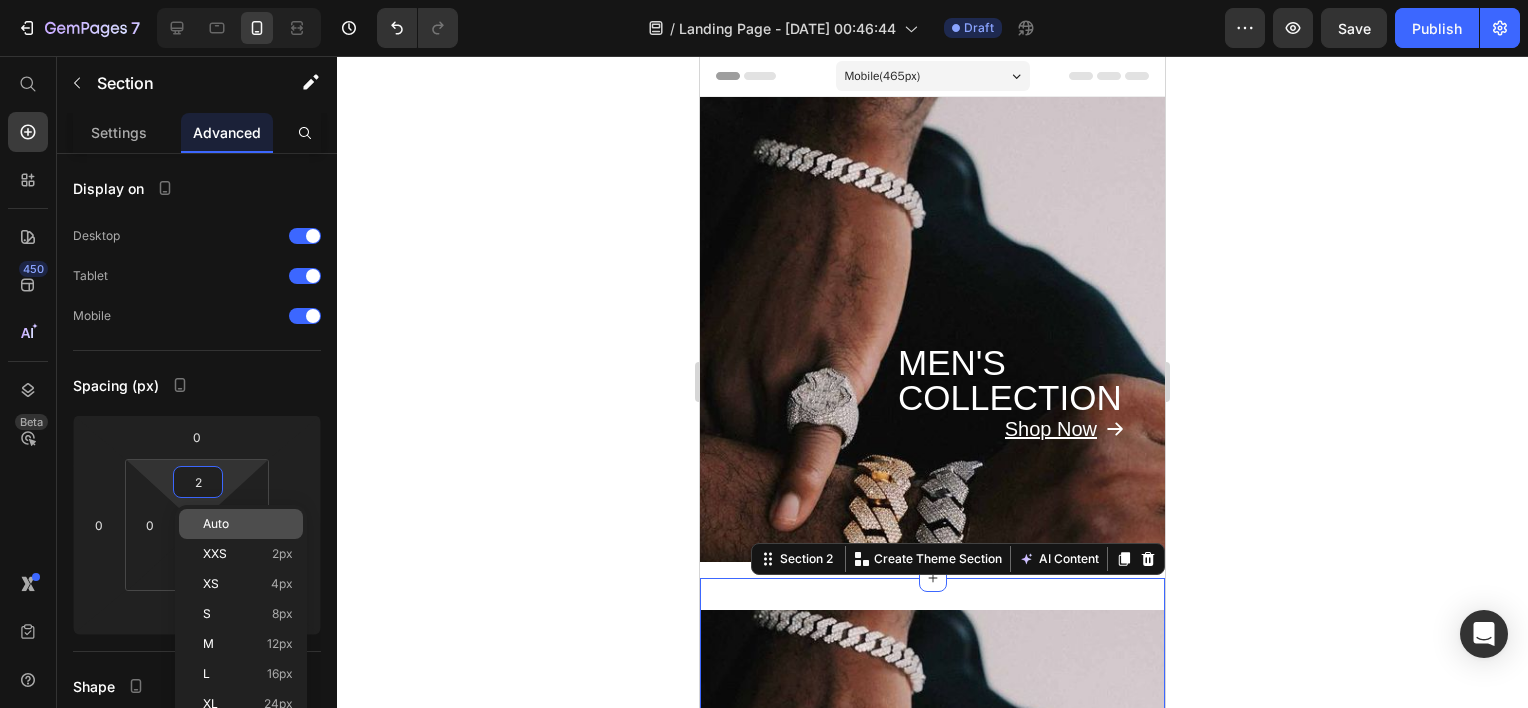 click on "Auto" at bounding box center (216, 524) 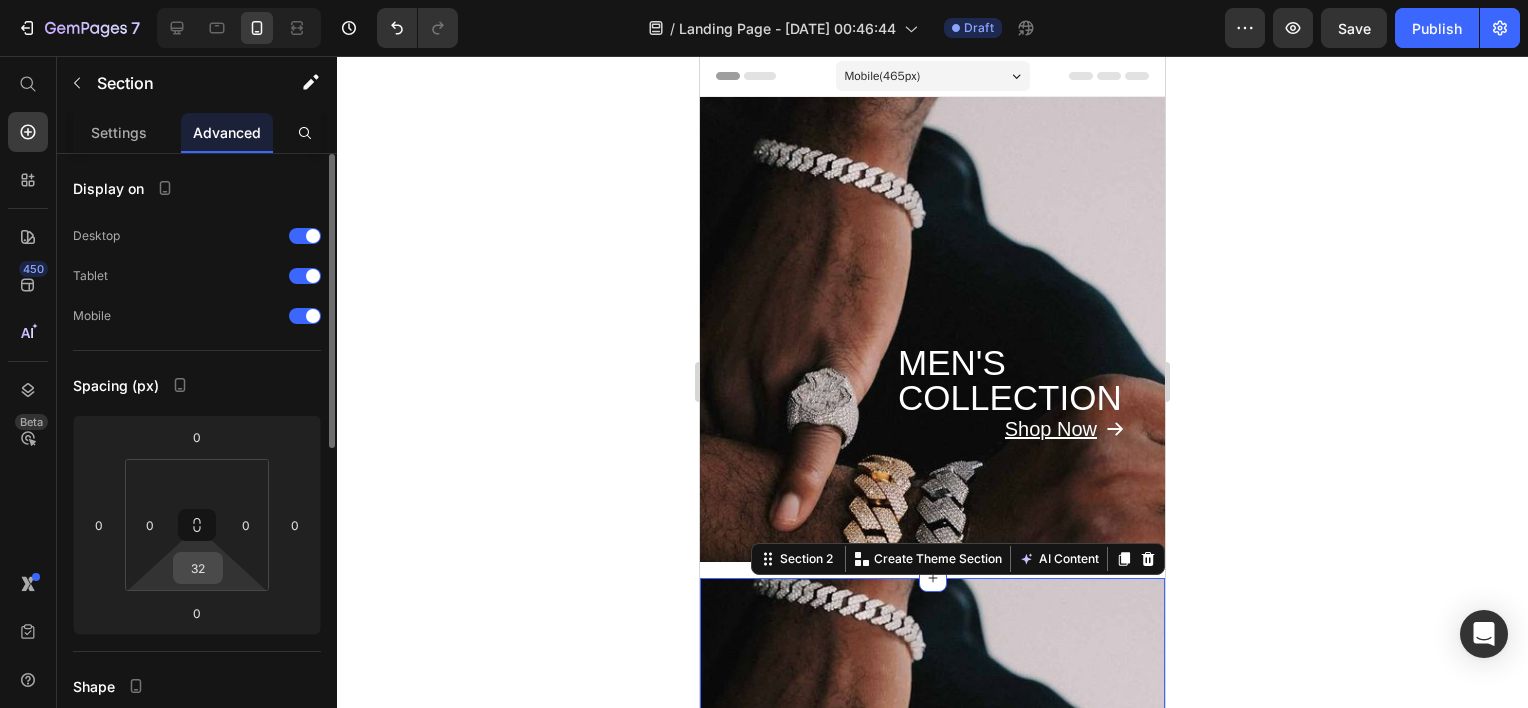 click on "32" at bounding box center [198, 568] 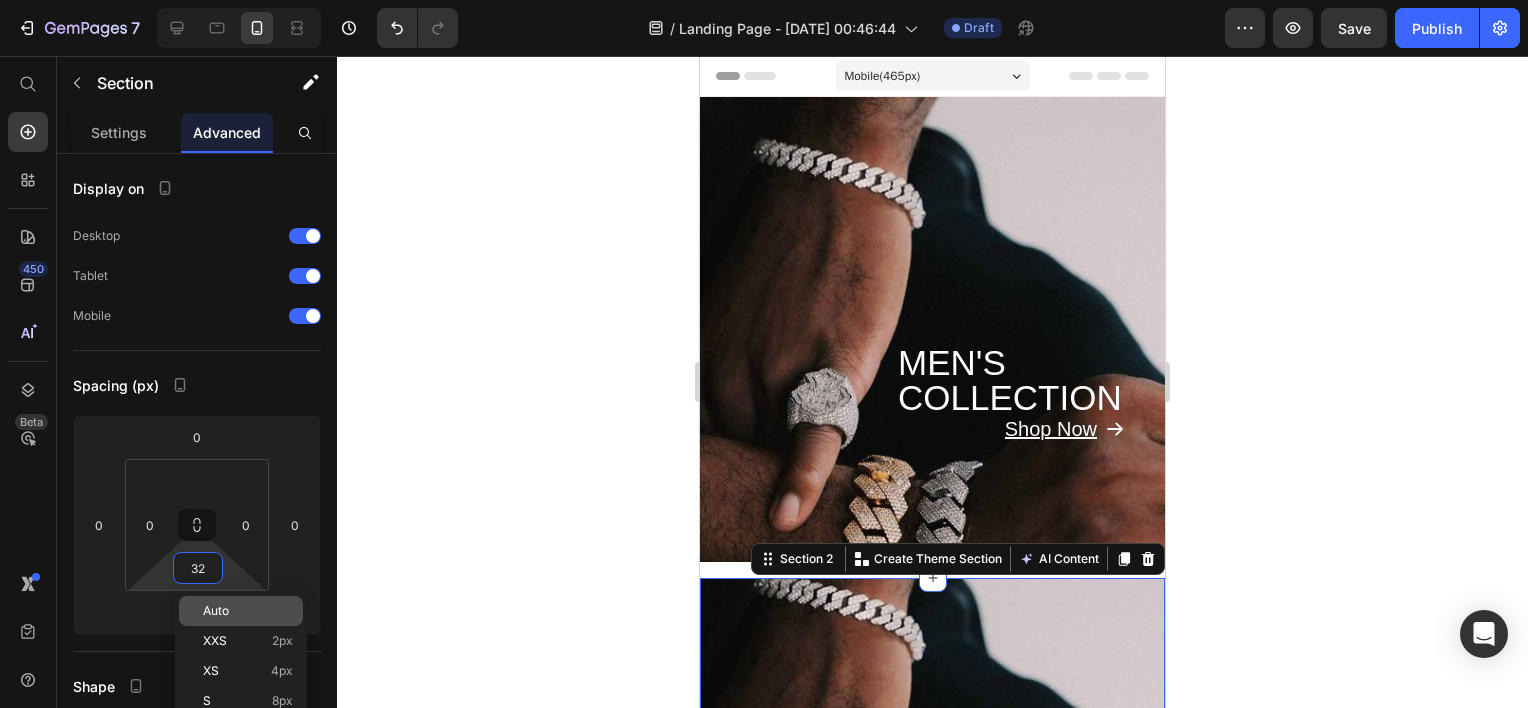type on "2" 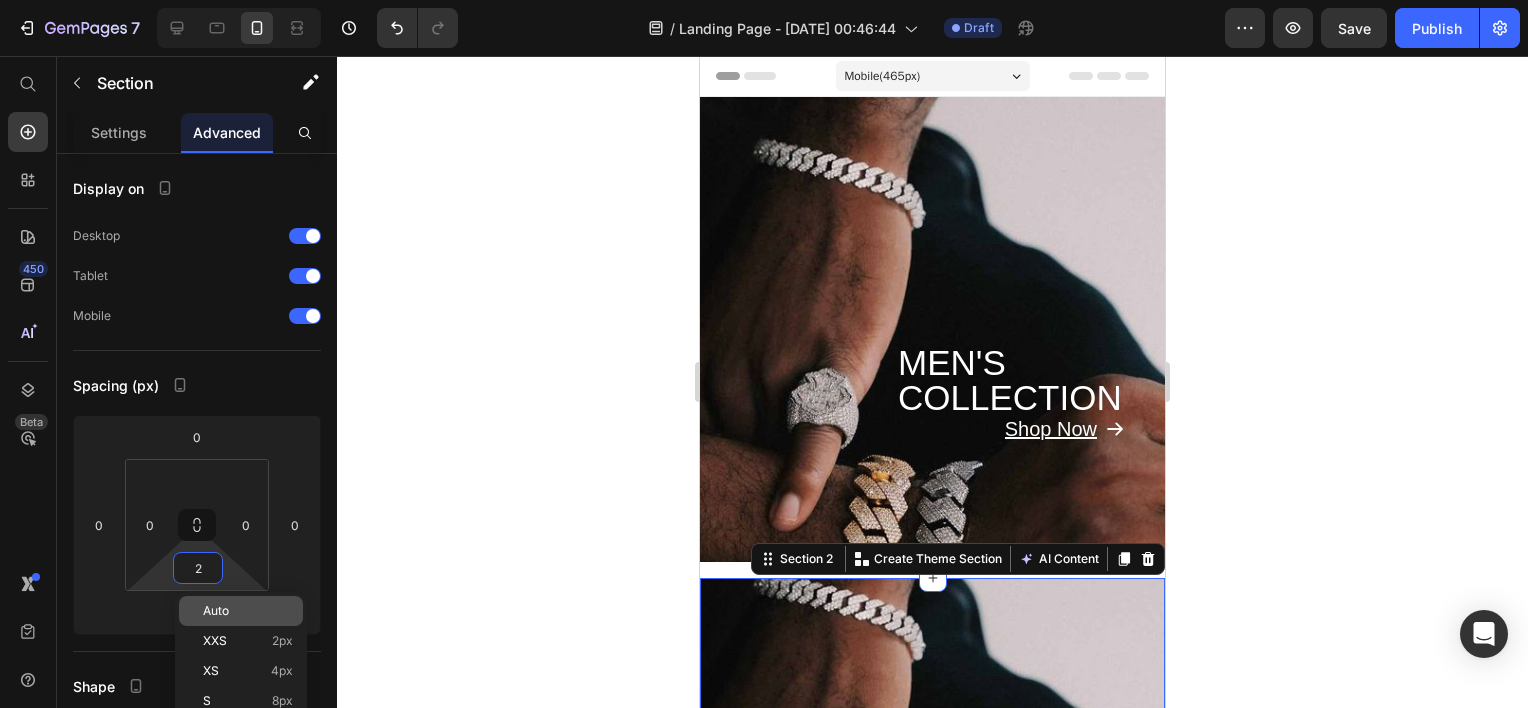 click on "Auto" at bounding box center (216, 611) 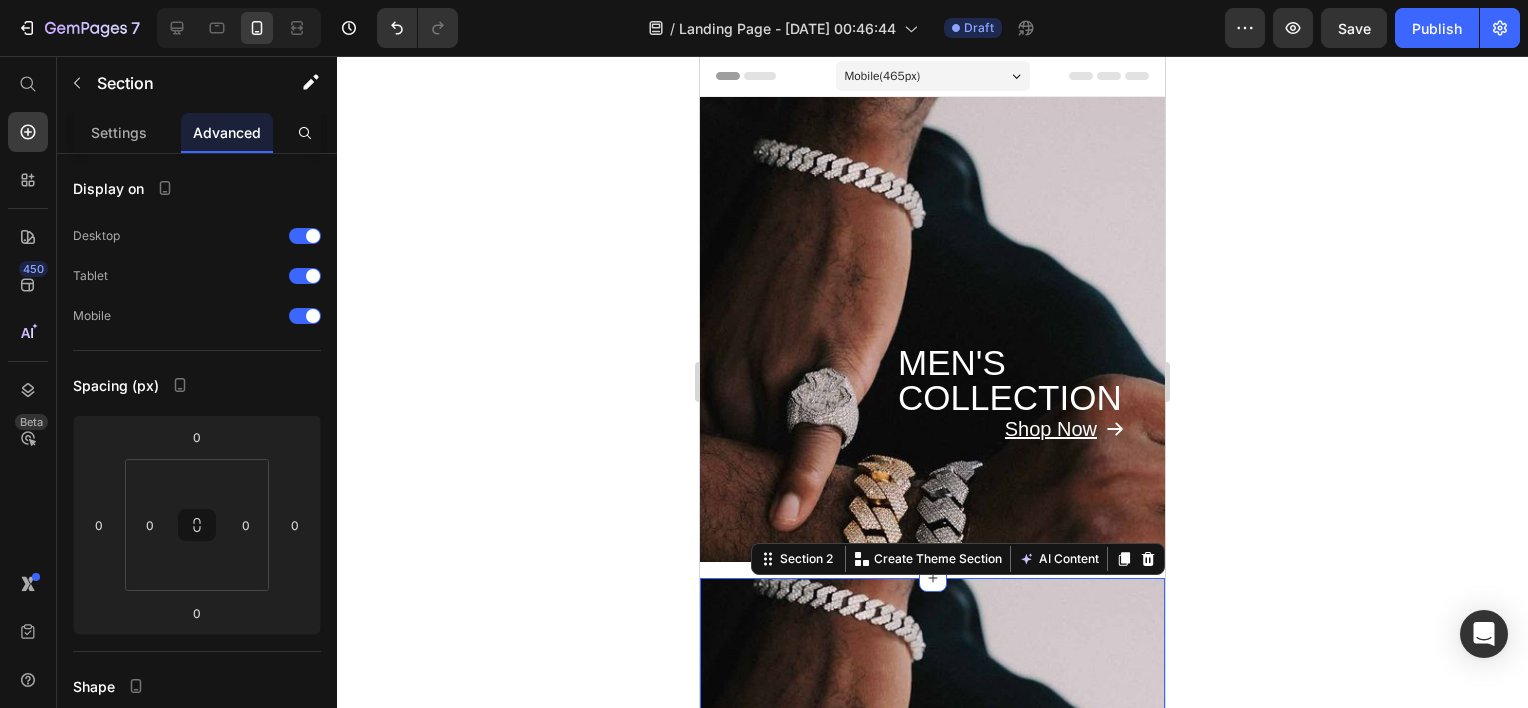 click 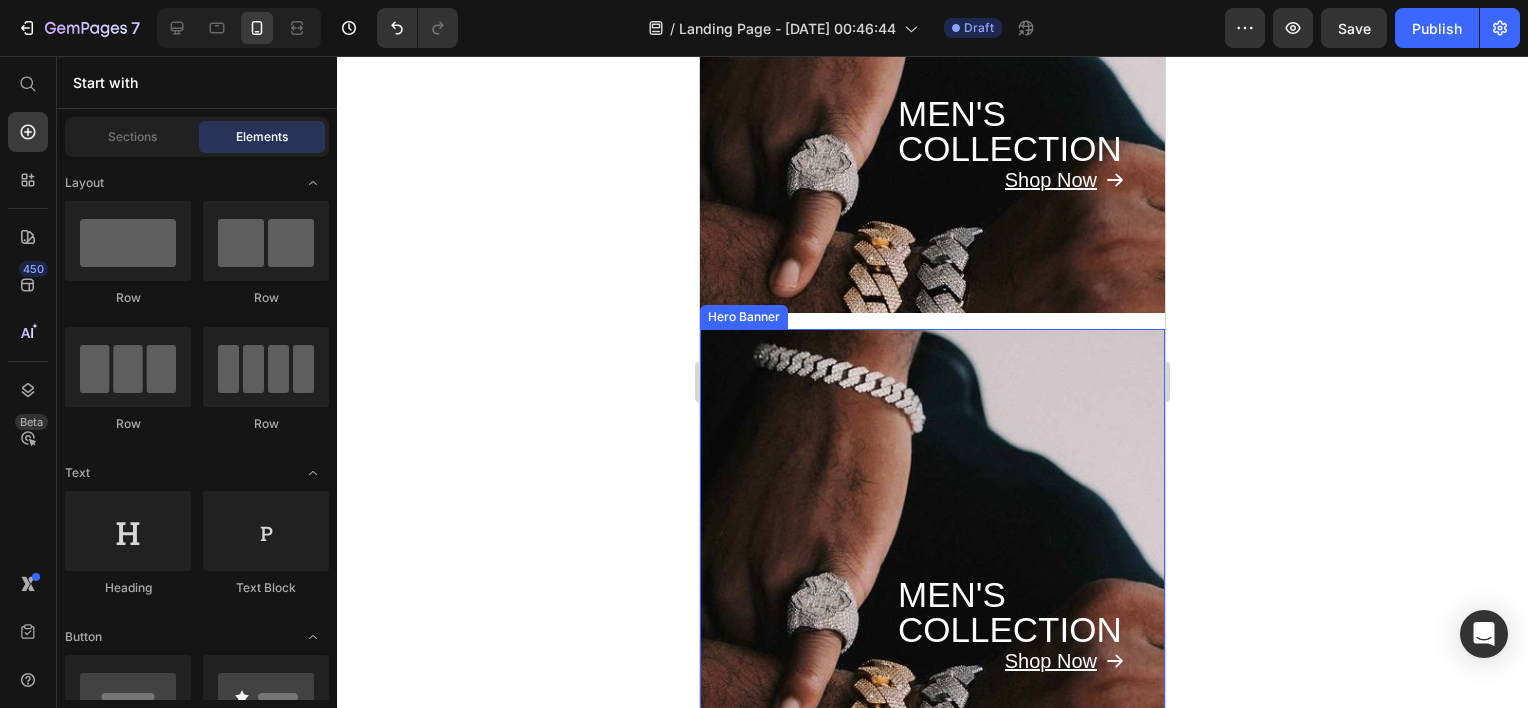 scroll, scrollTop: 300, scrollLeft: 0, axis: vertical 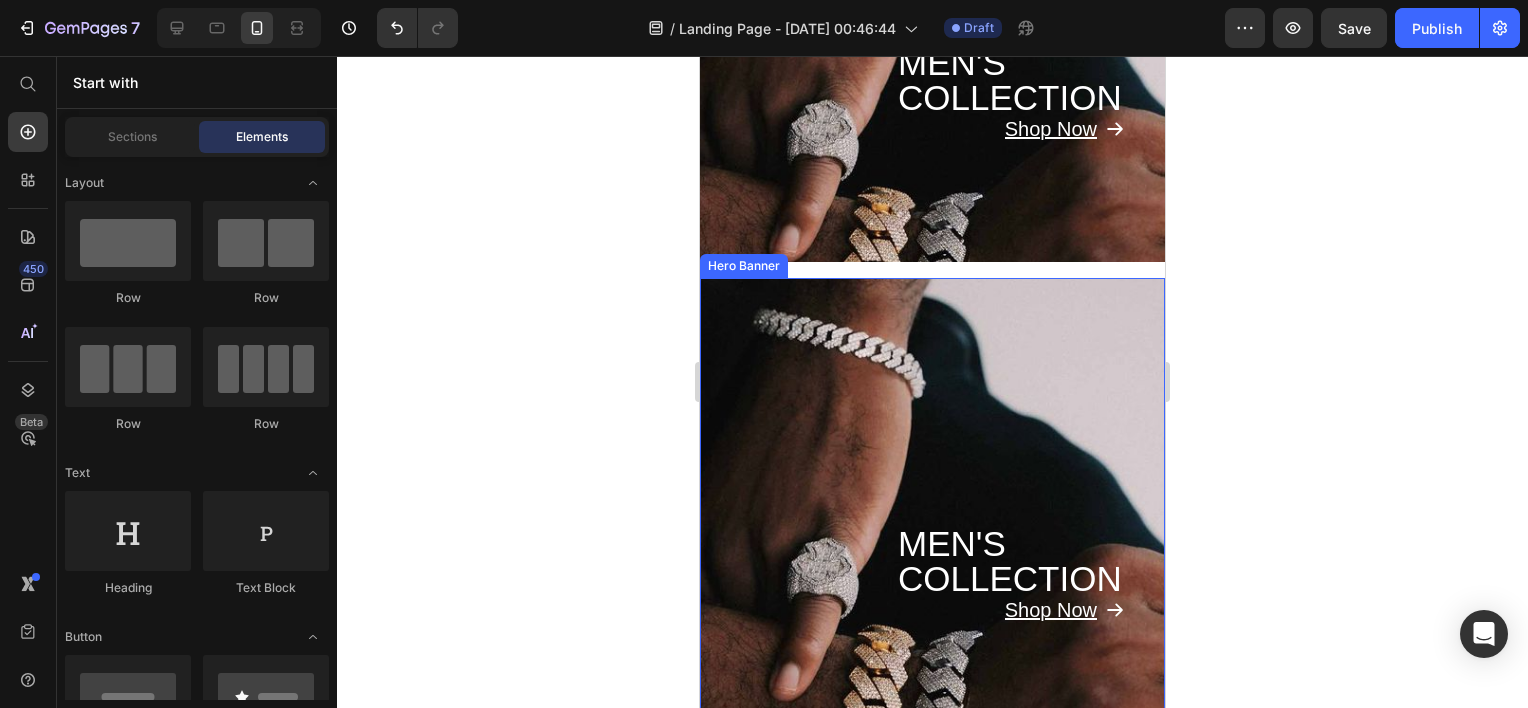 click on "MEN'S COLLECTION Heading
Shop Now   Button" at bounding box center [932, 510] 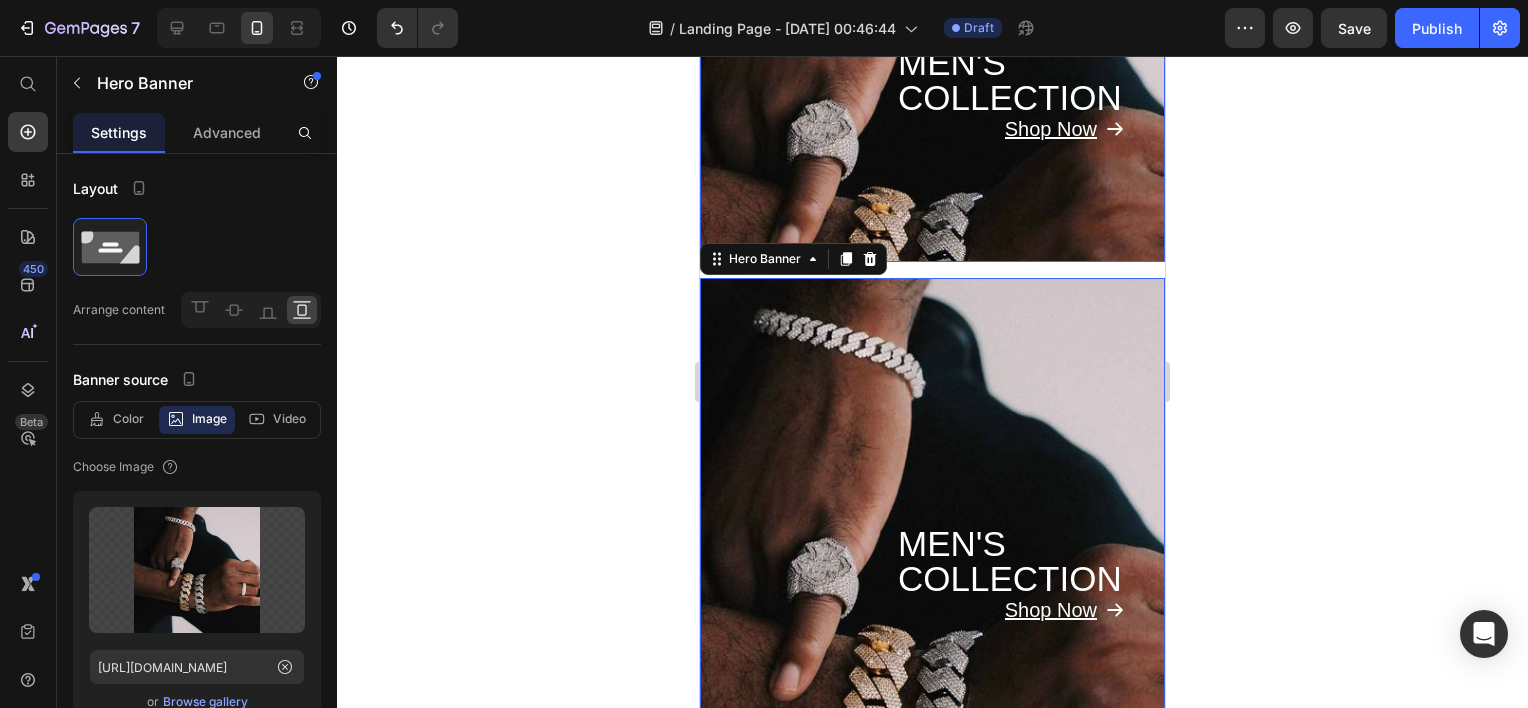 click on "⁠⁠⁠⁠⁠⁠⁠ MEN'S COLLECTION Heading
Shop Now  Button" at bounding box center [932, 29] 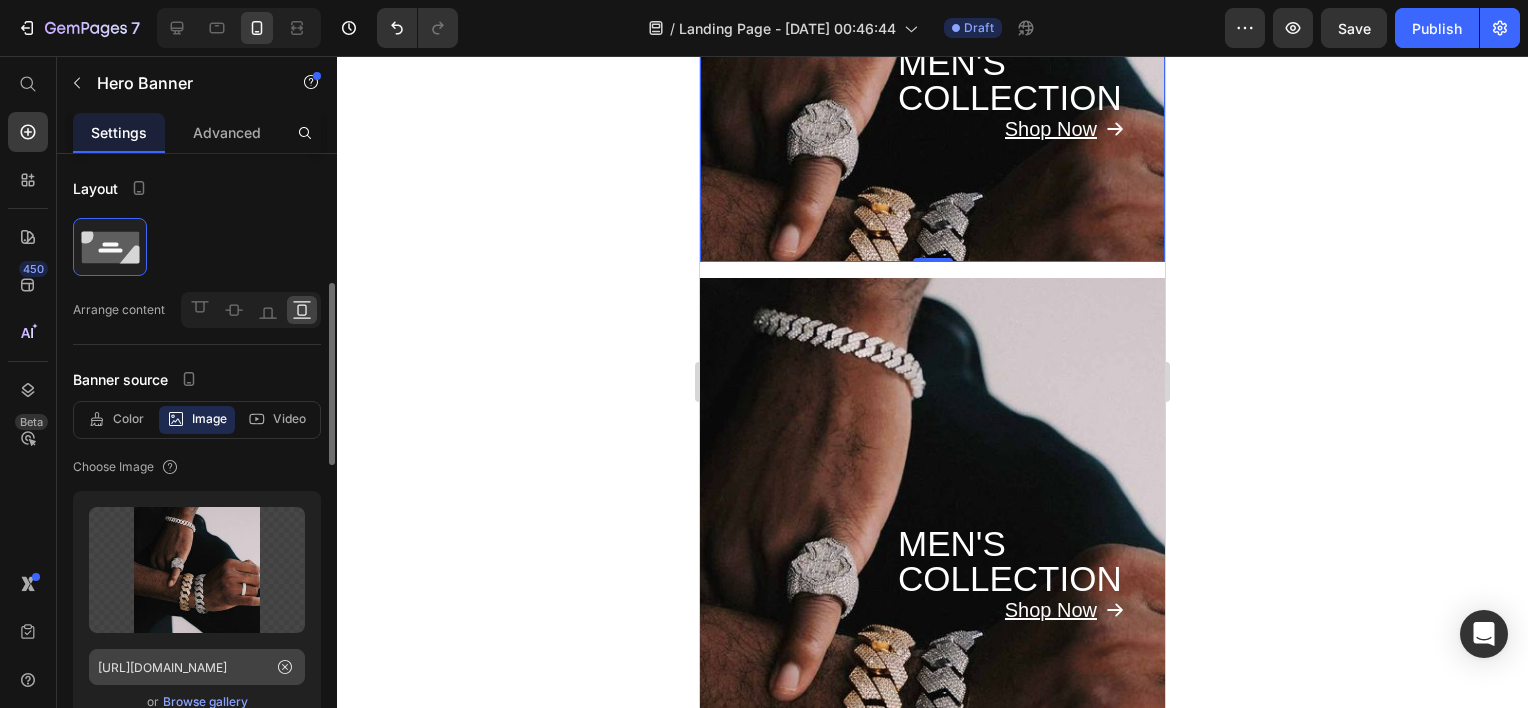 scroll, scrollTop: 200, scrollLeft: 0, axis: vertical 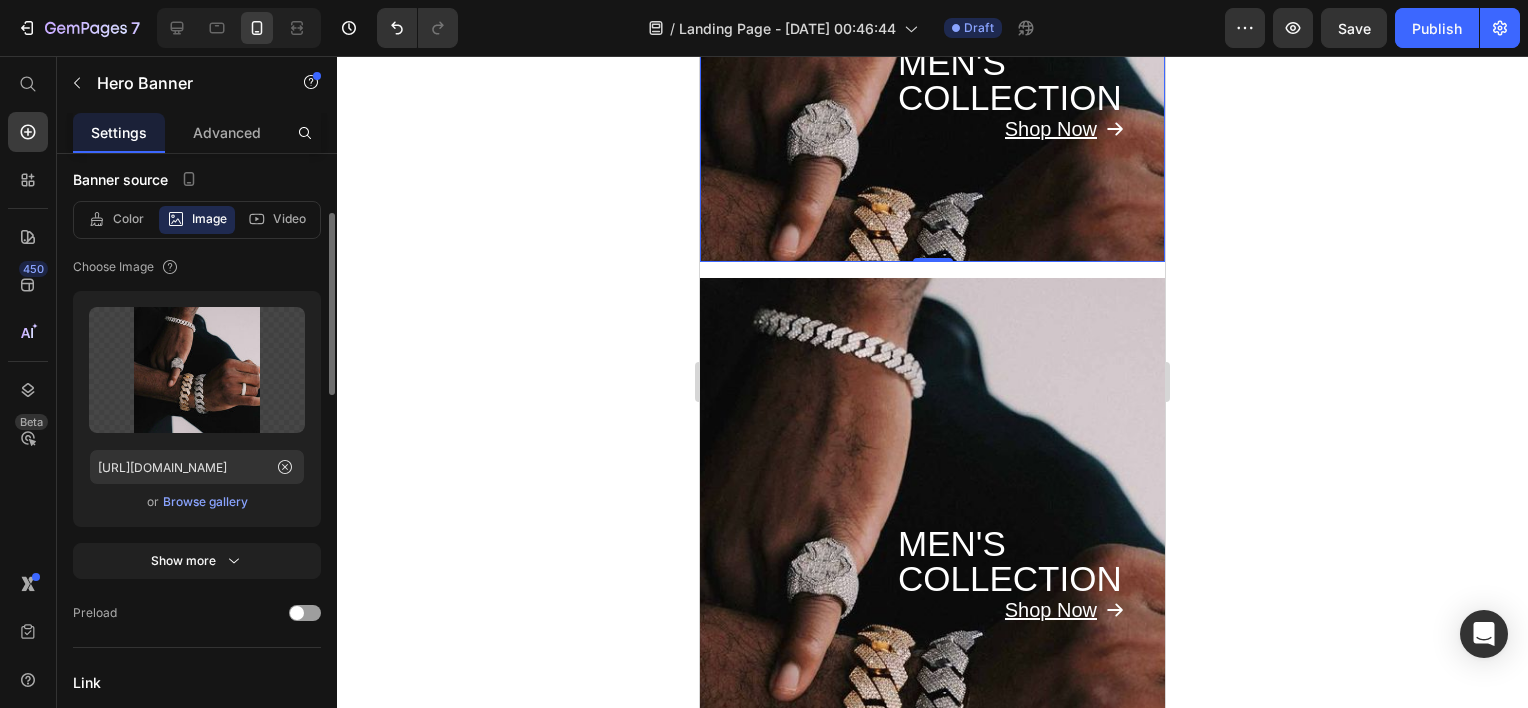 click on "Browse gallery" at bounding box center (205, 502) 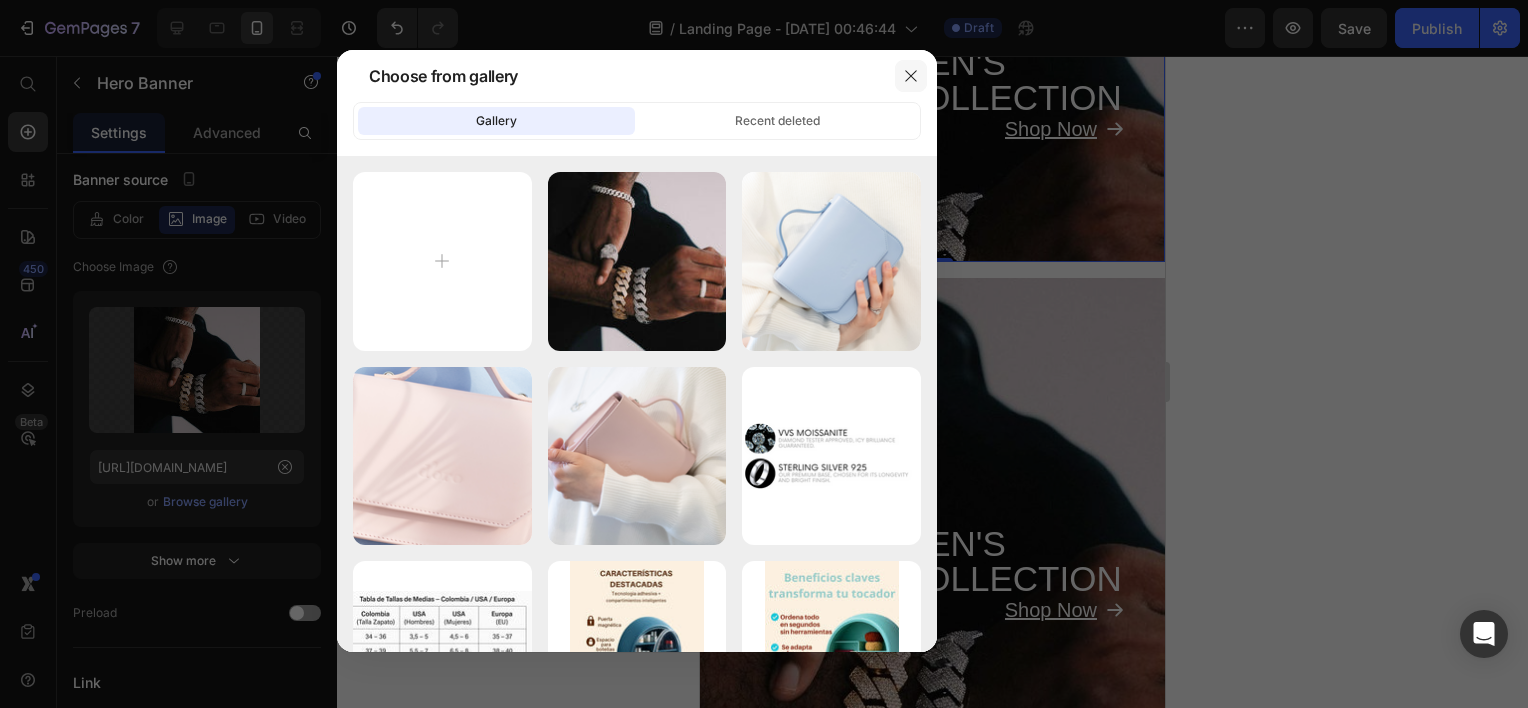 click 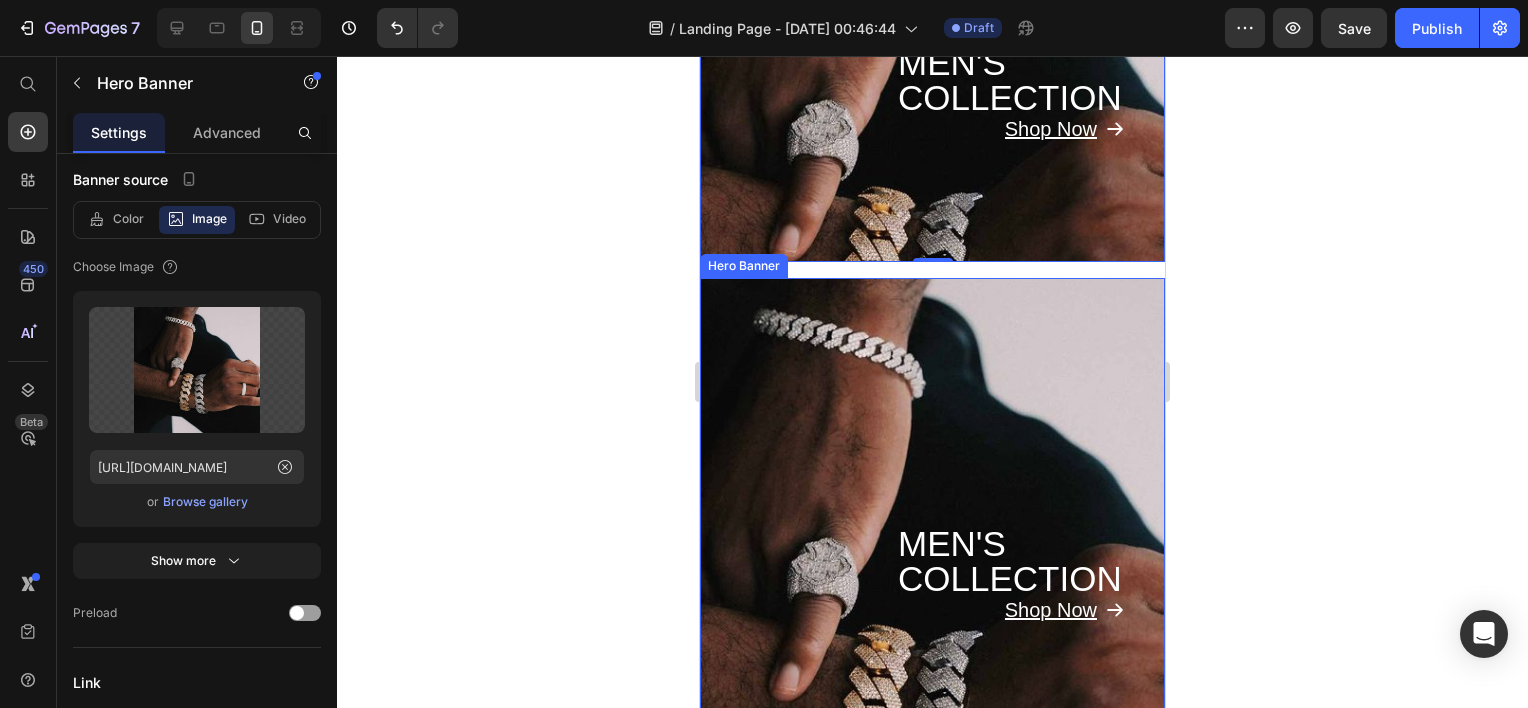 click on "MEN'S COLLECTION Heading
Shop Now   Button" at bounding box center (932, 510) 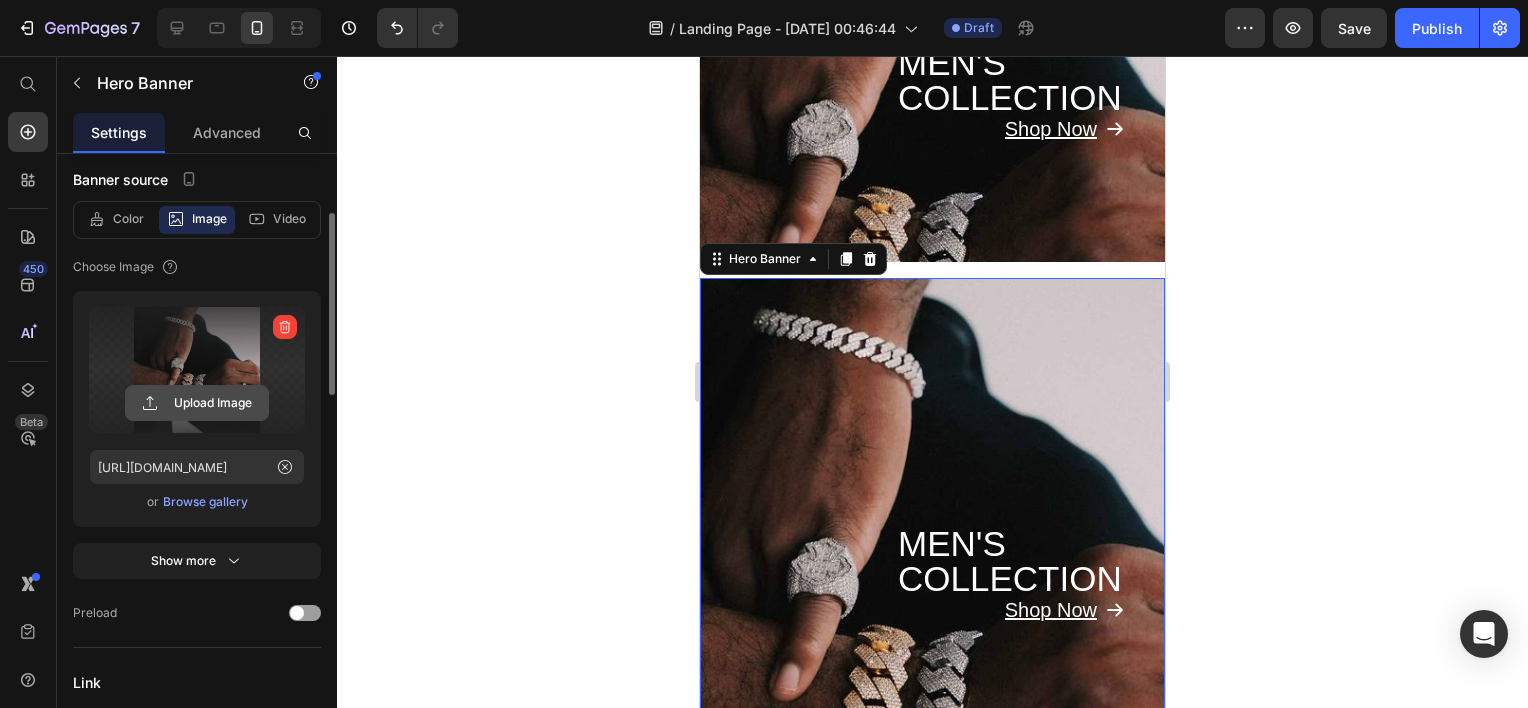 click 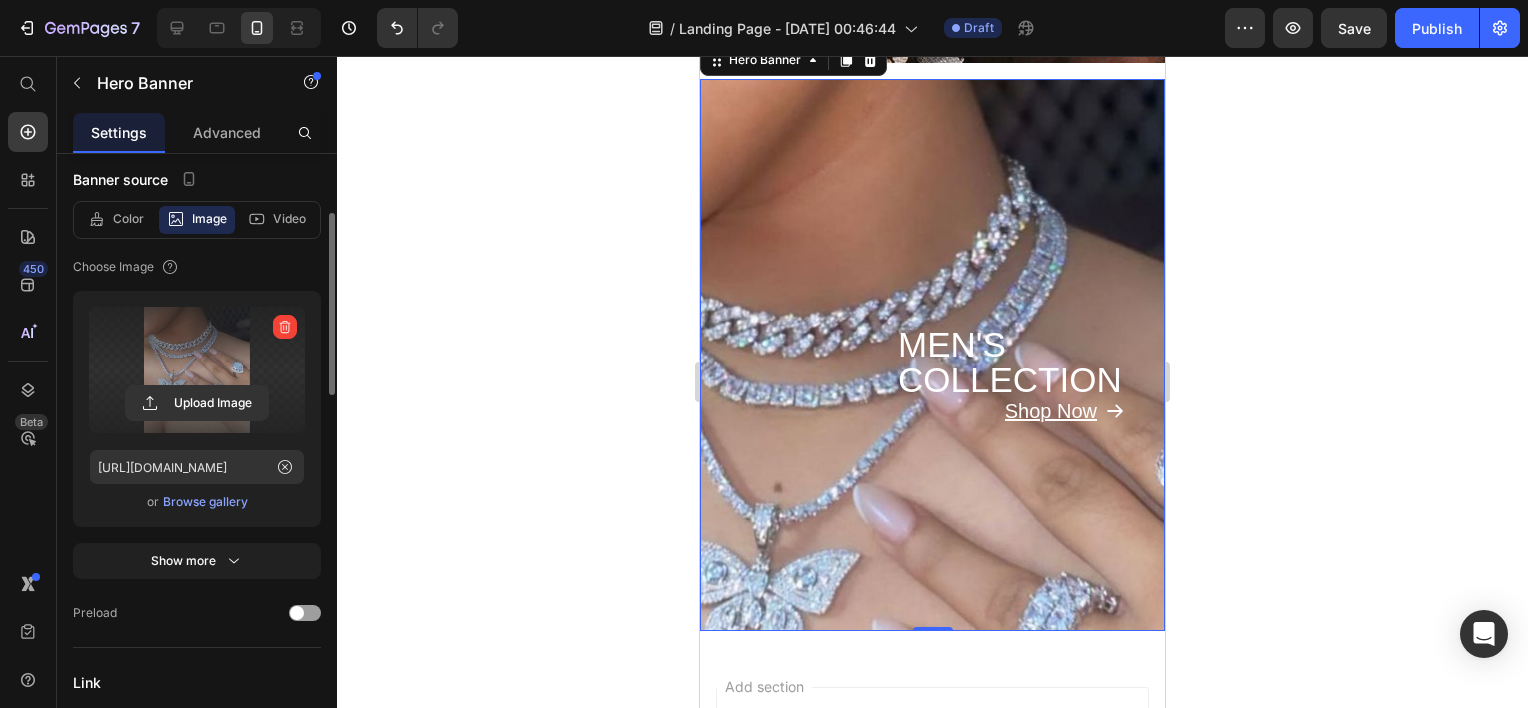 scroll, scrollTop: 500, scrollLeft: 0, axis: vertical 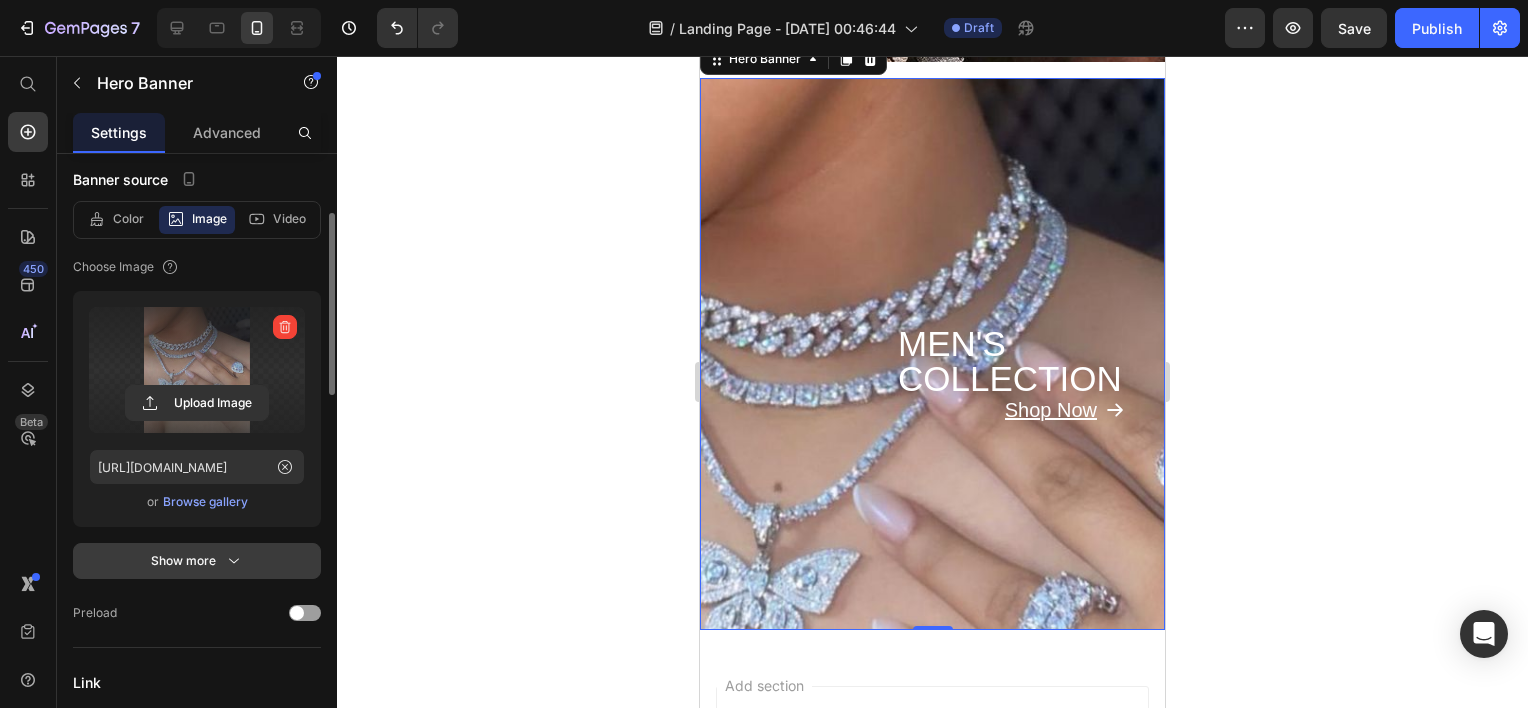 click on "Show more" at bounding box center [197, 561] 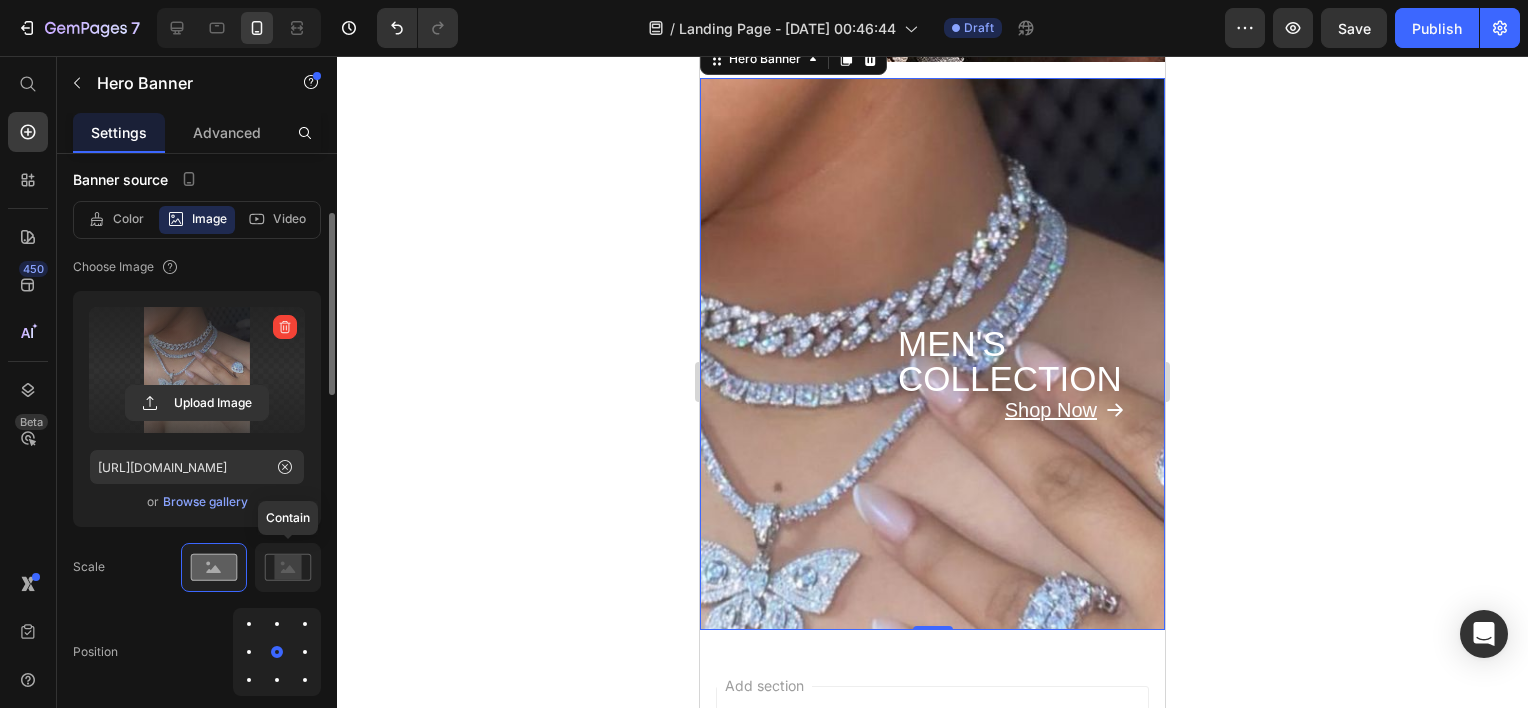 scroll, scrollTop: 500, scrollLeft: 0, axis: vertical 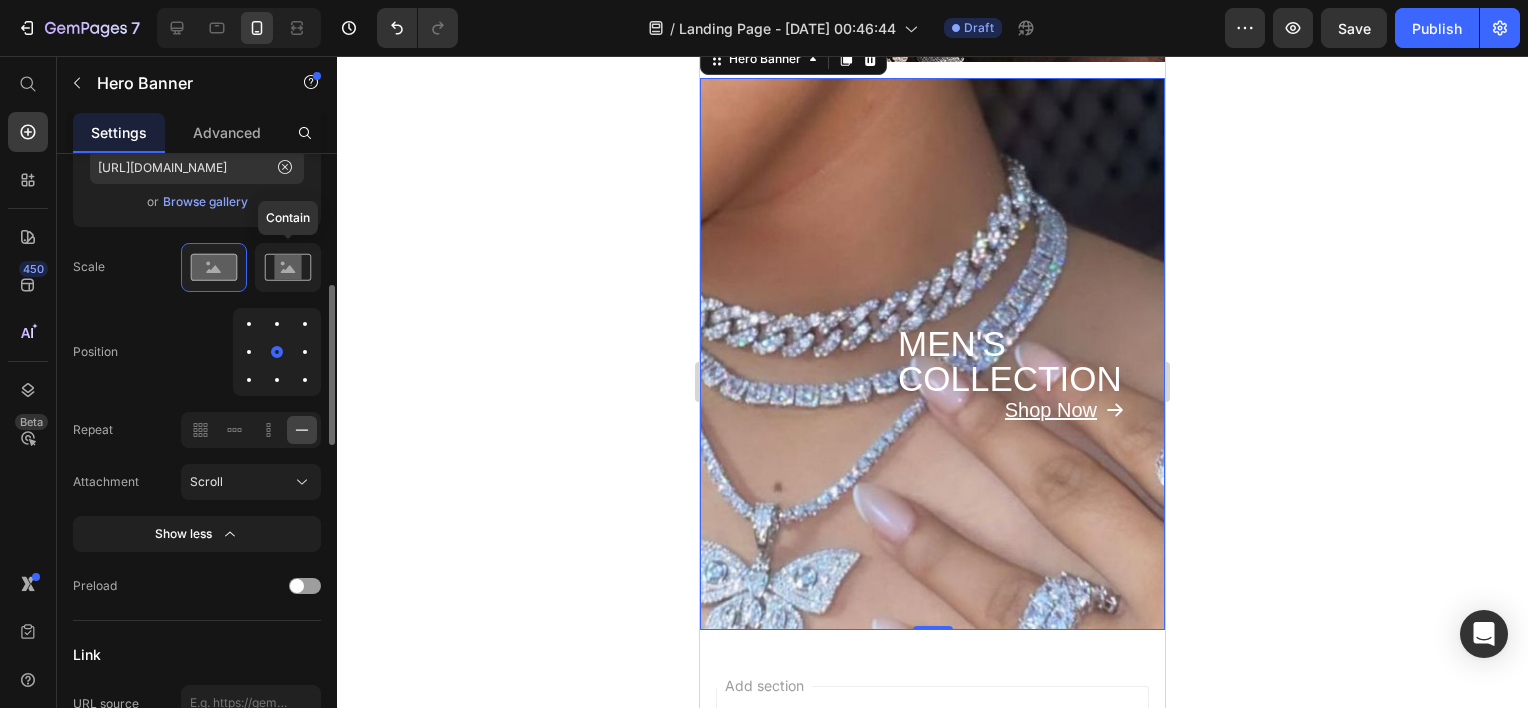 click 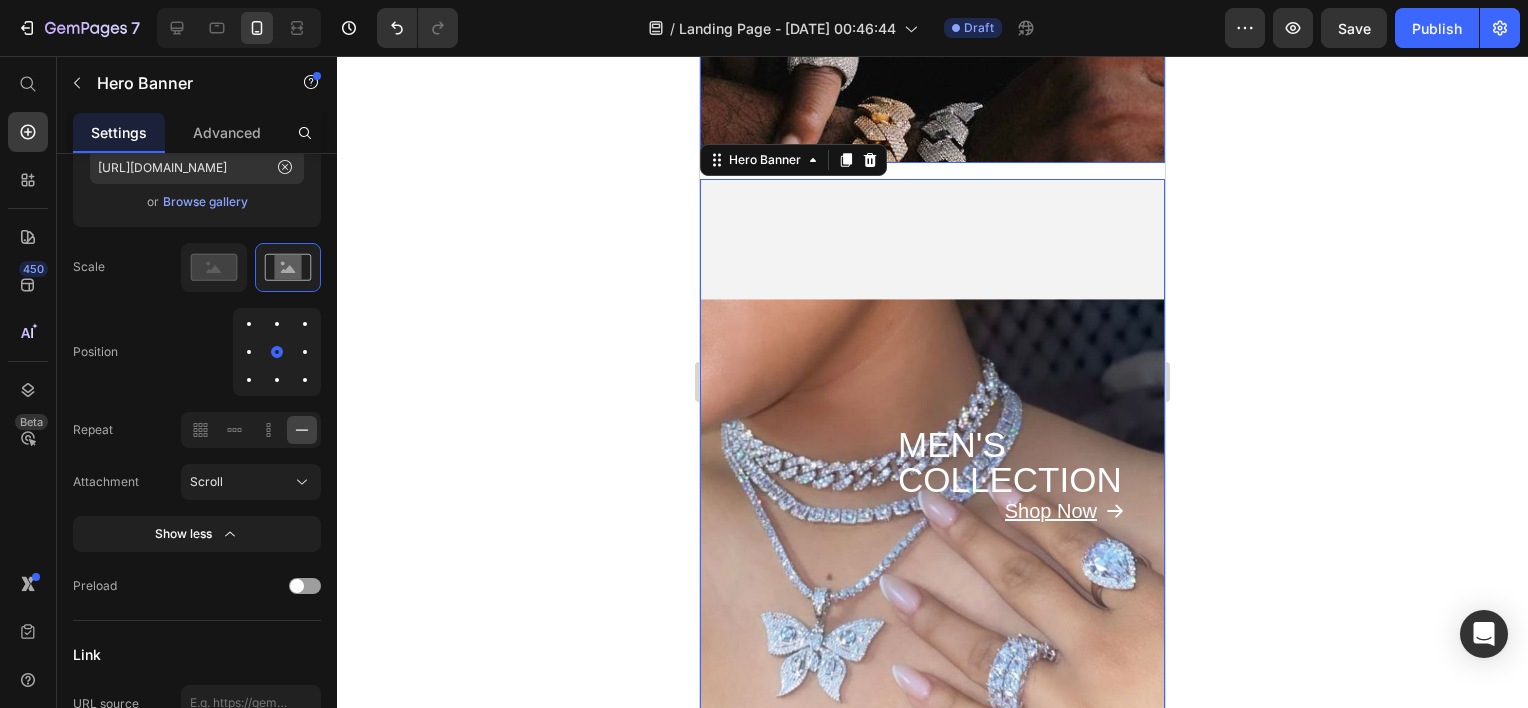 scroll, scrollTop: 400, scrollLeft: 0, axis: vertical 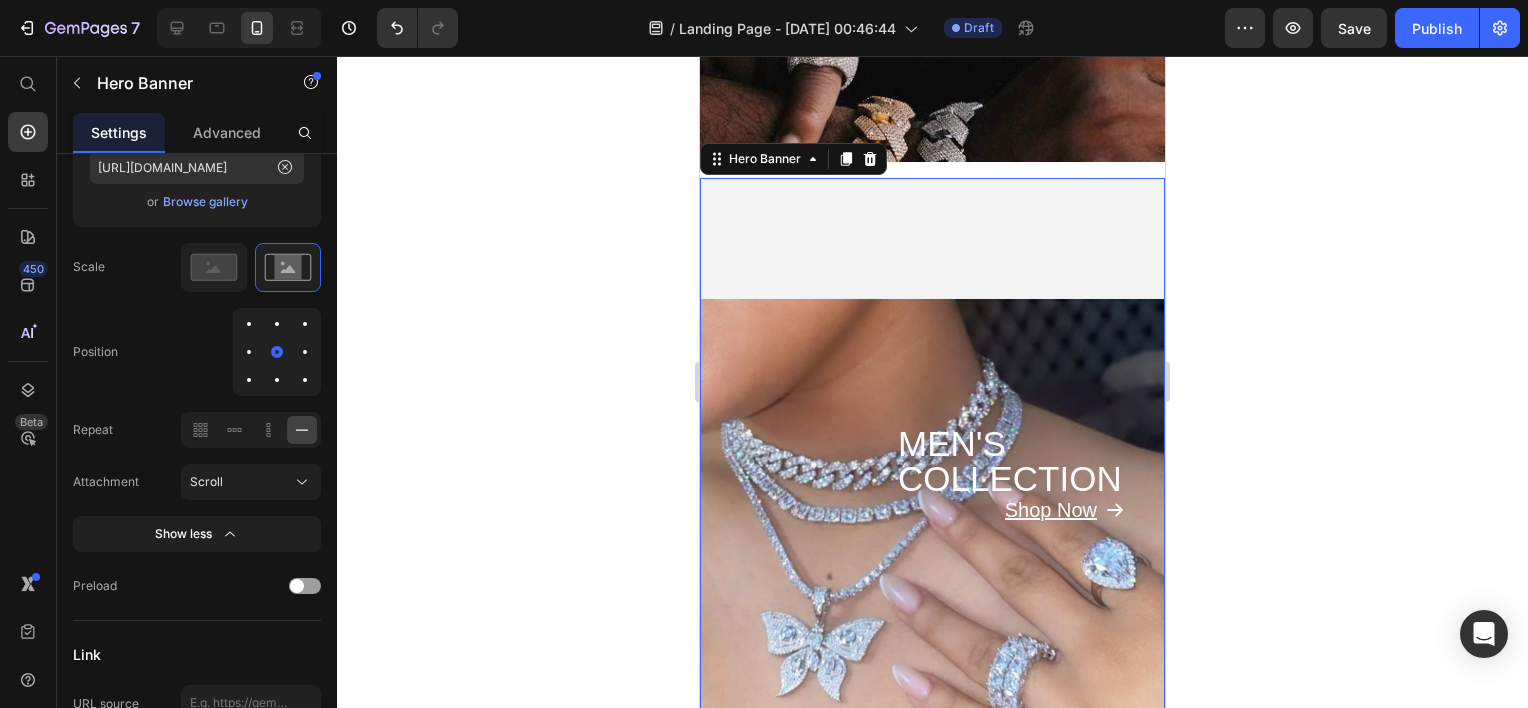 click on "MEN'S COLLECTION Heading
Shop Now   Button" at bounding box center [932, 454] 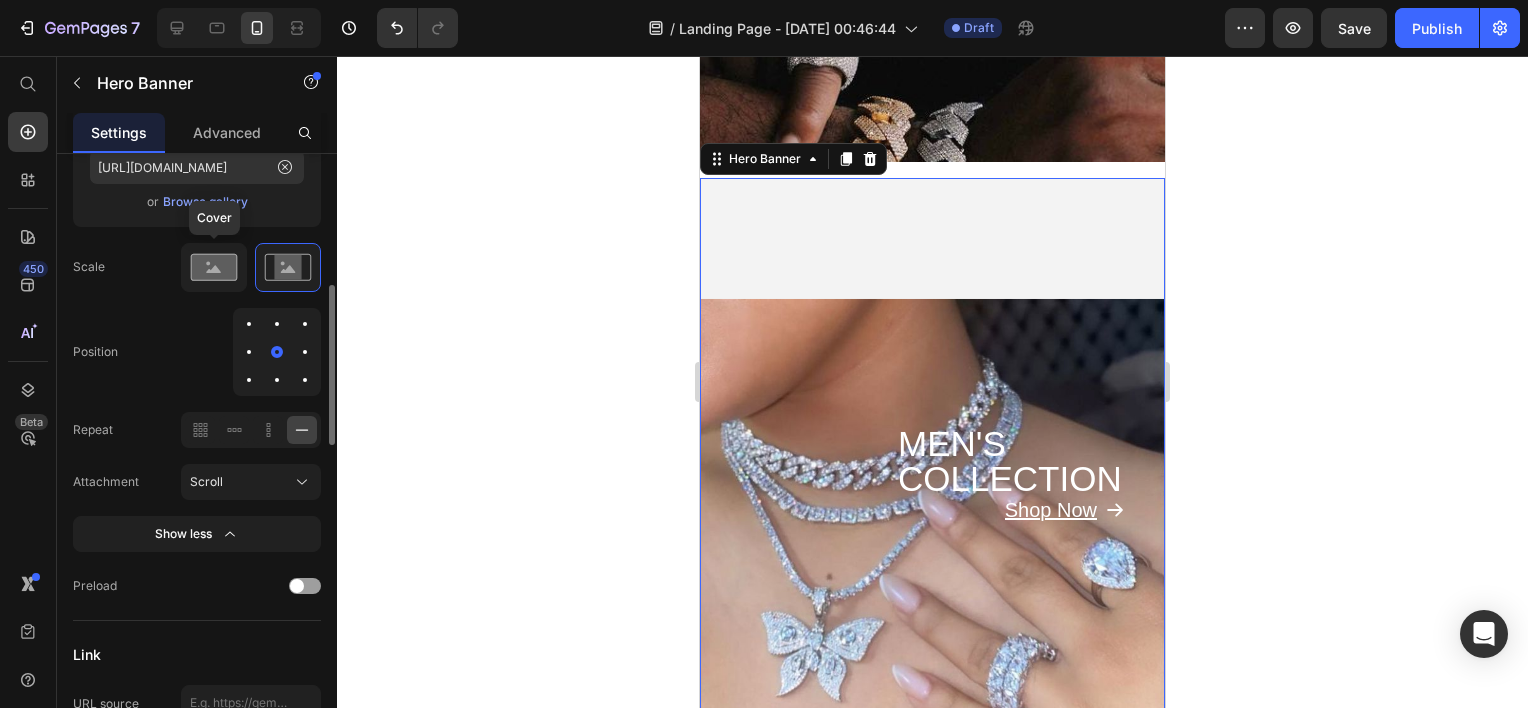 click 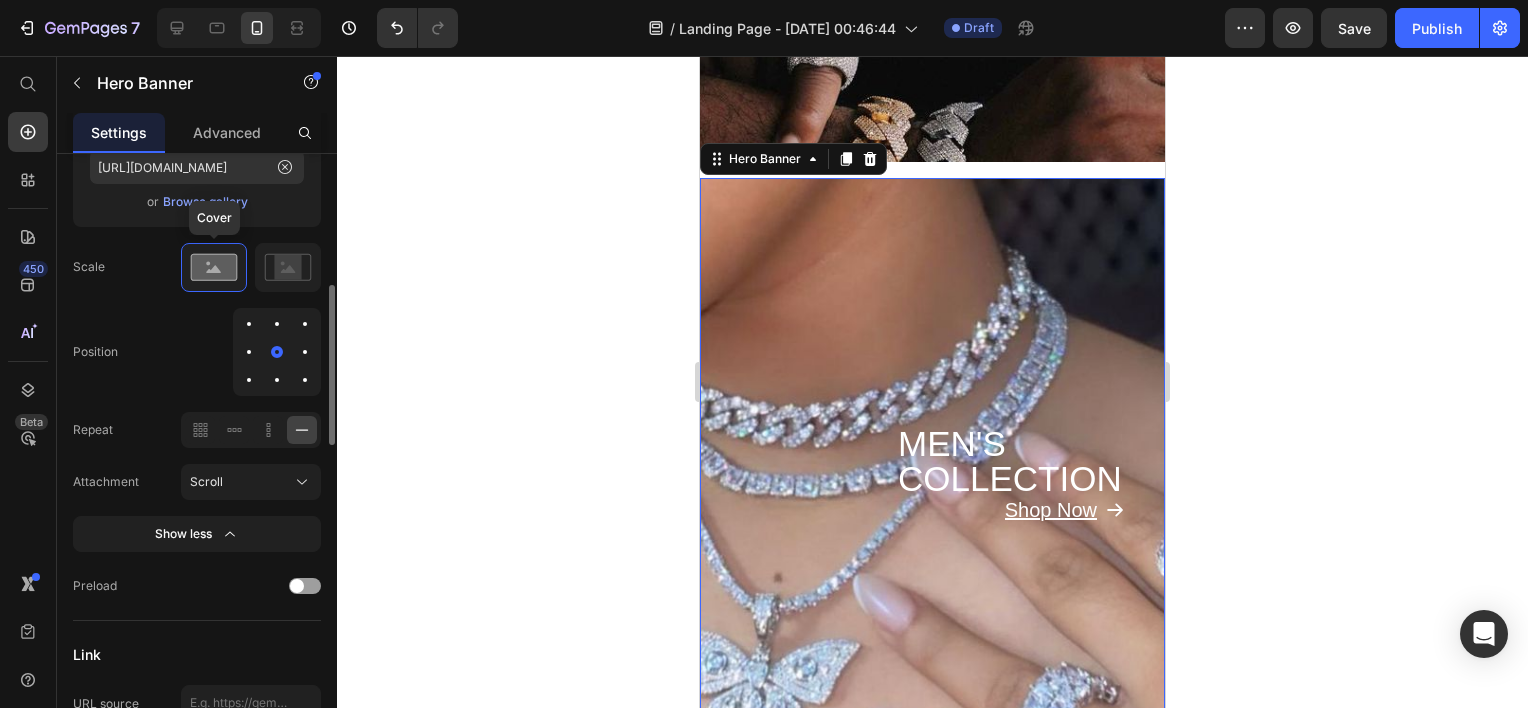 scroll, scrollTop: 200, scrollLeft: 0, axis: vertical 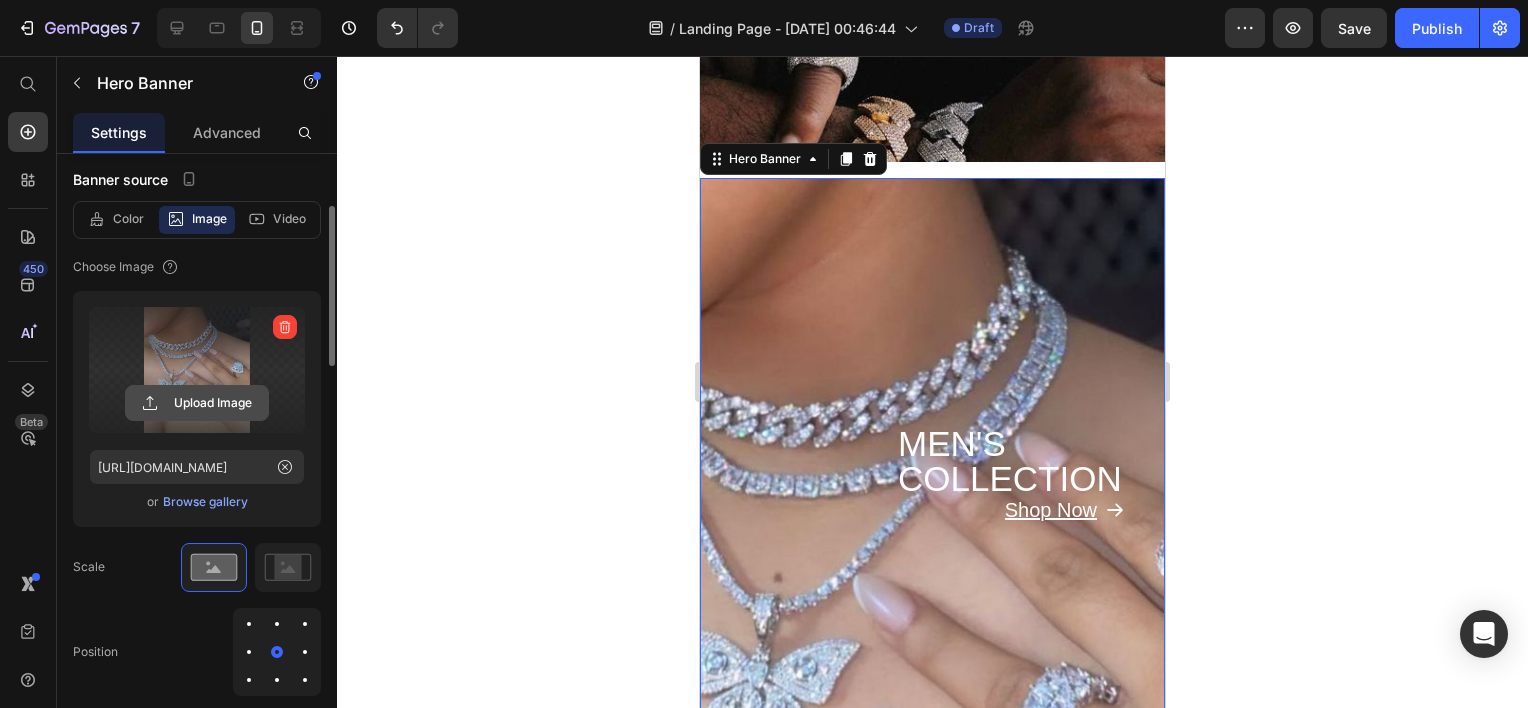 click on "Upload Image" at bounding box center [197, 403] 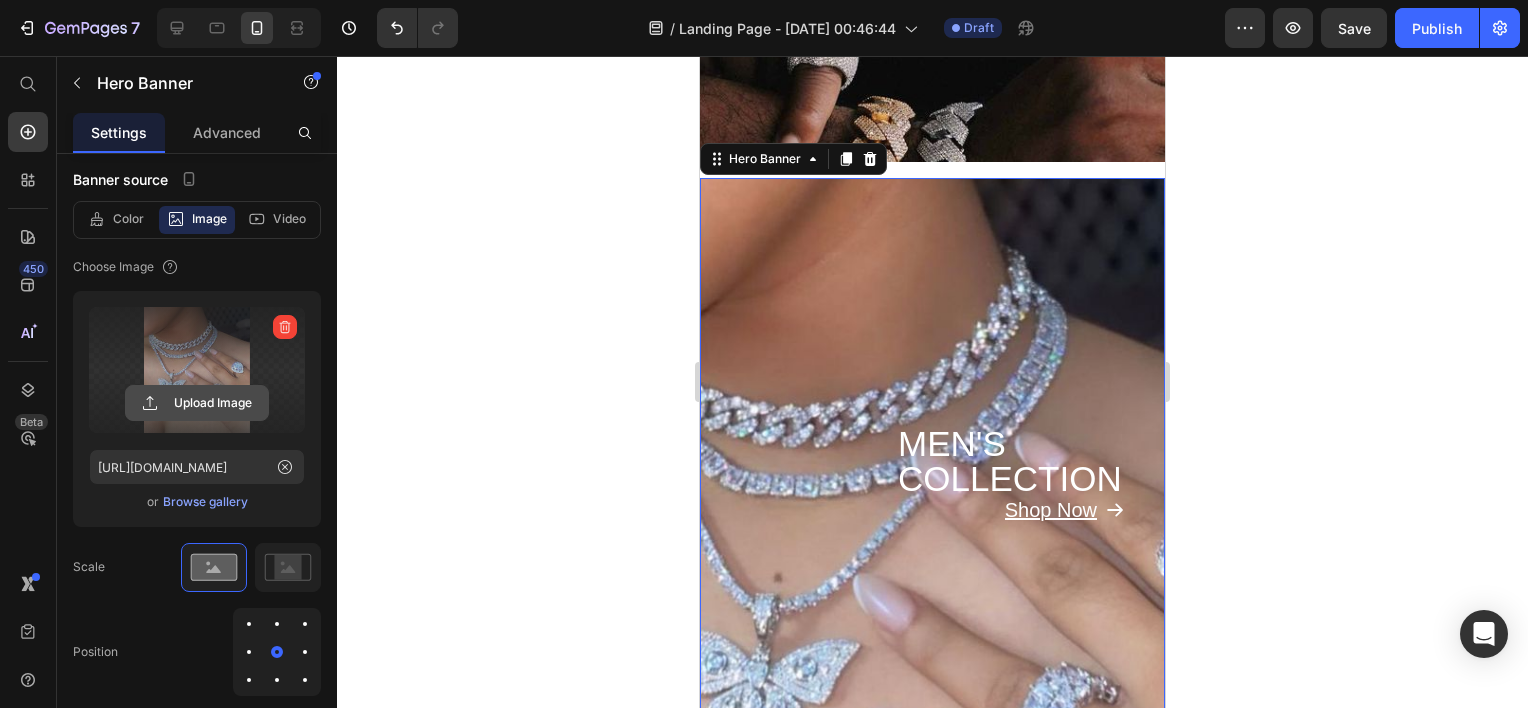 click 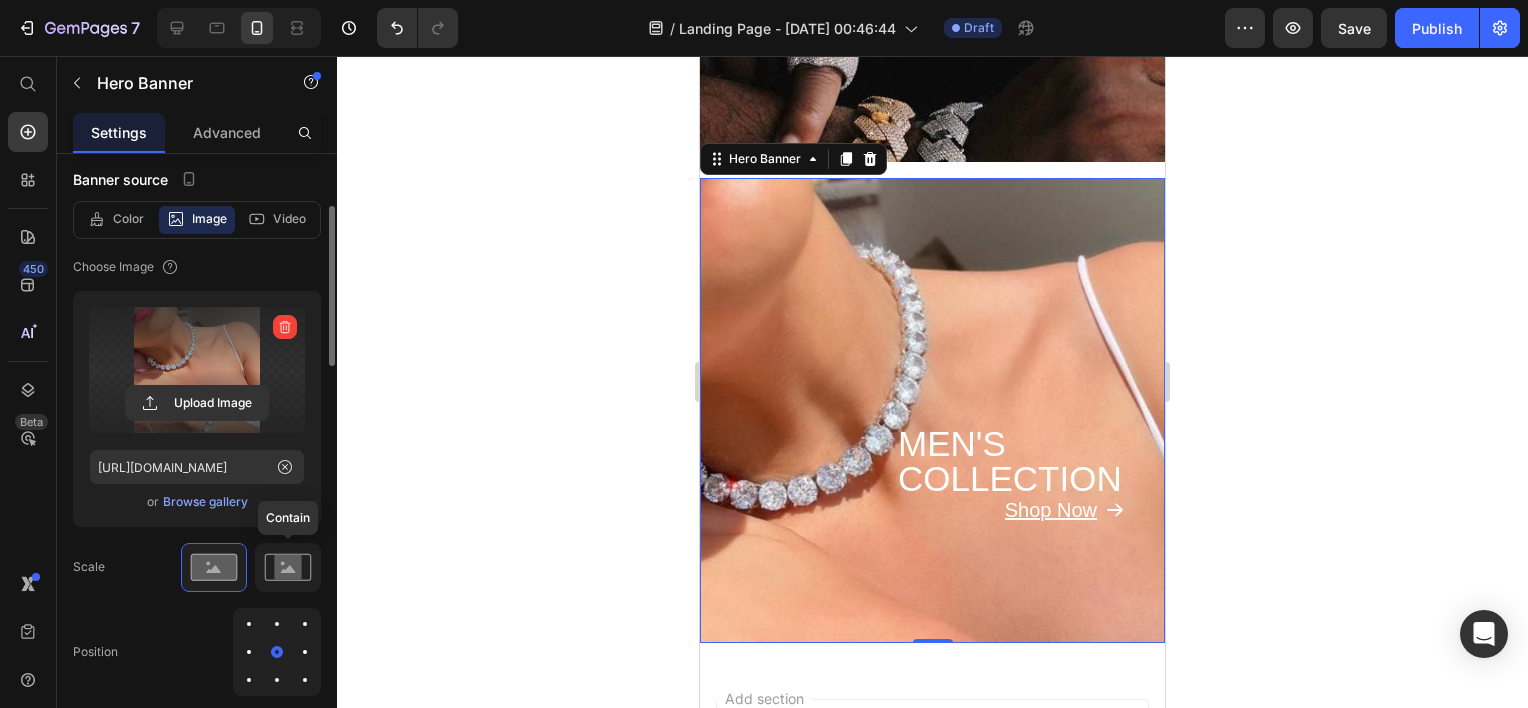 click 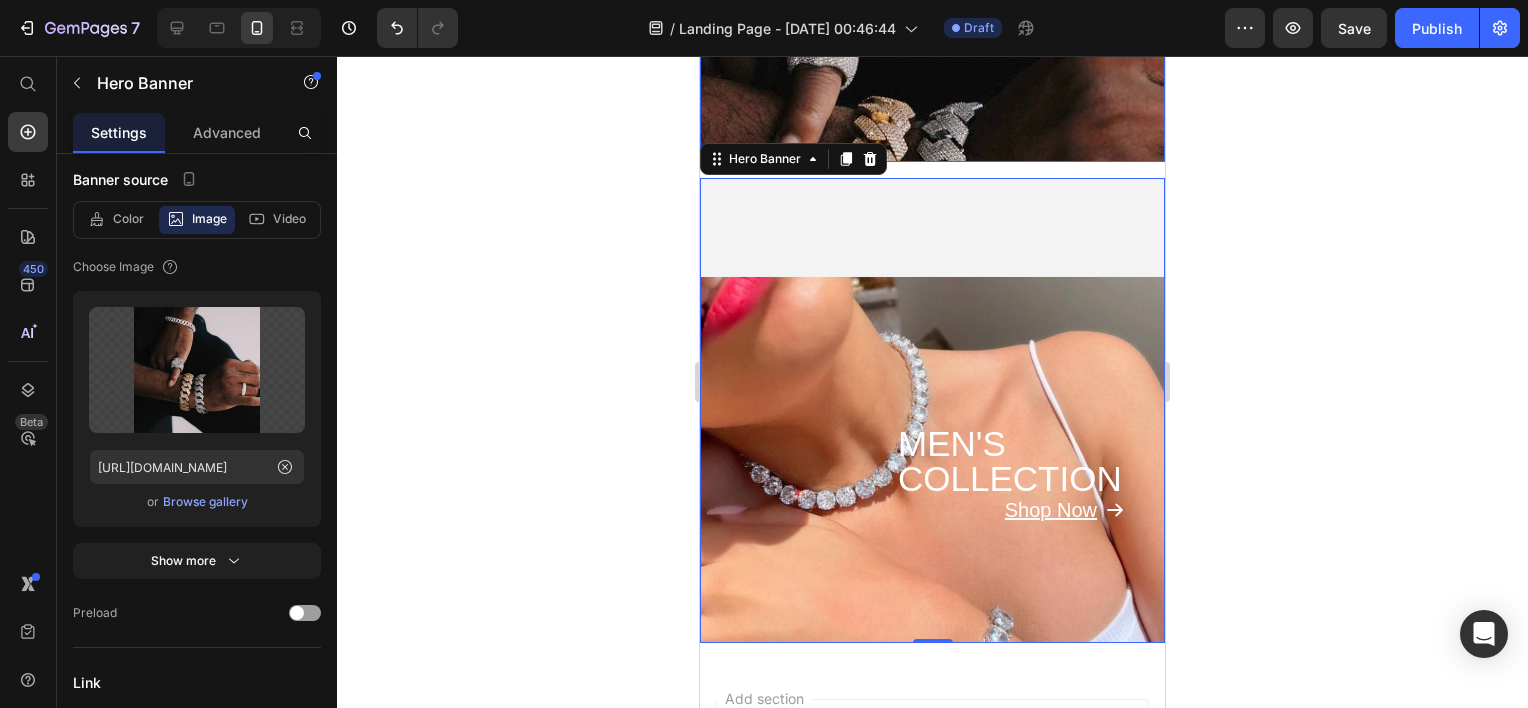 click on "⁠⁠⁠⁠⁠⁠⁠ MEN'S COLLECTION Heading
Shop Now  Button" at bounding box center (932, -71) 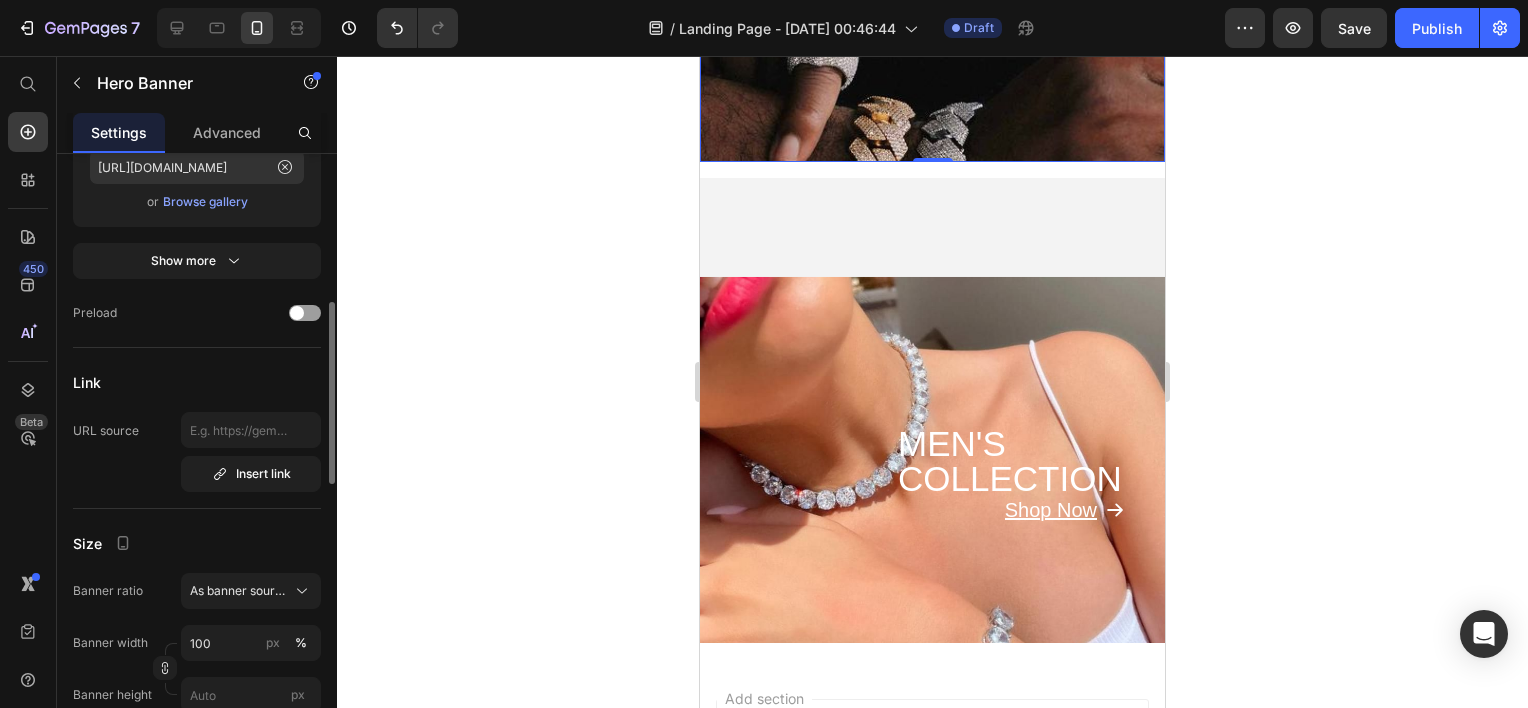 scroll, scrollTop: 700, scrollLeft: 0, axis: vertical 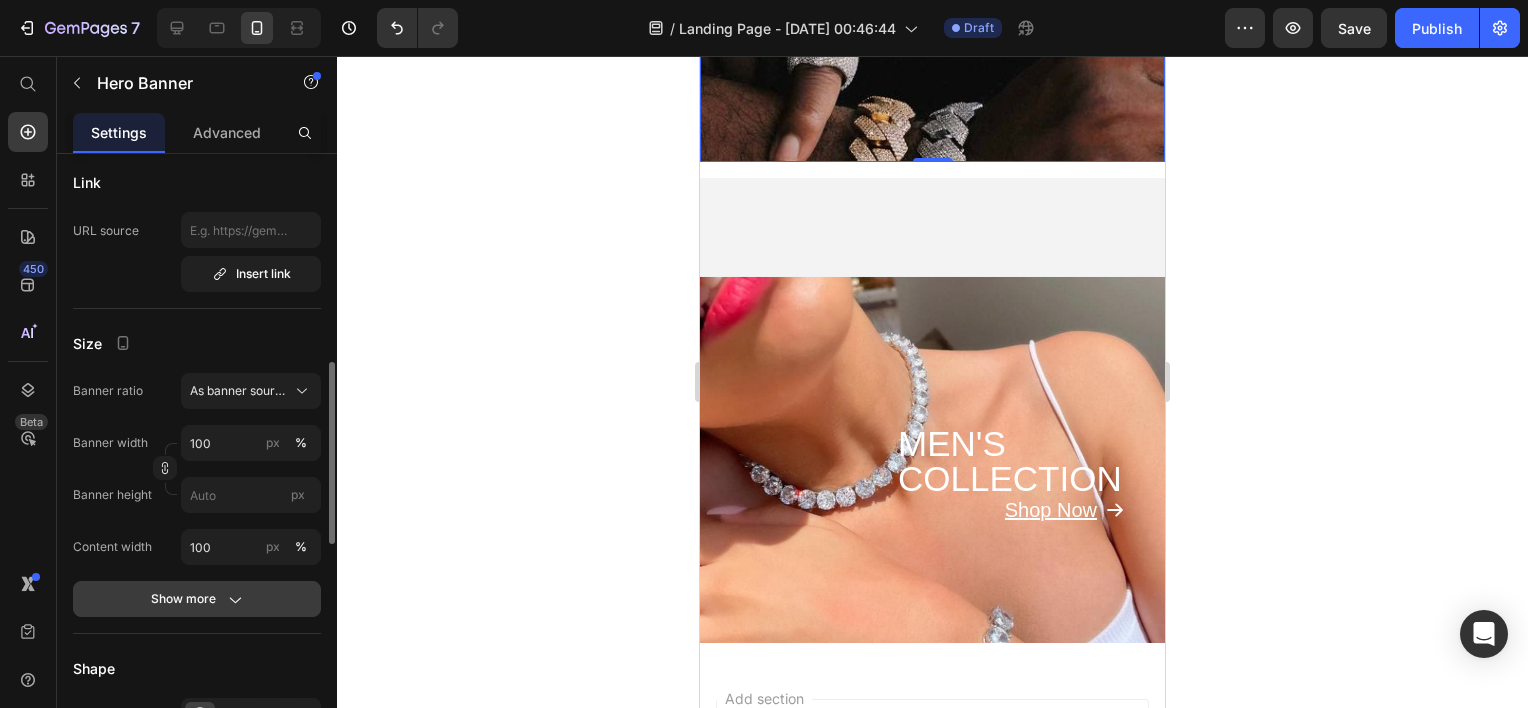 click 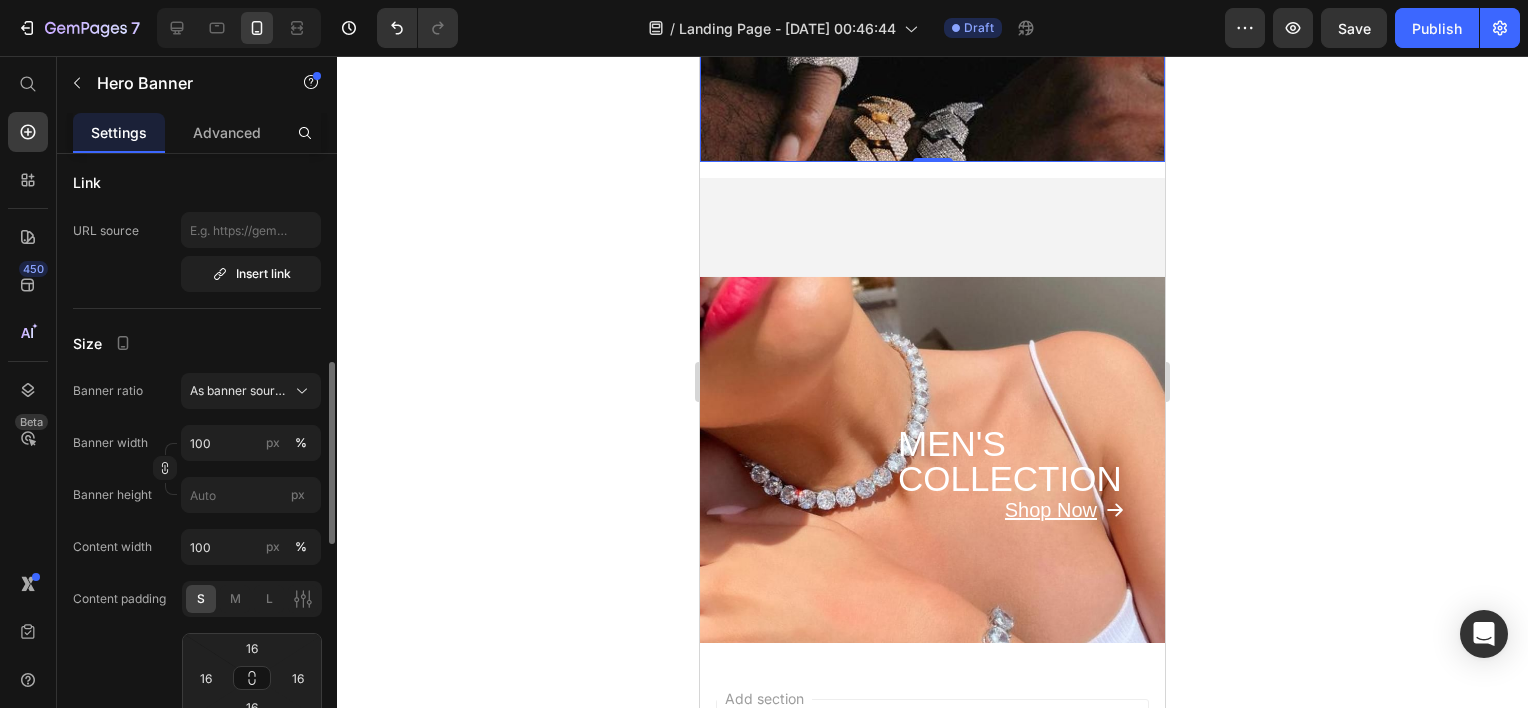 scroll, scrollTop: 900, scrollLeft: 0, axis: vertical 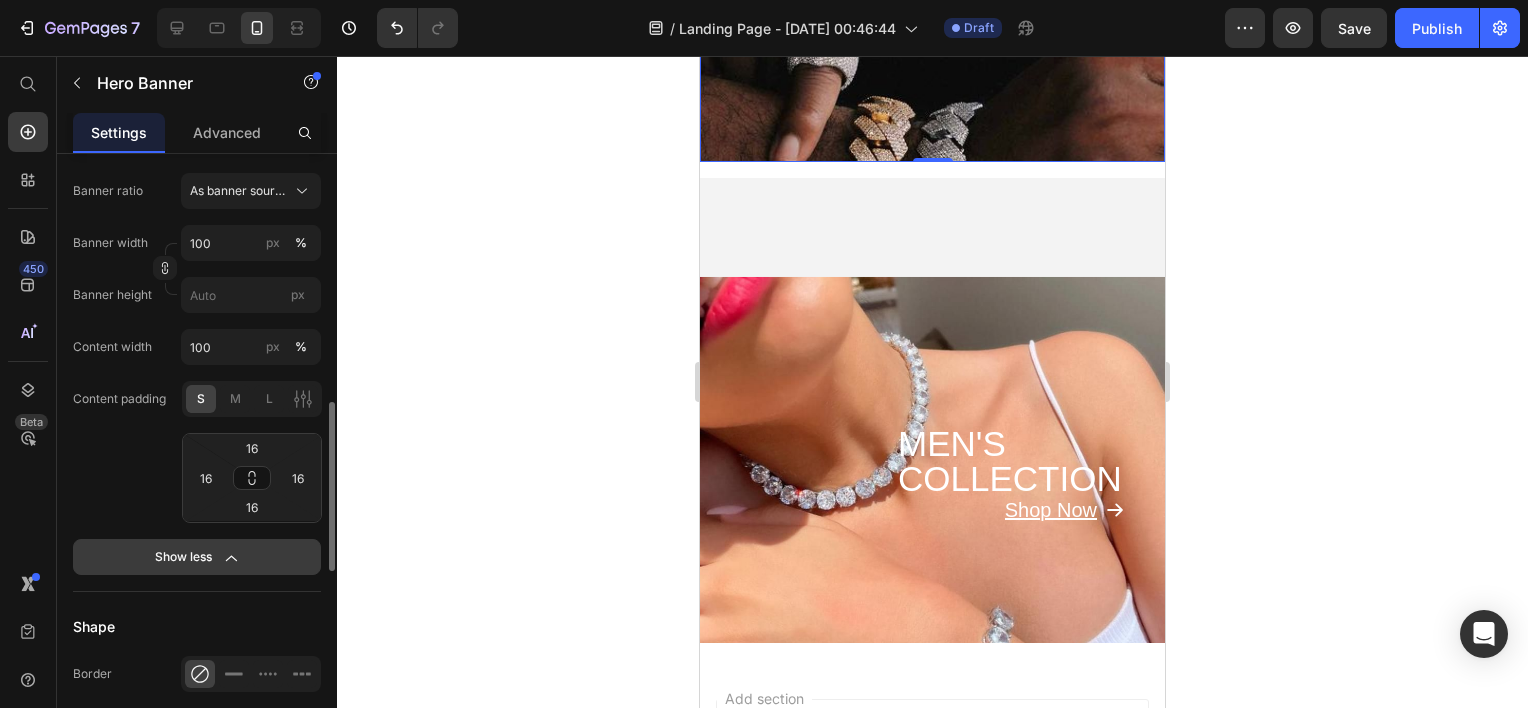 click on "Show less" 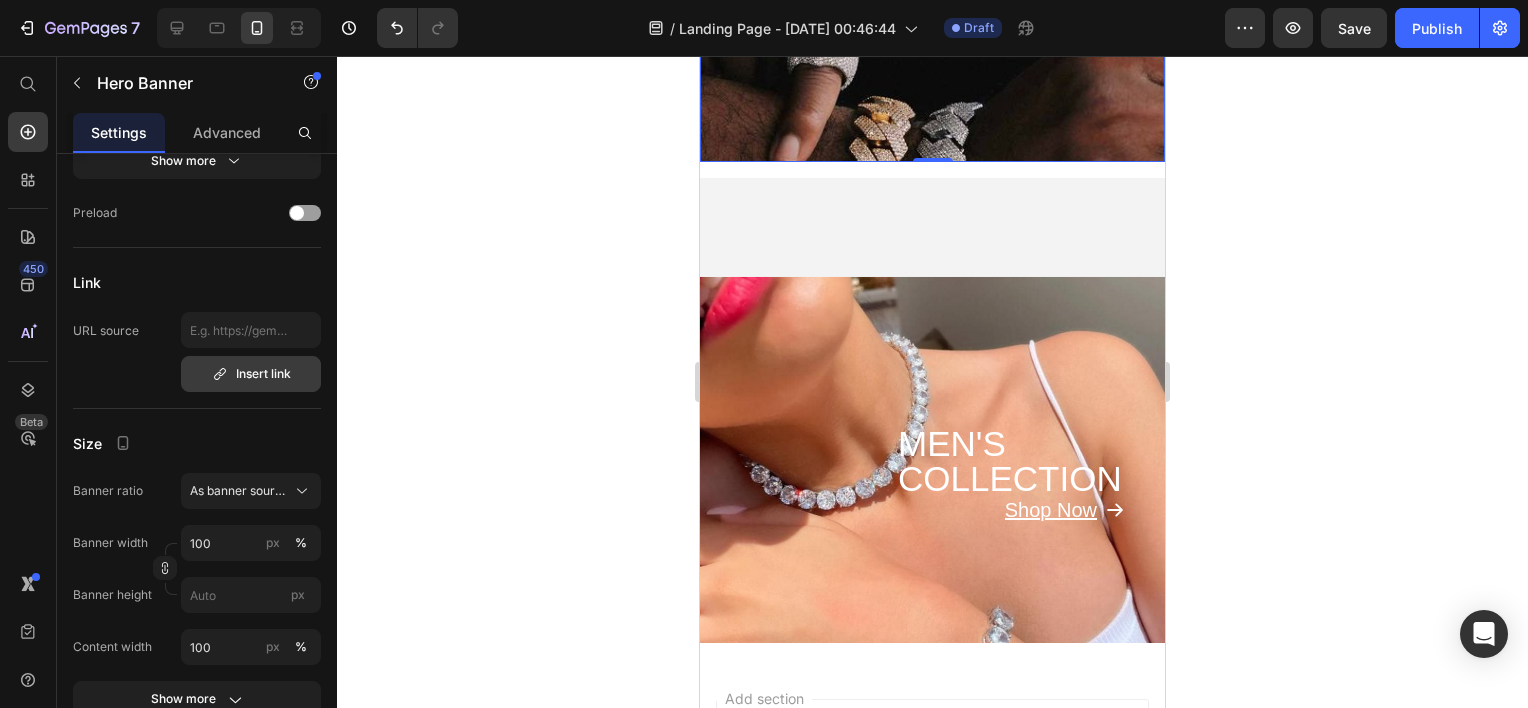 scroll, scrollTop: 300, scrollLeft: 0, axis: vertical 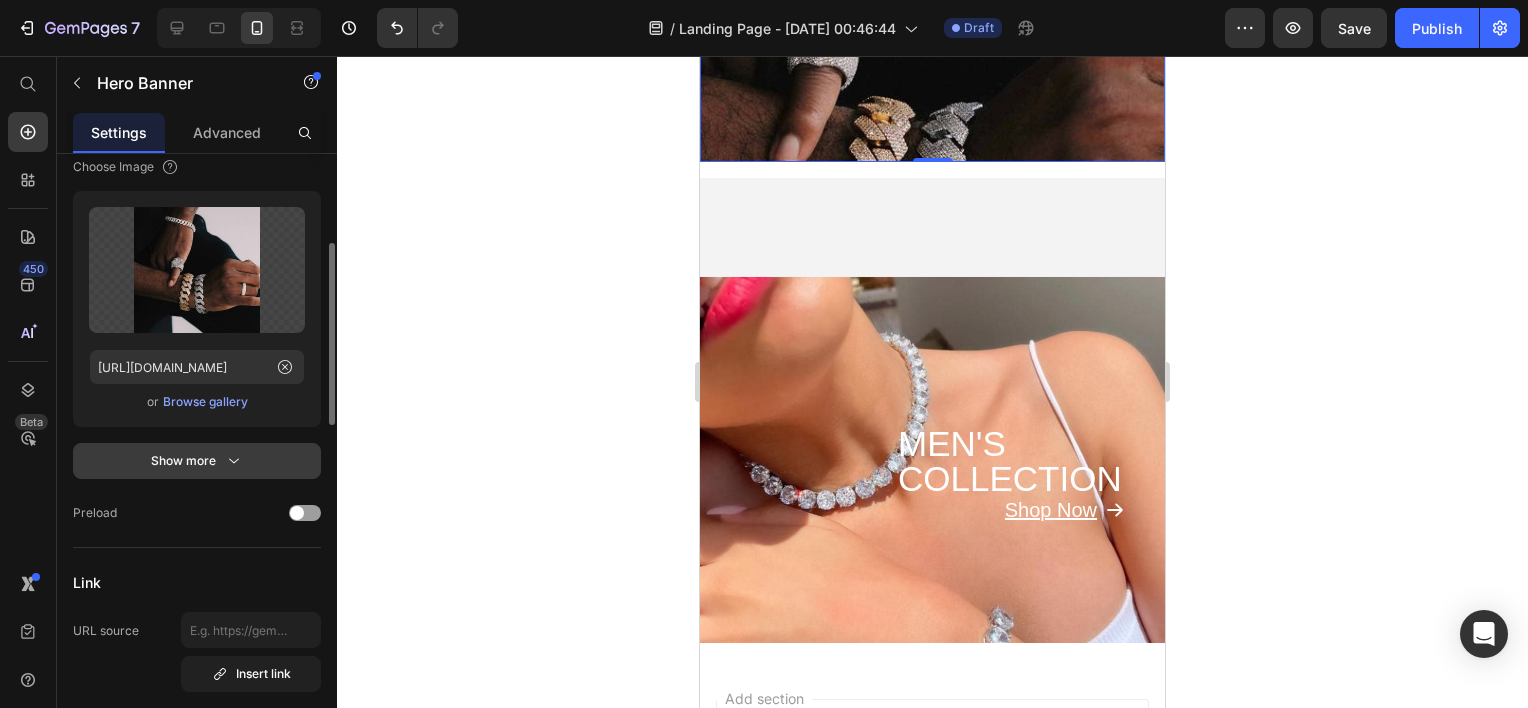 click 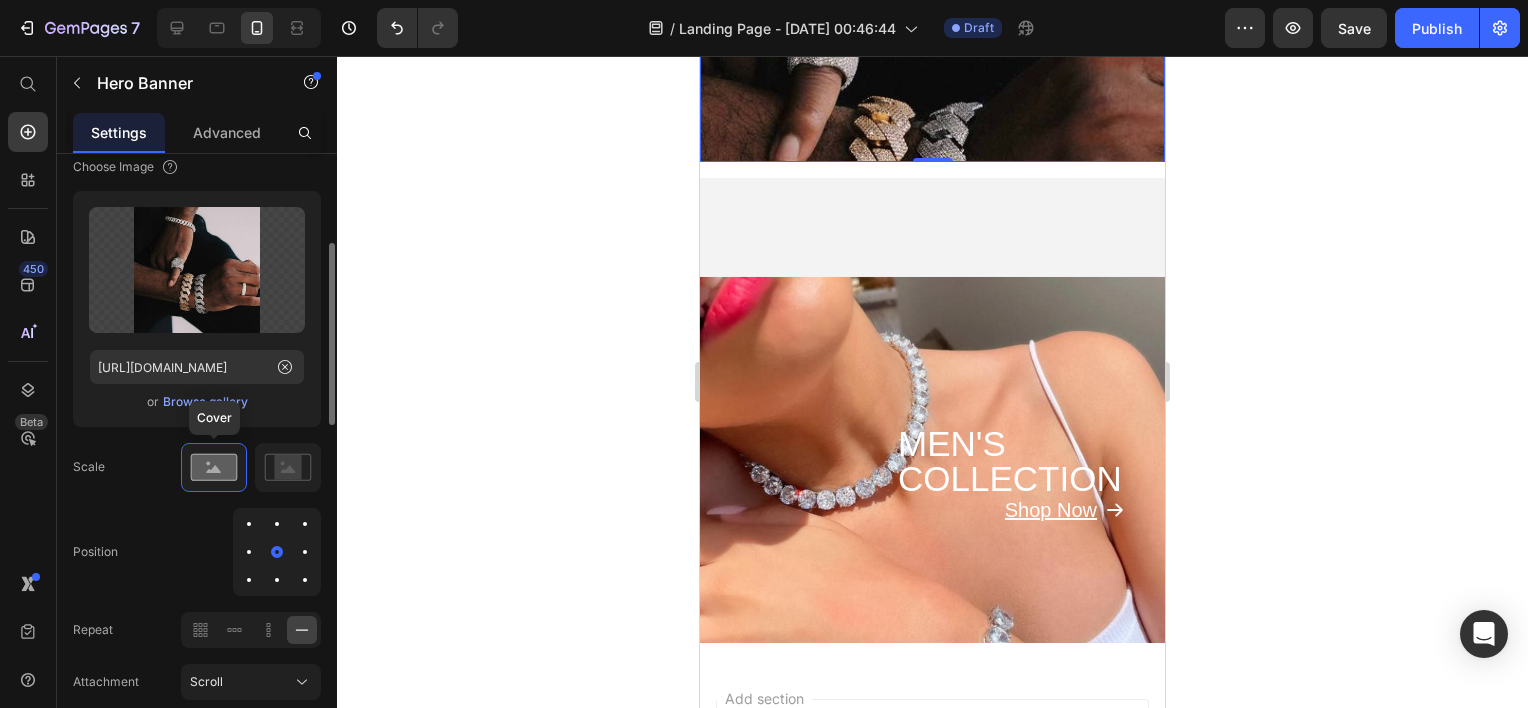 scroll, scrollTop: 500, scrollLeft: 0, axis: vertical 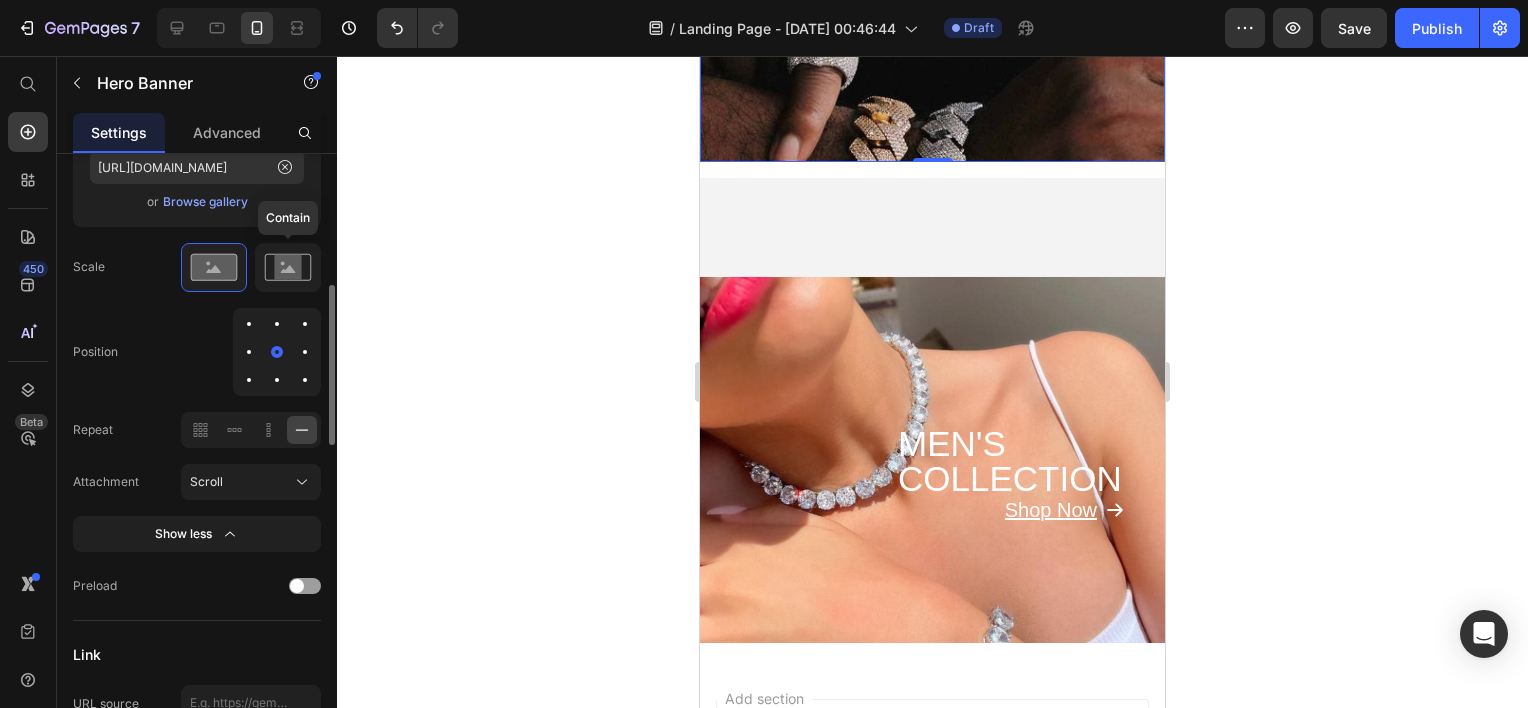 click 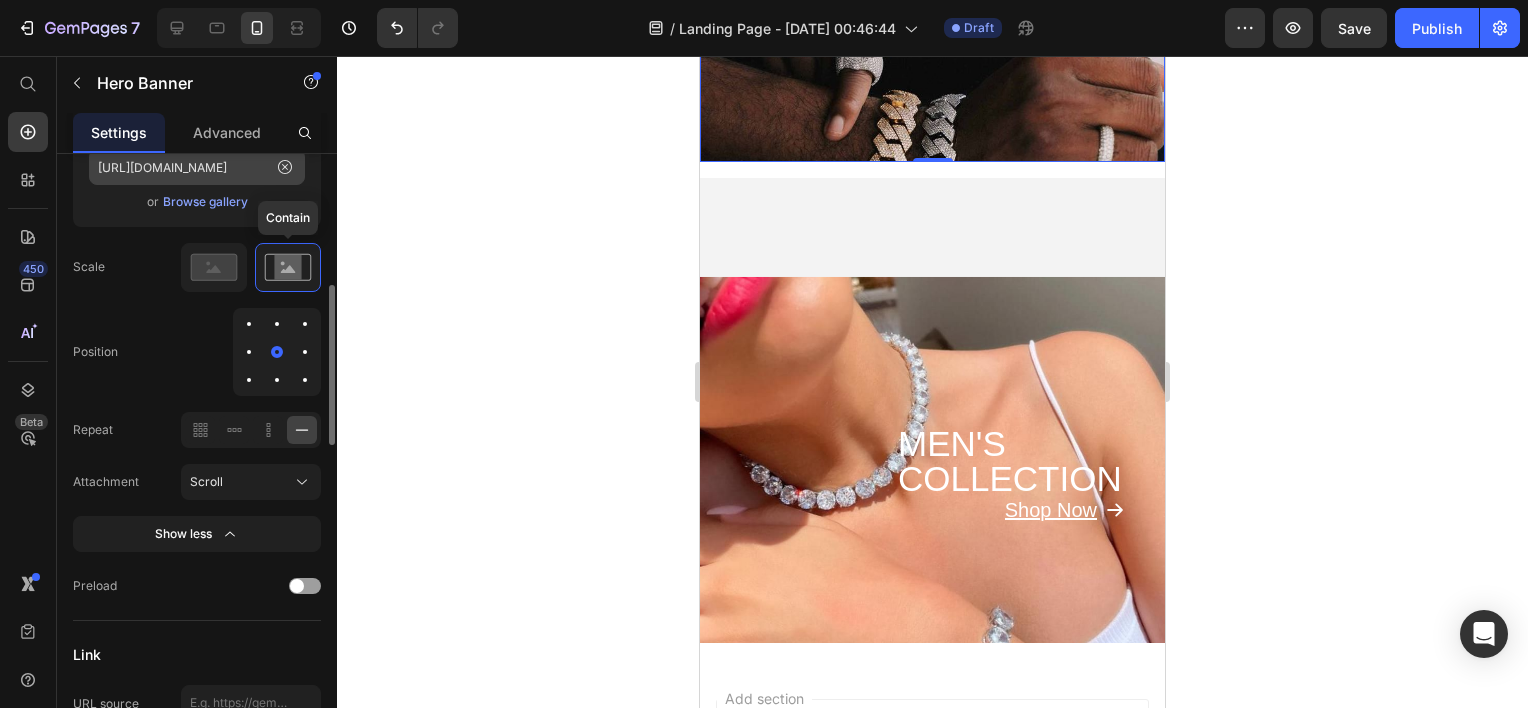 scroll, scrollTop: 200, scrollLeft: 0, axis: vertical 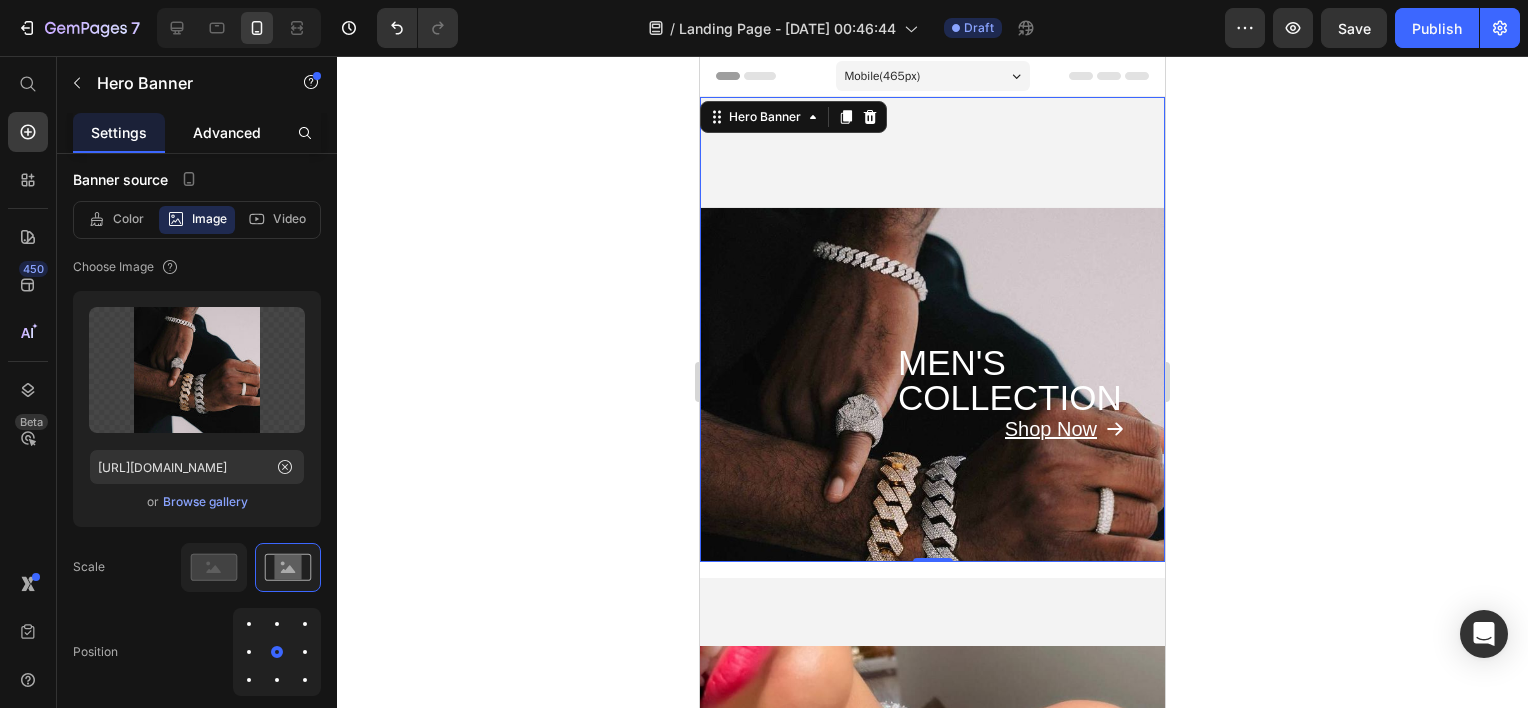 click on "Advanced" at bounding box center (227, 132) 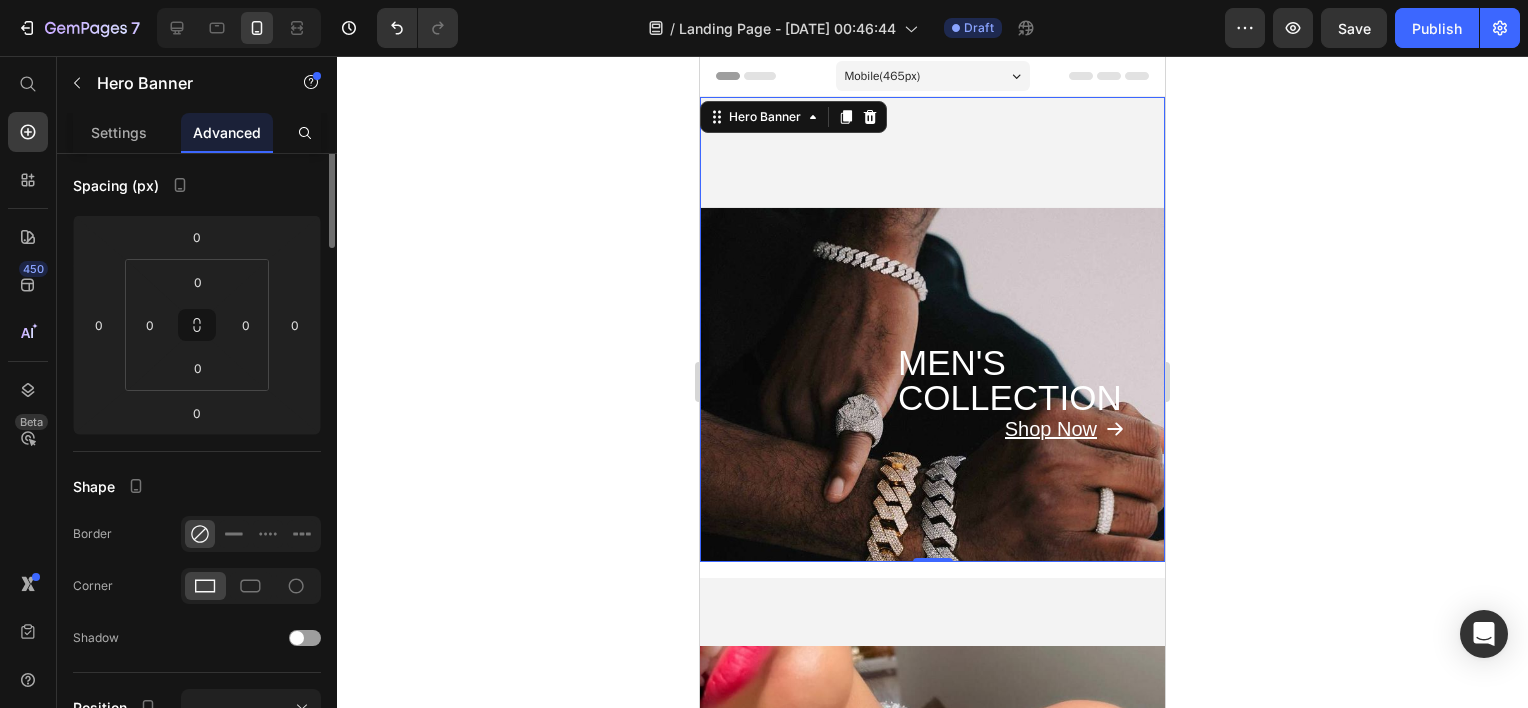 scroll, scrollTop: 0, scrollLeft: 0, axis: both 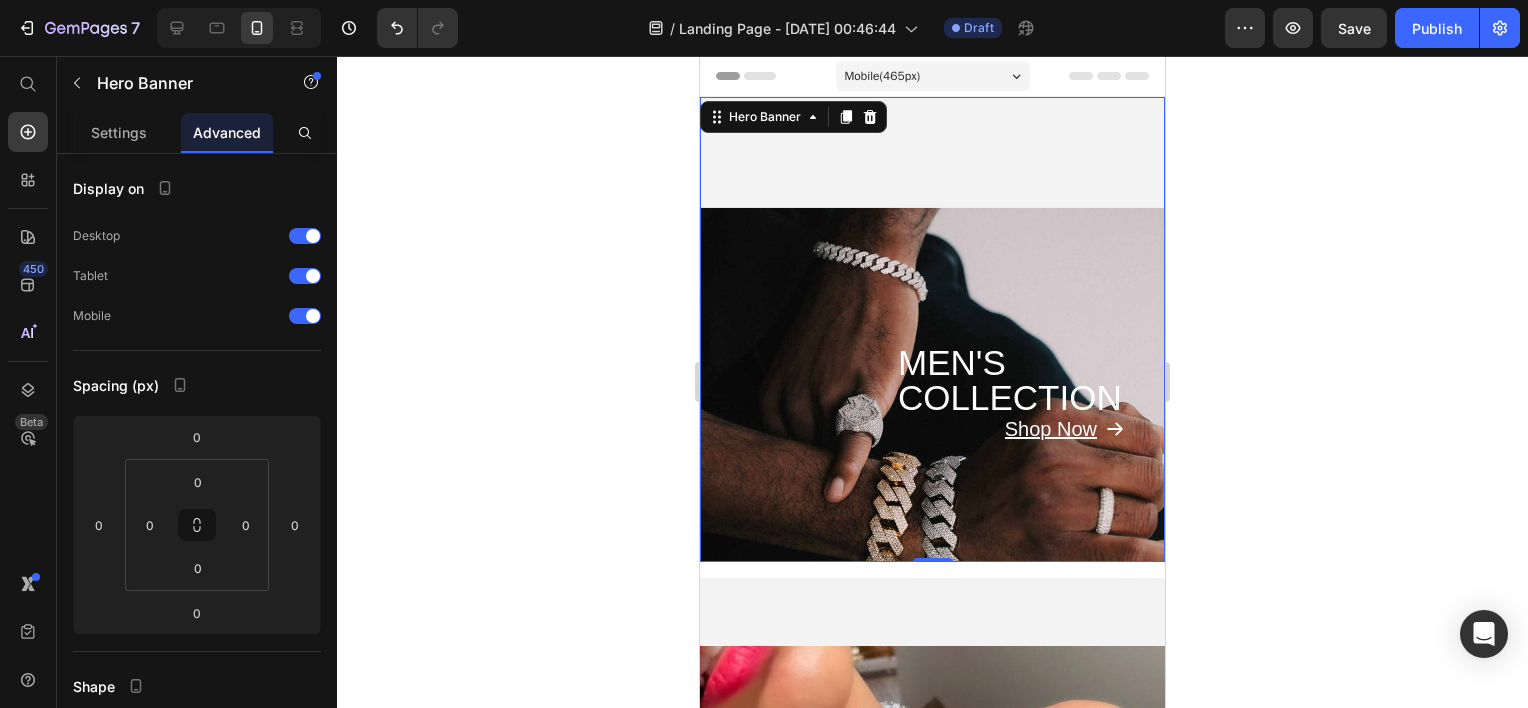 click on "⁠⁠⁠⁠⁠⁠⁠ MEN'S COLLECTION Heading
Shop Now  Button" at bounding box center [932, 329] 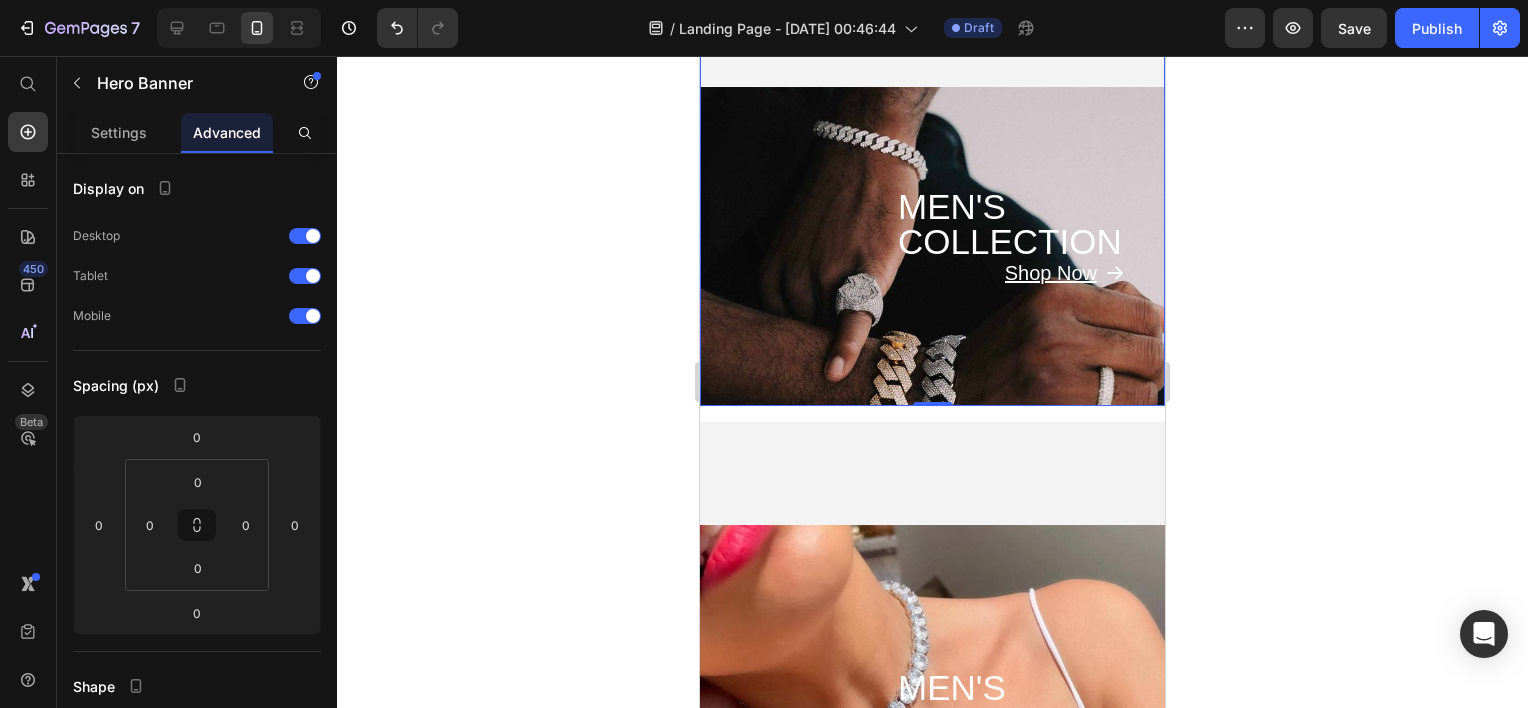 scroll, scrollTop: 400, scrollLeft: 0, axis: vertical 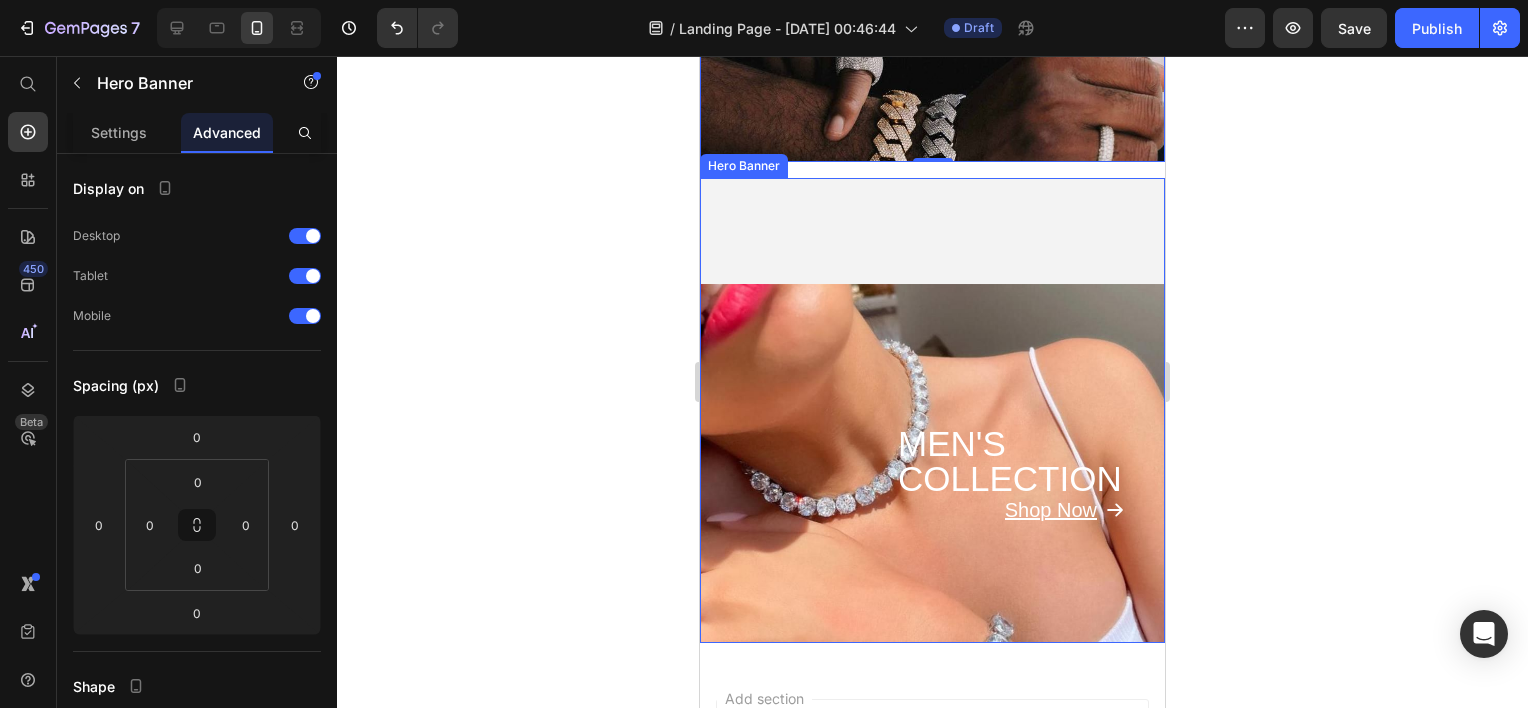 click on "MEN'S COLLECTION Heading
Shop Now   Button" at bounding box center [932, 410] 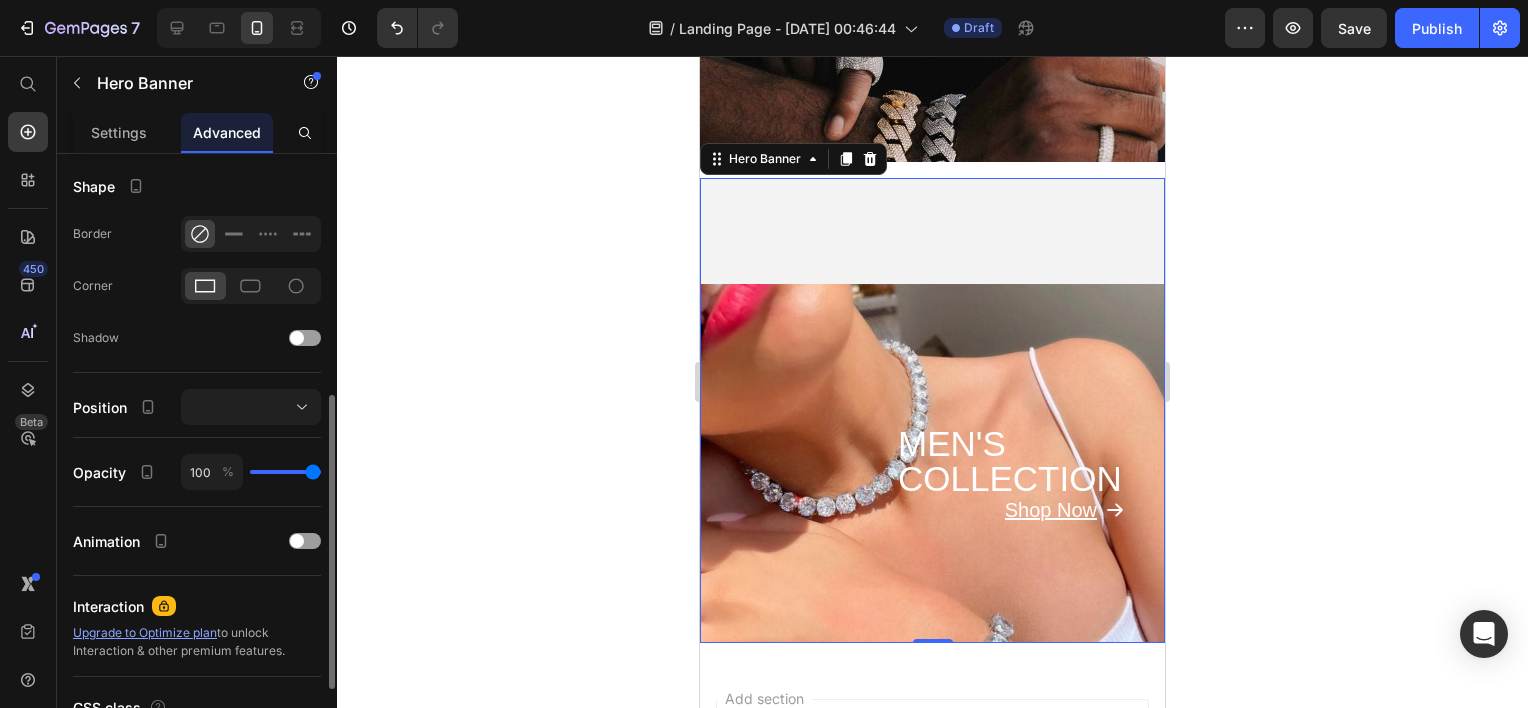 scroll, scrollTop: 0, scrollLeft: 0, axis: both 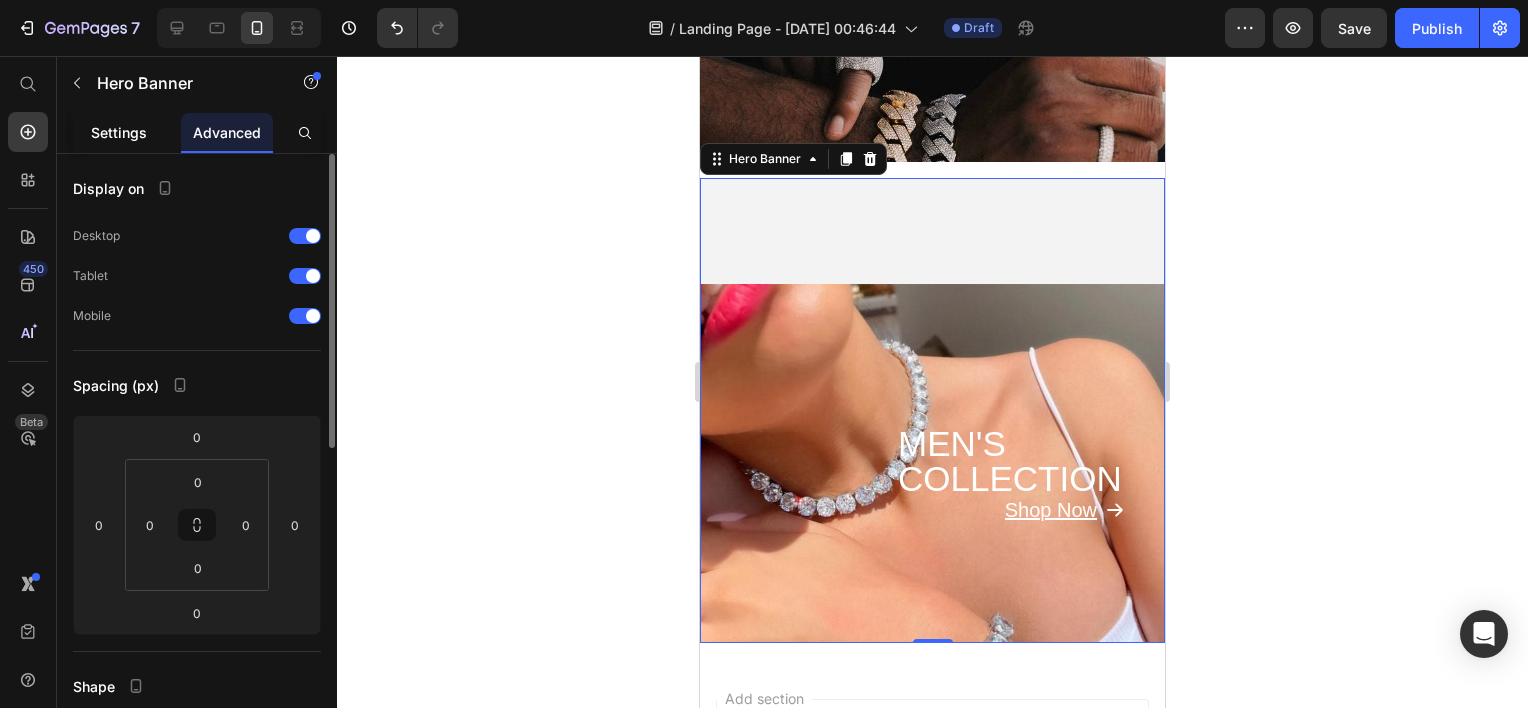 click on "Settings" at bounding box center [119, 132] 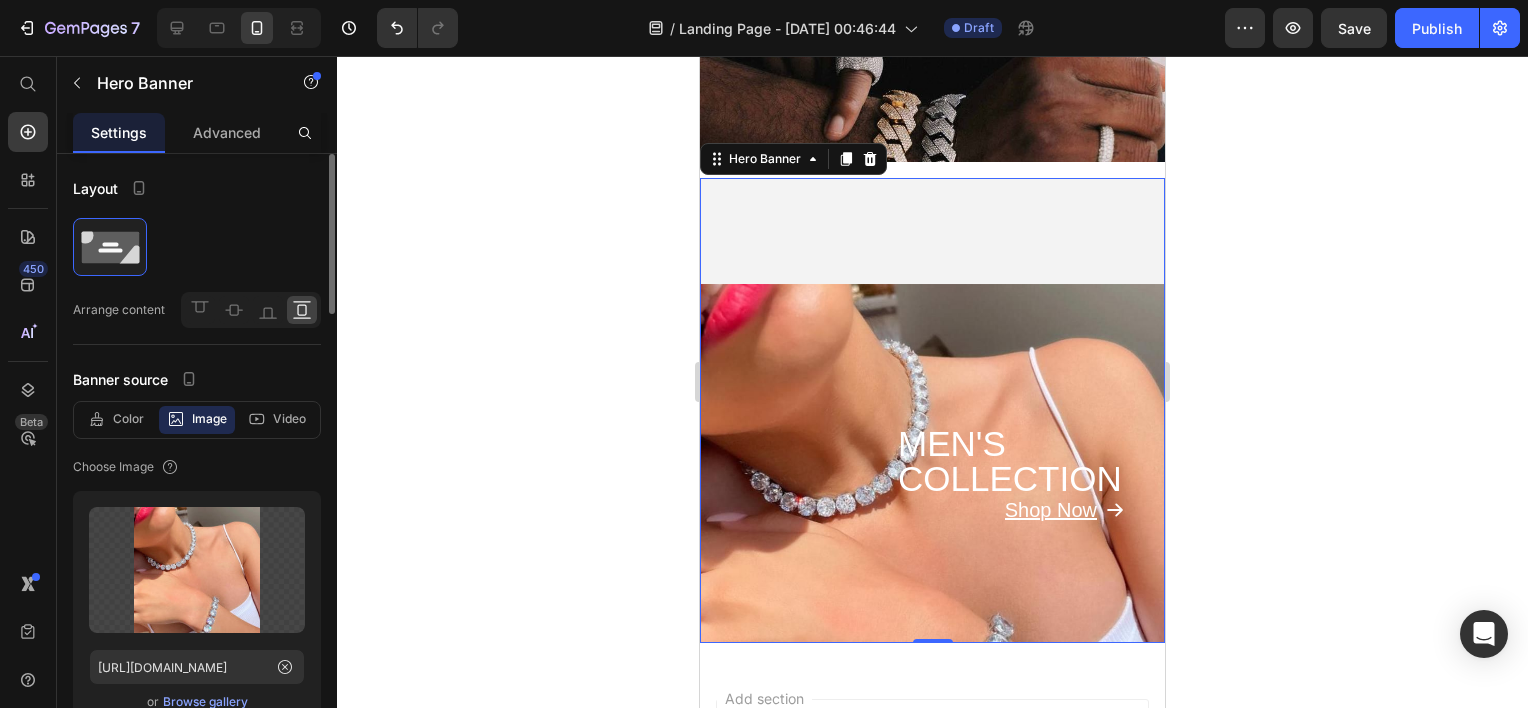 scroll, scrollTop: 400, scrollLeft: 0, axis: vertical 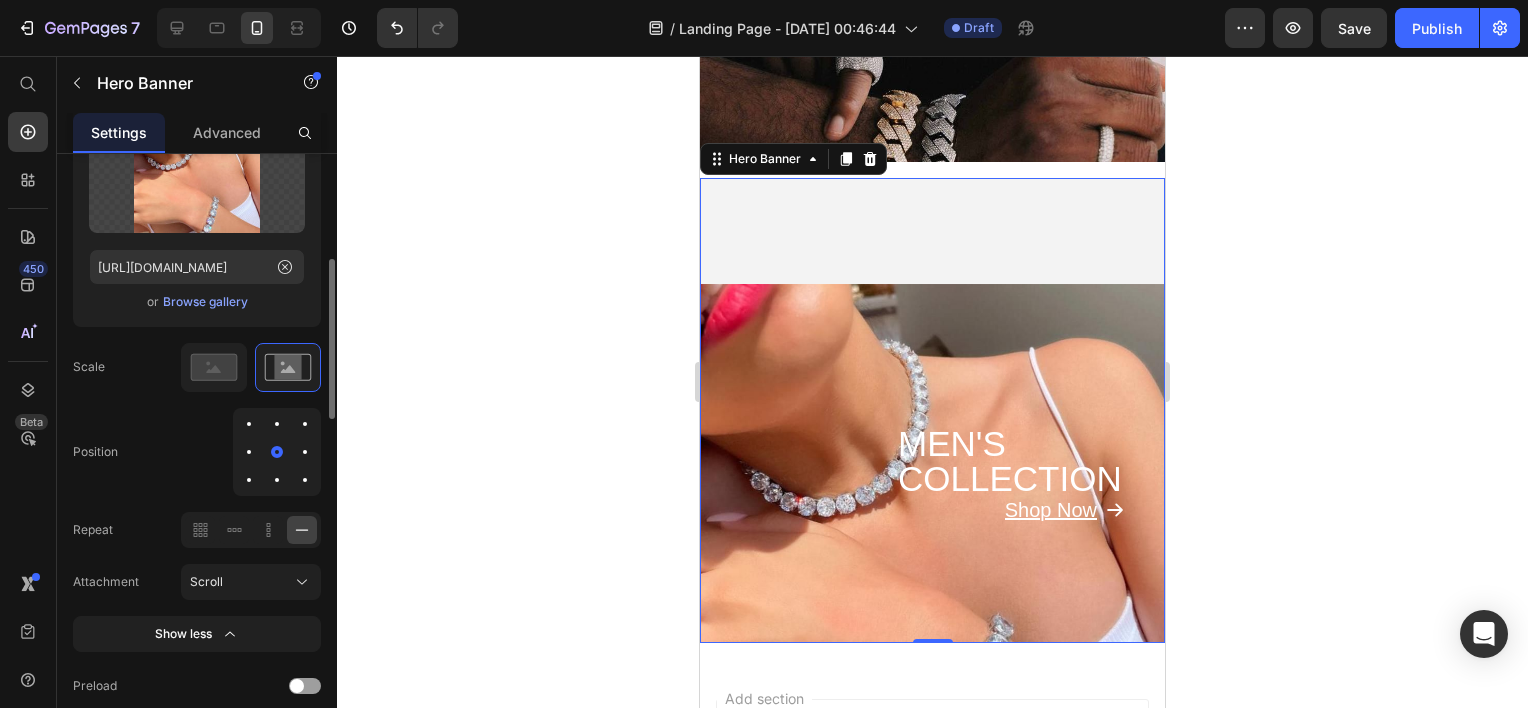 drag, startPoint x: 275, startPoint y: 448, endPoint x: 274, endPoint y: 464, distance: 16.03122 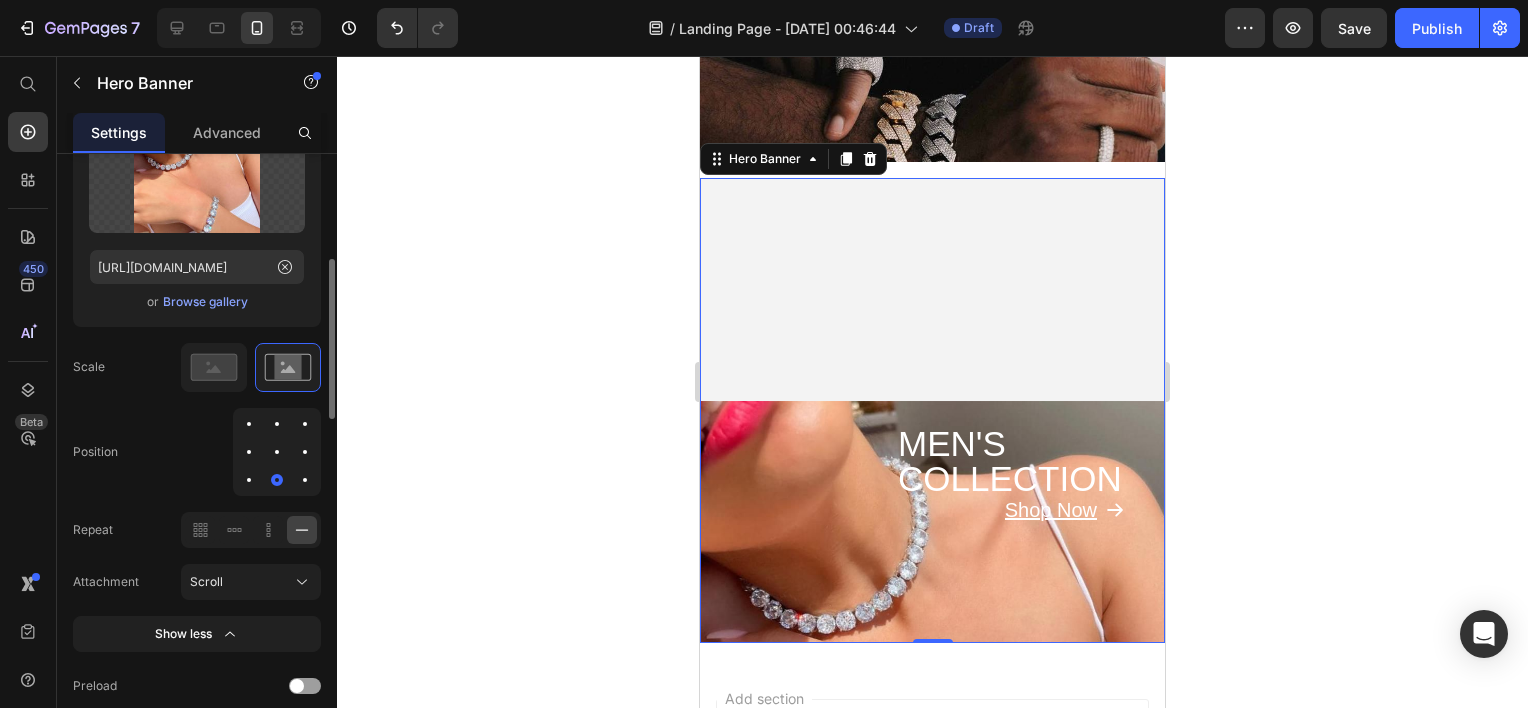 click at bounding box center [277, 424] 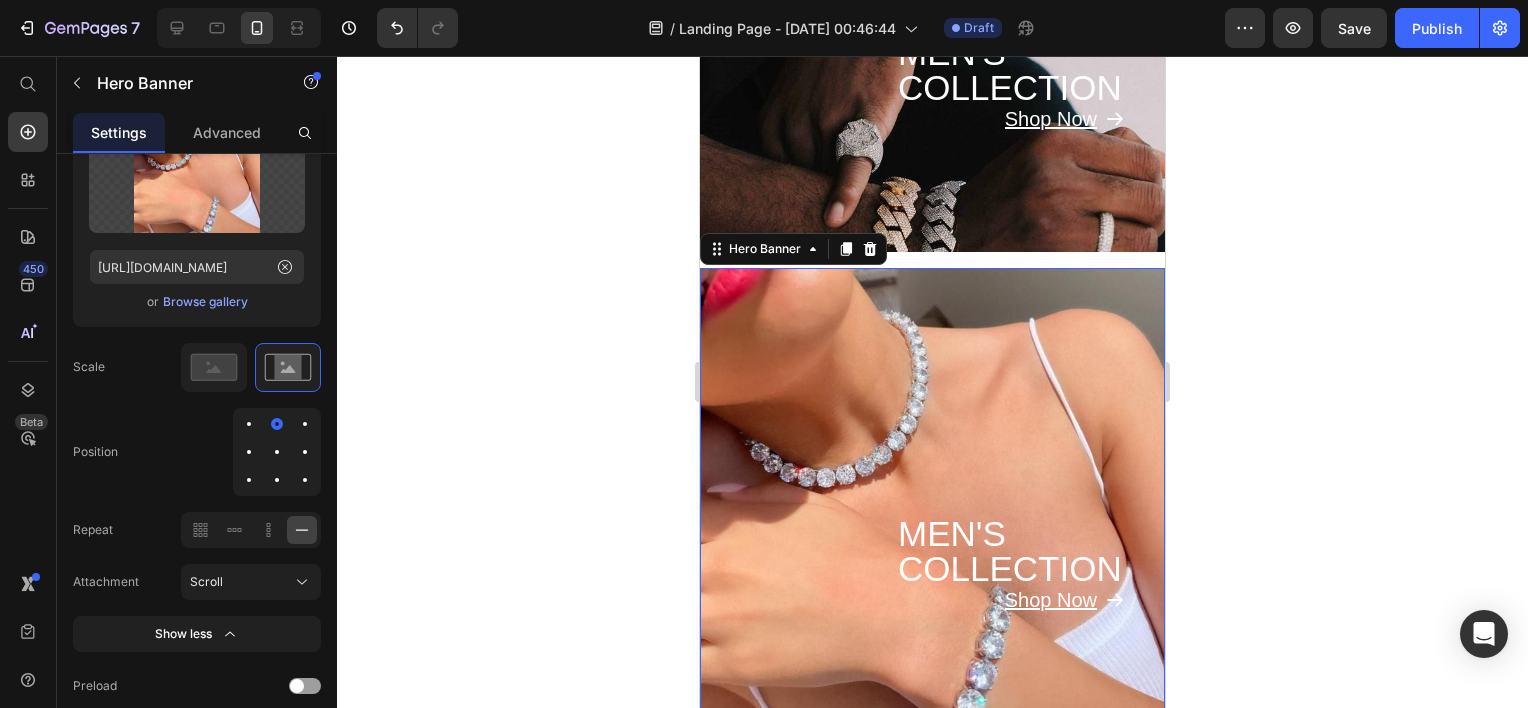scroll, scrollTop: 100, scrollLeft: 0, axis: vertical 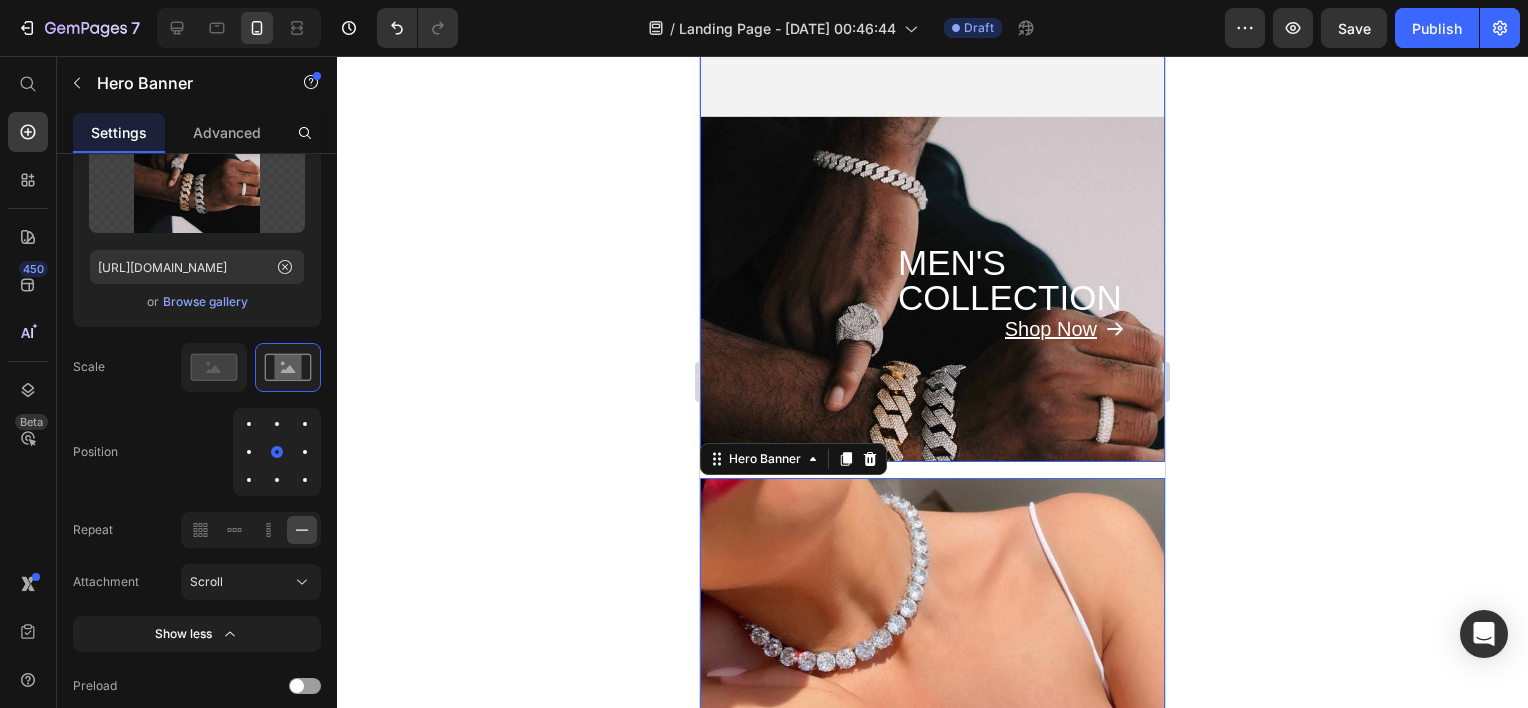click on "⁠⁠⁠⁠⁠⁠⁠ MEN'S COLLECTION Heading
Shop Now  Button" at bounding box center [932, 229] 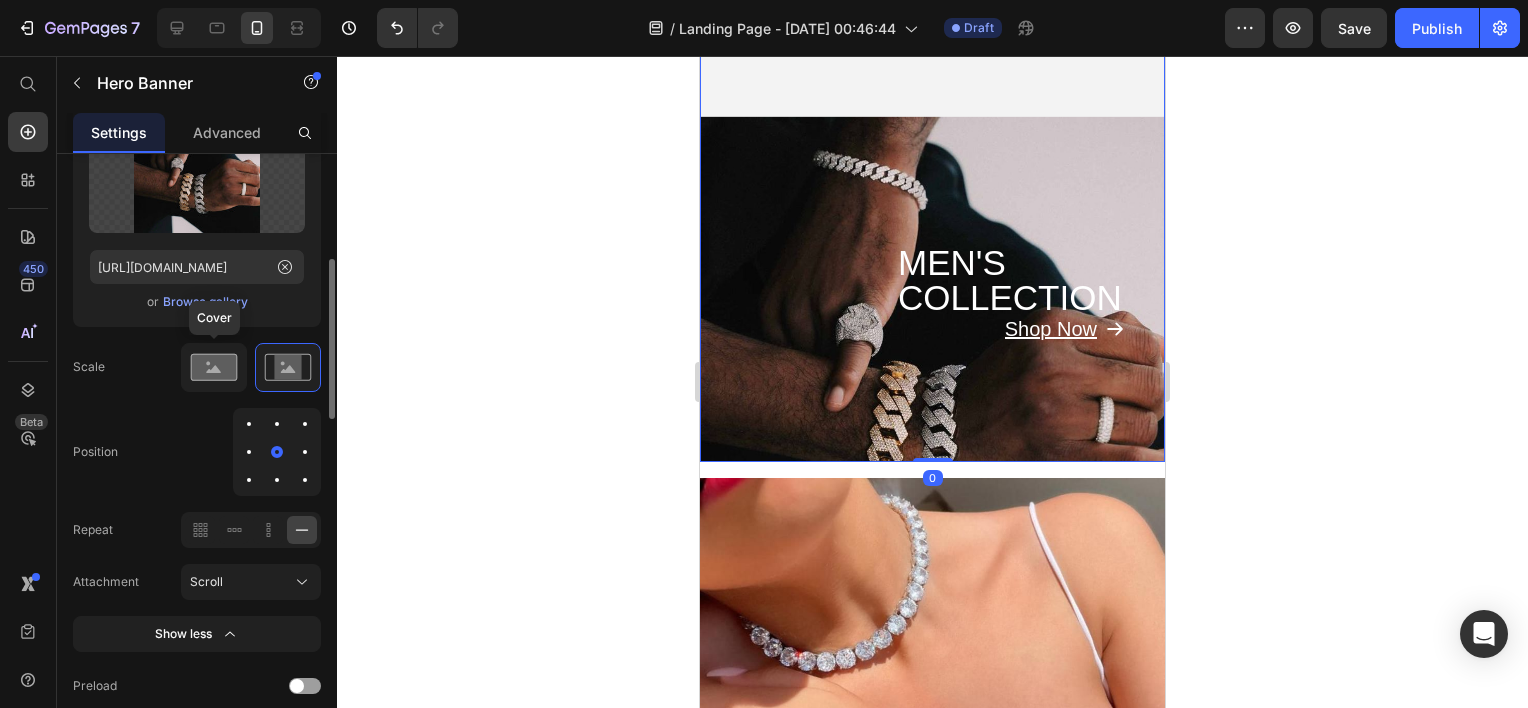click 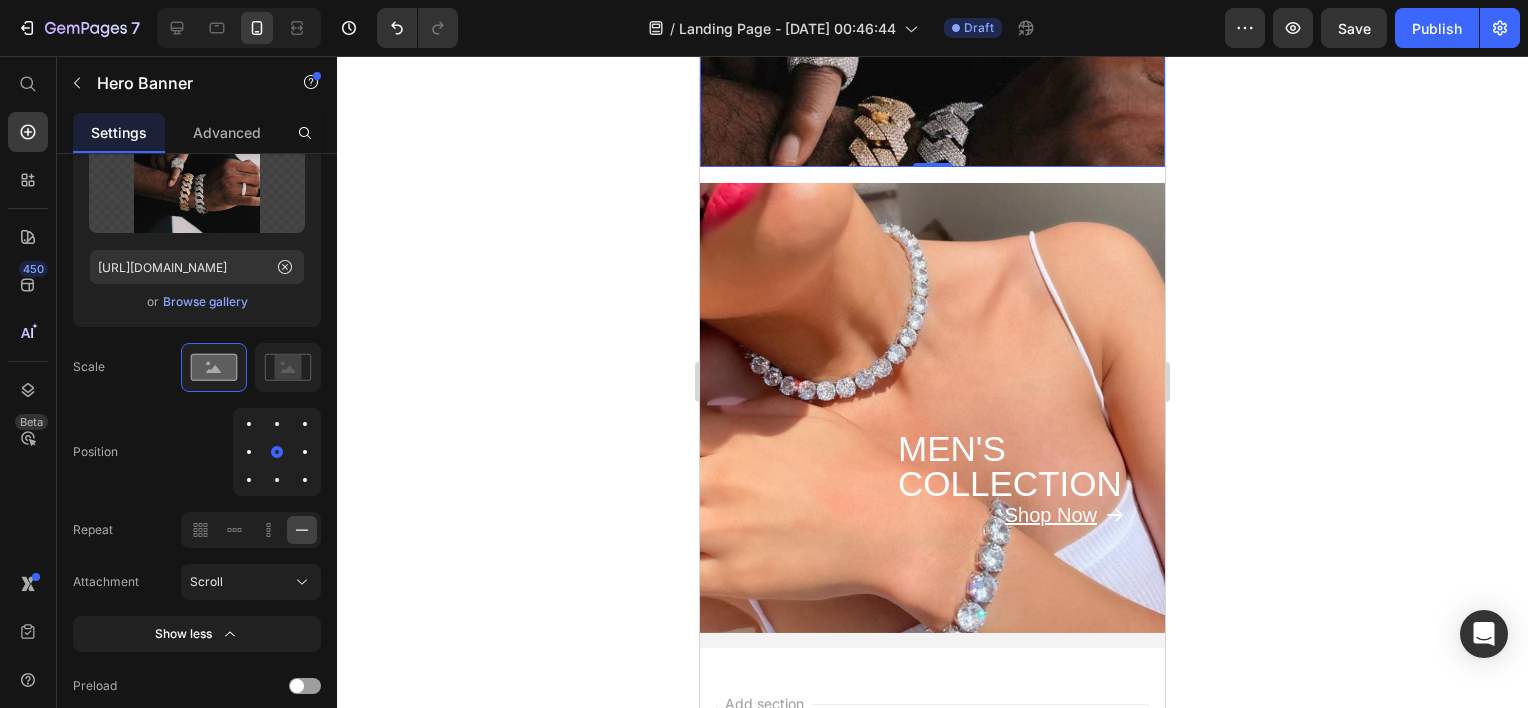 scroll, scrollTop: 400, scrollLeft: 0, axis: vertical 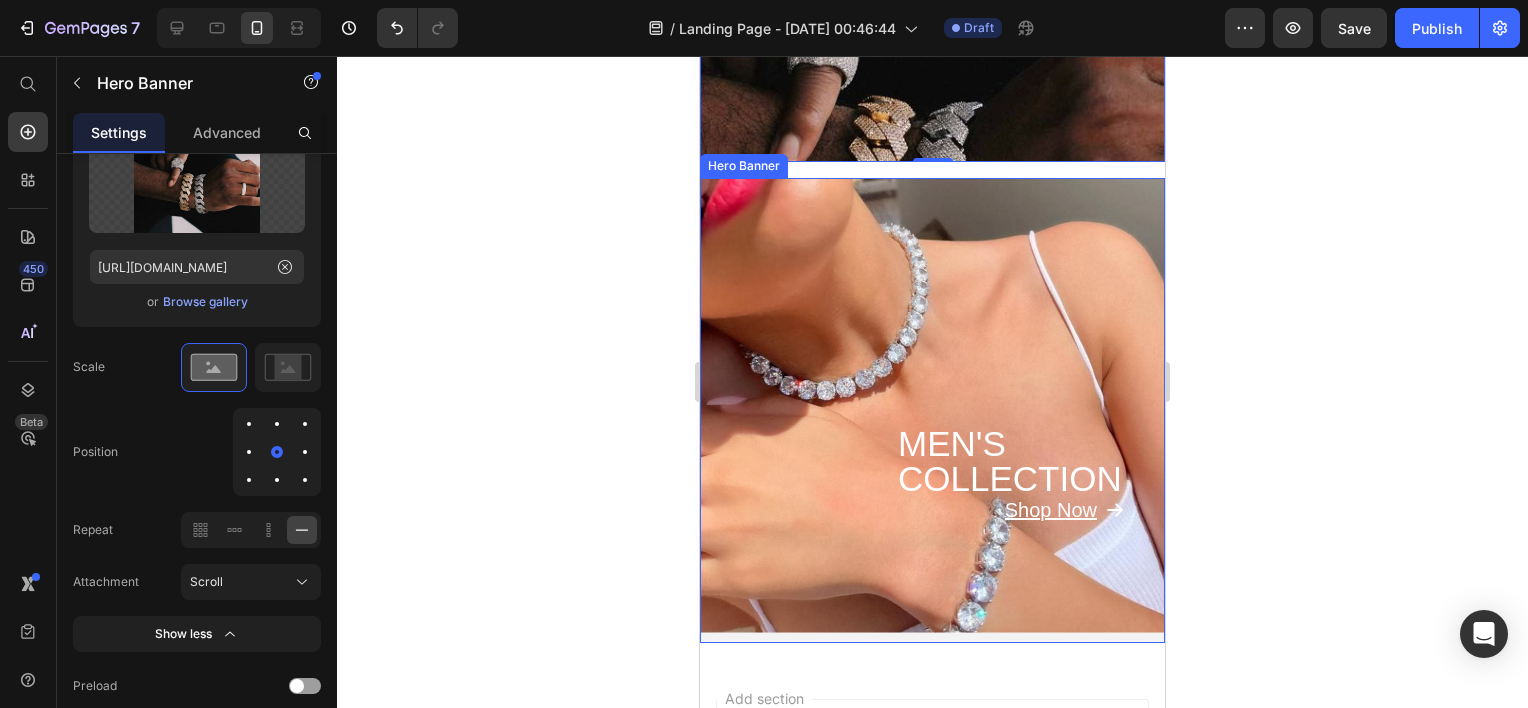 click on "MEN'S COLLECTION Heading
Shop Now   Button" at bounding box center (932, 410) 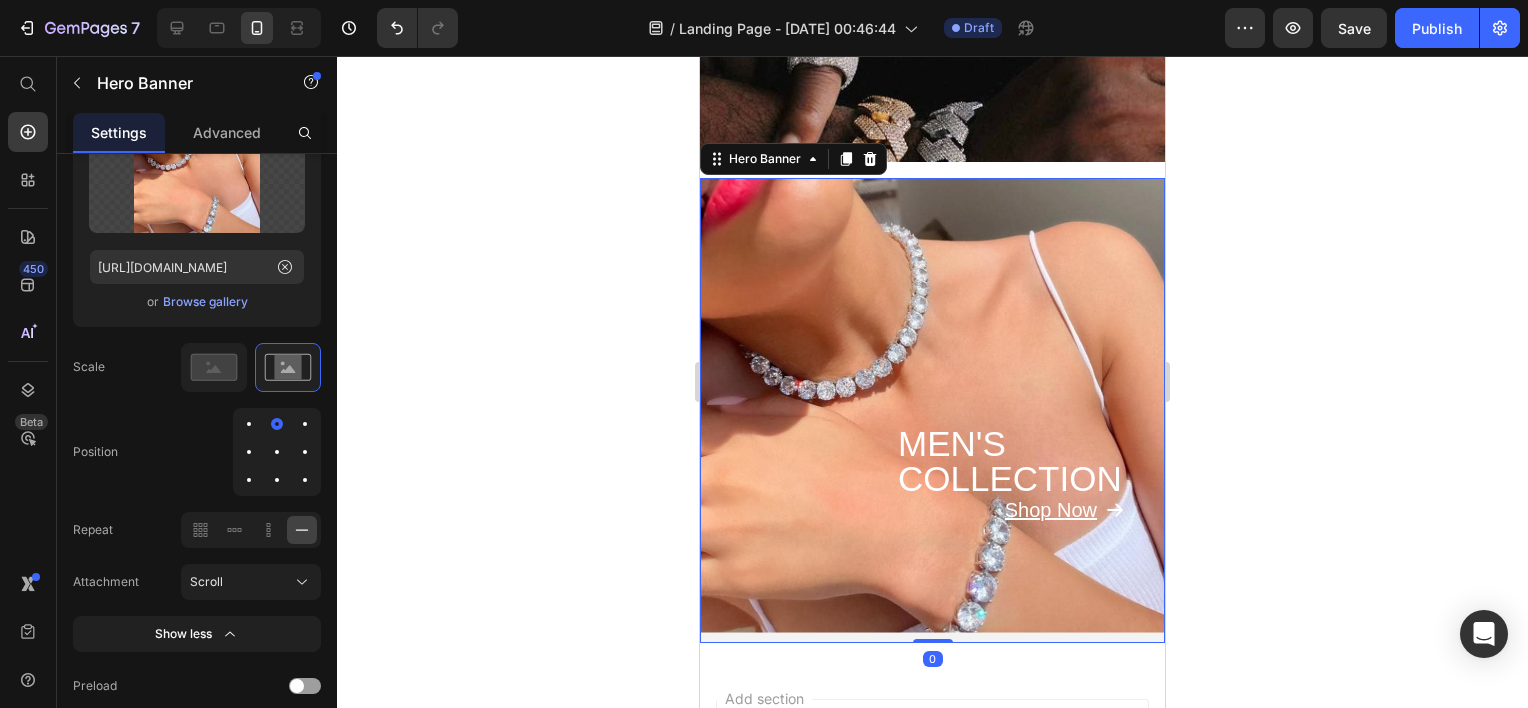 drag, startPoint x: 916, startPoint y: 607, endPoint x: 924, endPoint y: 593, distance: 16.124516 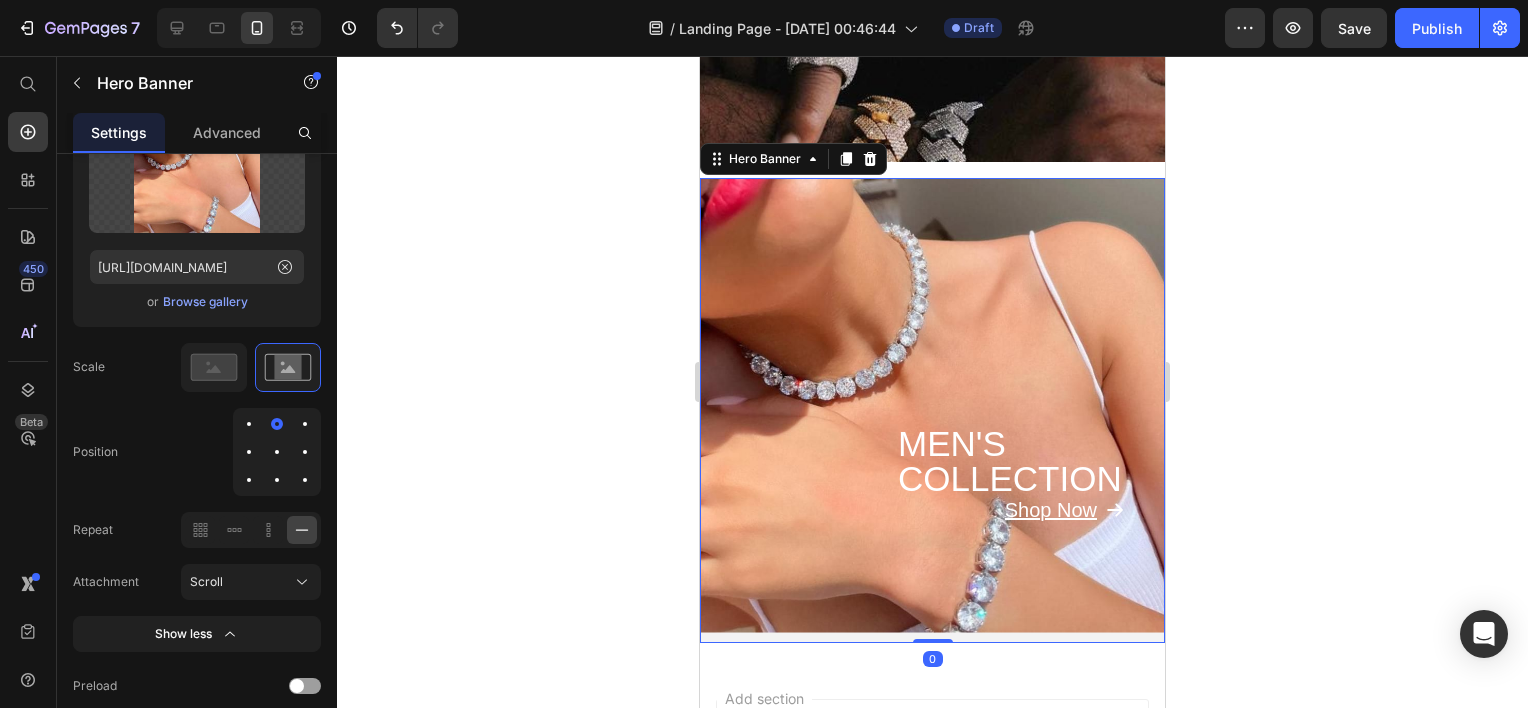 click 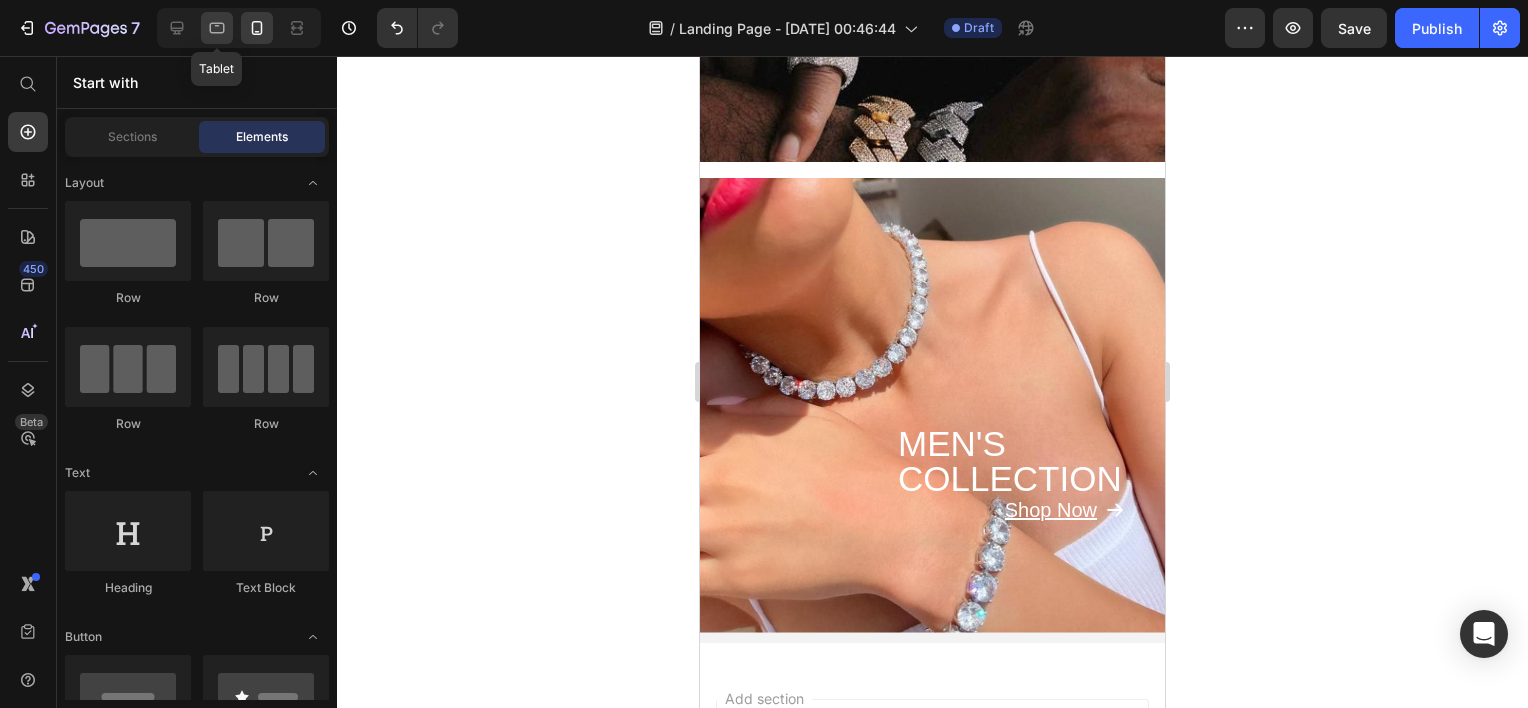 click 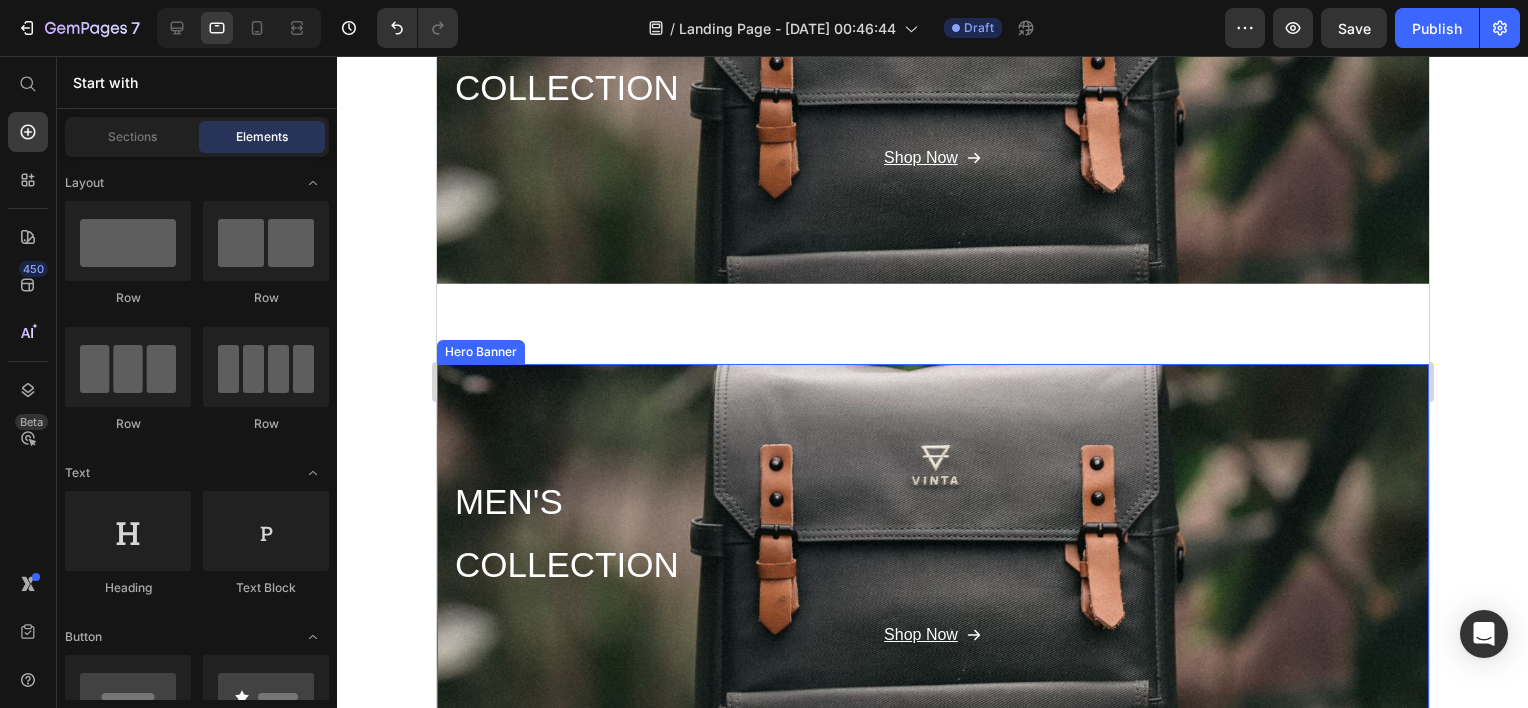 scroll, scrollTop: 0, scrollLeft: 0, axis: both 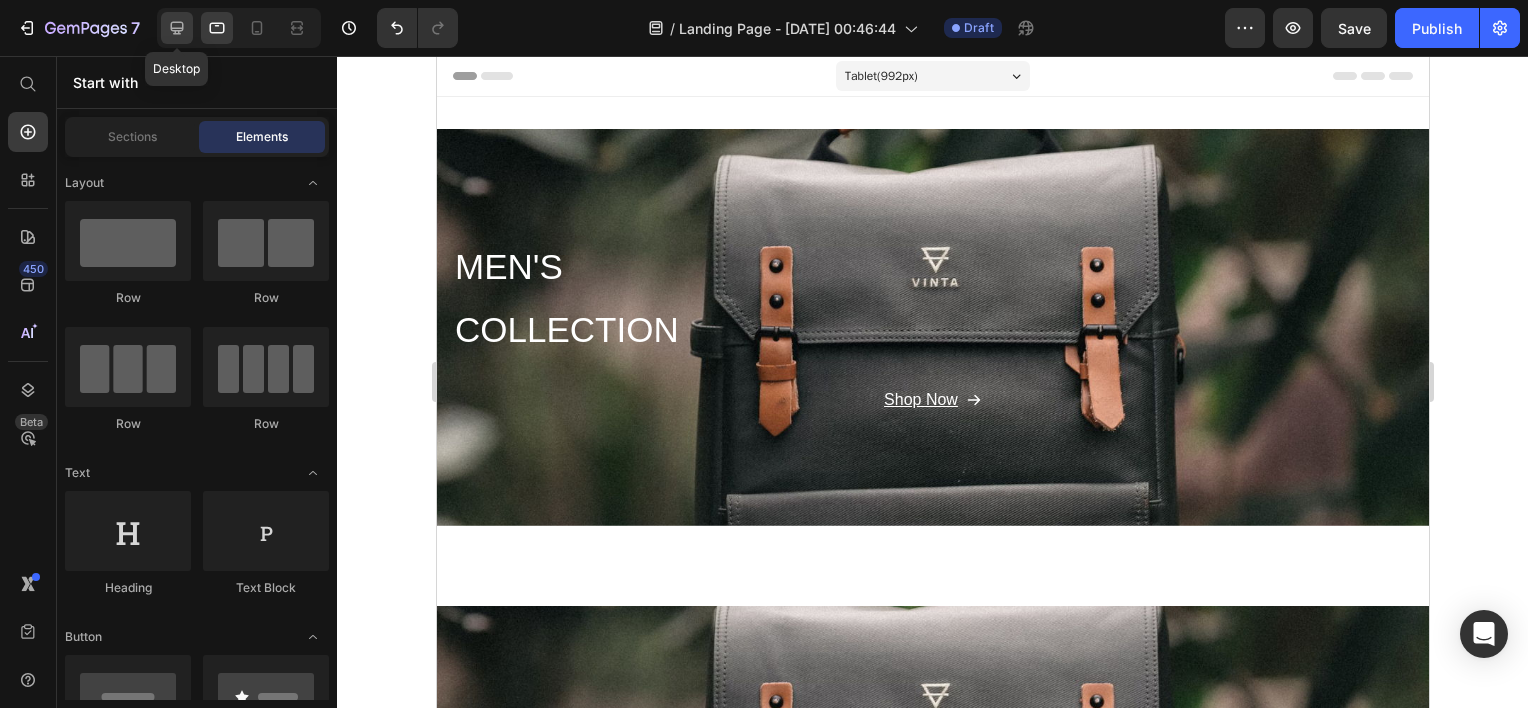 click 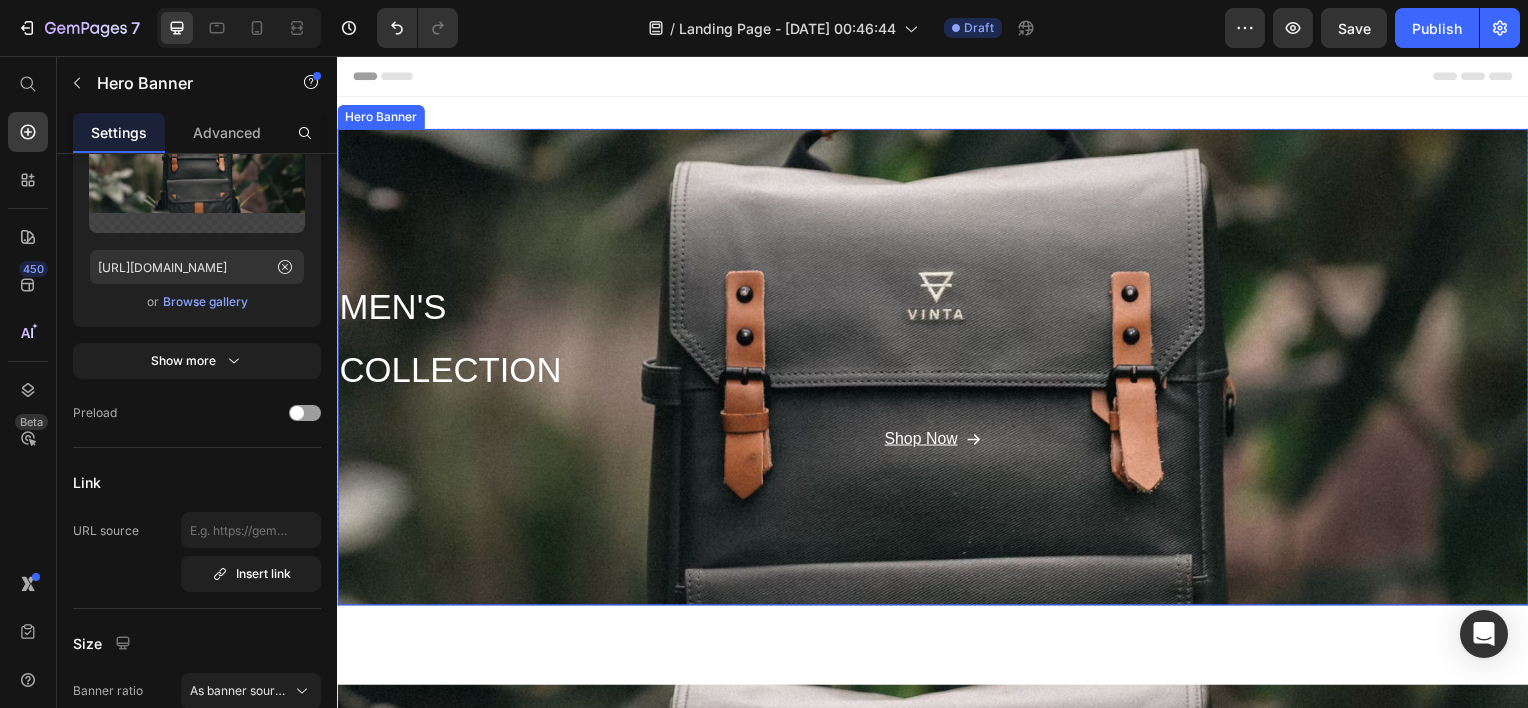 click at bounding box center (937, 369) 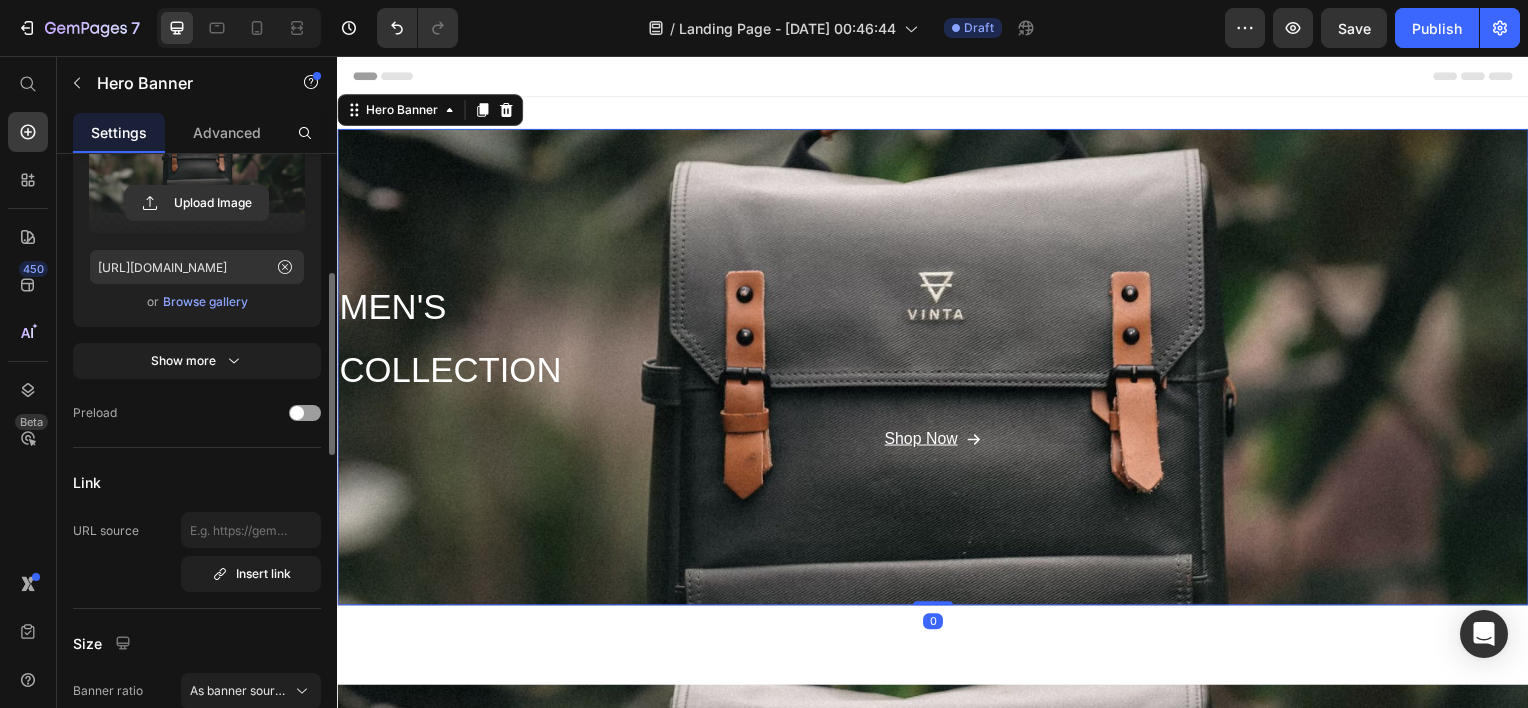click at bounding box center [197, 170] 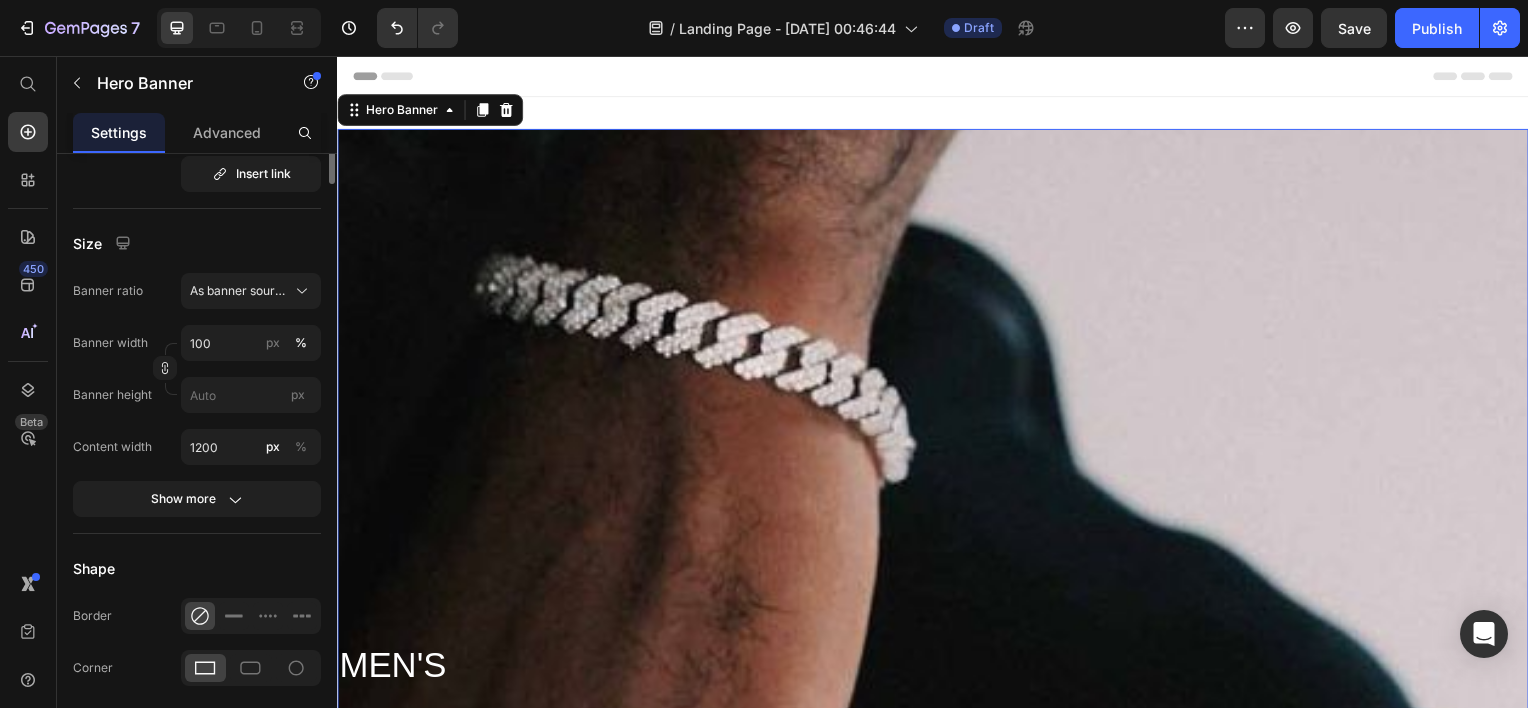 scroll, scrollTop: 400, scrollLeft: 0, axis: vertical 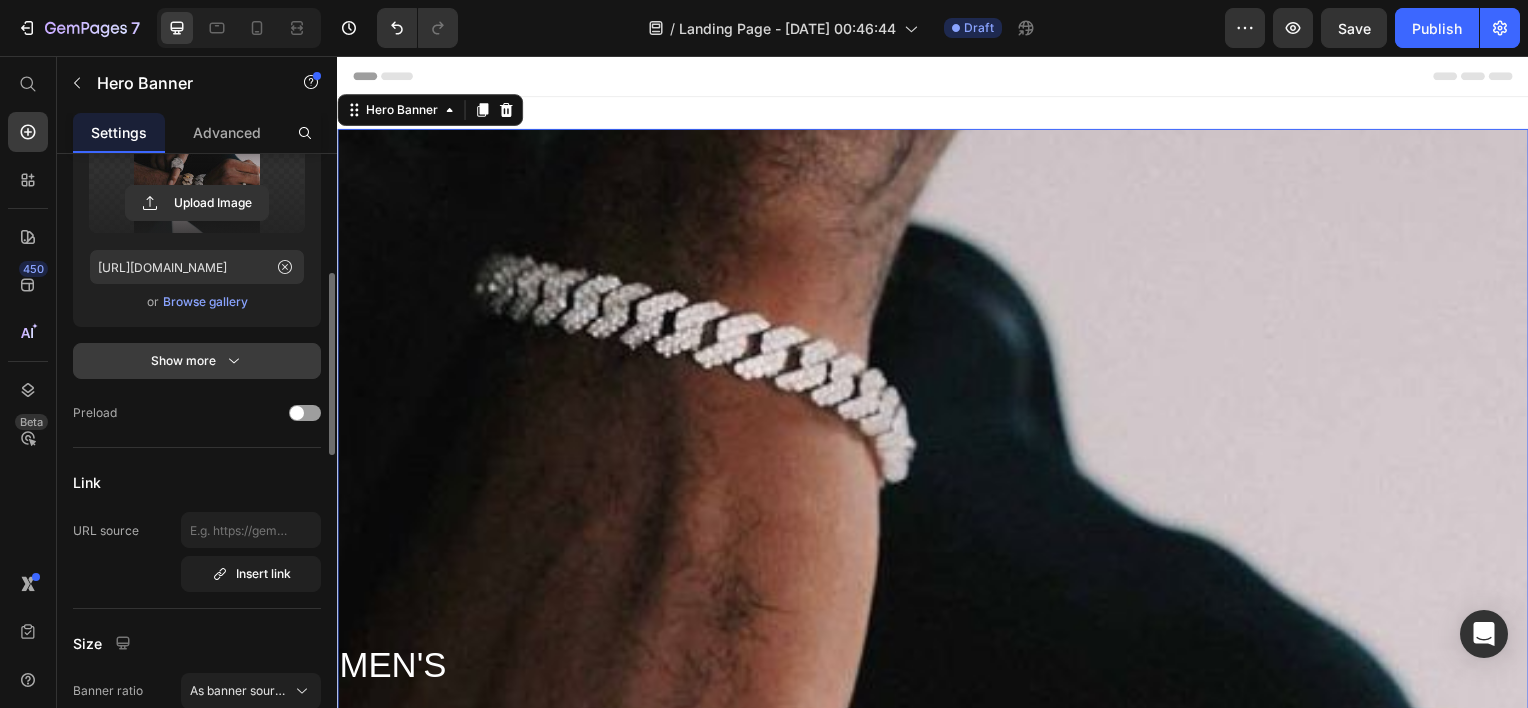 click on "Show more" at bounding box center [197, 361] 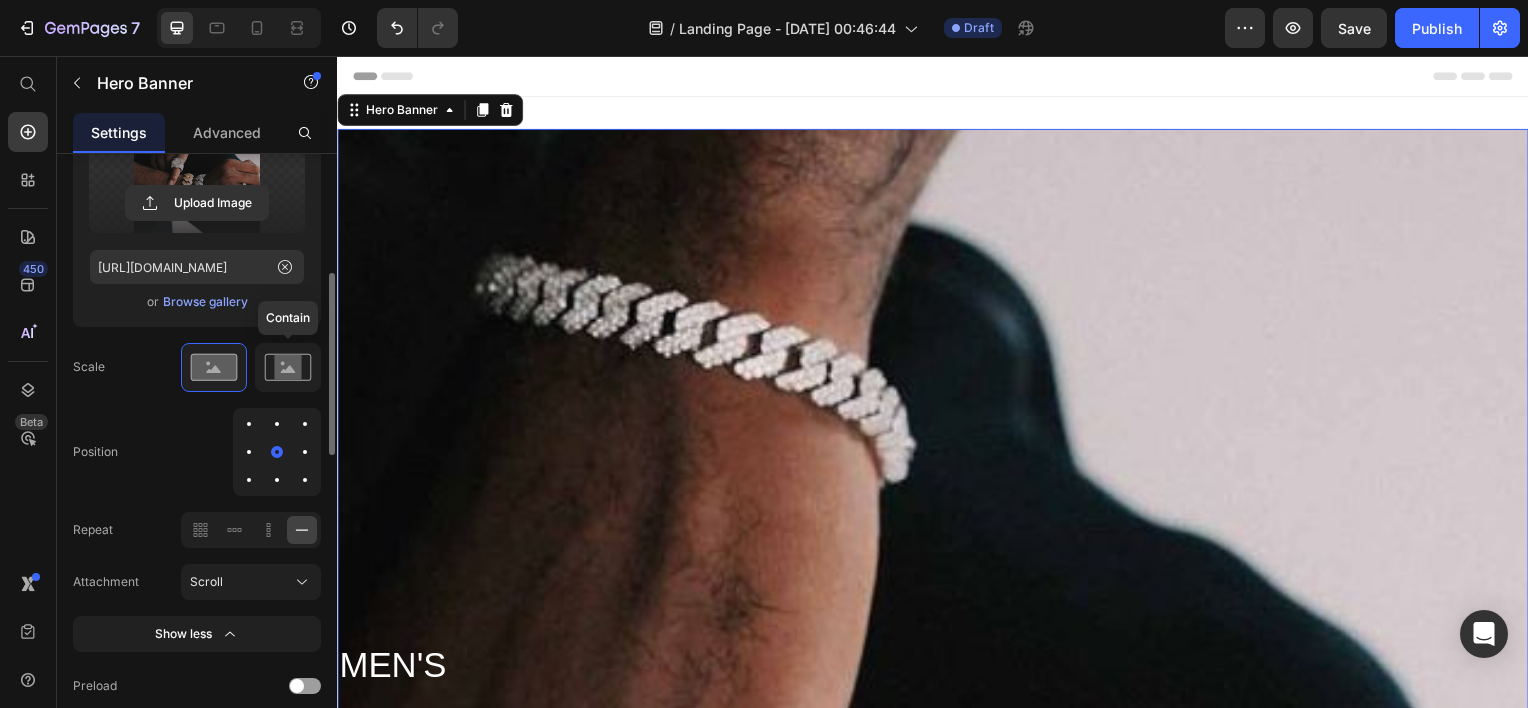 click 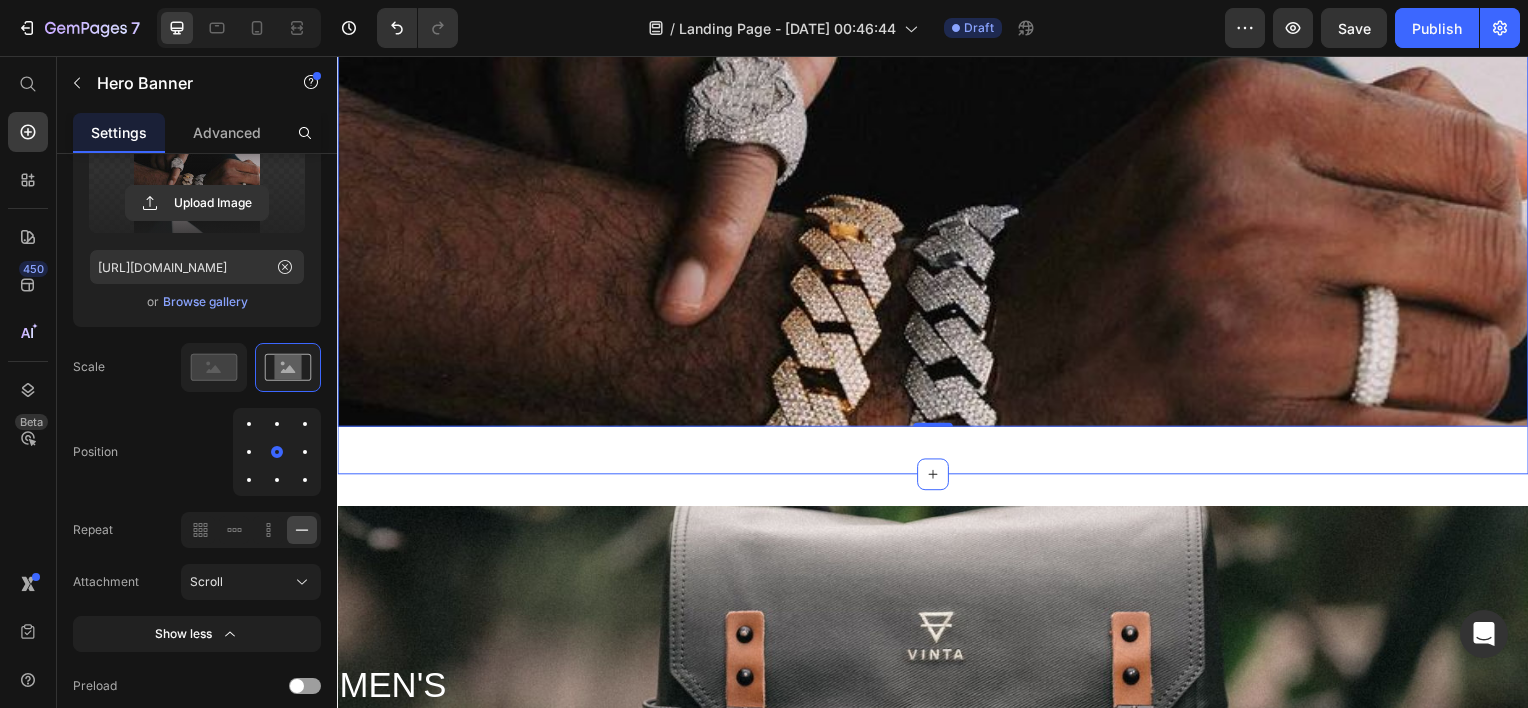 scroll, scrollTop: 1200, scrollLeft: 0, axis: vertical 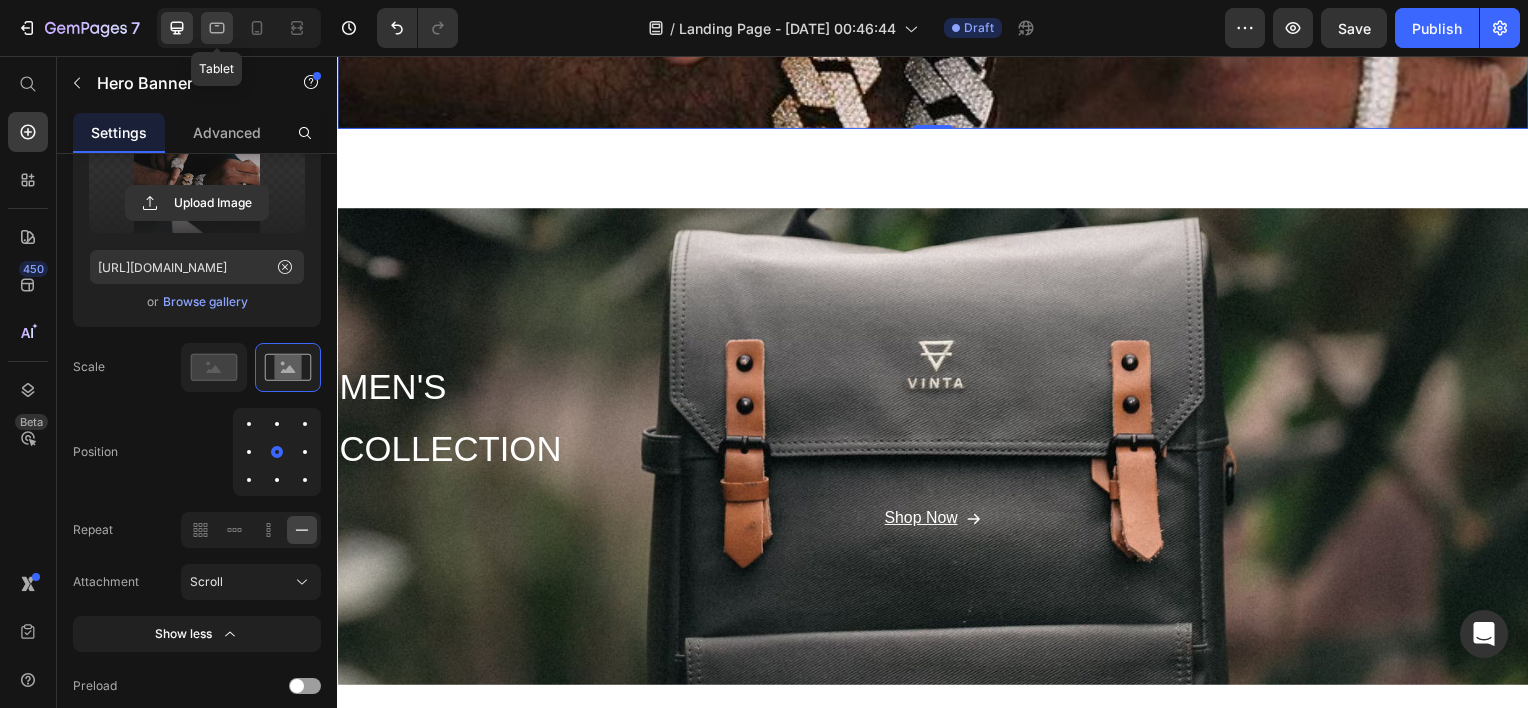 click 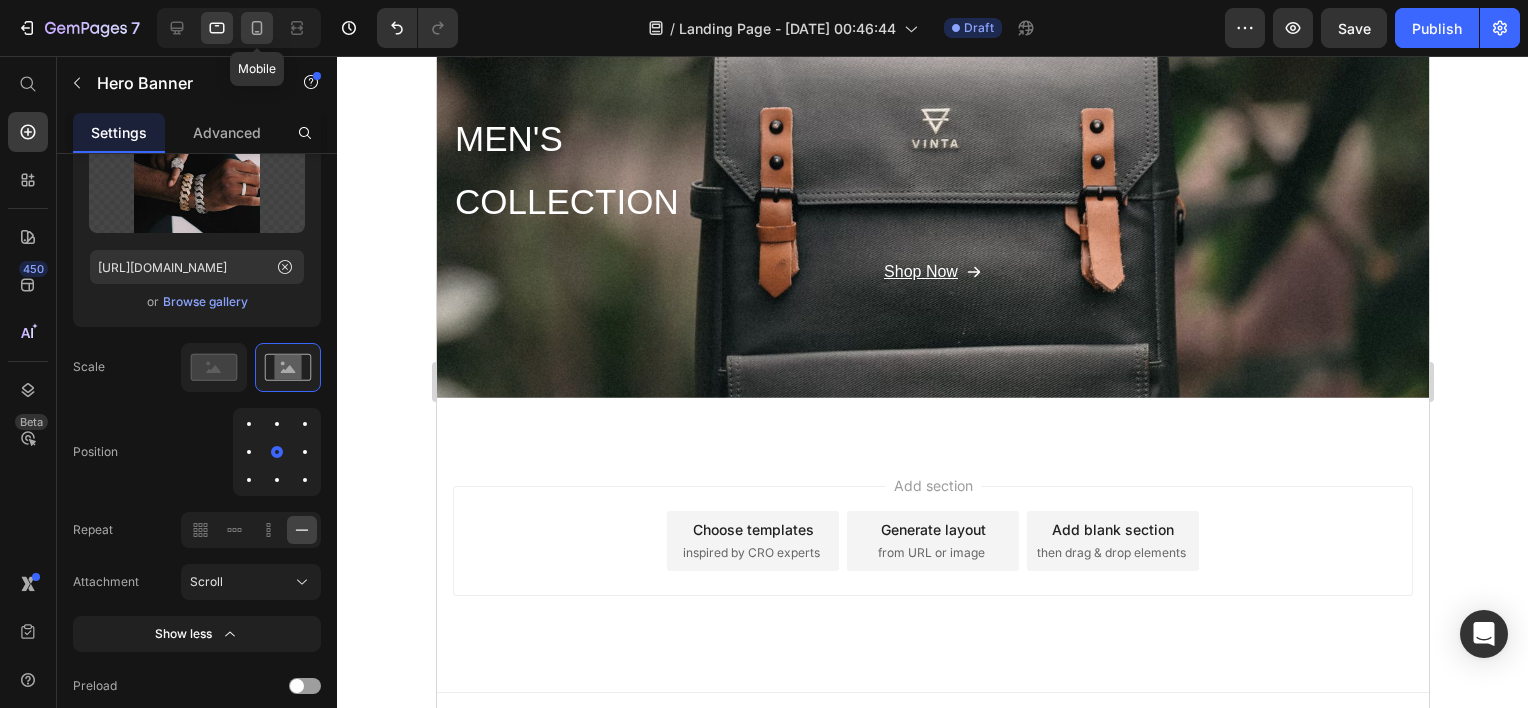 click 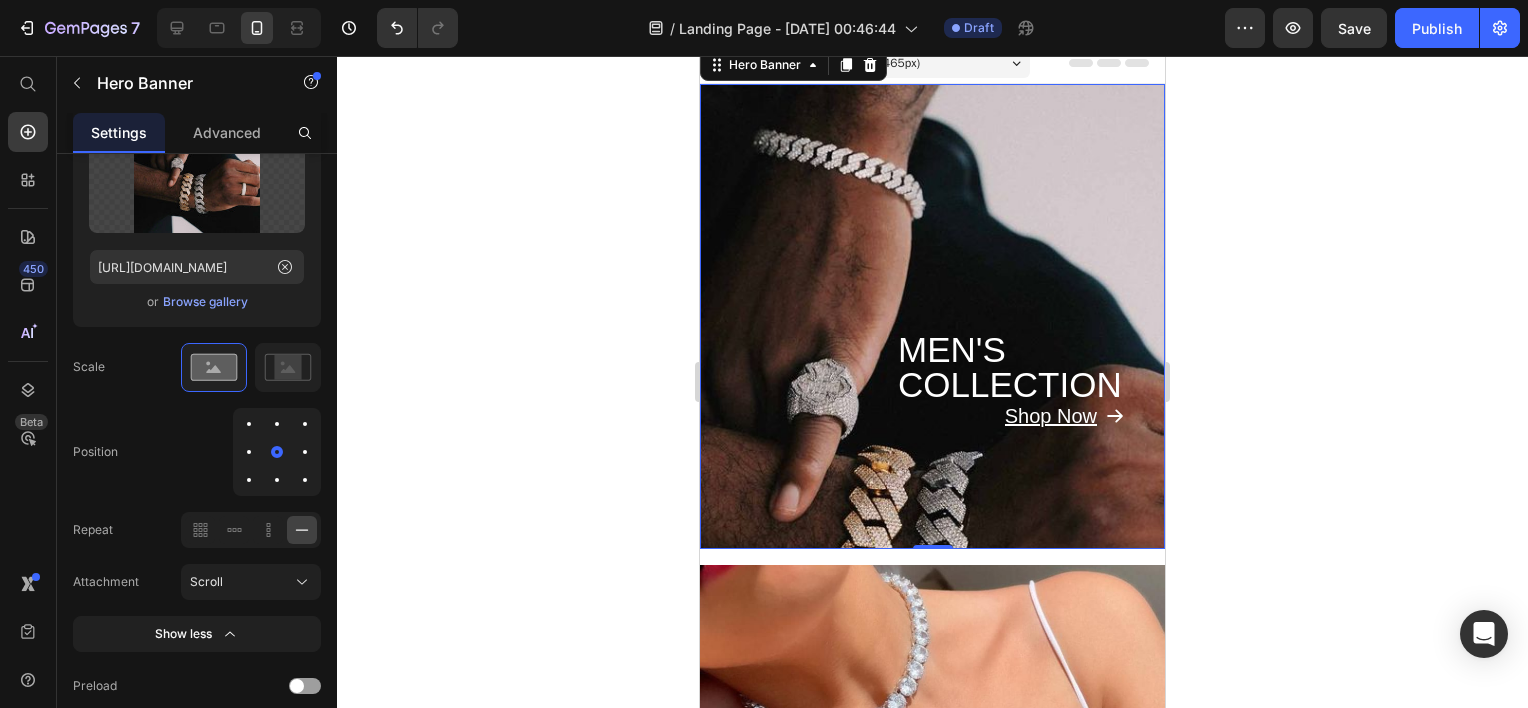scroll, scrollTop: 0, scrollLeft: 0, axis: both 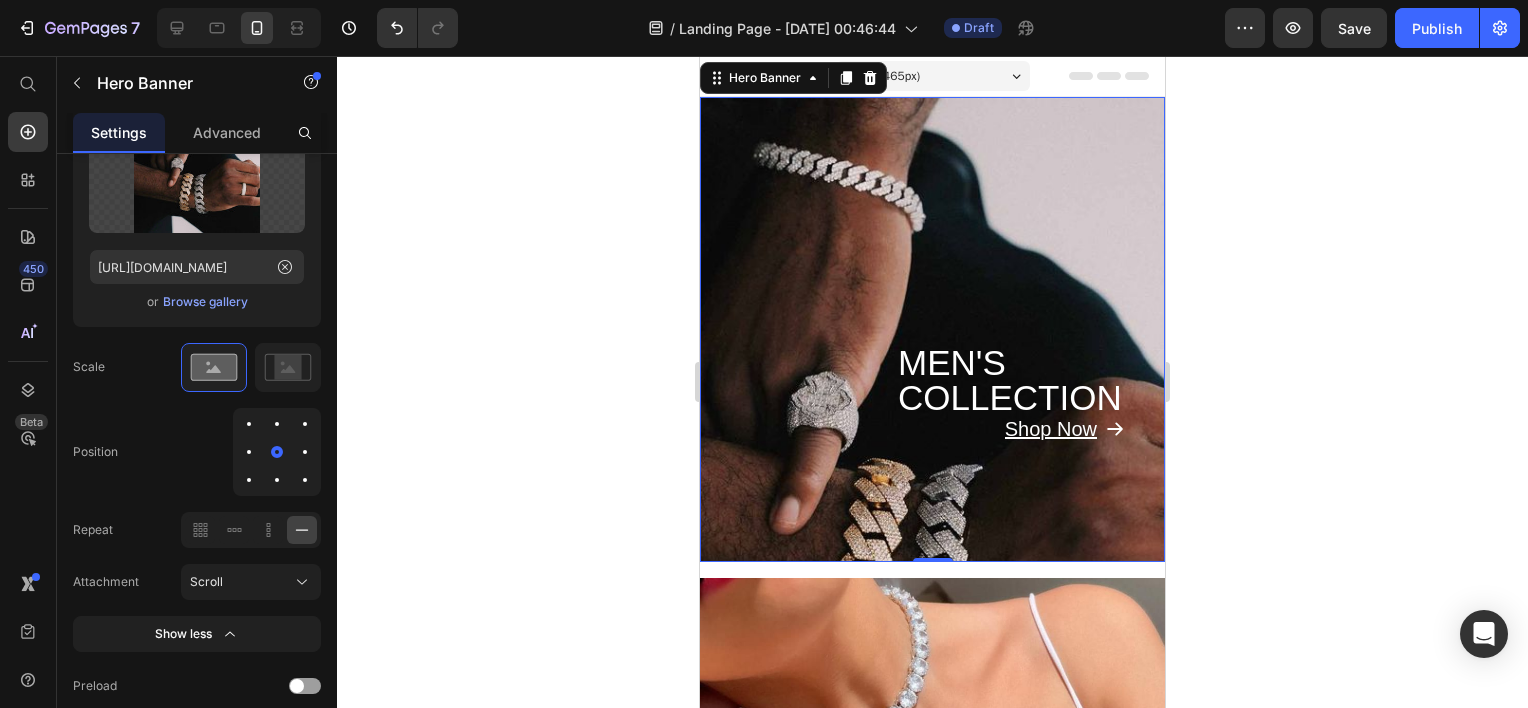 click 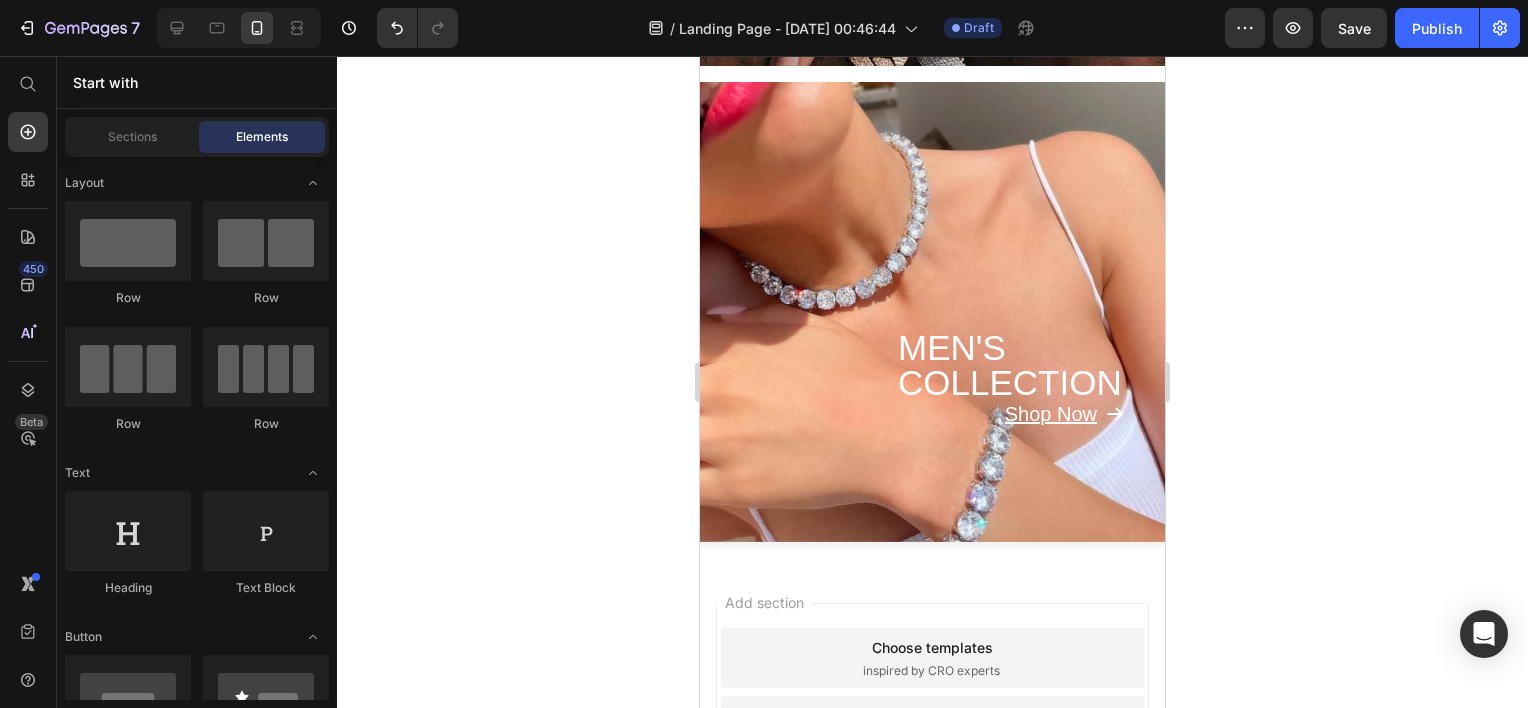 scroll, scrollTop: 500, scrollLeft: 0, axis: vertical 